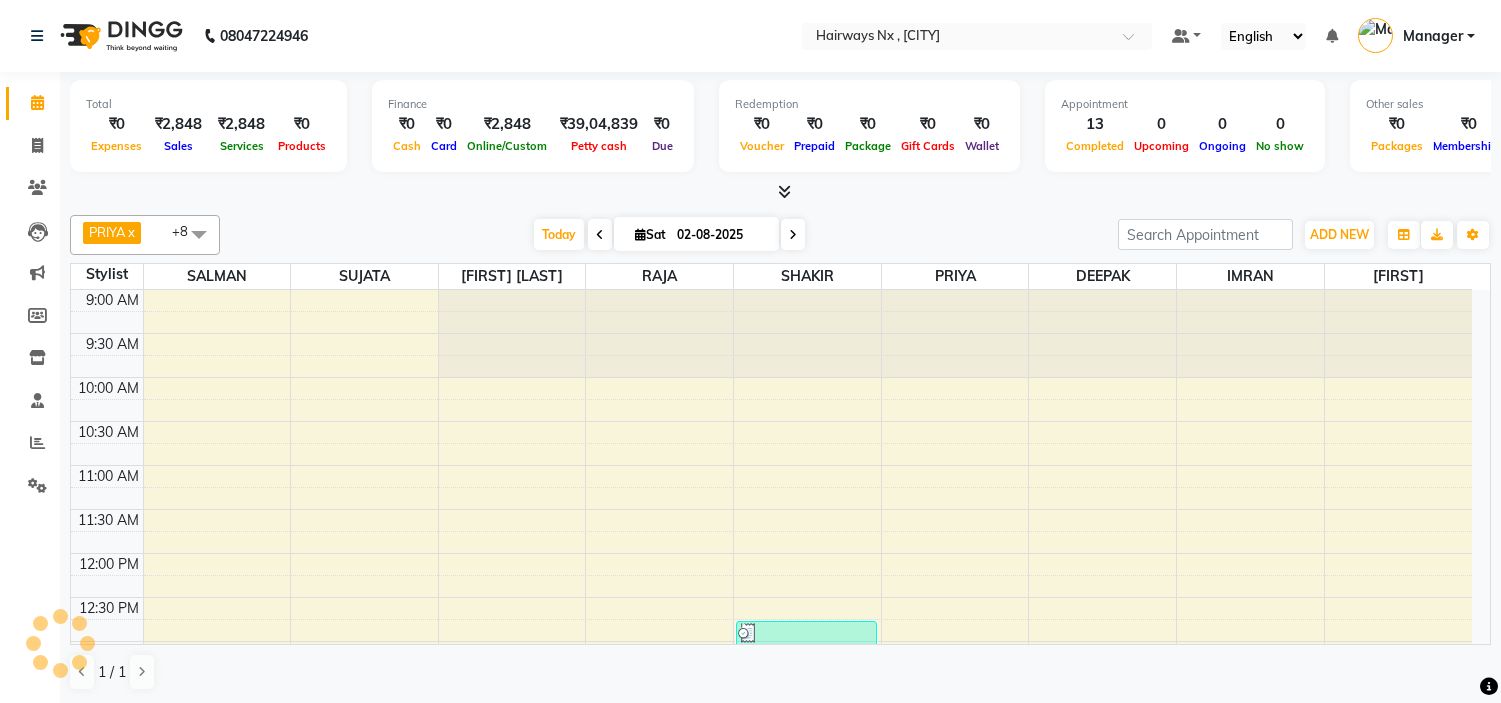 scroll, scrollTop: 0, scrollLeft: 0, axis: both 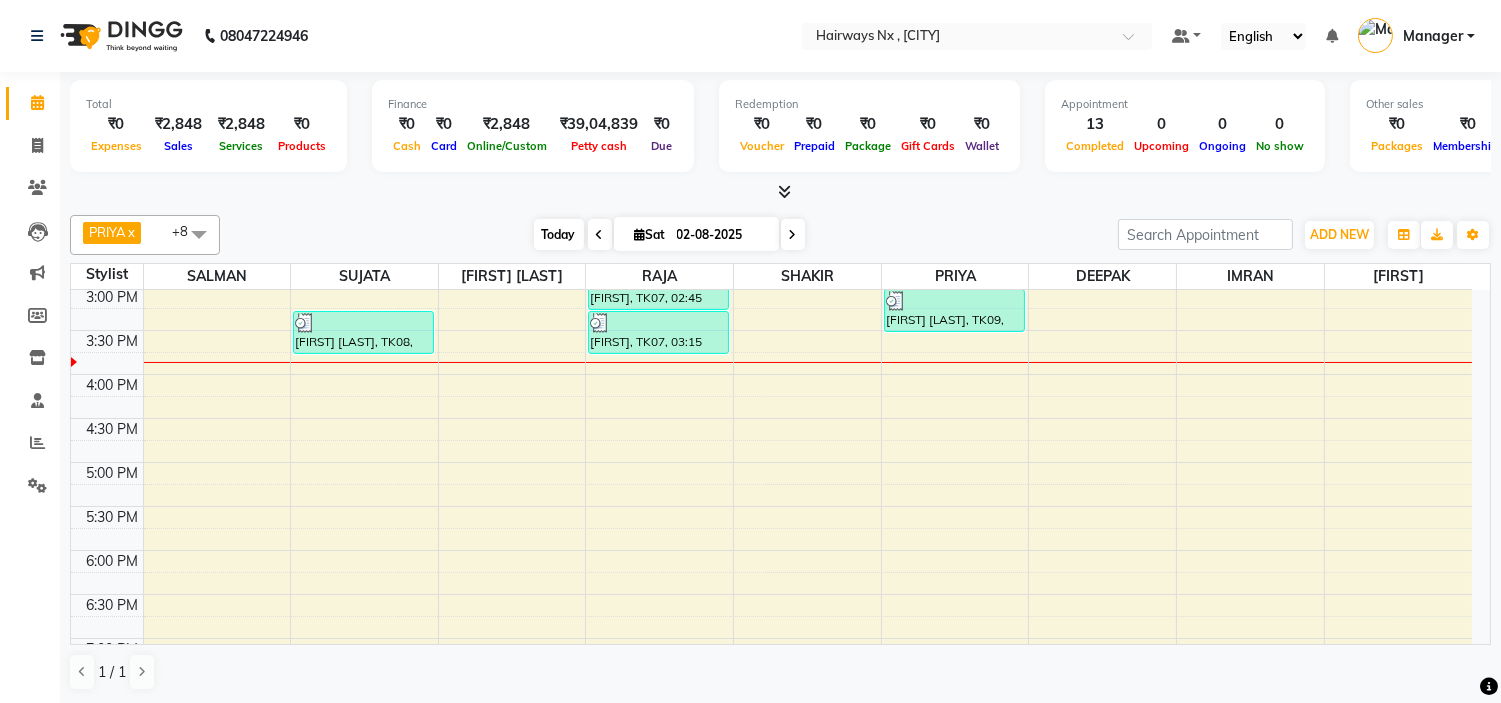 click on "Today" at bounding box center [559, 234] 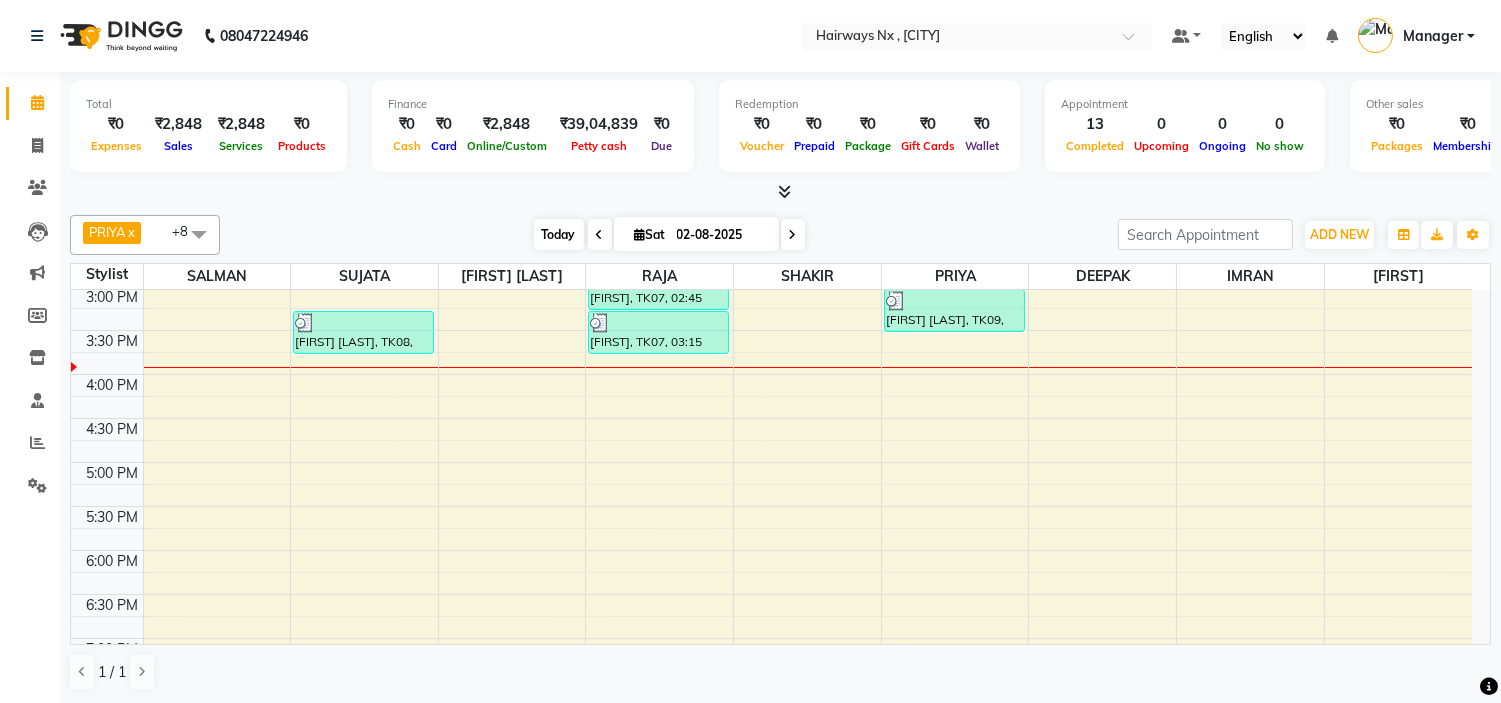 click on "Today" at bounding box center [559, 234] 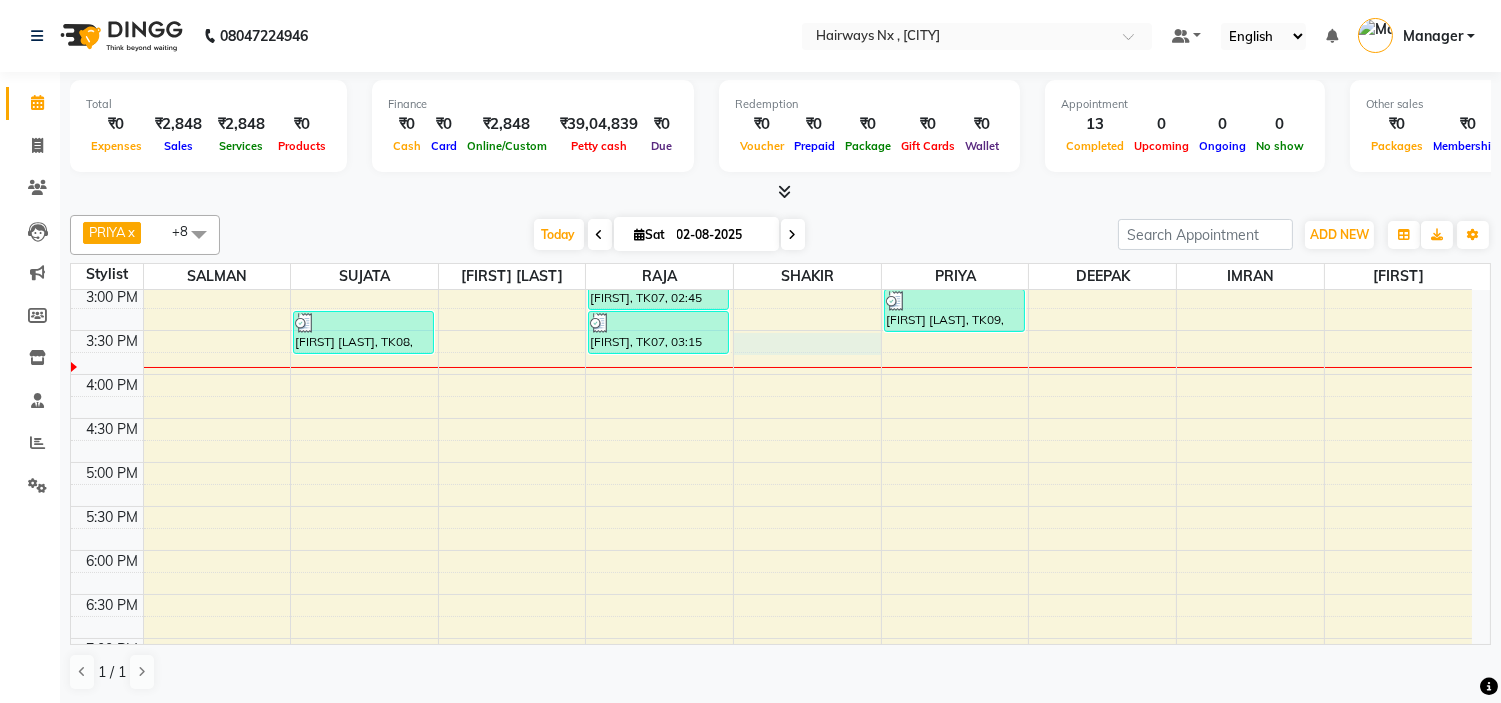 click on "9:00 AM 9:30 AM 10:00 AM 10:30 AM 11:00 AM 11:30 AM 12:00 PM 12:30 PM 1:00 PM 1:30 PM 2:00 PM 2:30 PM 3:00 PM 3:30 PM 4:00 PM 4:30 PM 5:00 PM 5:30 PM 6:00 PM 6:30 PM 7:00 PM 7:30 PM 8:00 PM 8:30 PM 9:00 PM 9:30 PM 10:00 PM 10:30 PM     VIVAK, TK01, 01:15 PM-01:45 PM, Peel Off Wax - EAR WAX     ANISH NAIR, TK08, 03:15 PM-03:45 PM, Threading - EYEBROW     GEETA, TK04, 01:45 PM-02:15 PM, MEN HAIR - HAIR CUT WITH SENIOR STYLIST     SANTOSH BANGR, TK02, 01:45 PM-02:15 PM, MEN HAIR - REGULAR SHAVE/TRIM     SANTOSH BANGR, TK02, 01:15 PM-01:45 PM, MEN HAIR - HAIR CUT WITH SENIOR STYLIST     RAJESH, TK07, 02:45 PM-03:15 PM, MEN HAIR - HAIR CUT WITH SENIOR STYLIST     RAJESH, TK07, 03:15 PM-03:45 PM, MEN HAIR - REGULAR SHAVE/TRIM     VIVAK, TK01, 12:45 PM-01:15 PM, MEN HAIR - HAIR CUT WITH MASTER STYLIST     fahad, TK03, 01:15 PM-01:45 PM, MEN HAIR - HAIR CUT WITH MASTER STYLIST     fahad, TK03, 01:45 PM-02:15 PM, MEN HAIR - REGULAR SHAVE/TRIM             SANTOSH BANGR, TK02, 02:15 PM-02:45 PM, MEN HAIR - HAIR CUT" at bounding box center (771, 374) 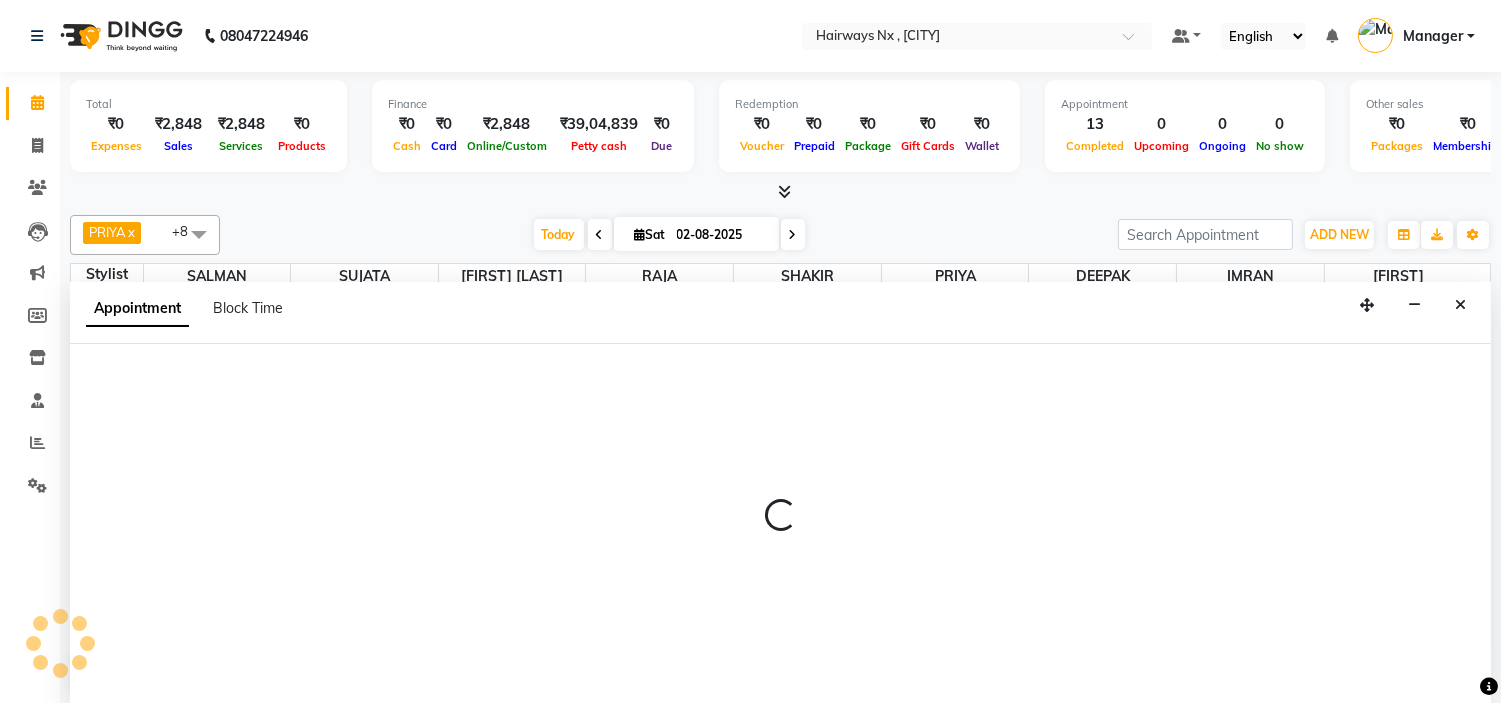 scroll, scrollTop: 1, scrollLeft: 0, axis: vertical 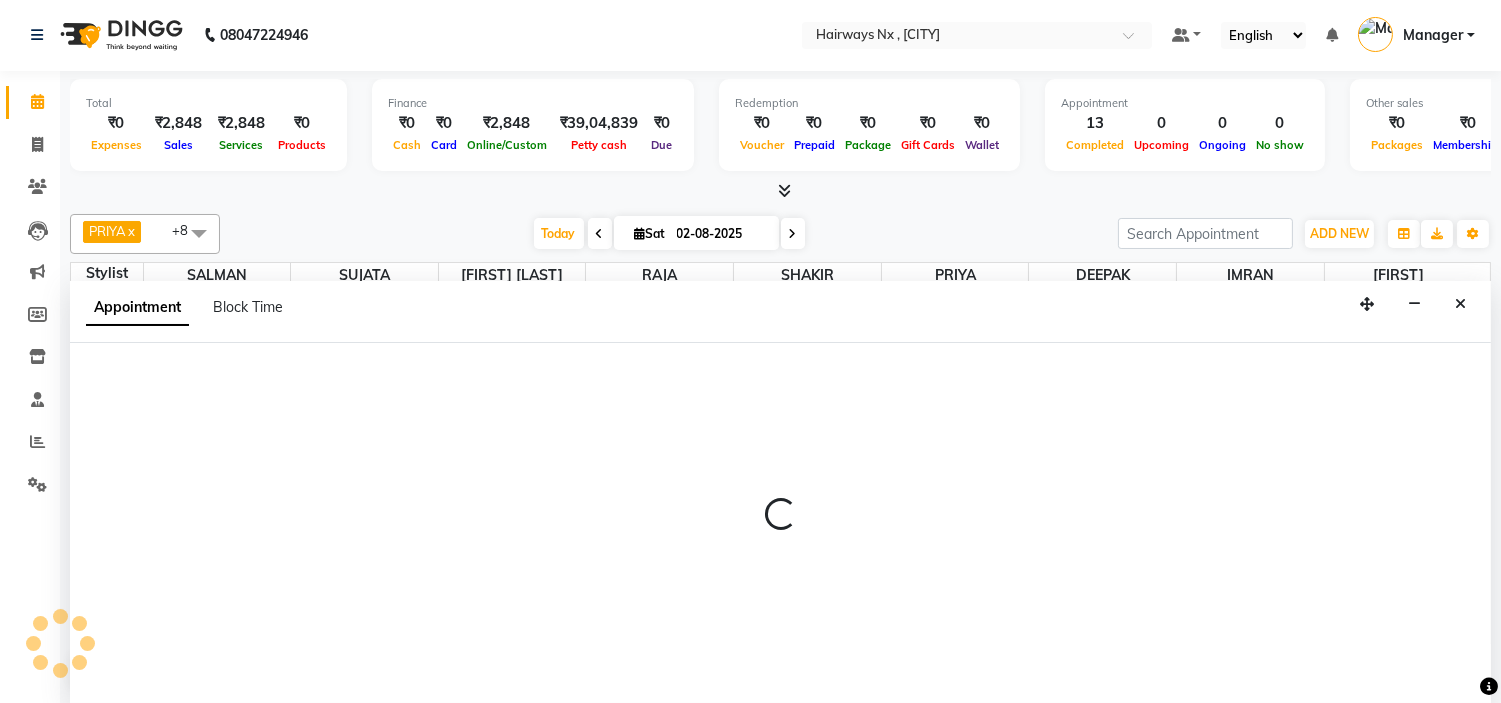 select on "67654" 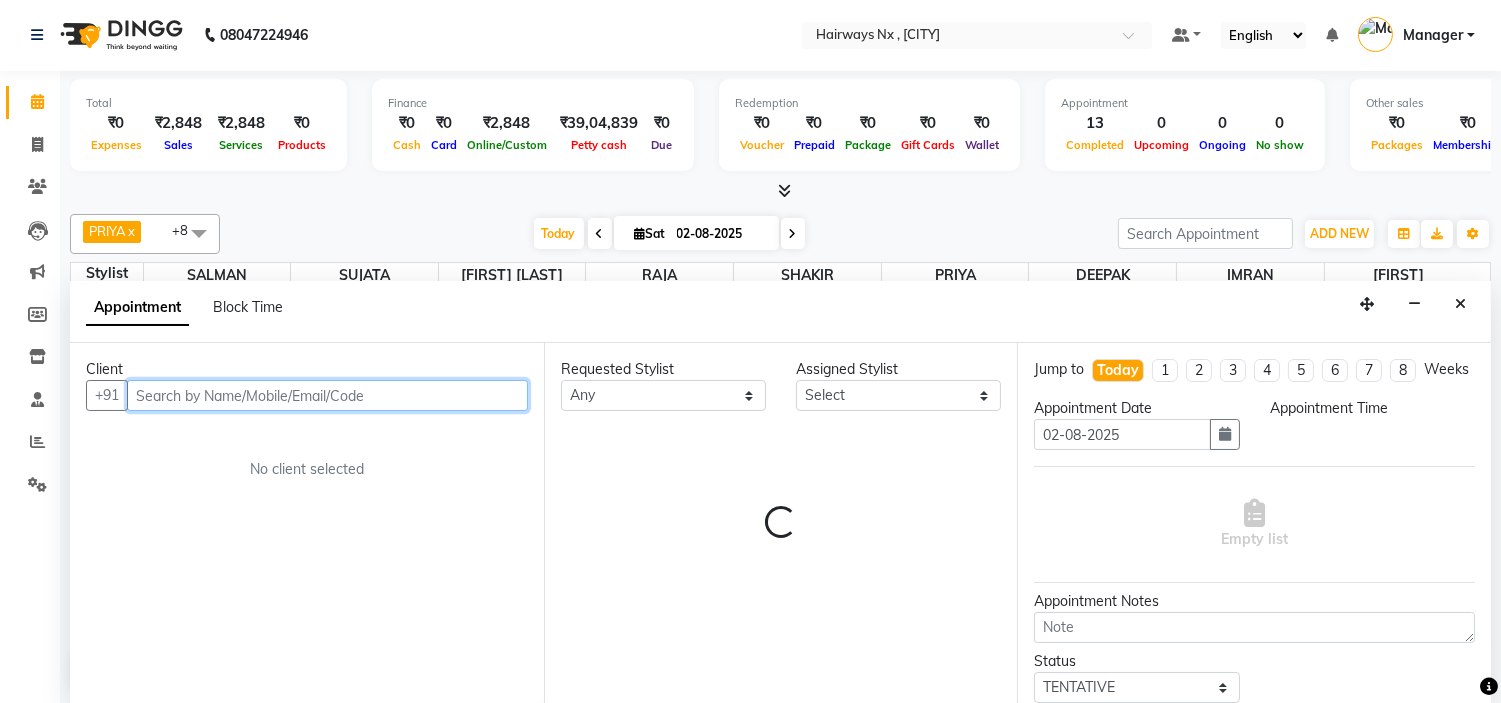 select on "930" 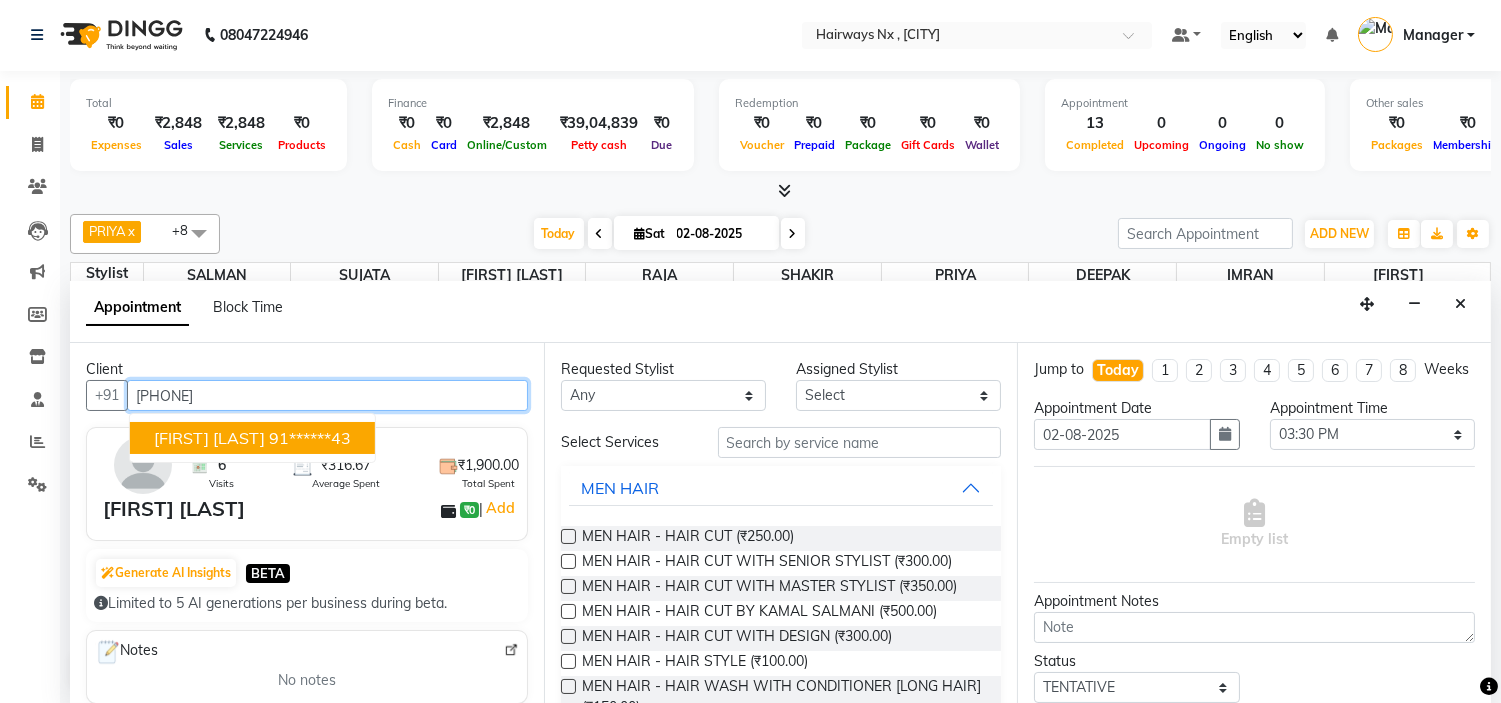 drag, startPoint x: 200, startPoint y: 435, endPoint x: 206, endPoint y: 448, distance: 14.3178215 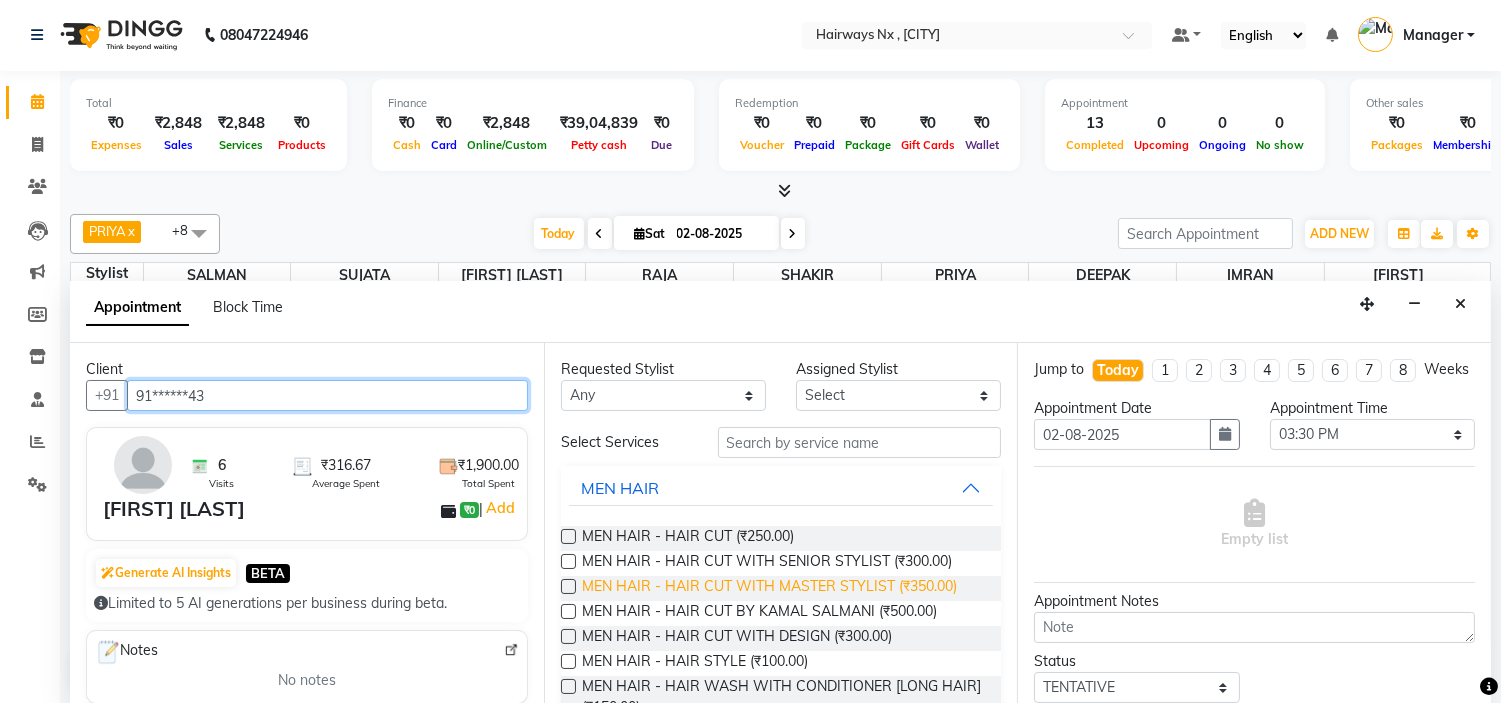 scroll, scrollTop: 111, scrollLeft: 0, axis: vertical 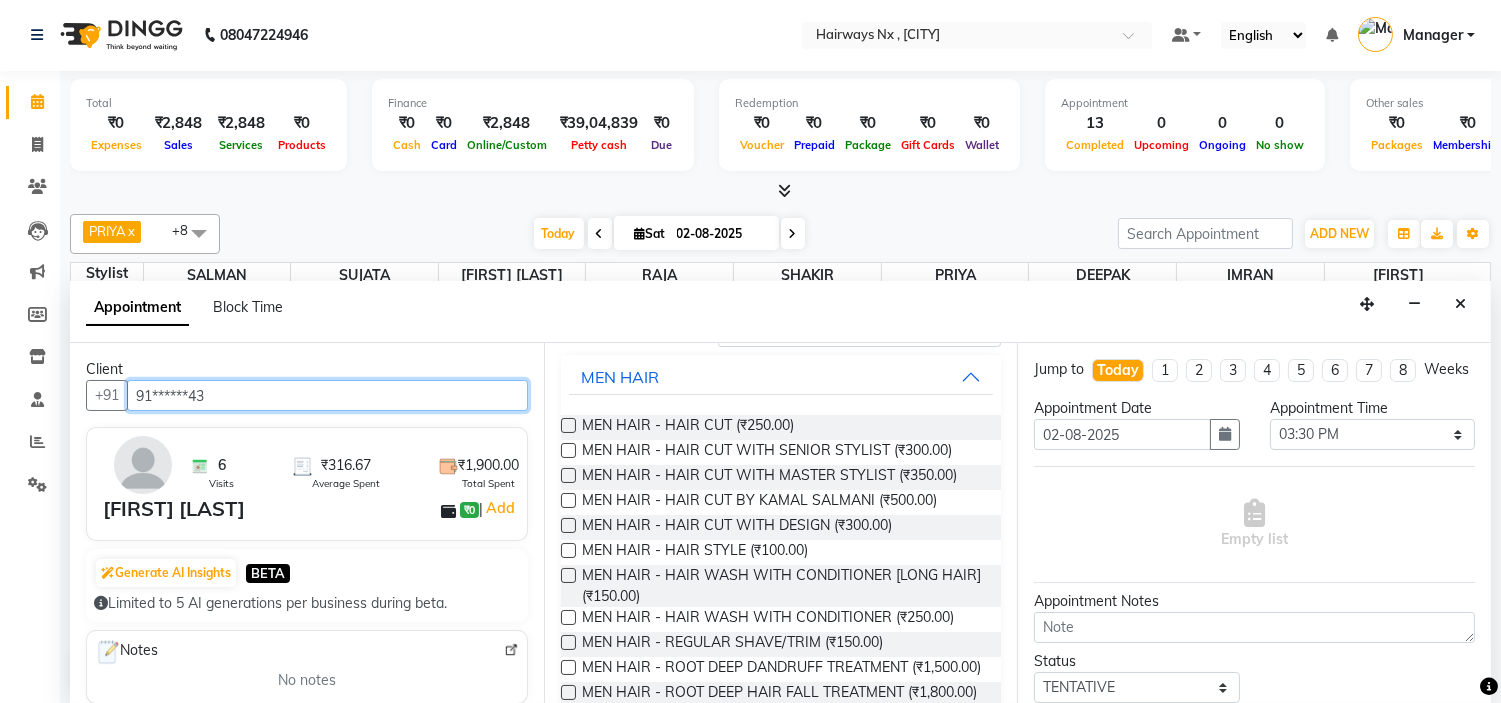 type on "91******43" 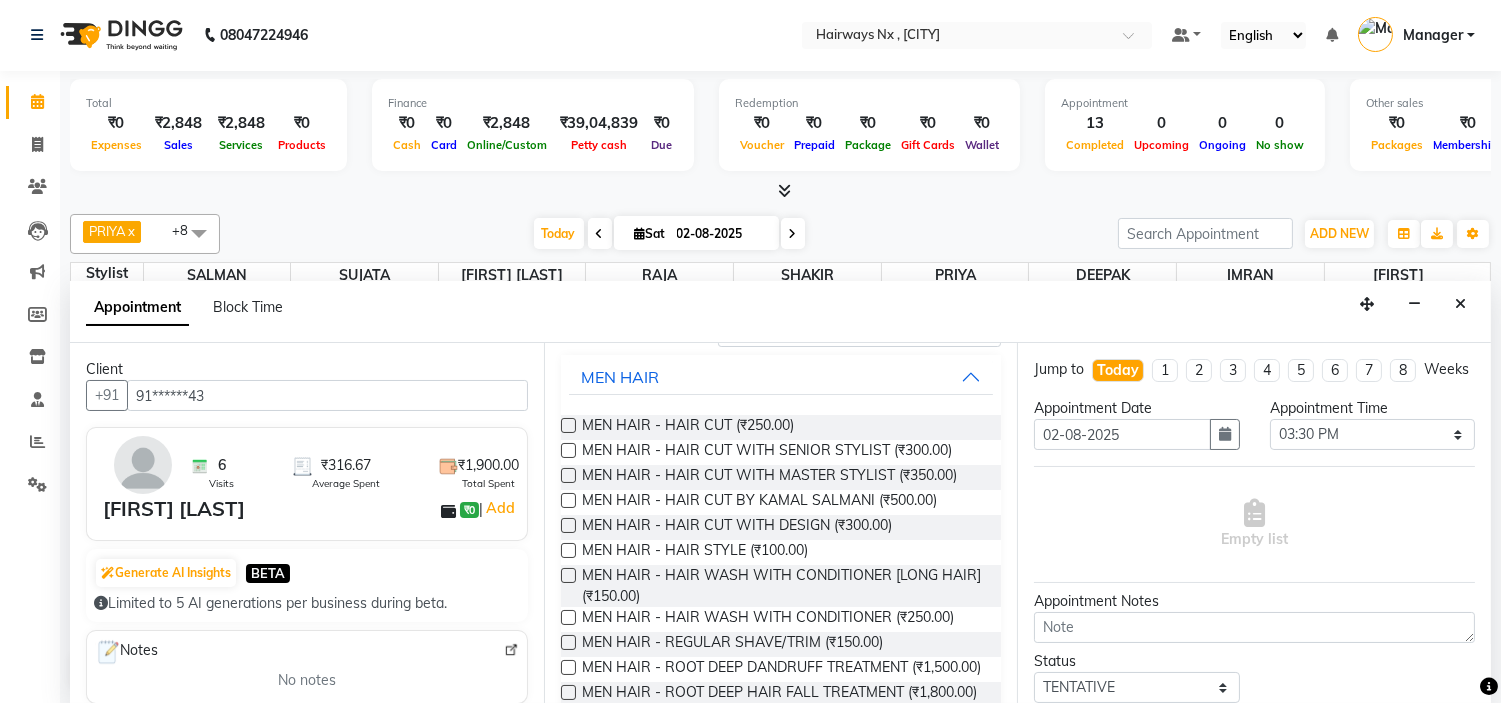 click at bounding box center (568, 642) 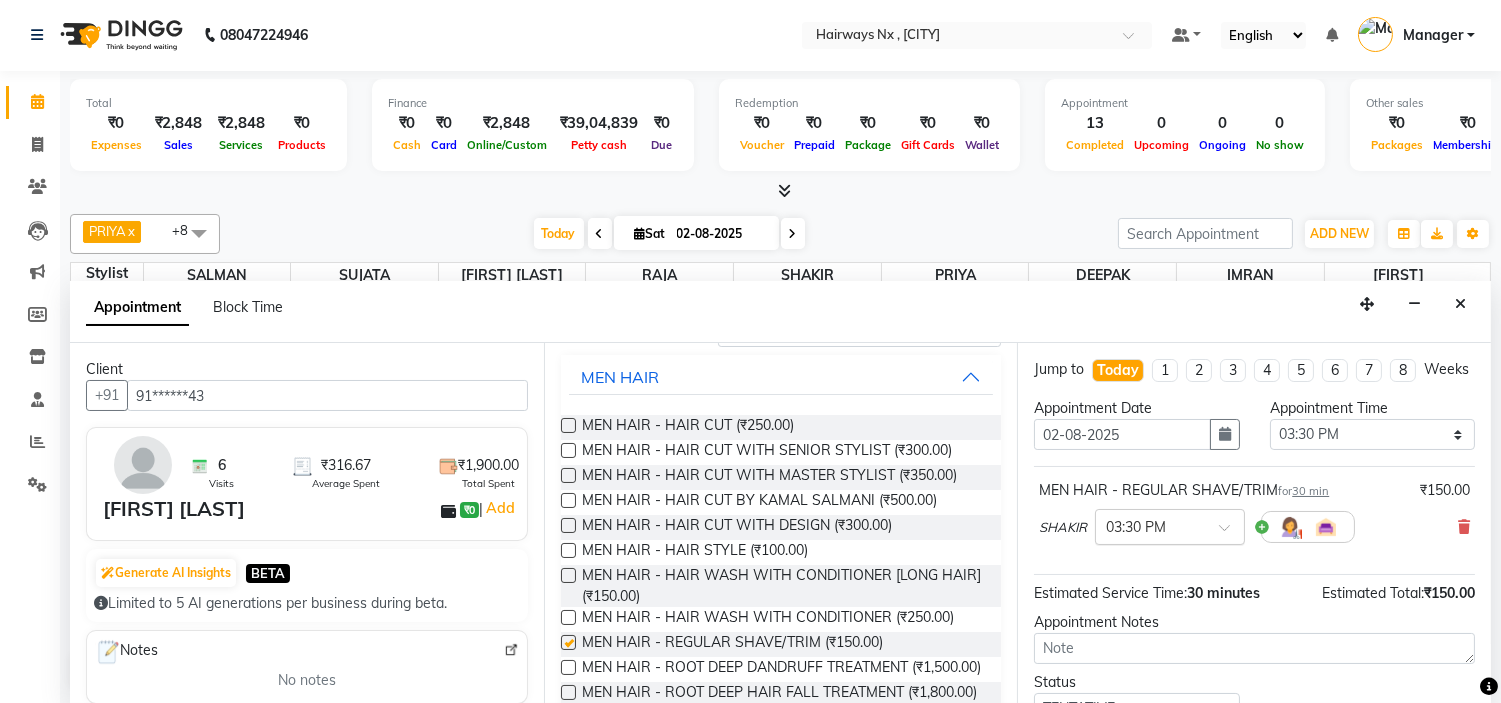 checkbox on "false" 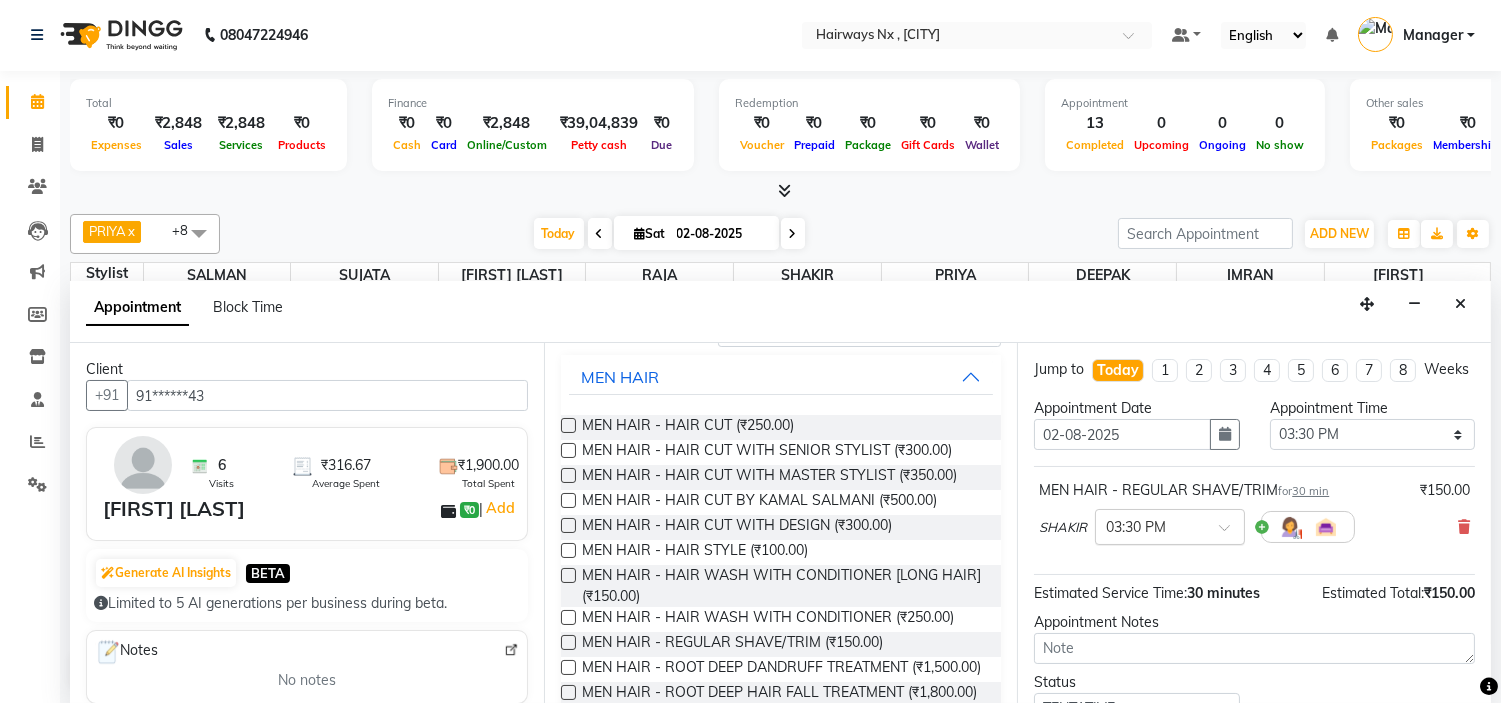 scroll, scrollTop: 165, scrollLeft: 0, axis: vertical 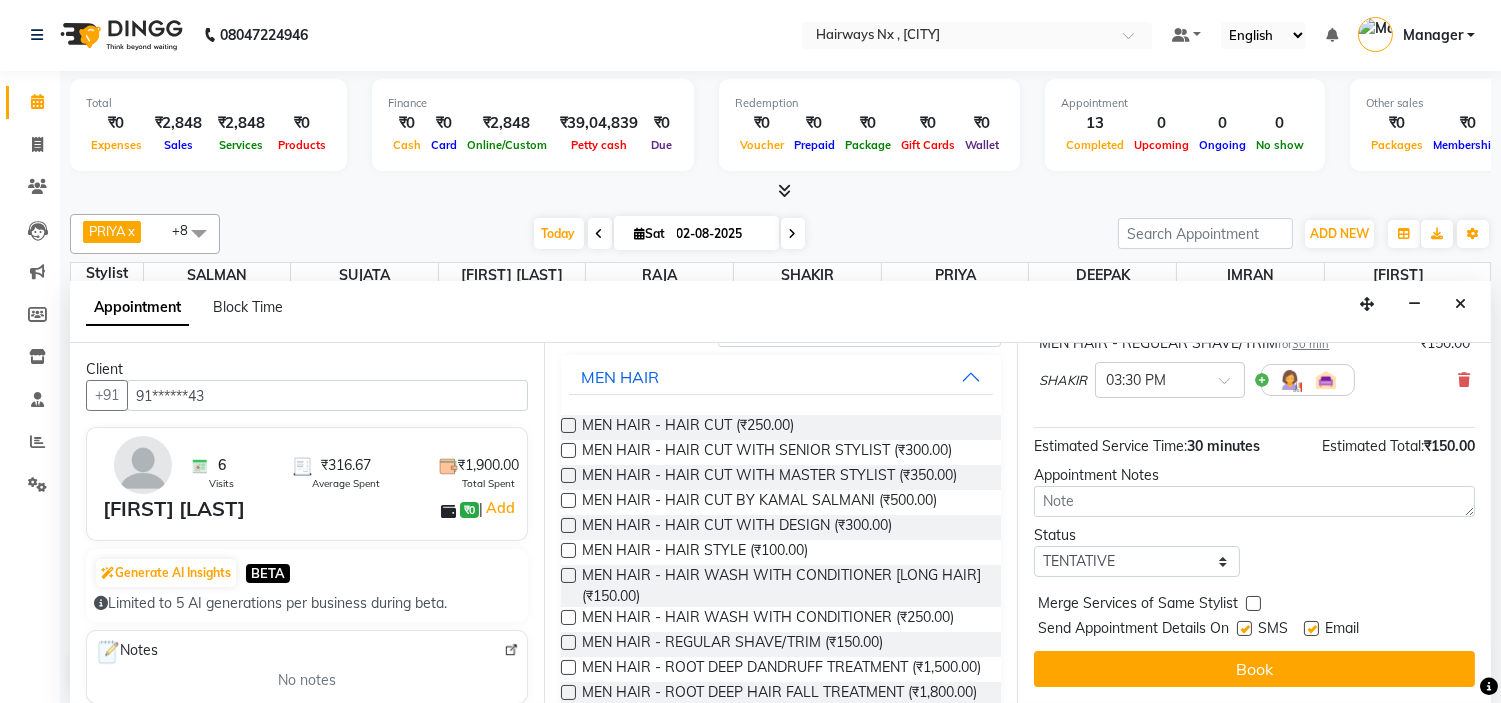 click at bounding box center [1244, 628] 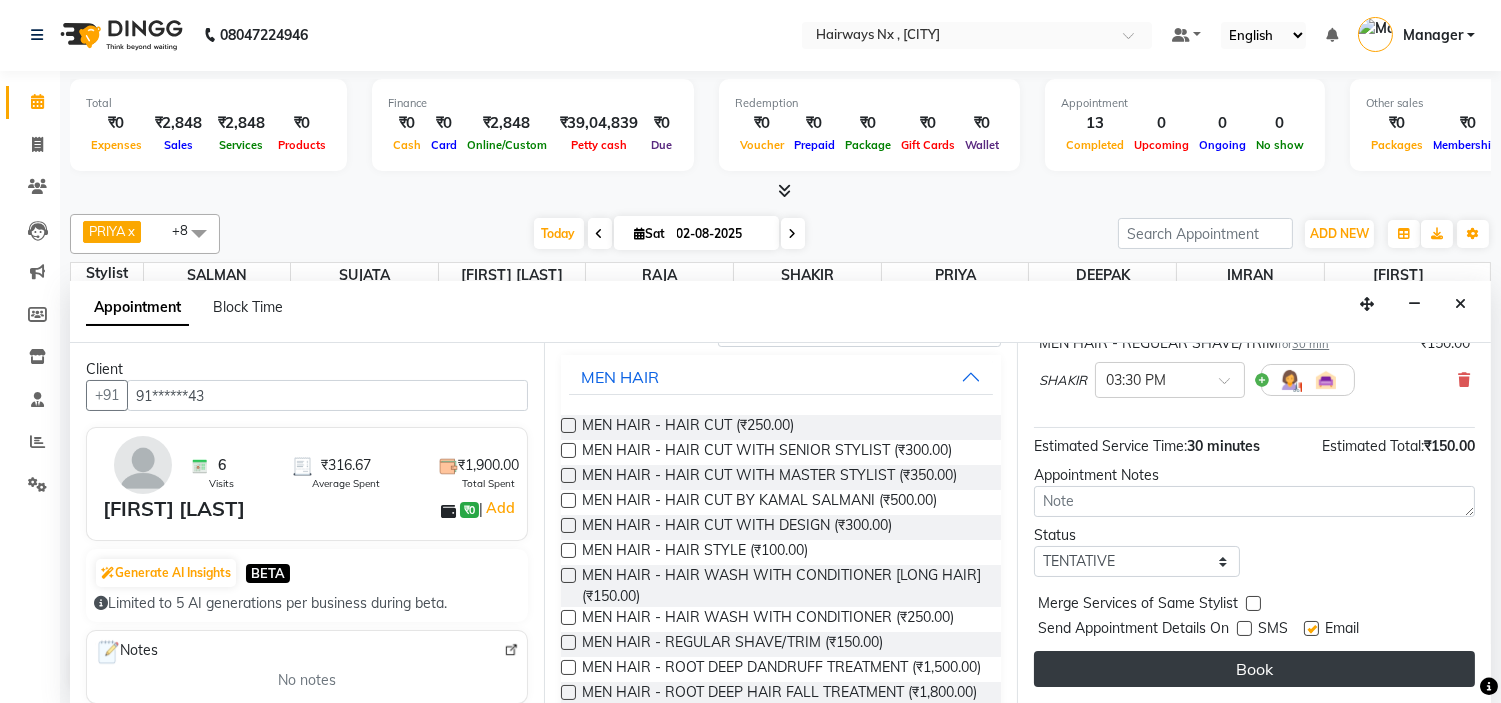 drag, startPoint x: 1306, startPoint y: 626, endPoint x: 1306, endPoint y: 656, distance: 30 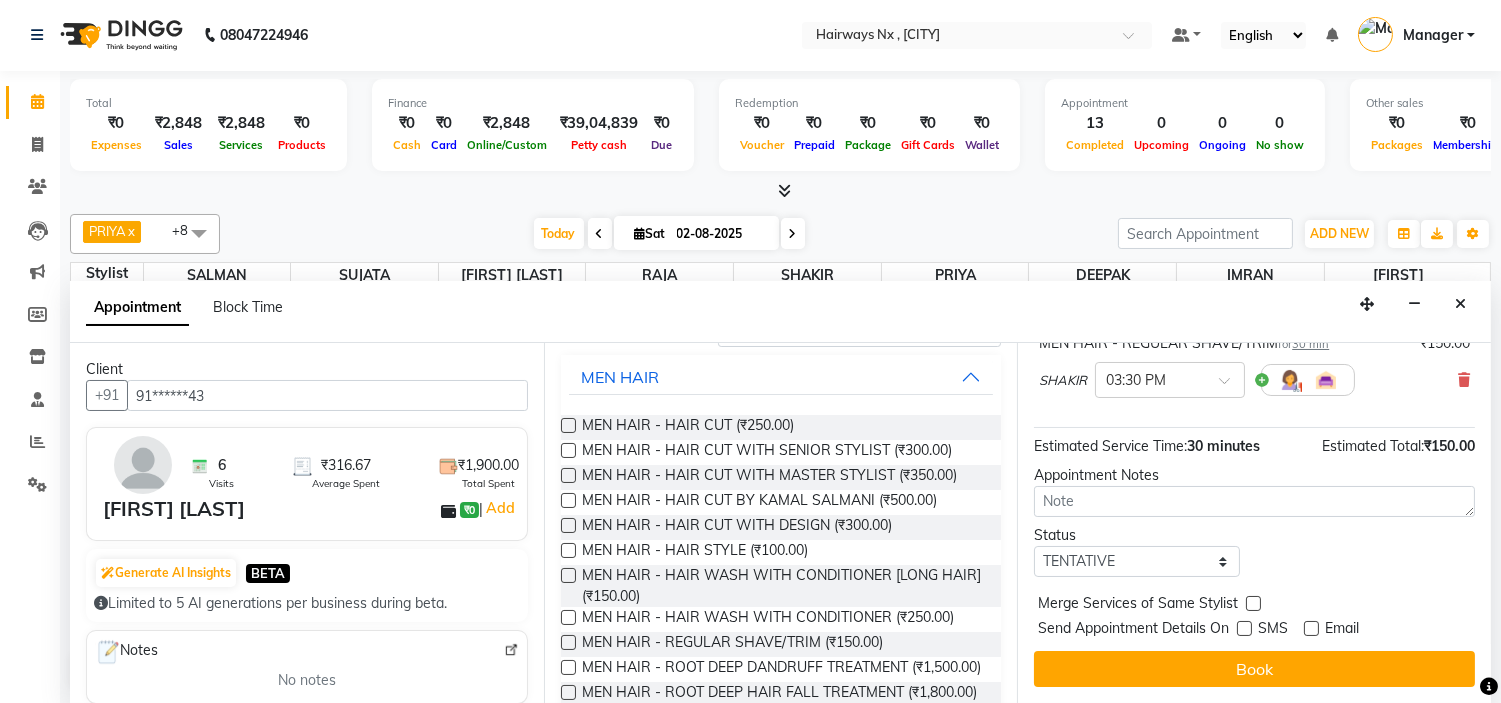 click on "Book" at bounding box center [1254, 669] 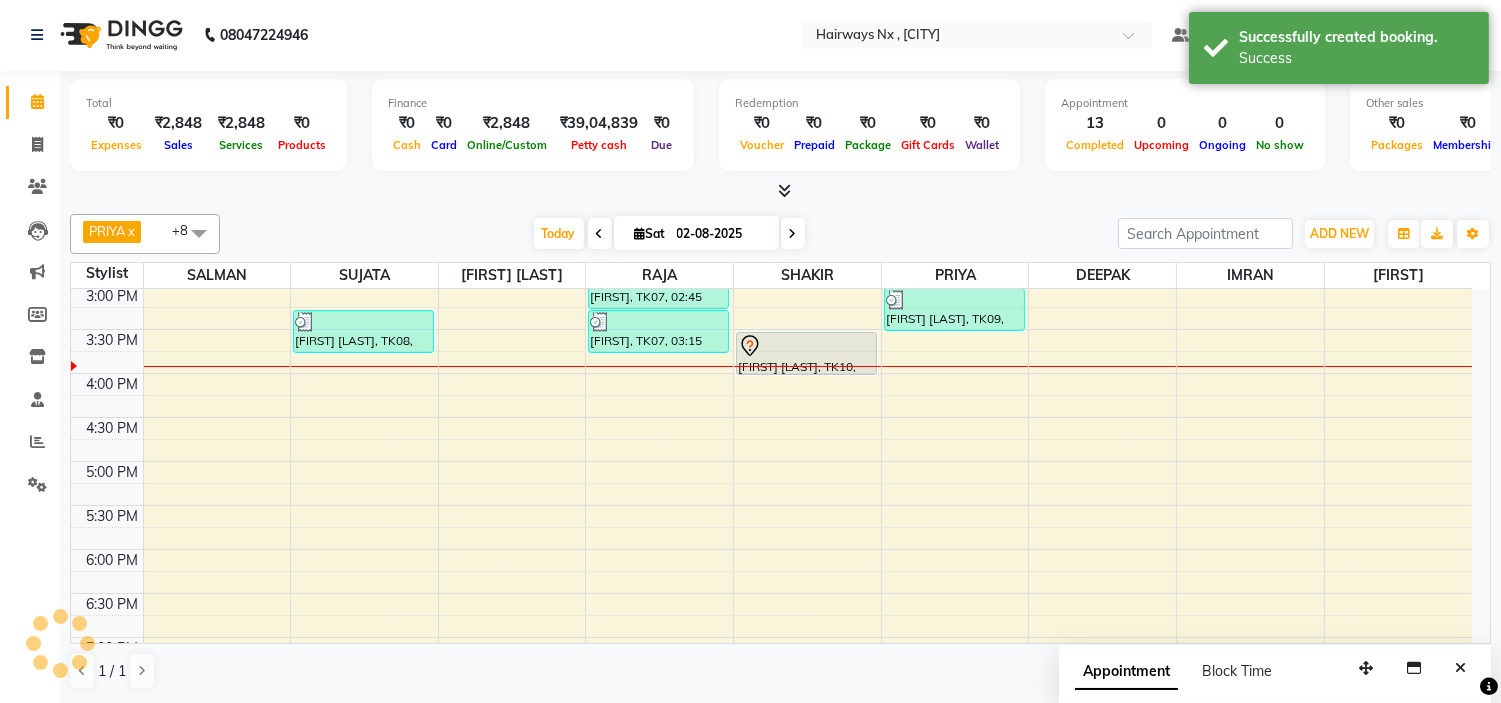 scroll, scrollTop: 0, scrollLeft: 0, axis: both 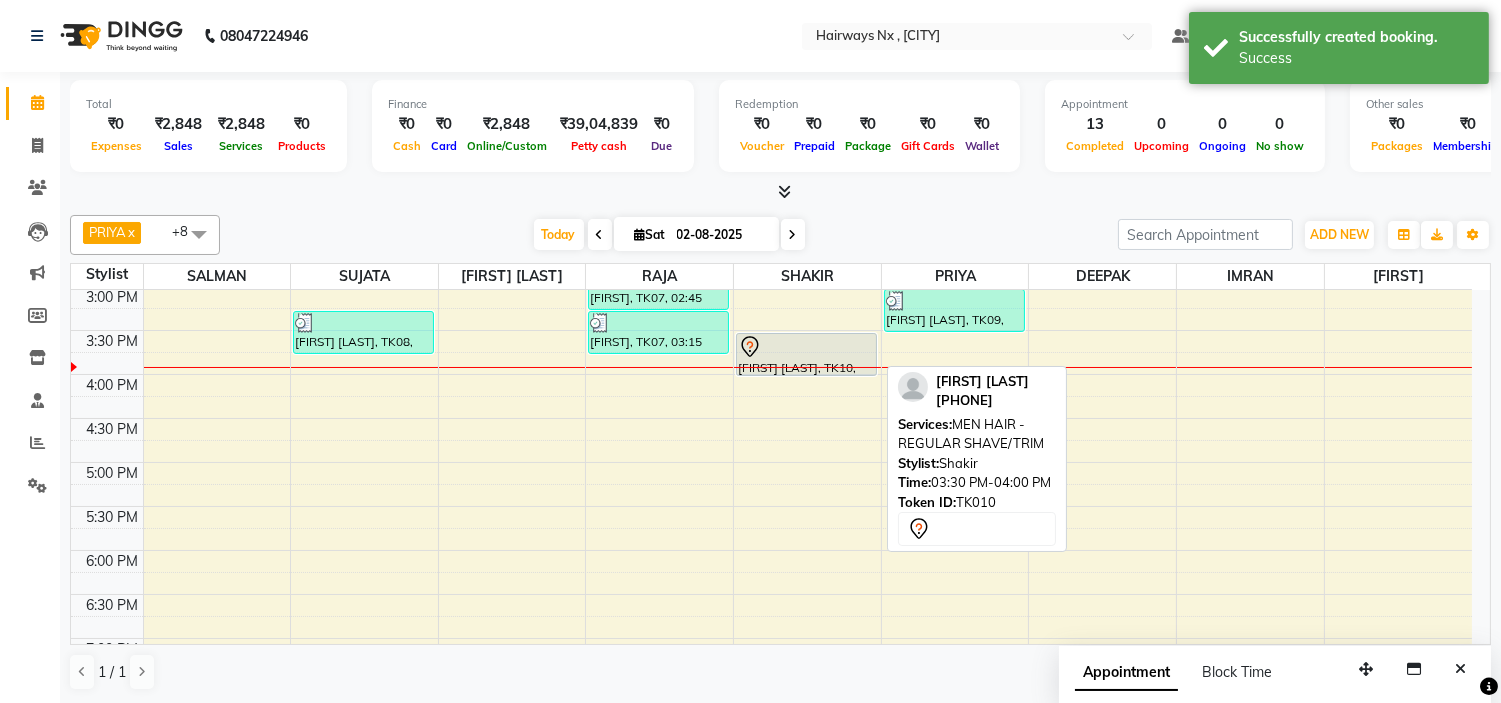 click at bounding box center (806, 347) 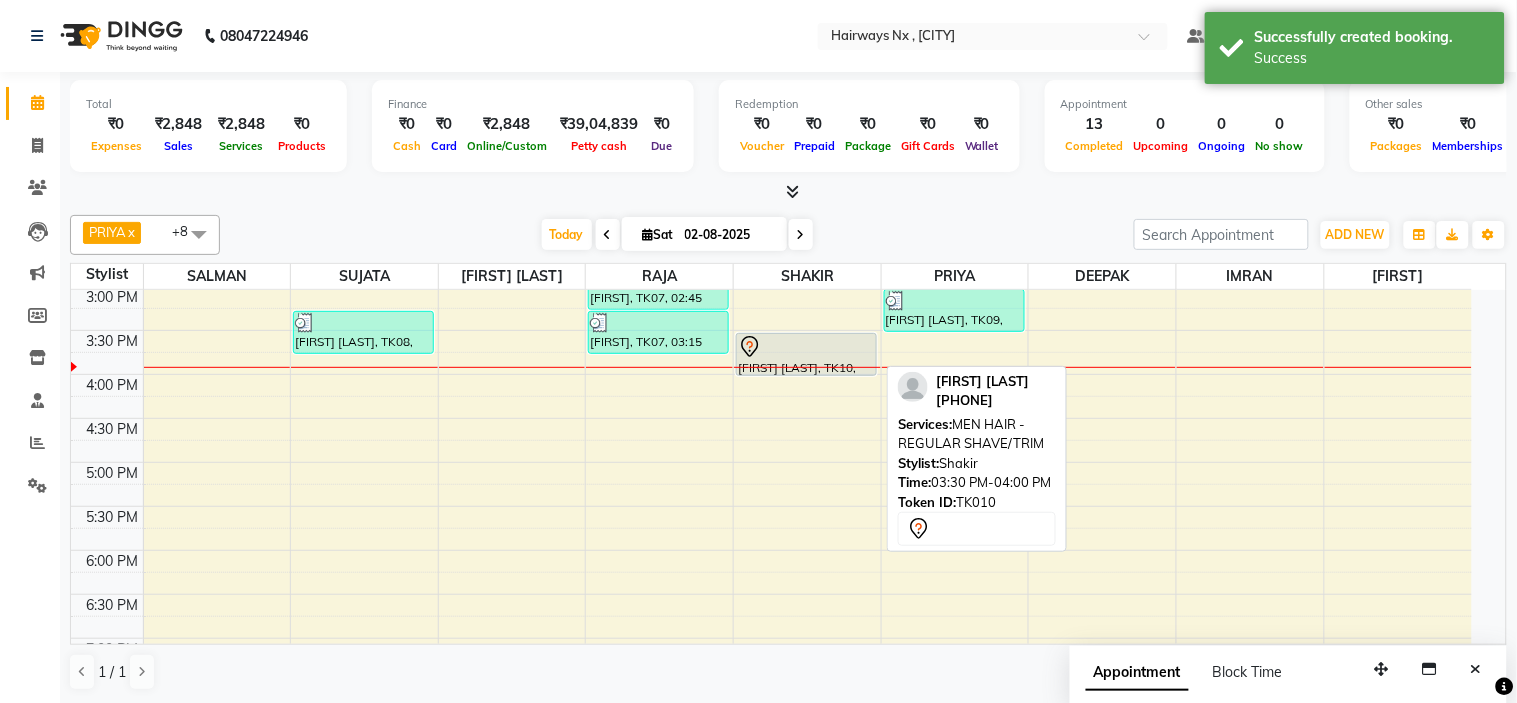 select on "7" 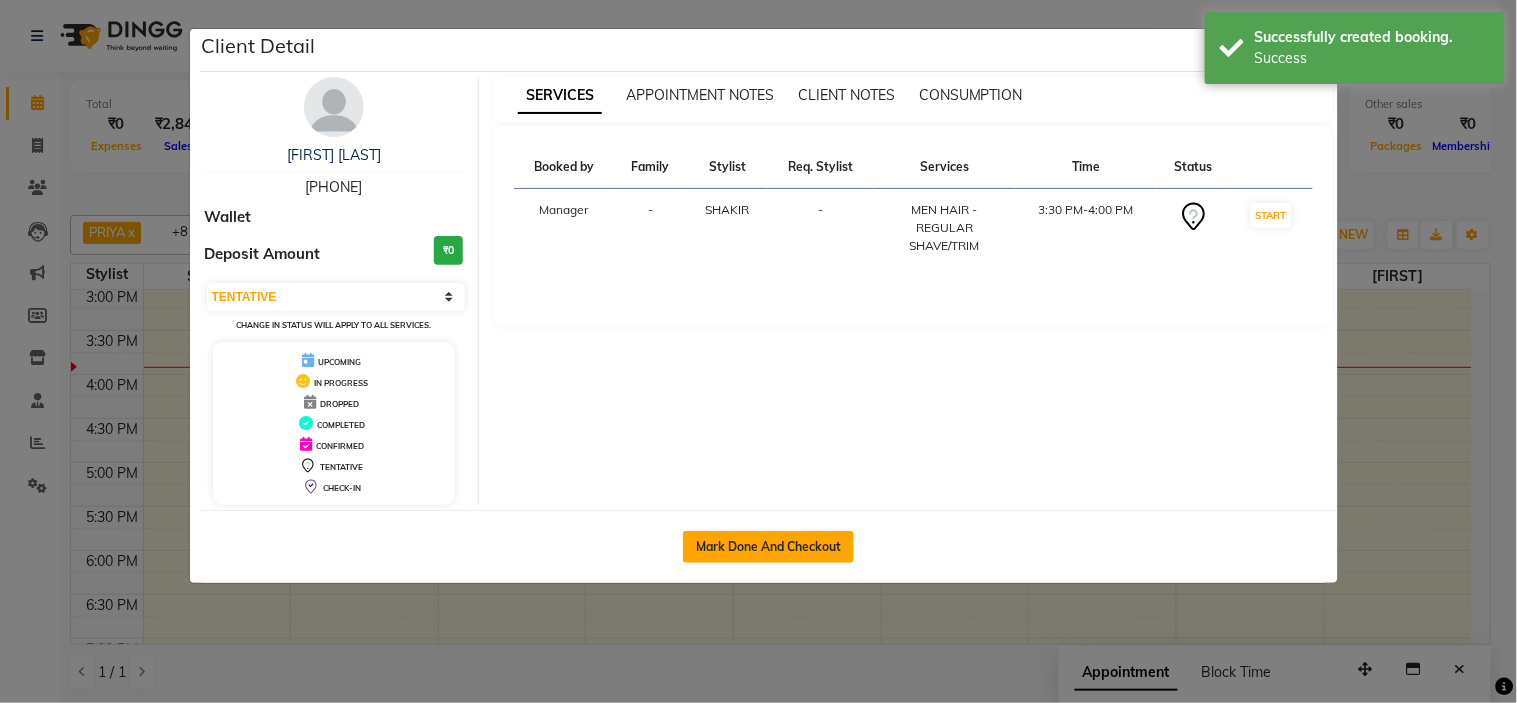 click on "Mark Done And Checkout" 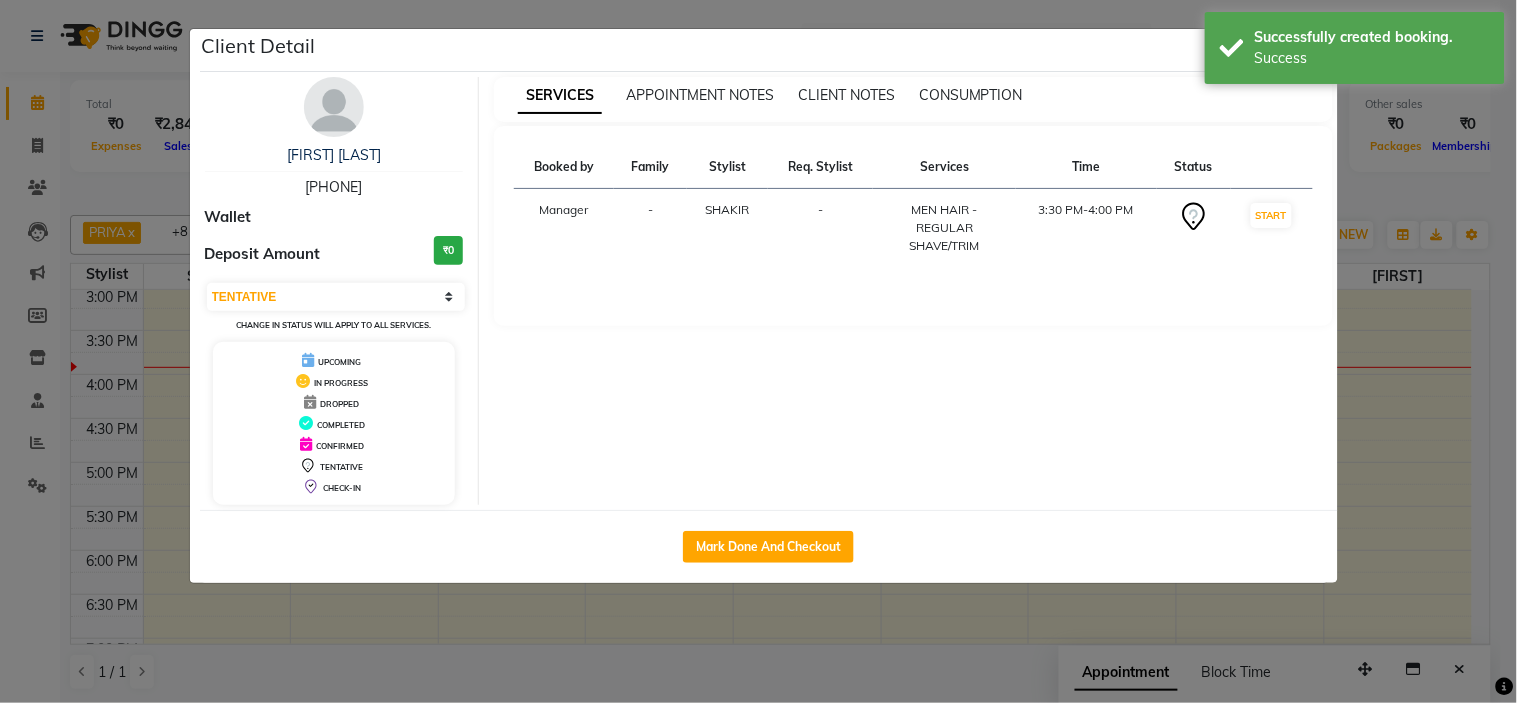 select on "service" 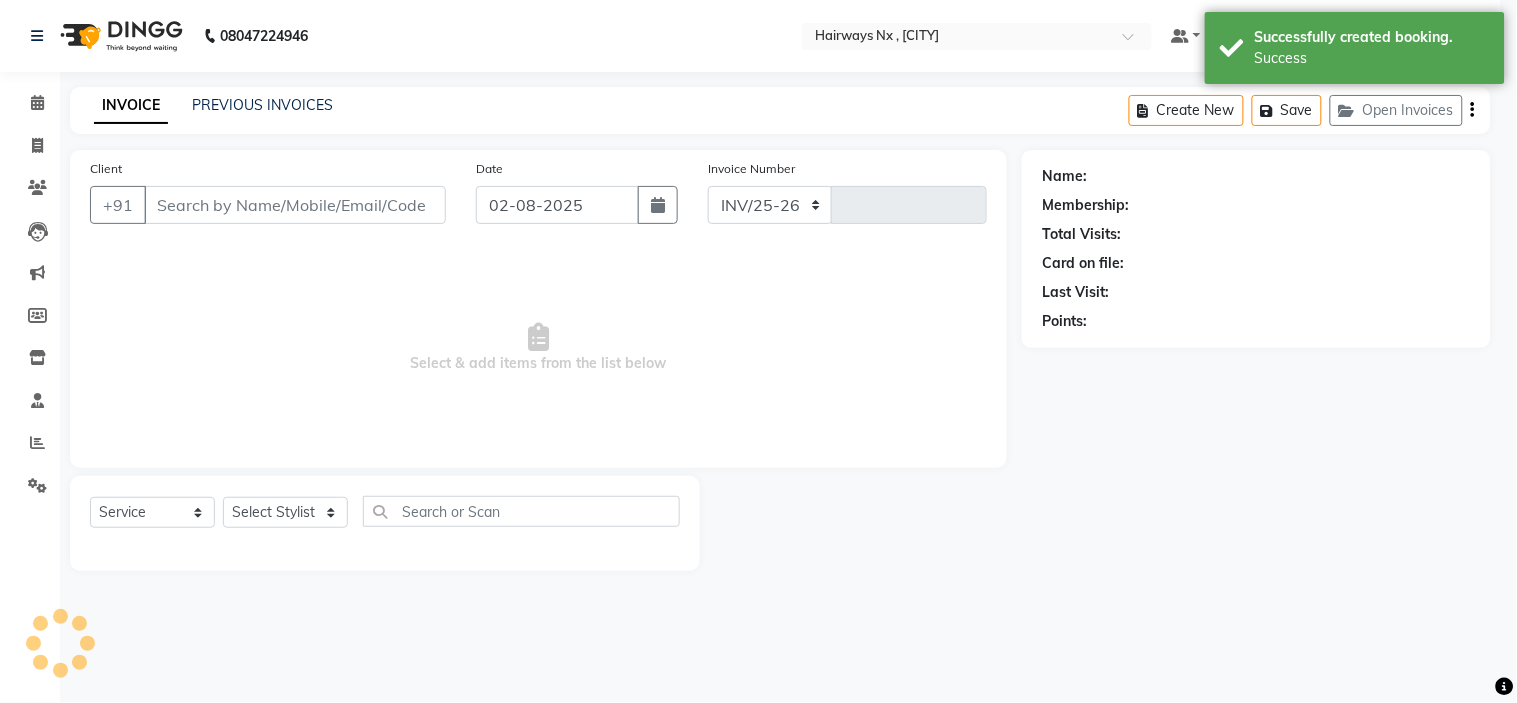 select on "778" 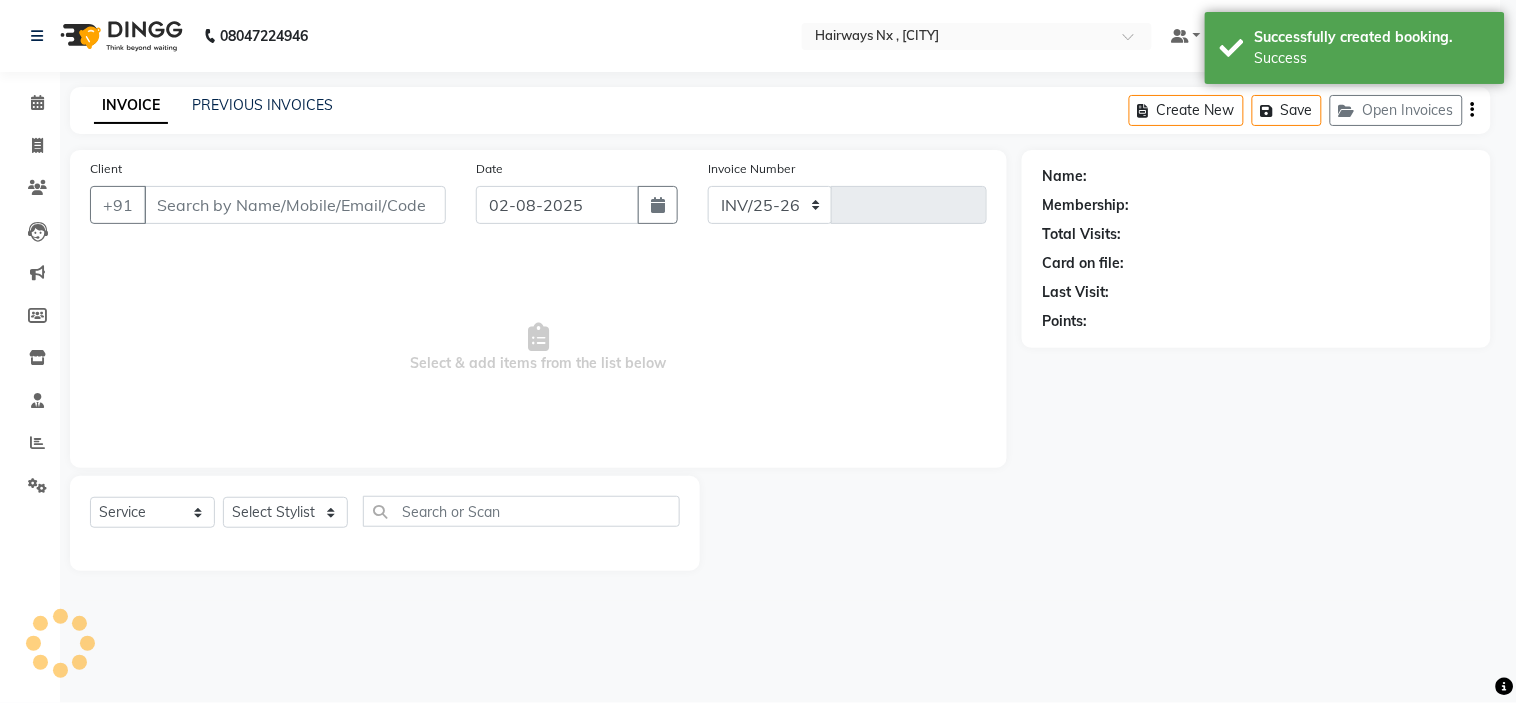type on "0891" 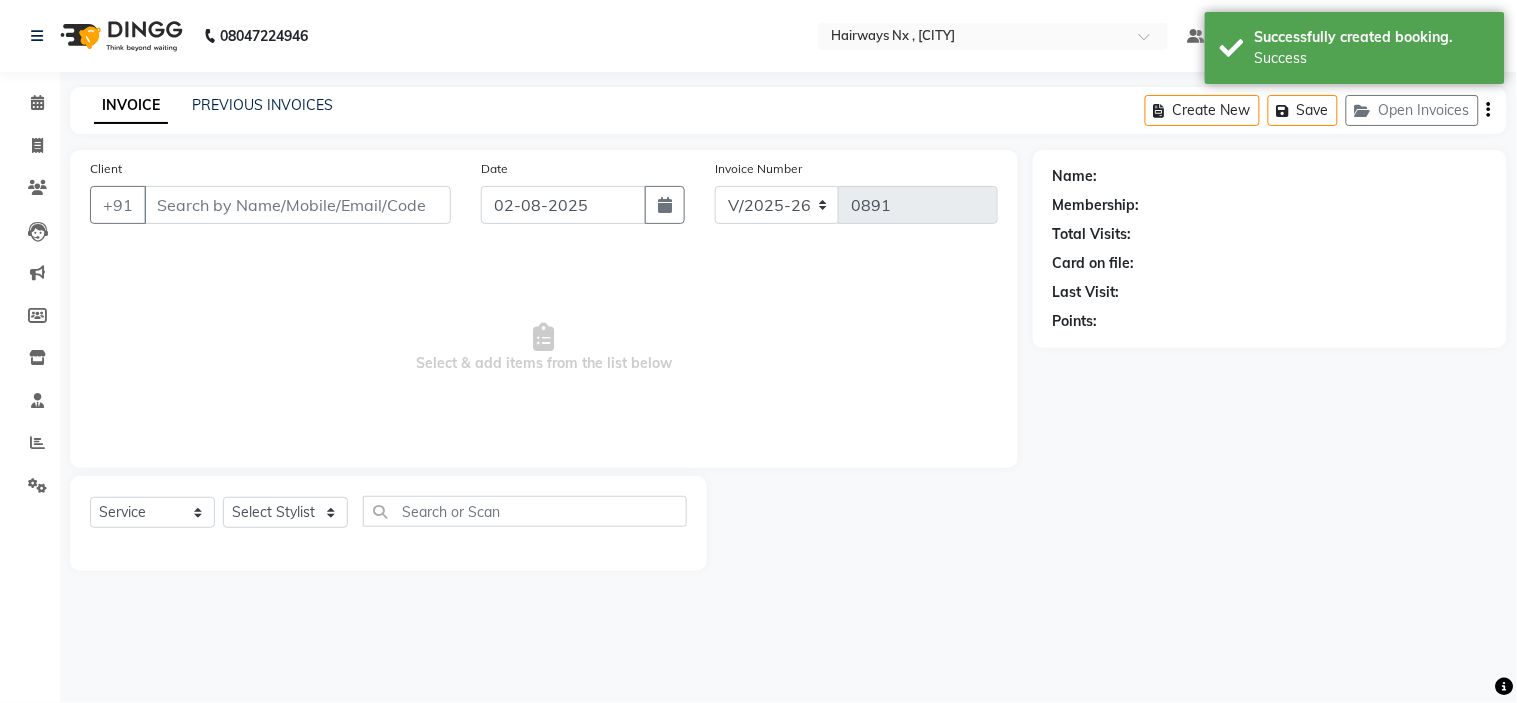 type on "91******43" 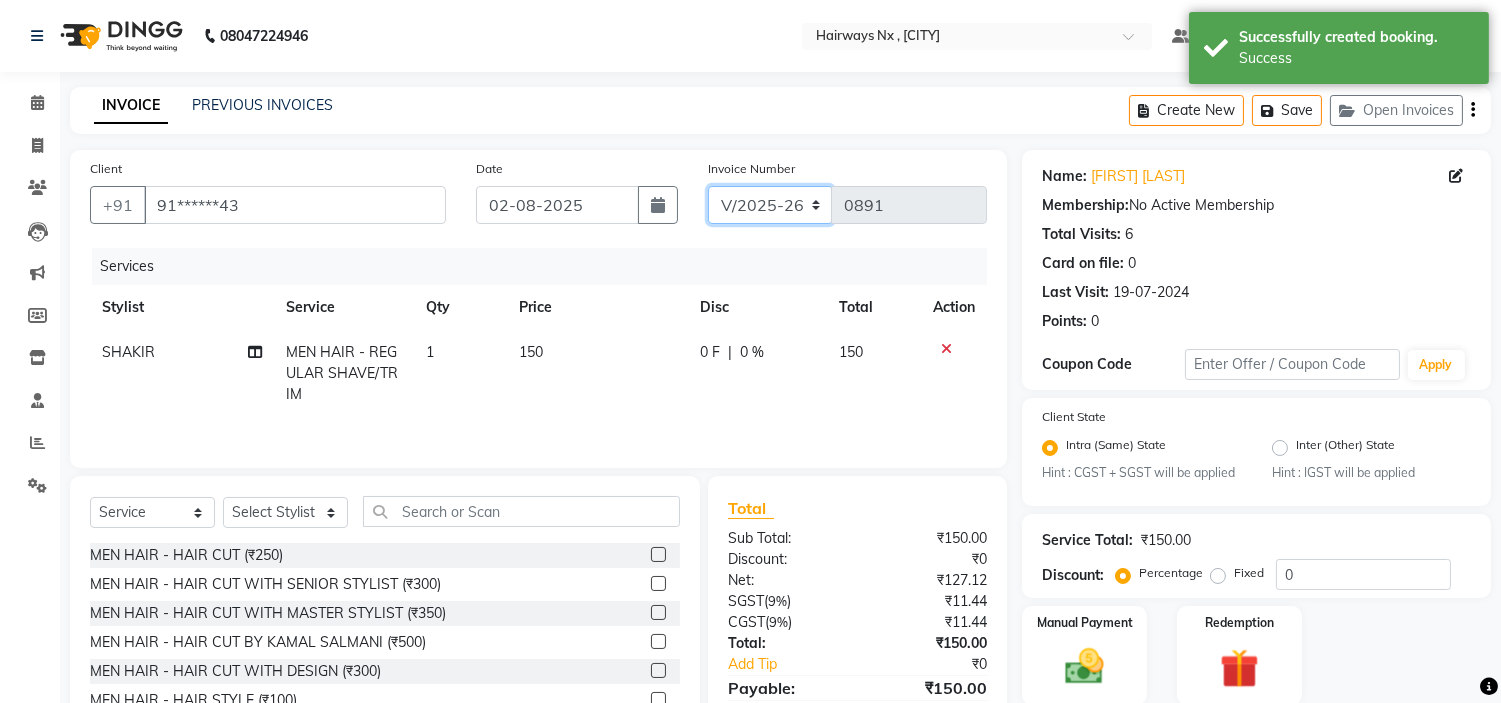 click on "INV/25-26 V/2025-26" 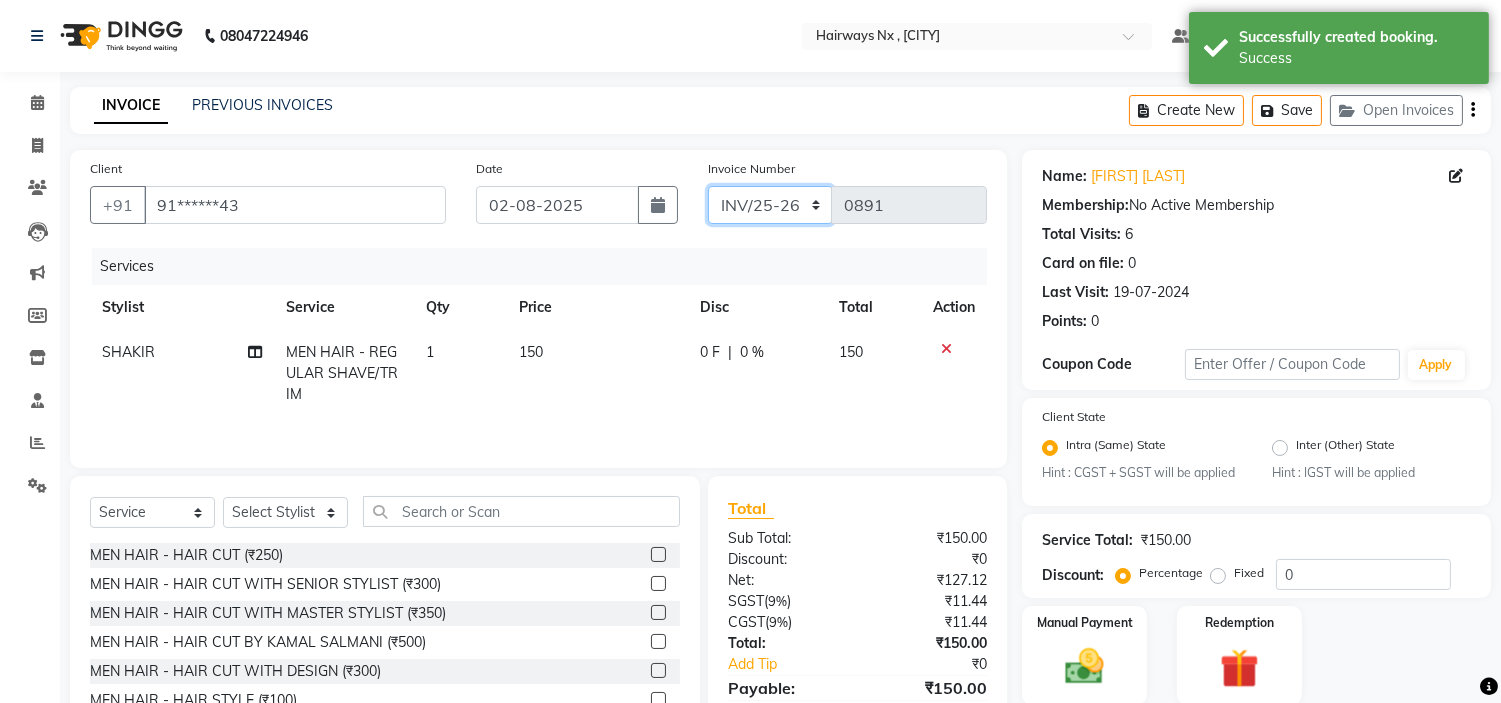 click on "INV/25-26 V/2025-26" 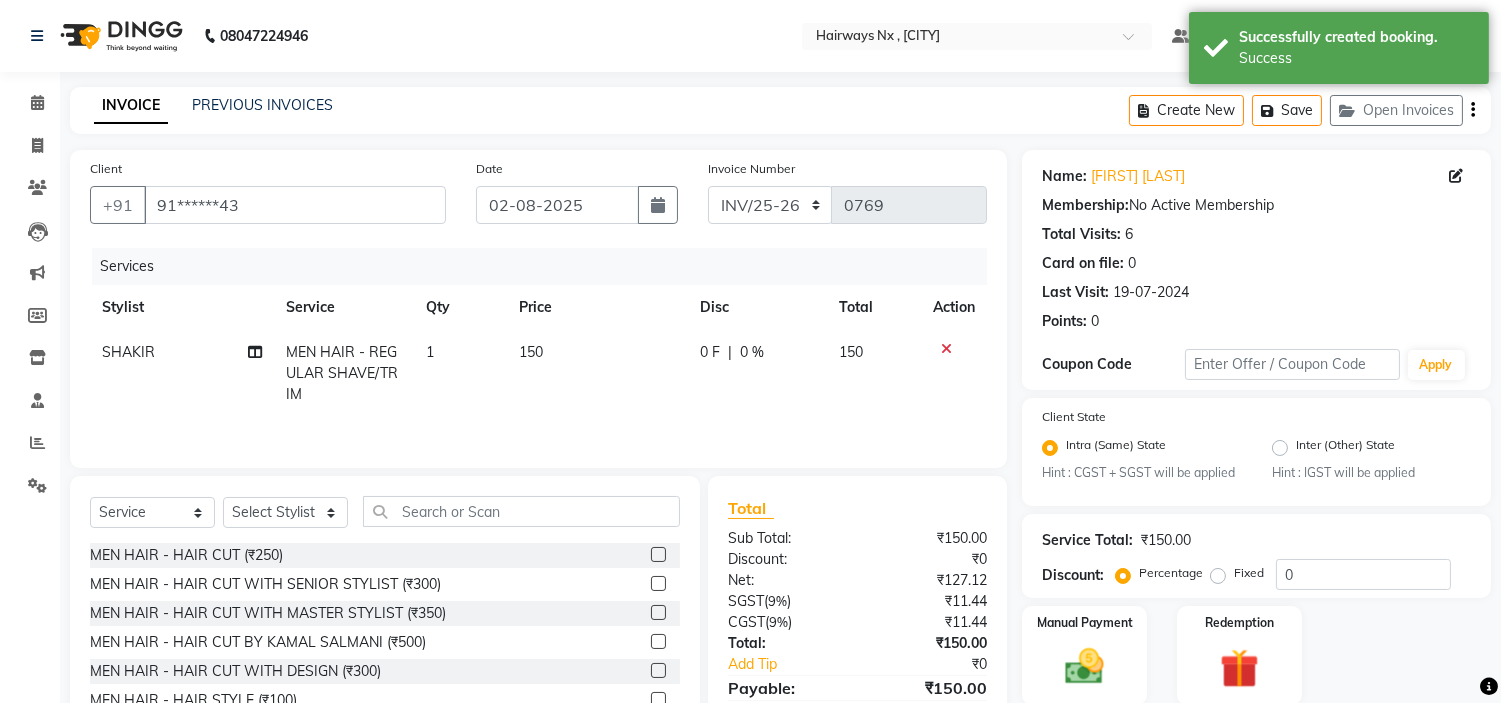 click 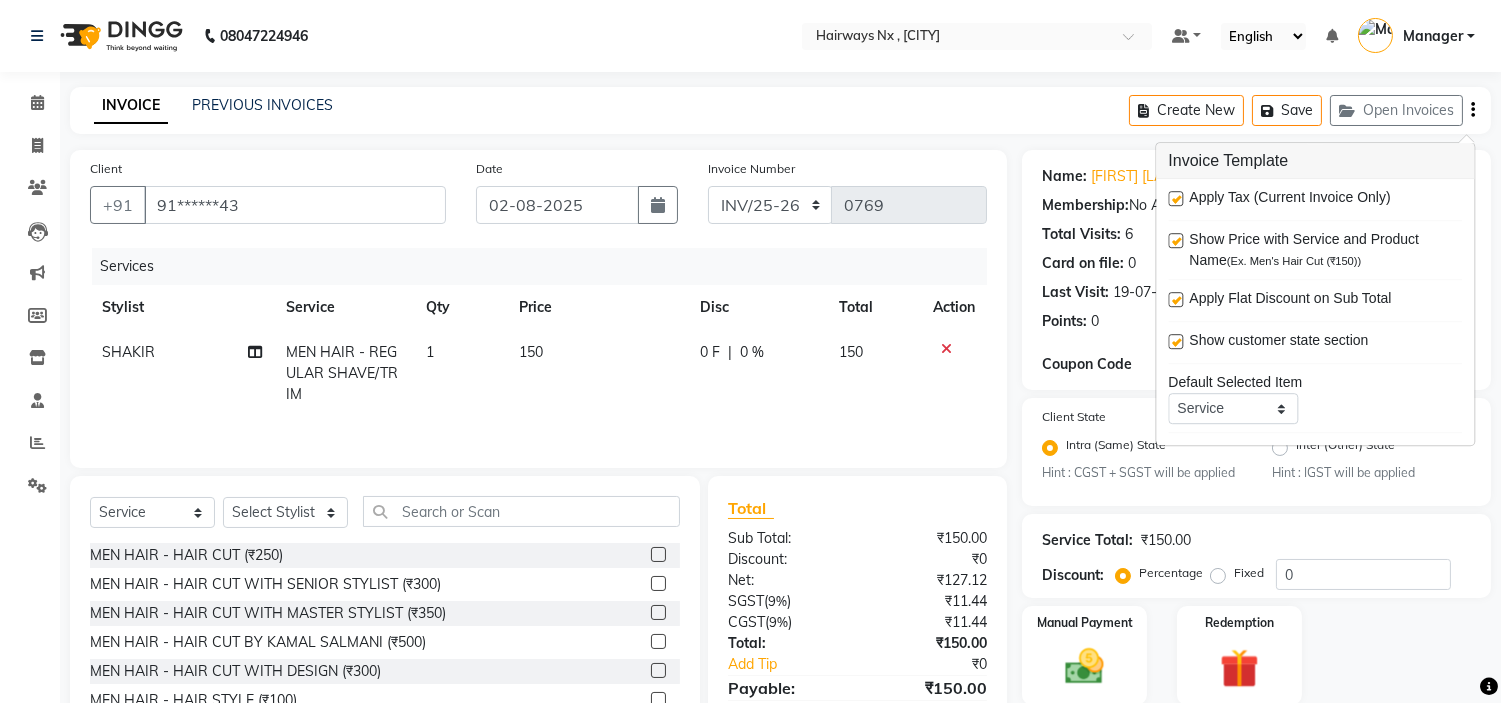 click at bounding box center (1175, 198) 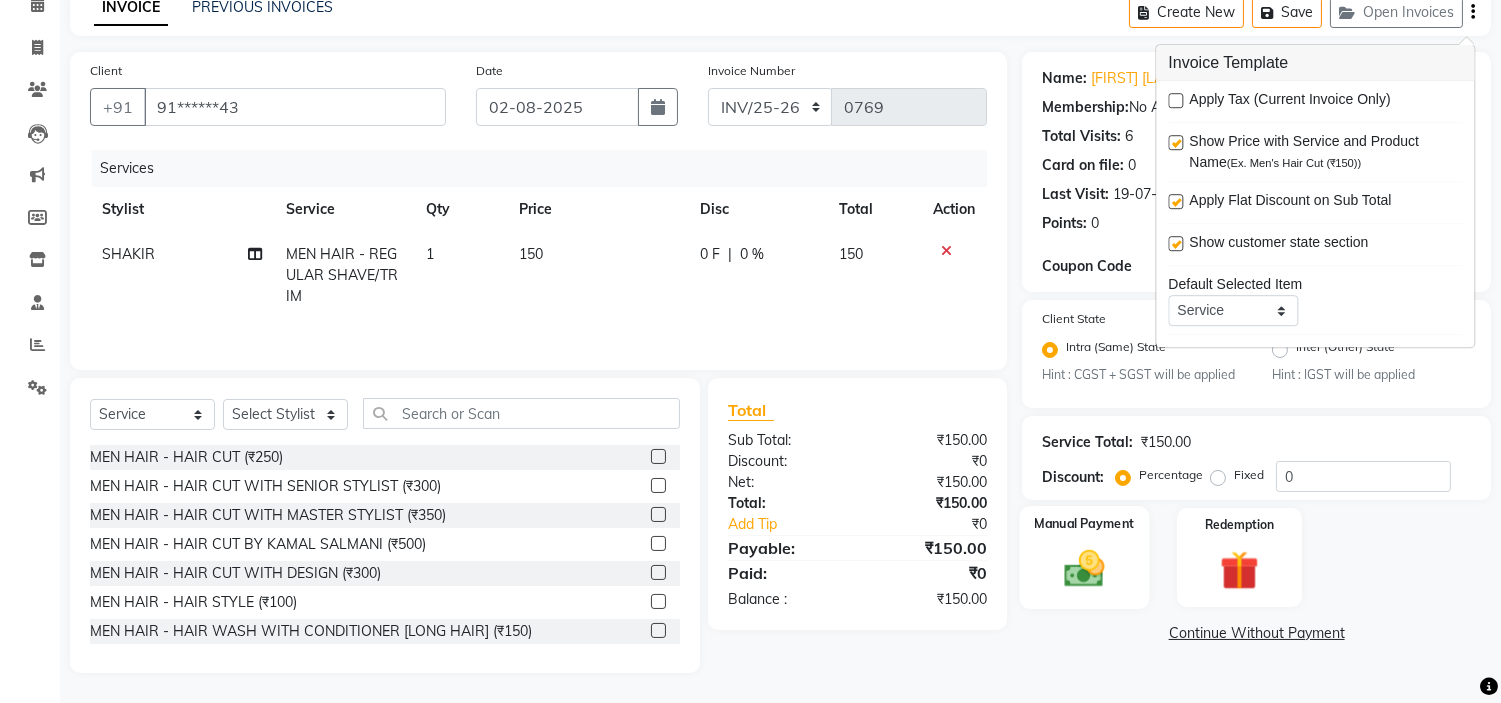 click 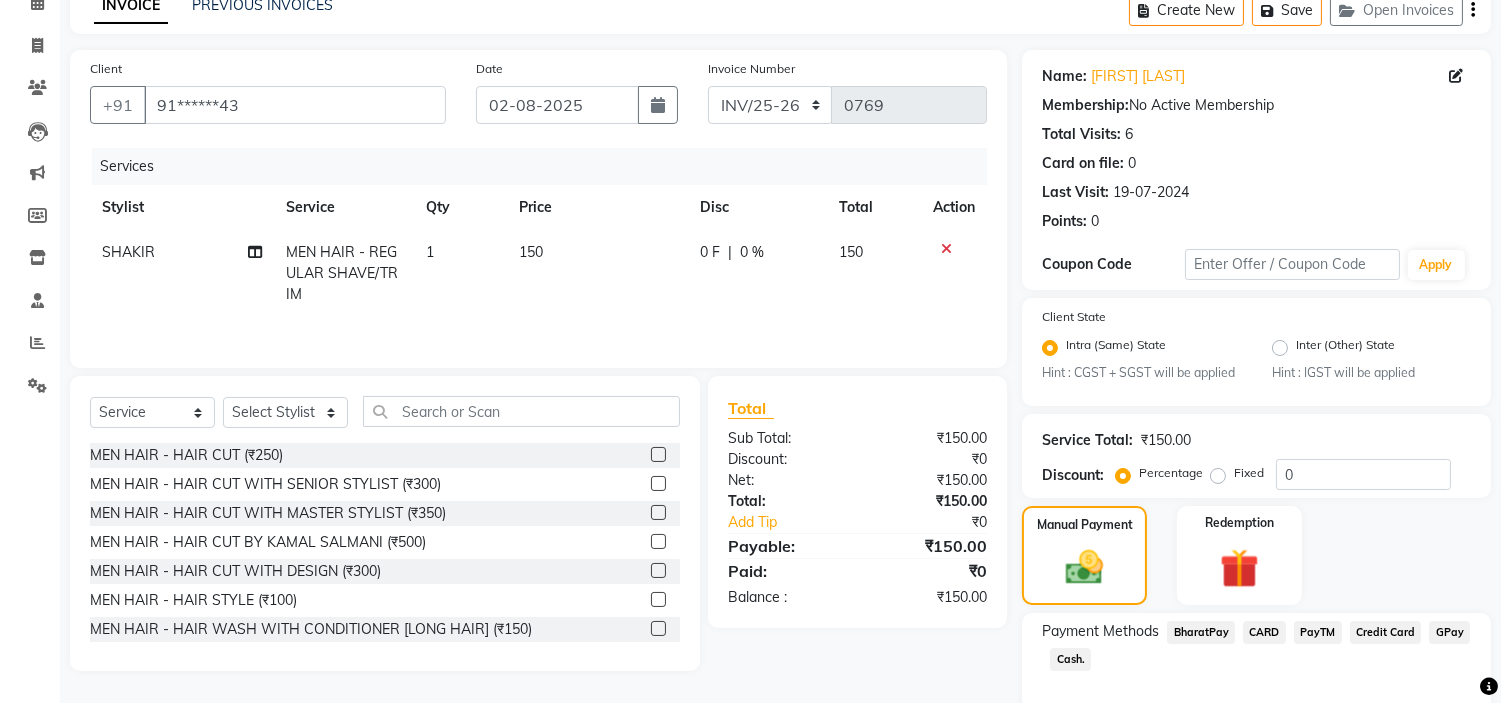 scroll, scrollTop: 201, scrollLeft: 0, axis: vertical 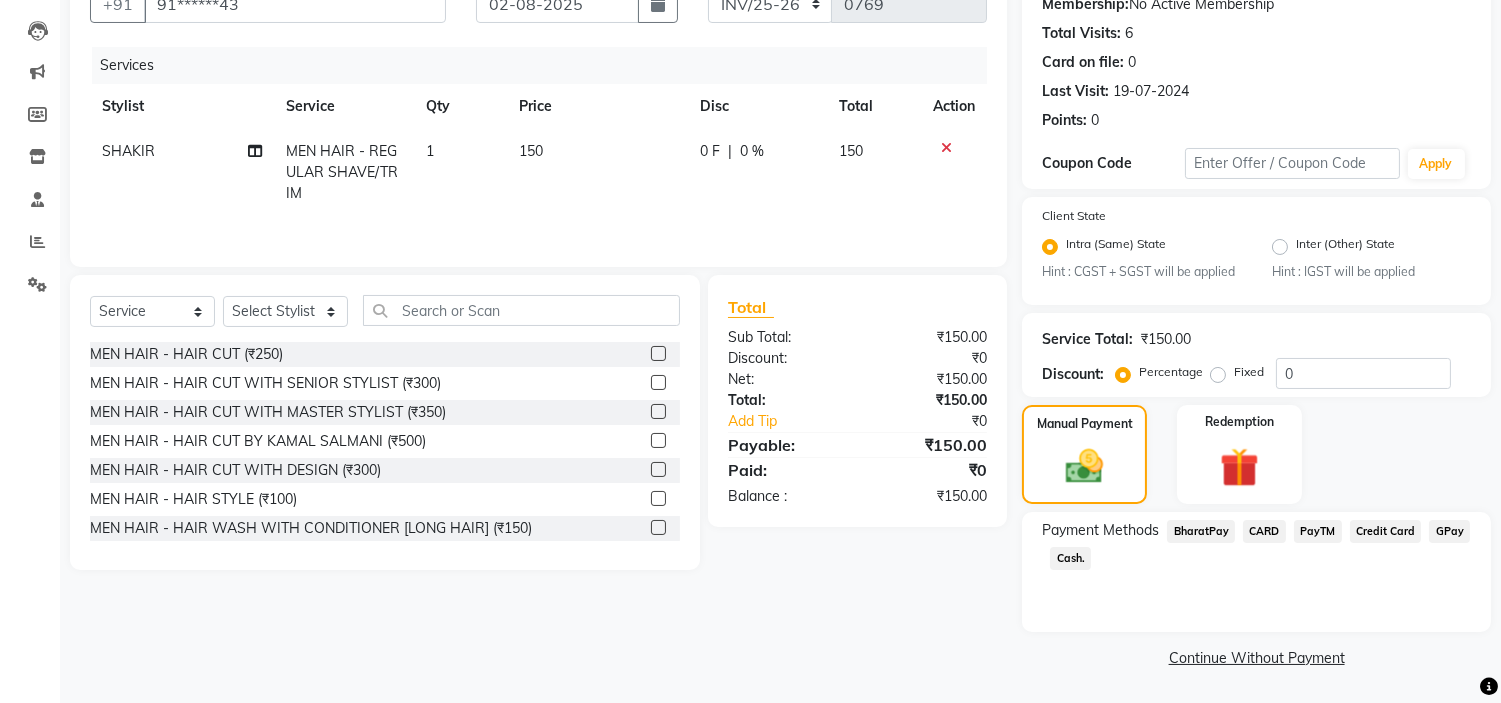 click on "Cash." 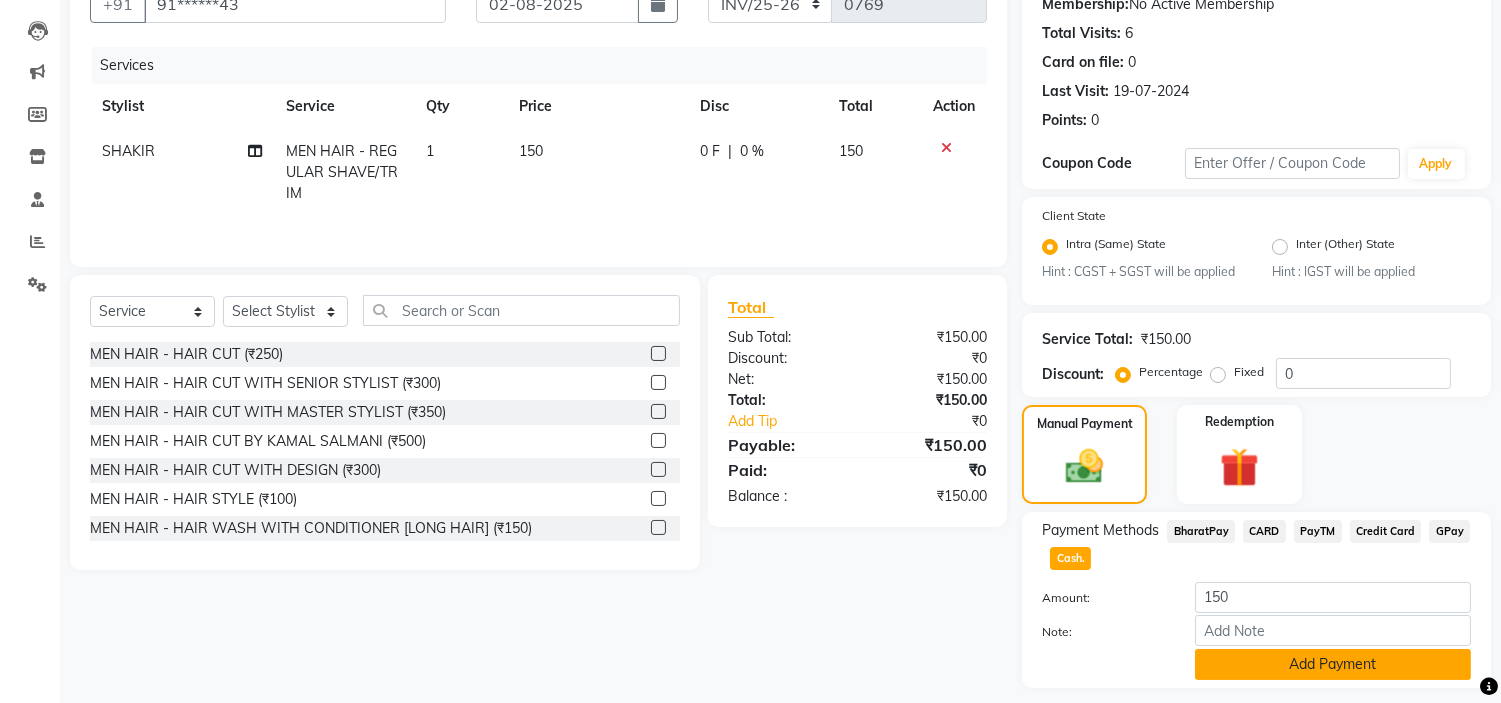 scroll, scrollTop: 257, scrollLeft: 0, axis: vertical 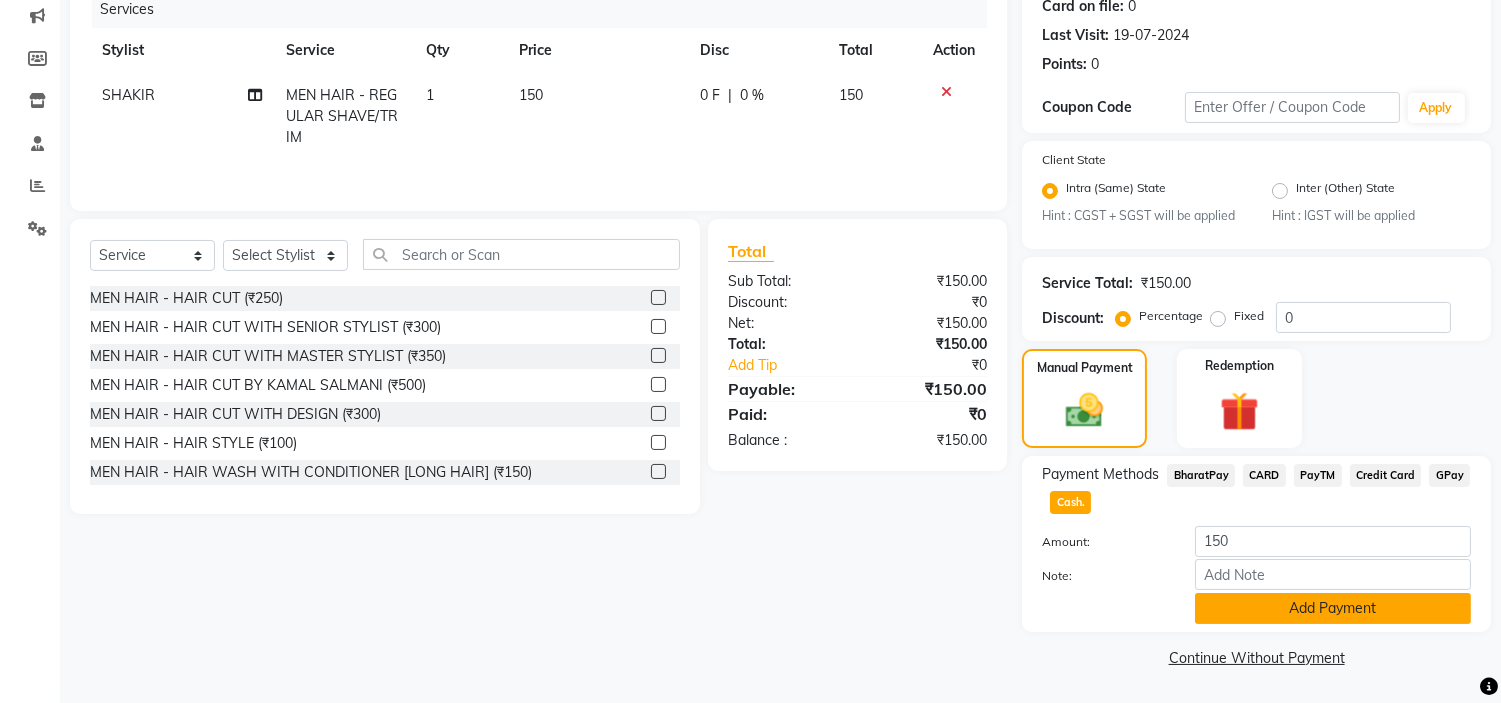 click on "Add Payment" 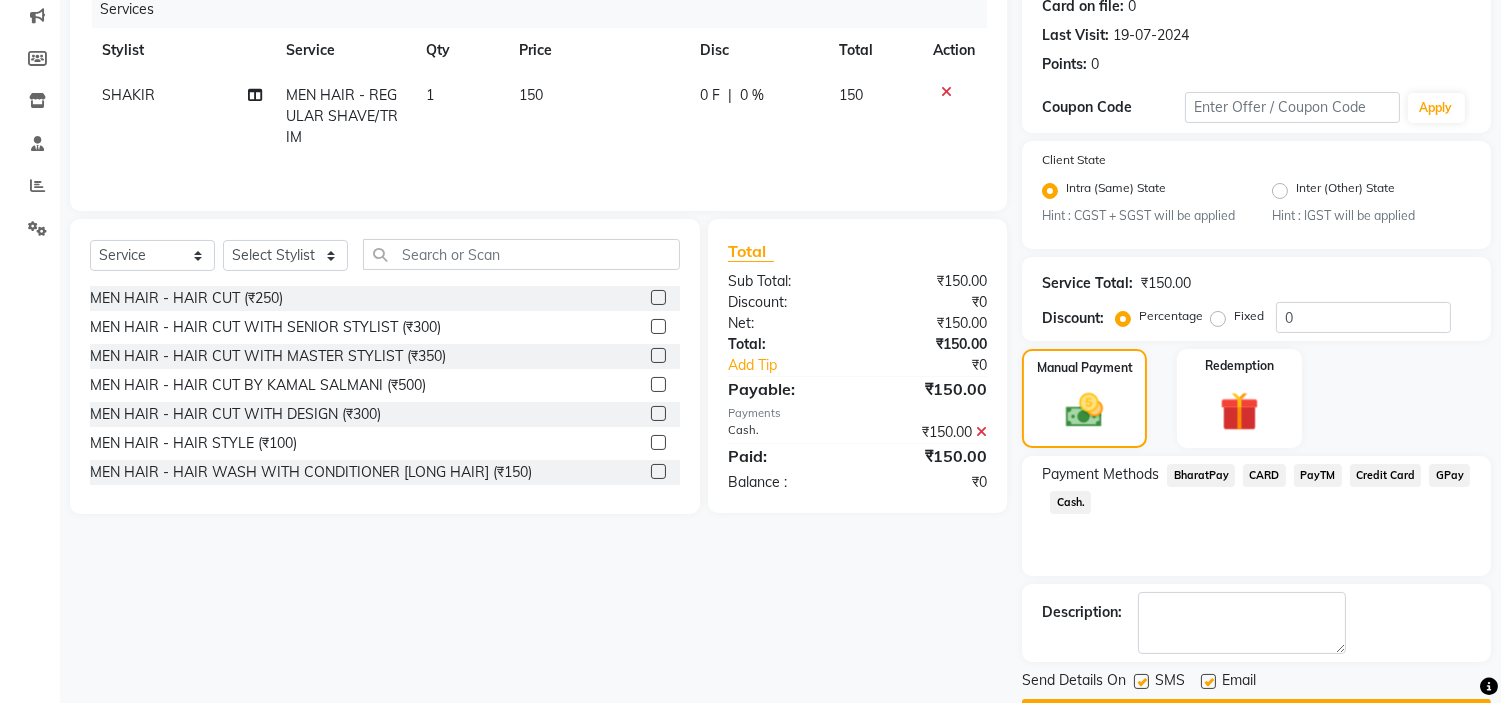 scroll, scrollTop: 314, scrollLeft: 0, axis: vertical 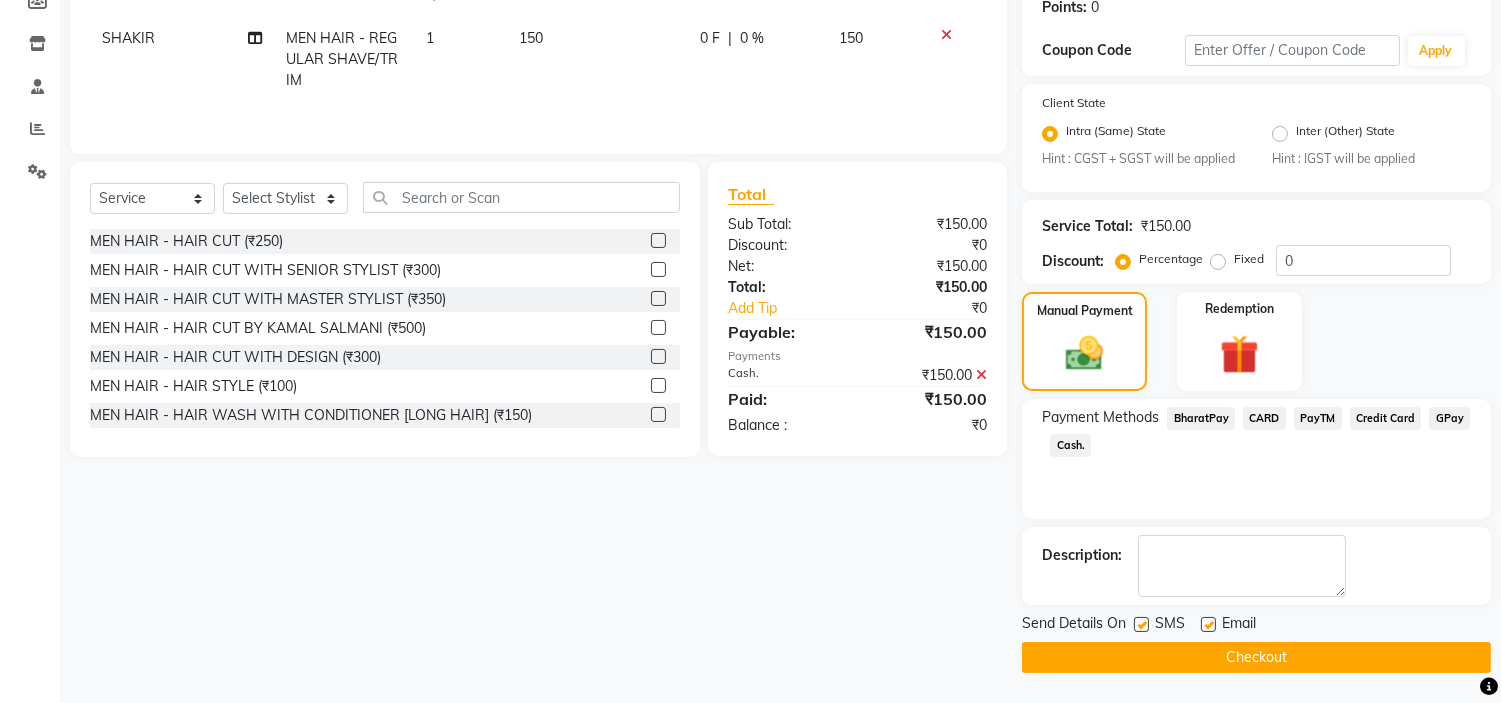 drag, startPoint x: 1137, startPoint y: 623, endPoint x: 1197, endPoint y: 642, distance: 62.936478 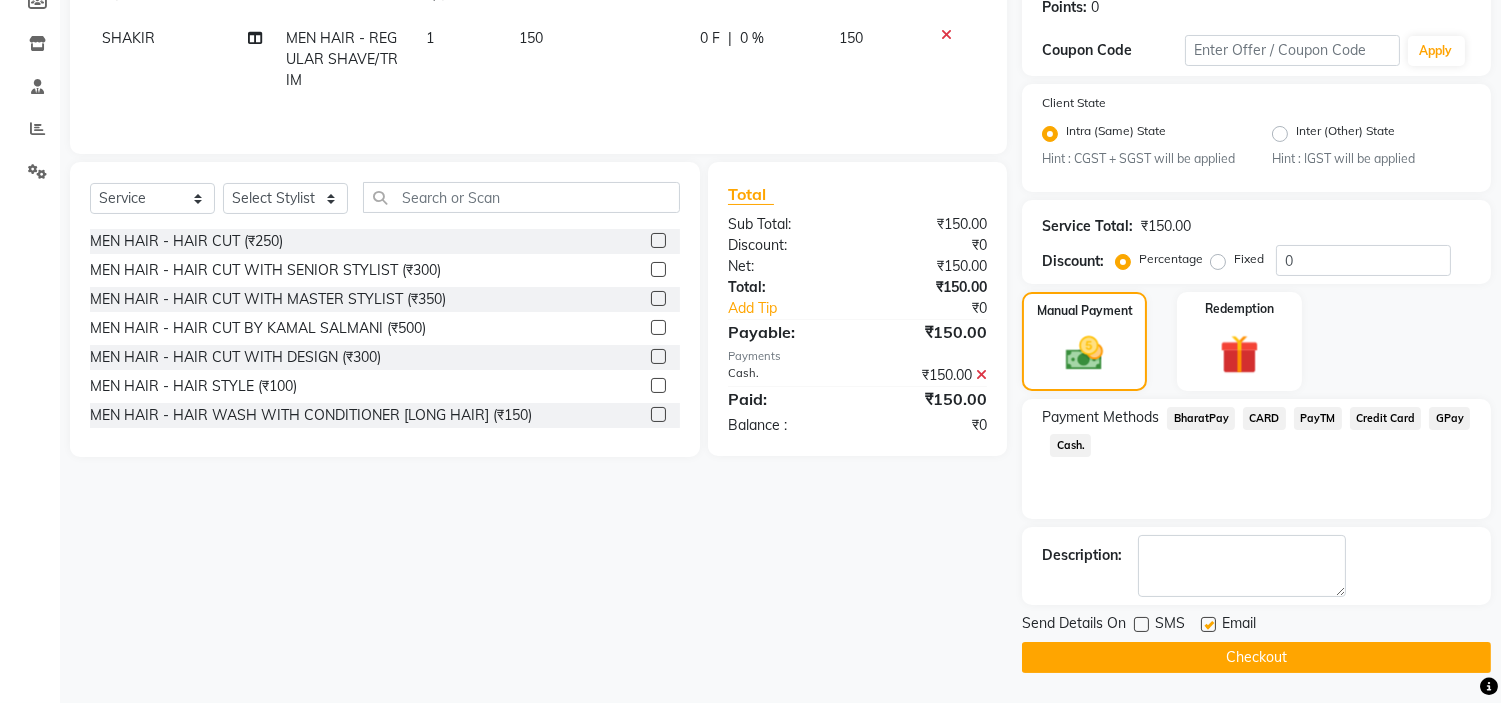 click 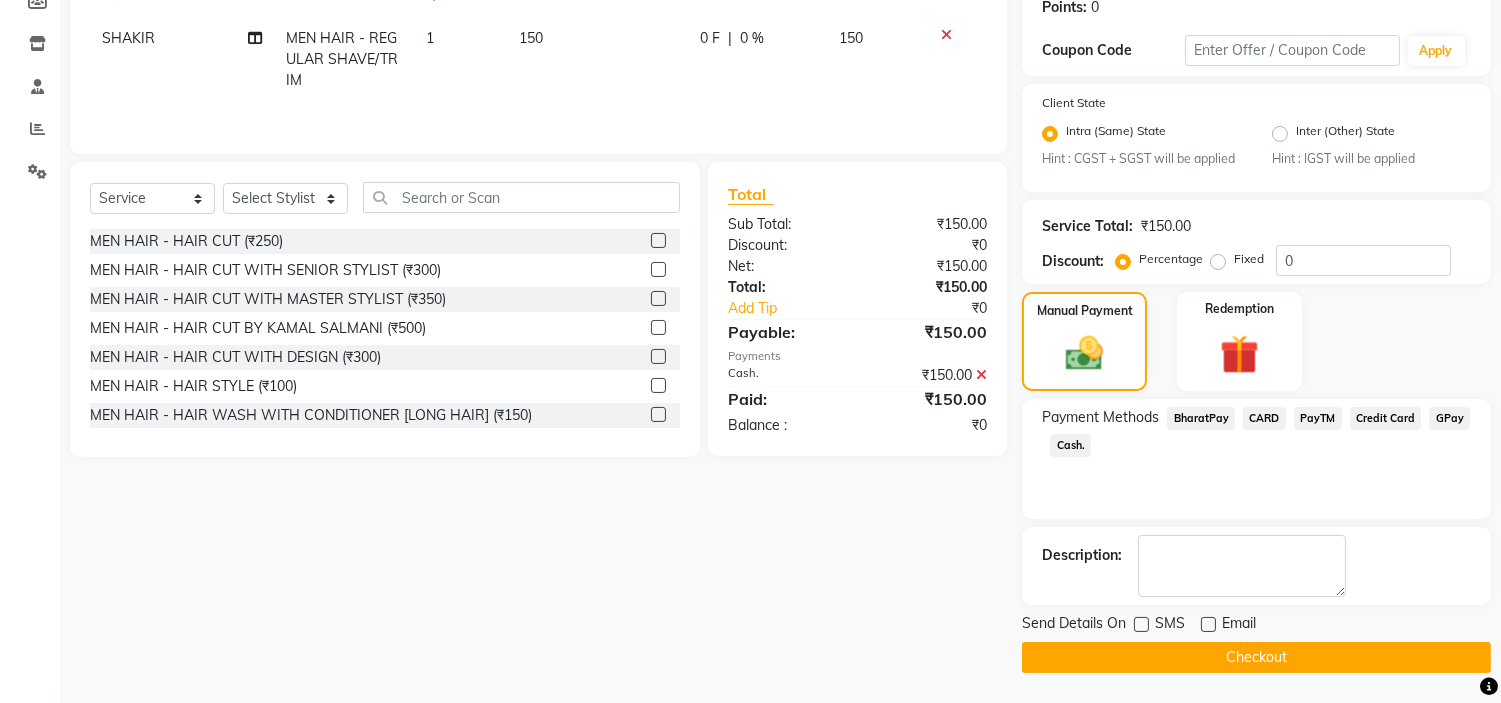 click on "Checkout" 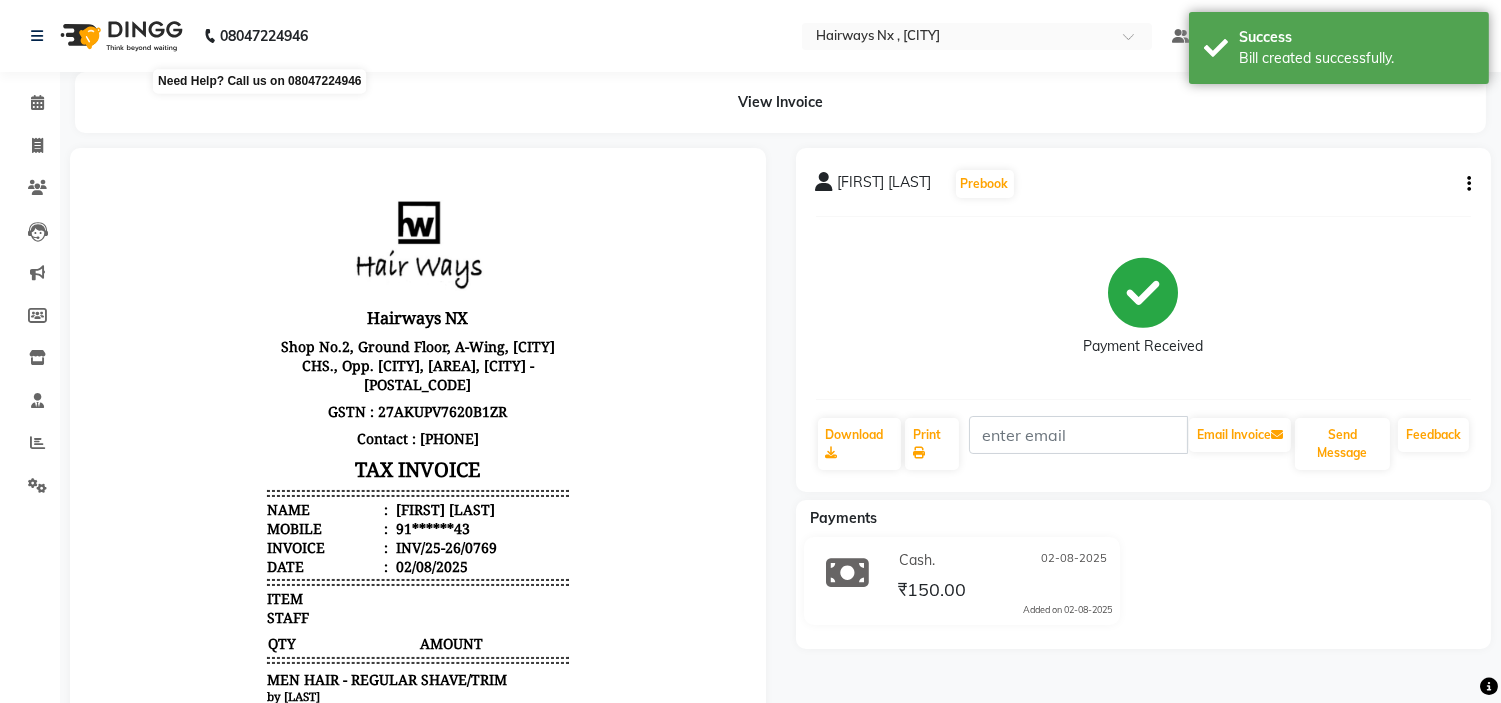 scroll, scrollTop: 0, scrollLeft: 0, axis: both 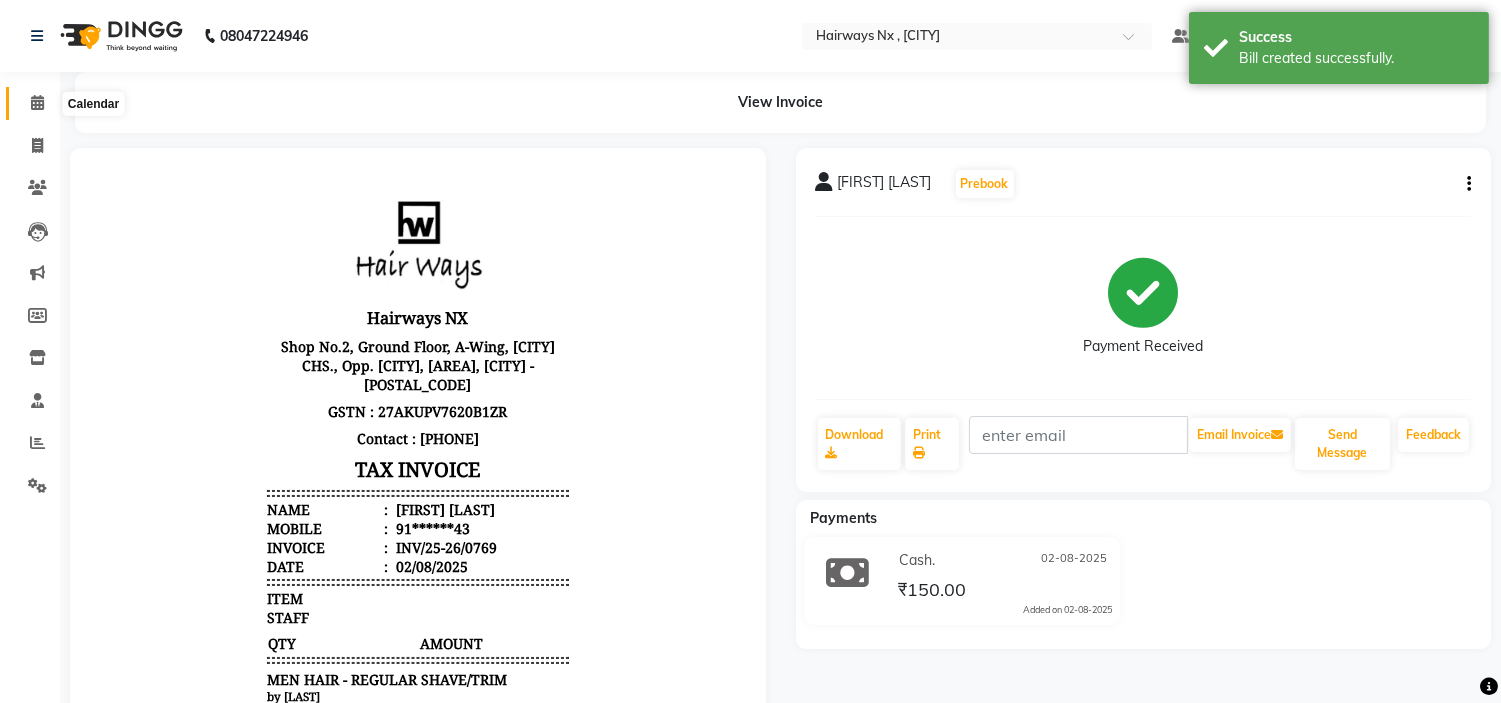 click 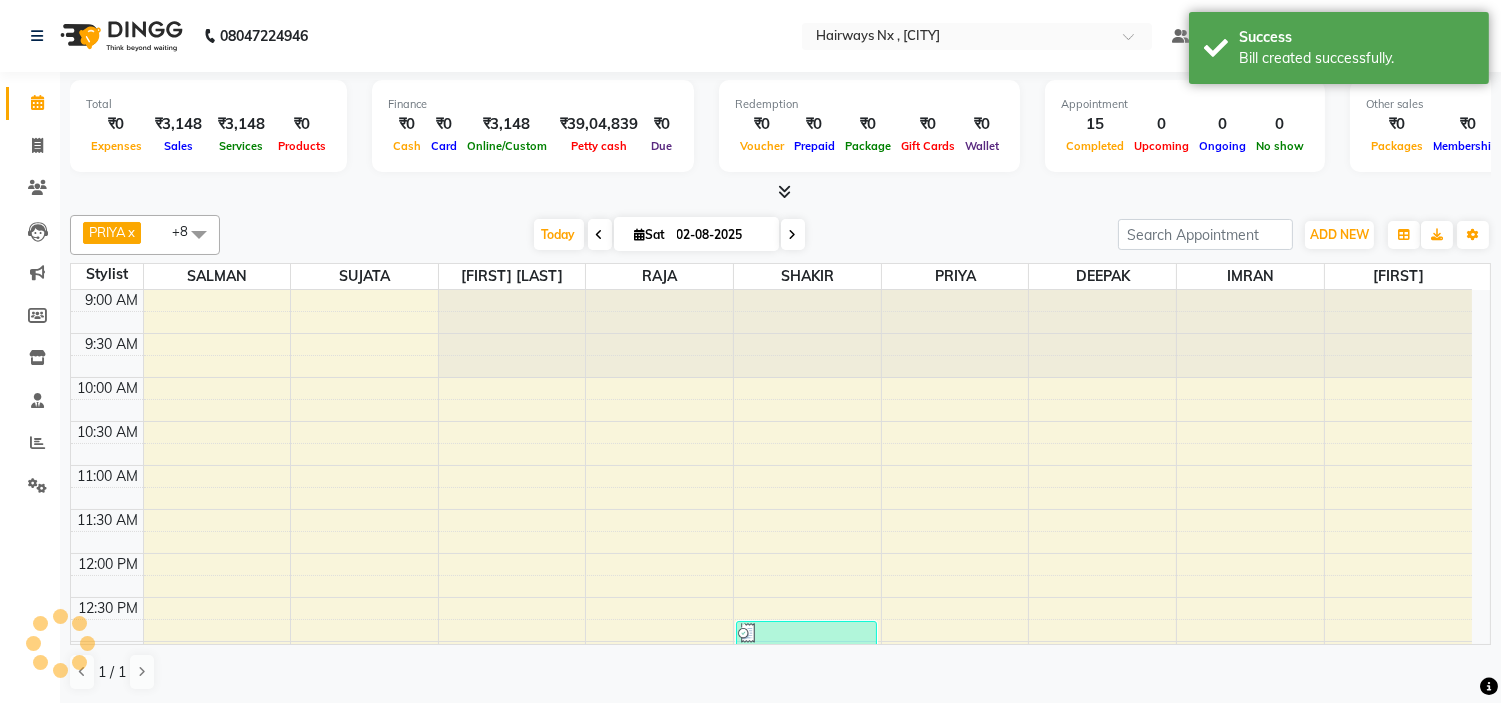 scroll, scrollTop: 0, scrollLeft: 0, axis: both 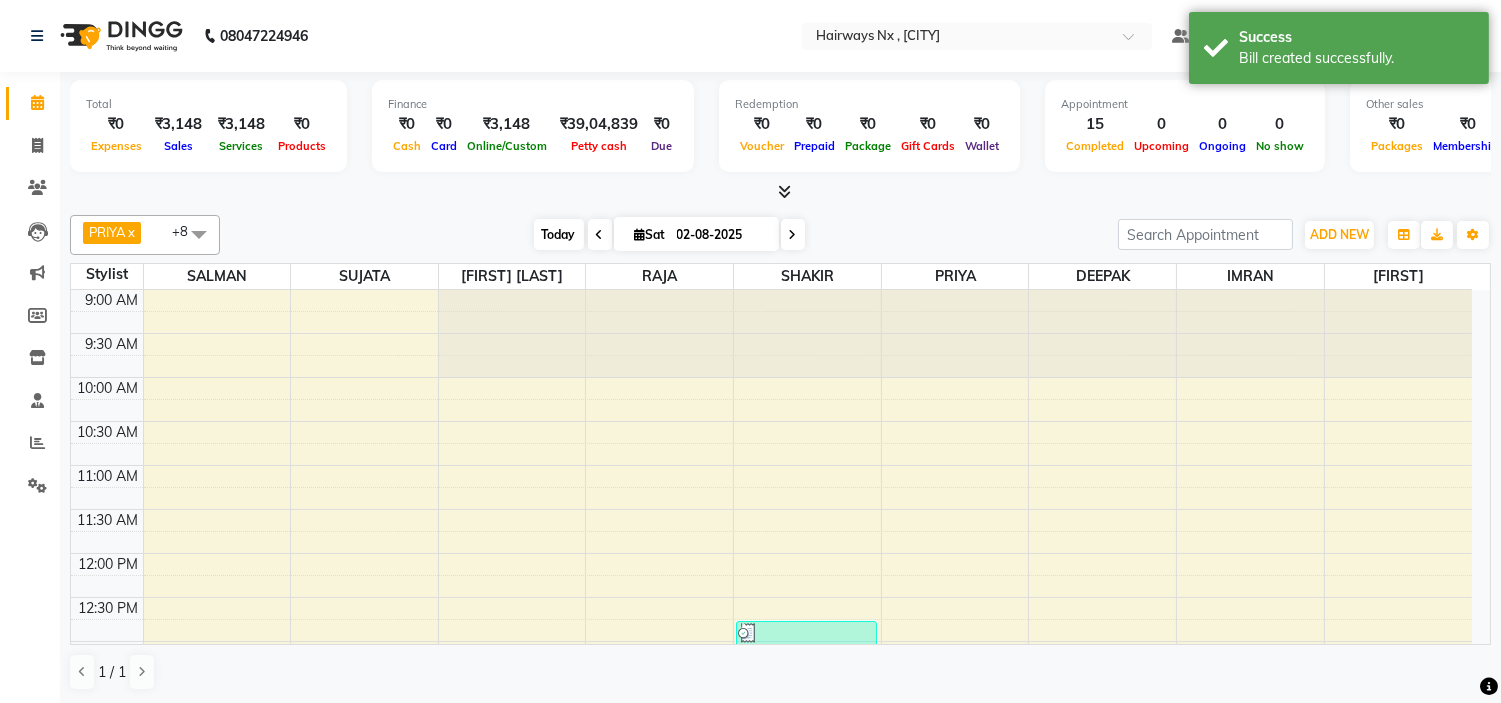 click on "Today" at bounding box center [559, 234] 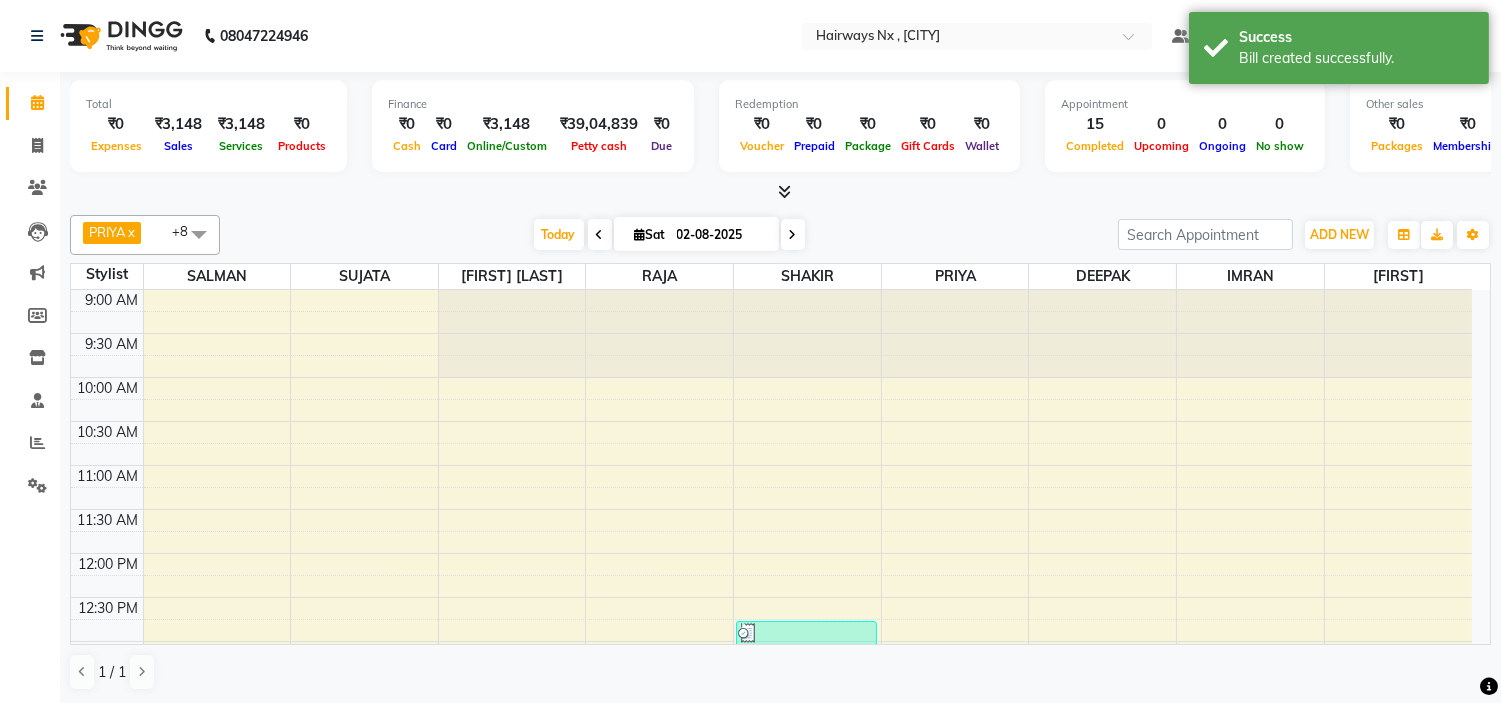 scroll, scrollTop: 531, scrollLeft: 0, axis: vertical 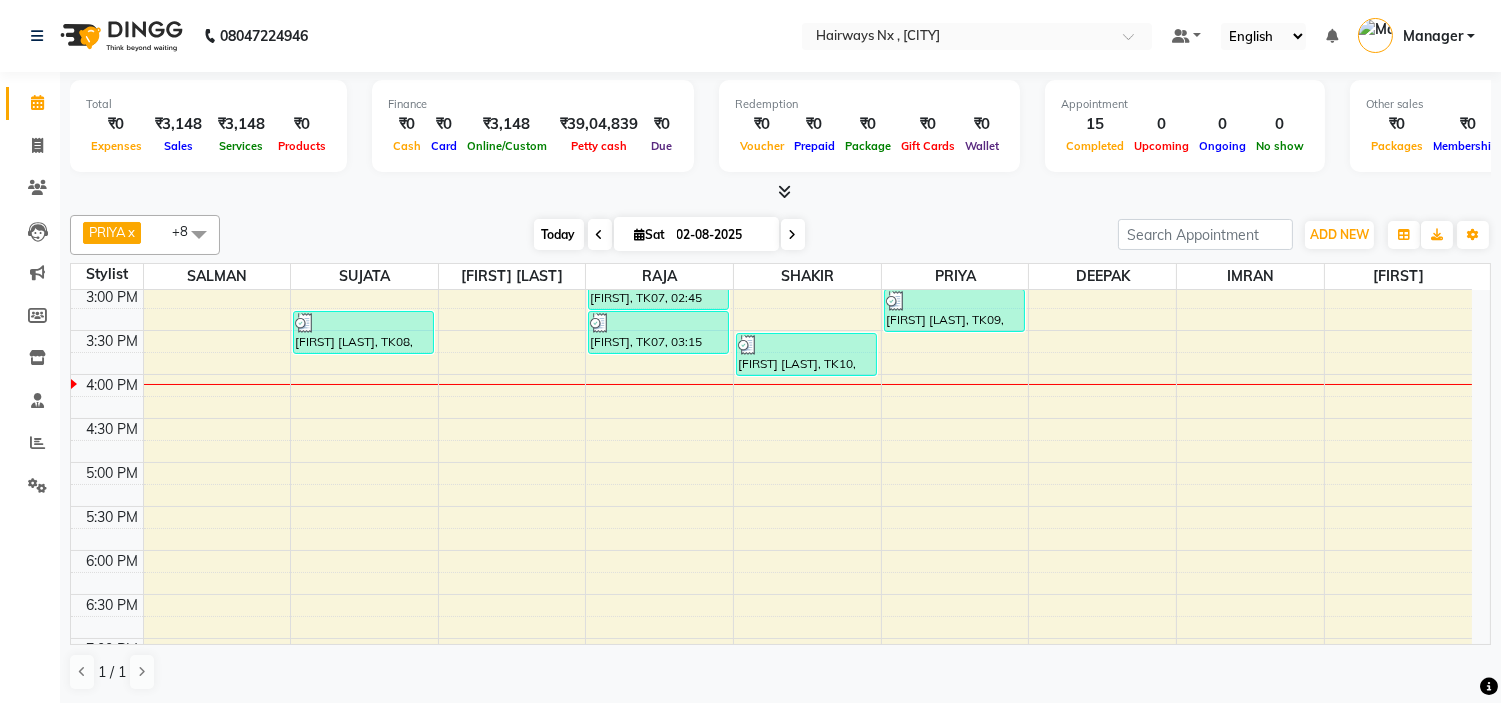 click on "Today" at bounding box center [559, 234] 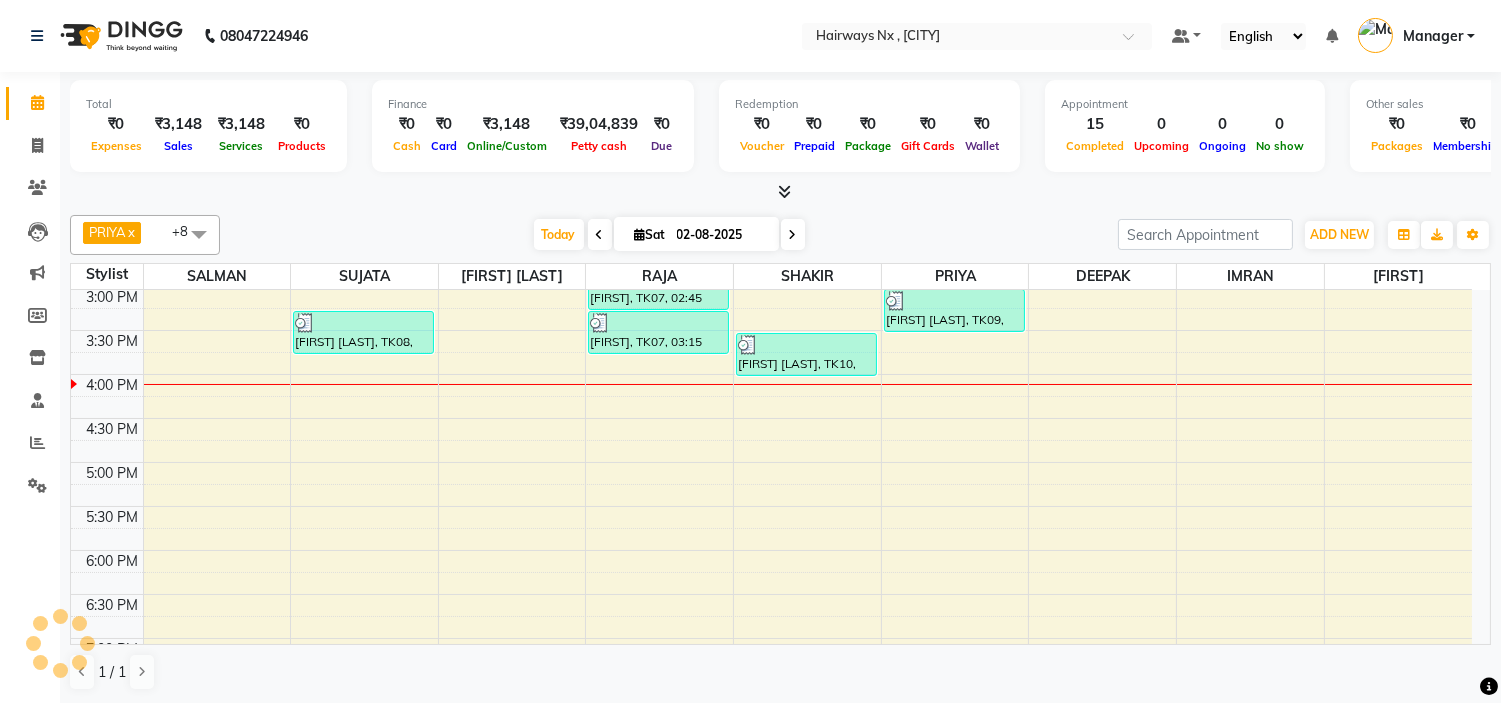 scroll, scrollTop: 620, scrollLeft: 0, axis: vertical 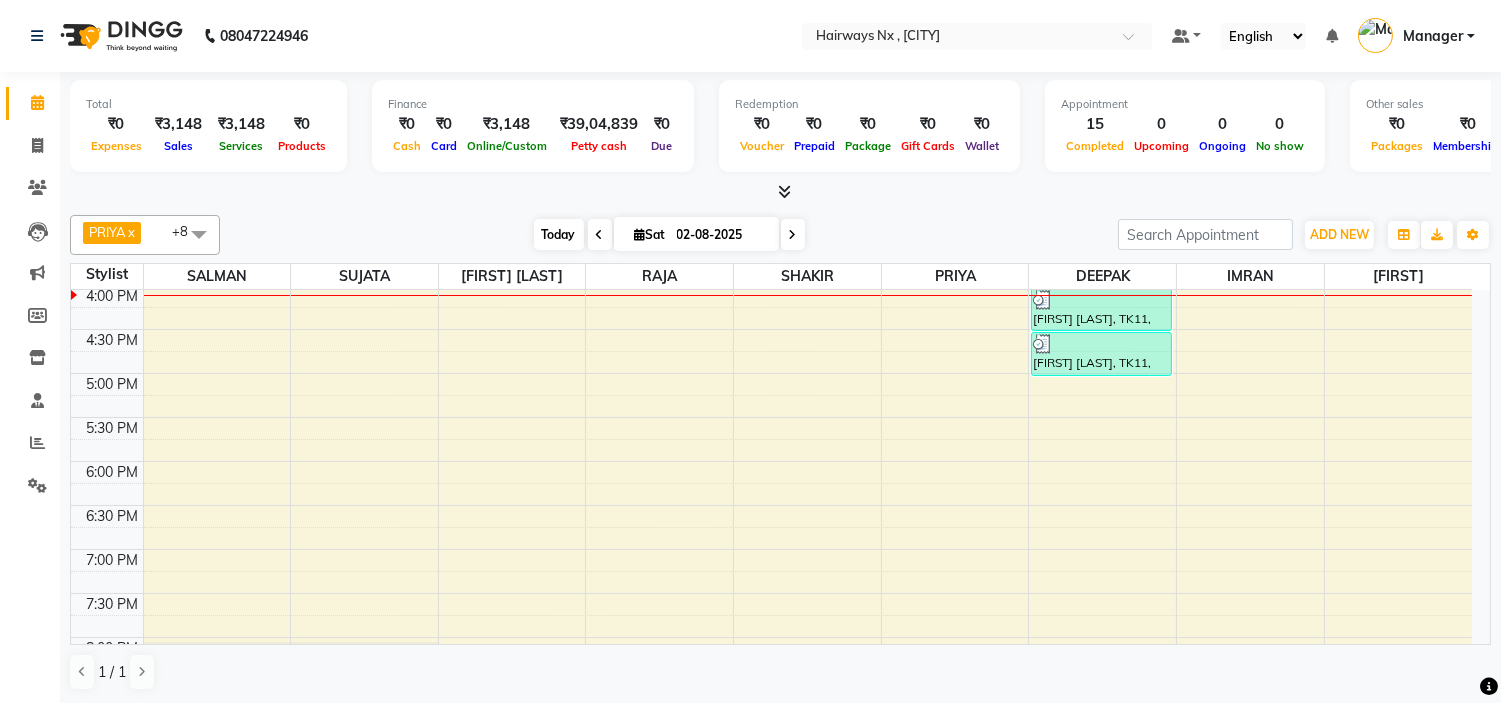 click on "Today" at bounding box center (559, 234) 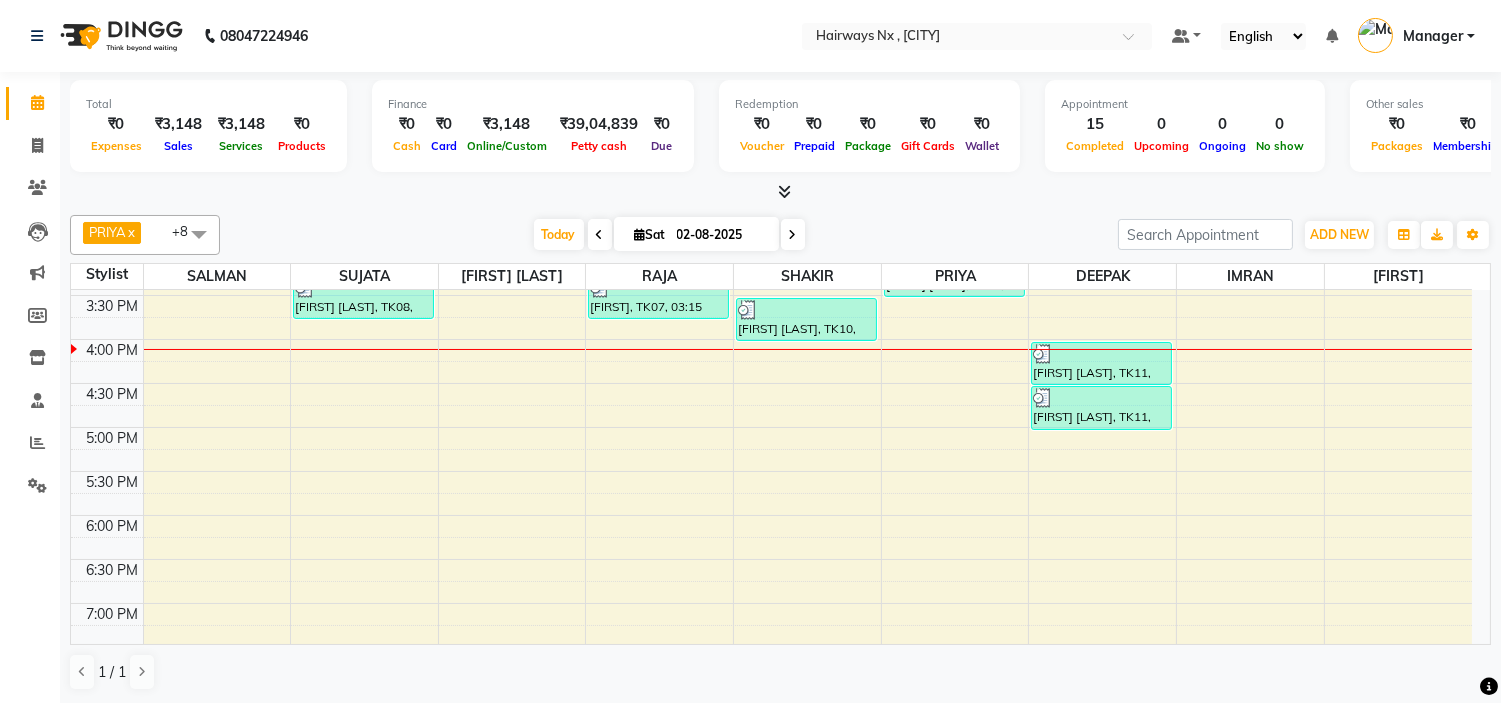 scroll, scrollTop: 620, scrollLeft: 0, axis: vertical 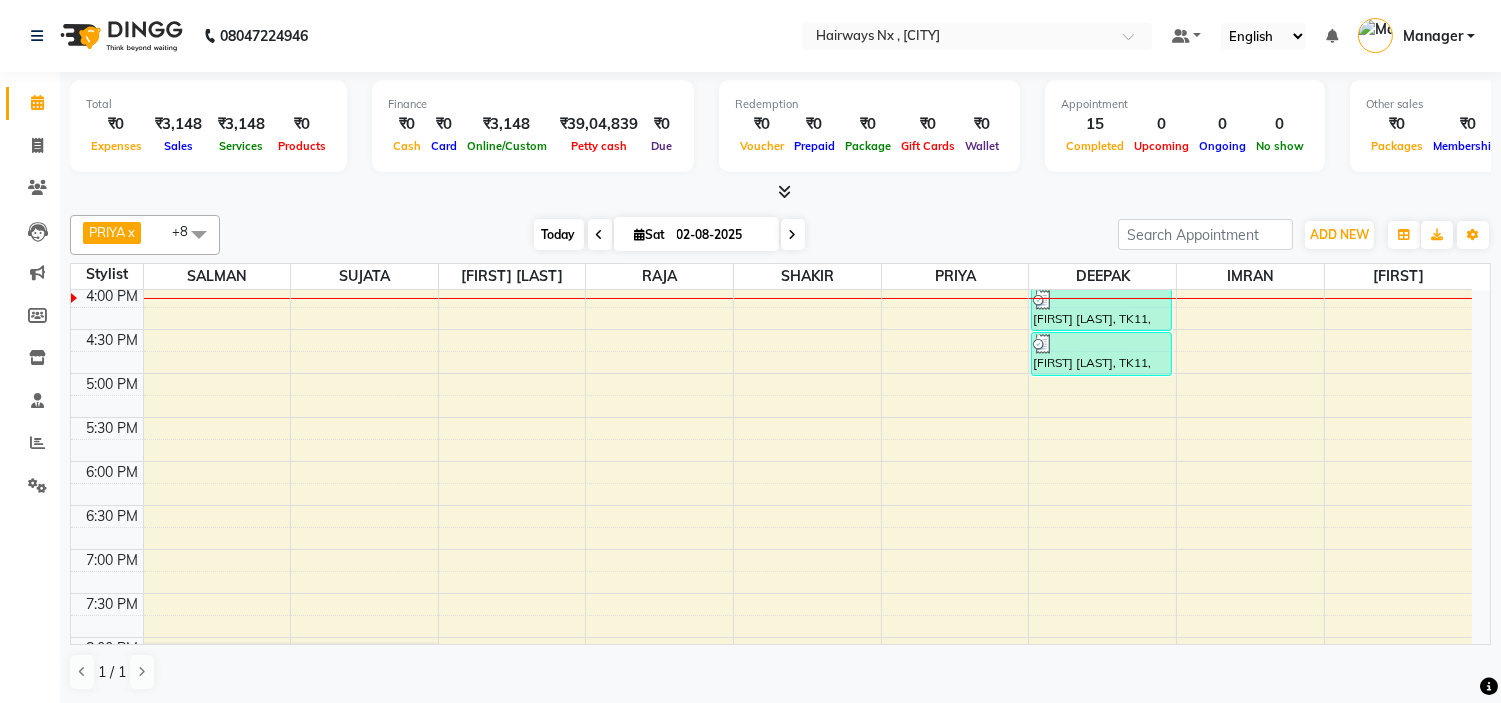 click on "Today" at bounding box center [559, 234] 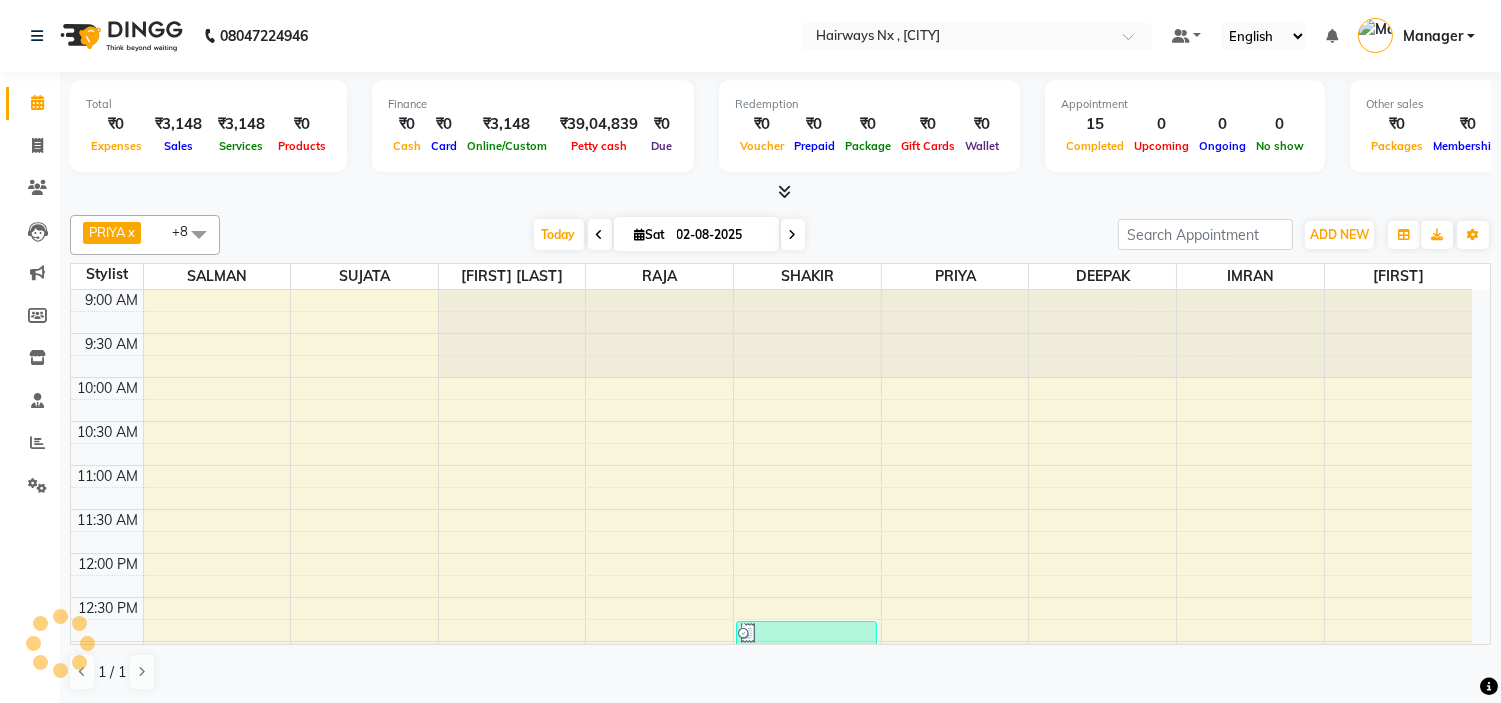 scroll, scrollTop: 620, scrollLeft: 0, axis: vertical 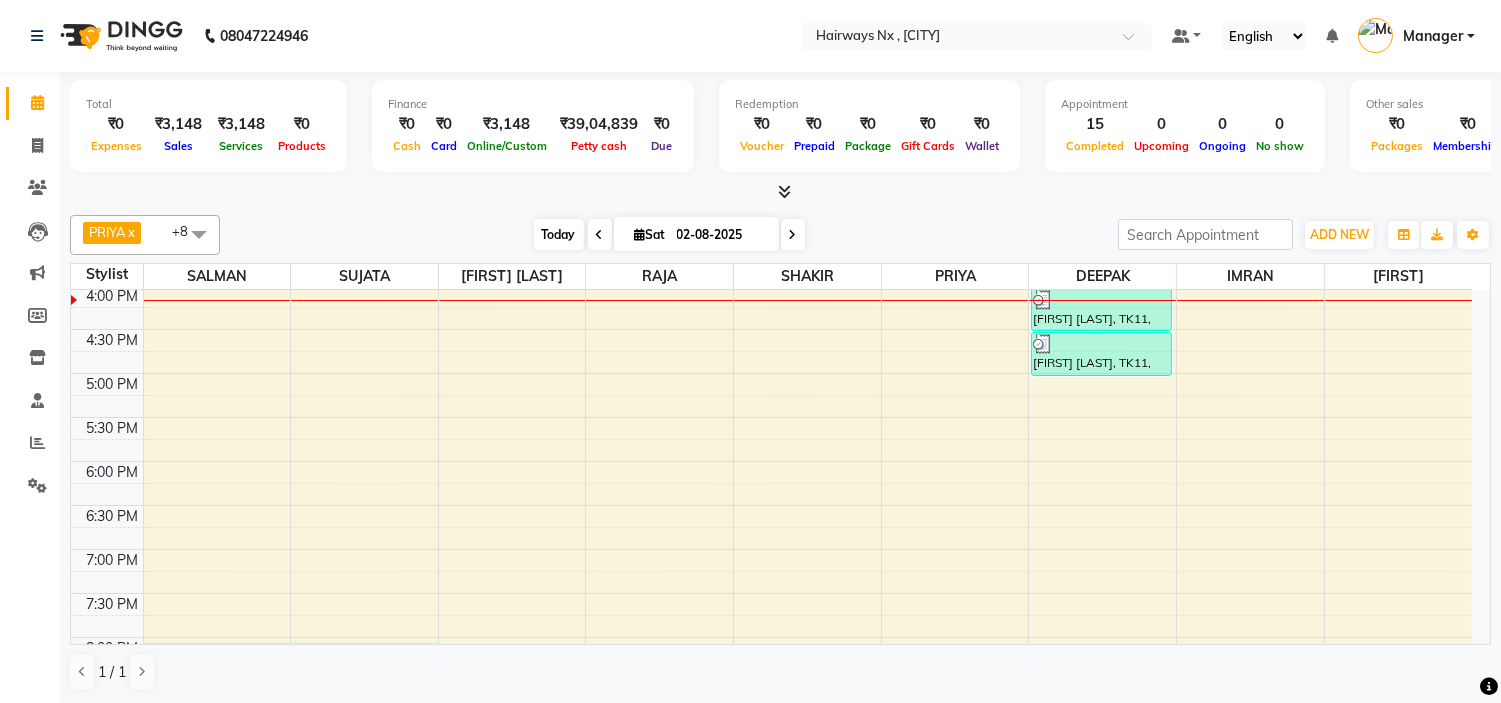 click on "Today" at bounding box center (559, 234) 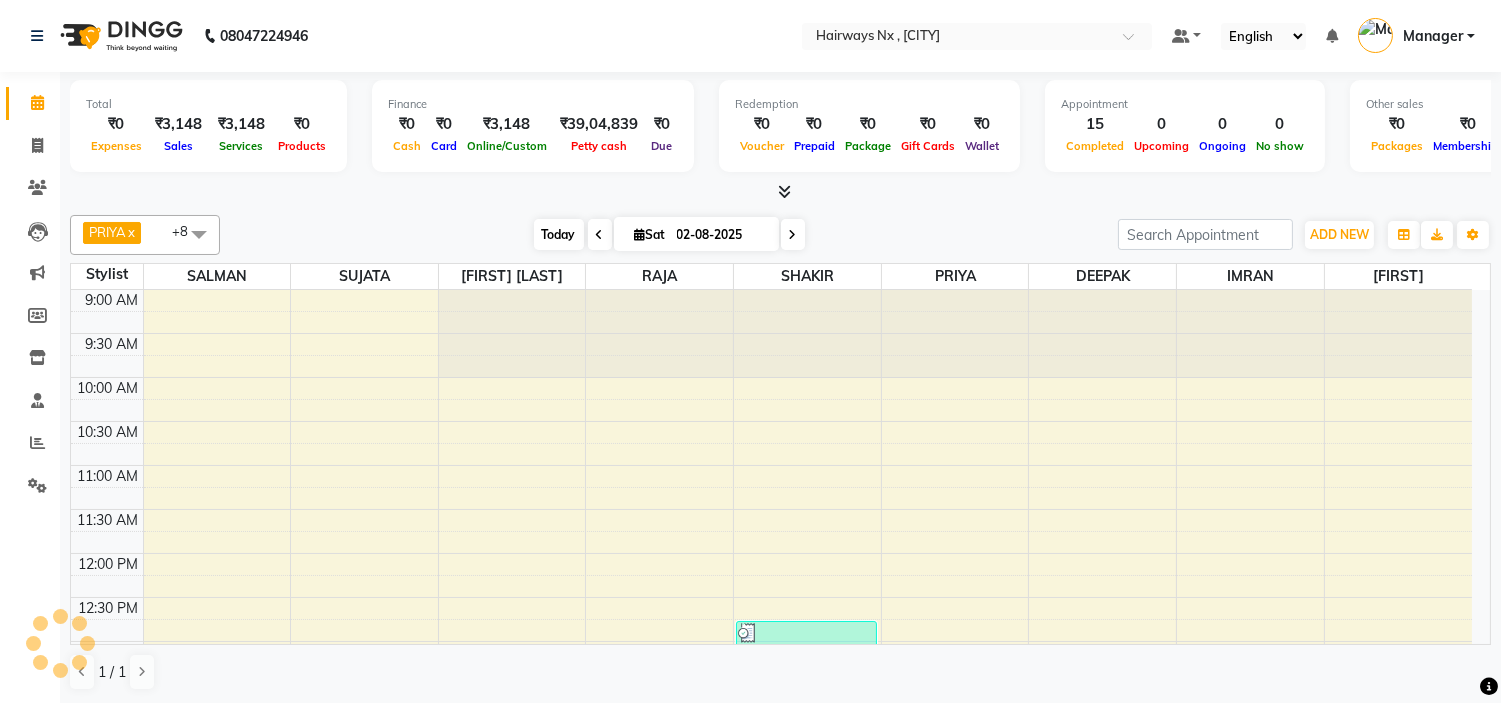 scroll, scrollTop: 620, scrollLeft: 0, axis: vertical 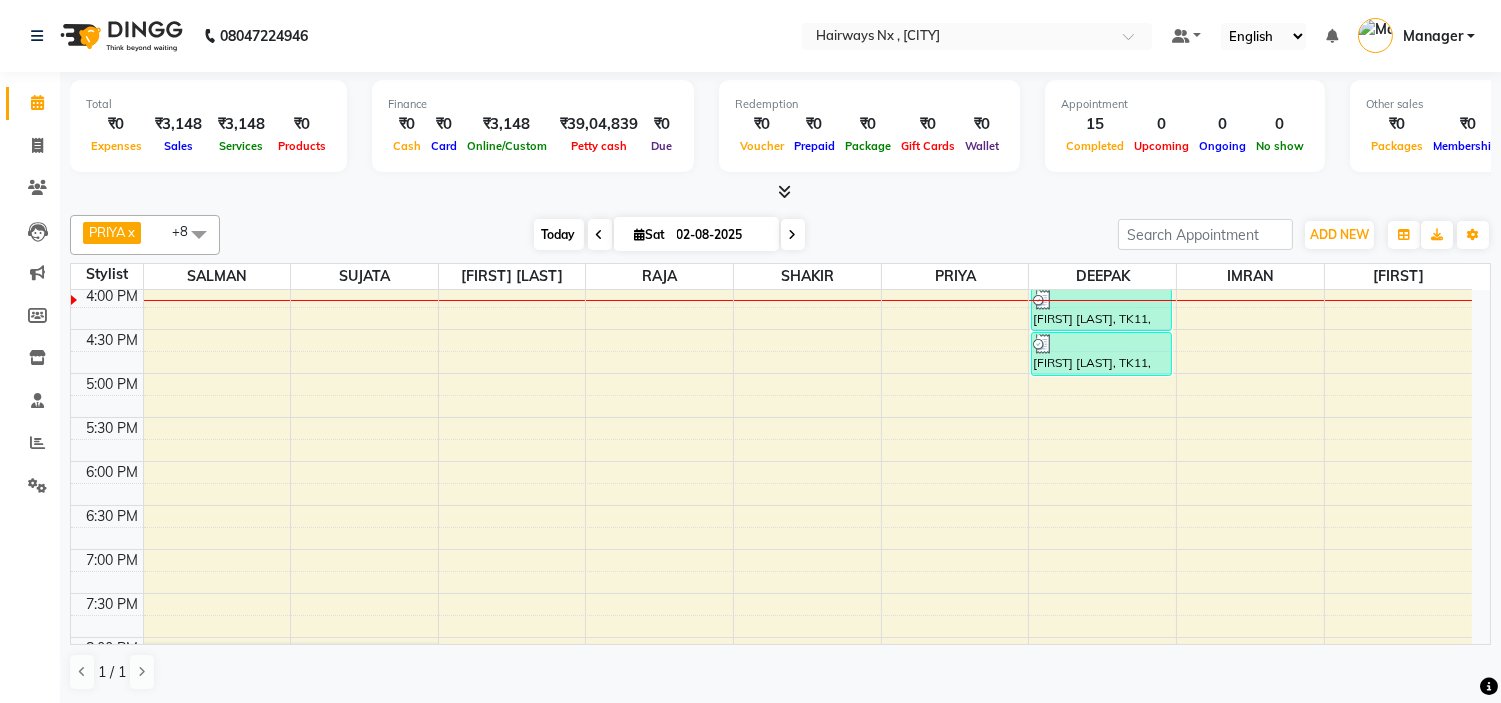 click on "Today" at bounding box center [559, 234] 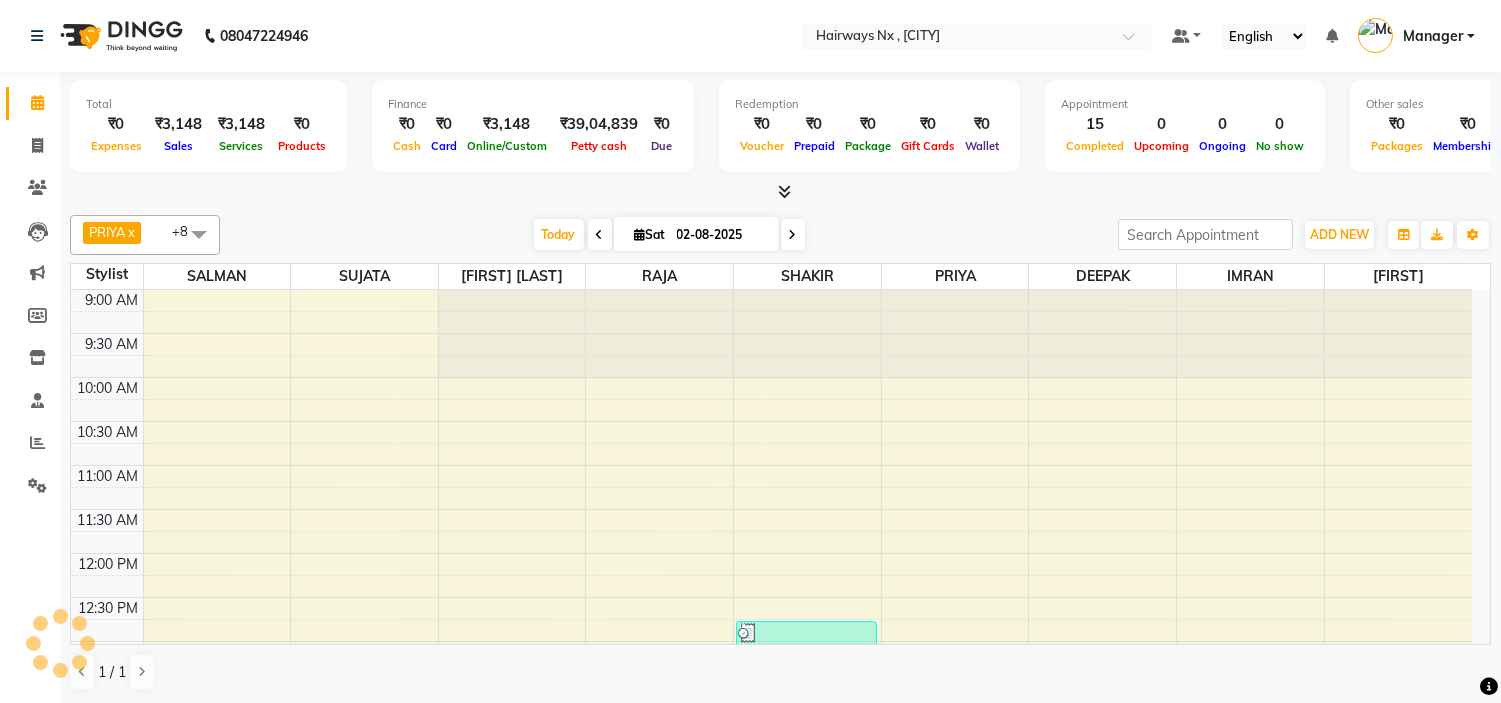 scroll, scrollTop: 620, scrollLeft: 0, axis: vertical 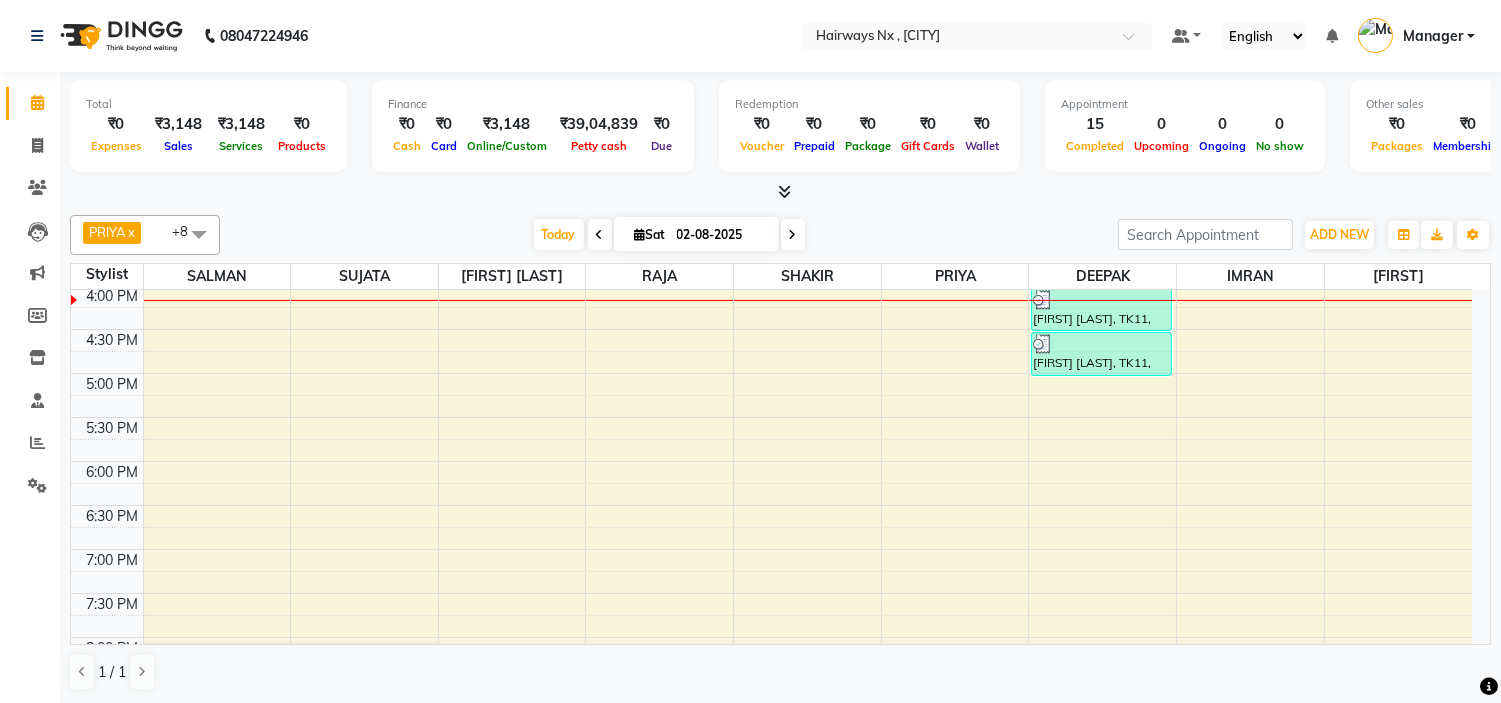 click on "With [FIRSTNAME] x [FIRSTNAME]  x [FIRSTNAME]  x [FIRSTNAME]  x [FIRSTNAME]  x [FIRSTNAME]  x [FIRSTNAME]  x [FIRSTNAME]  x [FIRSTNAME]  x +8 Select All [FIRSTNAME] [FIRSTNAME] [FIRSTNAME] [FIRSTNAME] [FIRSTNAME] Manager [FIRSTNAME] [FIRSTNAME] [FIRSTNAME] [FIRSTNAME]  [FIRSTNAME] [FIRSTNAME]  [FIRSTNAME] [FIRSTNAME] [FIRSTNAME] [FIRSTNAME] [FIRSTNAME] [FIRSTNAME] Toggle Dropdown Add Appointment Add Invoice Add Expense Add Attendance Add Client Toggle Dropdown Add Appointment Add Invoice Add Expense Add Attendance Add Client ADD NEW Toggle Dropdown Add Appointment Add Invoice Add Expense Add Attendance Add Client [FIRSTNAME]  x [FIRSTNAME]  x [FIRSTNAME]  x [FIRSTNAME]  x [FIRSTNAME]  x [FIRSTNAME]  x [FIRSTNAME]  x [FIRSTNAME]  x [FIRSTNAME]  x +8 Select All [FIRSTNAME] [FIRSTNAME] [FIRSTNAME] [FIRSTNAME] [FIRSTNAME] Manager [FIRSTNAME] [FIRSTNAME] [FIRSTNAME] [FIRSTNAME]  [FIRSTNAME] [FIRSTNAME]  [FIRSTNAME] [FIRSTNAME] [FIRSTNAME] [FIRSTNAME] [FIRSTNAME] [FIRSTNAME] Group By  Staff View   Room View  View as Vertical  Vertical - Week View  Horizontal  Horizontal - Week View  List  Toggle Dropdown Calendar Settings Manage Tags   Arrange Stylists   Reset Stylists  Full Screen  Show Available Stylist  Appointment Form Zoom 100% 17" at bounding box center [780, 235] 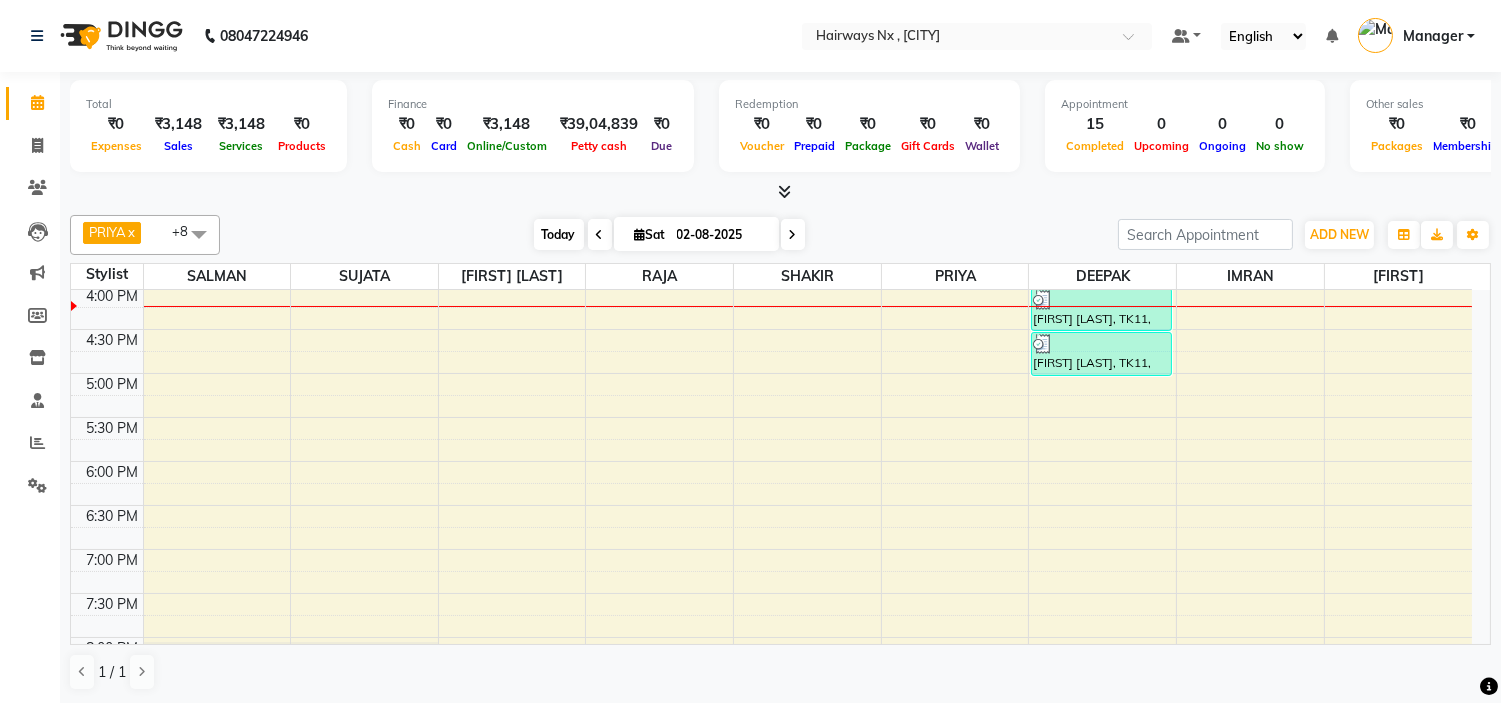 click on "Today" at bounding box center (559, 234) 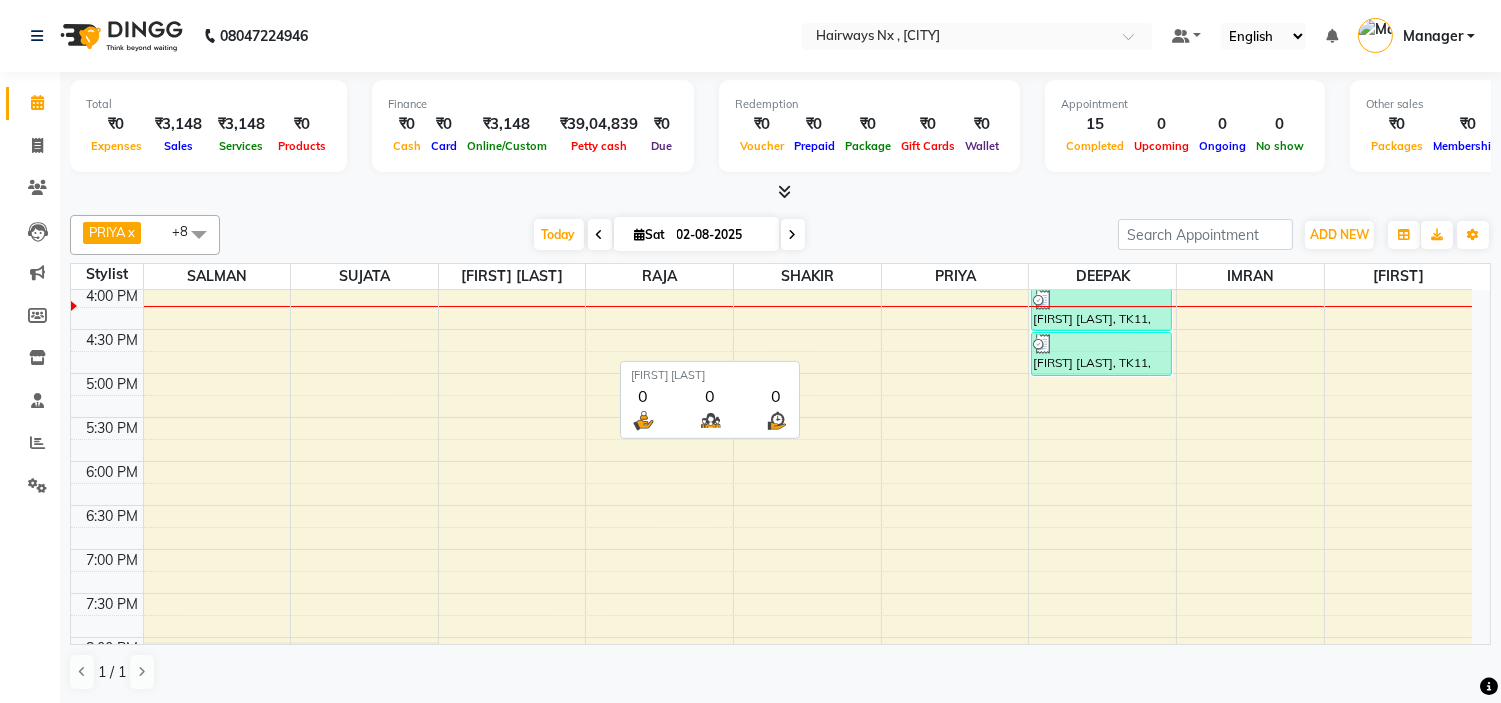 scroll, scrollTop: 620, scrollLeft: 0, axis: vertical 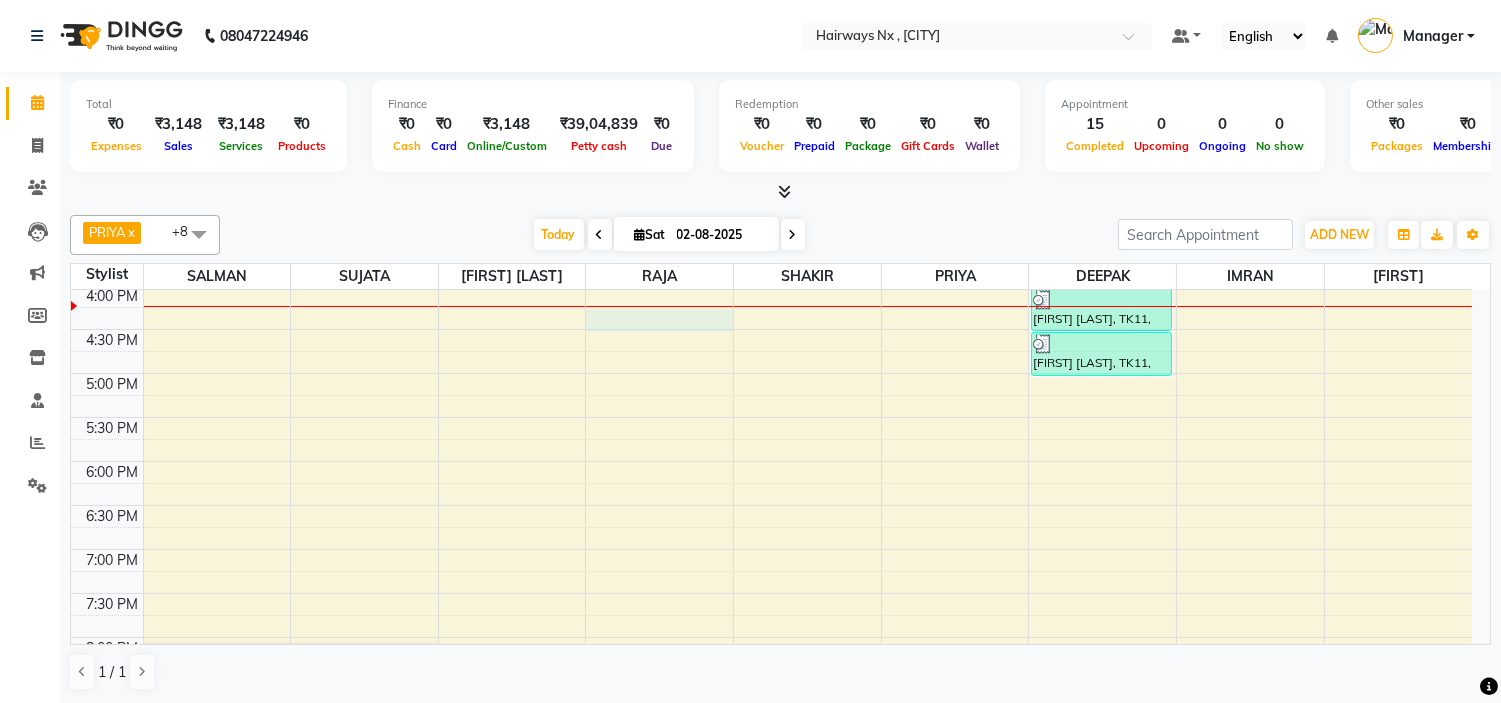 click on "9:00 AM 9:30 AM 10:00 AM 10:30 AM 11:00 AM 11:30 AM 12:00 PM 12:30 PM 1:00 PM 1:30 PM 2:00 PM 2:30 PM 3:00 PM 3:30 PM 4:00 PM 4:30 PM 5:00 PM 5:30 PM 6:00 PM 6:30 PM 7:00 PM 7:30 PM 8:00 PM 8:30 PM 9:00 PM 9:30 PM 10:00 PM 10:30 PM     VIVAK, TK01, 01:15 PM-01:45 PM, Peel Off Wax - EAR WAX     ANISH NAIR, TK08, 03:15 PM-03:45 PM, Threading - EYEBROW     GEETA, TK04, 01:45 PM-02:15 PM, MEN HAIR - HAIR CUT WITH SENIOR STYLIST     SANTOSH BANGR, TK02, 01:45 PM-02:15 PM, MEN HAIR - REGULAR SHAVE/TRIM     SANTOSH BANGR, TK02, 01:15 PM-01:45 PM, MEN HAIR - HAIR CUT WITH SENIOR STYLIST     RAJESH, TK07, 02:45 PM-03:15 PM, MEN HAIR - HAIR CUT WITH SENIOR STYLIST     RAJESH, TK07, 03:15 PM-03:45 PM, MEN HAIR - REGULAR SHAVE/TRIM     VIVAK, TK01, 12:45 PM-01:15 PM, MEN HAIR - HAIR CUT WITH MASTER STYLIST     fahad, TK03, 01:15 PM-01:45 PM, MEN HAIR - HAIR CUT WITH MASTER STYLIST     fahad, TK03, 01:45 PM-02:15 PM, MEN HAIR - REGULAR SHAVE/TRIM                 SANTOSH BANGR, TK02, 02:15 PM-02:45 PM, MEN HAIR - HAIR CUT" at bounding box center (771, 285) 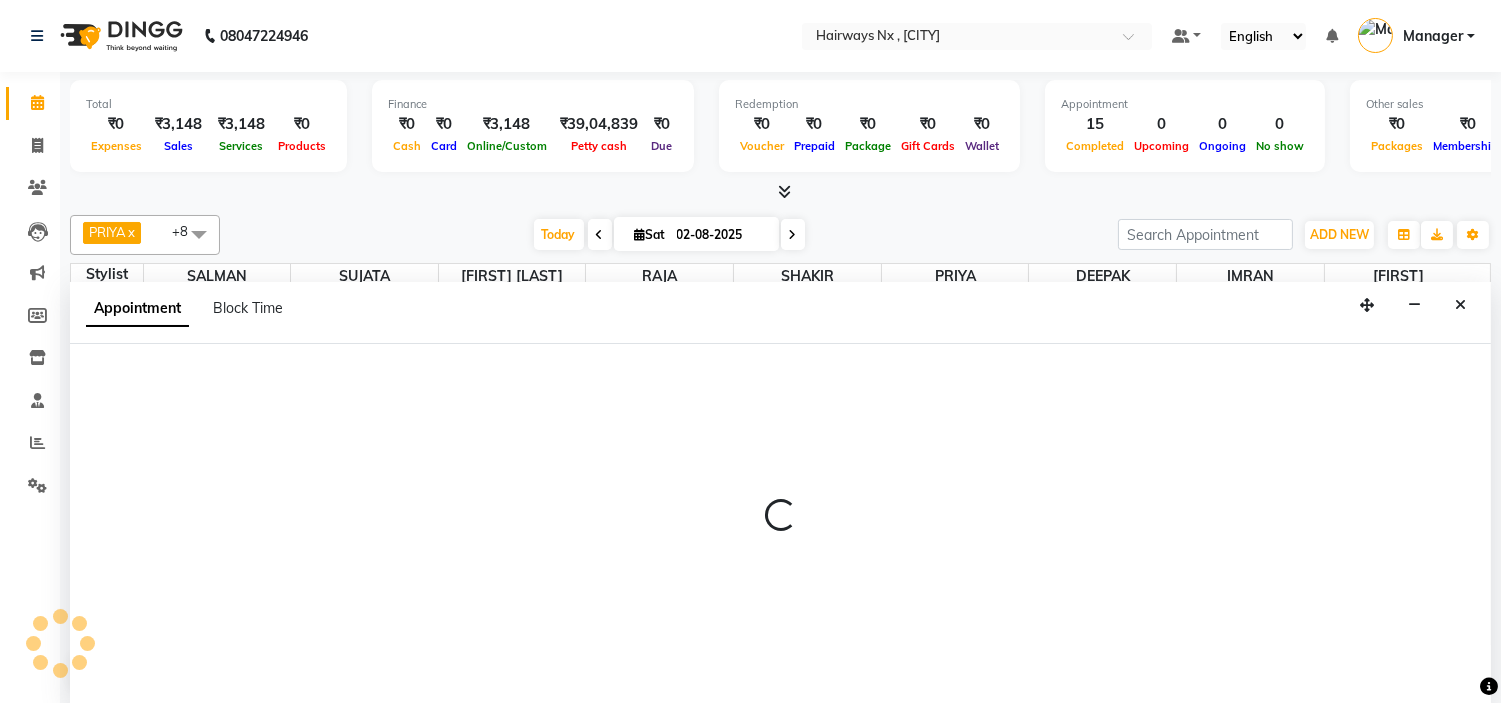 scroll, scrollTop: 1, scrollLeft: 0, axis: vertical 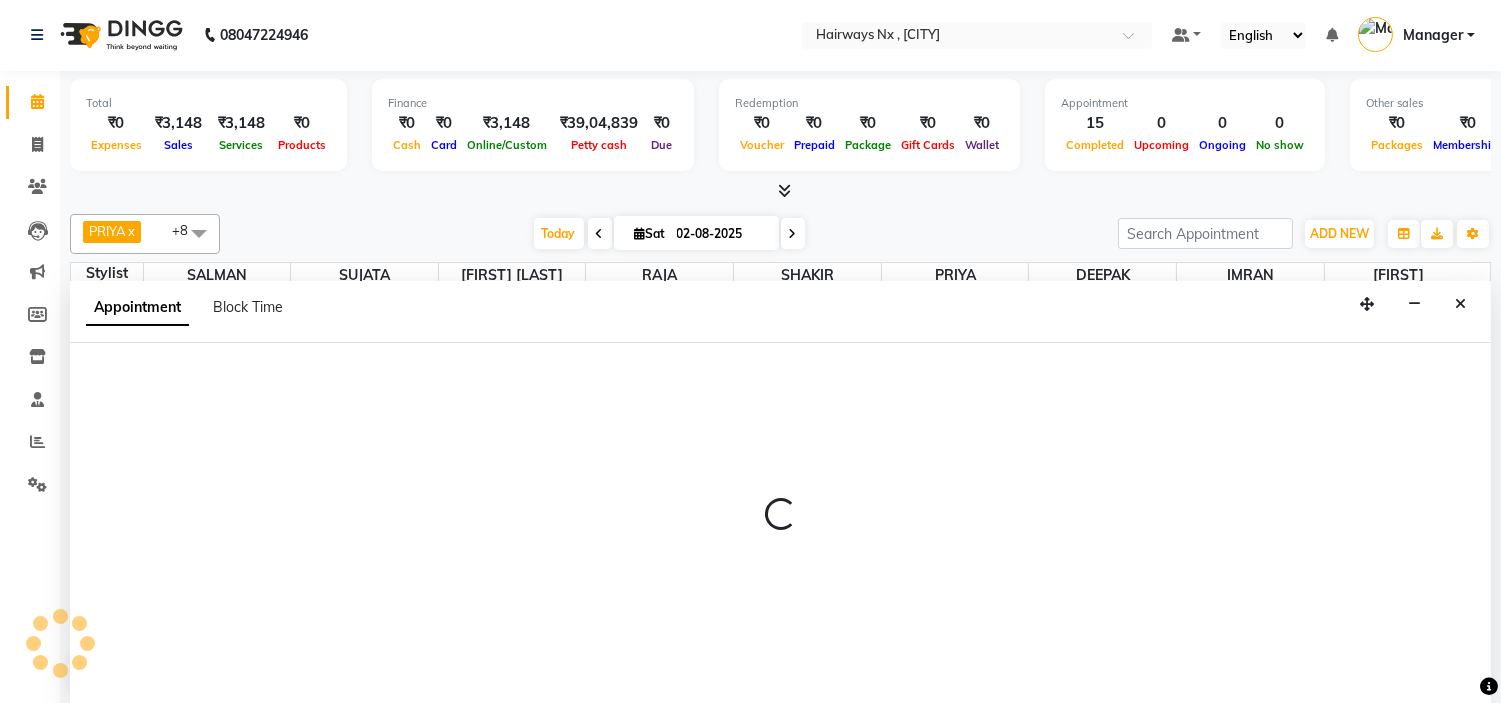 select on "66431" 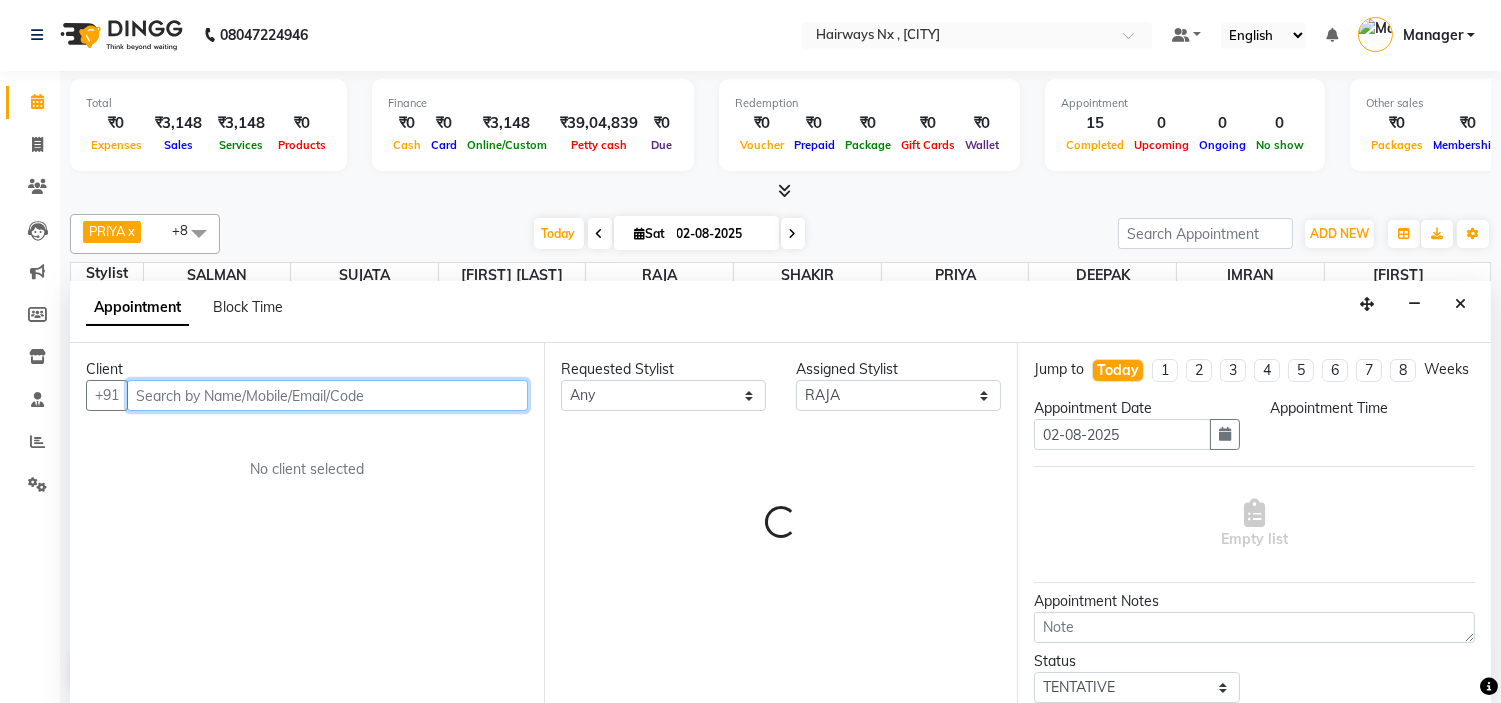 select on "975" 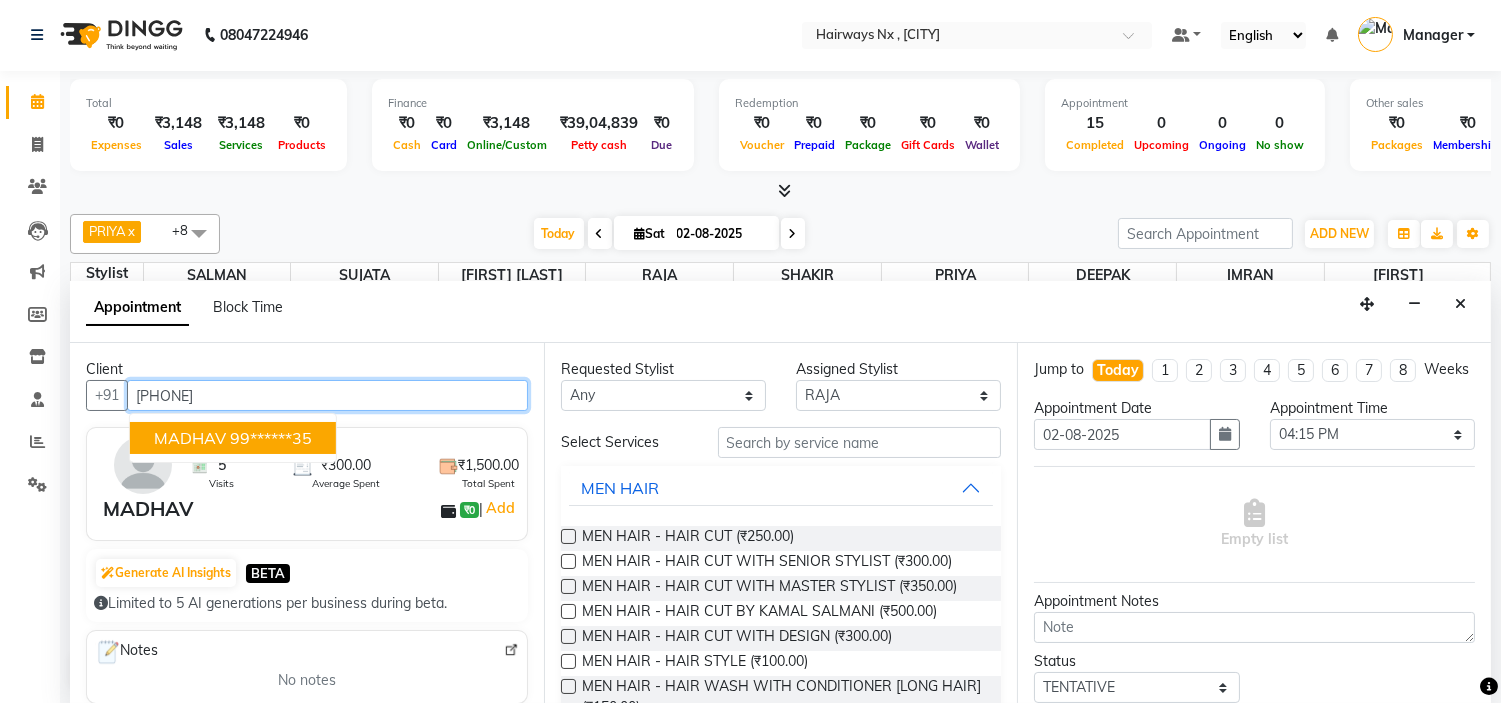 click on "99******35" at bounding box center (271, 438) 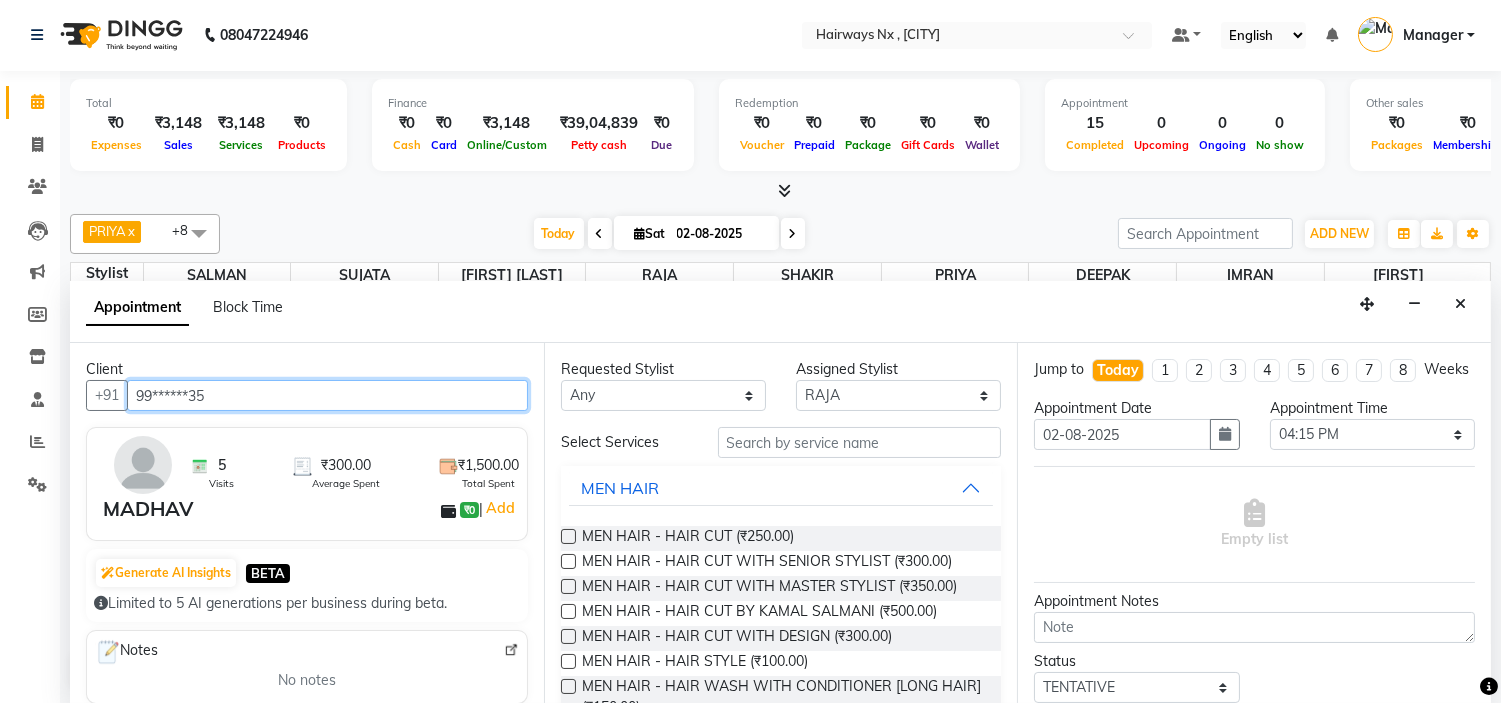 type on "99******35" 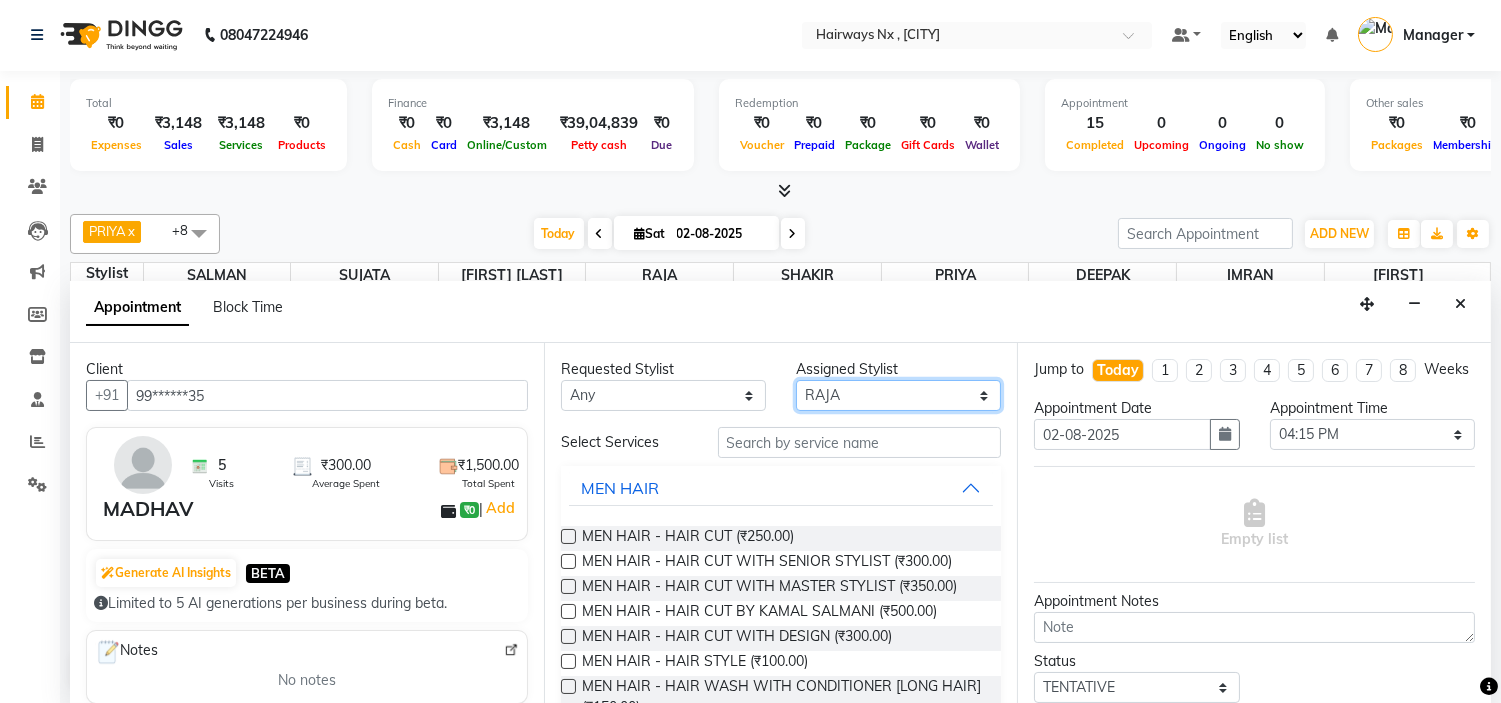 click on "Select ALIM AZAD DEEPAK IMRAN KAMAL SALMANI KASHISH Manager MUZZAMIL PRIYA PUMMY RAJA  SALMAN SHAKIR  SUDHIR SUJATA TALIB UMAR" at bounding box center [898, 395] 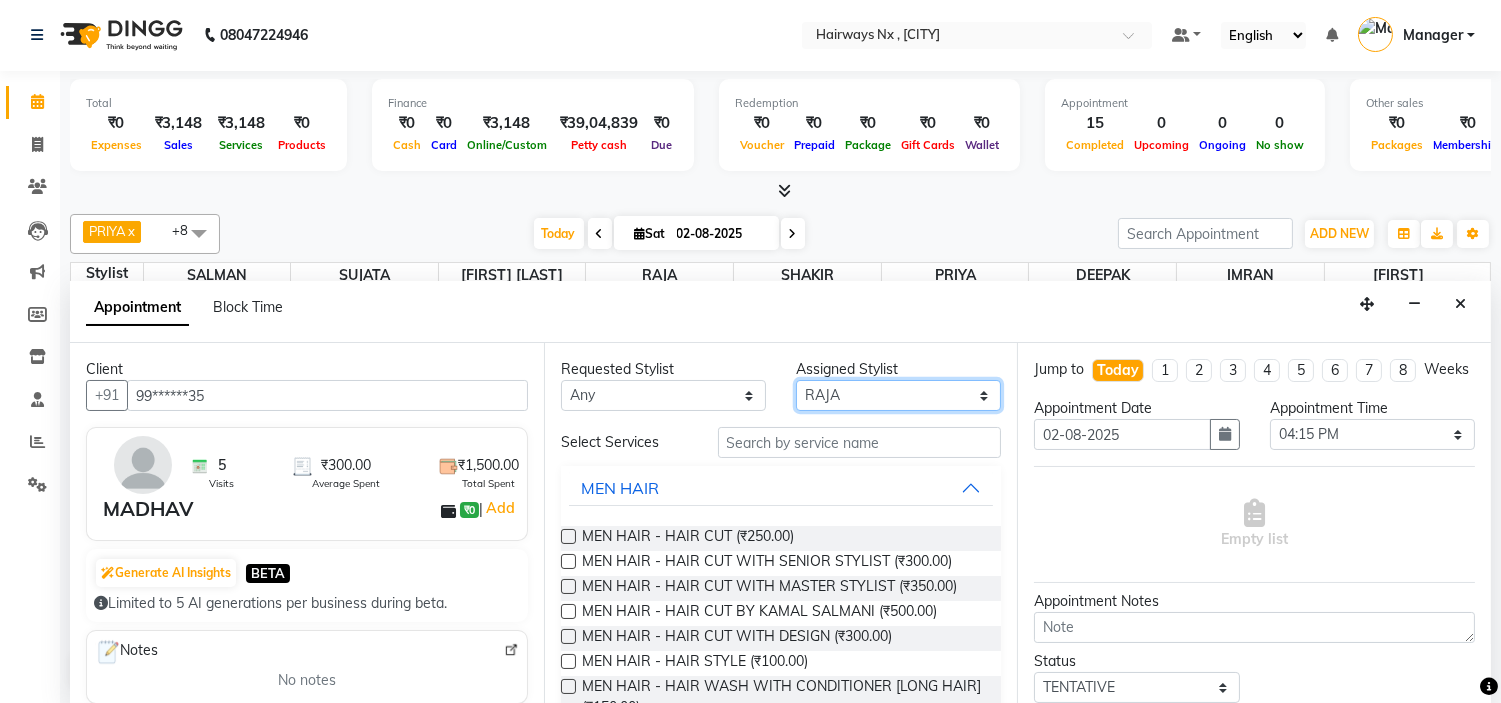 click on "Select ALIM AZAD DEEPAK IMRAN KAMAL SALMANI KASHISH Manager MUZZAMIL PRIYA PUMMY RAJA  SALMAN SHAKIR  SUDHIR SUJATA TALIB UMAR" at bounding box center [898, 395] 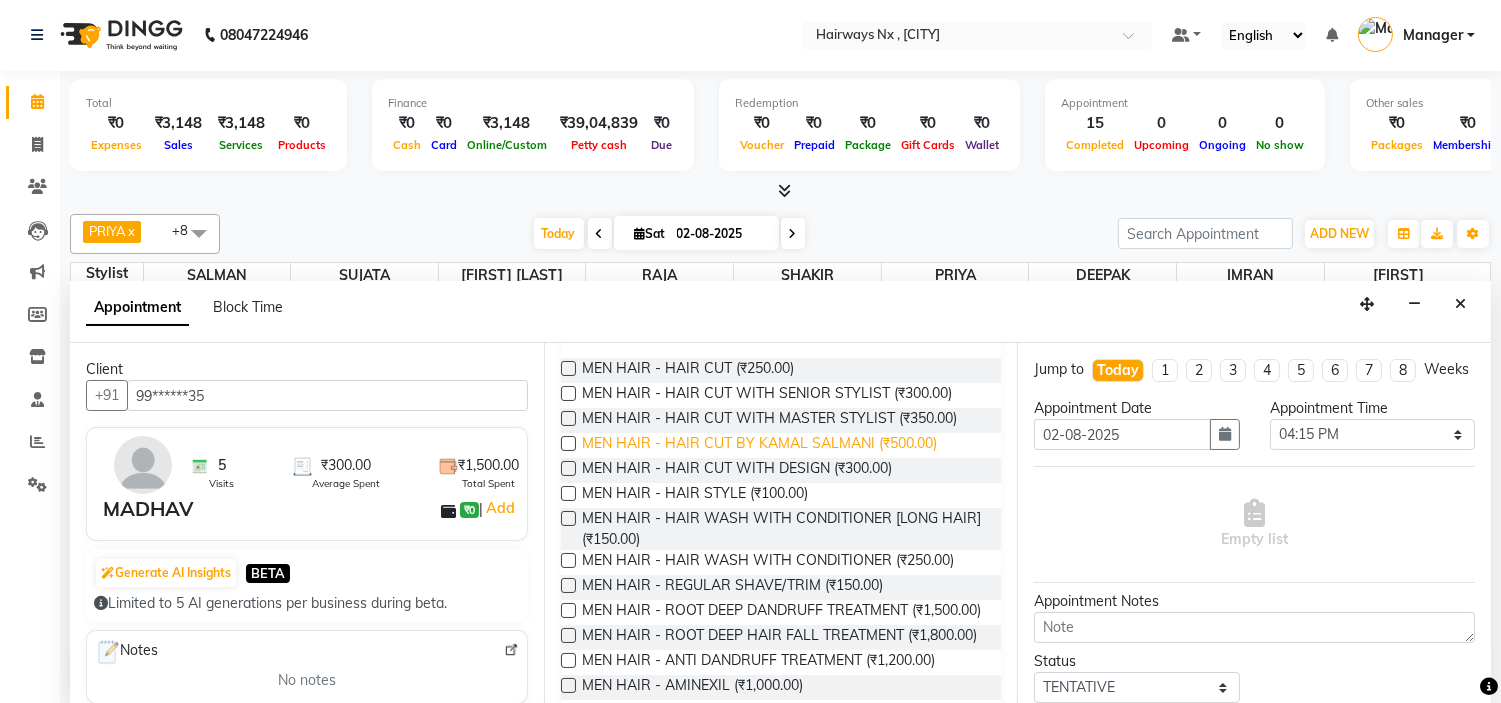 scroll, scrollTop: 222, scrollLeft: 0, axis: vertical 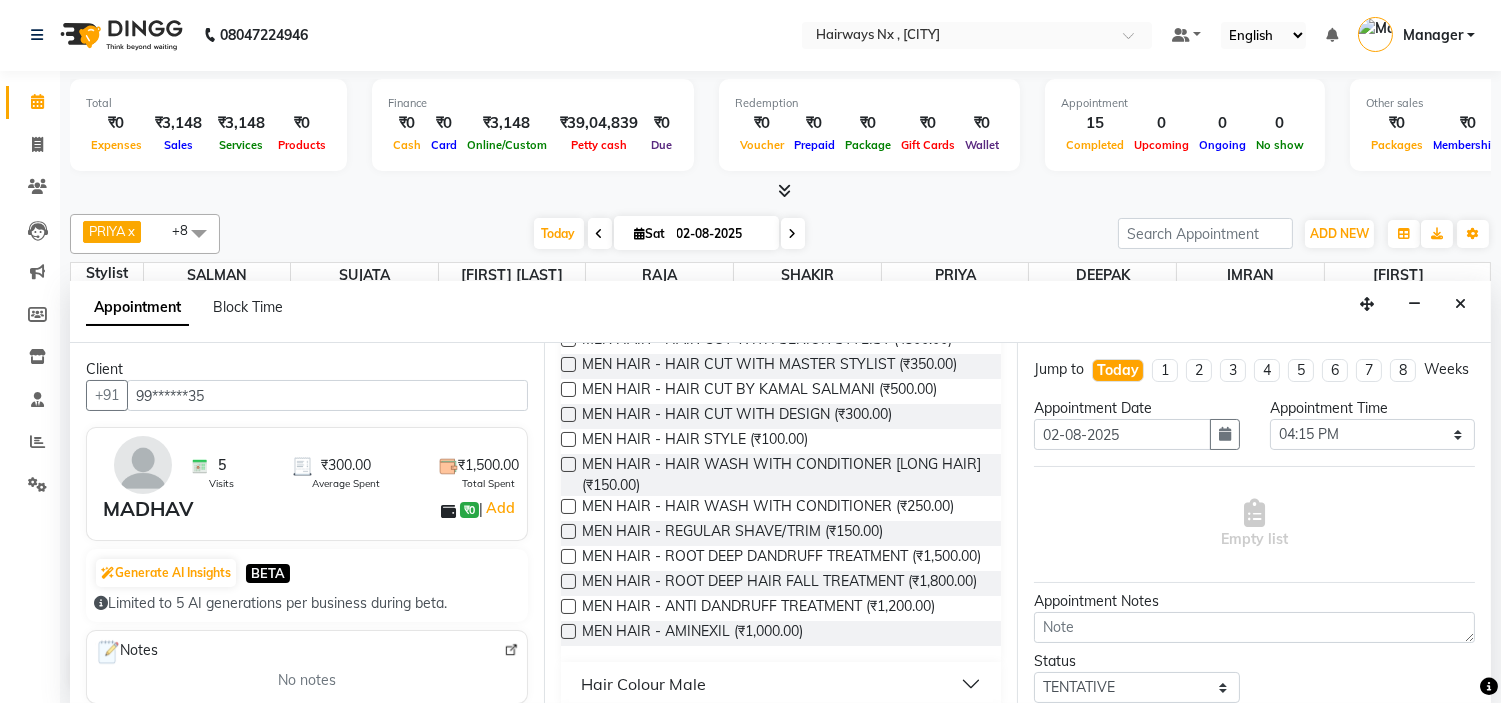 click at bounding box center (568, 531) 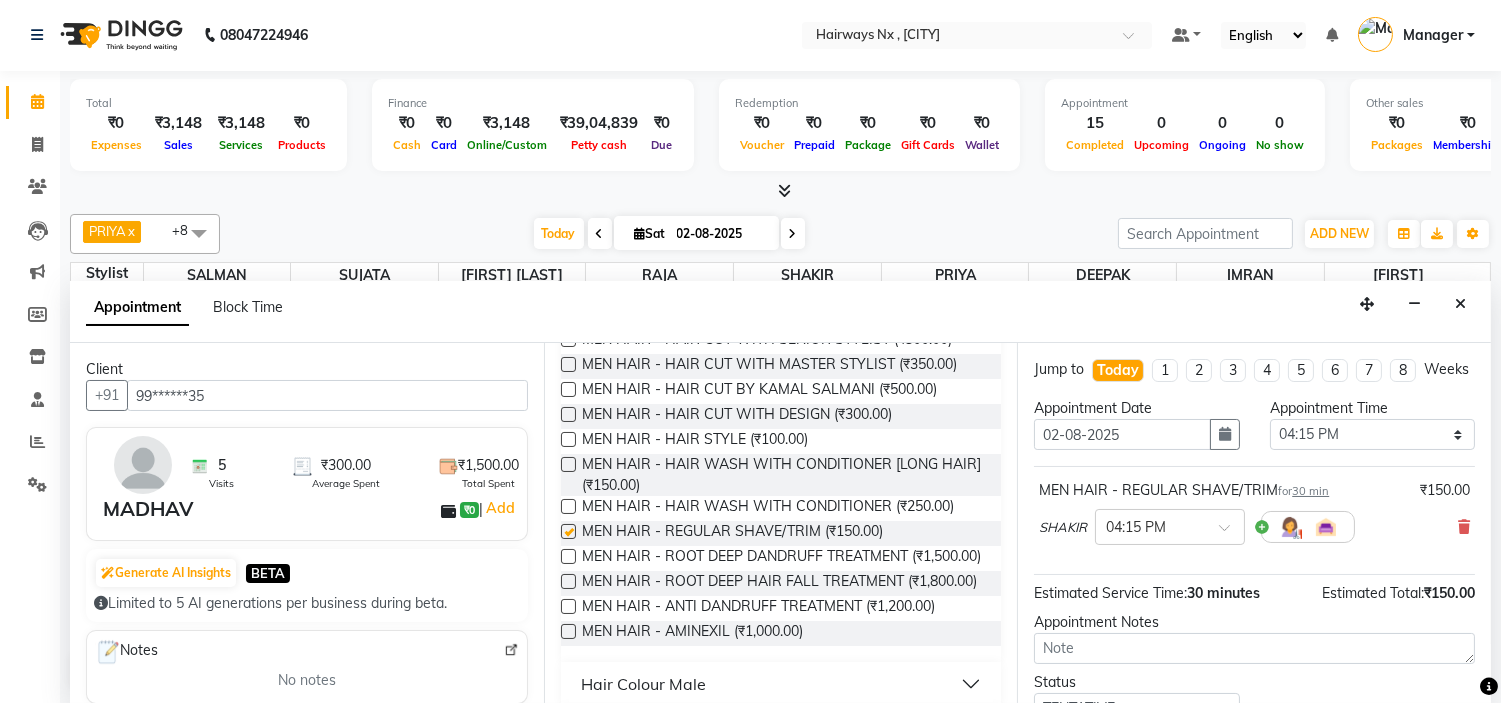 checkbox on "false" 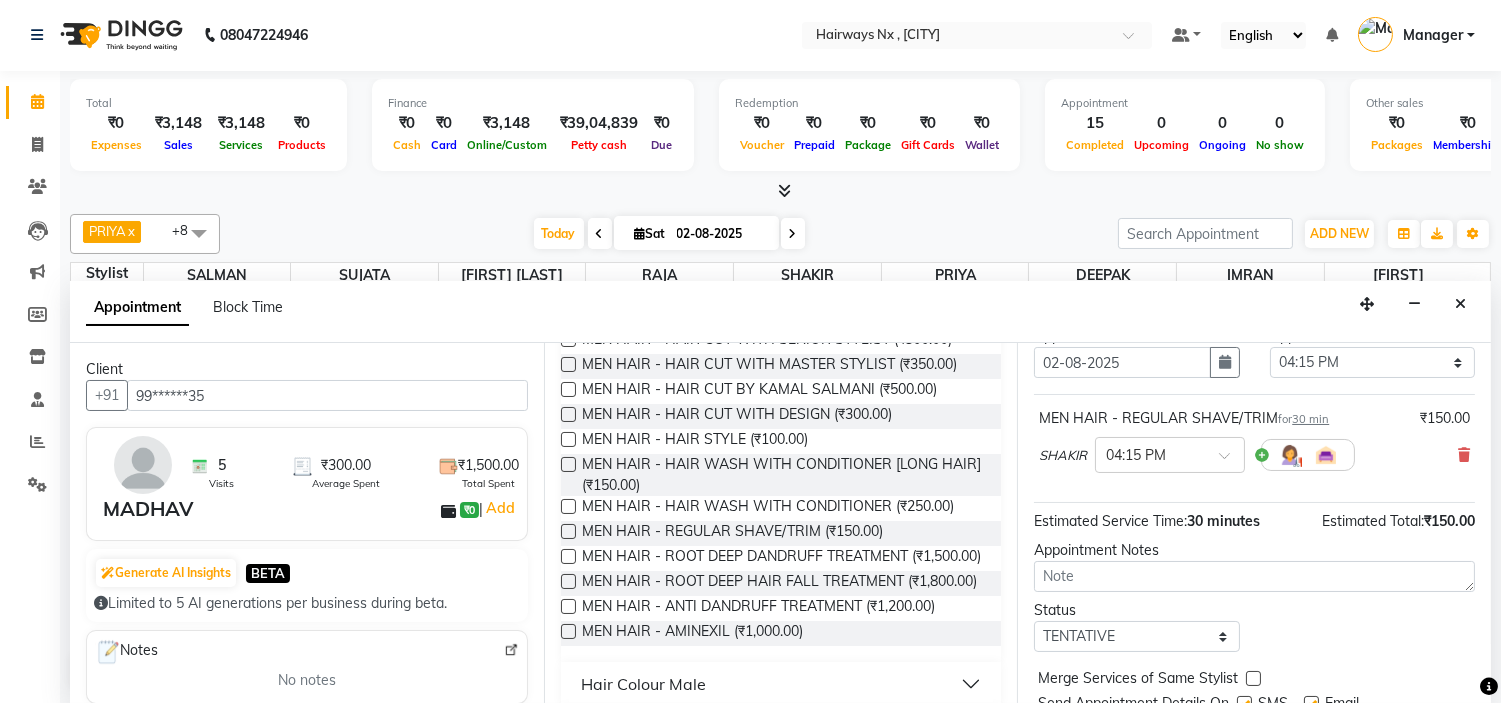 scroll, scrollTop: 165, scrollLeft: 0, axis: vertical 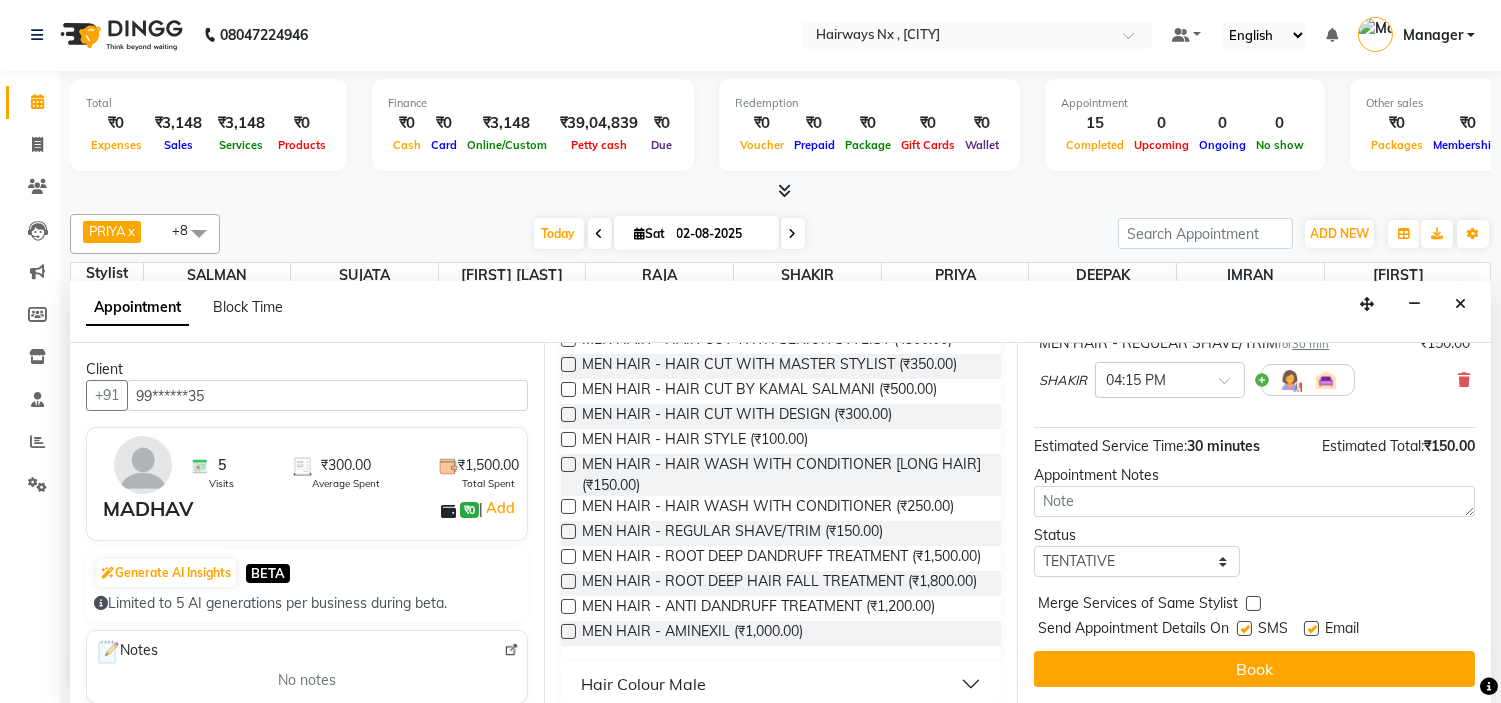 drag, startPoint x: 1245, startPoint y: 628, endPoint x: 1314, endPoint y: 646, distance: 71.30919 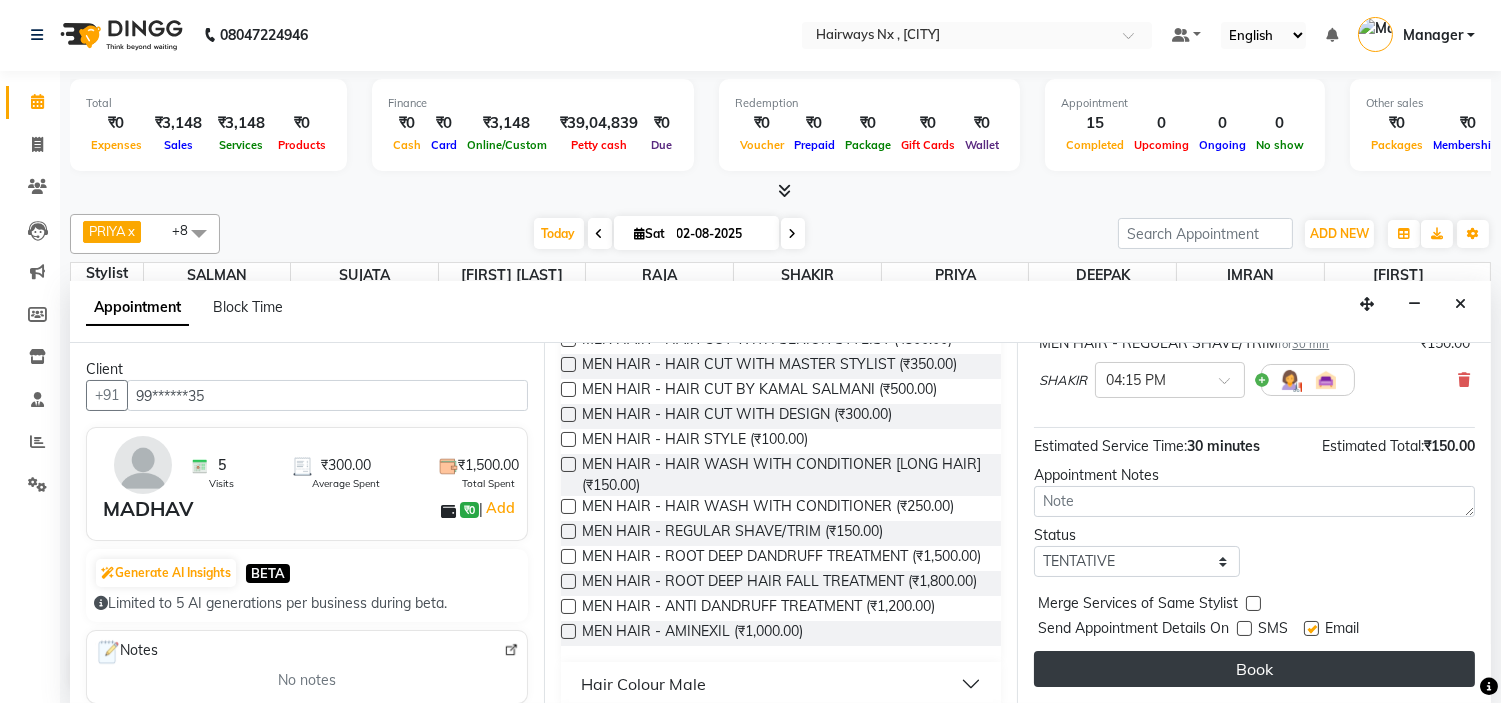 drag, startPoint x: 1311, startPoint y: 627, endPoint x: 1303, endPoint y: 658, distance: 32.01562 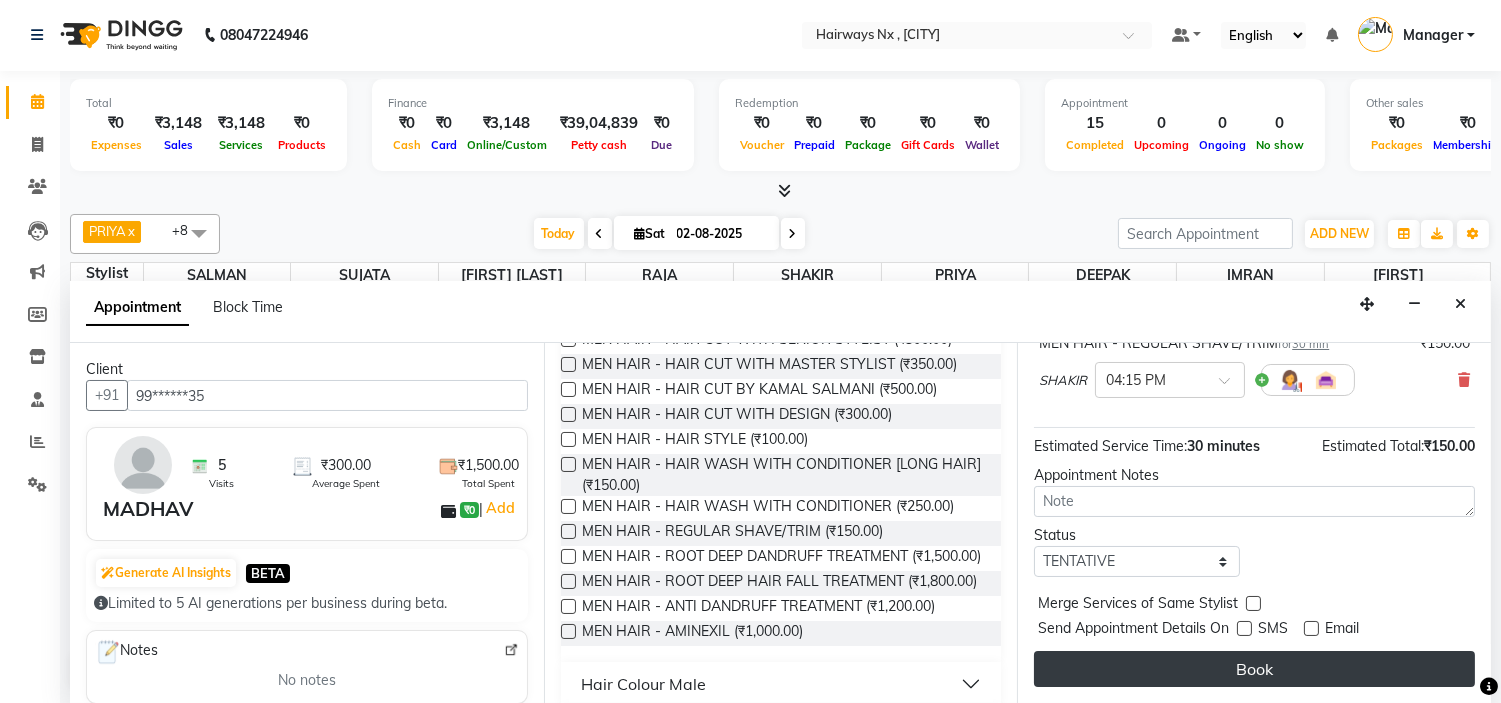 click on "Book" at bounding box center [1254, 669] 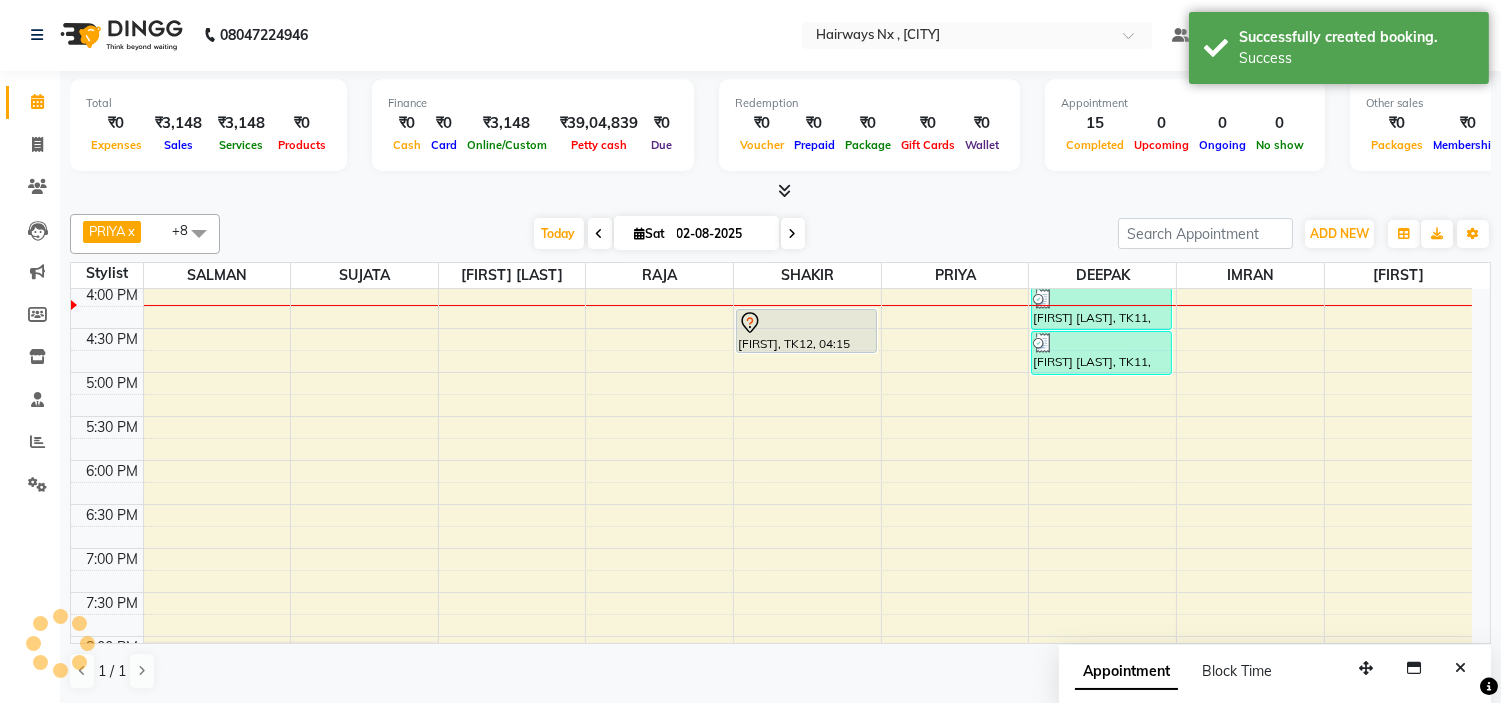 scroll, scrollTop: 0, scrollLeft: 0, axis: both 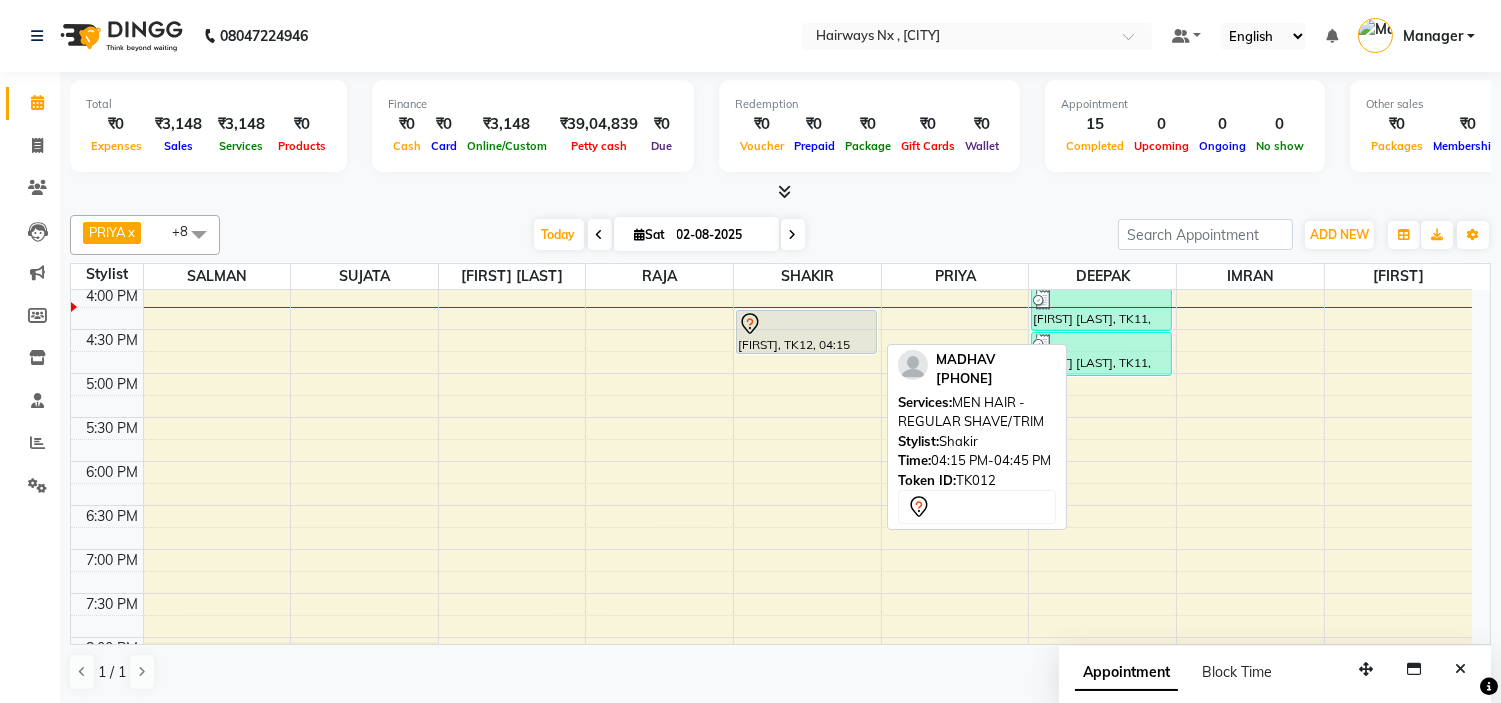 click at bounding box center [806, 324] 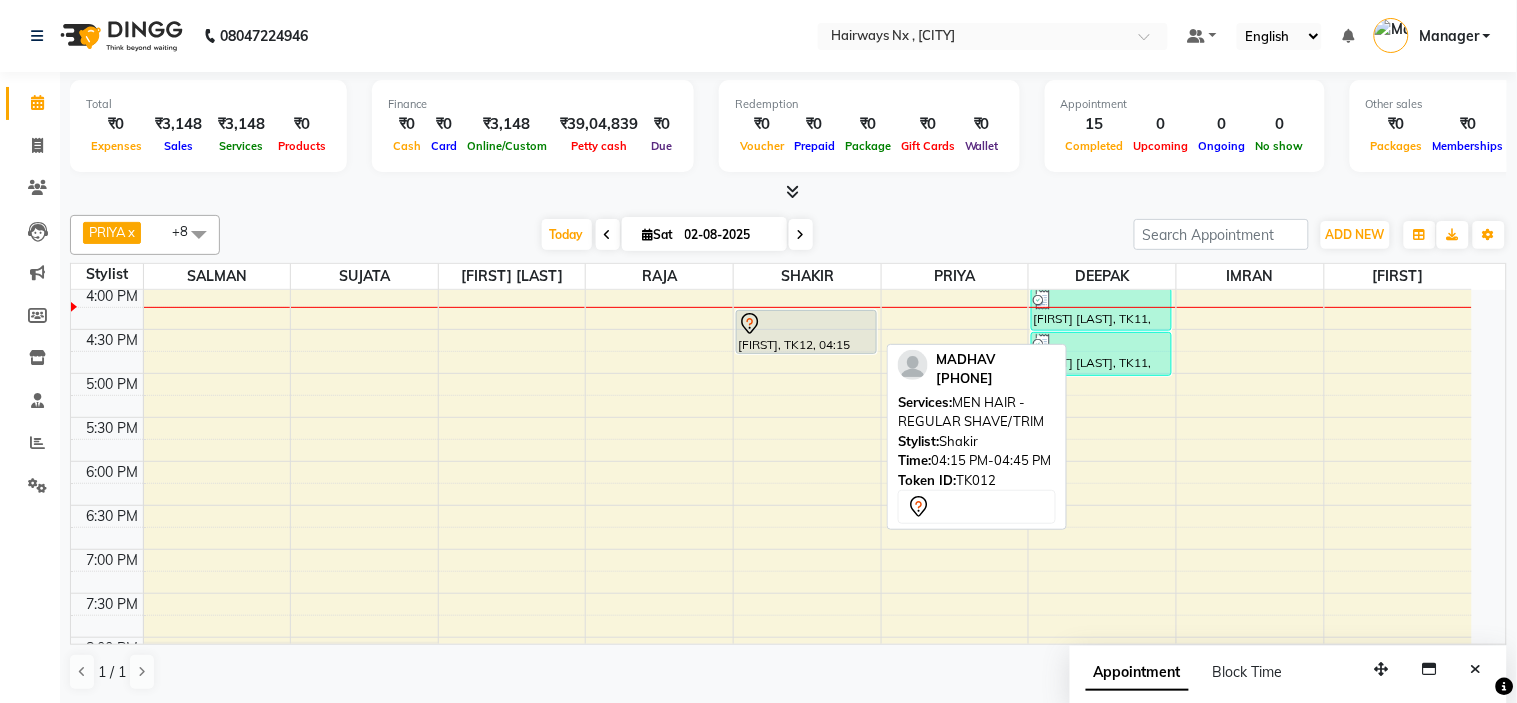 select on "7" 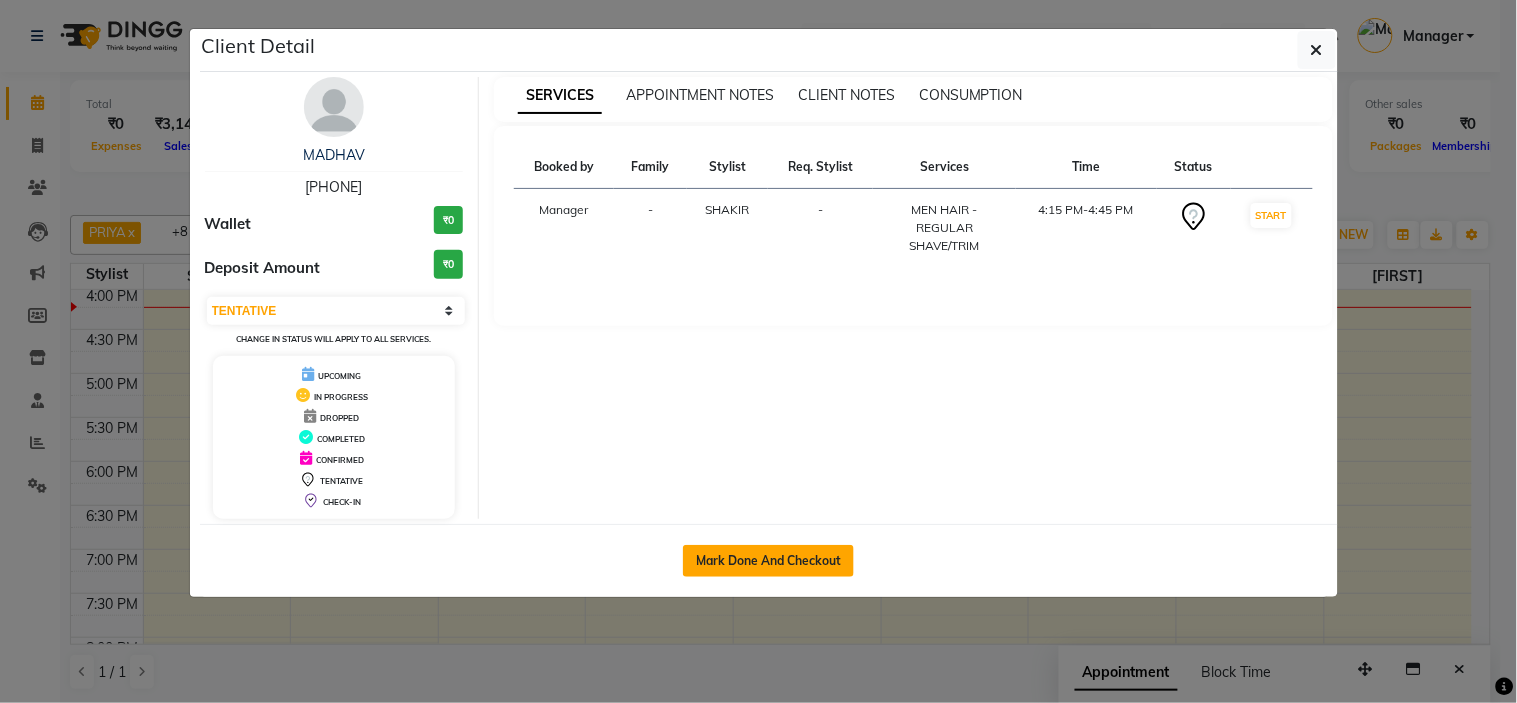 click on "Mark Done And Checkout" 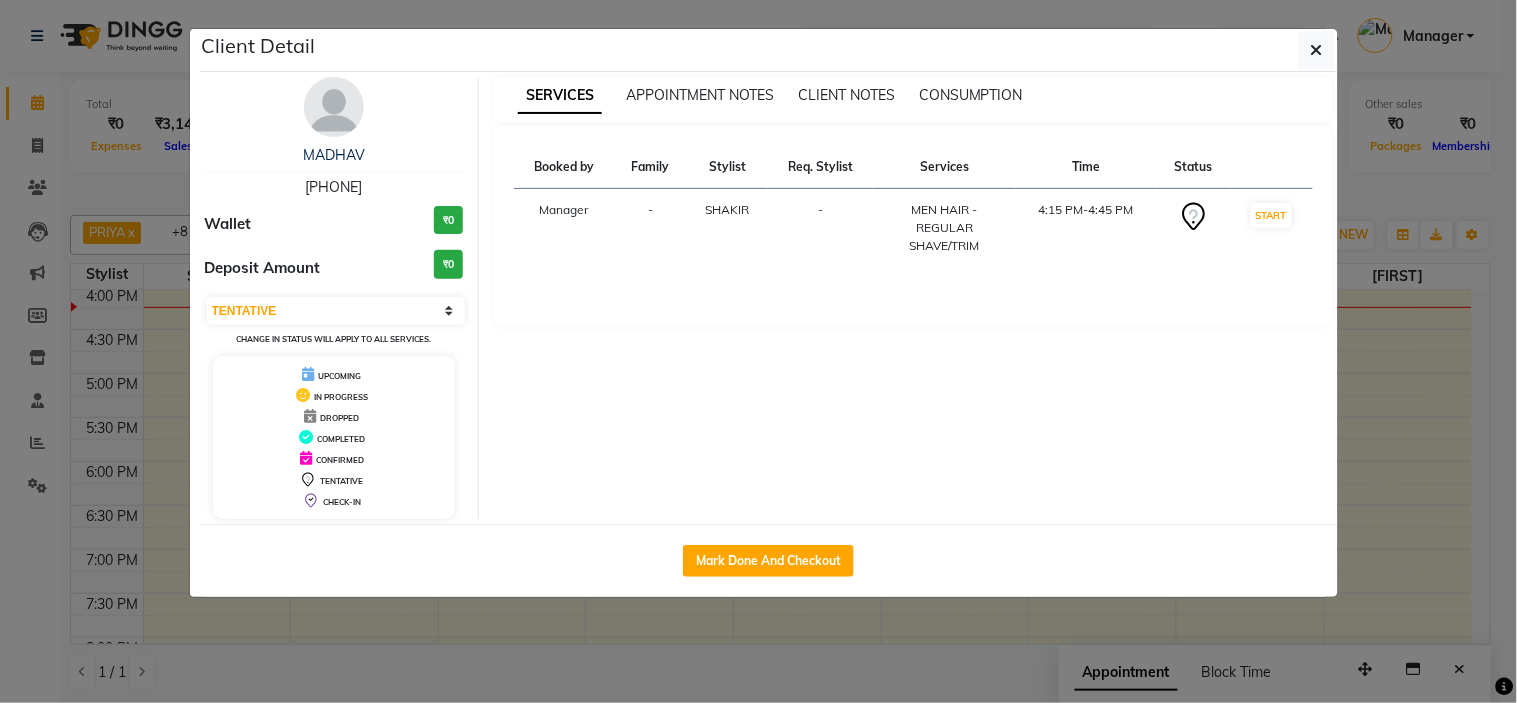 select on "service" 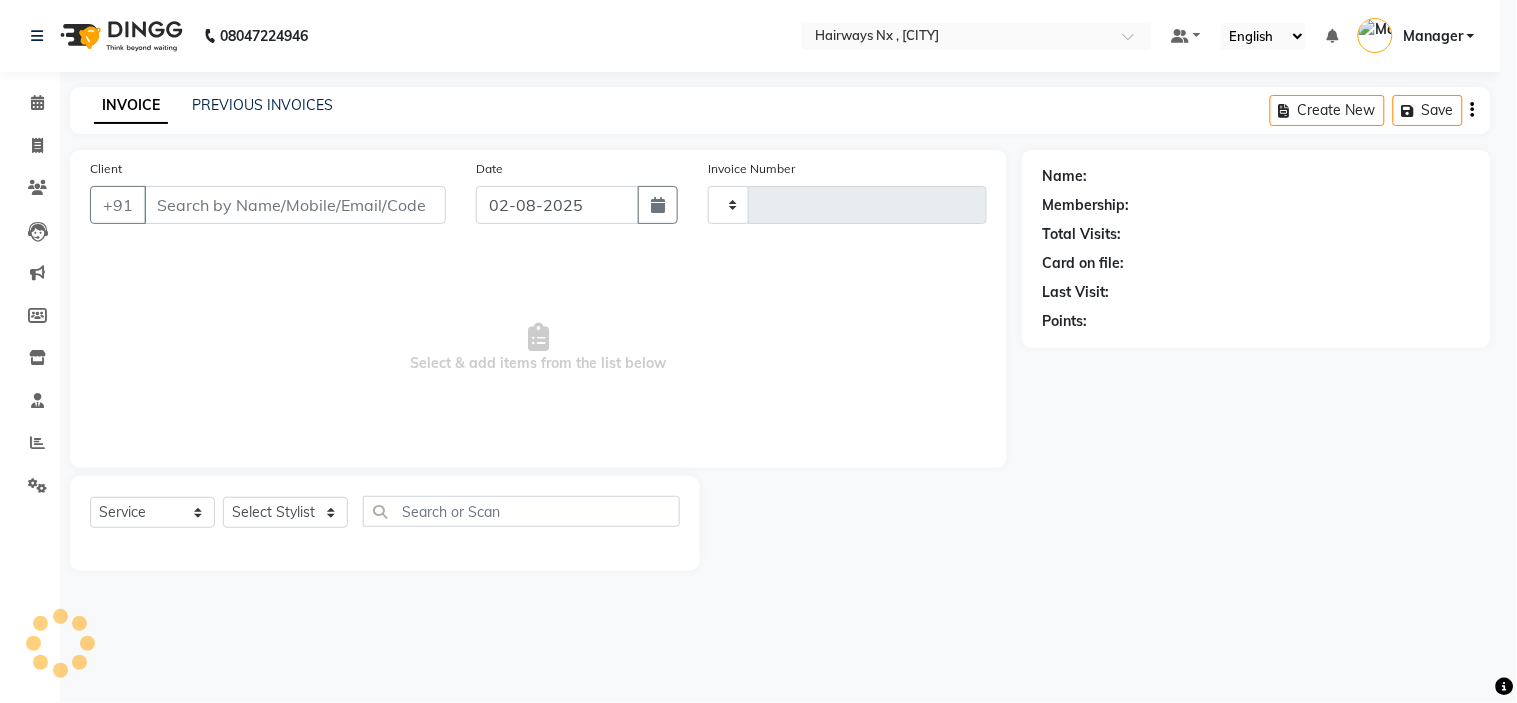 type on "0892" 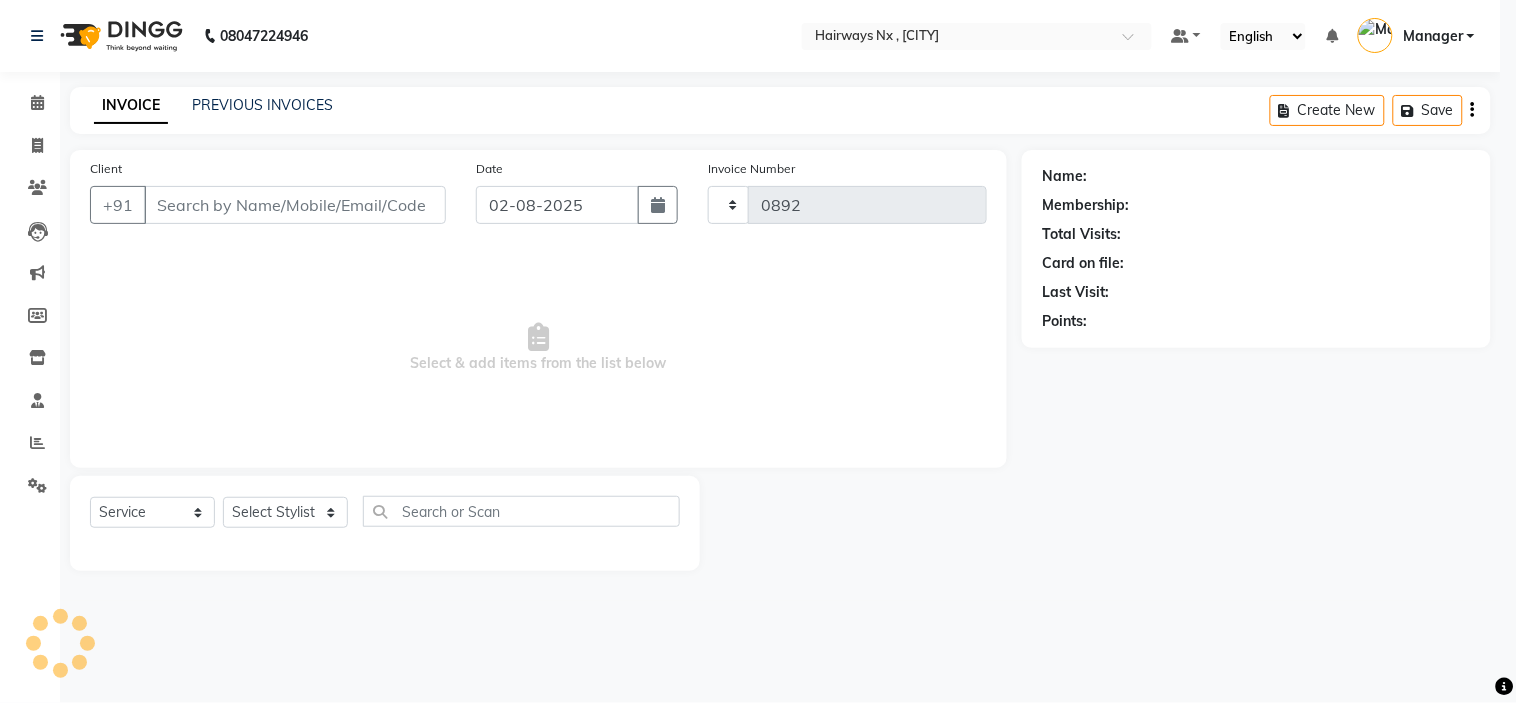 select on "778" 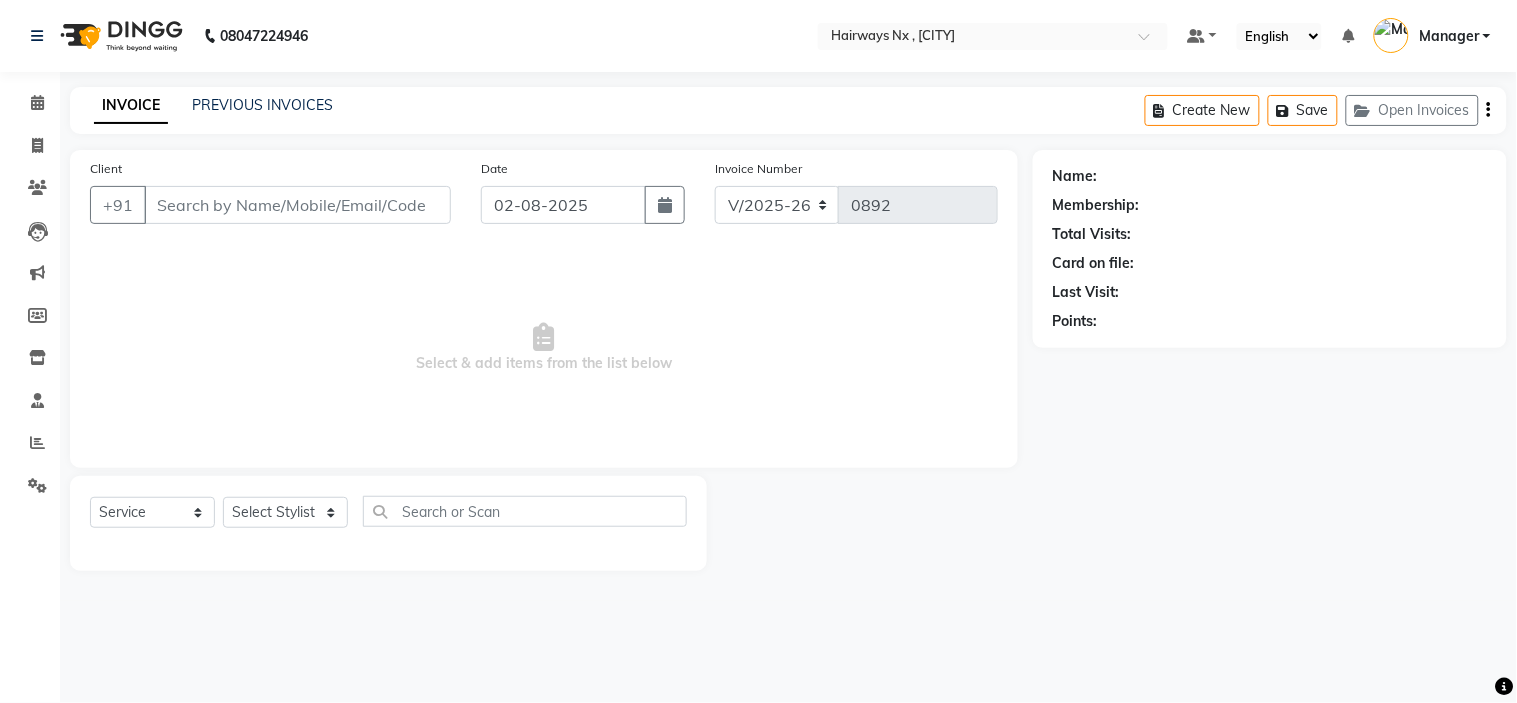 type on "99******35" 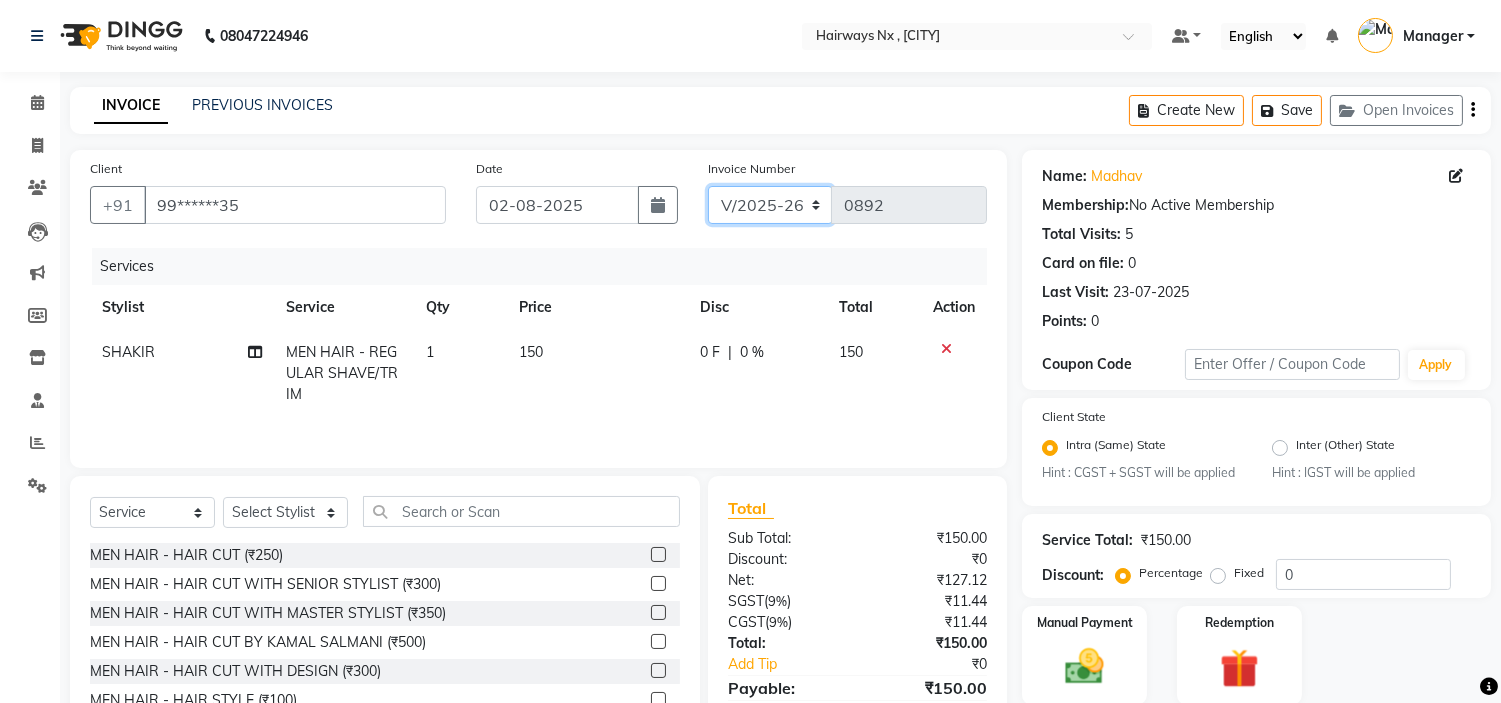click on "INV/25-26 V/2025-26" 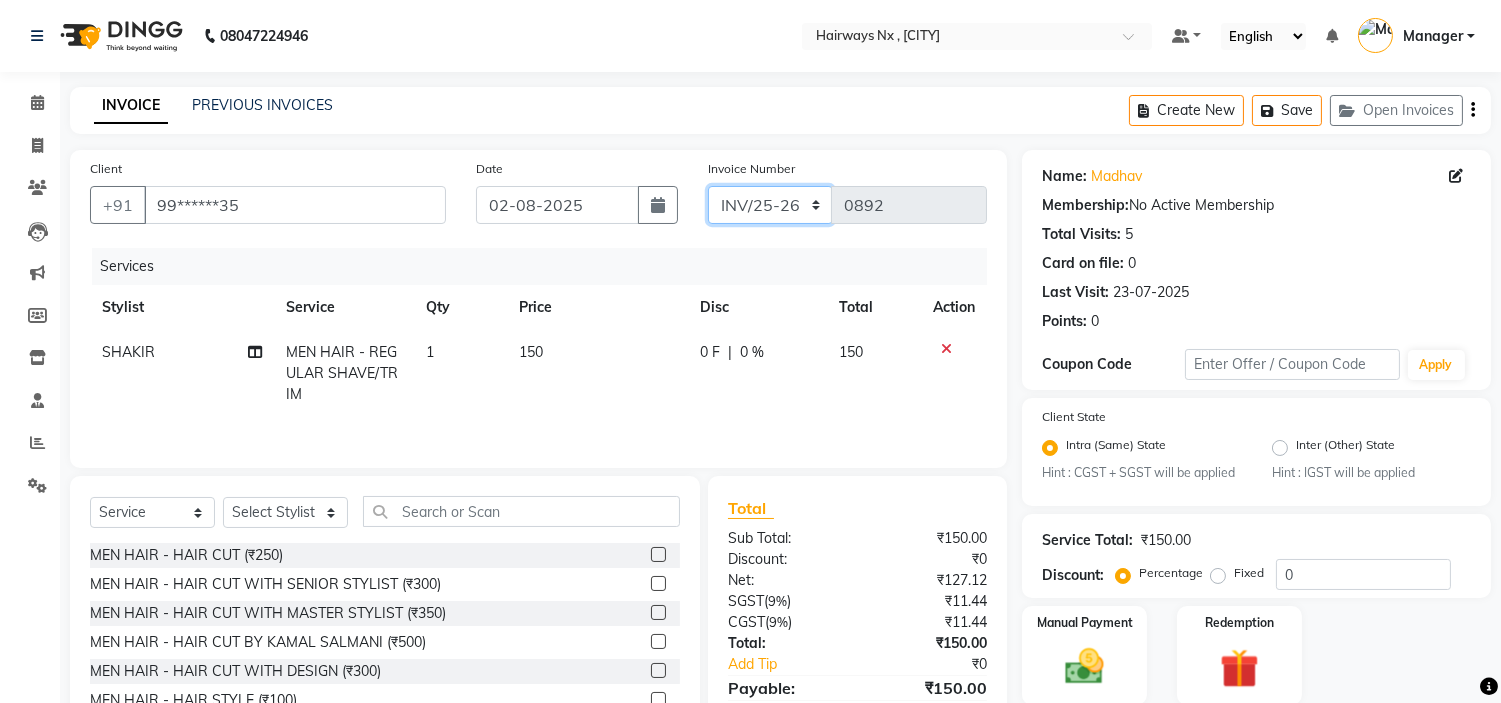 click on "INV/25-26 V/2025-26" 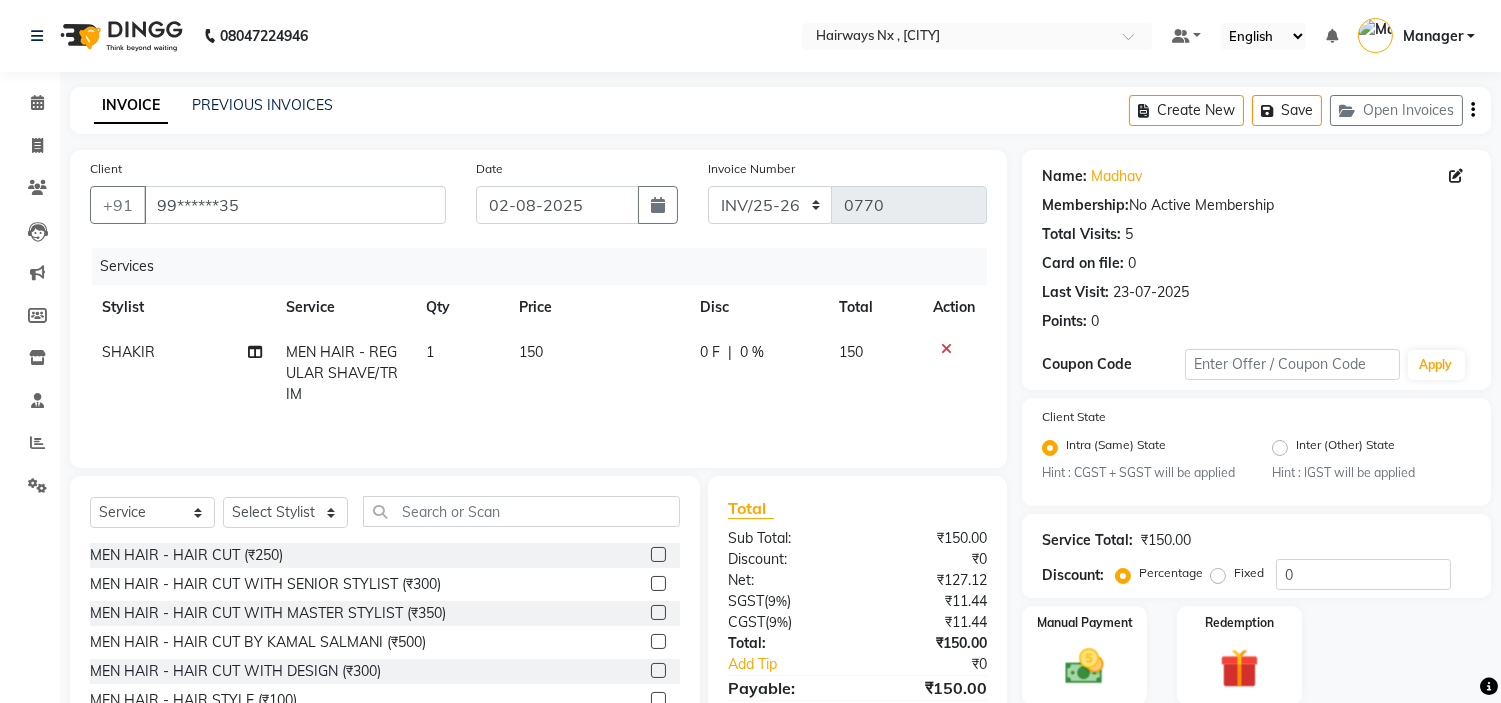 click 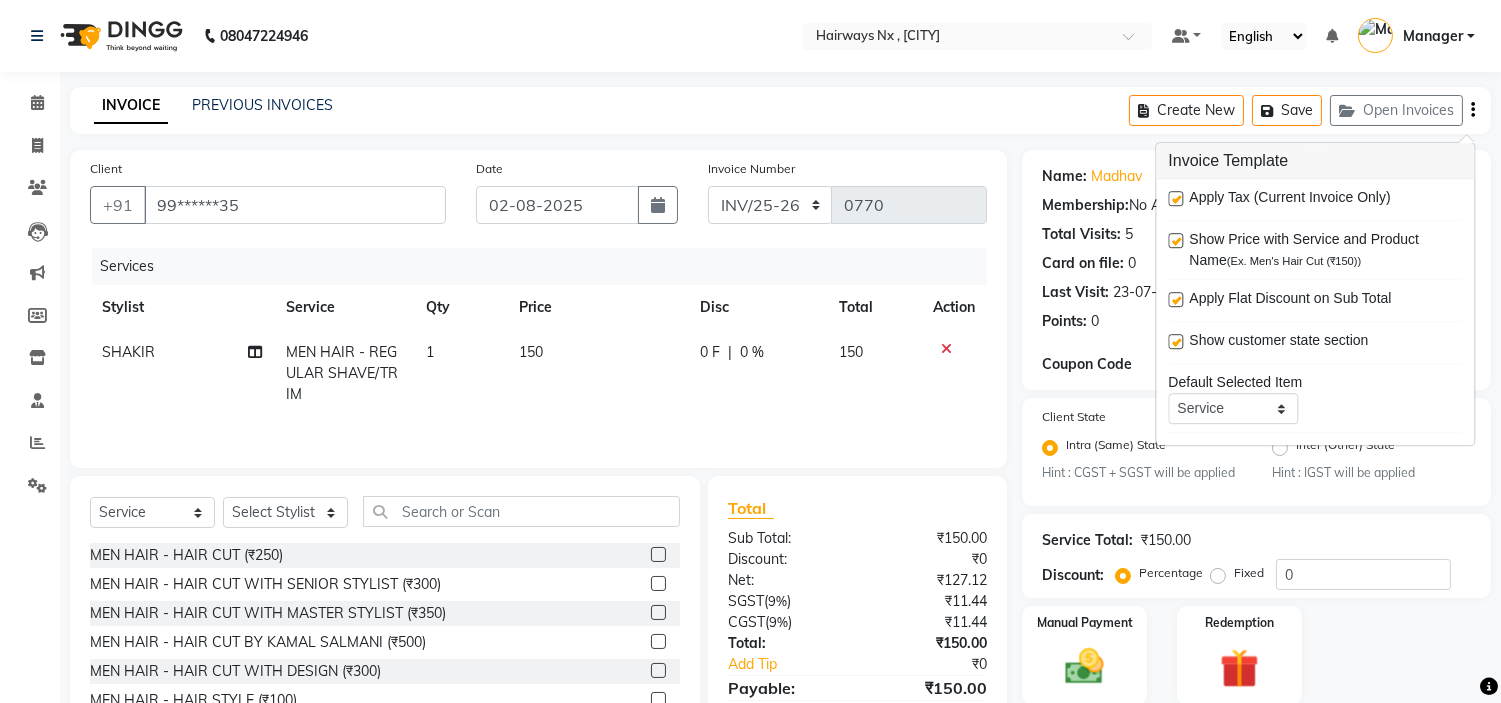drag, startPoint x: 1176, startPoint y: 196, endPoint x: 1194, endPoint y: 208, distance: 21.633308 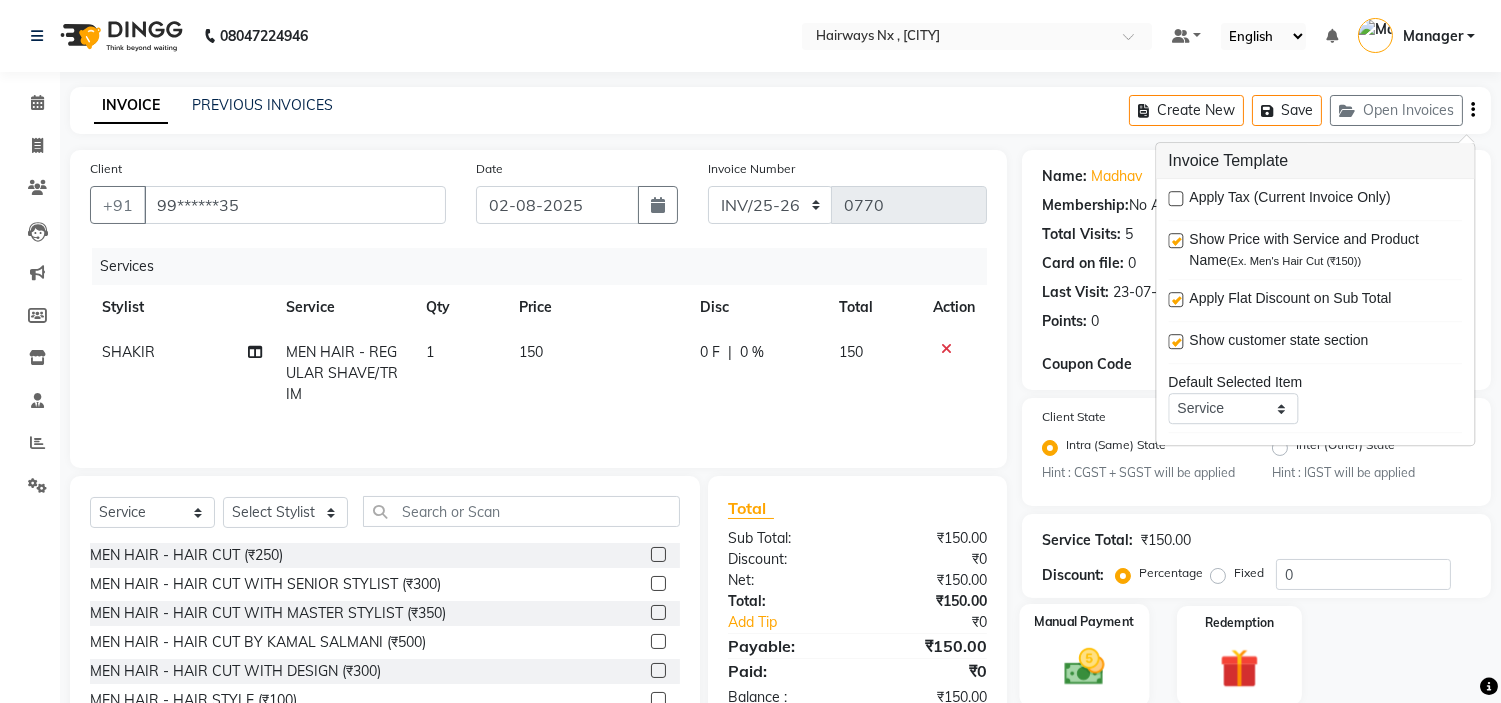 click 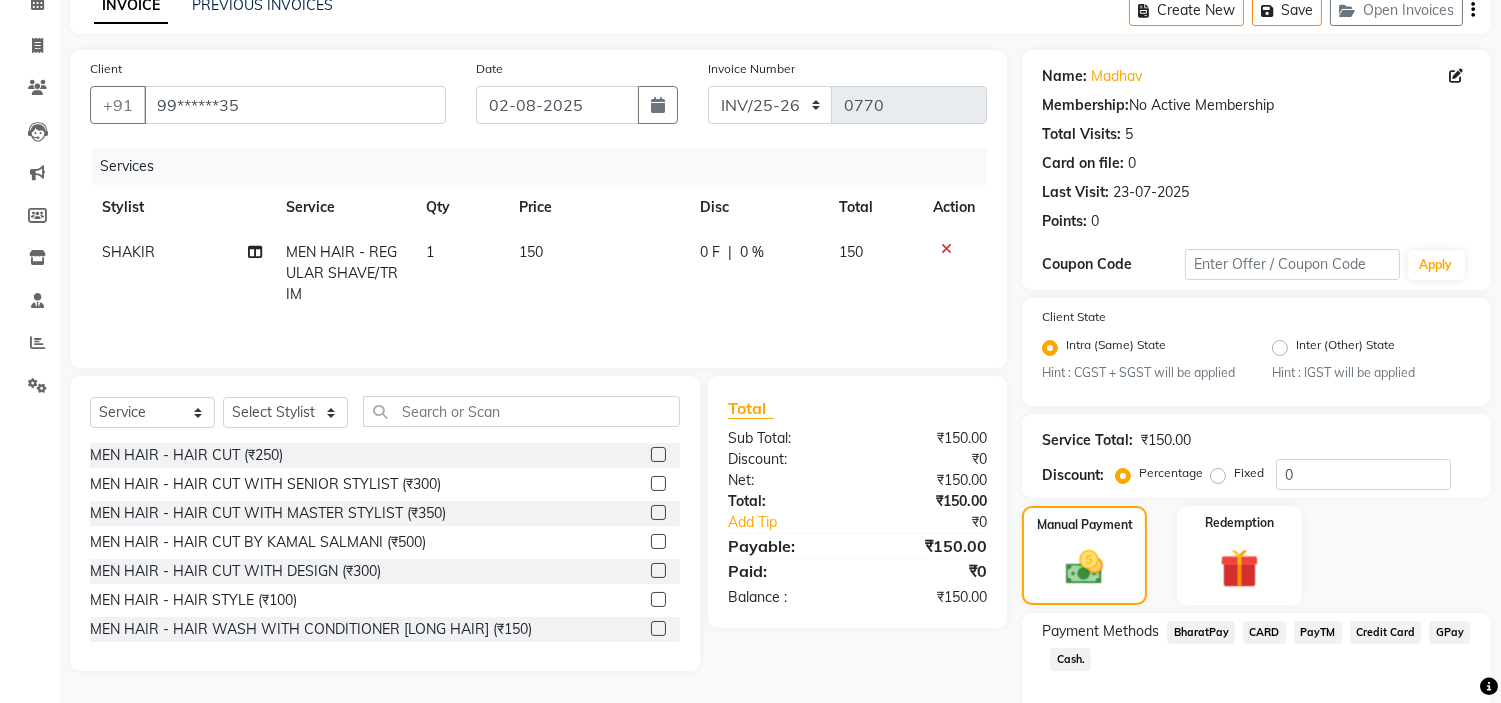 scroll, scrollTop: 201, scrollLeft: 0, axis: vertical 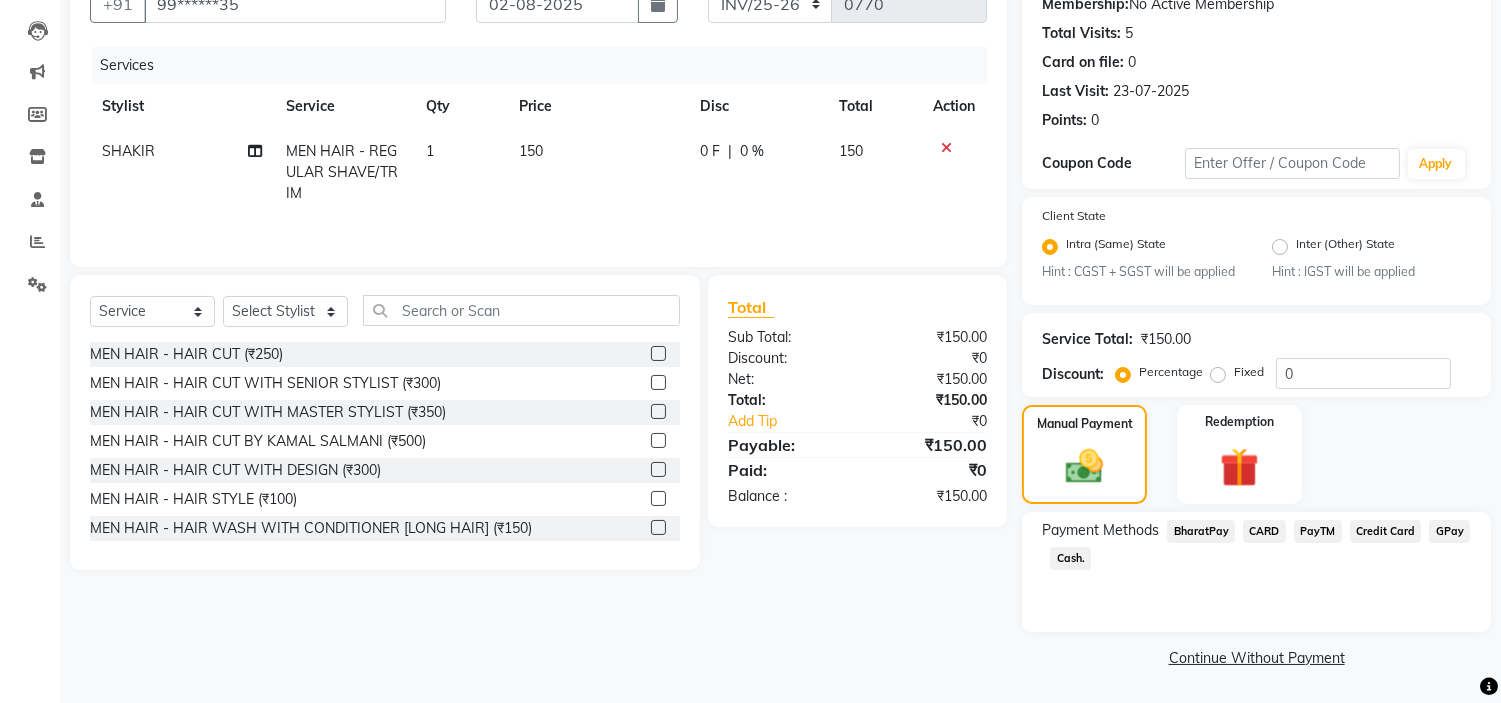 click on "Cash." 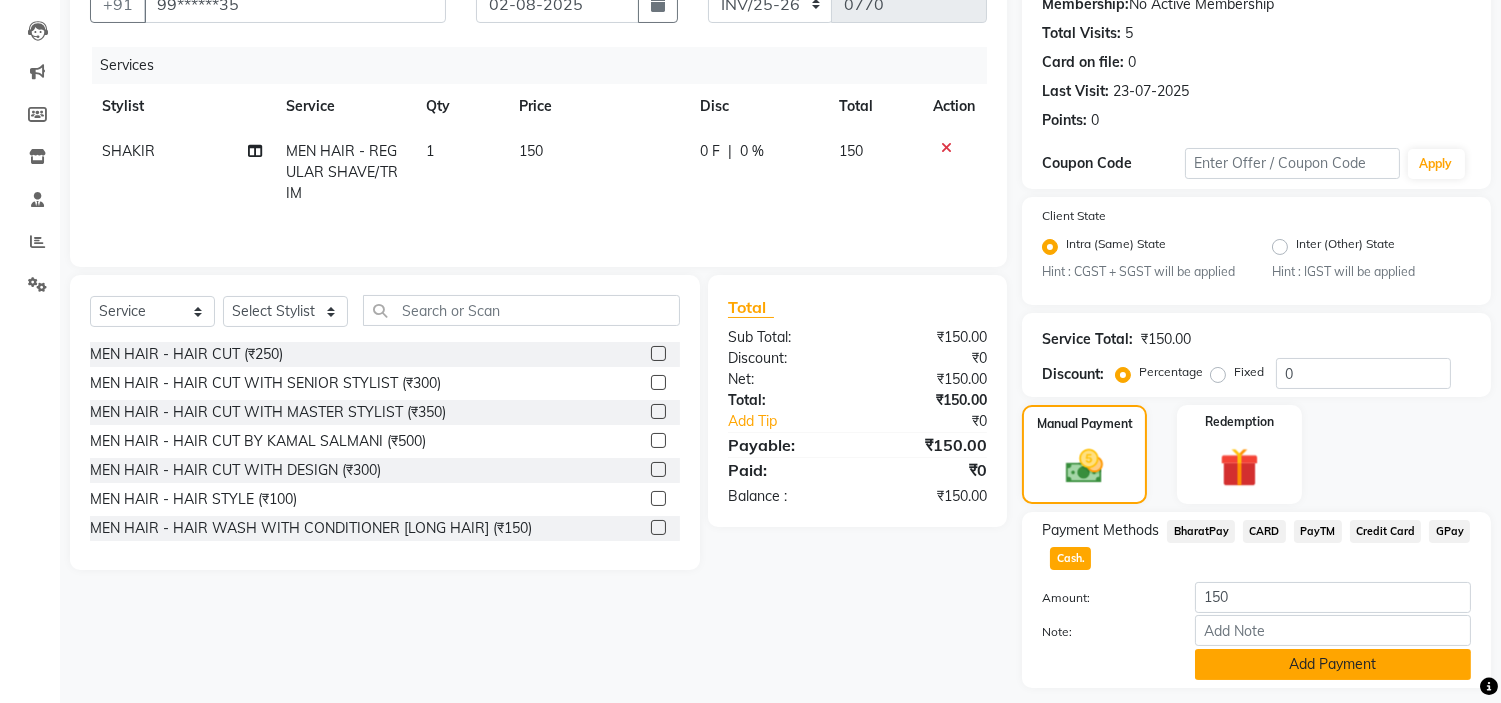 scroll, scrollTop: 257, scrollLeft: 0, axis: vertical 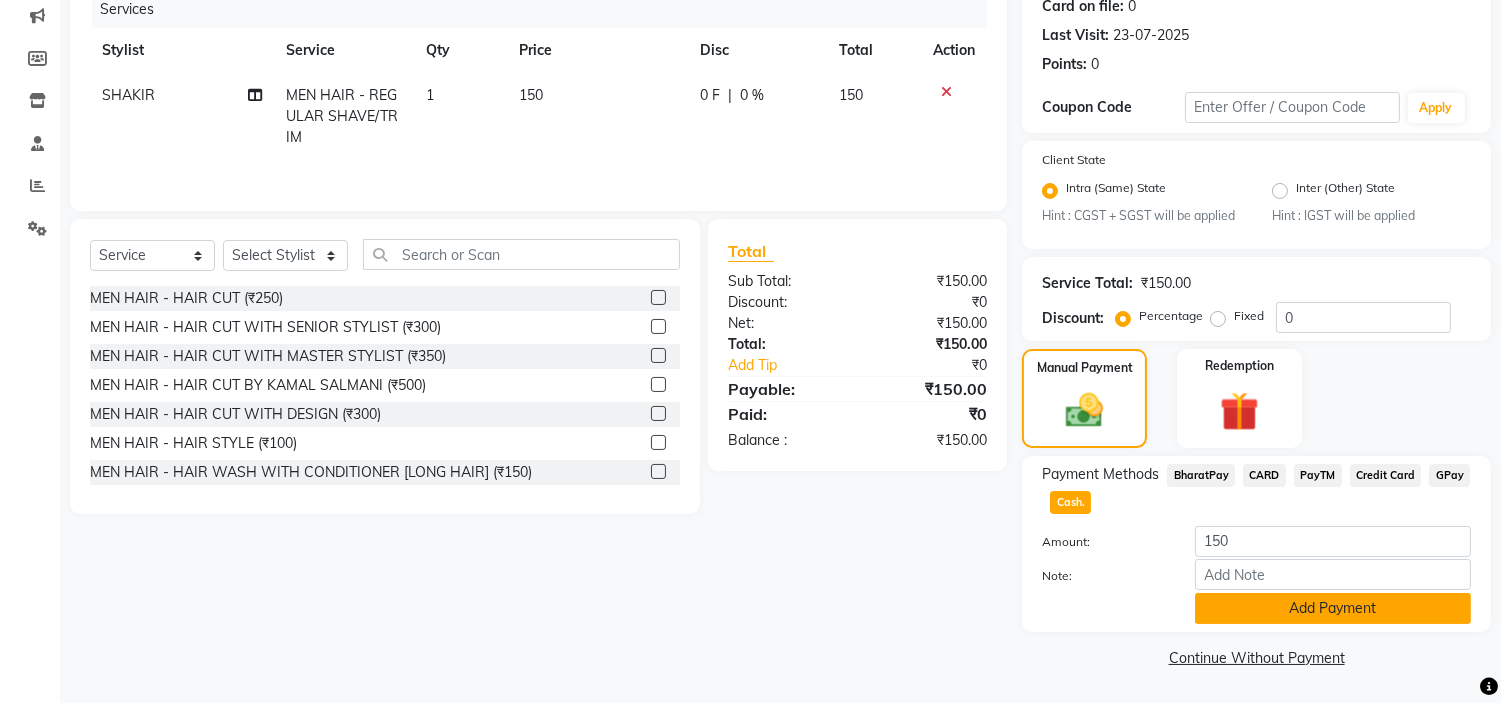 click on "Add Payment" 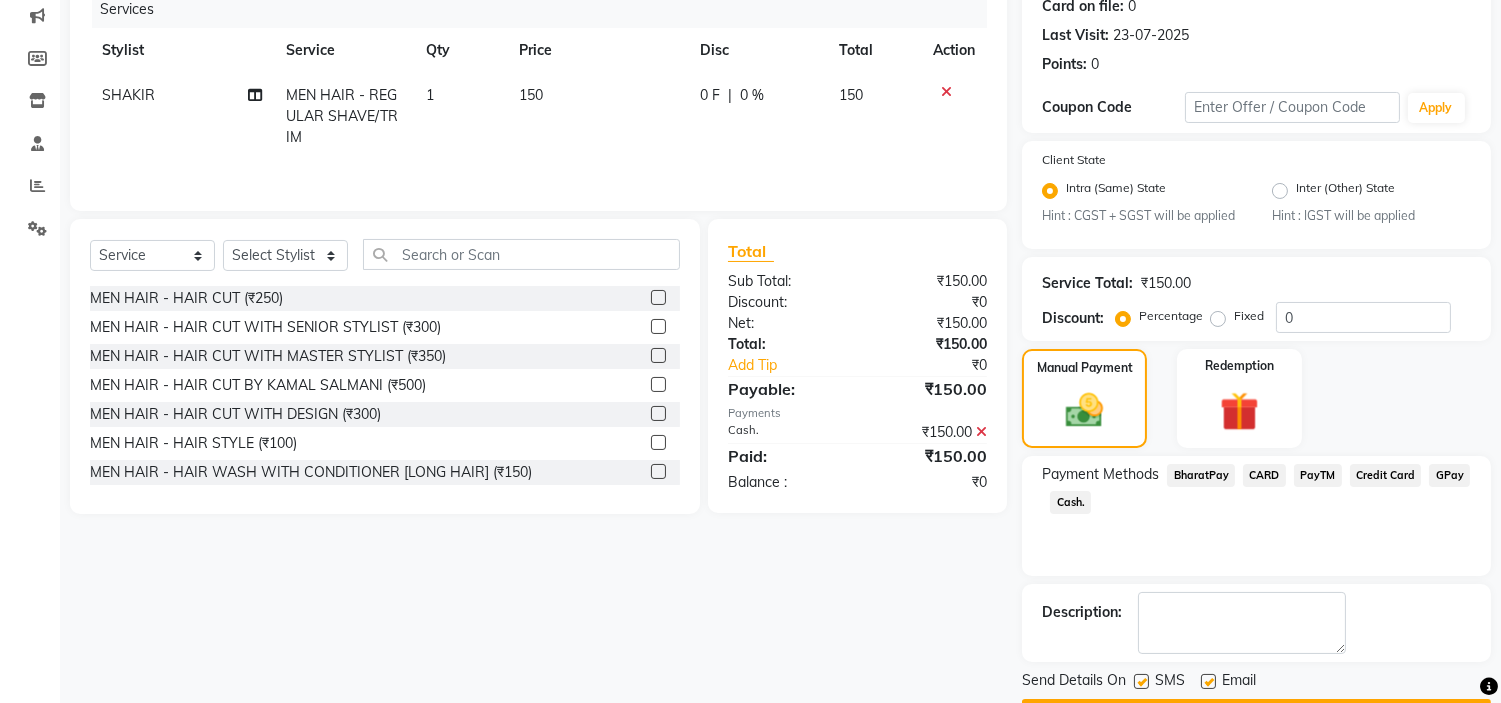 scroll, scrollTop: 314, scrollLeft: 0, axis: vertical 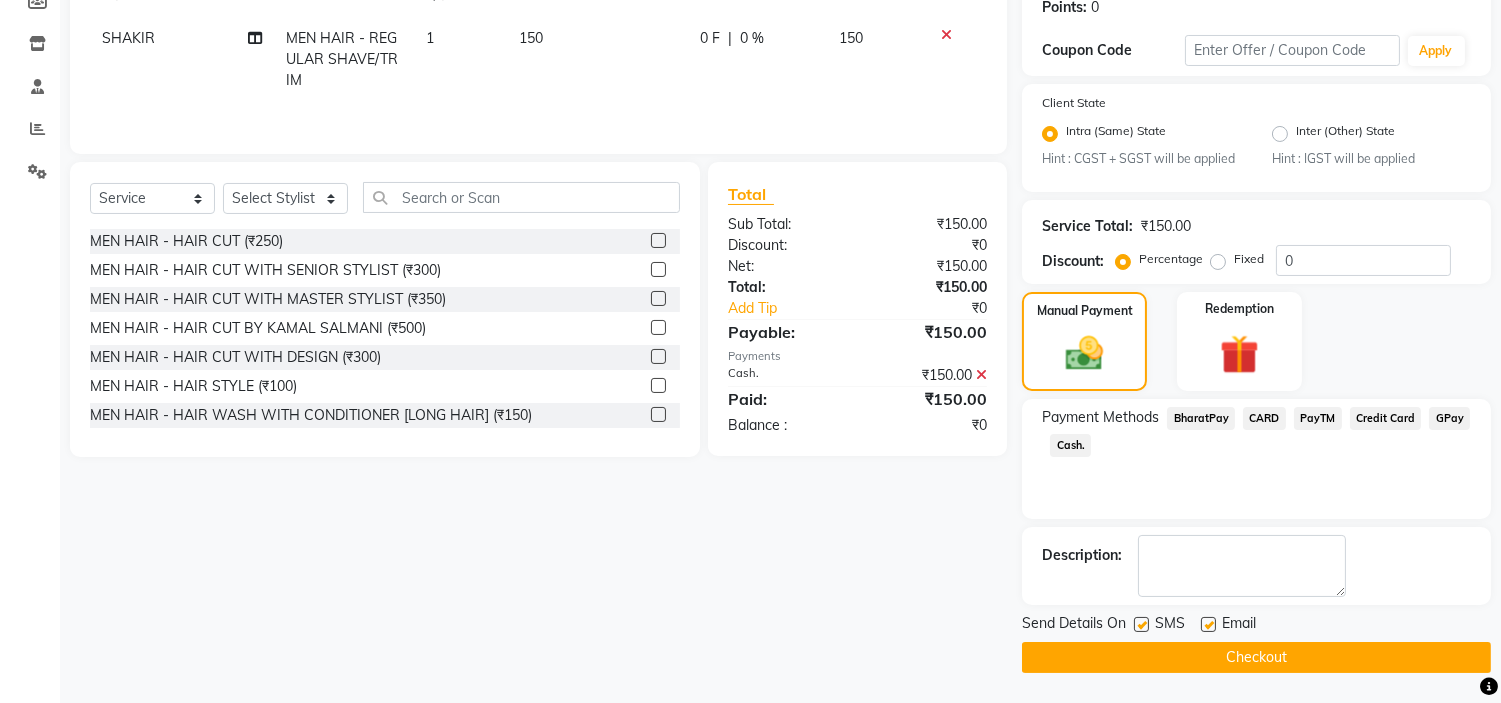 click 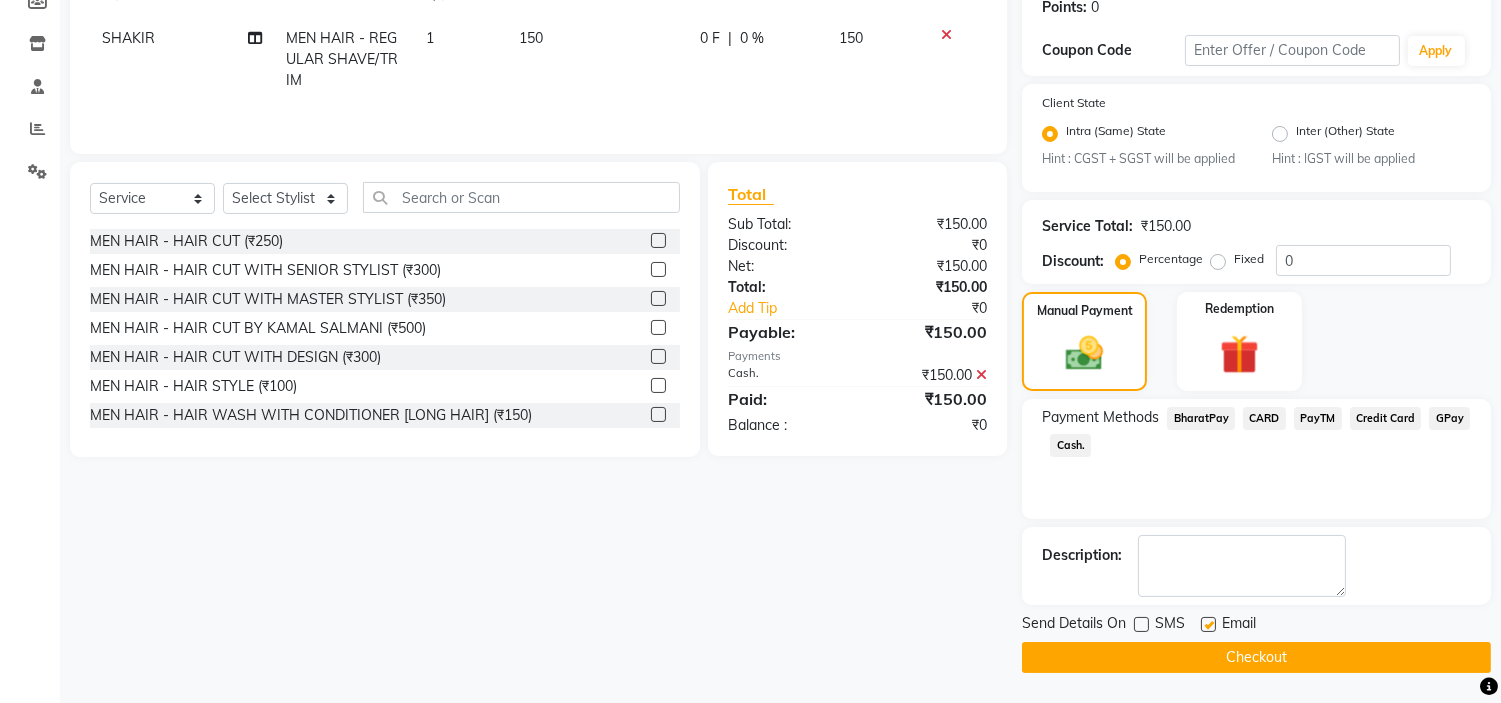 drag, startPoint x: 1204, startPoint y: 621, endPoint x: 1204, endPoint y: 636, distance: 15 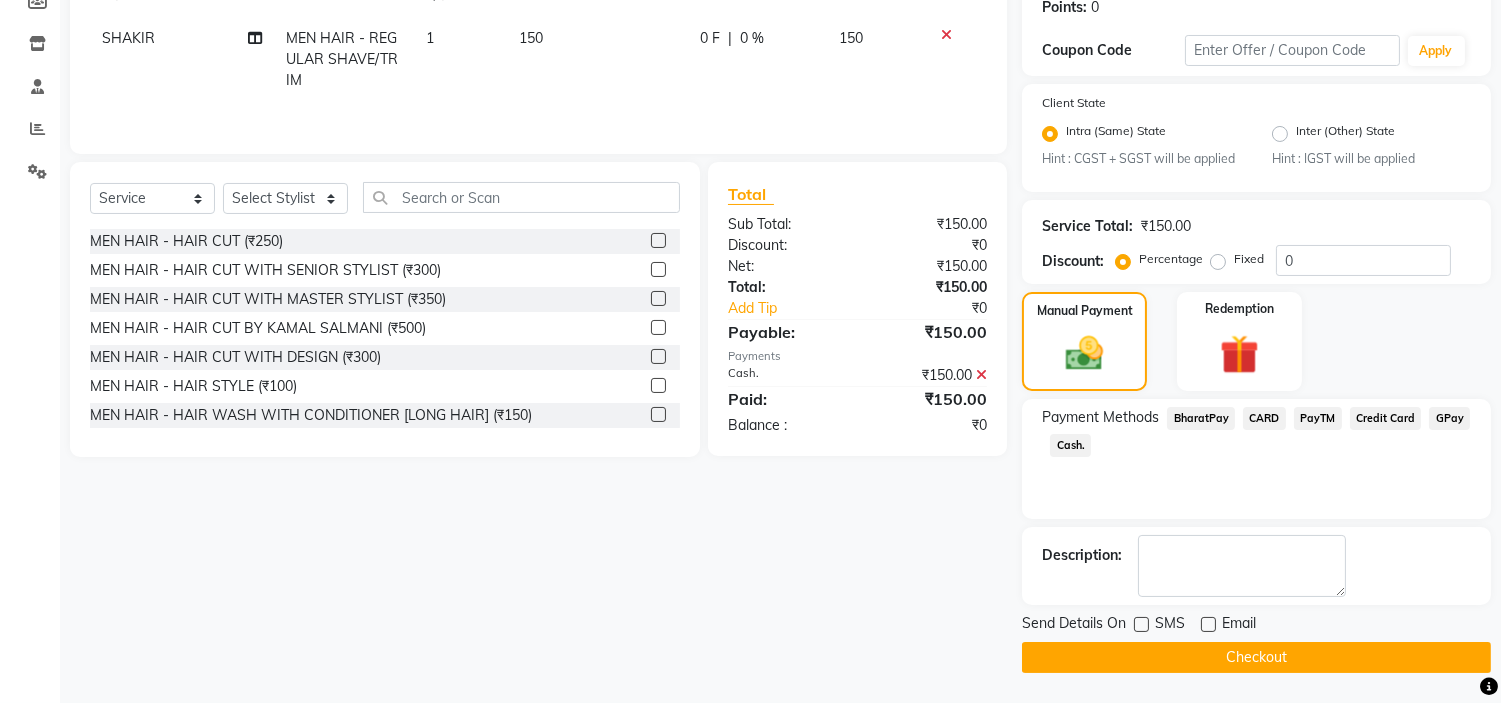 click on "Checkout" 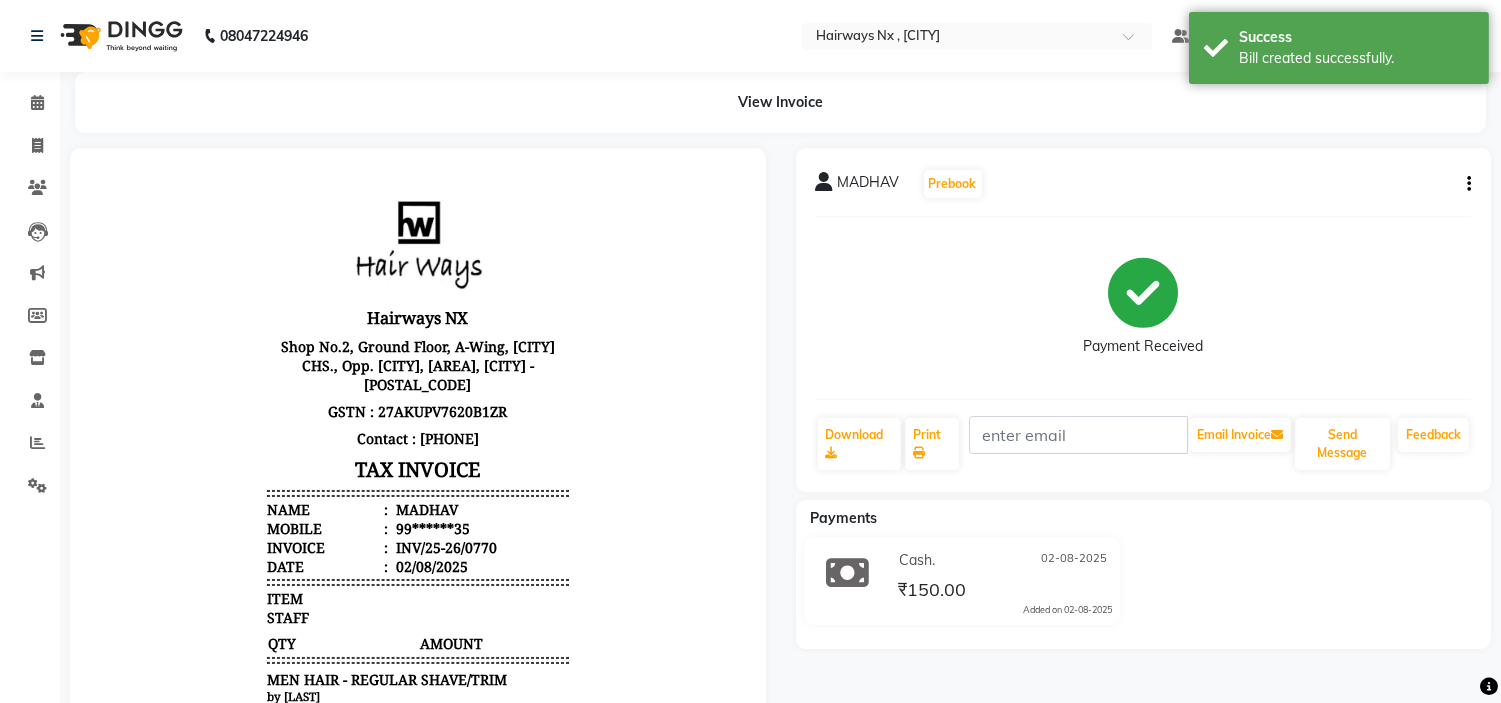 scroll, scrollTop: 0, scrollLeft: 0, axis: both 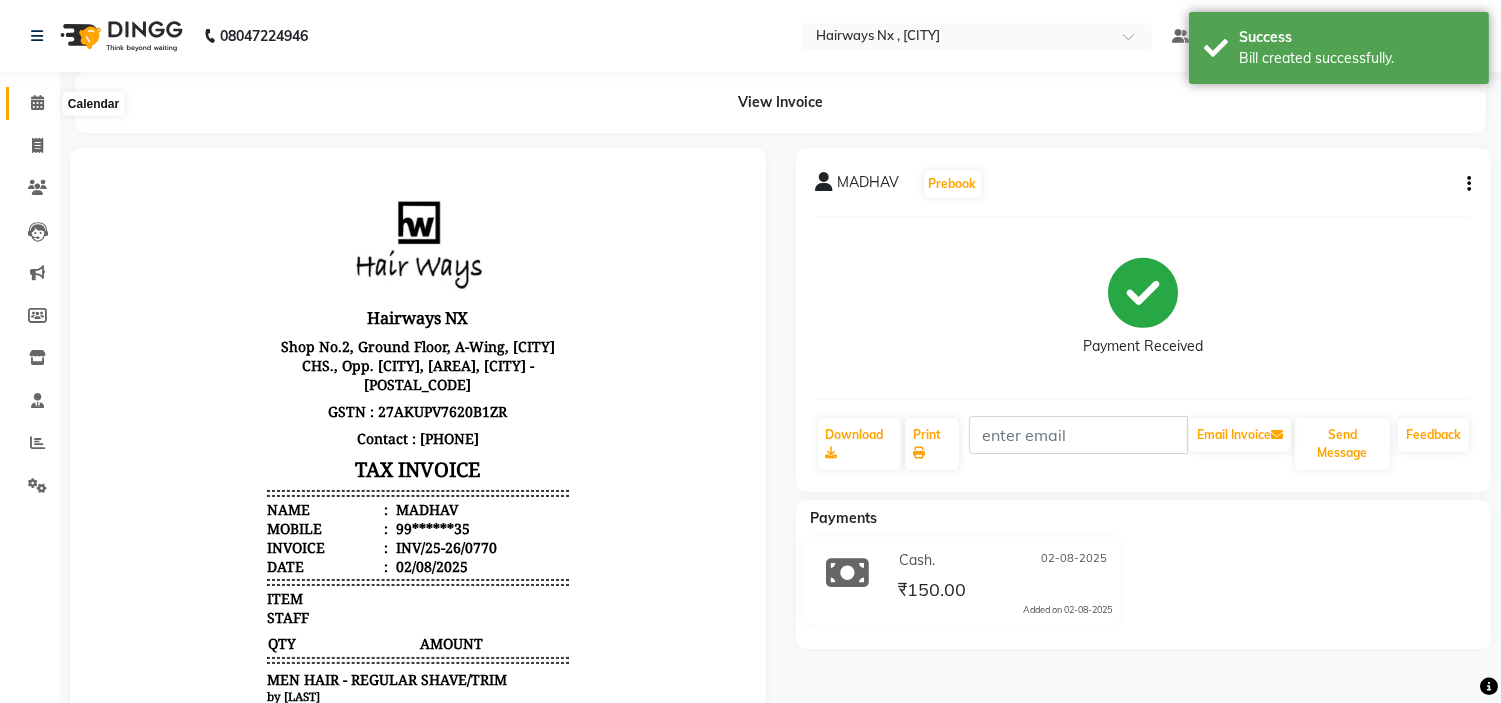 click 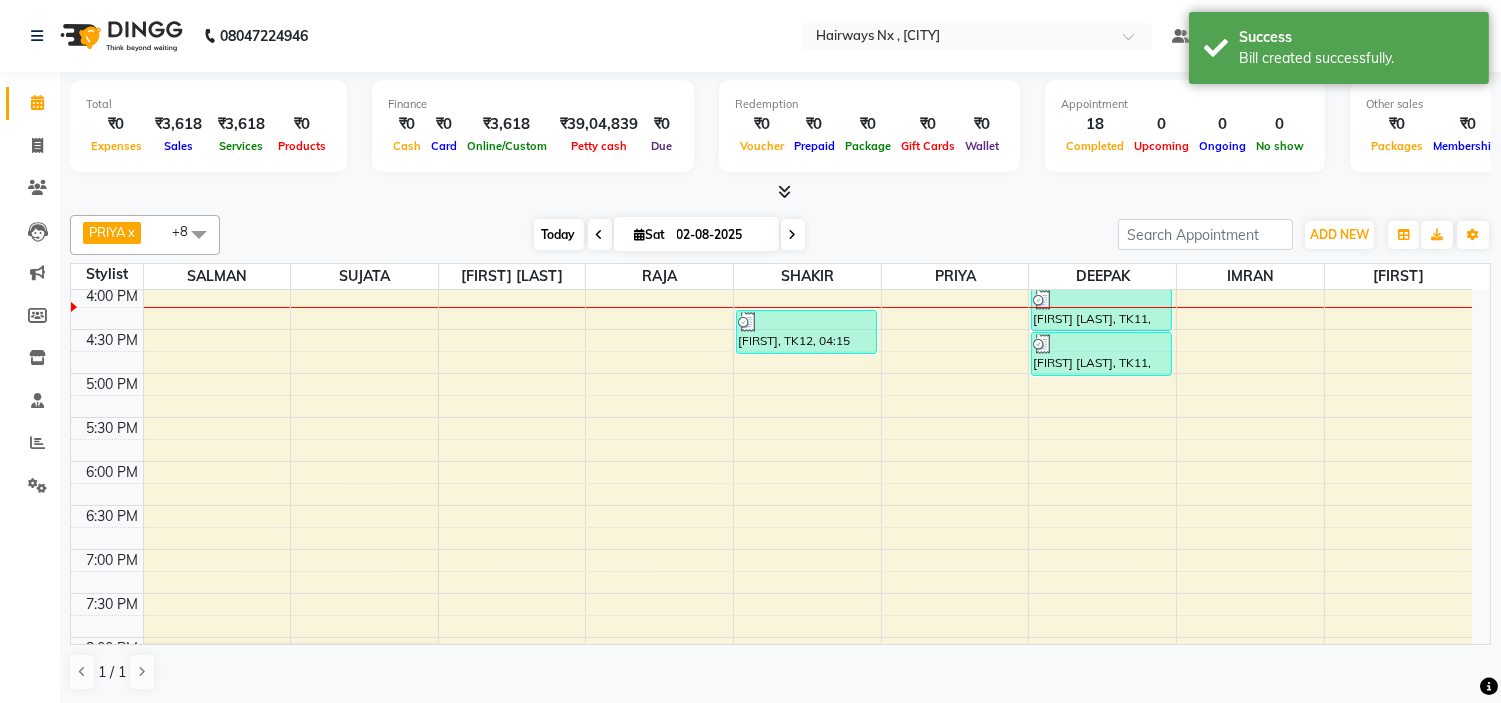 click on "Today" at bounding box center [559, 234] 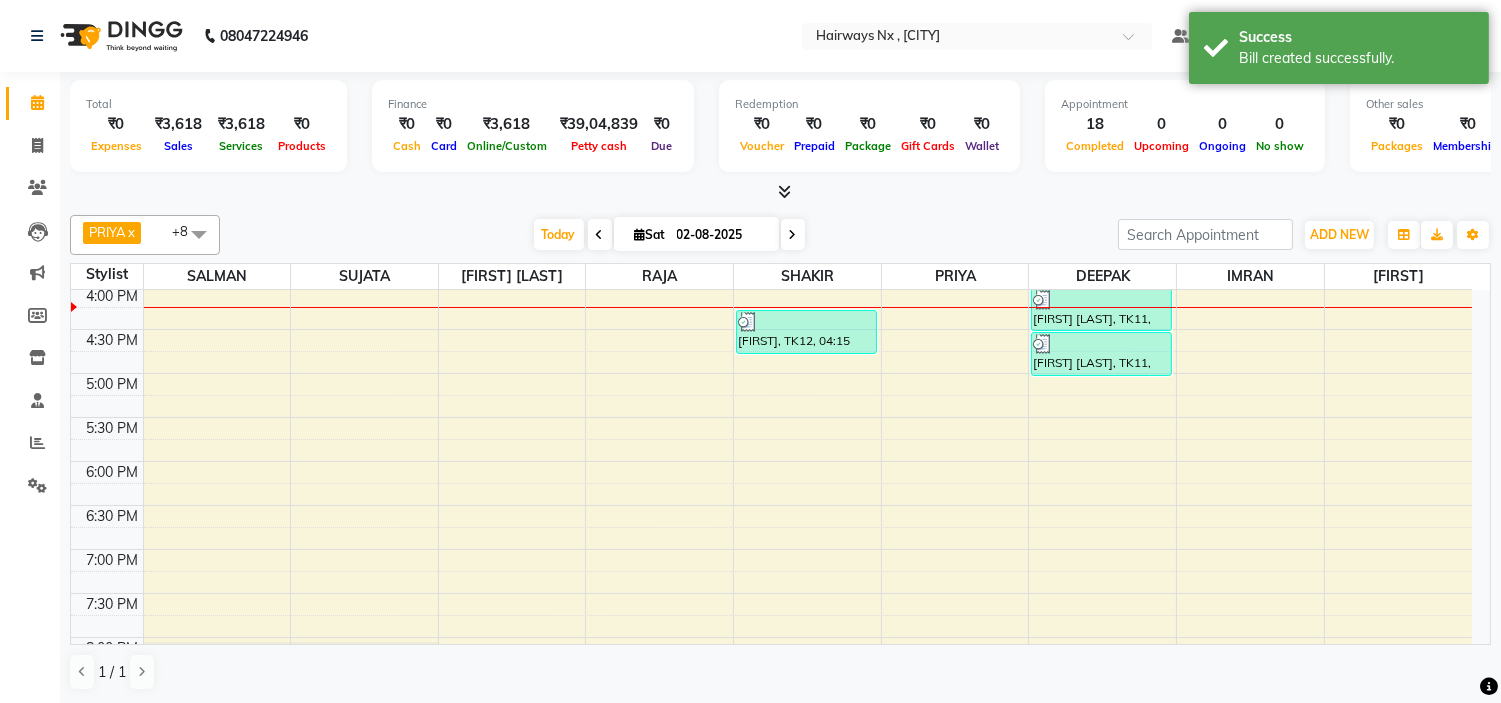 scroll, scrollTop: 620, scrollLeft: 0, axis: vertical 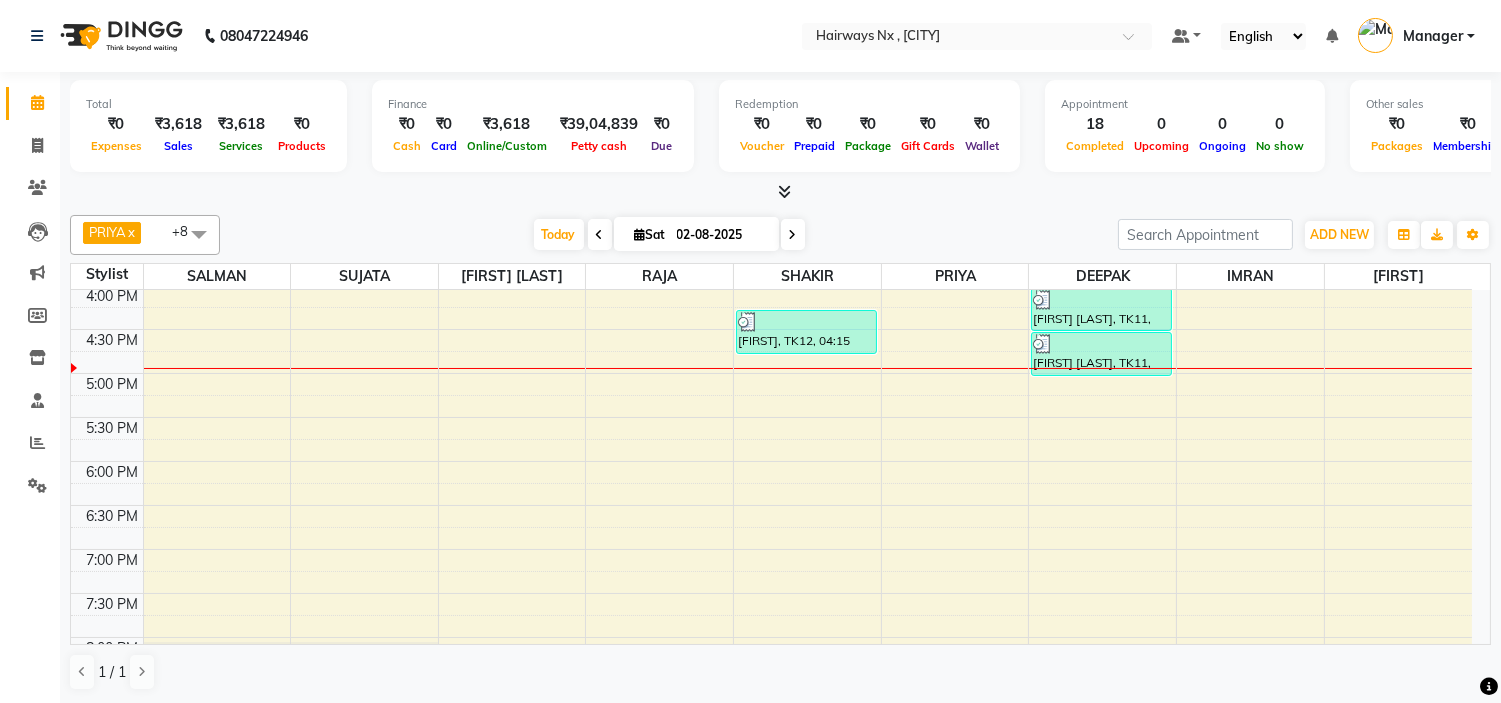 click on "With [FIRSTNAME] x [FIRSTNAME]  x [FIRSTNAME]  x [FIRSTNAME]  x [FIRSTNAME]  x [FIRSTNAME]  x [FIRSTNAME]  x [FIRSTNAME]  x [FIRSTNAME]  x +8 Select All [FIRSTNAME] [FIRSTNAME] [FIRSTNAME] [FIRSTNAME] [FIRSTNAME] Manager [FIRSTNAME] [FIRSTNAME] [FIRSTNAME] [FIRSTNAME]  [FIRSTNAME] [FIRSTNAME]  [FIRSTNAME] [FIRSTNAME] [FIRSTNAME] [FIRSTNAME] [FIRSTNAME] [FIRSTNAME] Toggle Dropdown Add Appointment Add Invoice Add Expense Add Attendance Add Client Toggle Dropdown Add Appointment Add Invoice Add Expense Add Attendance Add Client ADD NEW Toggle Dropdown Add Appointment Add Invoice Add Expense Add Attendance Add Client [FIRSTNAME]  x [FIRSTNAME]  x [FIRSTNAME]  x [FIRSTNAME]  x [FIRSTNAME]  x [FIRSTNAME]  x [FIRSTNAME]  x [FIRSTNAME]  x [FIRSTNAME]  x +8 Select All [FIRSTNAME] [FIRSTNAME] [FIRSTNAME] [FIRSTNAME] [FIRSTNAME] Manager [FIRSTNAME] [FIRSTNAME] [FIRSTNAME] [FIRSTNAME]  [FIRSTNAME] [FIRSTNAME]  [FIRSTNAME] [FIRSTNAME] [FIRSTNAME] [FIRSTNAME] [FIRSTNAME] [FIRSTNAME] Group By  Staff View   Room View  View as Vertical  Vertical - Week View  Horizontal  Horizontal - Week View  List  Toggle Dropdown Calendar Settings Manage Tags   Arrange Stylists   Reset Stylists  Full Screen  Show Available Stylist  Appointment Form Zoom 100% 17" at bounding box center (780, 235) 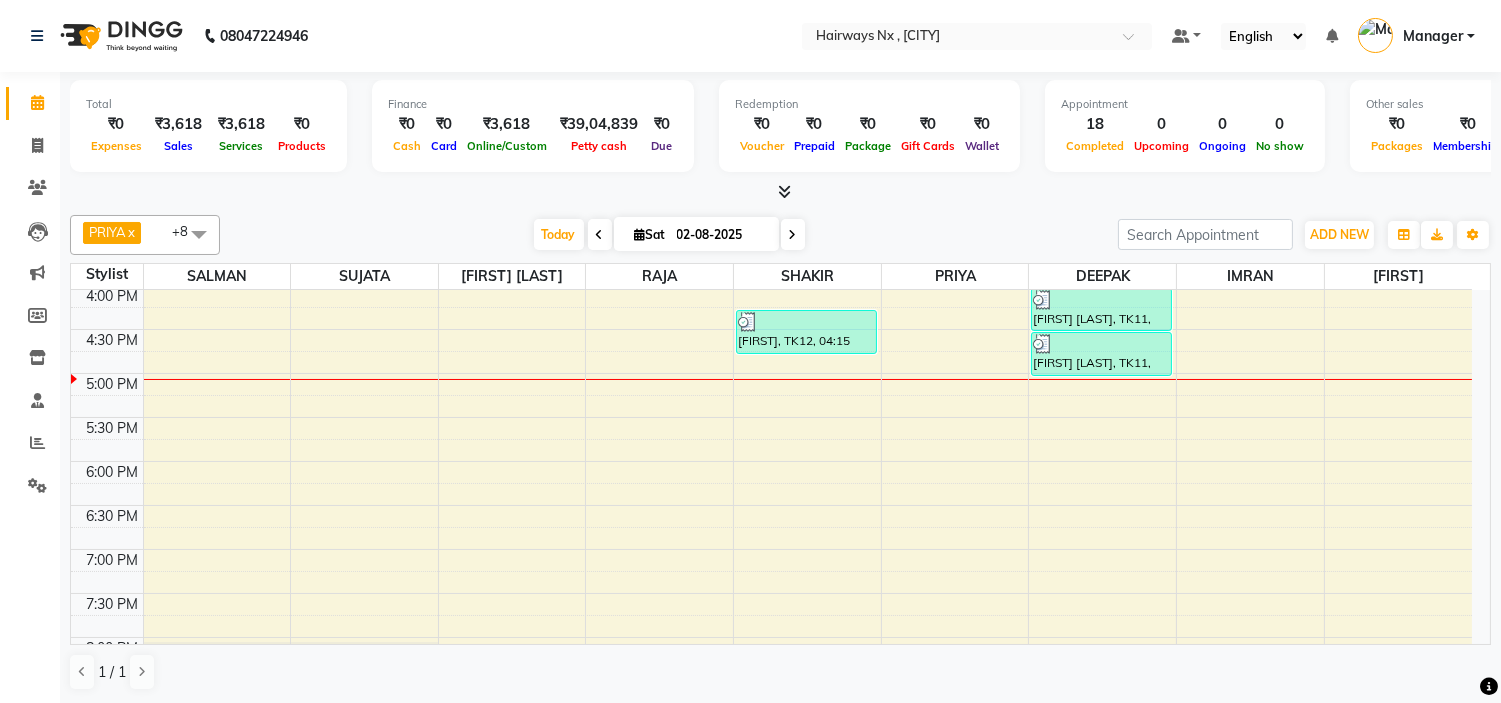 click on "9:00 AM 9:30 AM 10:00 AM 10:30 AM 11:00 AM 11:30 AM 12:00 PM 12:30 PM 1:00 PM 1:30 PM 2:00 PM 2:30 PM 3:00 PM 3:30 PM 4:00 PM 4:30 PM 5:00 PM 5:30 PM 6:00 PM 6:30 PM 7:00 PM 7:30 PM 8:00 PM 8:30 PM 9:00 PM 9:30 PM 10:00 PM 10:30 PM     [FIRSTNAME], TK01, [TIME]-[TIME], Peel Off Wax - EAR WAX     [FIRSTNAME] [LASTNAME], TK08, [TIME]-[TIME], Threading - EYEBROW     [FIRSTNAME], TK04, [TIME]-[TIME], MEN HAIR - HAIR CUT WITH SENIOR STYLIST     [FIRSTNAME] [LASTNAME], TK02, [TIME]-[TIME], MEN HAIR - REGULAR SHAVE/TRIM     [FIRSTNAME] [LASTNAME], TK02, [TIME]-[TIME], MEN HAIR - HAIR CUT WITH SENIOR STYLIST     [FIRSTNAME], TK07, [TIME]-[TIME], MEN HAIR - HAIR CUT WITH SENIOR STYLIST     [FIRSTNAME], TK07, [TIME]-[TIME], MEN HAIR - REGULAR SHAVE/TRIM     [FIRSTNAME], TK01, [TIME]-[TIME], MEN HAIR - HAIR CUT WITH MASTER STYLIST     [FIRSTNAME], TK03, [TIME]-[TIME], MEN HAIR - HAIR CUT WITH MASTER STYLIST     [FIRSTNAME], TK03, [TIME]-[TIME], MEN HAIR - REGULAR SHAVE/TRIM             [FIRSTNAME], TK12, [TIME]-[TIME], MEN HAIR - REGULAR SHAVE/TRIM" at bounding box center (771, 285) 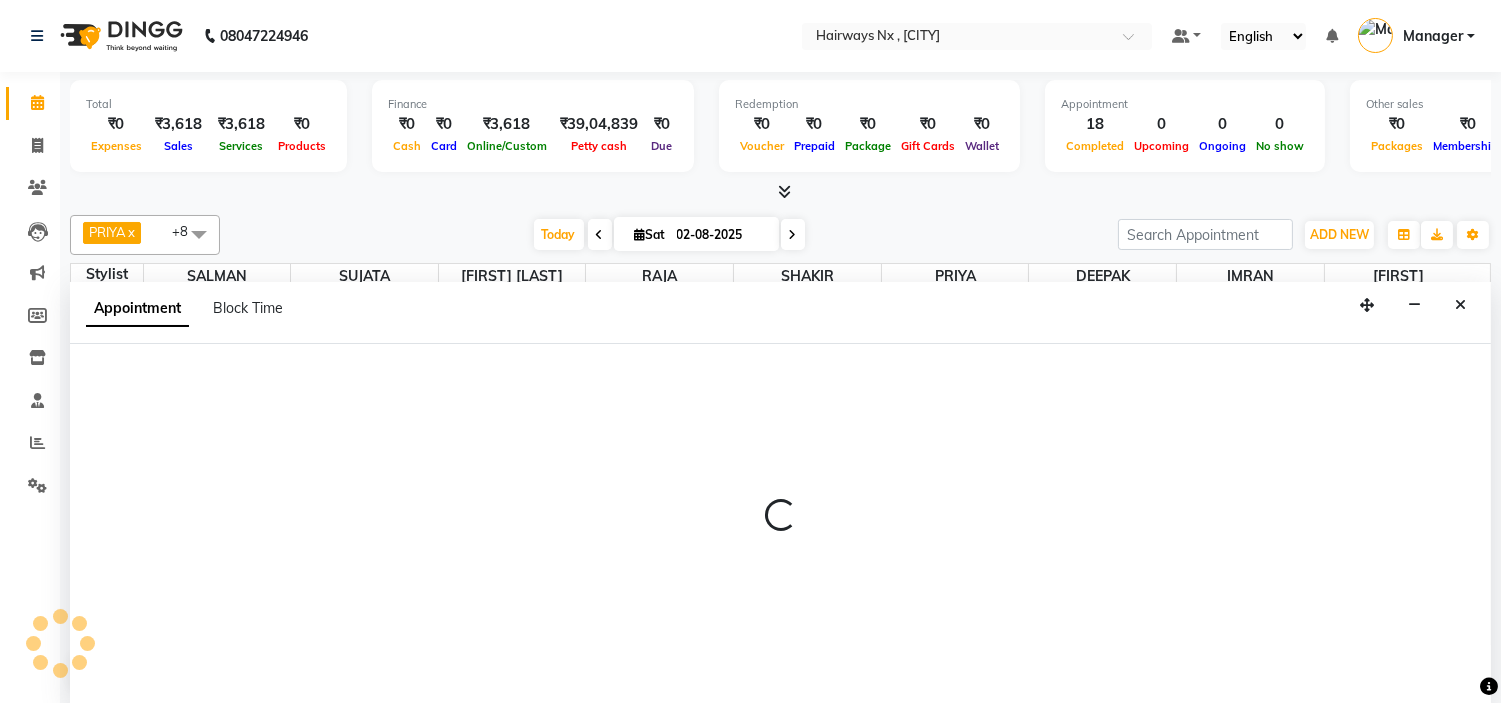 scroll, scrollTop: 1, scrollLeft: 0, axis: vertical 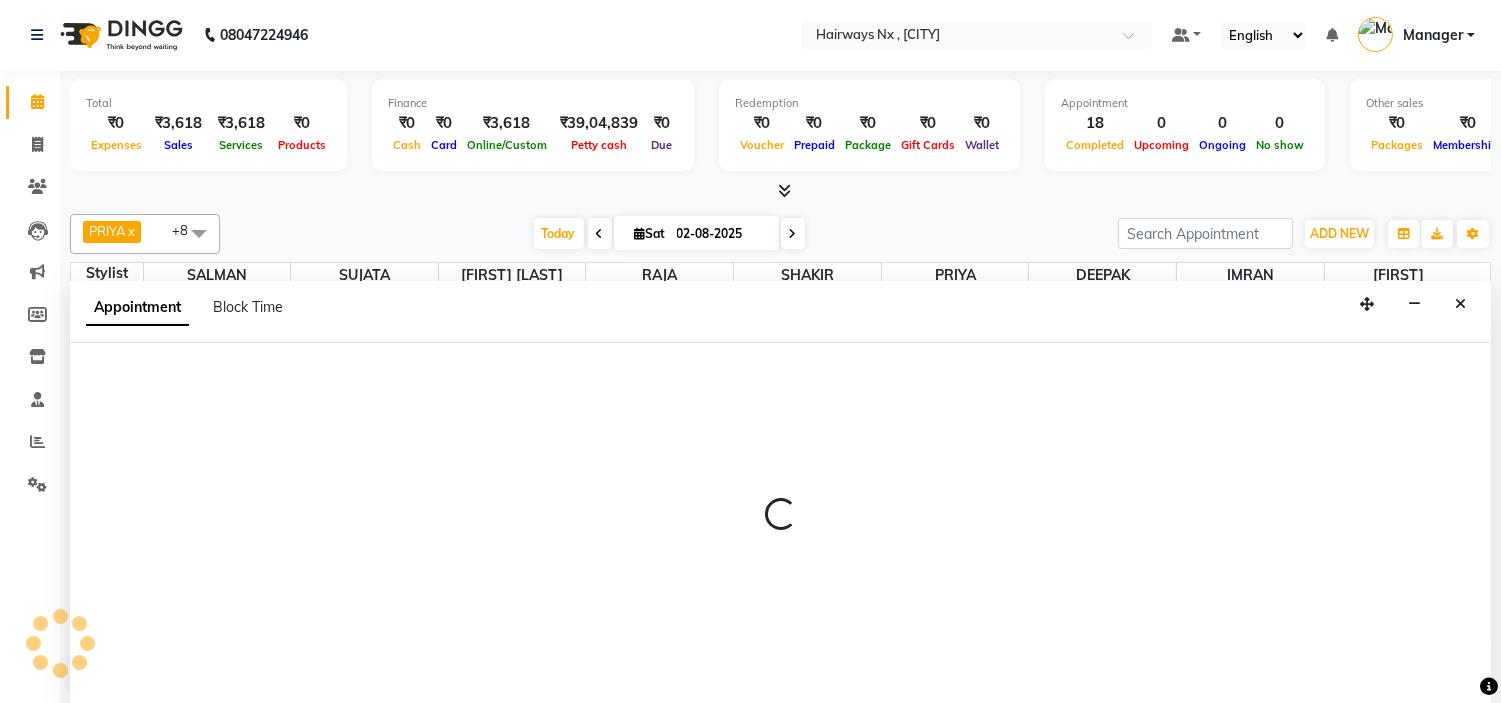select on "13247" 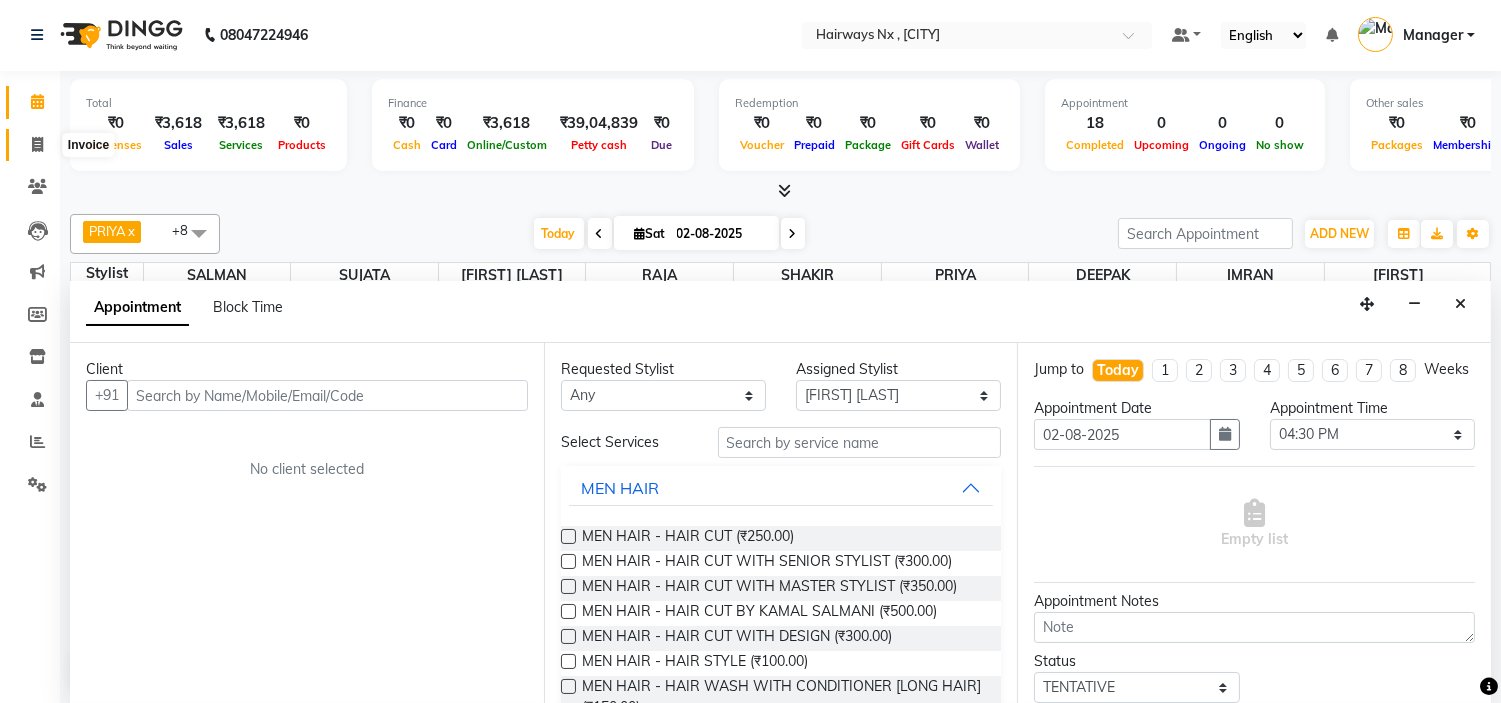 click 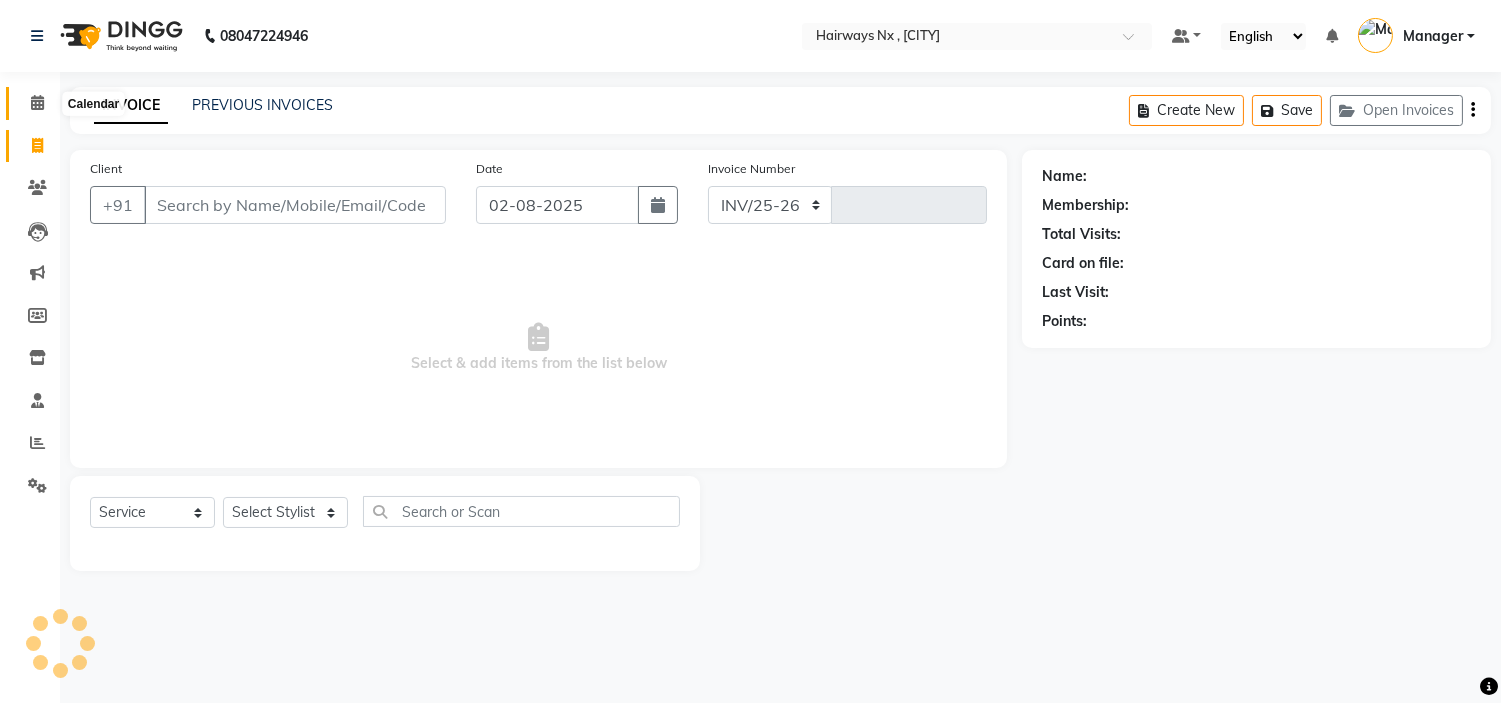 click 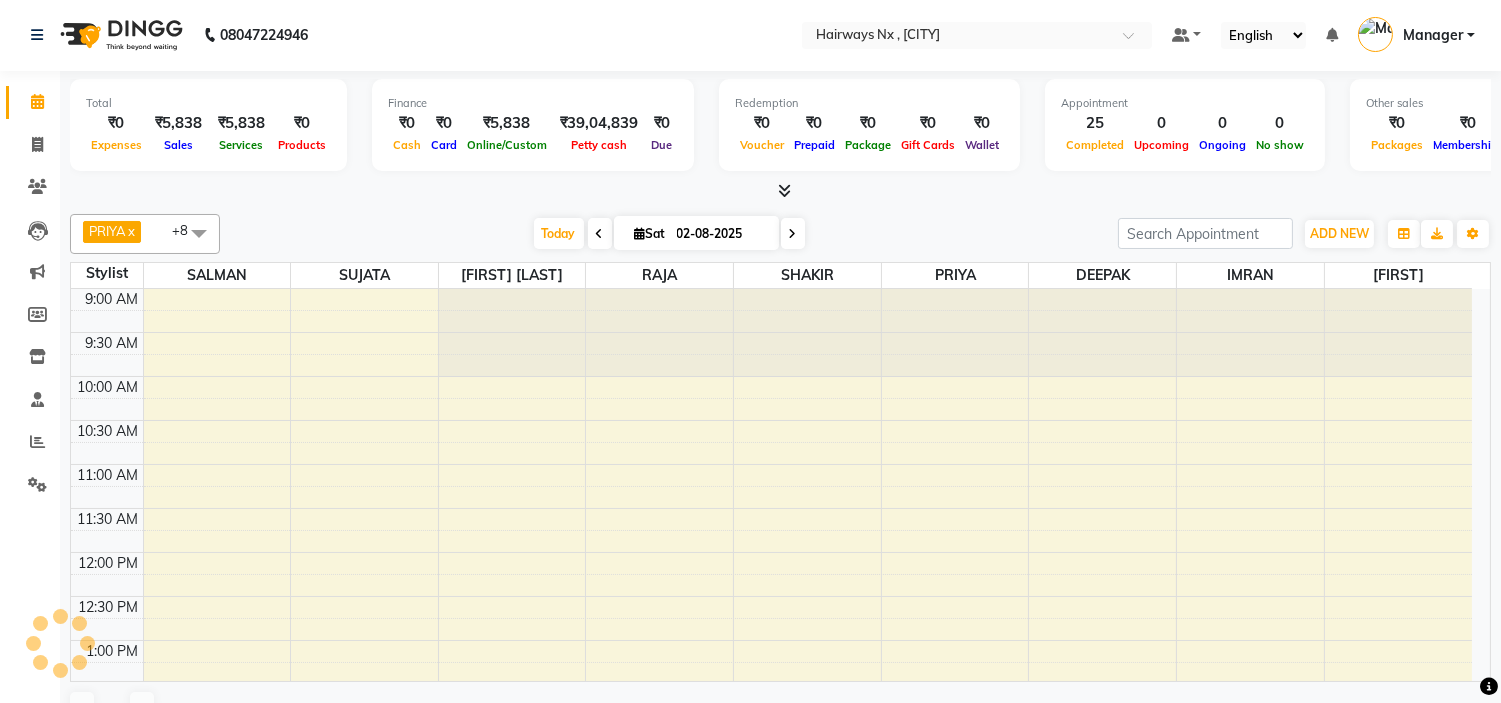 scroll, scrollTop: 0, scrollLeft: 0, axis: both 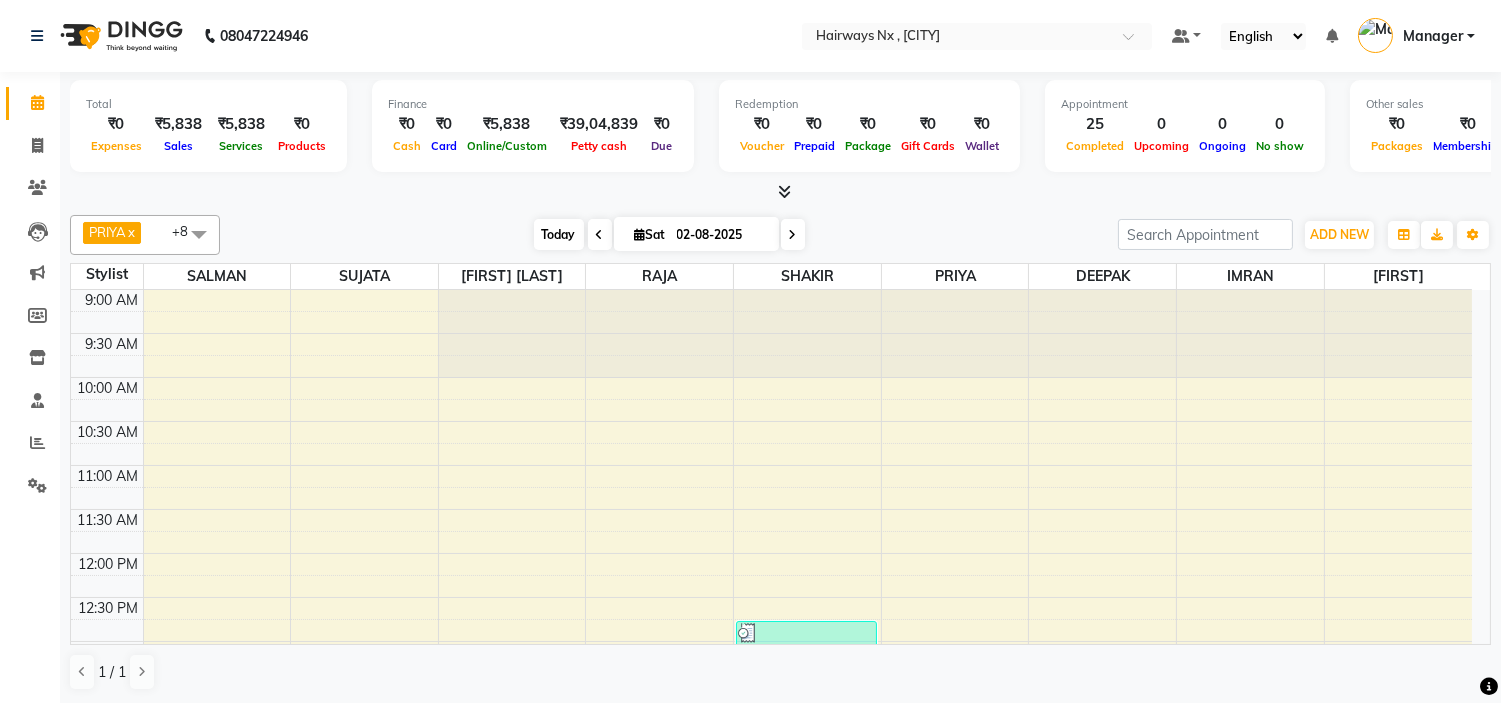 click on "Today" at bounding box center [559, 234] 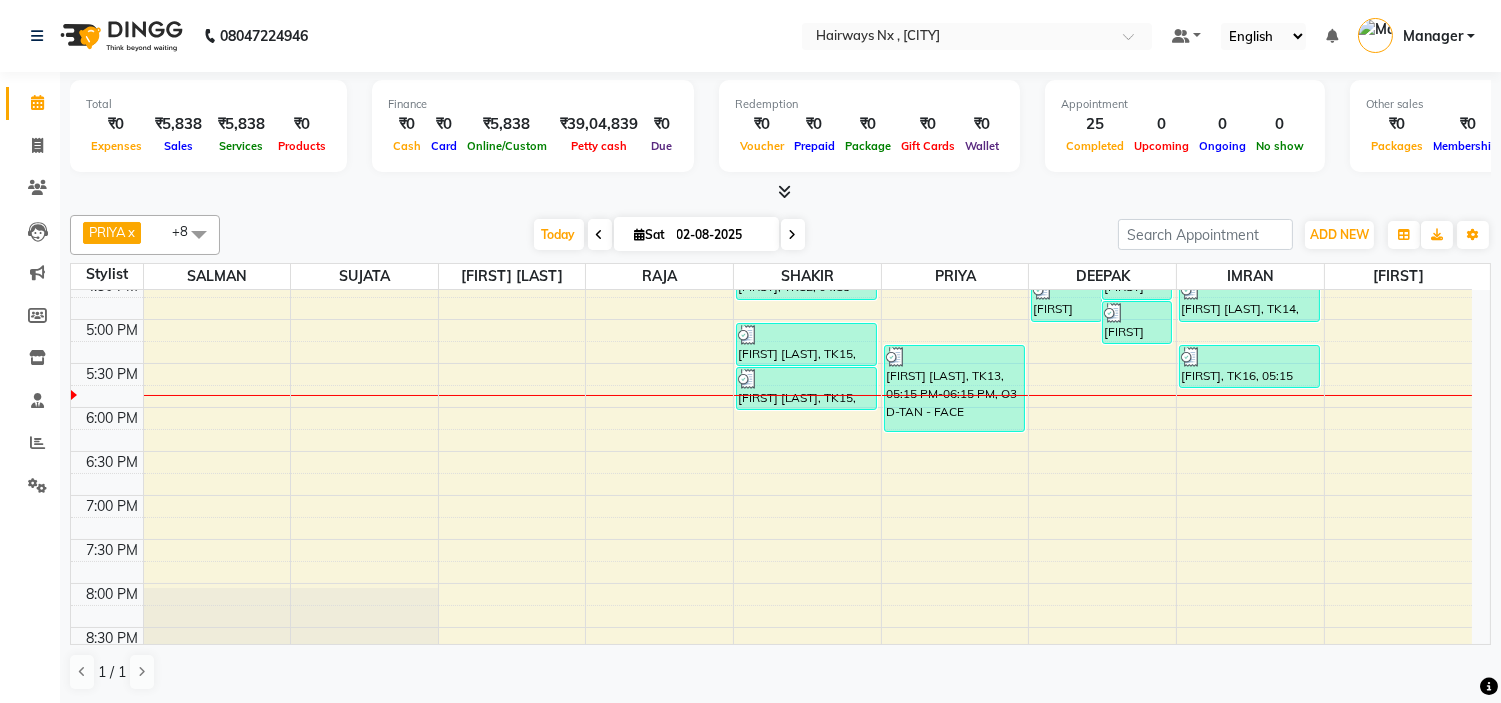 scroll, scrollTop: 707, scrollLeft: 0, axis: vertical 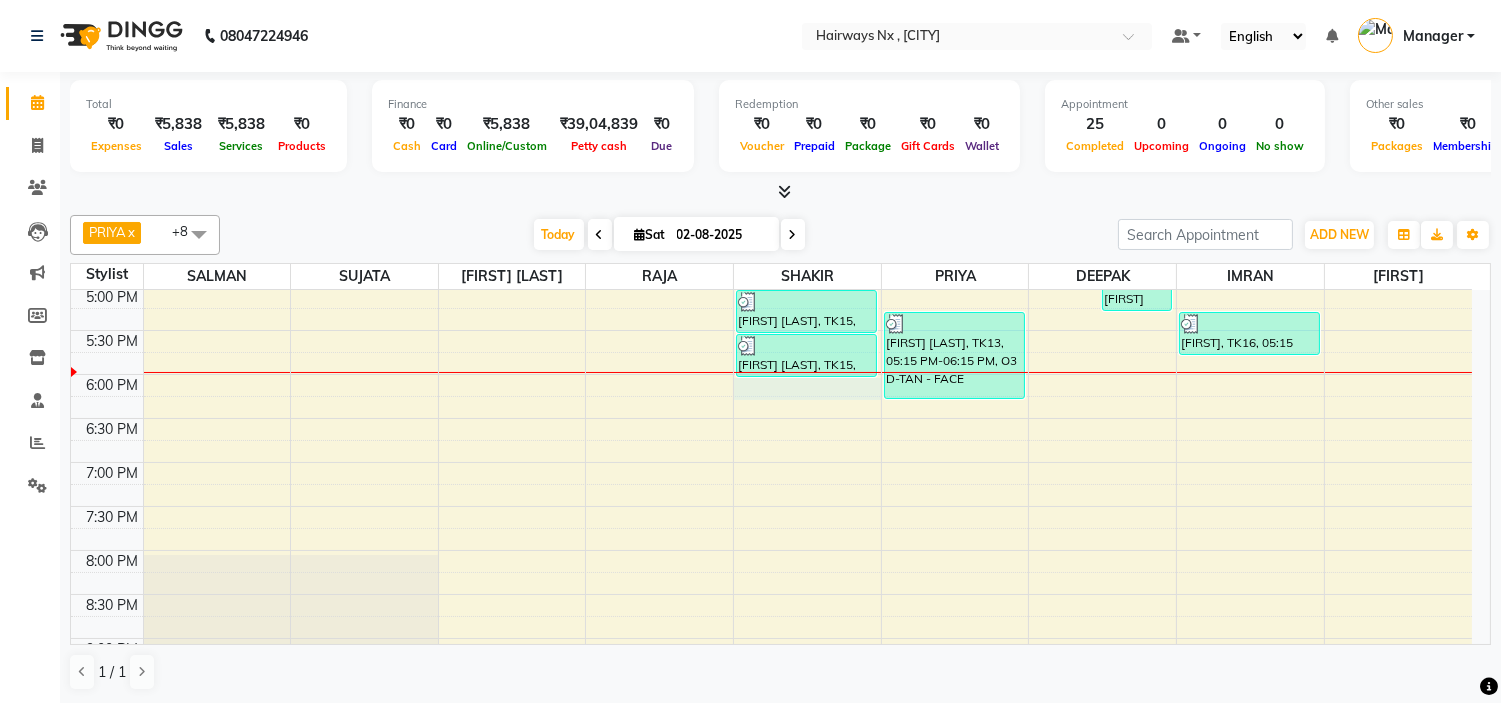 click on "9:00 AM 9:30 AM 10:00 AM 10:30 AM 11:00 AM 11:30 AM 12:00 PM 12:30 PM 1:00 PM 1:30 PM 2:00 PM 2:30 PM 3:00 PM 3:30 PM 4:00 PM 4:30 PM 5:00 PM 5:30 PM 6:00 PM 6:30 PM 7:00 PM 7:30 PM 8:00 PM 8:30 PM 9:00 PM 9:30 PM 10:00 PM 10:30 PM     [FIRSTNAME], TK01, [TIME]-[TIME], Peel Off Wax - EAR WAX     [FIRSTNAME] [LASTNAME], TK08, [TIME]-[TIME], Threading - EYEBROW     [FIRSTNAME], TK04, [TIME]-[TIME], MEN HAIR - HAIR CUT WITH SENIOR STYLIST     [FIRSTNAME] [LASTNAME], TK02, [TIME]-[TIME], MEN HAIR - REGULAR SHAVE/TRIM     [FIRSTNAME] [LASTNAME], TK02, [TIME]-[TIME], MEN HAIR - HAIR CUT WITH SENIOR STYLIST     [FIRSTNAME], TK07, [TIME]-[TIME], MEN HAIR - HAIR CUT WITH SENIOR STYLIST     [FIRSTNAME], TK07, [TIME]-[TIME], MEN HAIR - REGULAR SHAVE/TRIM     [FIRSTNAME], TK01, [TIME]-[TIME], MEN HAIR - HAIR CUT WITH MASTER STYLIST     [FIRSTNAME], TK03, [TIME]-[TIME], MEN HAIR - HAIR CUT WITH MASTER STYLIST     [FIRSTNAME], TK03, [TIME]-[TIME], MEN HAIR - REGULAR SHAVE/TRIM             [FIRSTNAME], TK12, [TIME]-[TIME], MEN HAIR - REGULAR SHAVE/TRIM" at bounding box center [771, 198] 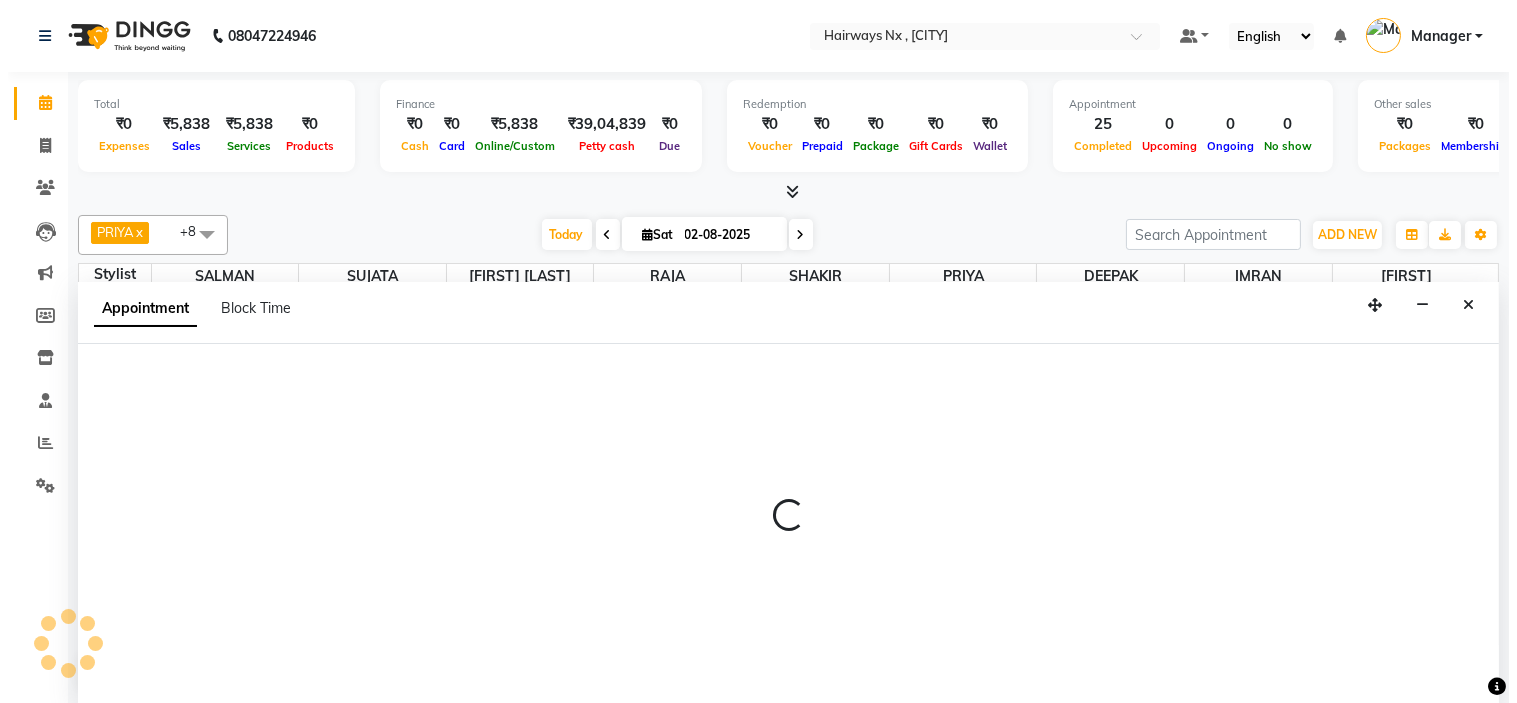 scroll, scrollTop: 1, scrollLeft: 0, axis: vertical 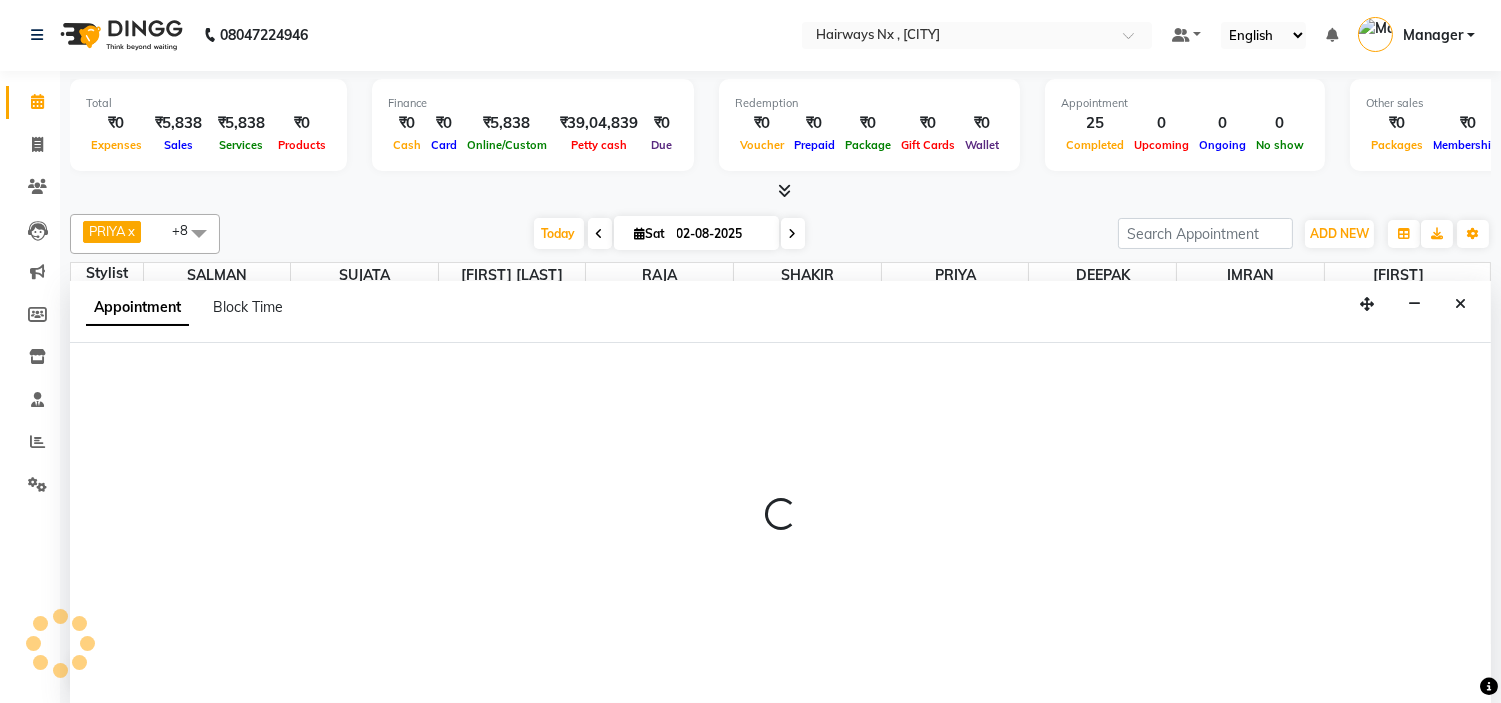 select on "67654" 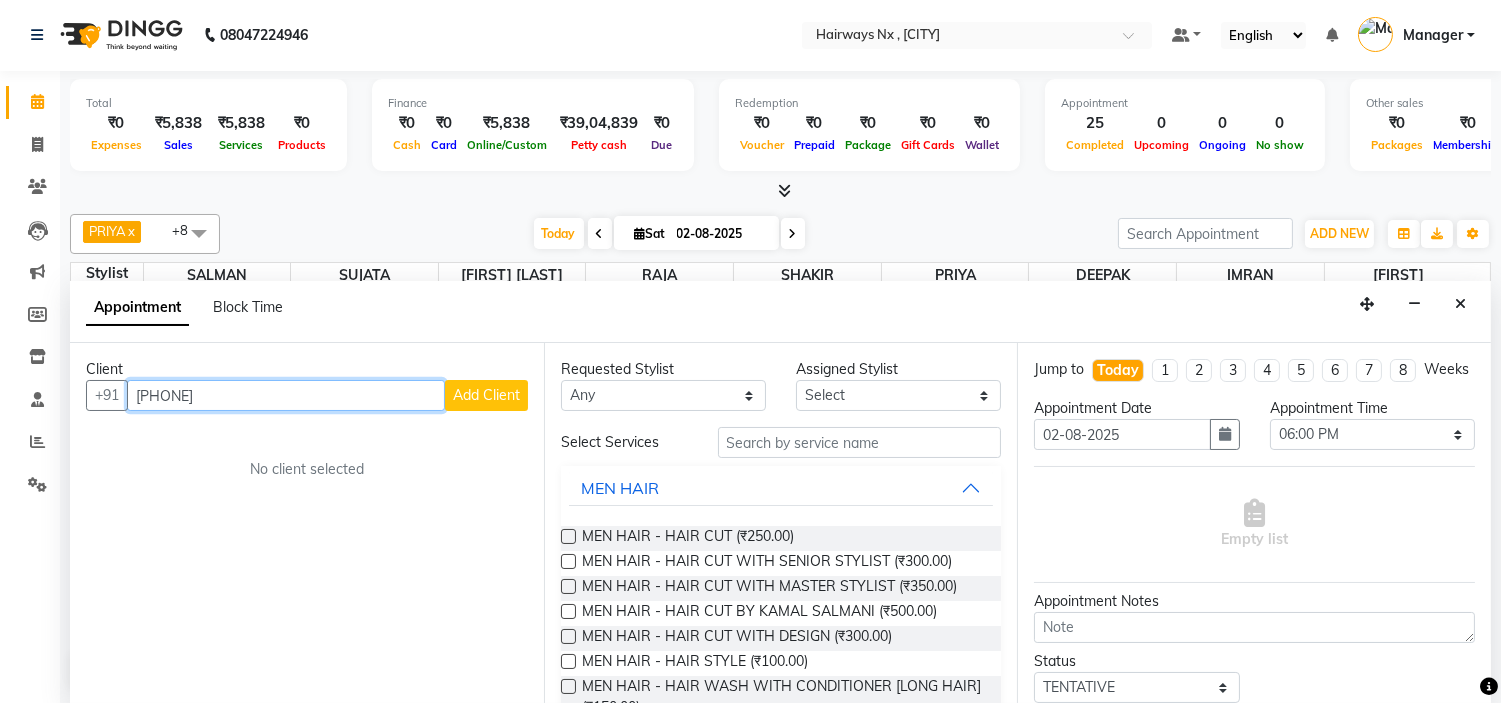 type on "9820638803" 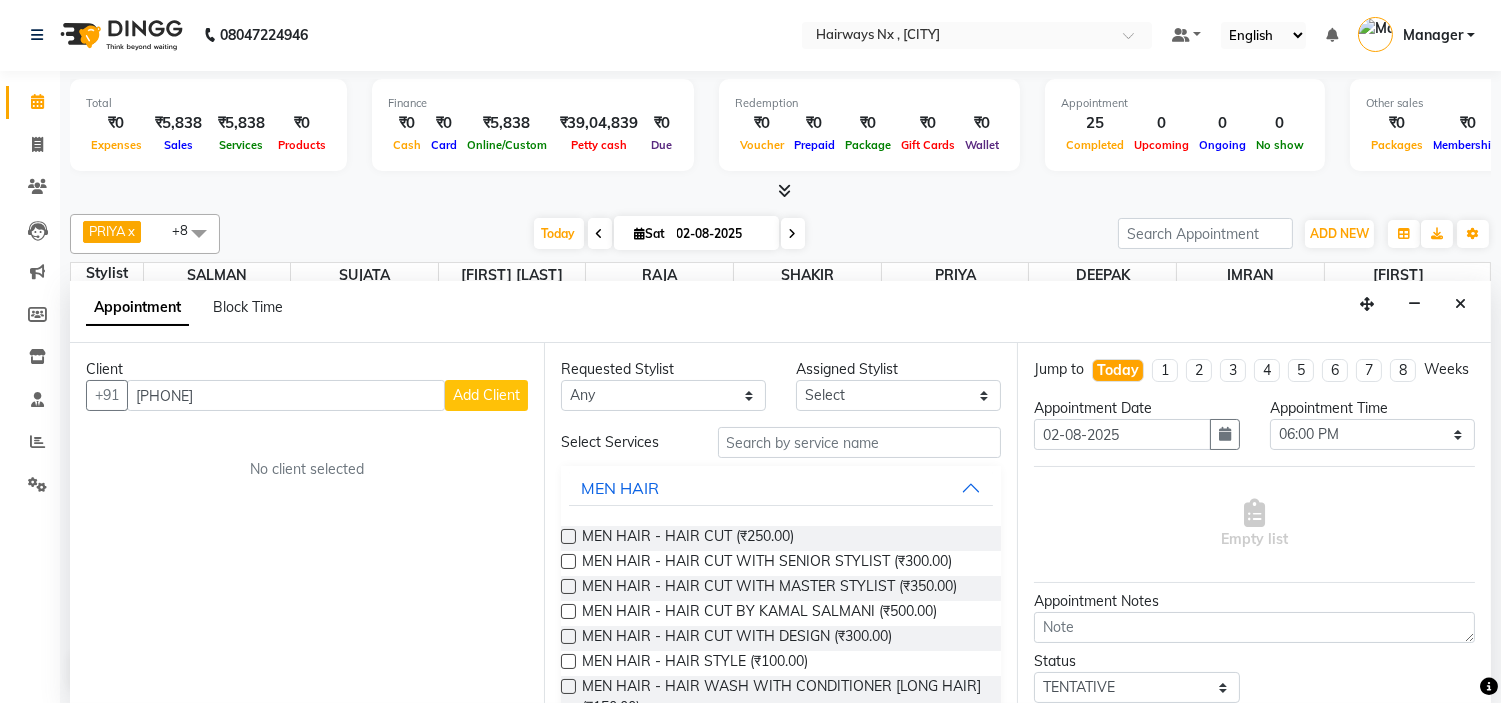 click on "Add Client" at bounding box center (486, 395) 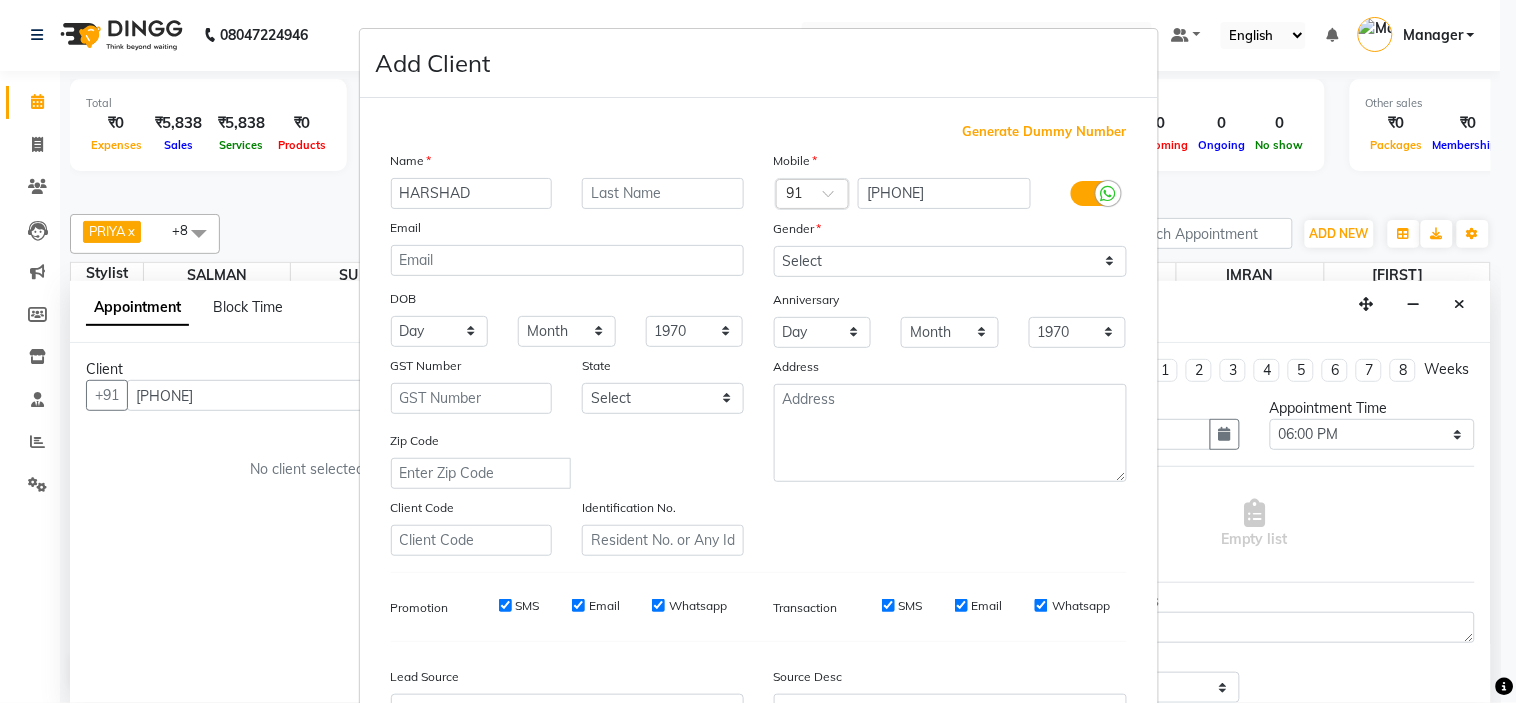type on "HARSHAD" 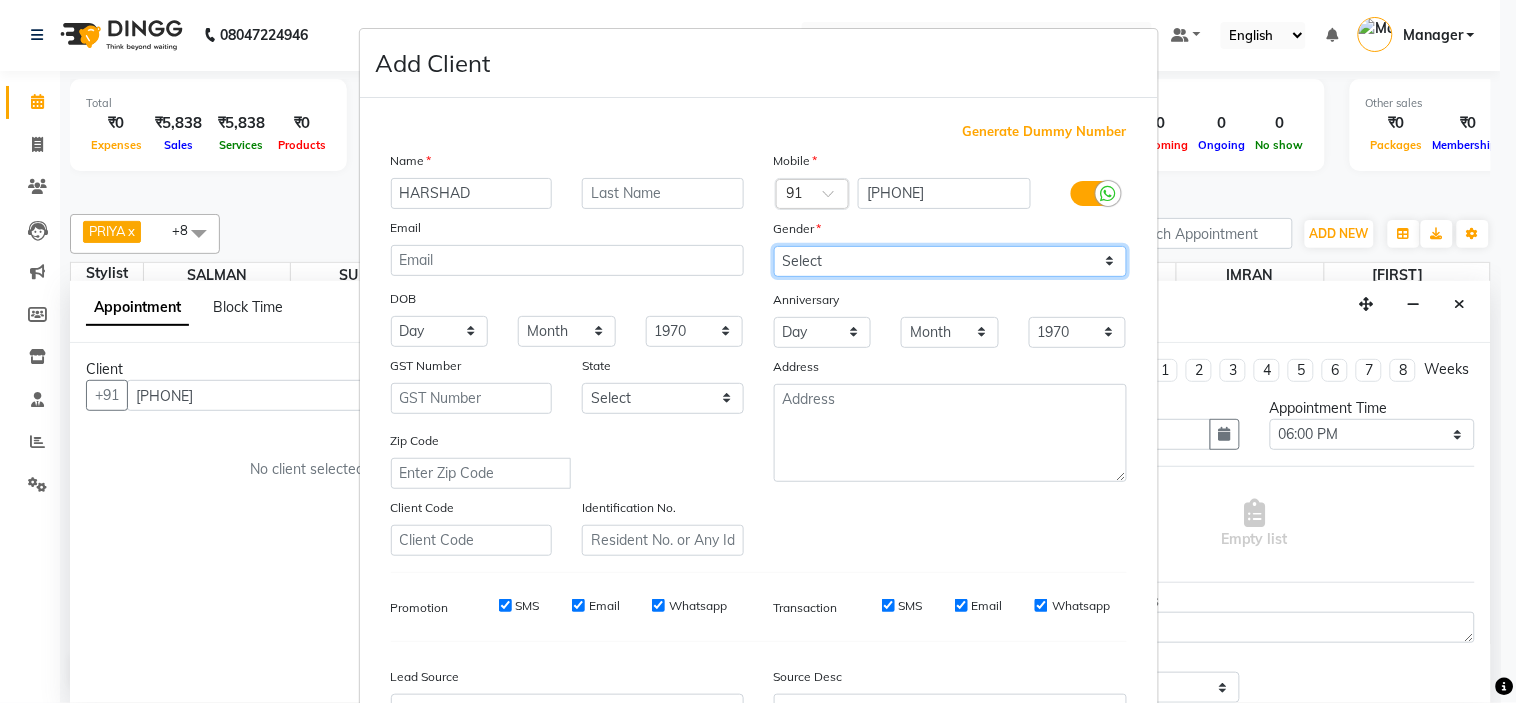 click on "Select Male Female Other Prefer Not To Say" at bounding box center [950, 261] 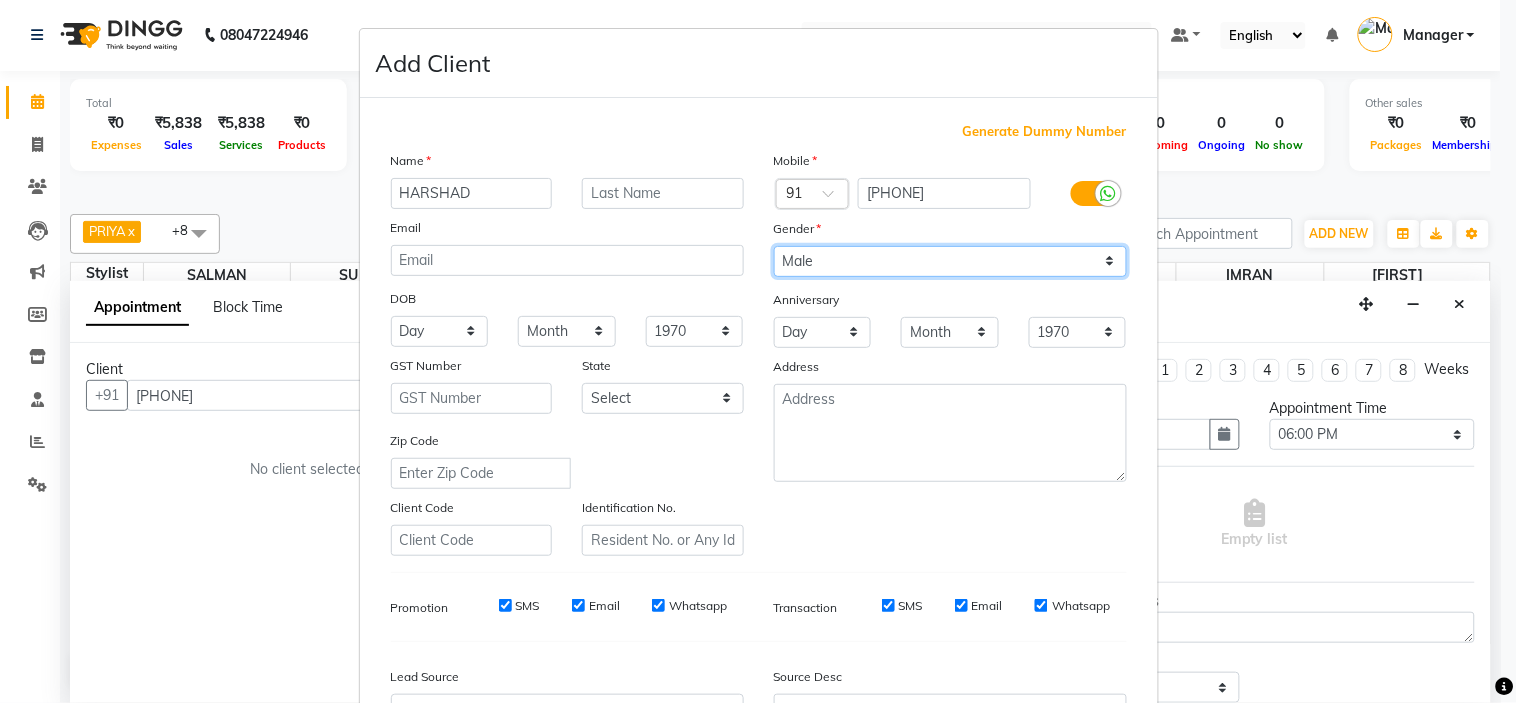 click on "Select Male Female Other Prefer Not To Say" at bounding box center [950, 261] 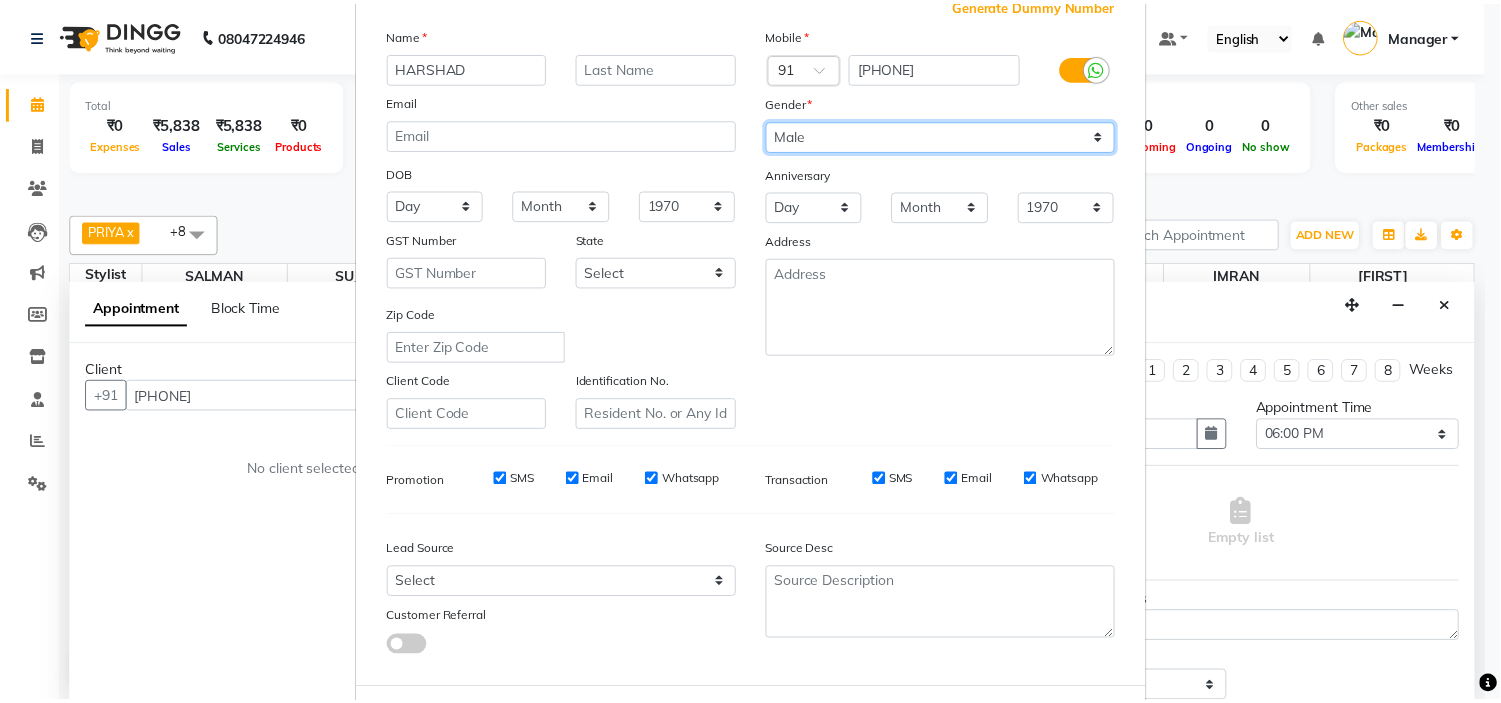 scroll, scrollTop: 221, scrollLeft: 0, axis: vertical 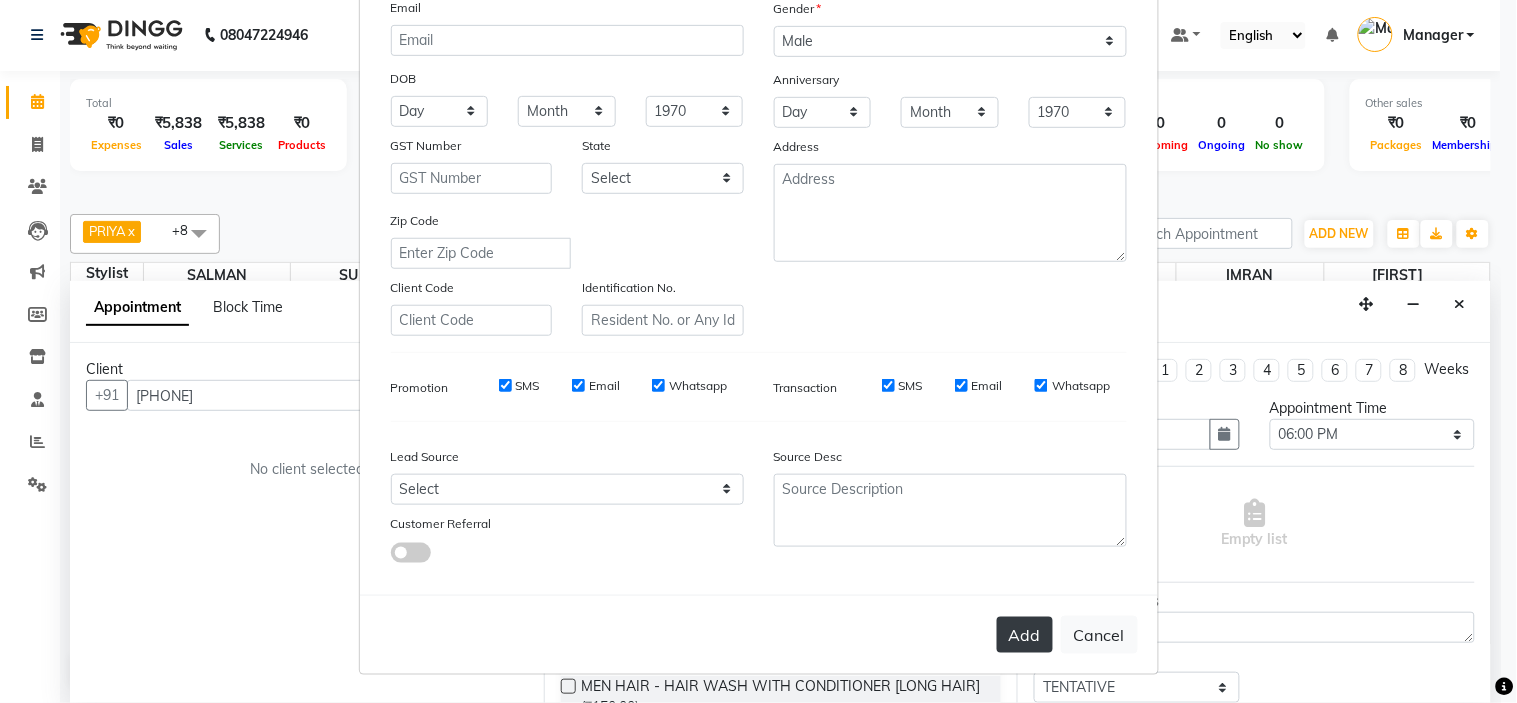 click on "Add" at bounding box center (1025, 635) 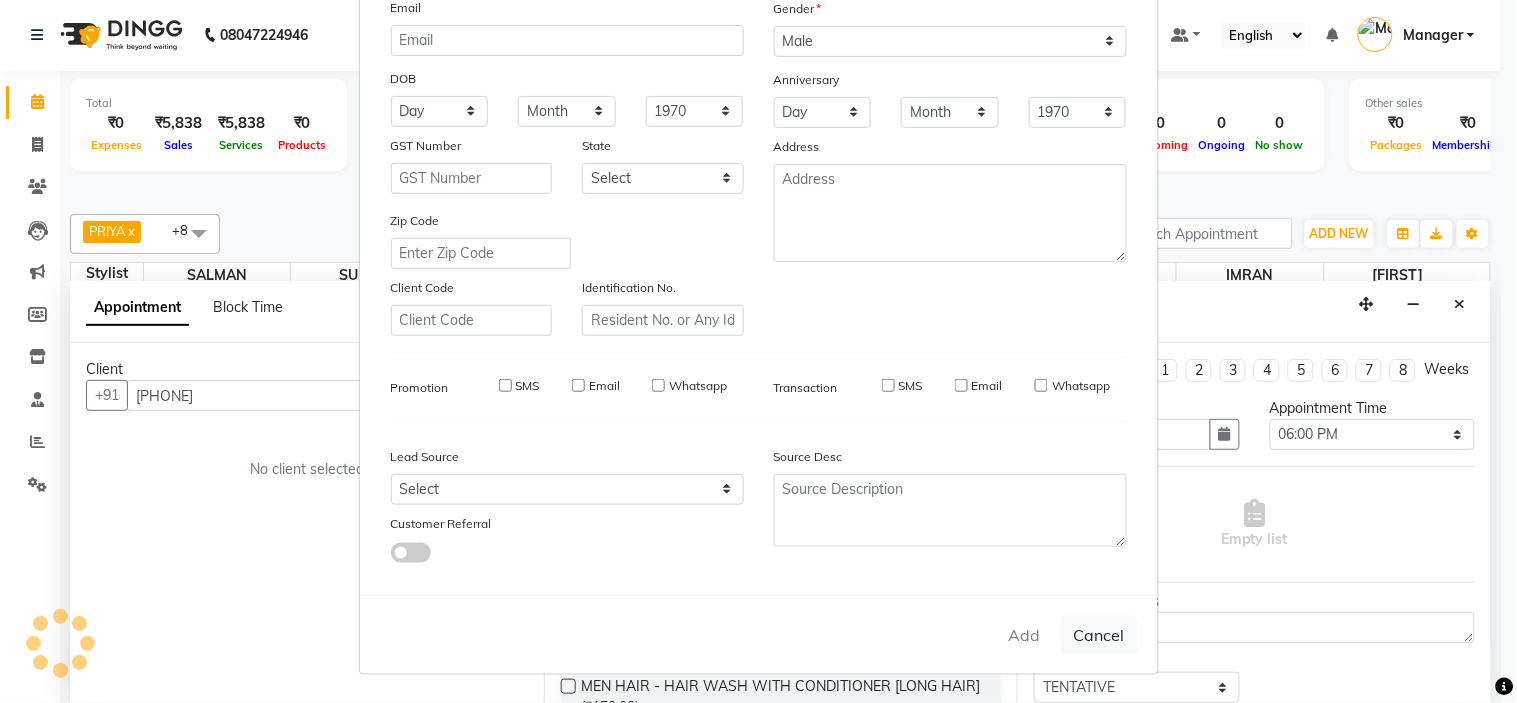 type on "98******03" 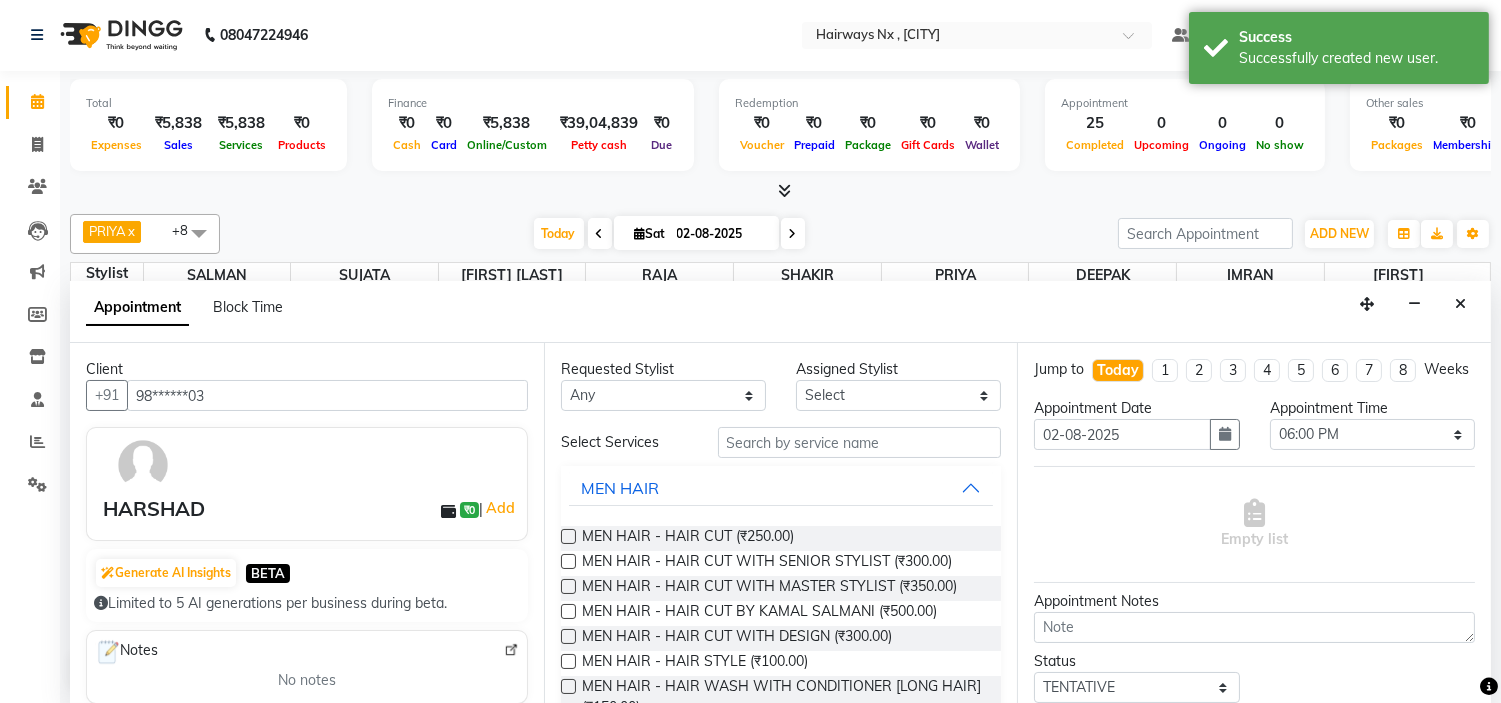 click at bounding box center (568, 586) 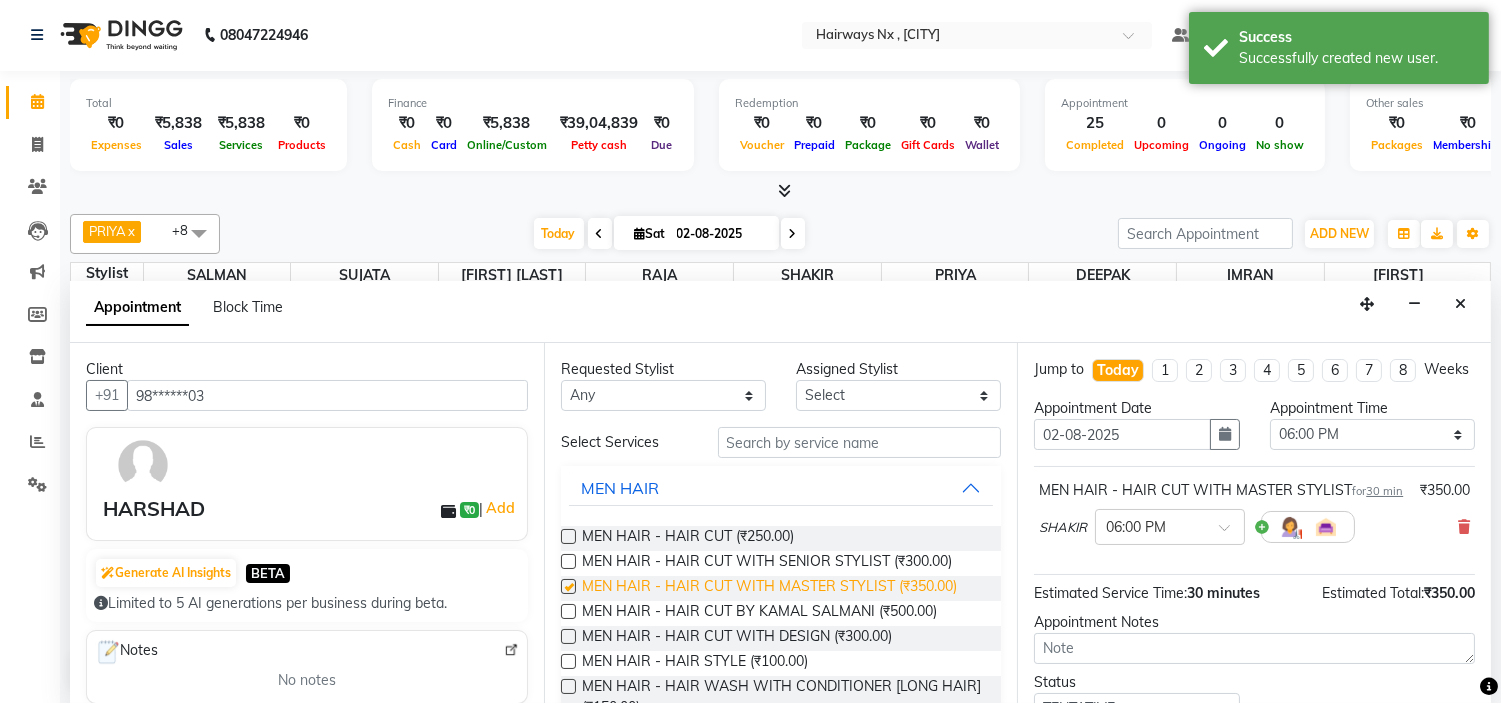 checkbox on "false" 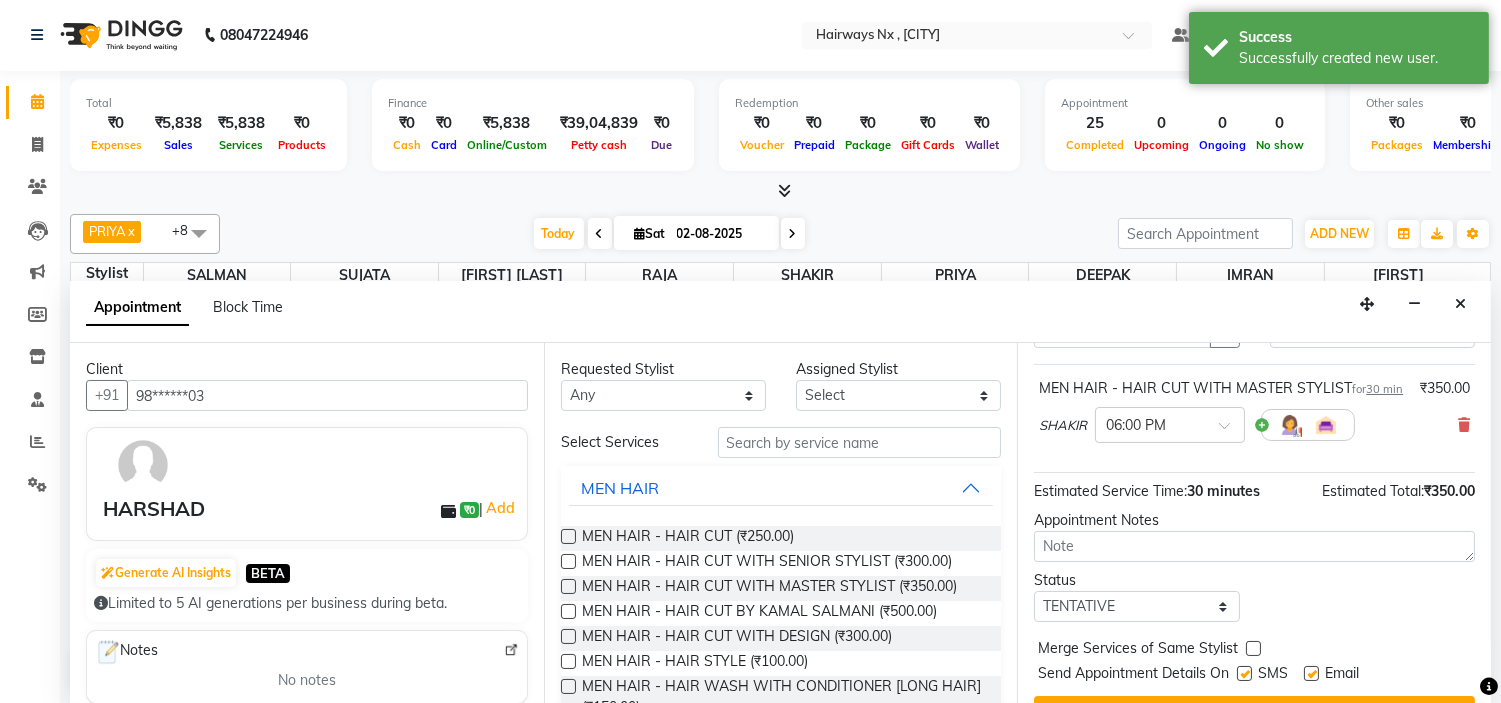 scroll, scrollTop: 186, scrollLeft: 0, axis: vertical 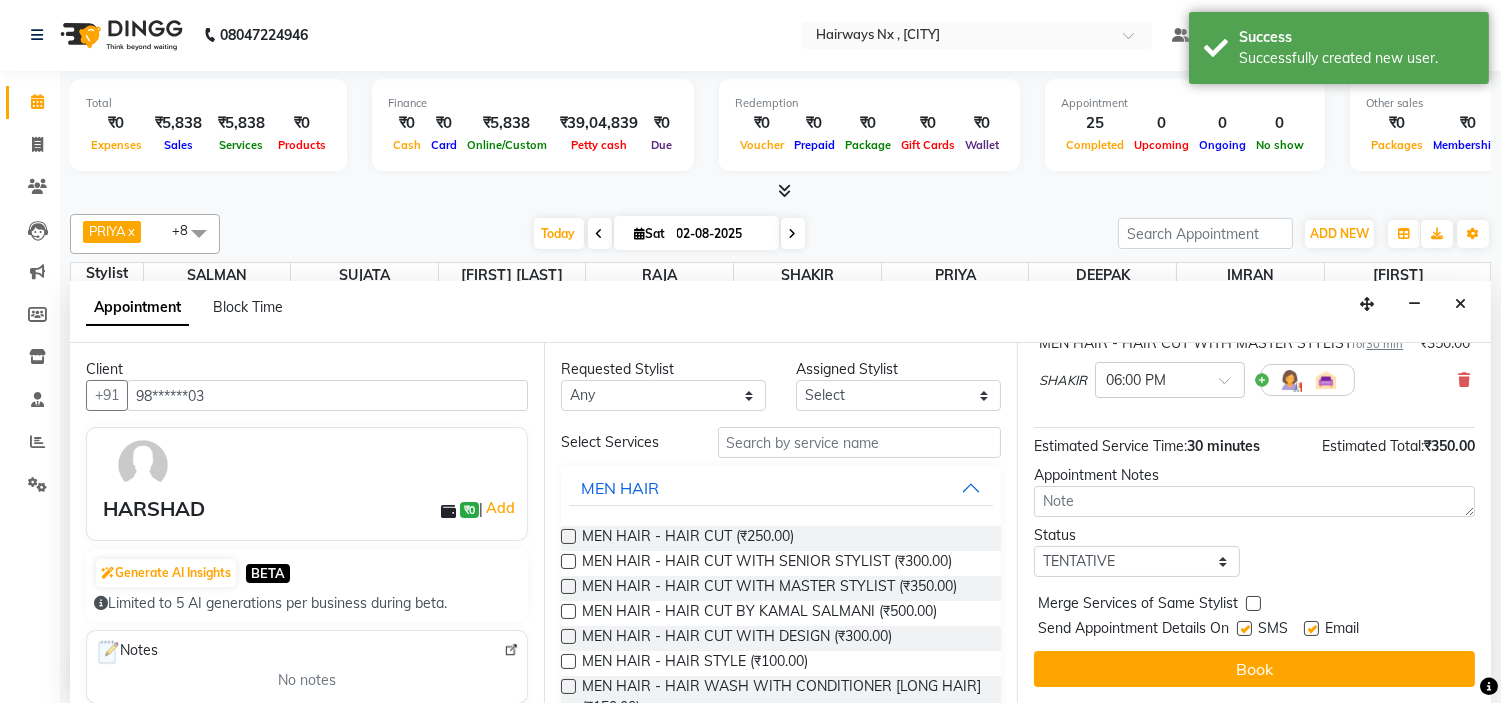 click at bounding box center (1244, 628) 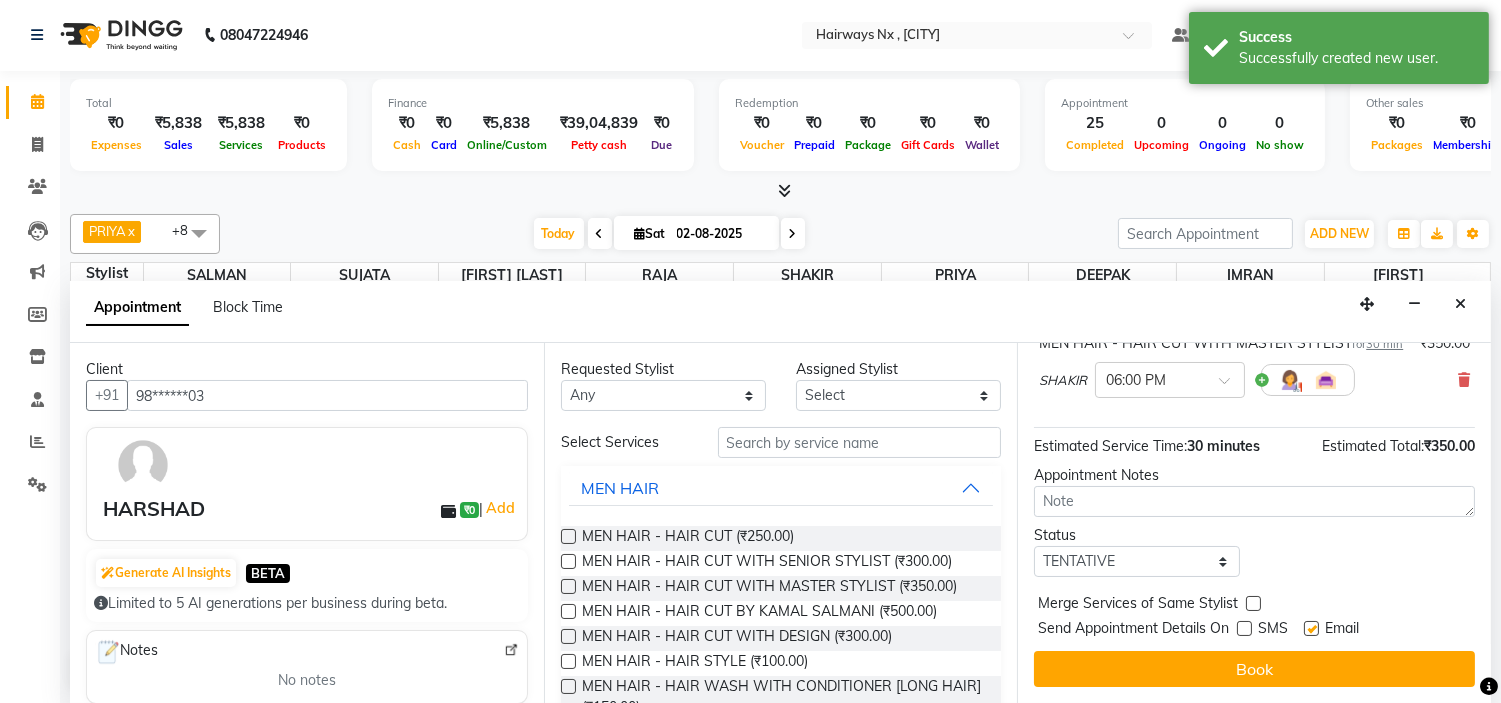 click at bounding box center [1311, 628] 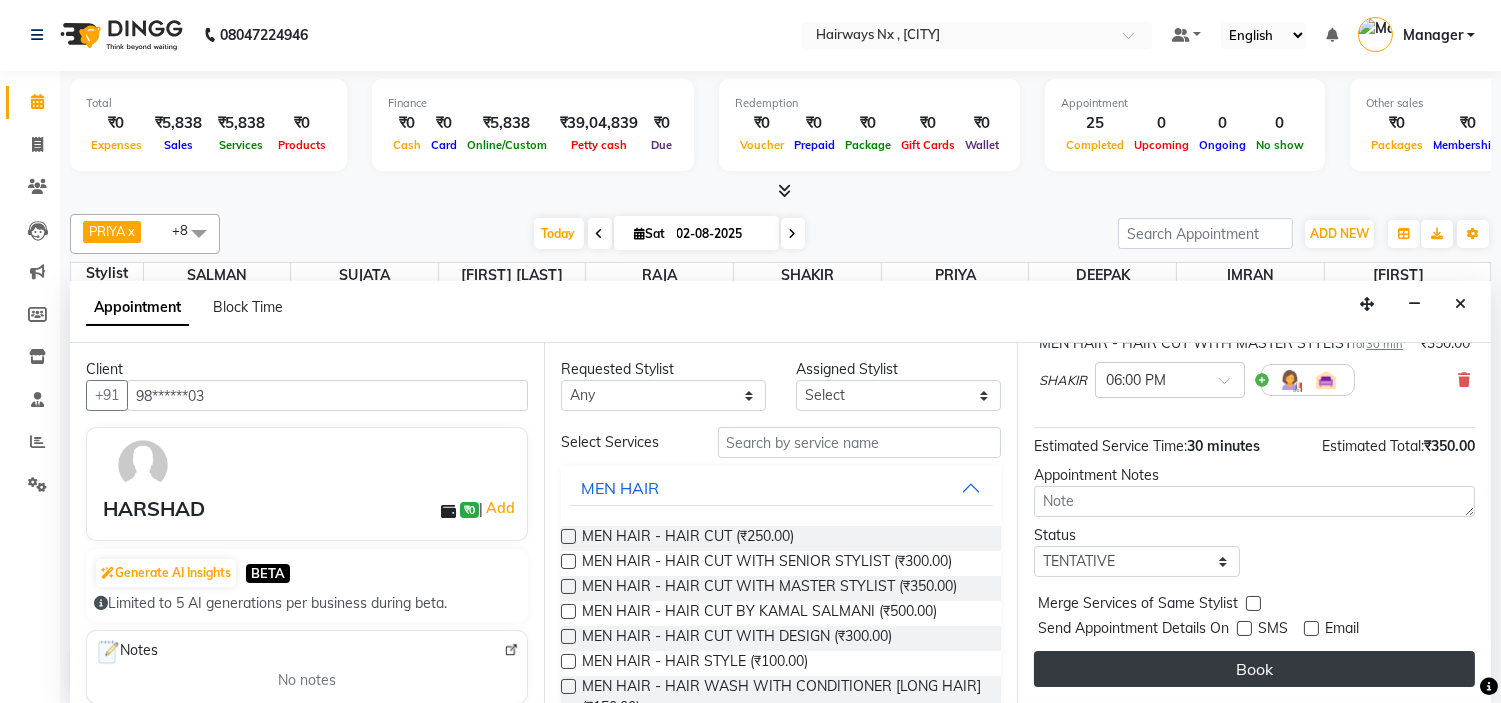 click on "Book" at bounding box center (1254, 669) 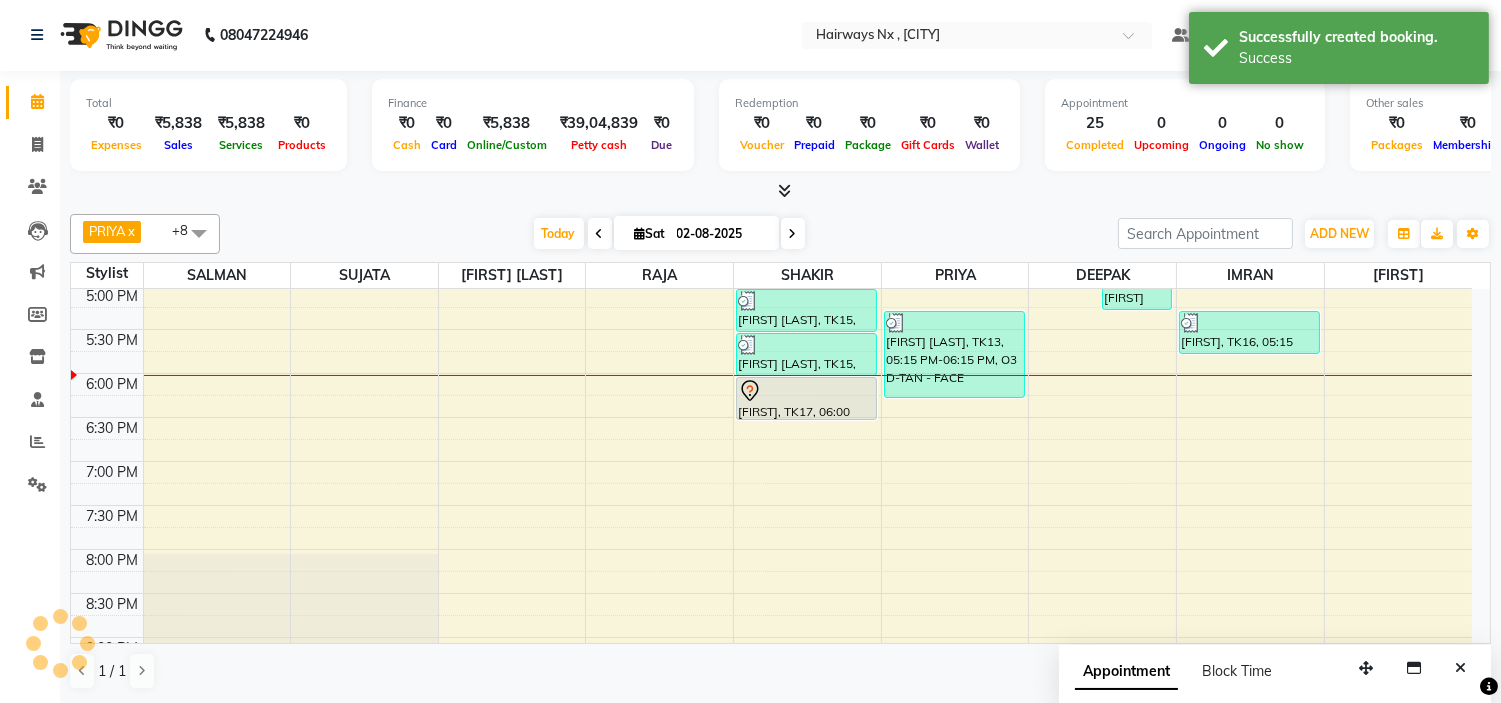 scroll, scrollTop: 0, scrollLeft: 0, axis: both 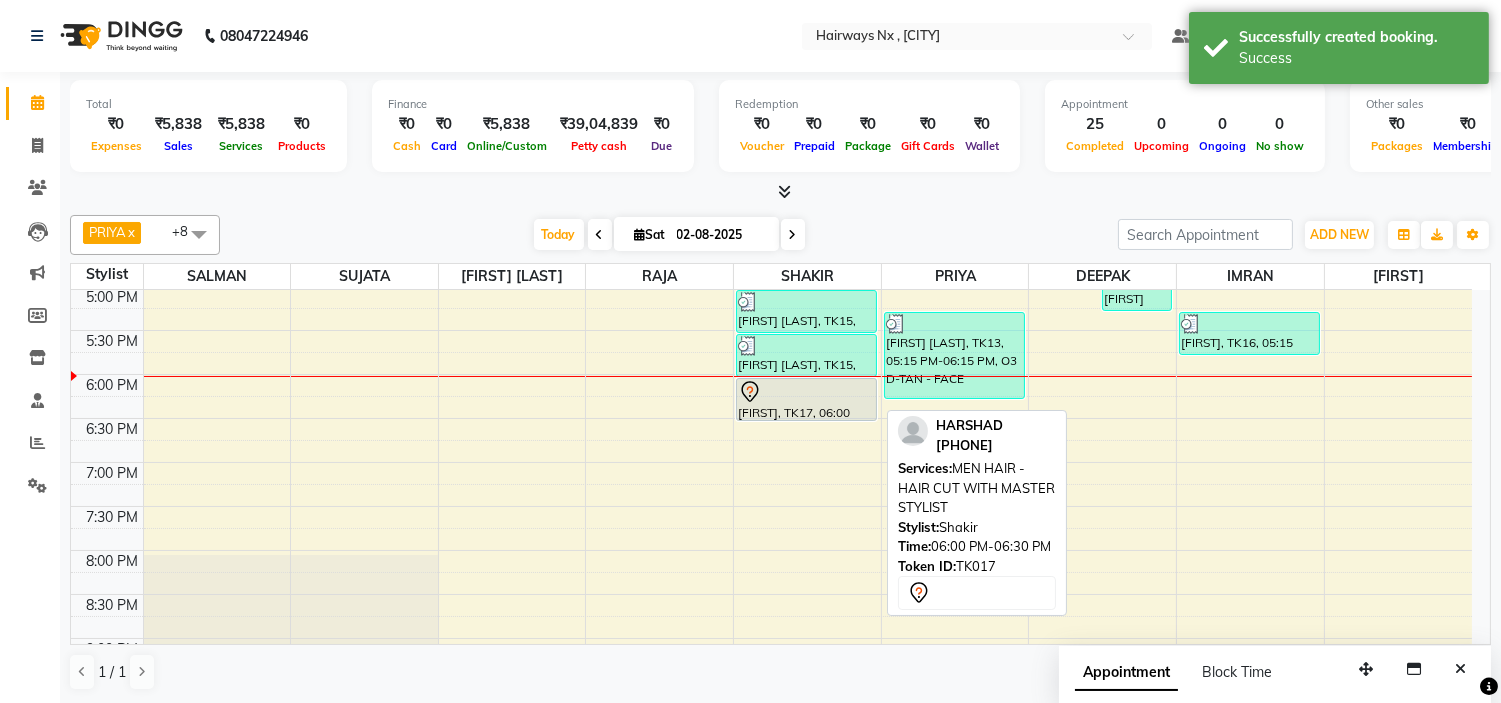 click on "[LASTNAME], TK17, [TIME]-[TIME], MEN HAIR - HAIR CUT WITH MASTER STYLIST" at bounding box center (806, 399) 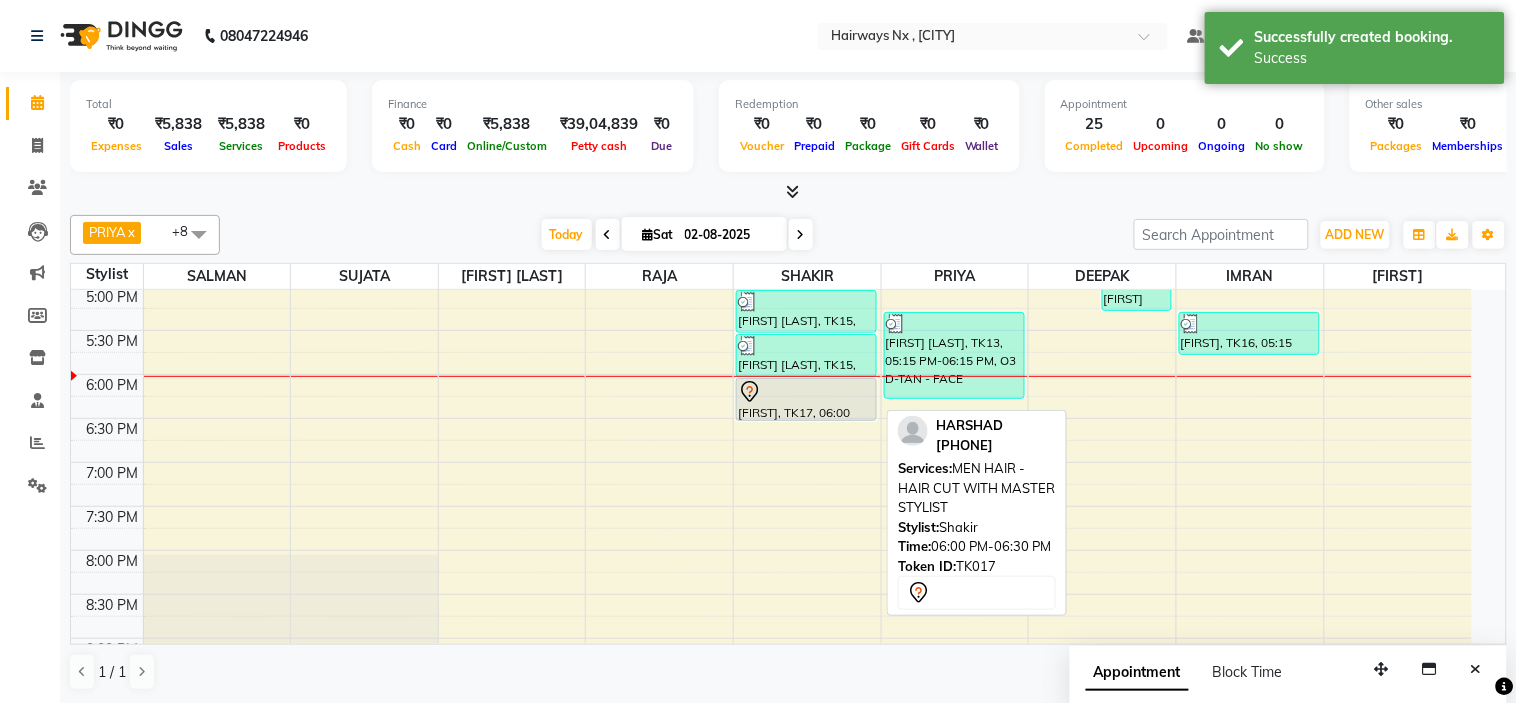 select on "7" 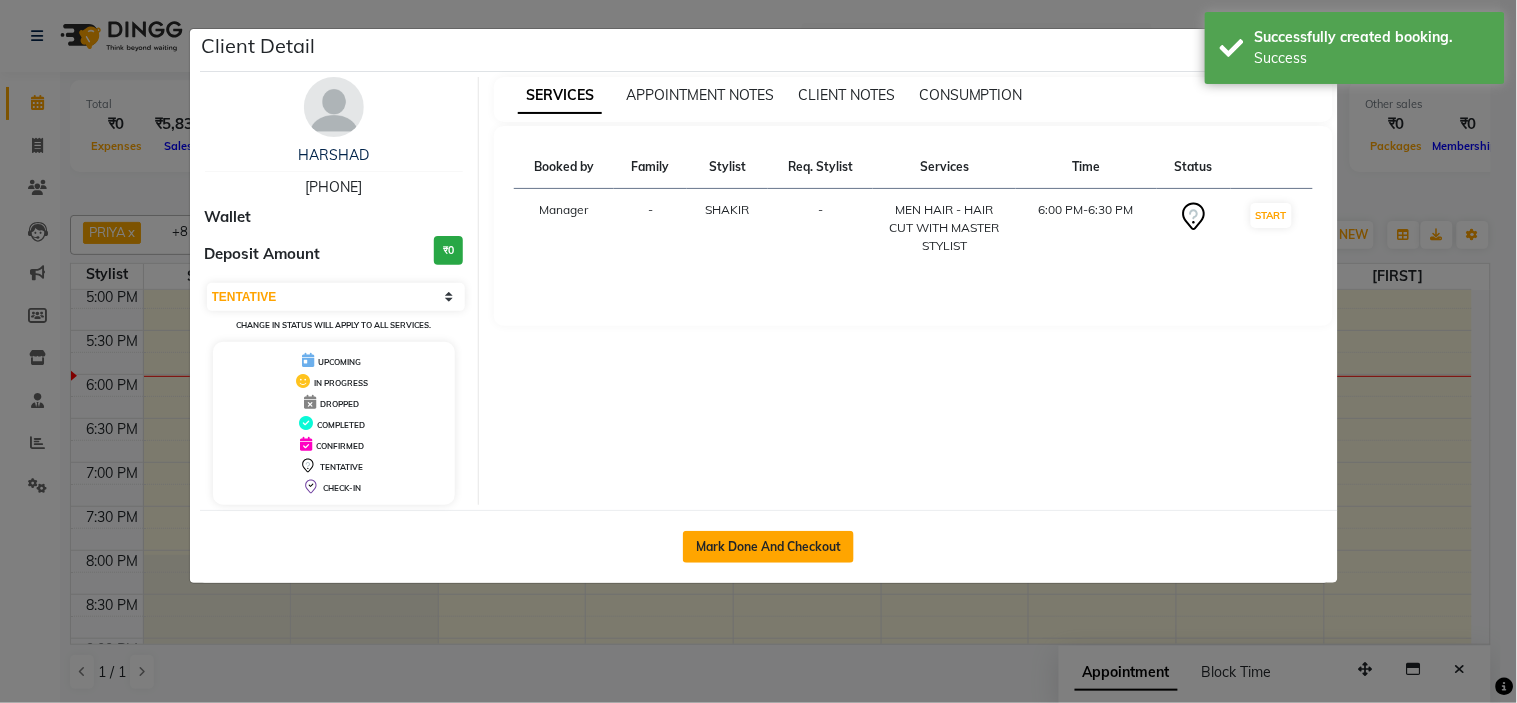 click on "Mark Done And Checkout" 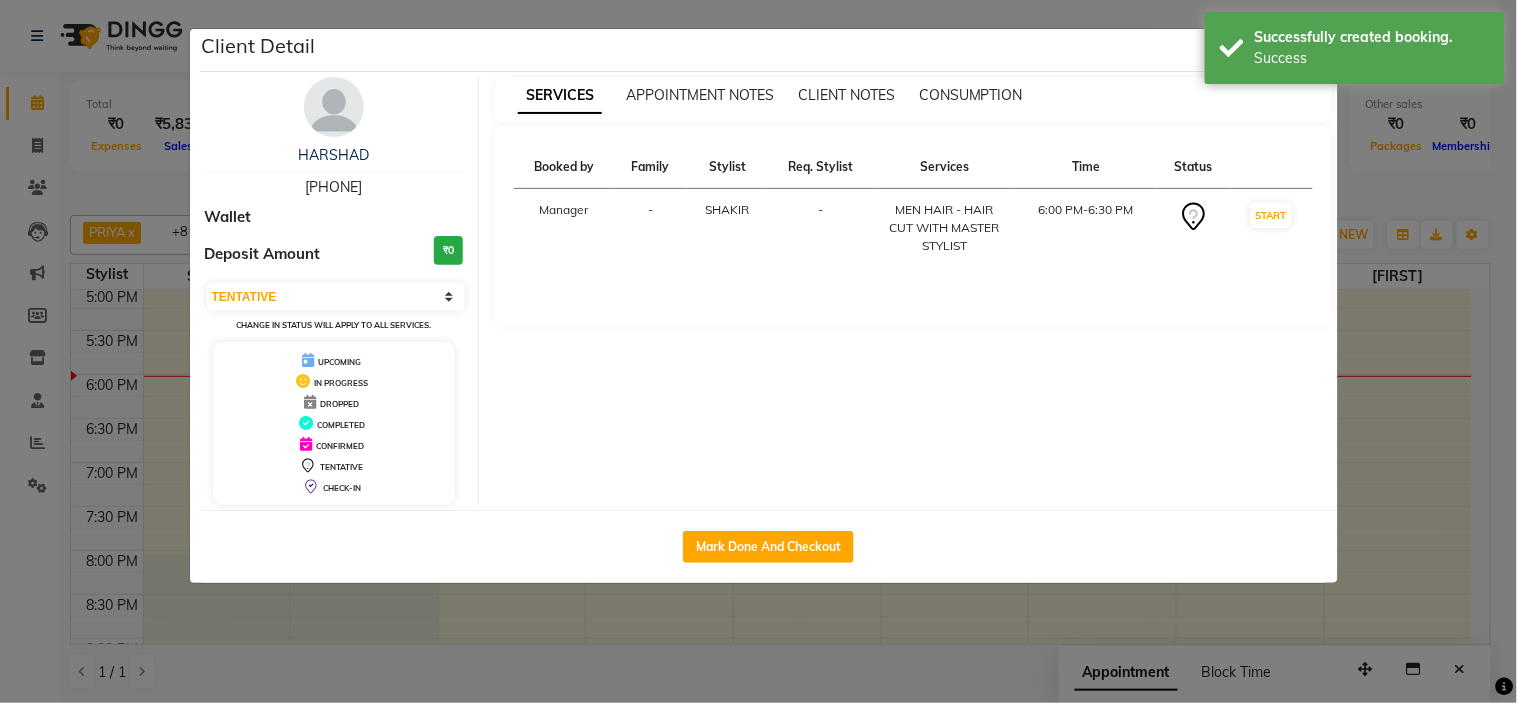 select on "778" 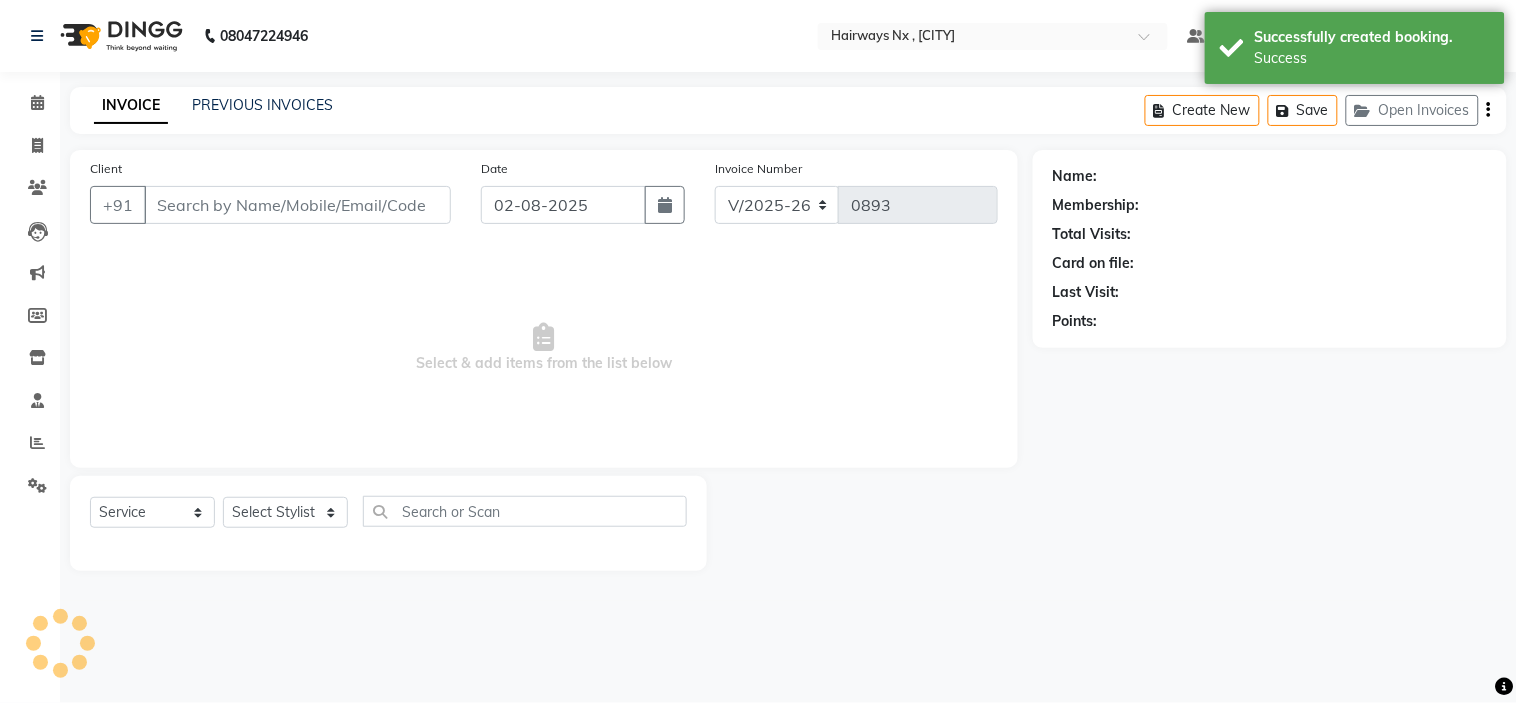 type on "98******03" 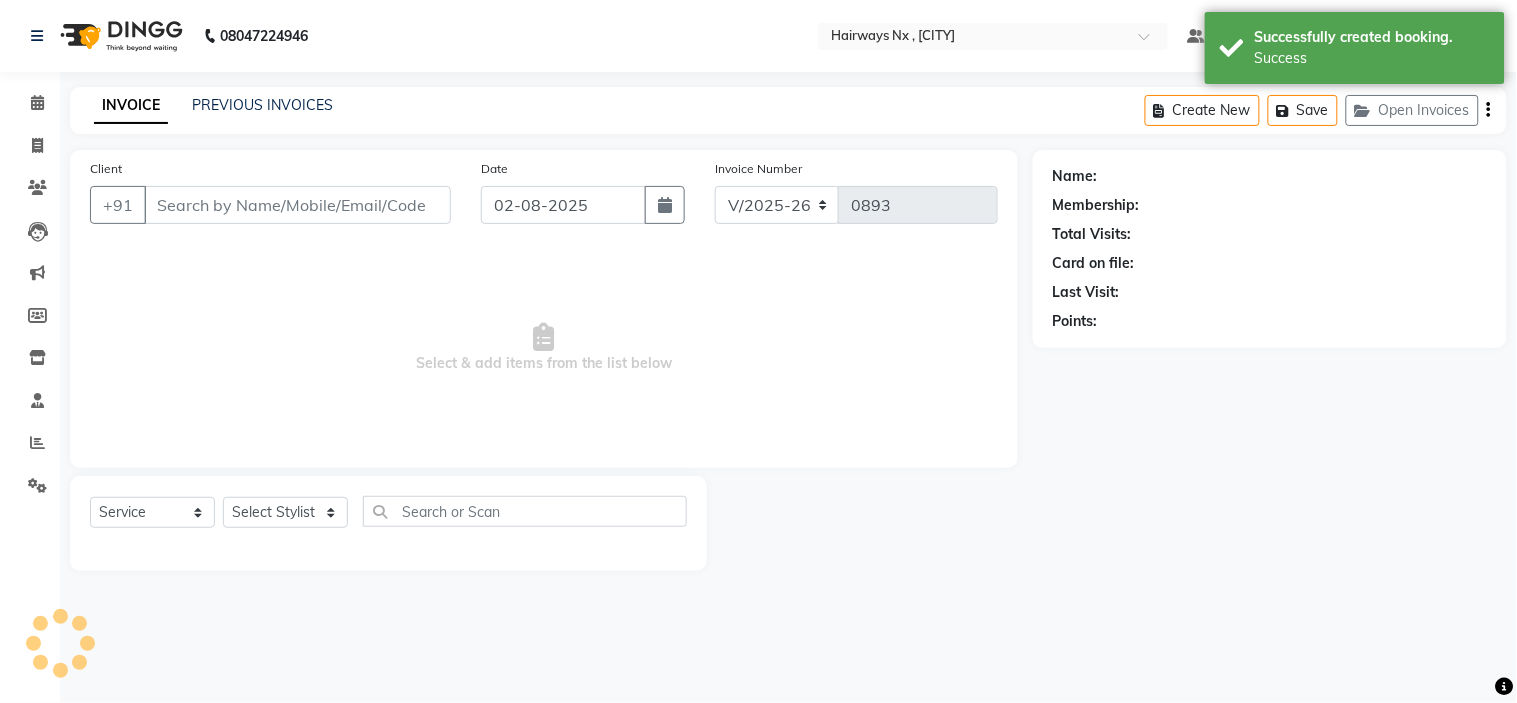 select on "67654" 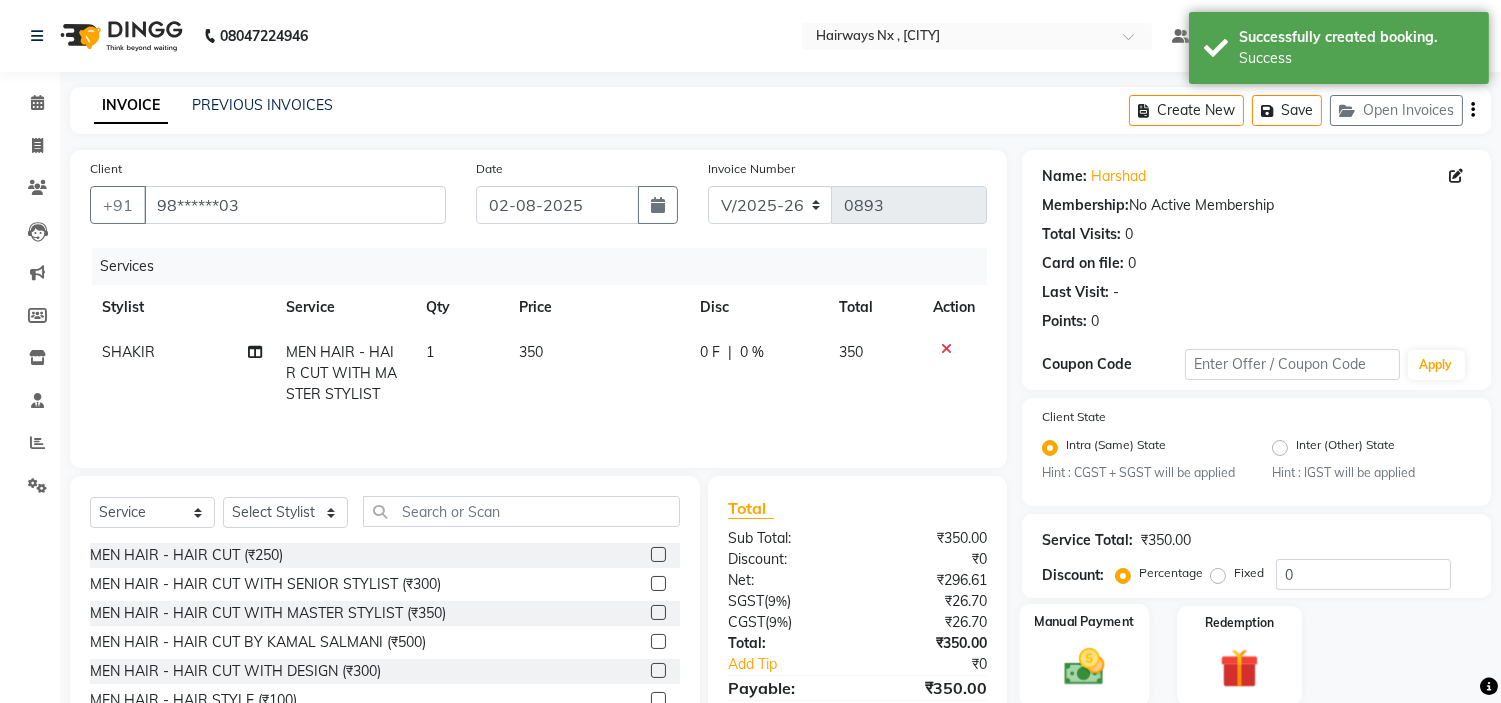 scroll, scrollTop: 100, scrollLeft: 0, axis: vertical 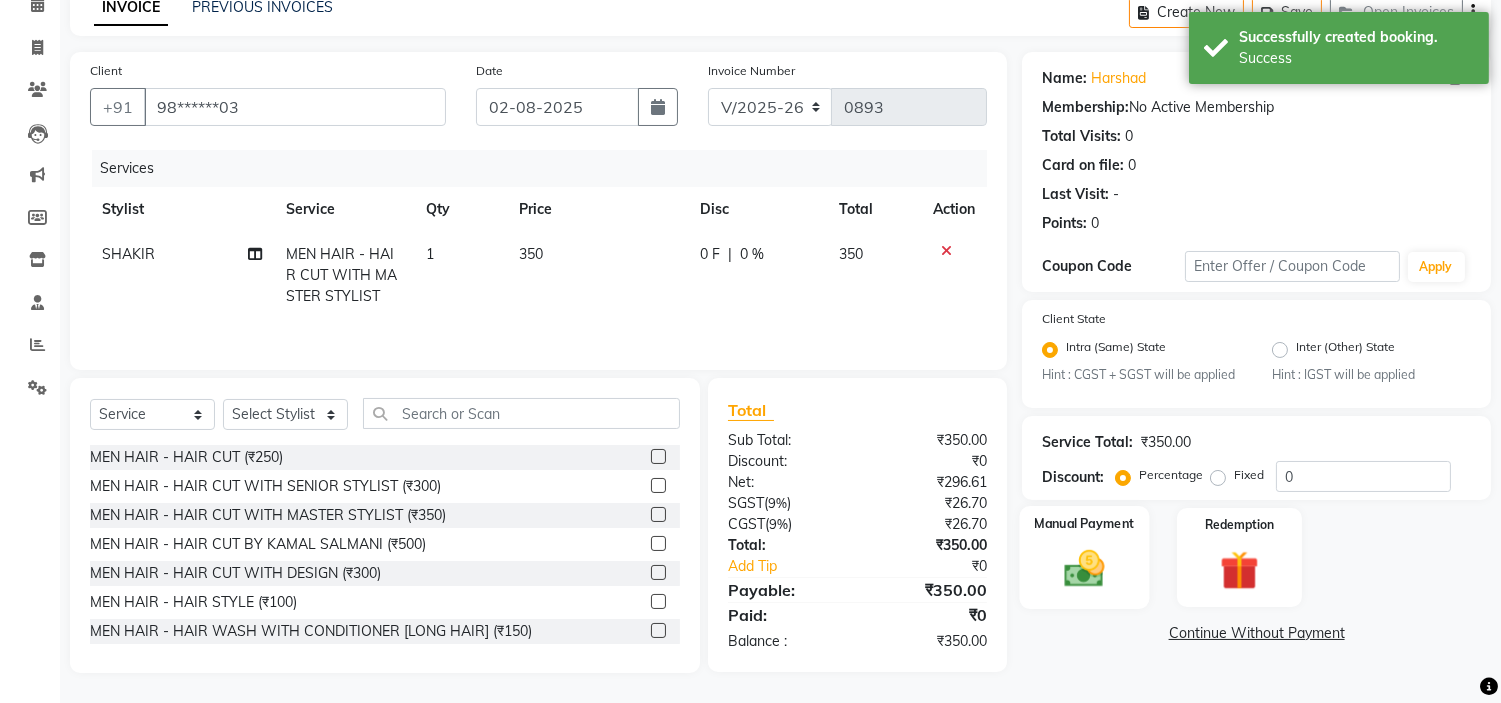 click on "Manual Payment" 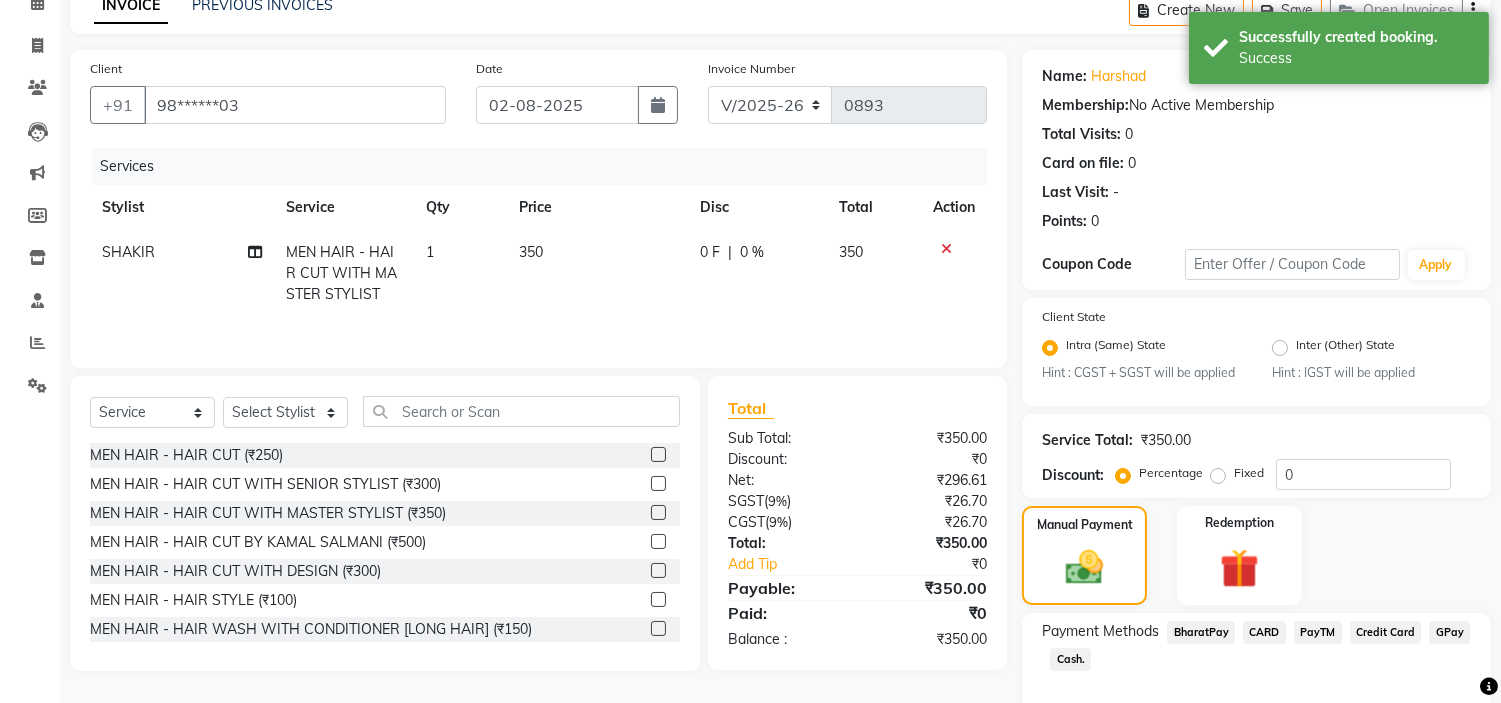 scroll, scrollTop: 201, scrollLeft: 0, axis: vertical 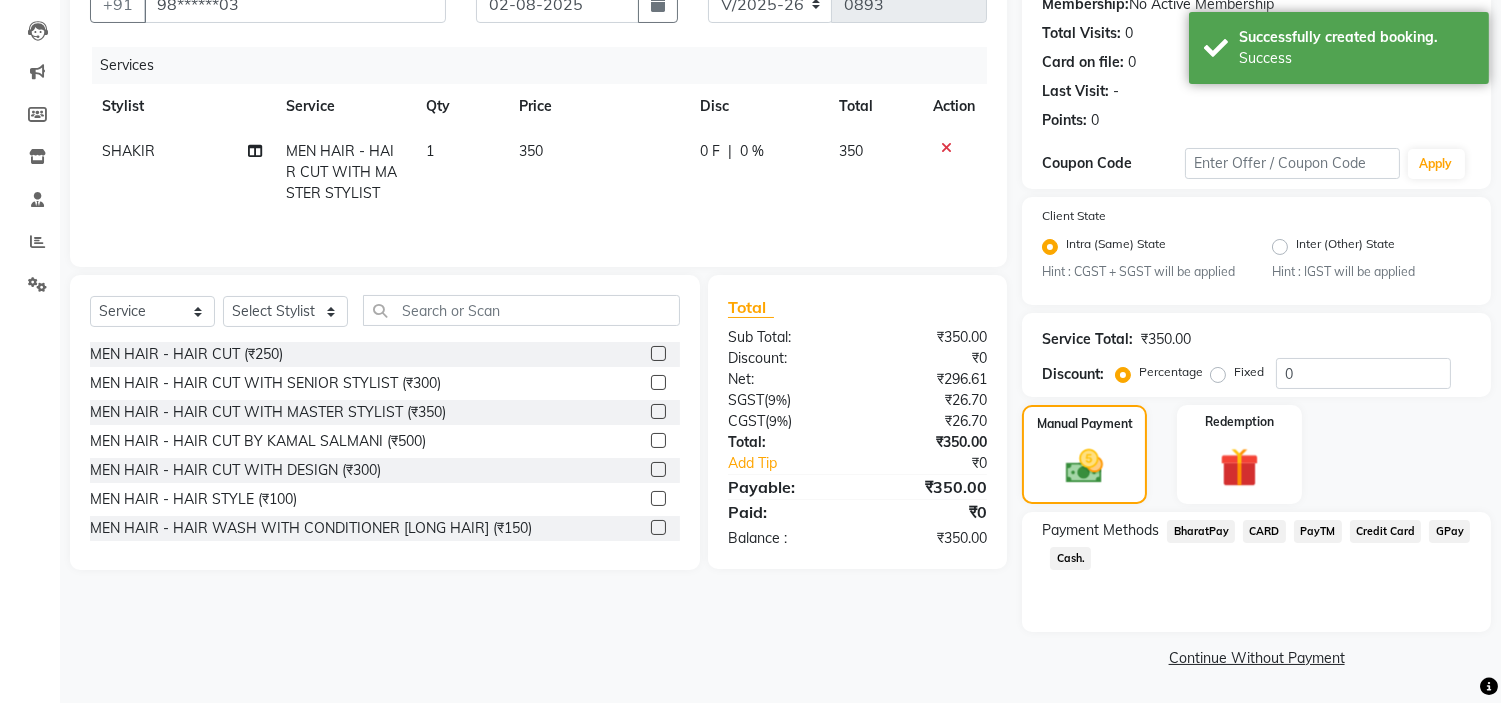 click on "CARD" 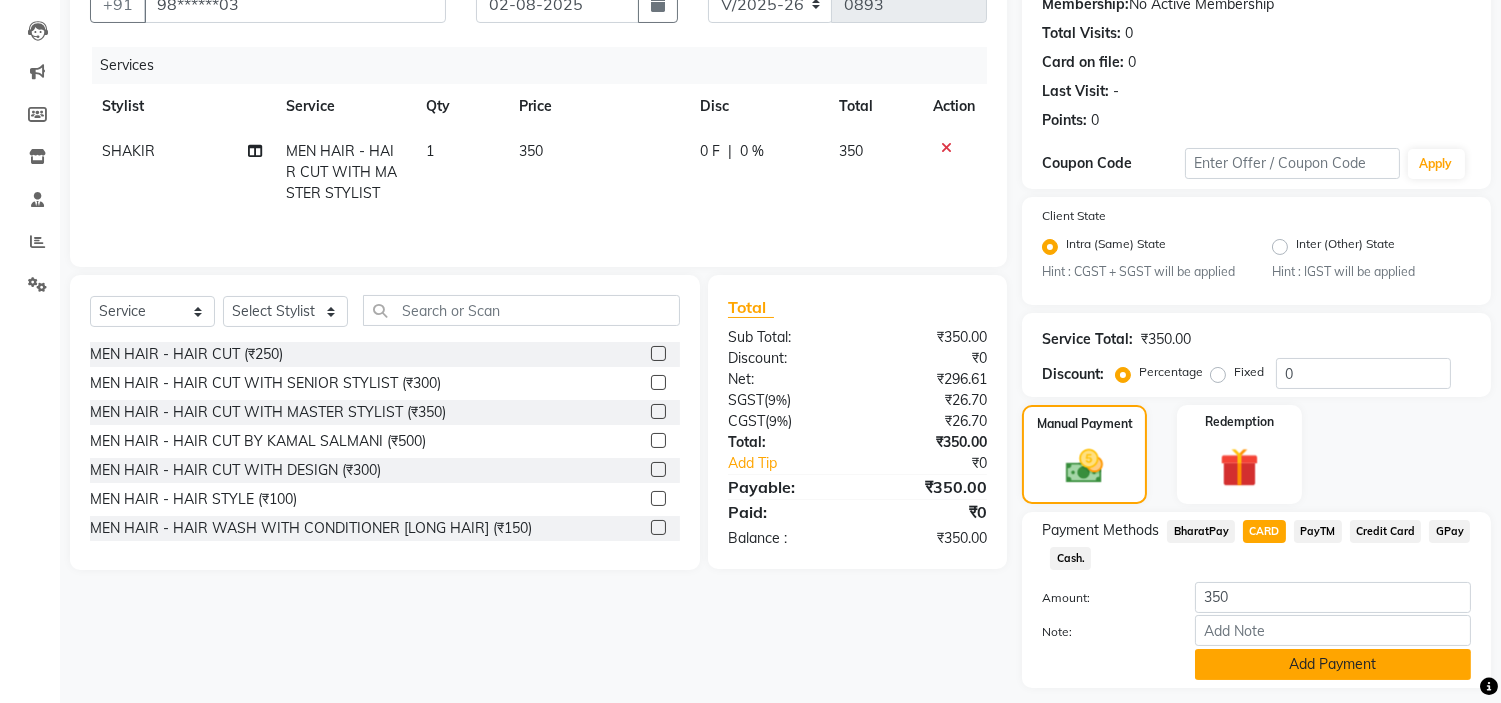 click on "Add Payment" 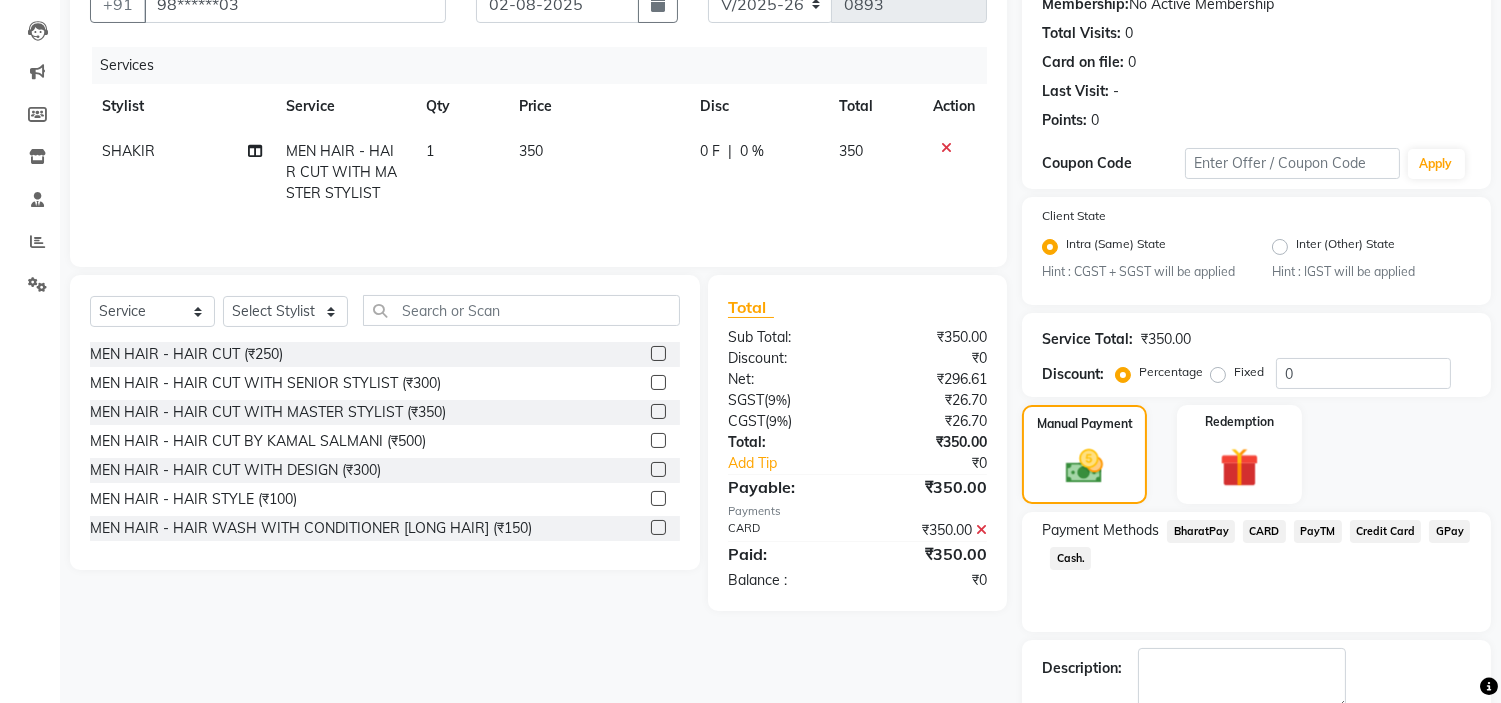 scroll, scrollTop: 257, scrollLeft: 0, axis: vertical 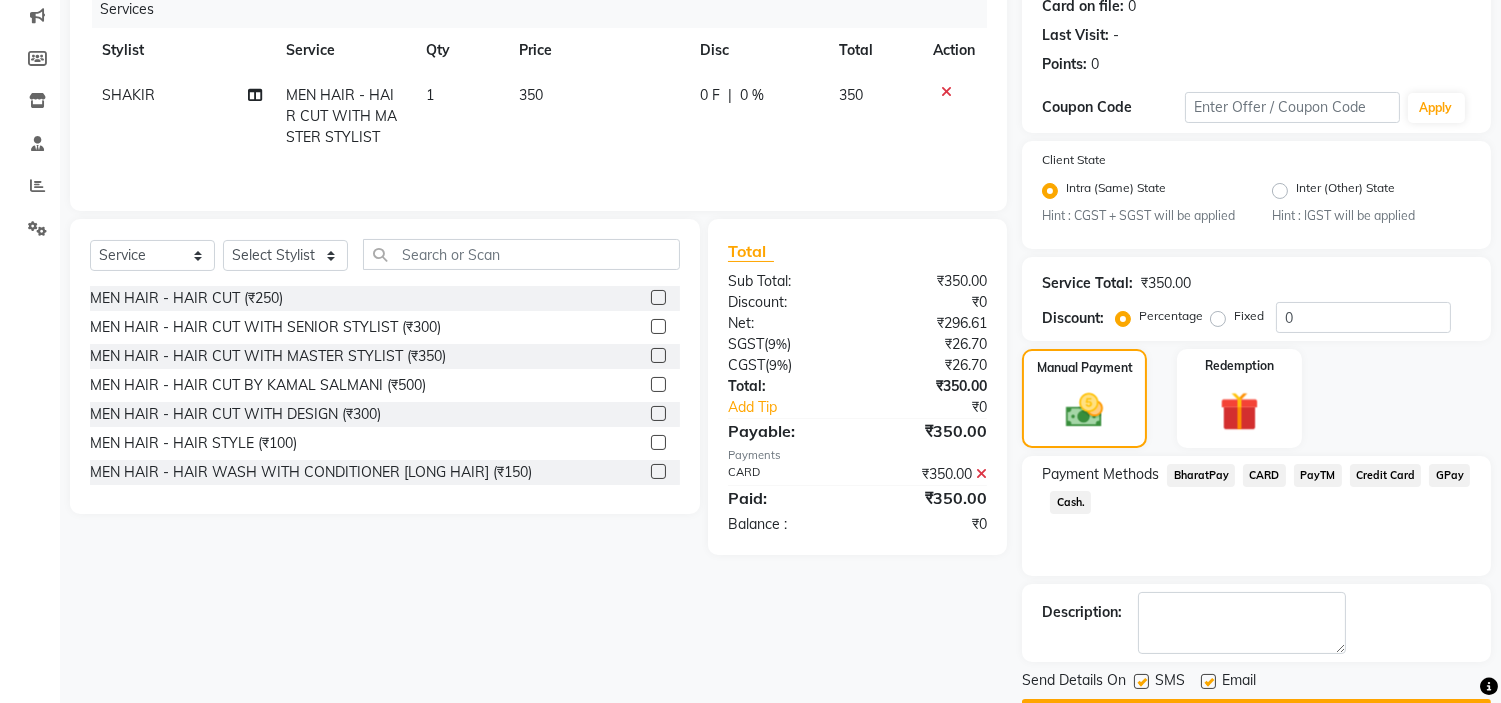 click on "Checkout" 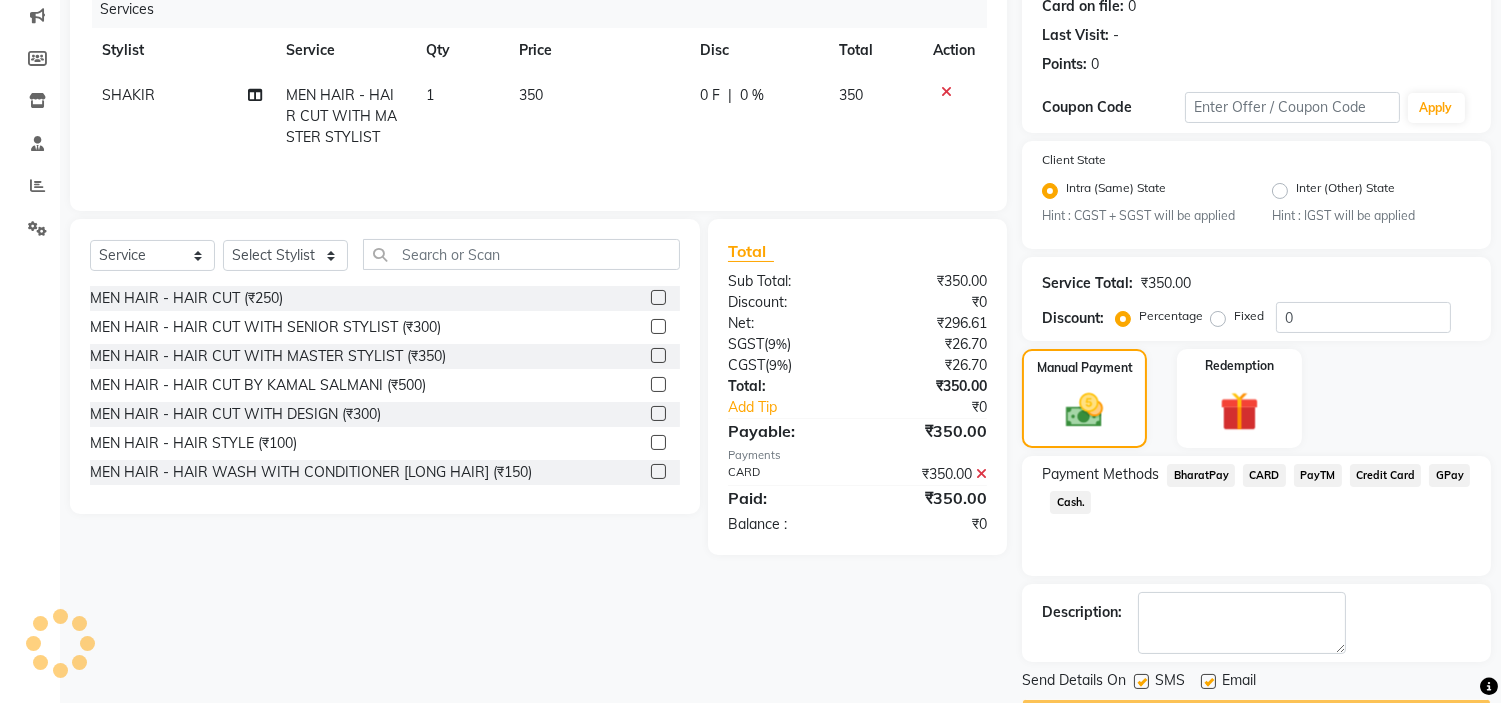 scroll, scrollTop: 314, scrollLeft: 0, axis: vertical 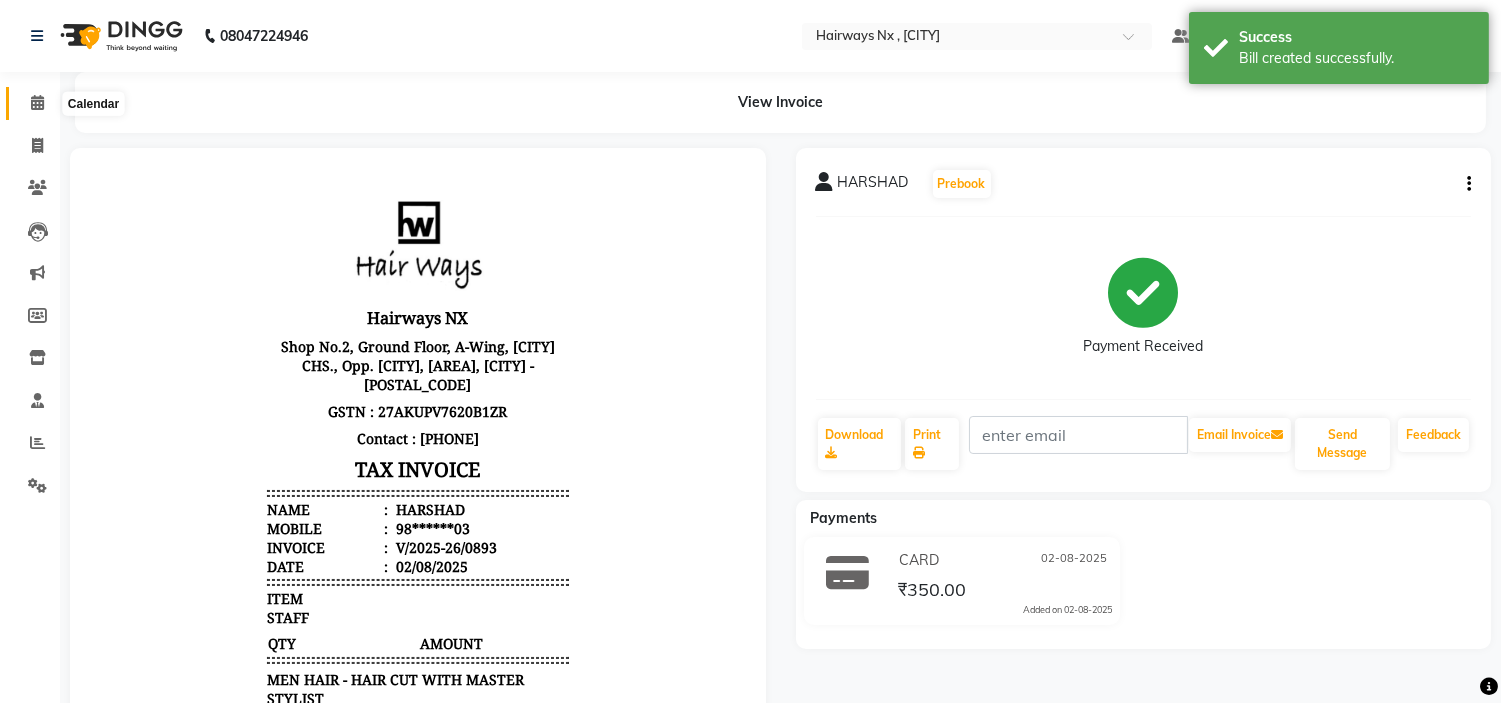 click 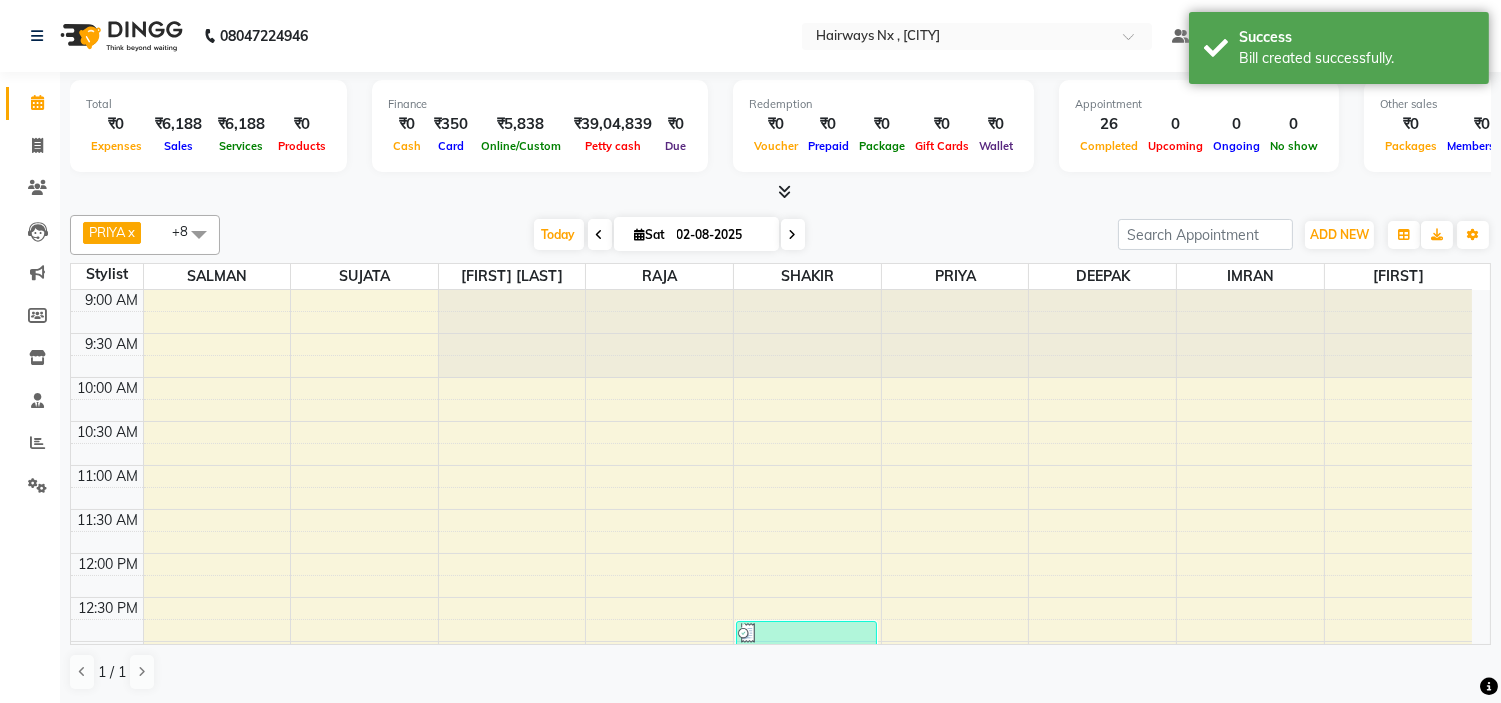 scroll, scrollTop: 0, scrollLeft: 0, axis: both 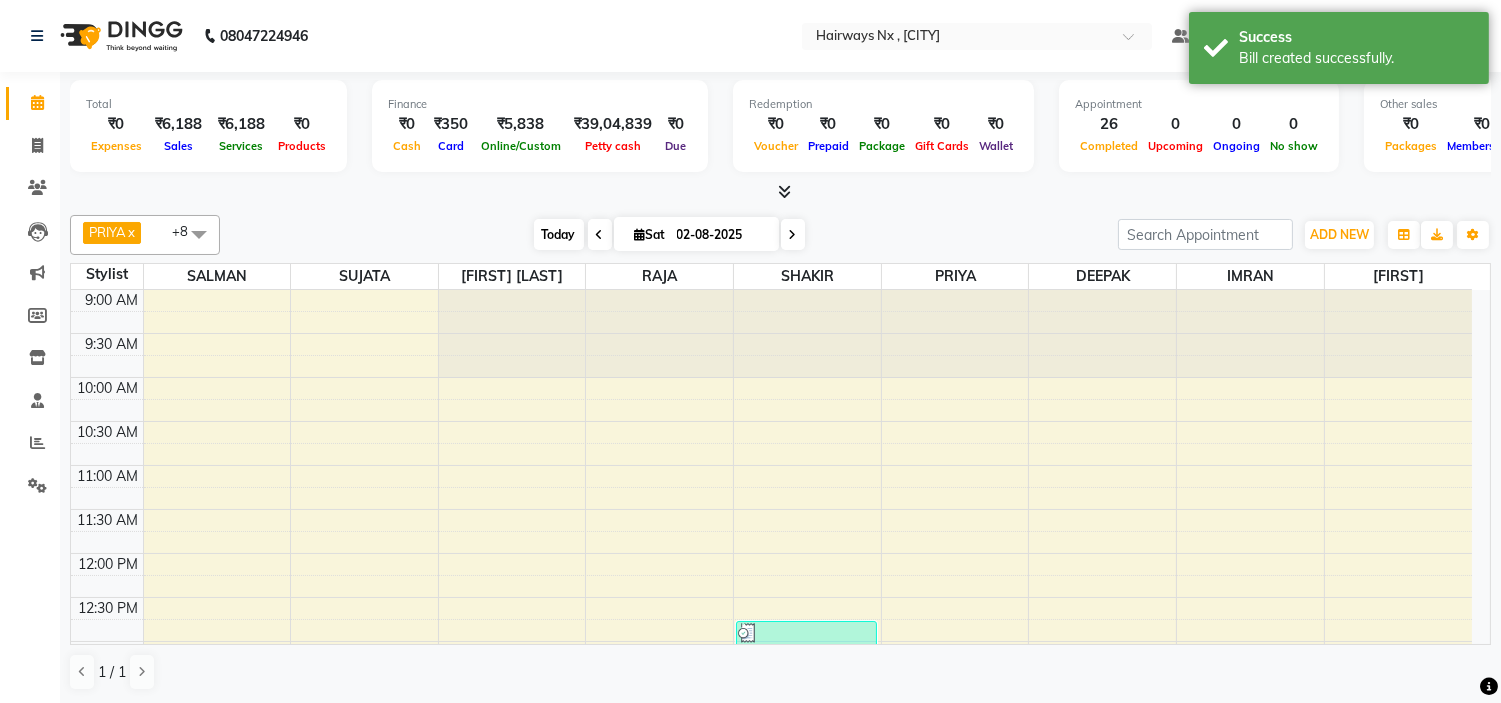 click on "Today" at bounding box center (559, 234) 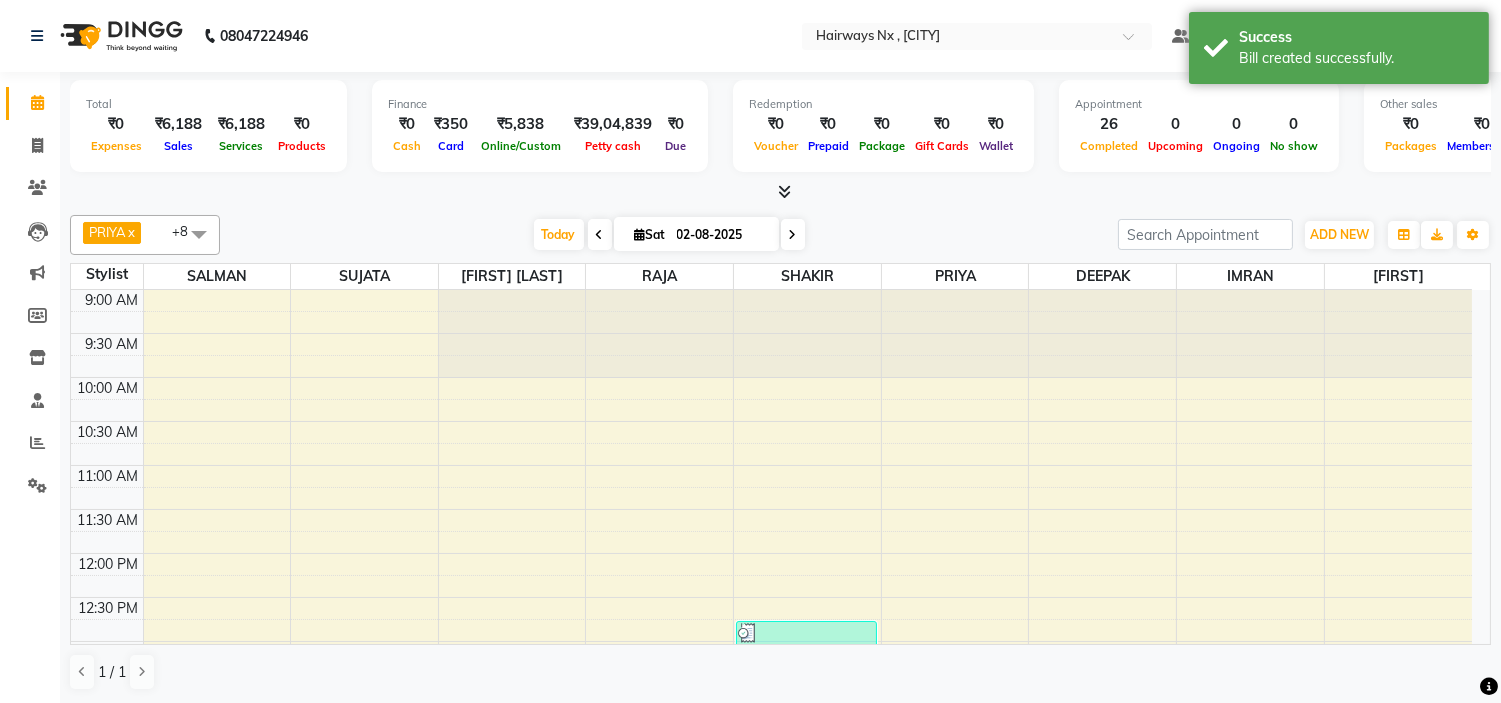 scroll, scrollTop: 707, scrollLeft: 0, axis: vertical 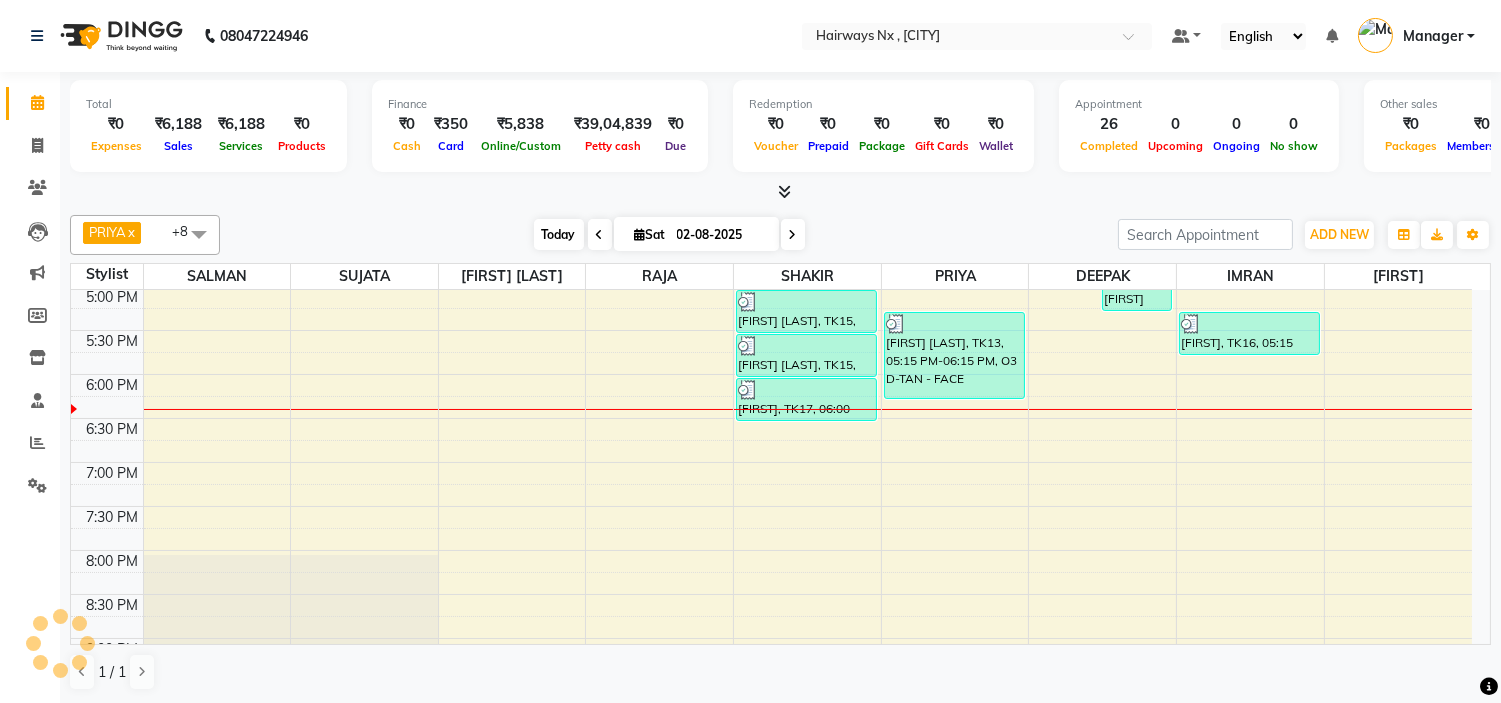 click on "Today" at bounding box center [559, 234] 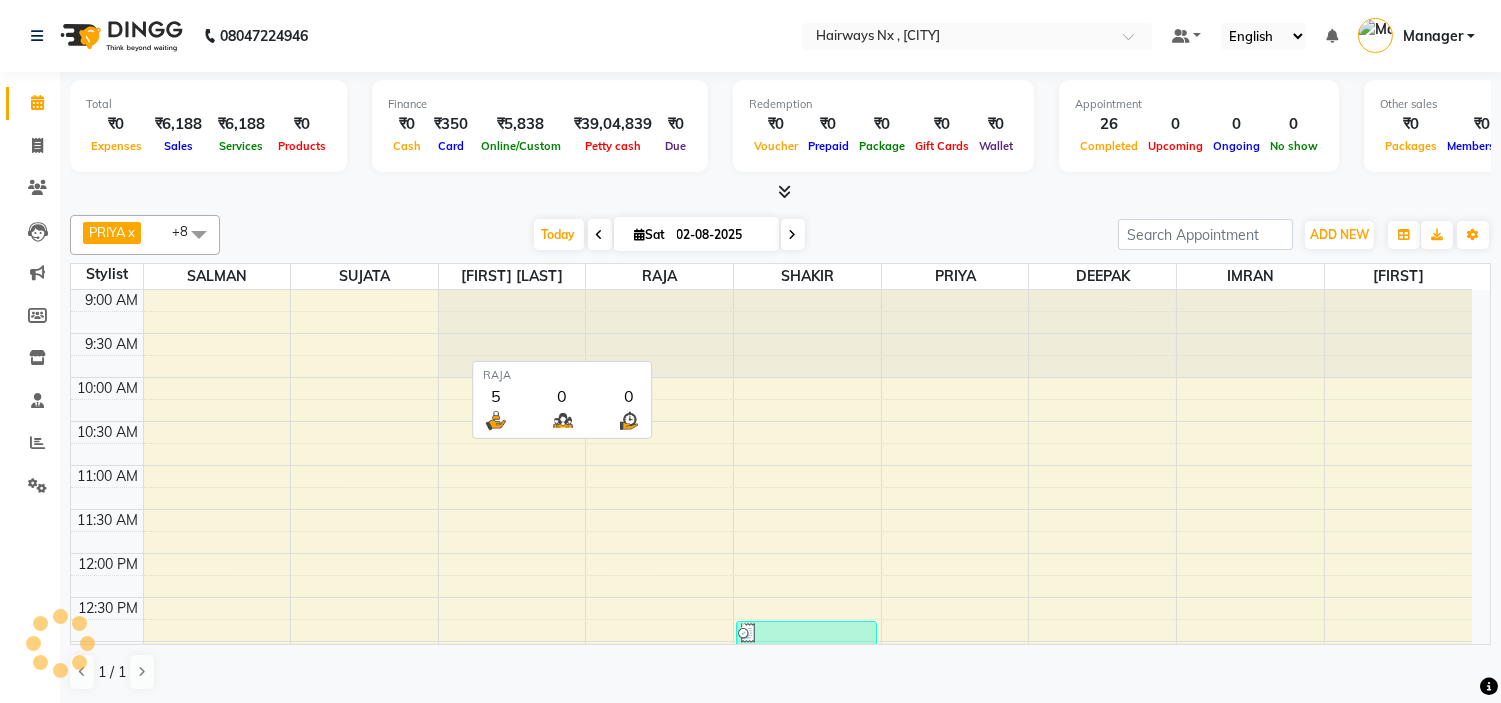 scroll, scrollTop: 796, scrollLeft: 0, axis: vertical 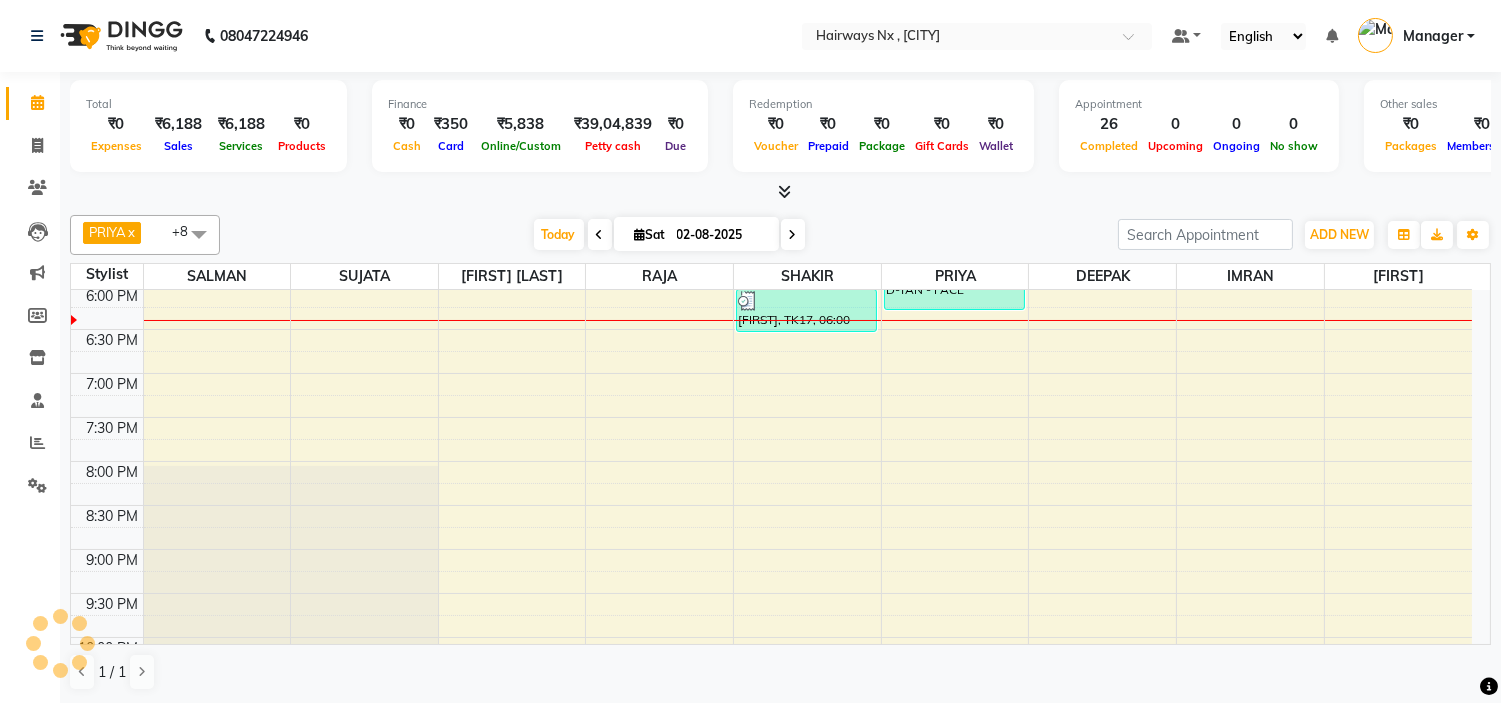 click on "9:00 AM 9:30 AM 10:00 AM 10:30 AM 11:00 AM 11:30 AM 12:00 PM 12:30 PM 1:00 PM 1:30 PM 2:00 PM 2:30 PM 3:00 PM 3:30 PM 4:00 PM 4:30 PM 5:00 PM 5:30 PM 6:00 PM 6:30 PM 7:00 PM 7:30 PM 8:00 PM 8:30 PM 9:00 PM 9:30 PM 10:00 PM 10:30 PM     [FIRSTNAME], TK01, [TIME]-[TIME], Peel Off Wax - EAR WAX     [FIRSTNAME] [LASTNAME], TK08, [TIME]-[TIME], Threading - EYEBROW     [FIRSTNAME], TK04, [TIME]-[TIME], MEN HAIR - HAIR CUT WITH SENIOR STYLIST     [FIRSTNAME] [LASTNAME], TK02, [TIME]-[TIME], MEN HAIR - REGULAR SHAVE/TRIM     [FIRSTNAME] [LASTNAME], TK02, [TIME]-[TIME], MEN HAIR - HAIR CUT WITH SENIOR STYLIST     [FIRSTNAME], TK07, [TIME]-[TIME], MEN HAIR - HAIR CUT WITH SENIOR STYLIST     [FIRSTNAME], TK07, [TIME]-[TIME], MEN HAIR - REGULAR SHAVE/TRIM     [FIRSTNAME], TK01, [TIME]-[TIME], MEN HAIR - HAIR CUT WITH MASTER STYLIST     [FIRSTNAME], TK03, [TIME]-[TIME], MEN HAIR - HAIR CUT WITH MASTER STYLIST     [FIRSTNAME], TK03, [TIME]-[TIME], MEN HAIR - REGULAR SHAVE/TRIM             [FIRSTNAME], TK12, [TIME]-[TIME], MEN HAIR - REGULAR SHAVE/TRIM" at bounding box center (771, 109) 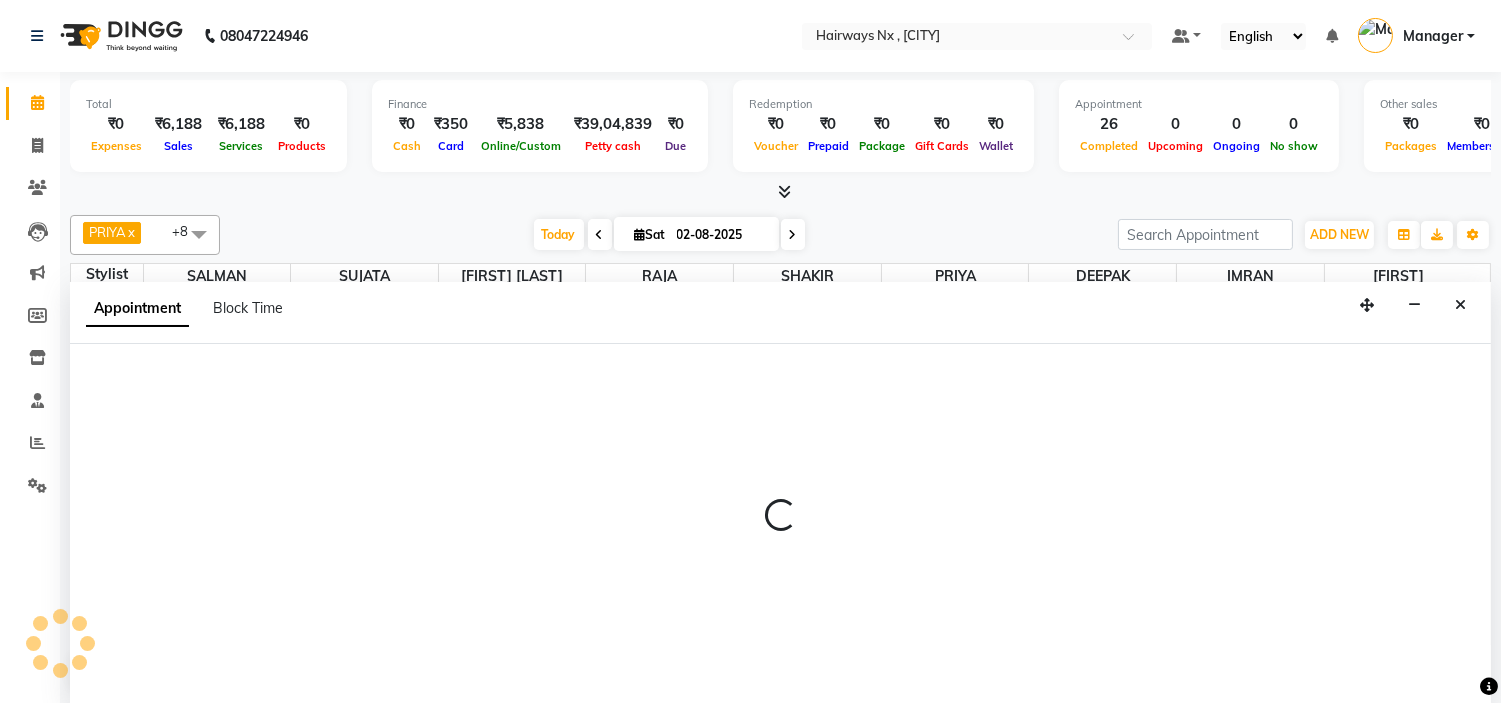 scroll, scrollTop: 1, scrollLeft: 0, axis: vertical 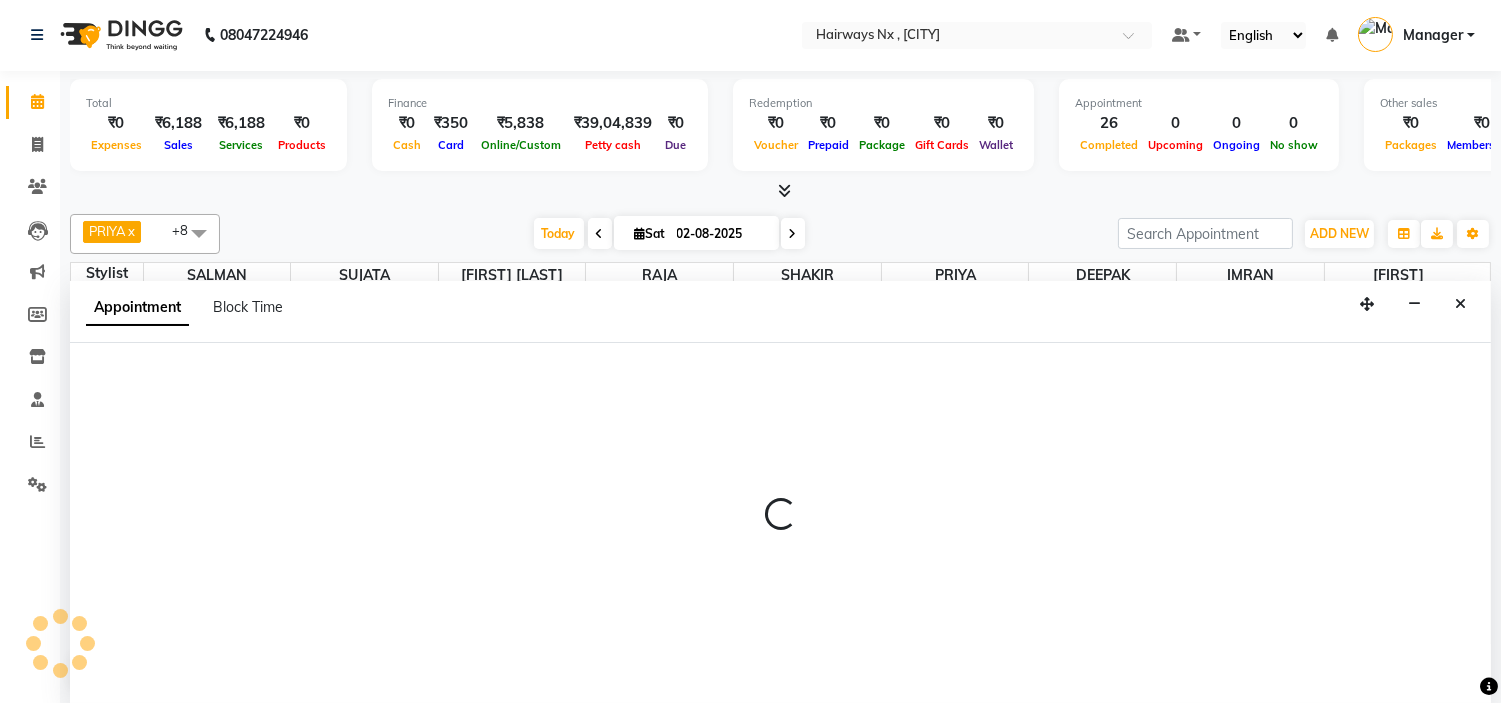 select on "12972" 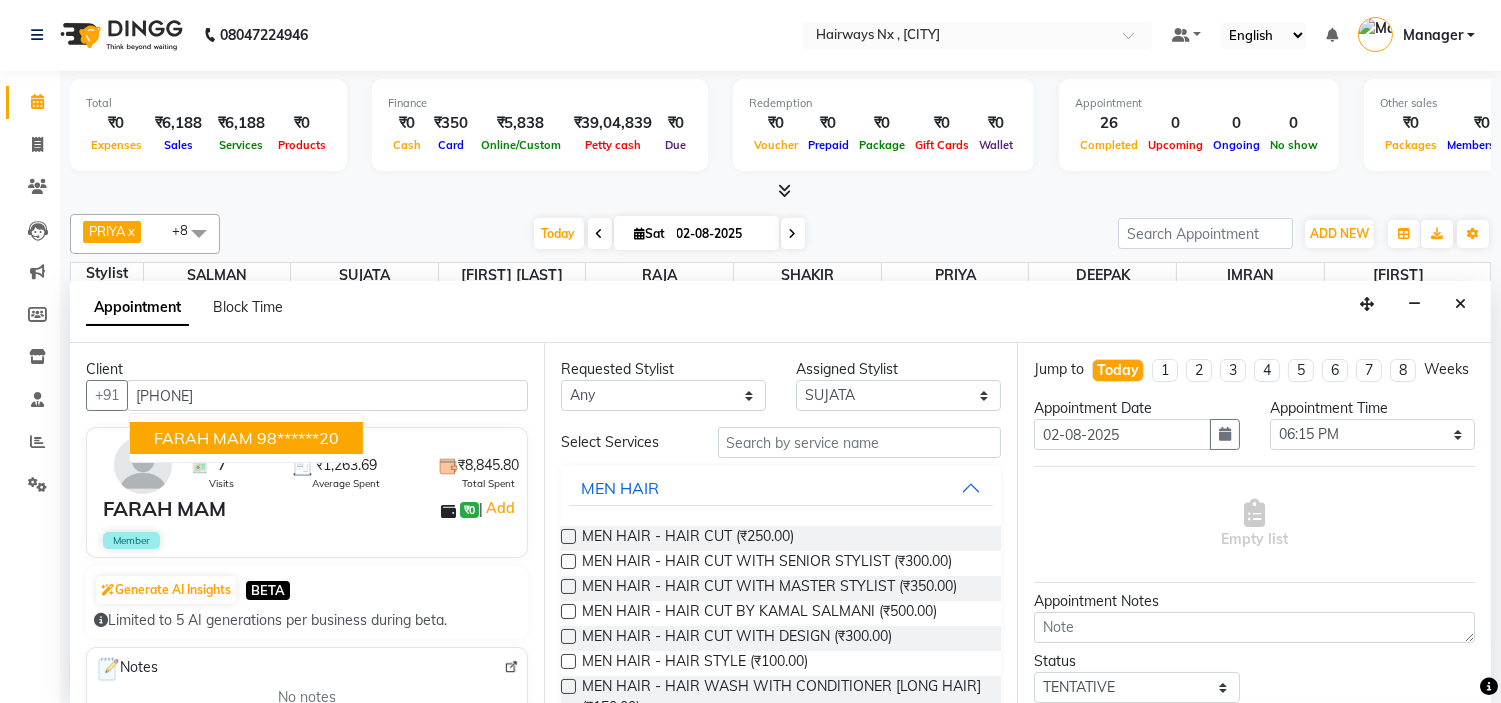 click on "FARAH MAM" at bounding box center [203, 438] 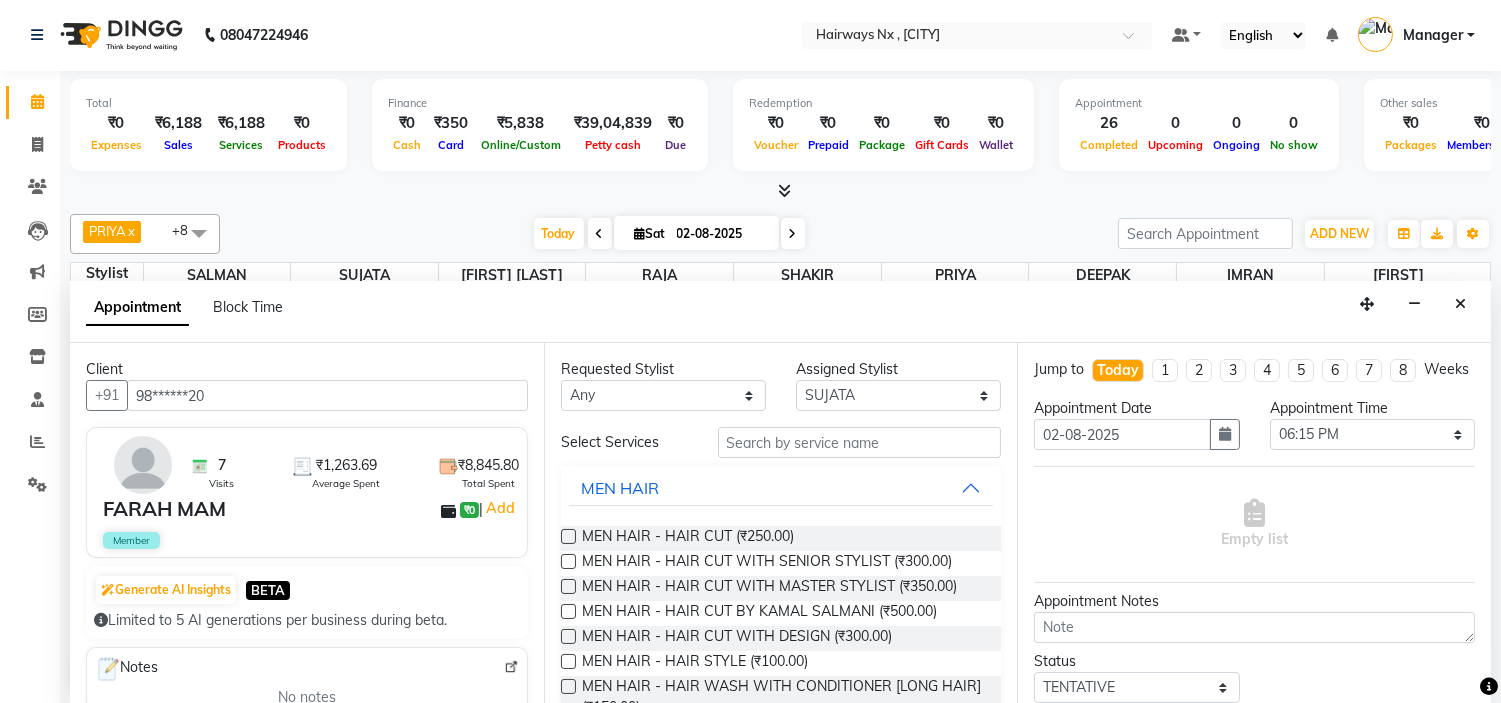 type on "98******20" 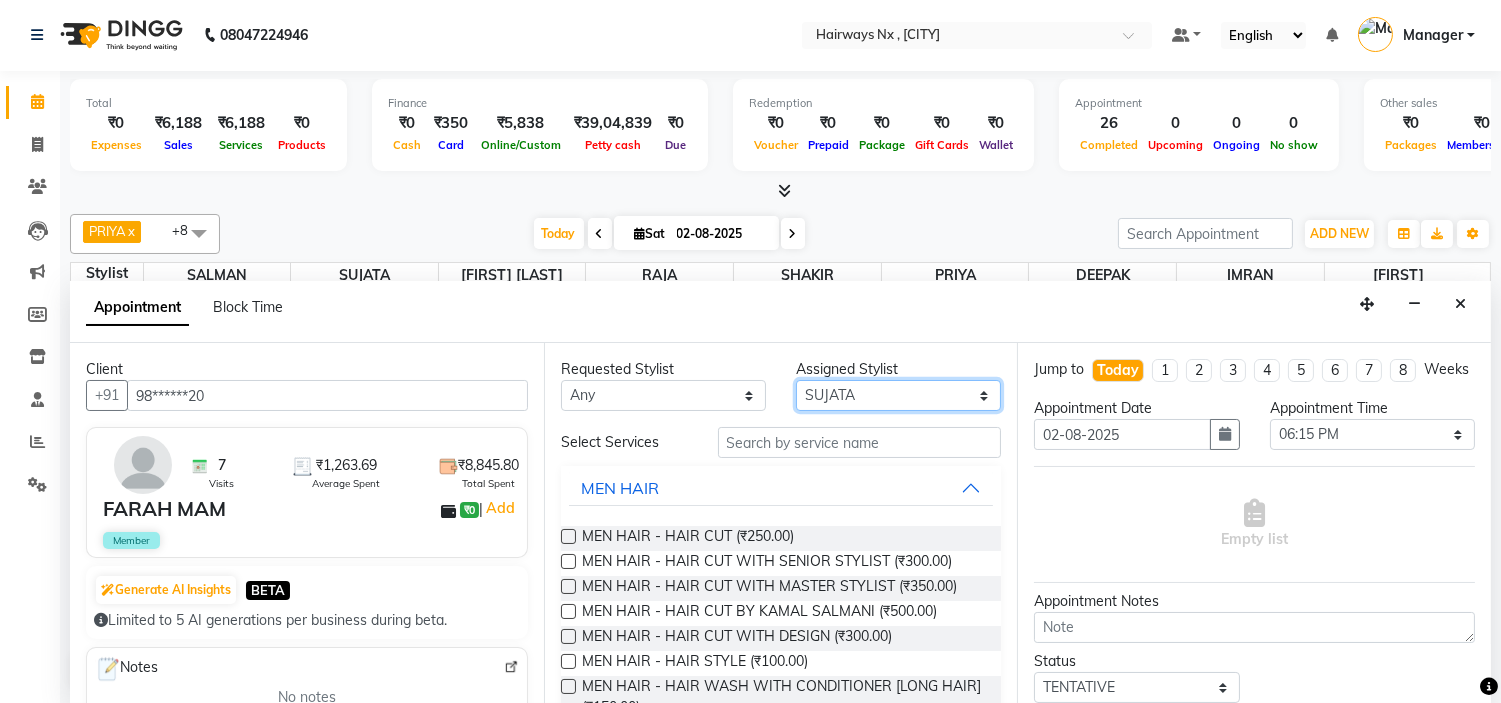 click on "Select ALIM AZAD DEEPAK IMRAN KAMAL SALMANI KASHISH Manager MUZZAMIL PRIYA PUMMY RAJA  SALMAN SHAKIR  SUDHIR SUJATA TALIB UMAR" at bounding box center (898, 395) 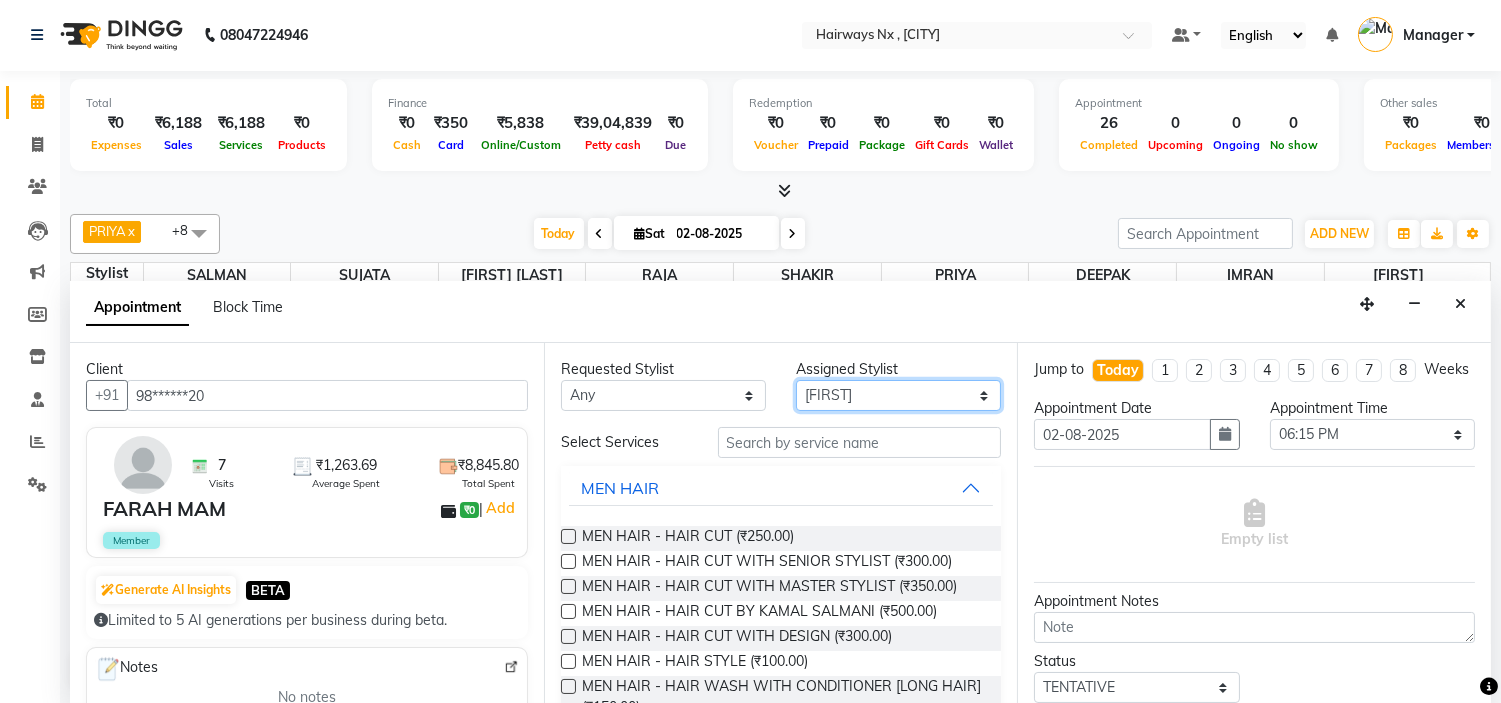 click on "Select ALIM AZAD DEEPAK IMRAN KAMAL SALMANI KASHISH Manager MUZZAMIL PRIYA PUMMY RAJA  SALMAN SHAKIR  SUDHIR SUJATA TALIB UMAR" at bounding box center (898, 395) 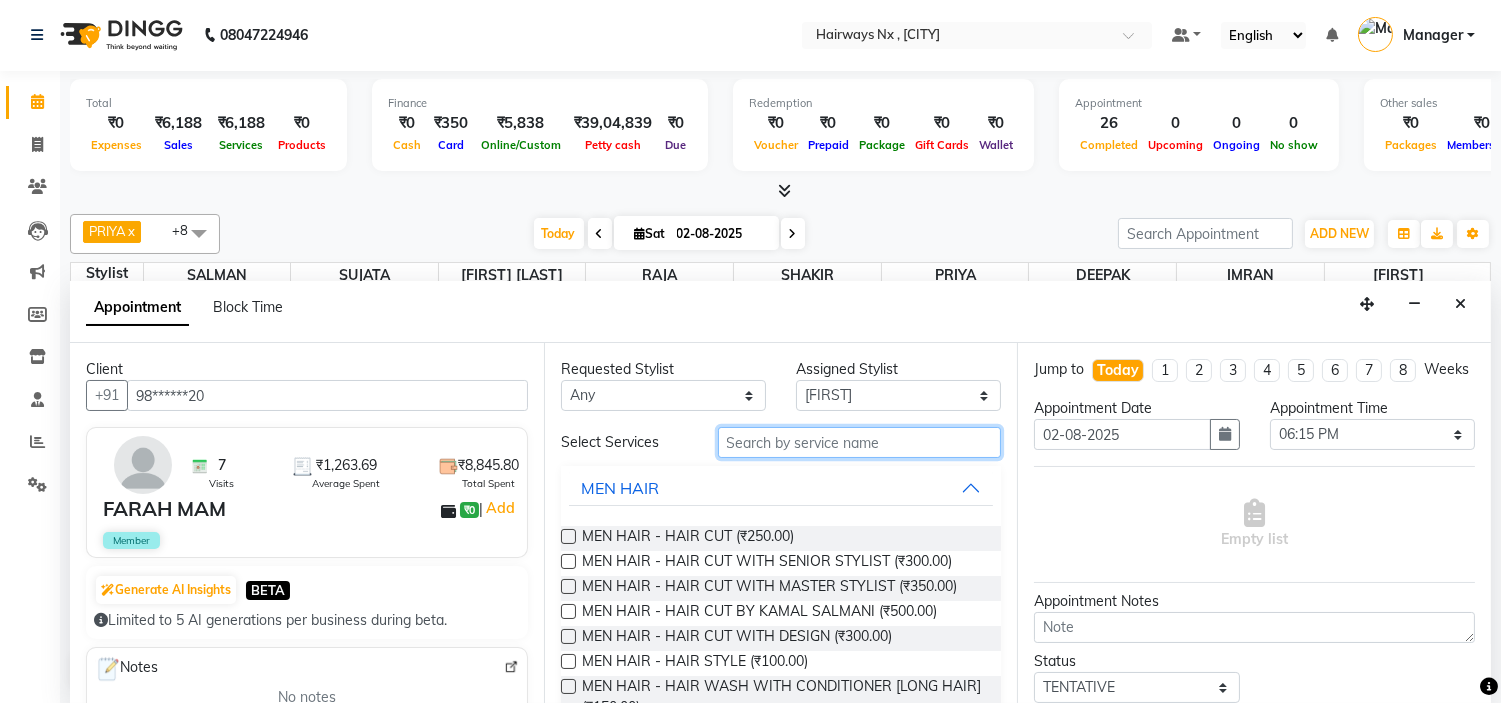 click at bounding box center [860, 442] 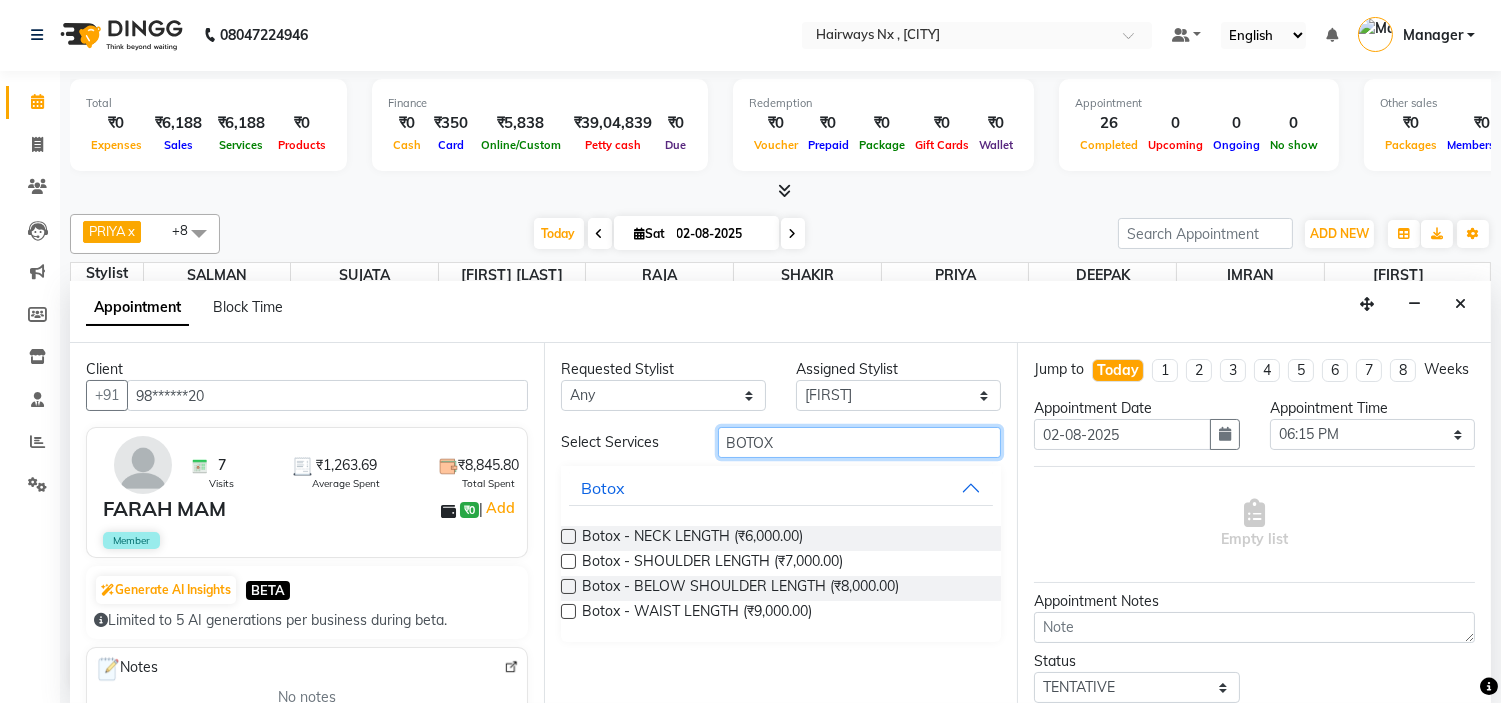 type on "BOTOX" 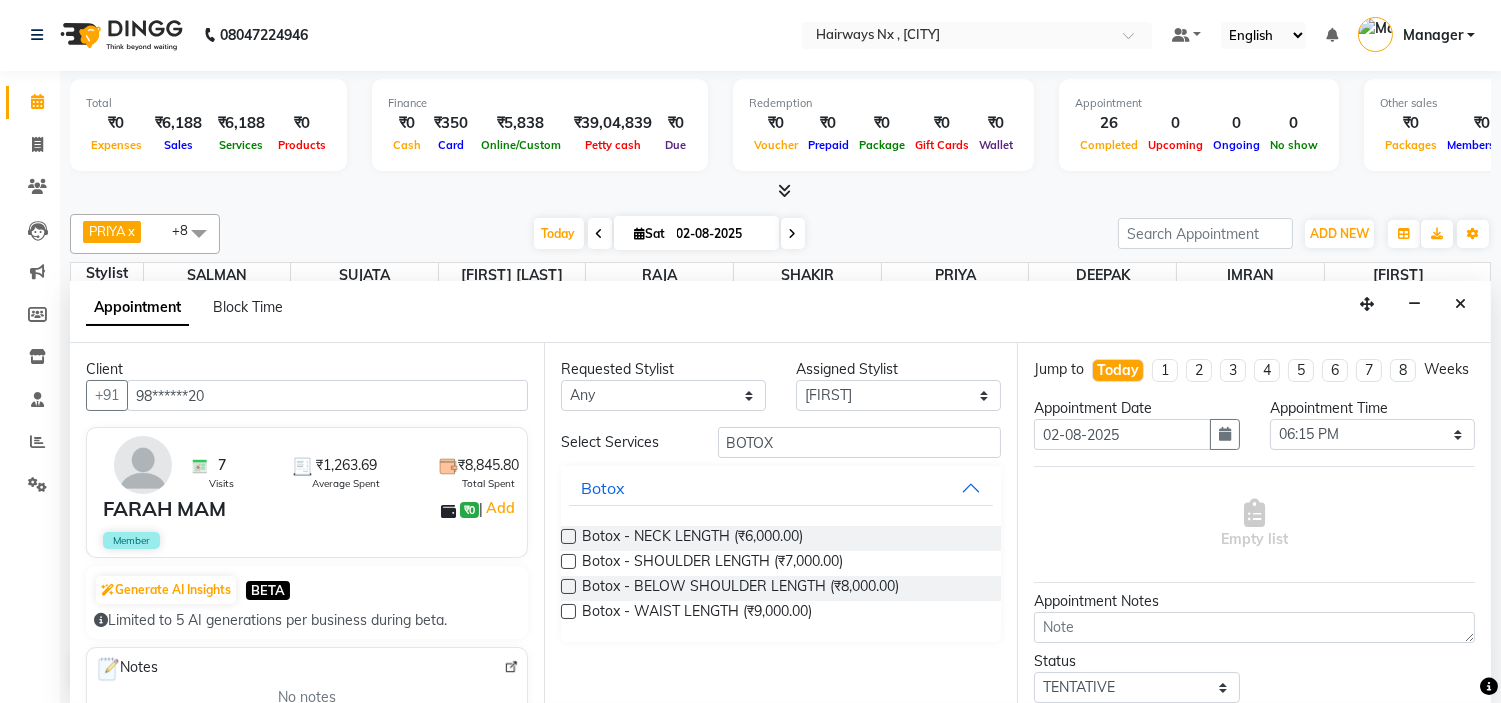 click at bounding box center [568, 586] 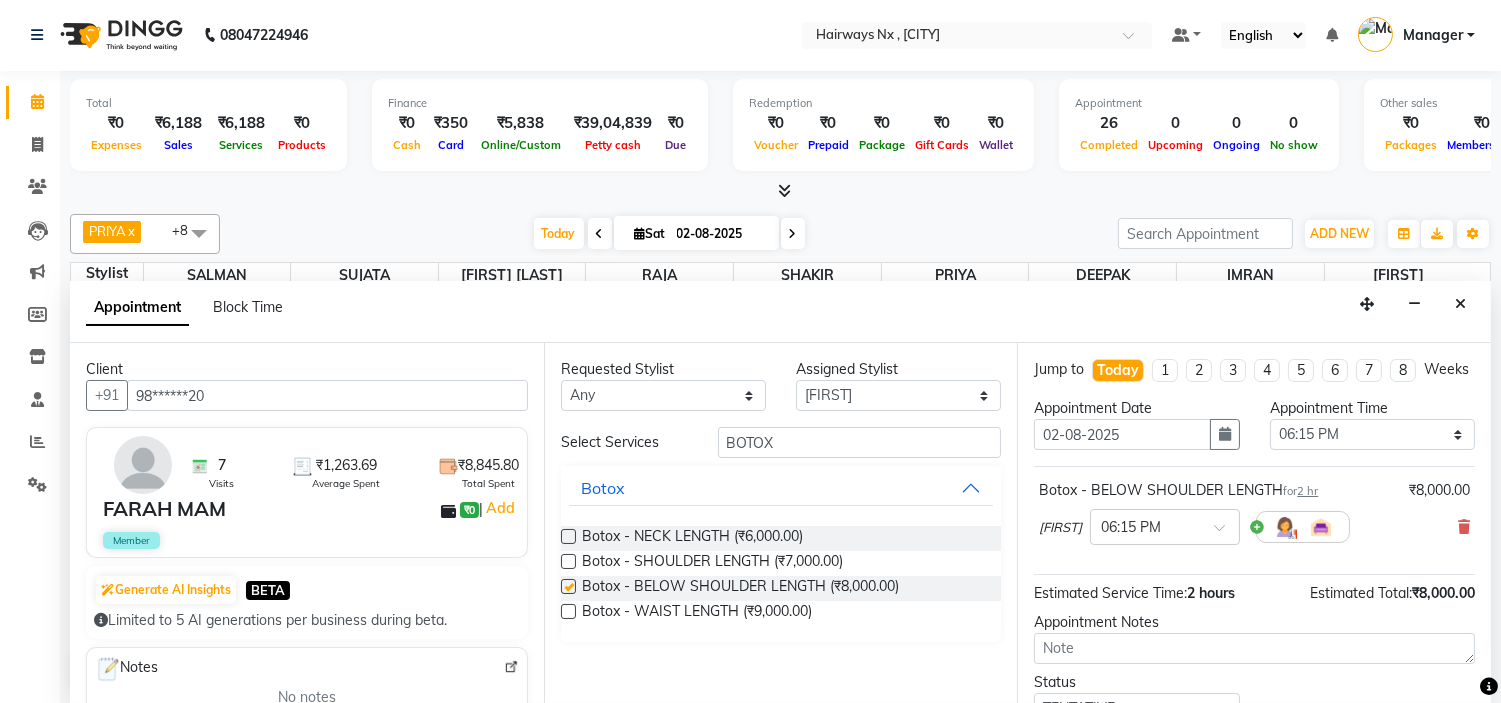 checkbox on "false" 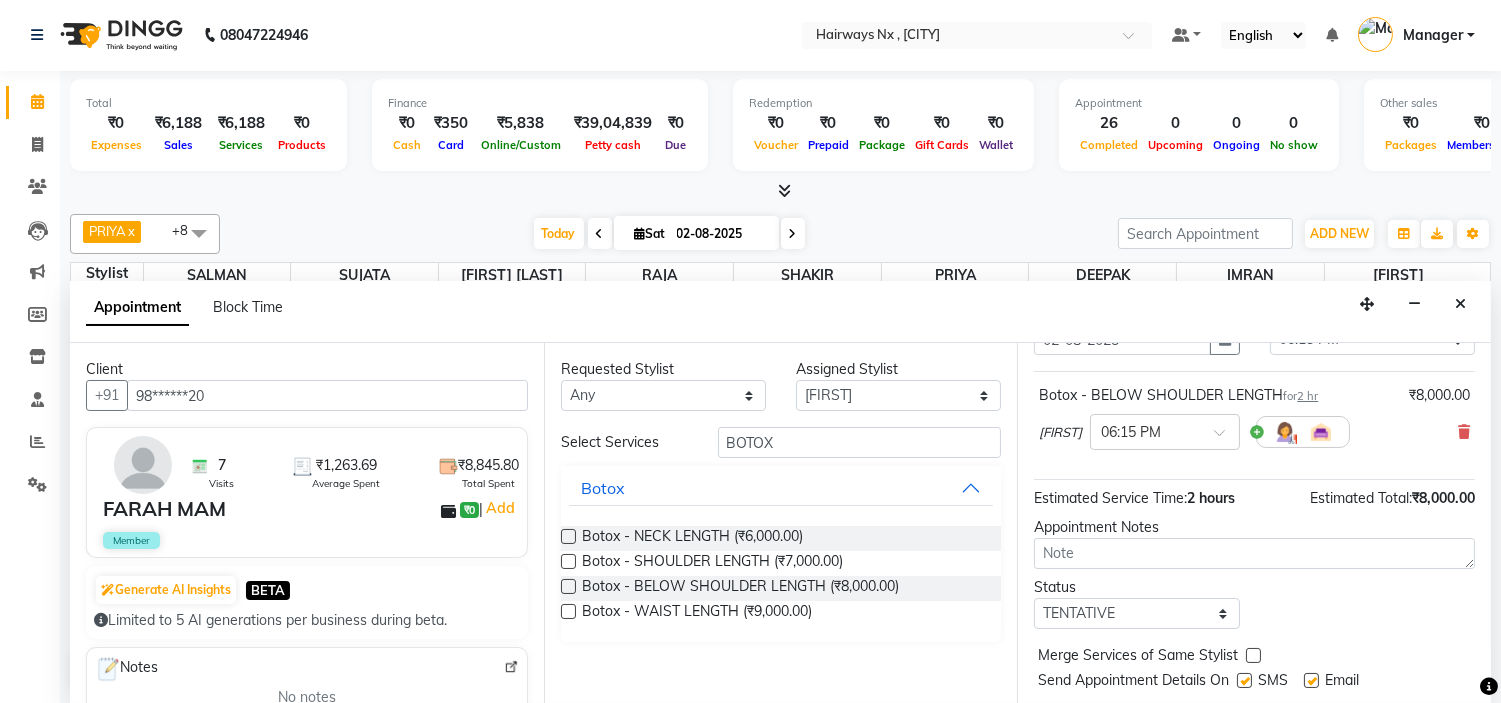 scroll, scrollTop: 165, scrollLeft: 0, axis: vertical 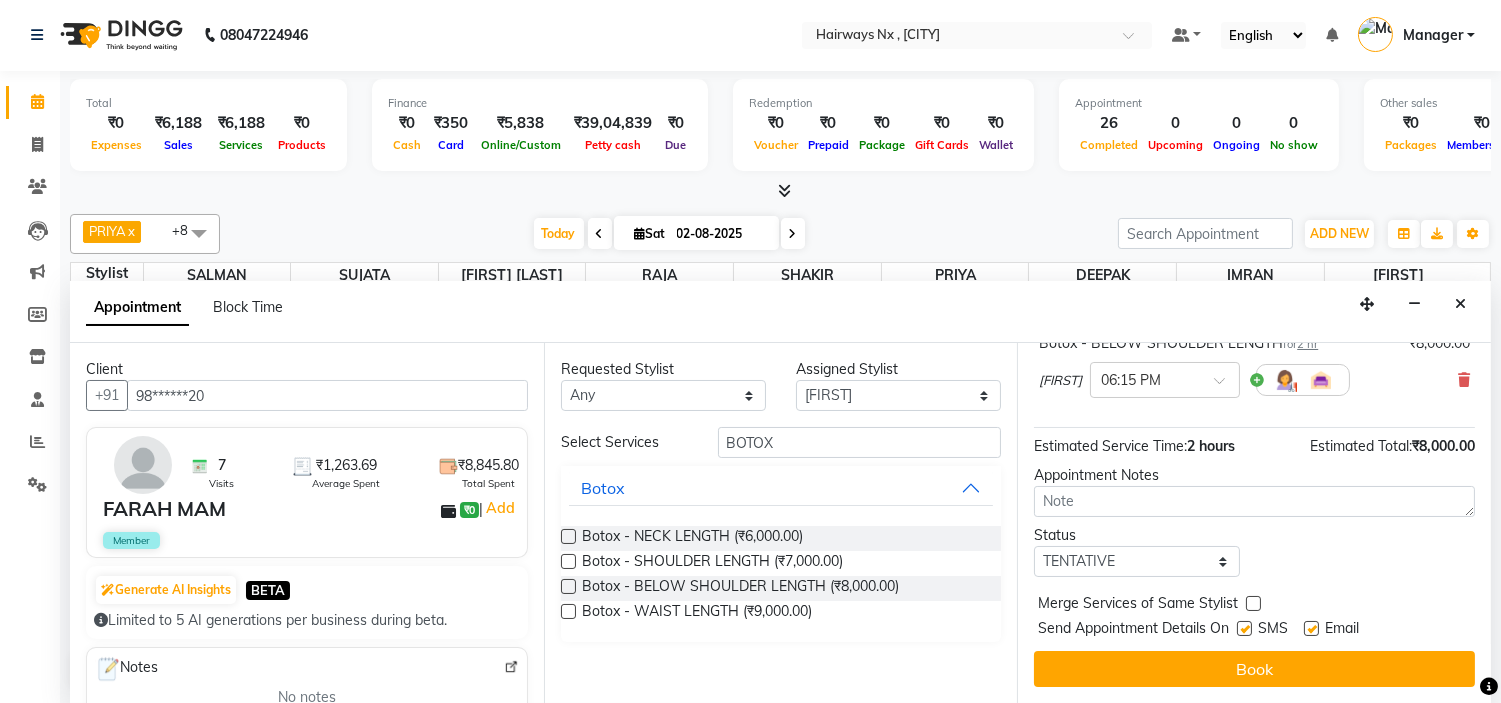click at bounding box center [1244, 628] 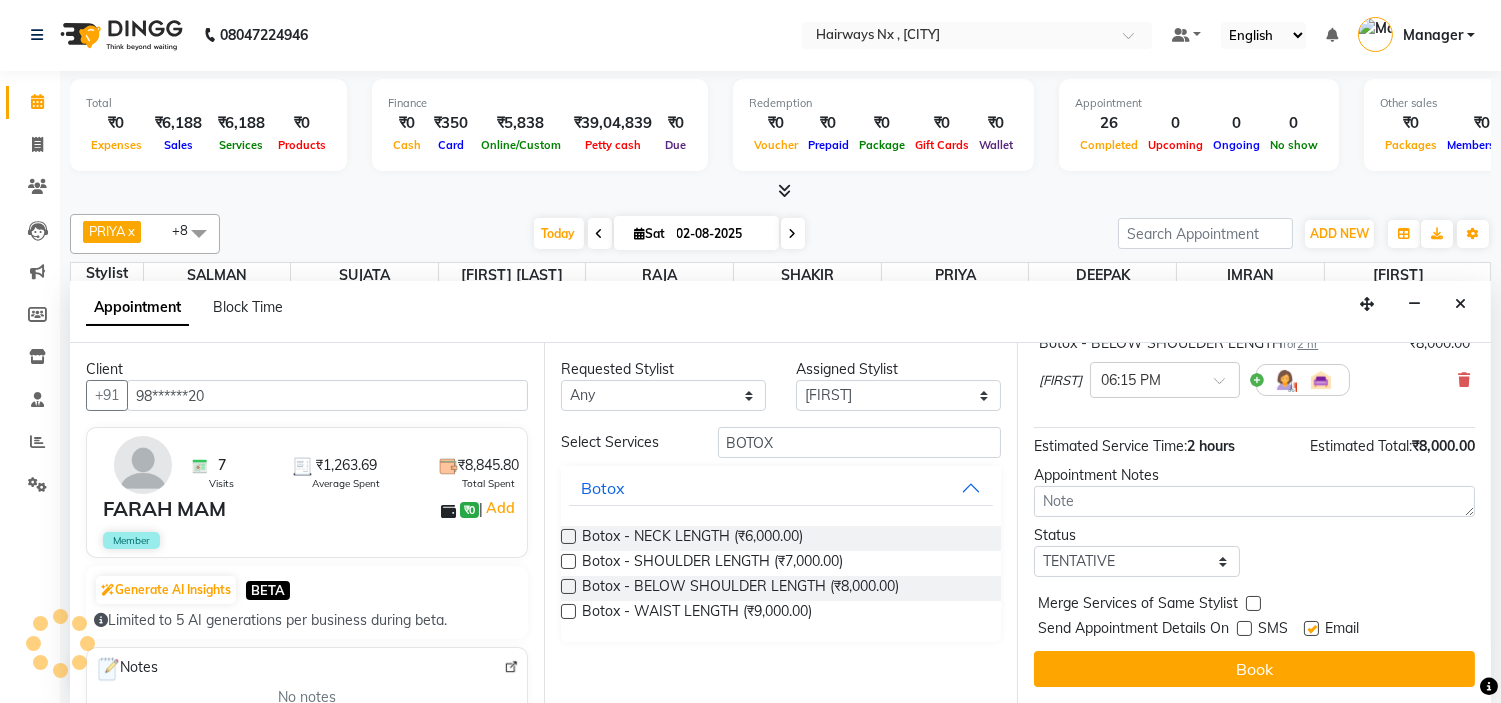 click at bounding box center (1311, 628) 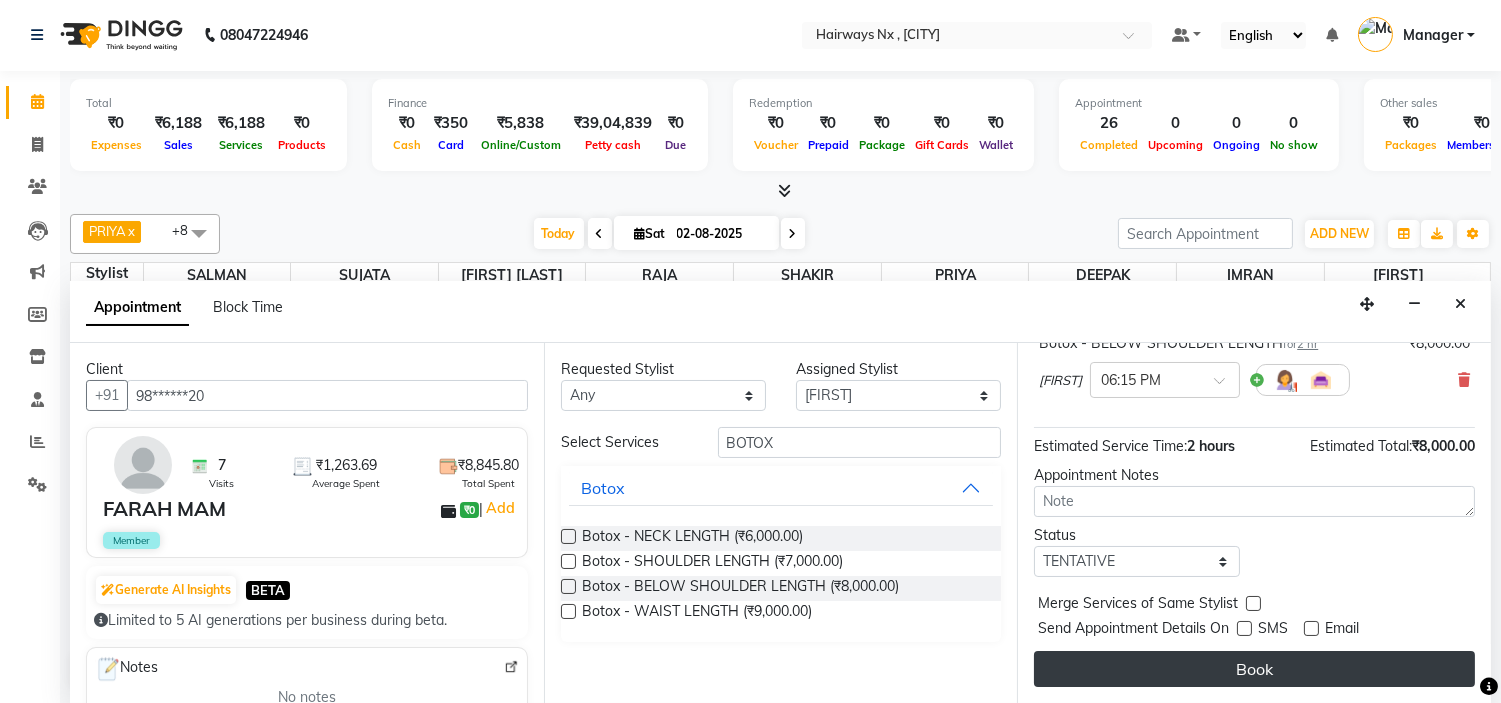 click on "Book" at bounding box center (1254, 669) 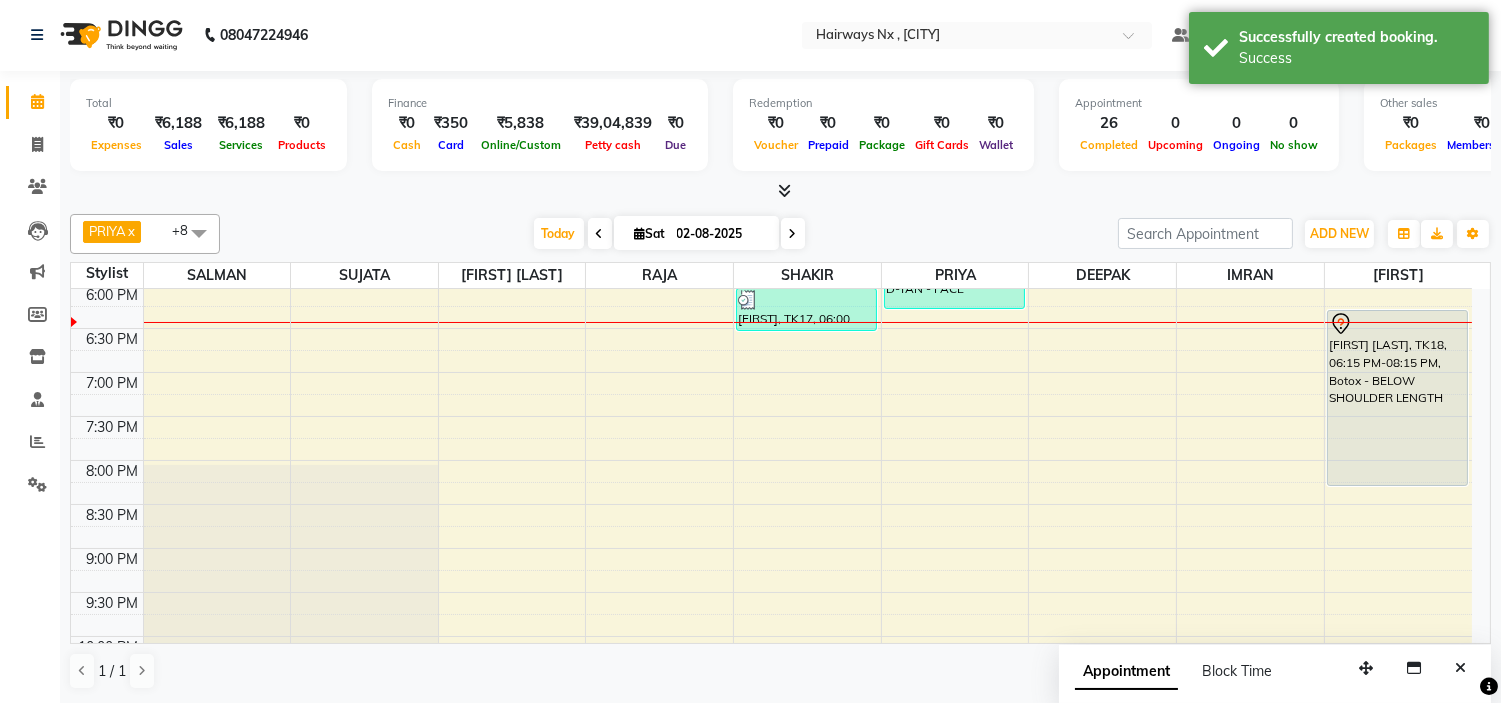 scroll, scrollTop: 0, scrollLeft: 0, axis: both 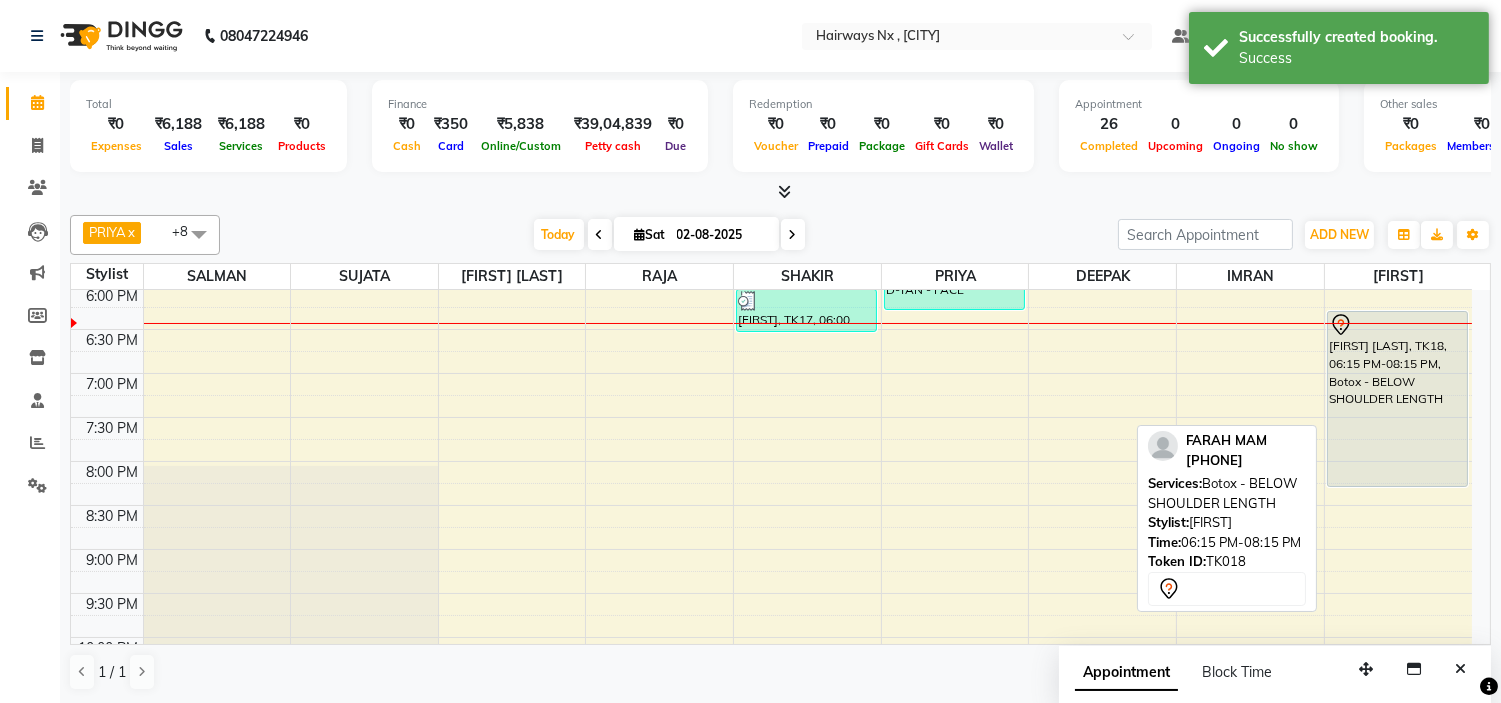 click on "[FIRSTNAME] [LASTNAME], TK18, [TIME]-[TIME], Botox - BELOW SHOULDER LENGTH" at bounding box center [1398, 399] 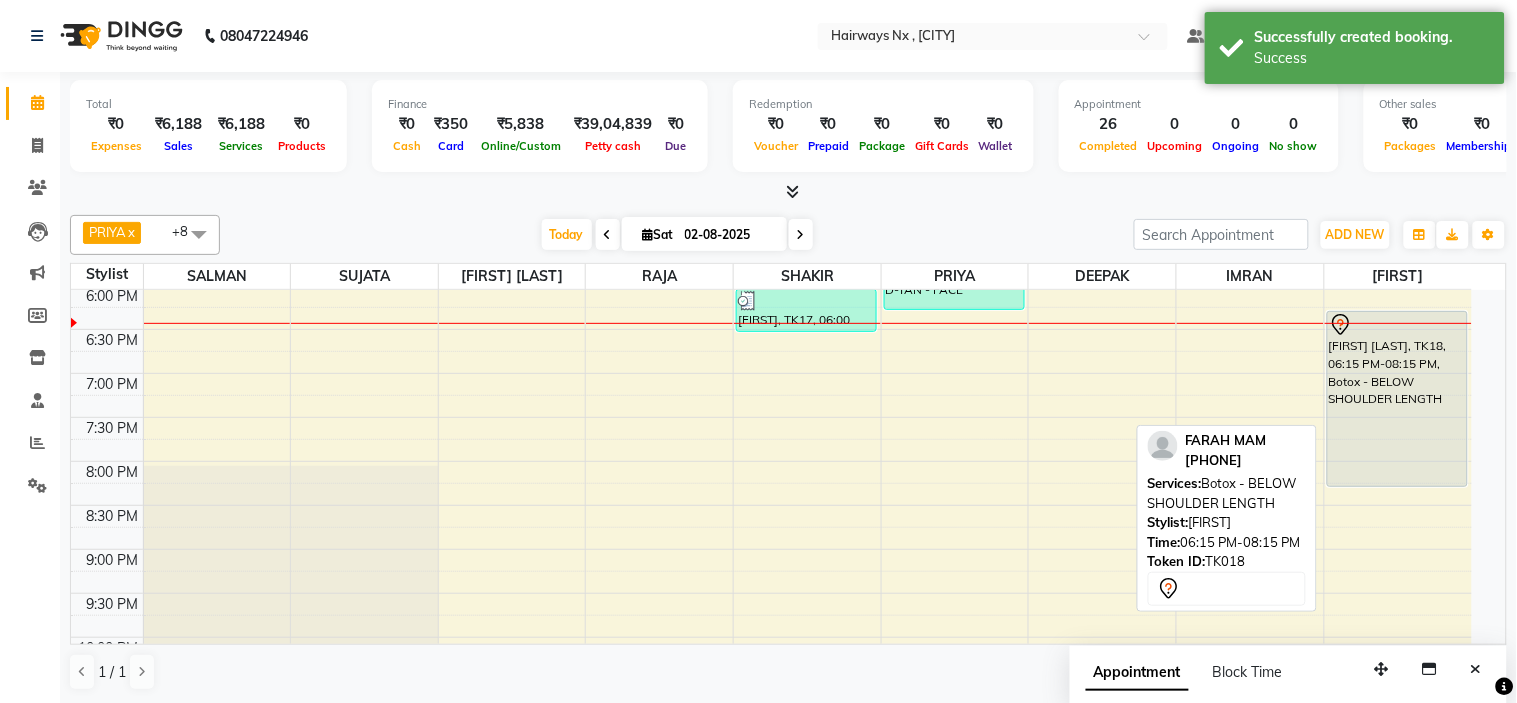 select on "7" 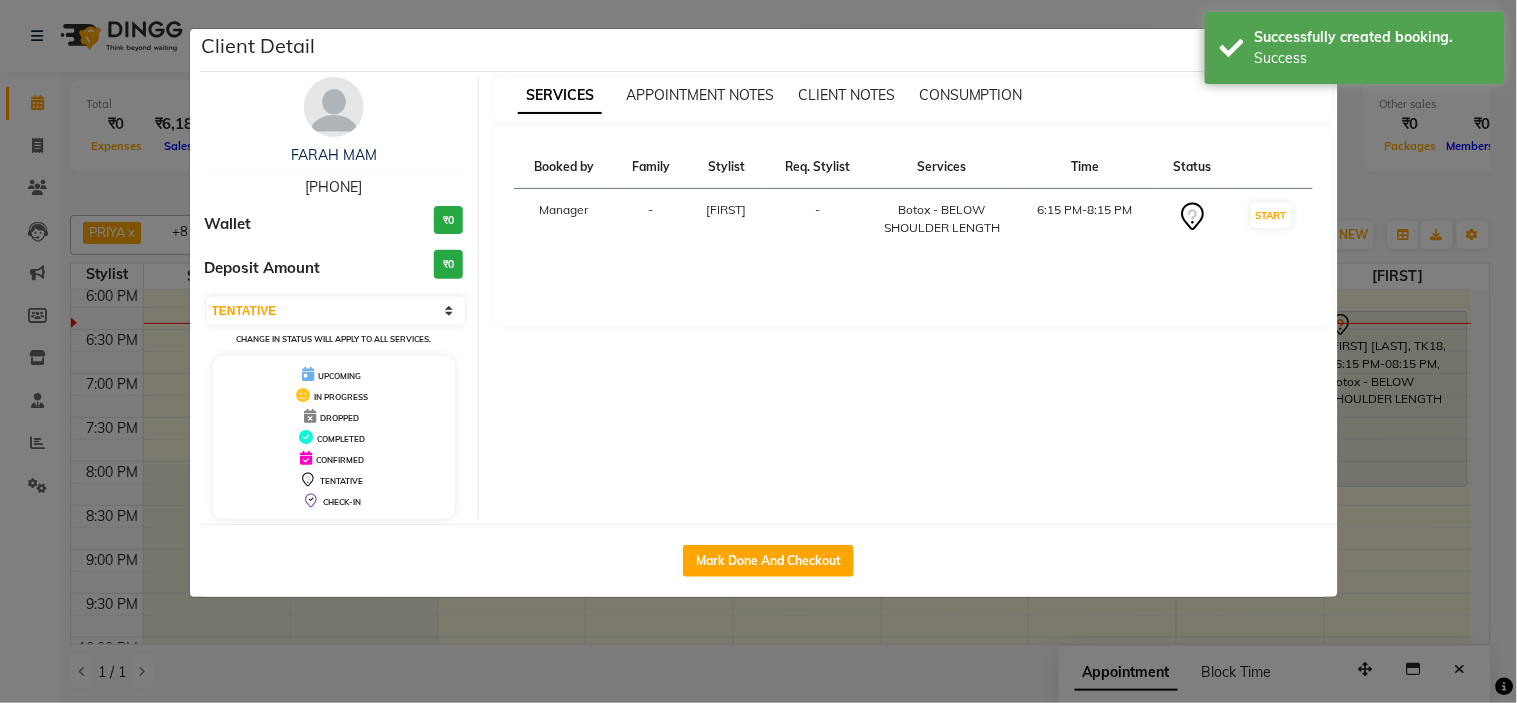click on "Mark Done And Checkout" 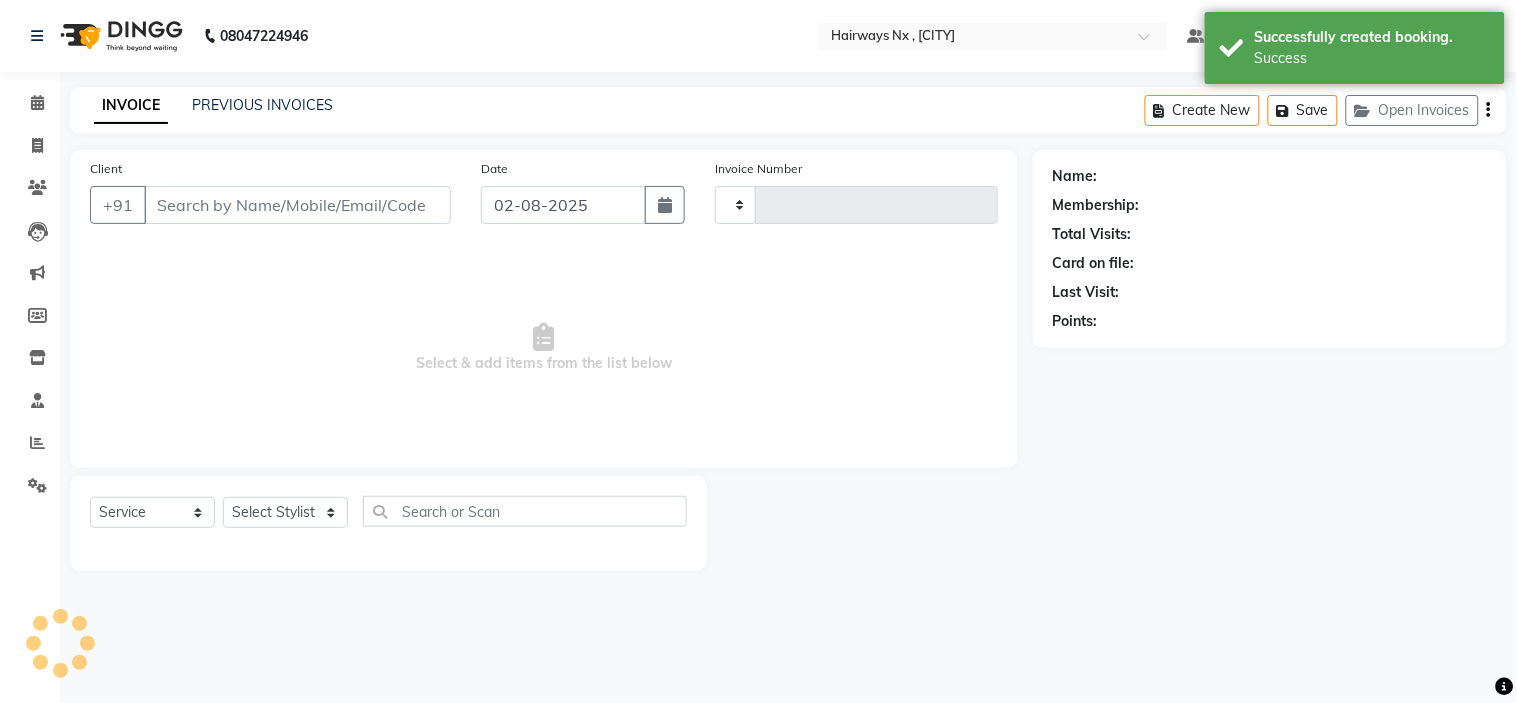 type on "0894" 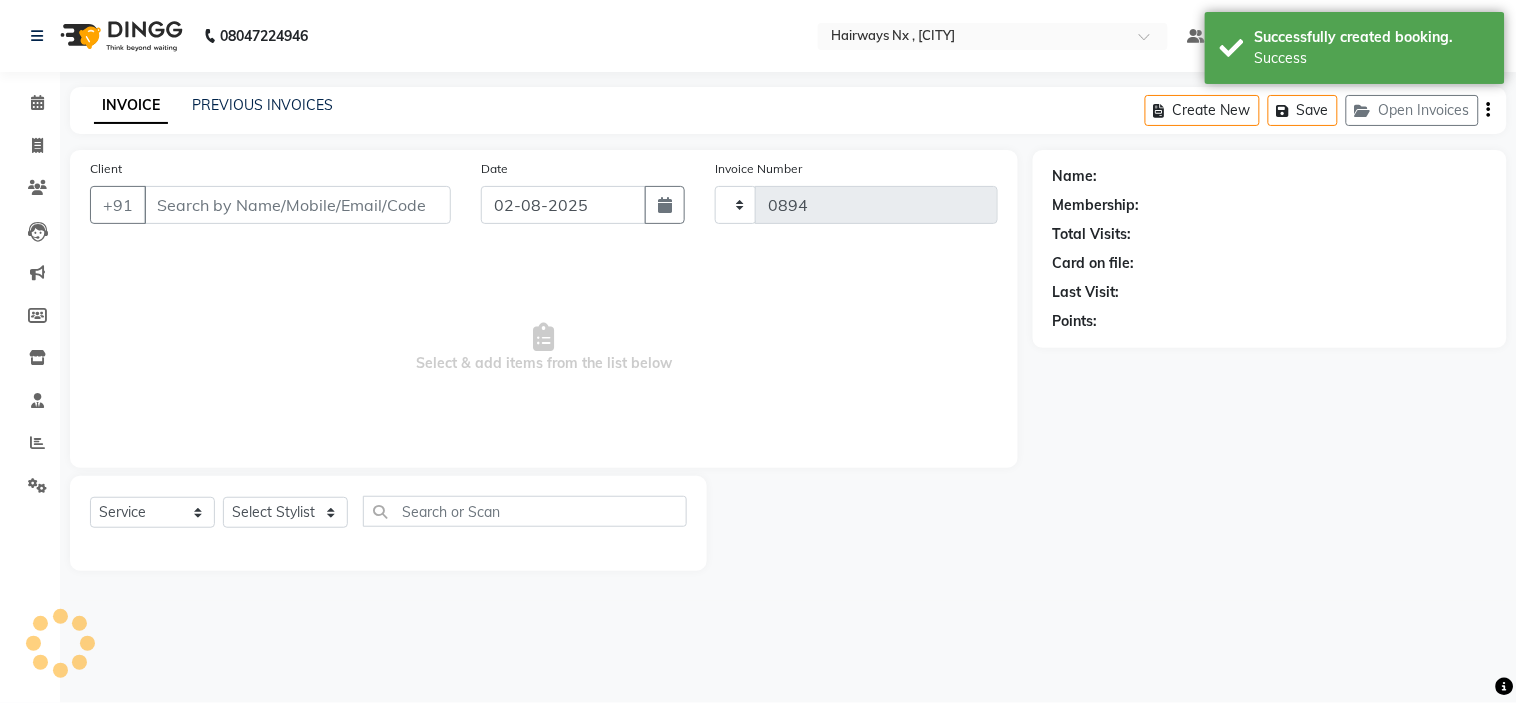 select on "778" 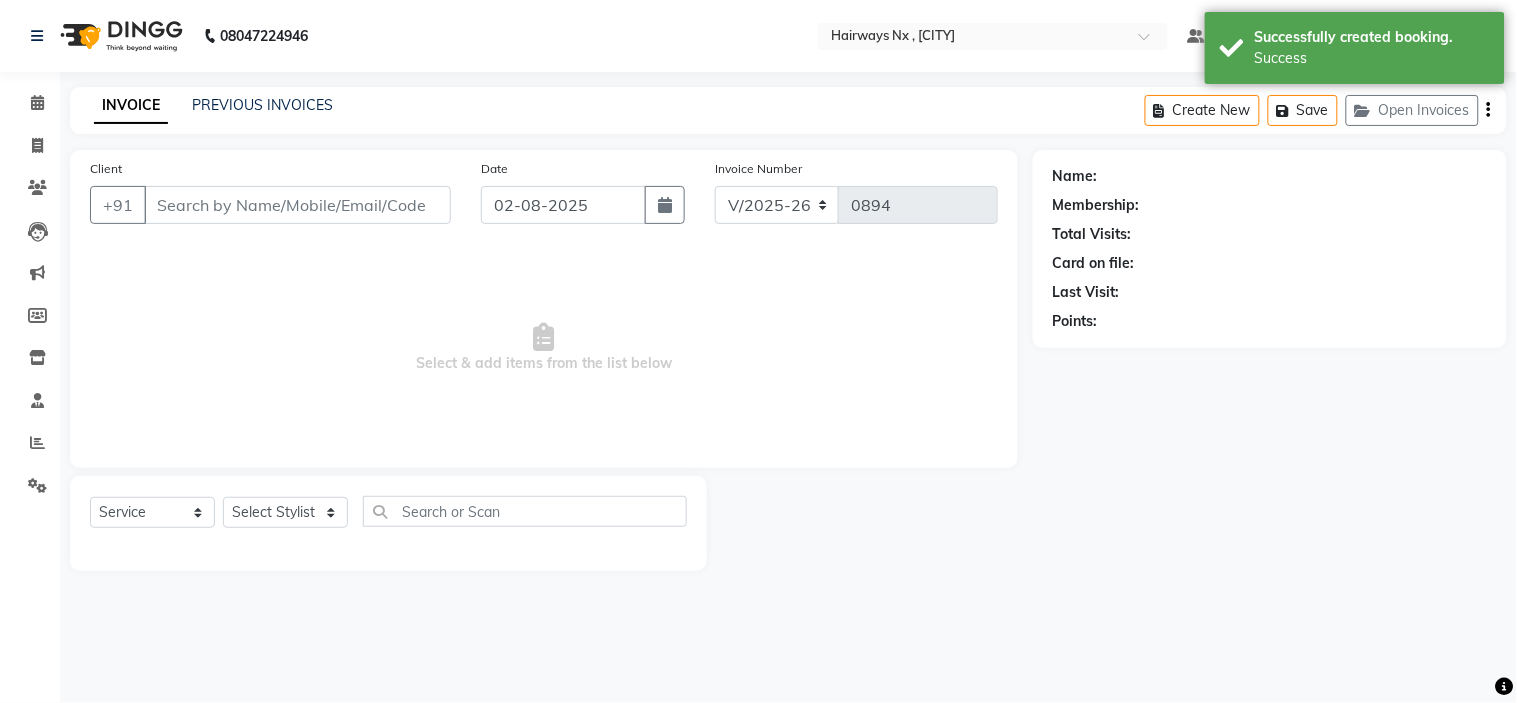 type on "98******20" 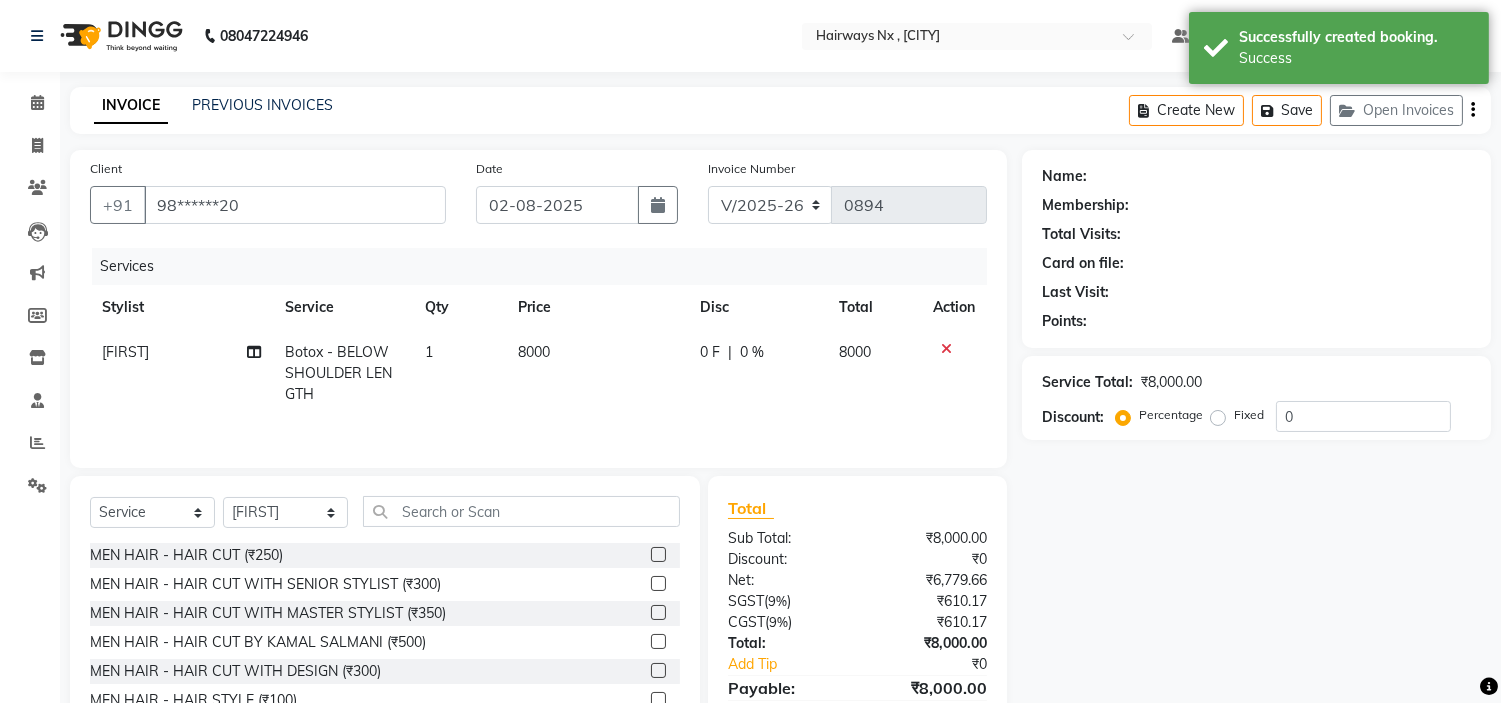 select on "1: Object" 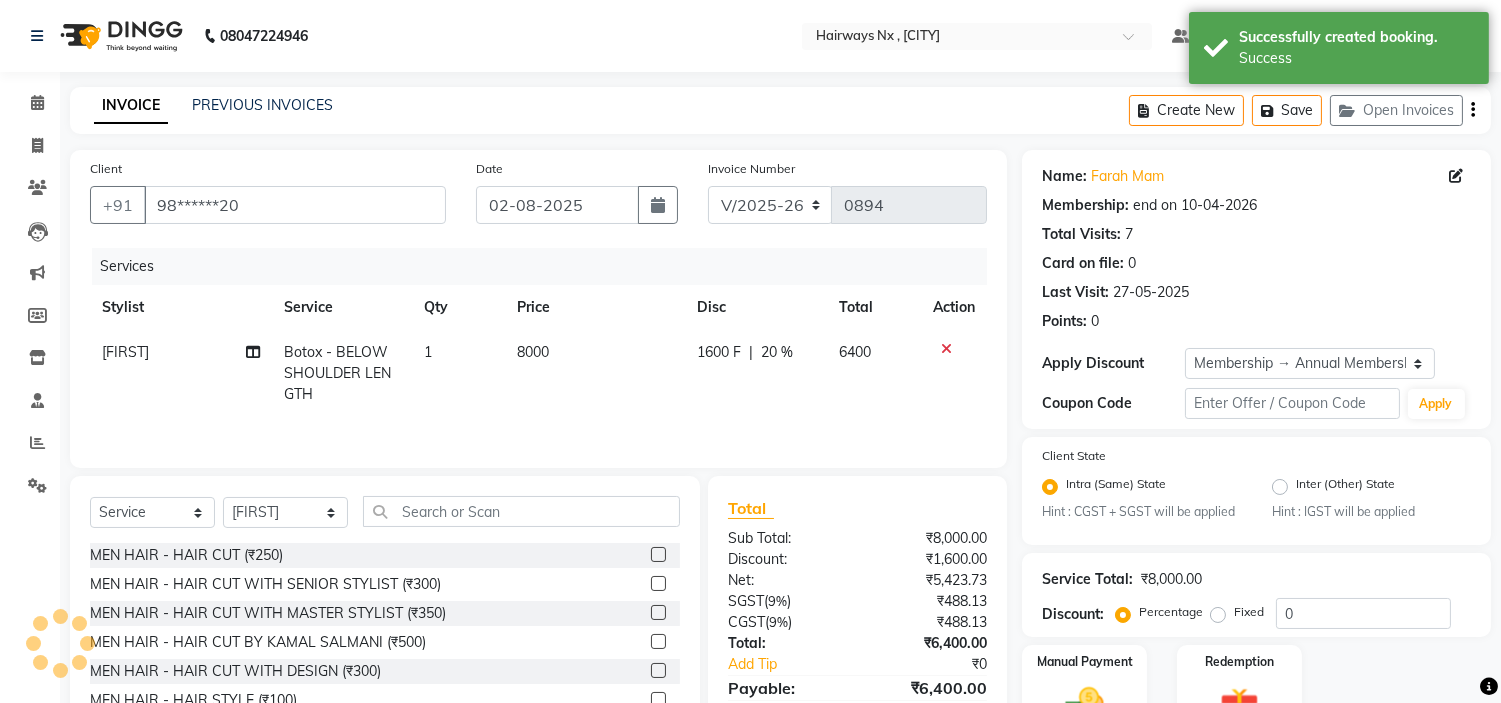 type on "20" 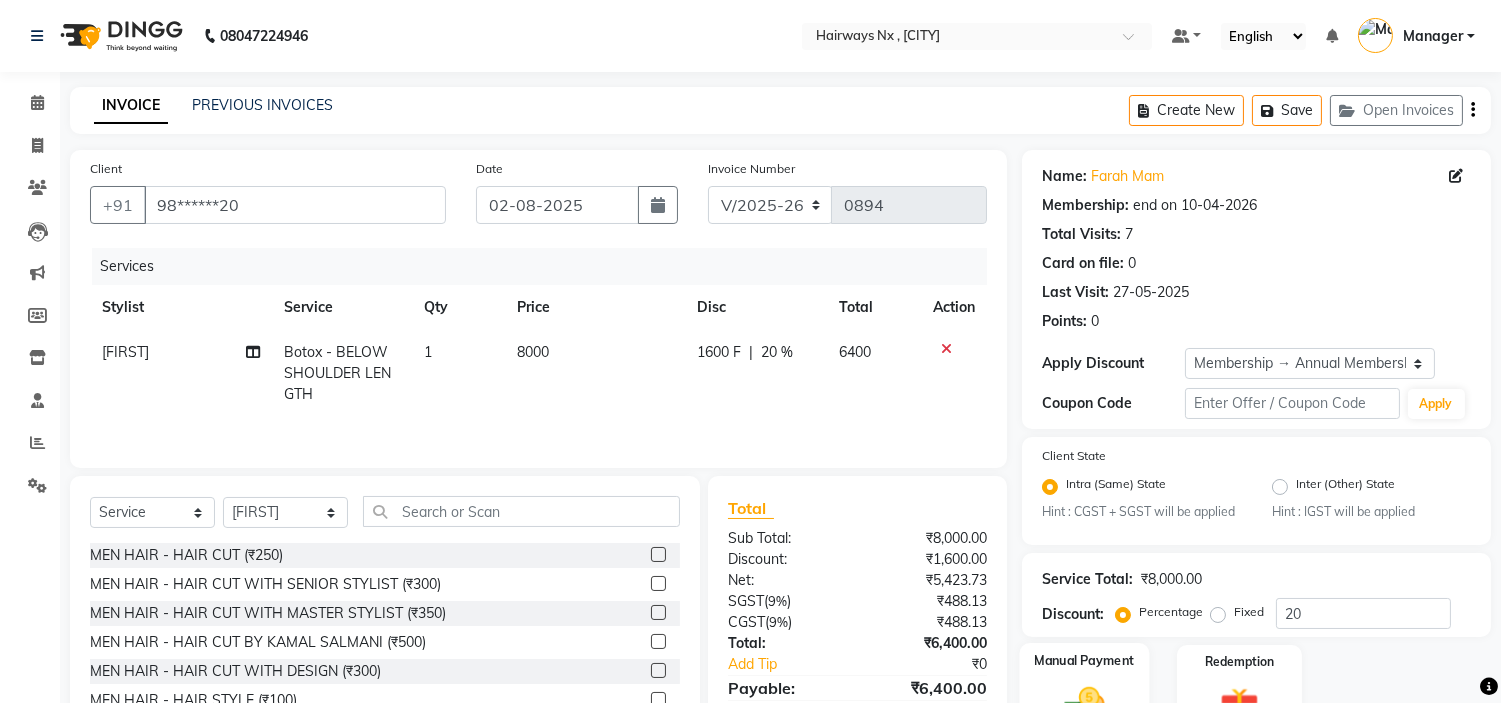 scroll, scrollTop: 111, scrollLeft: 0, axis: vertical 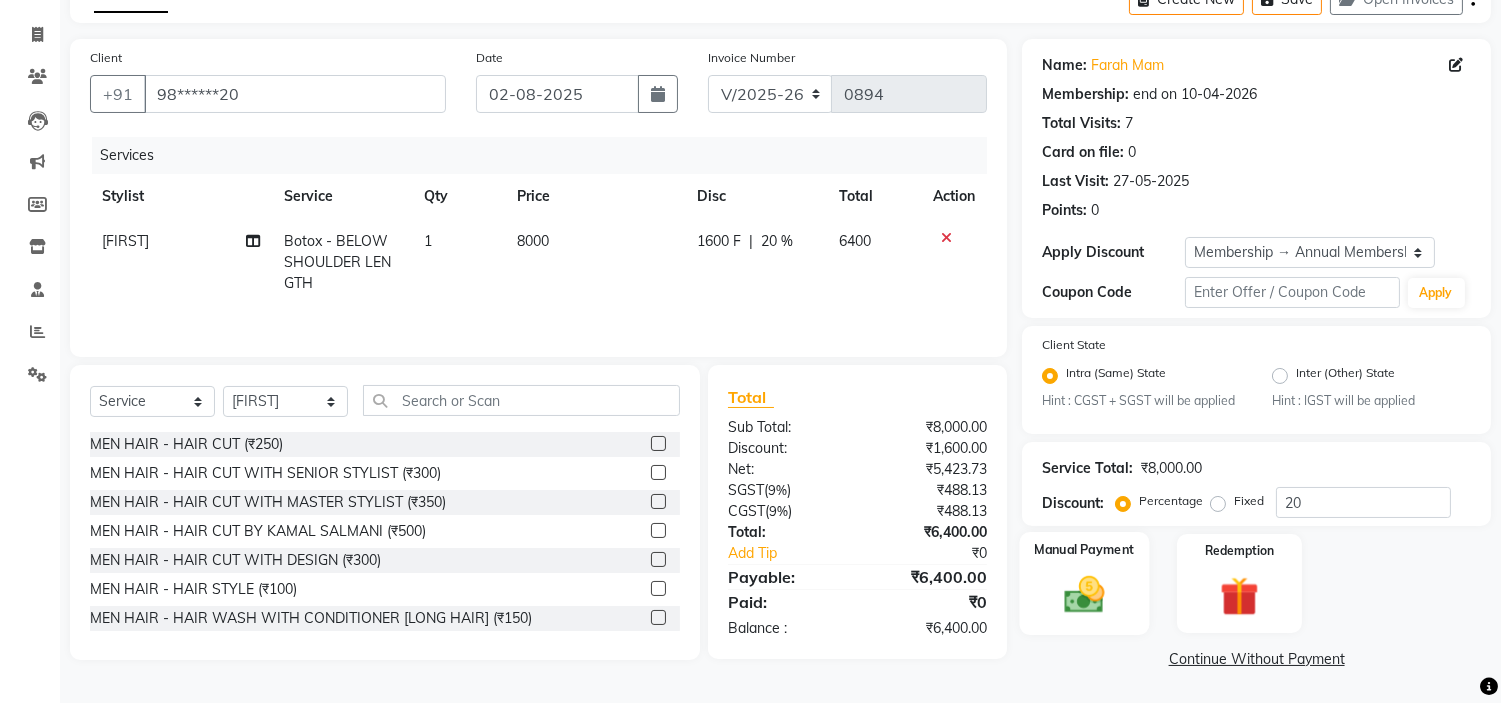 click 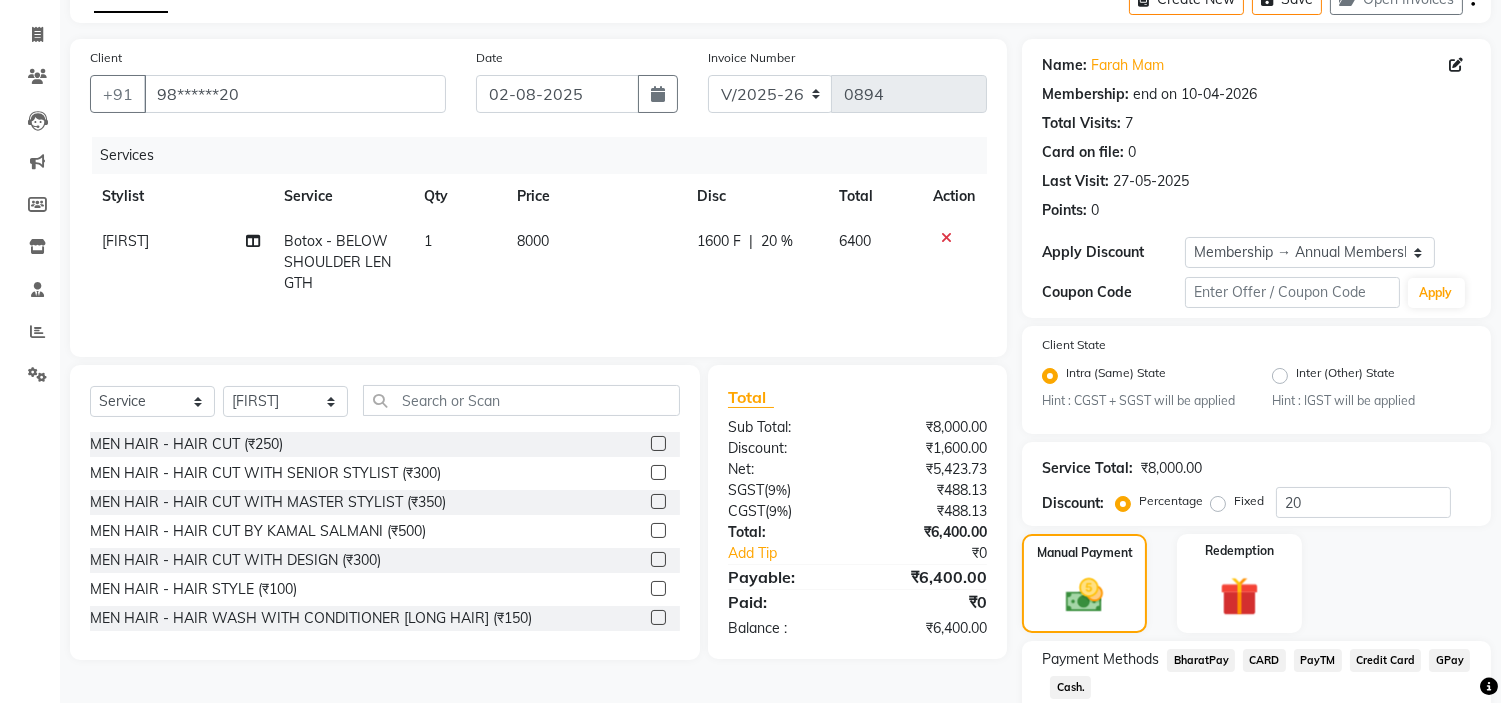 scroll, scrollTop: 240, scrollLeft: 0, axis: vertical 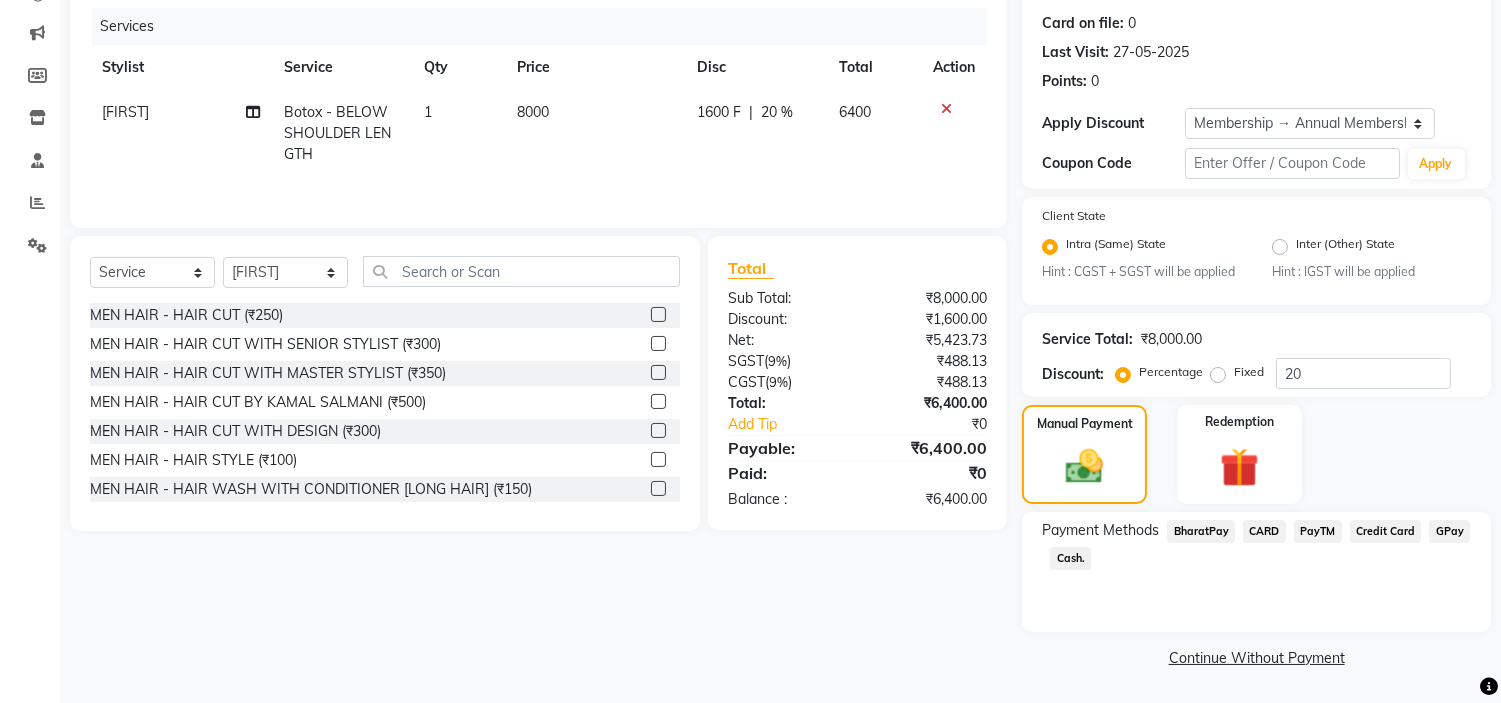 click on "GPay" 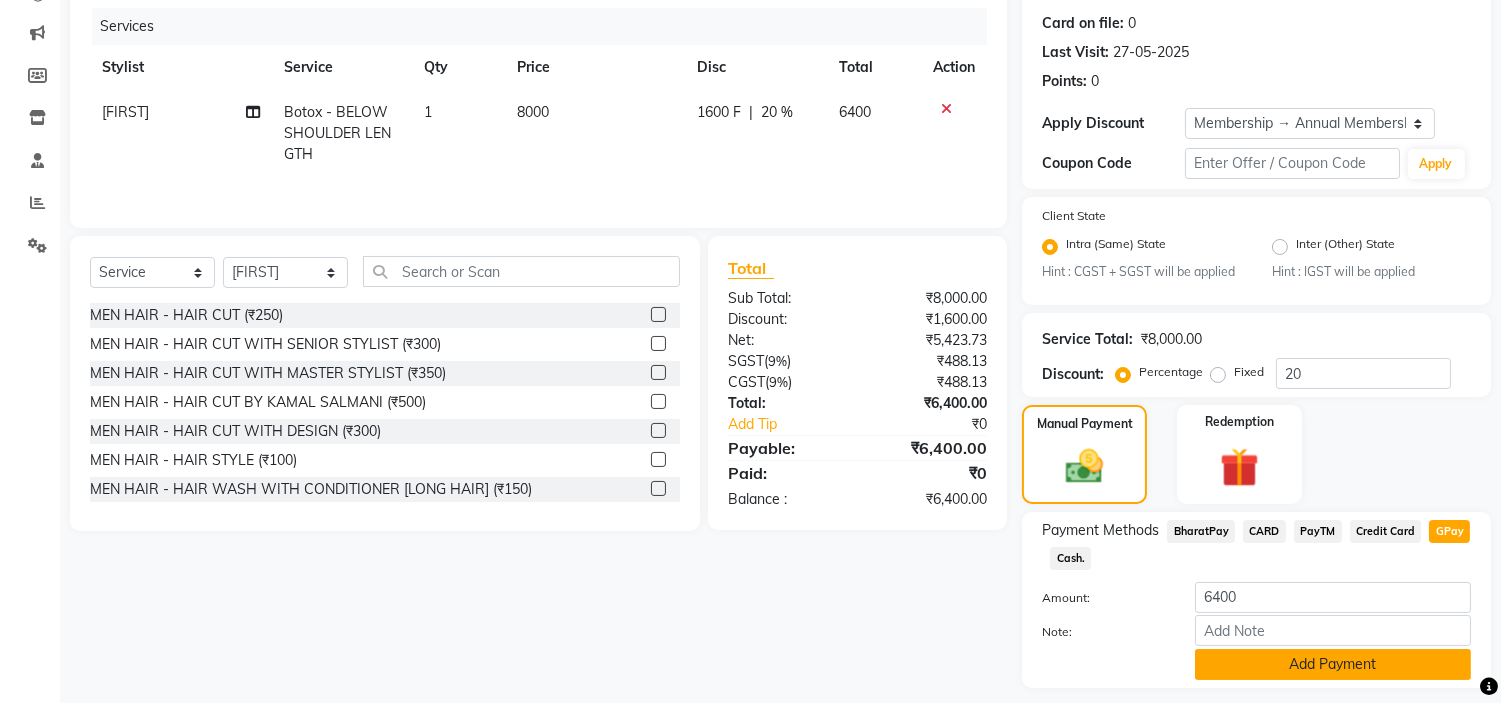 click on "Add Payment" 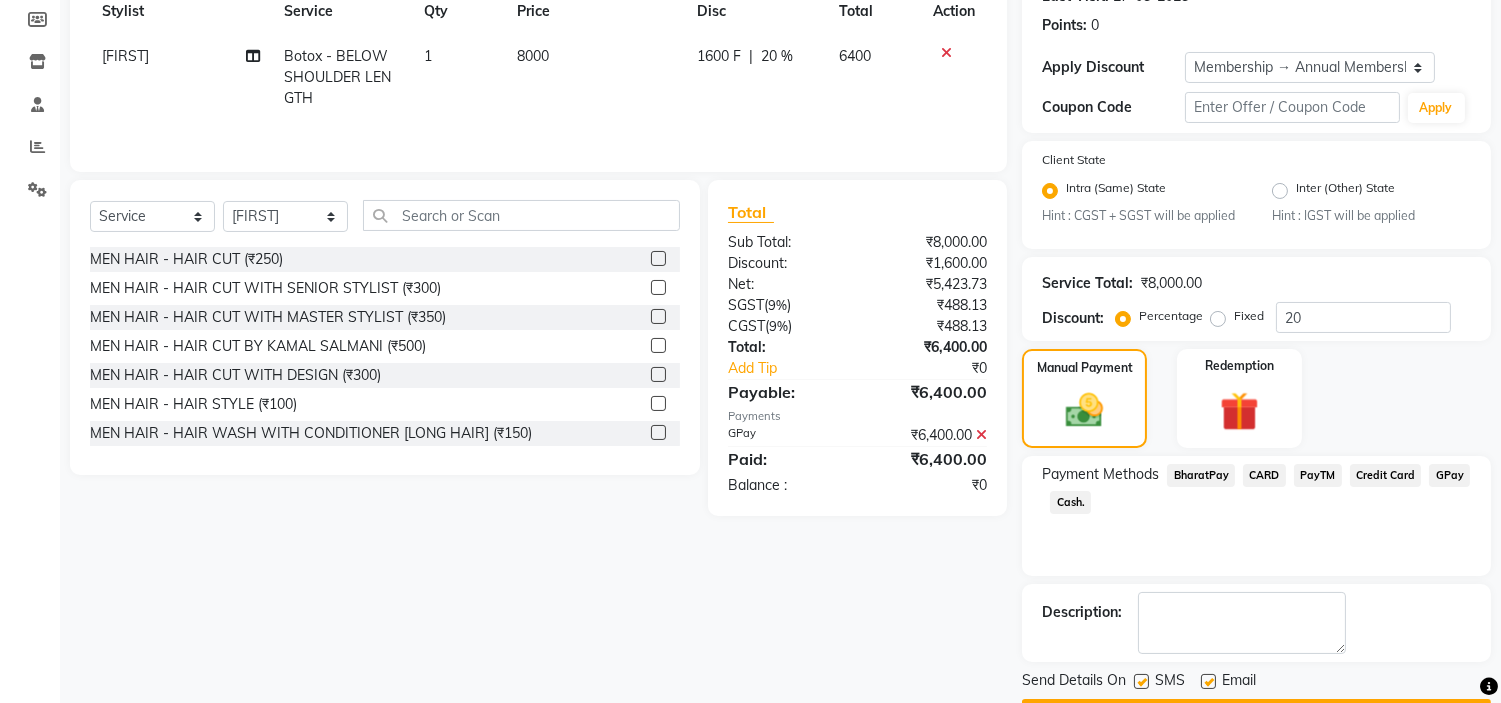 scroll, scrollTop: 353, scrollLeft: 0, axis: vertical 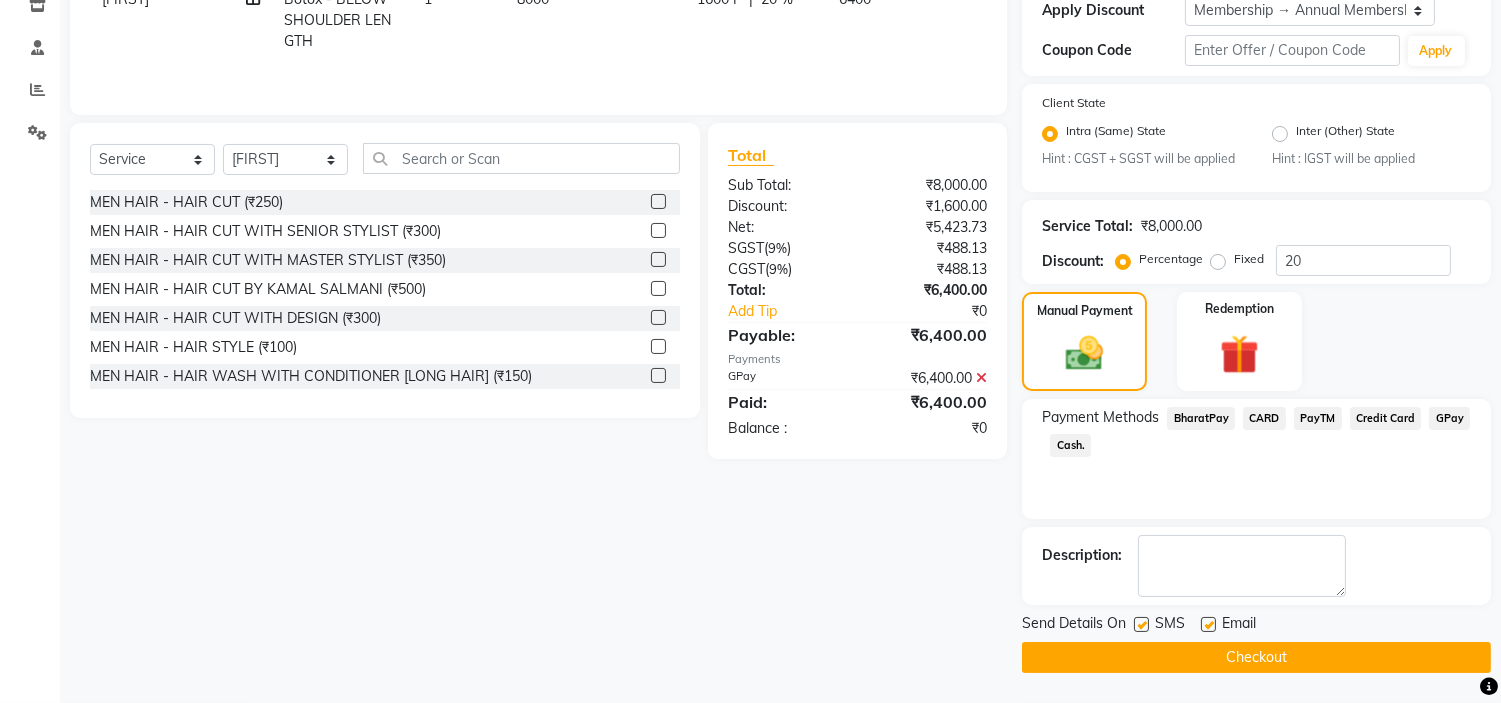 click on "Checkout" 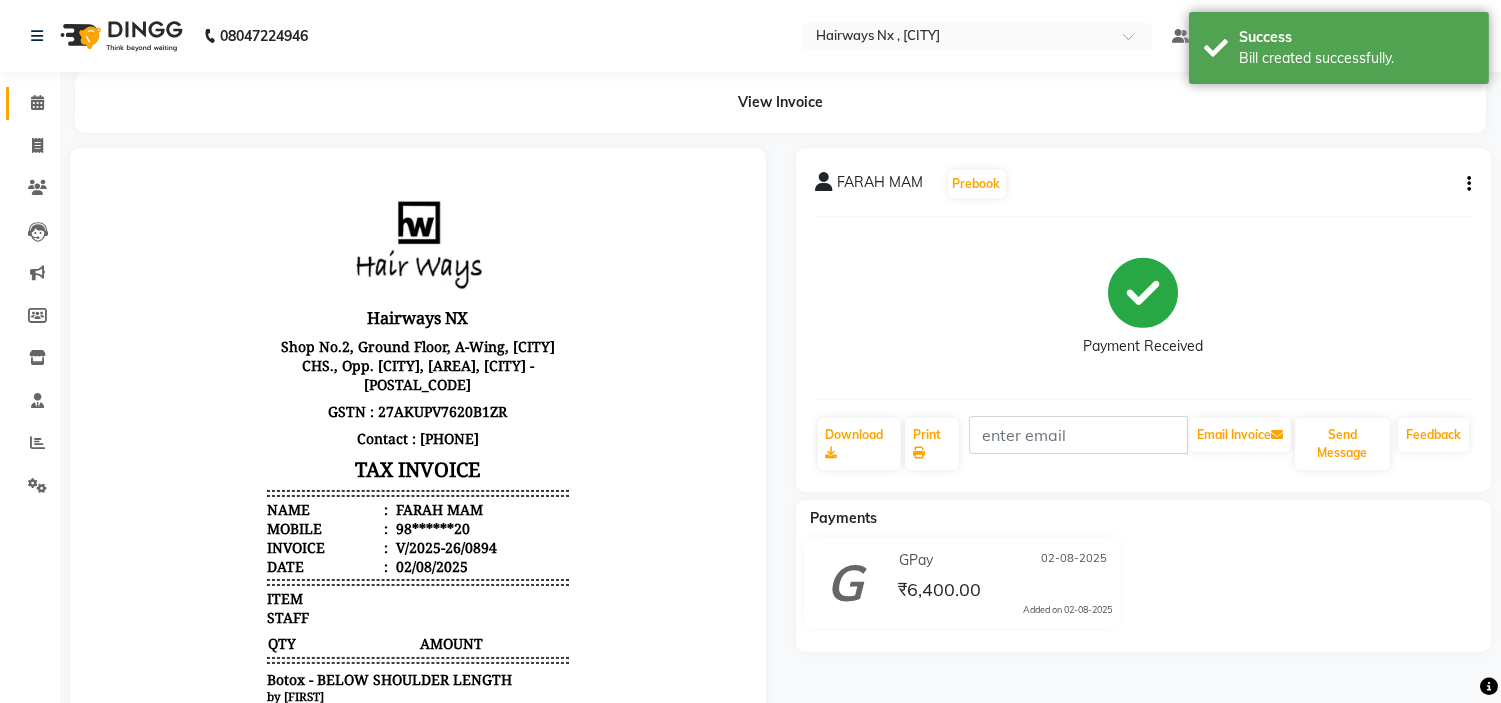 scroll, scrollTop: 0, scrollLeft: 0, axis: both 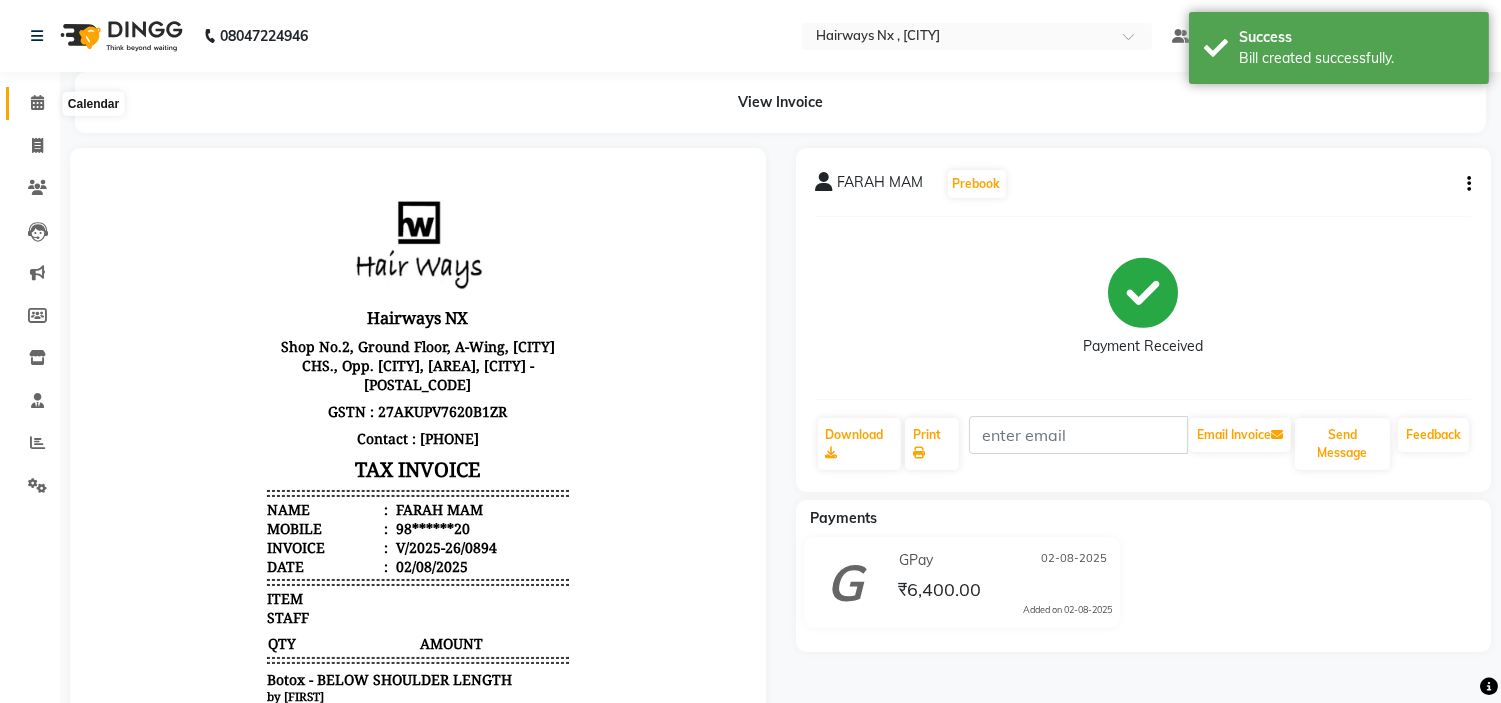 click 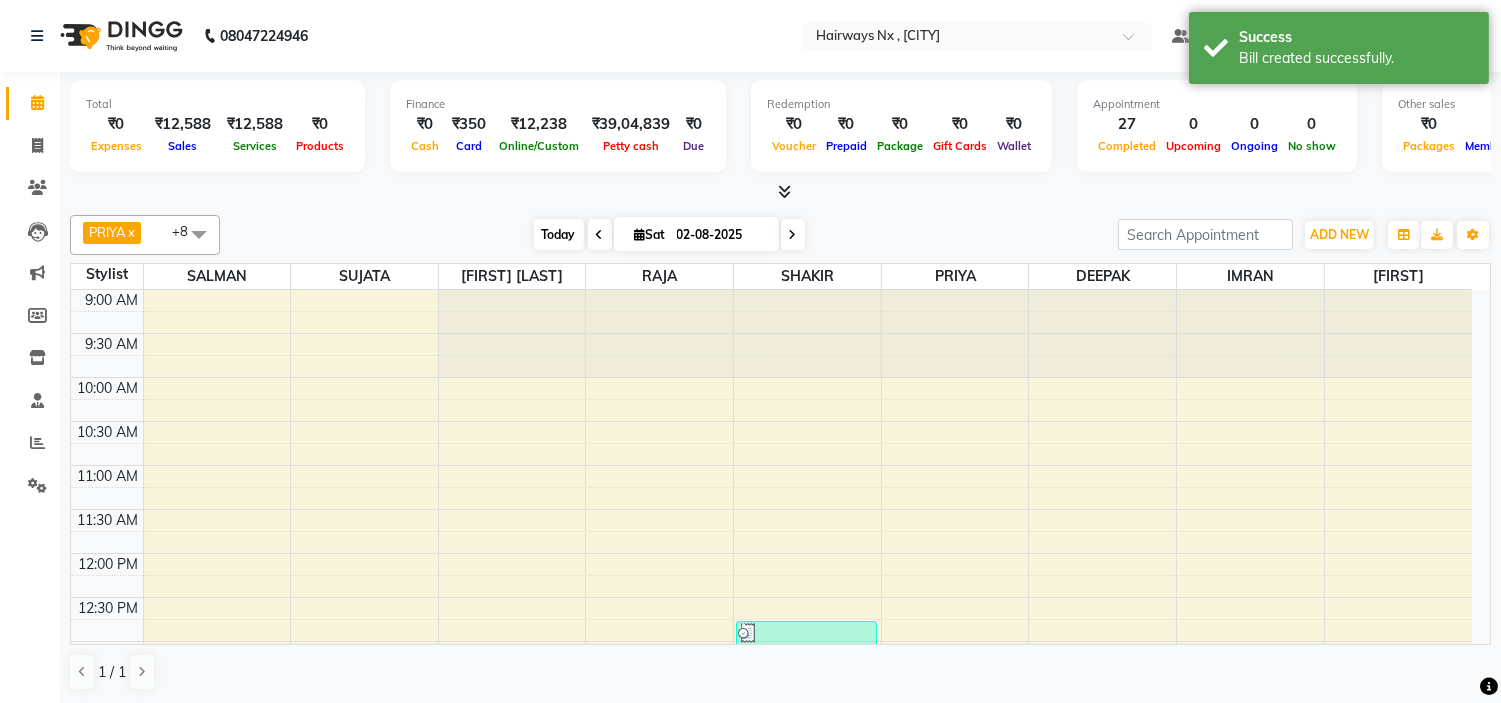 click on "Today" at bounding box center [559, 234] 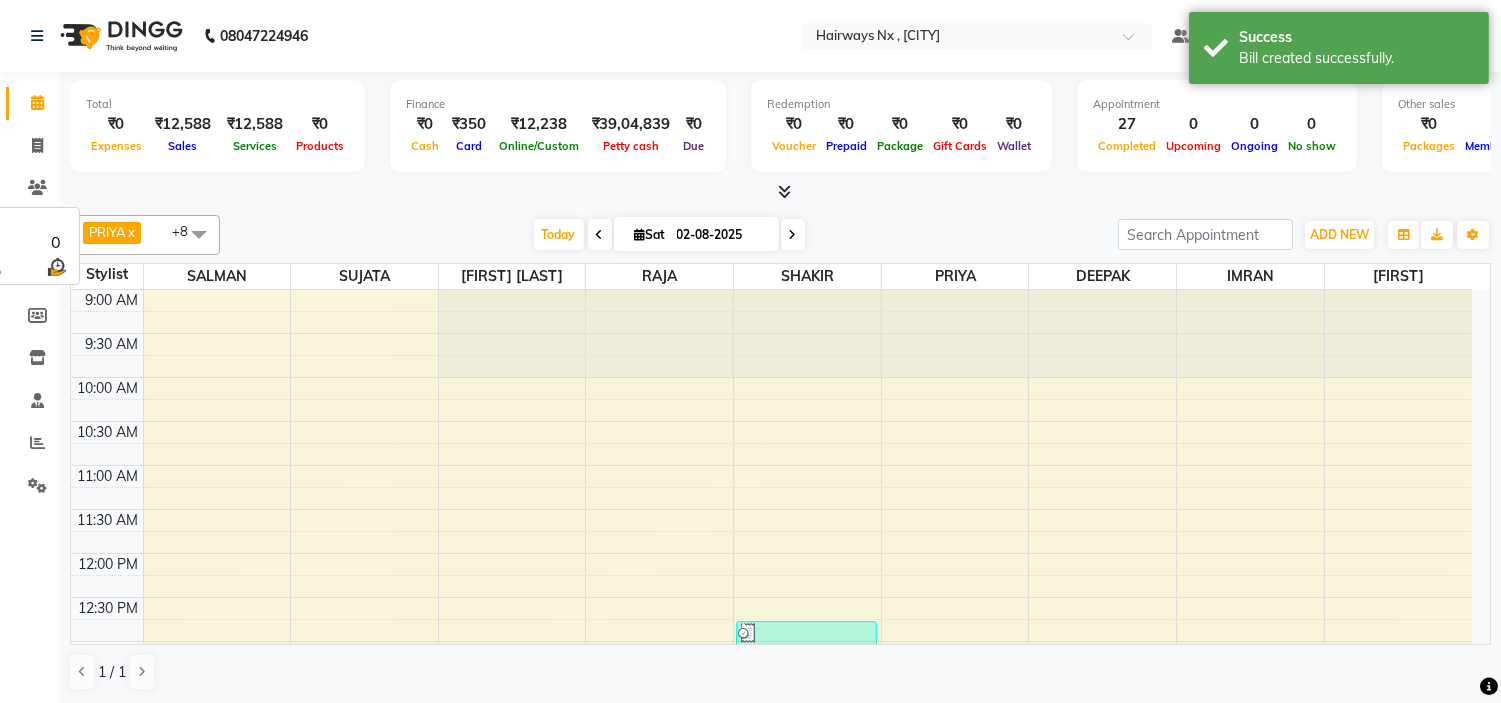 scroll, scrollTop: 796, scrollLeft: 0, axis: vertical 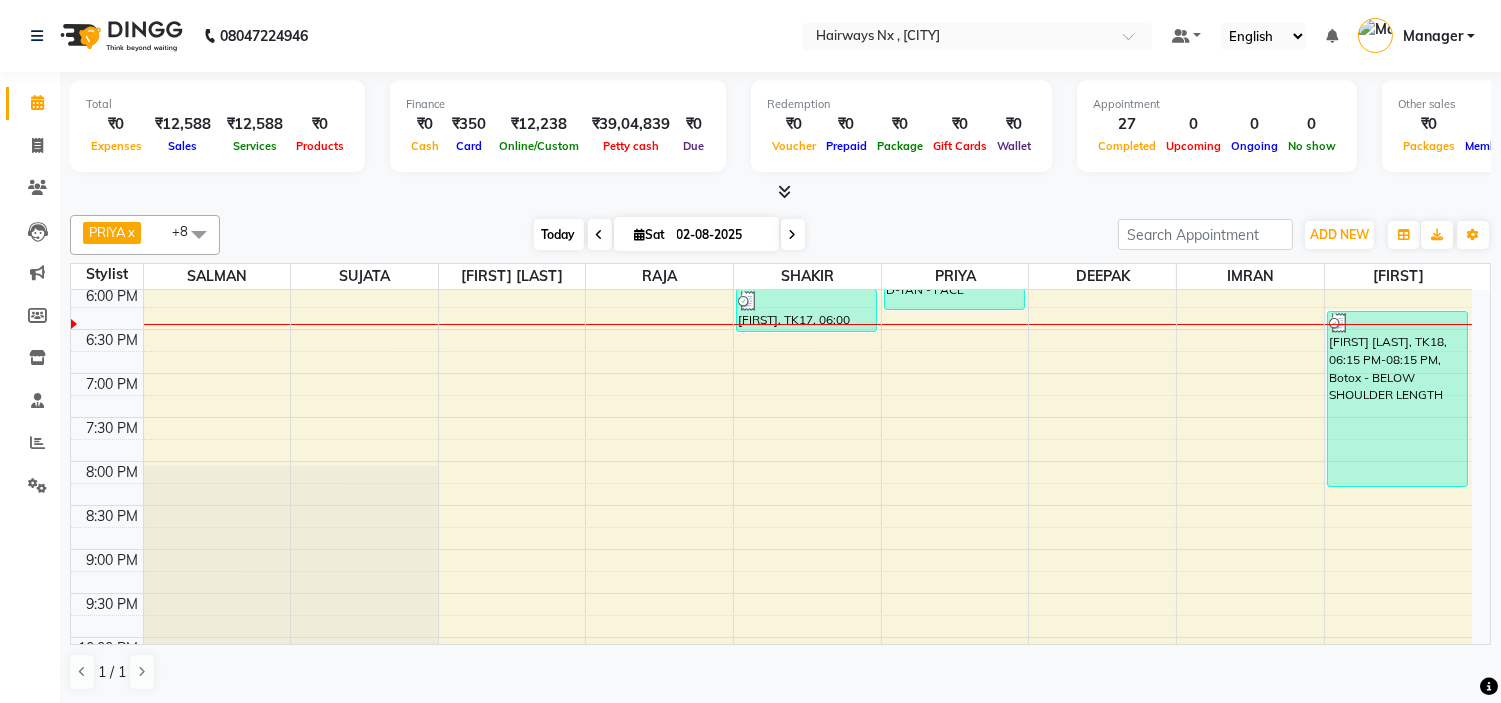 click on "Today" at bounding box center [559, 234] 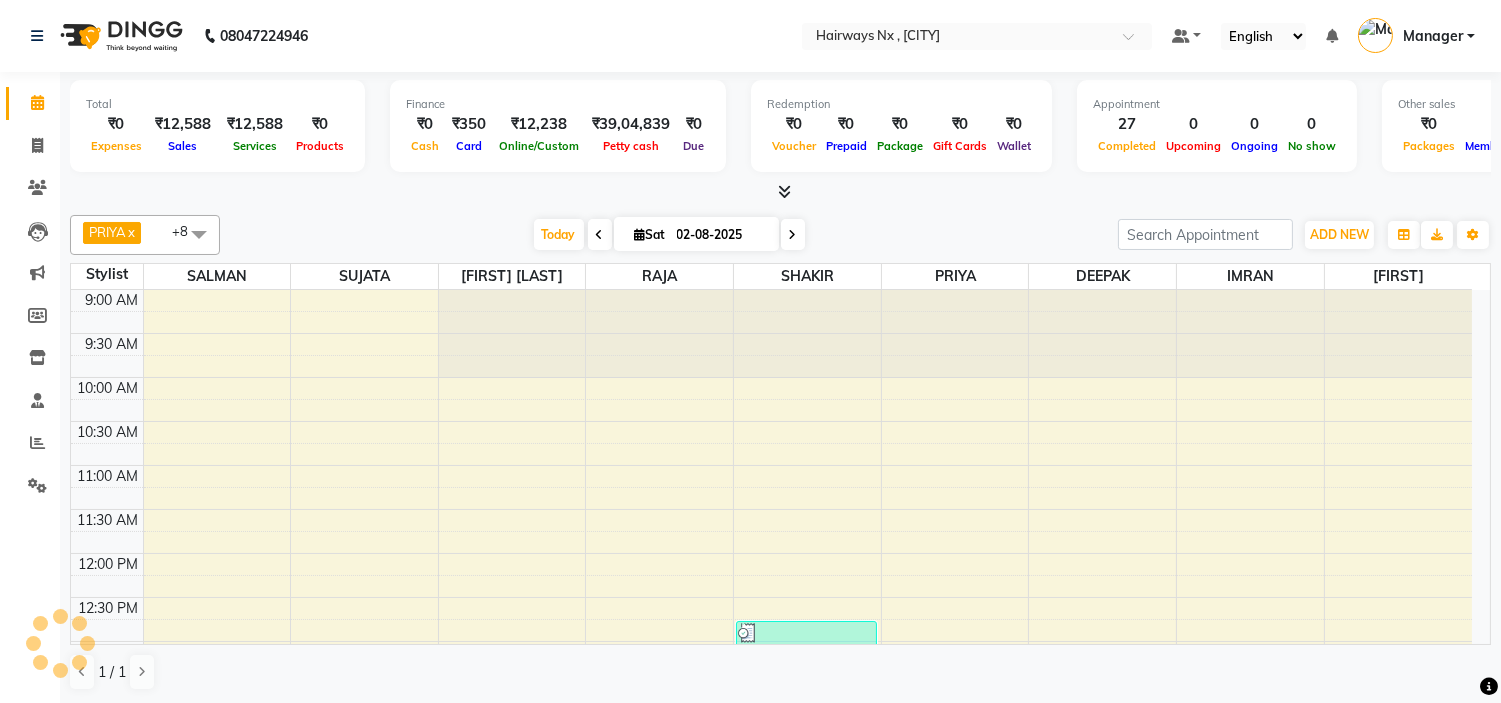 scroll, scrollTop: 796, scrollLeft: 0, axis: vertical 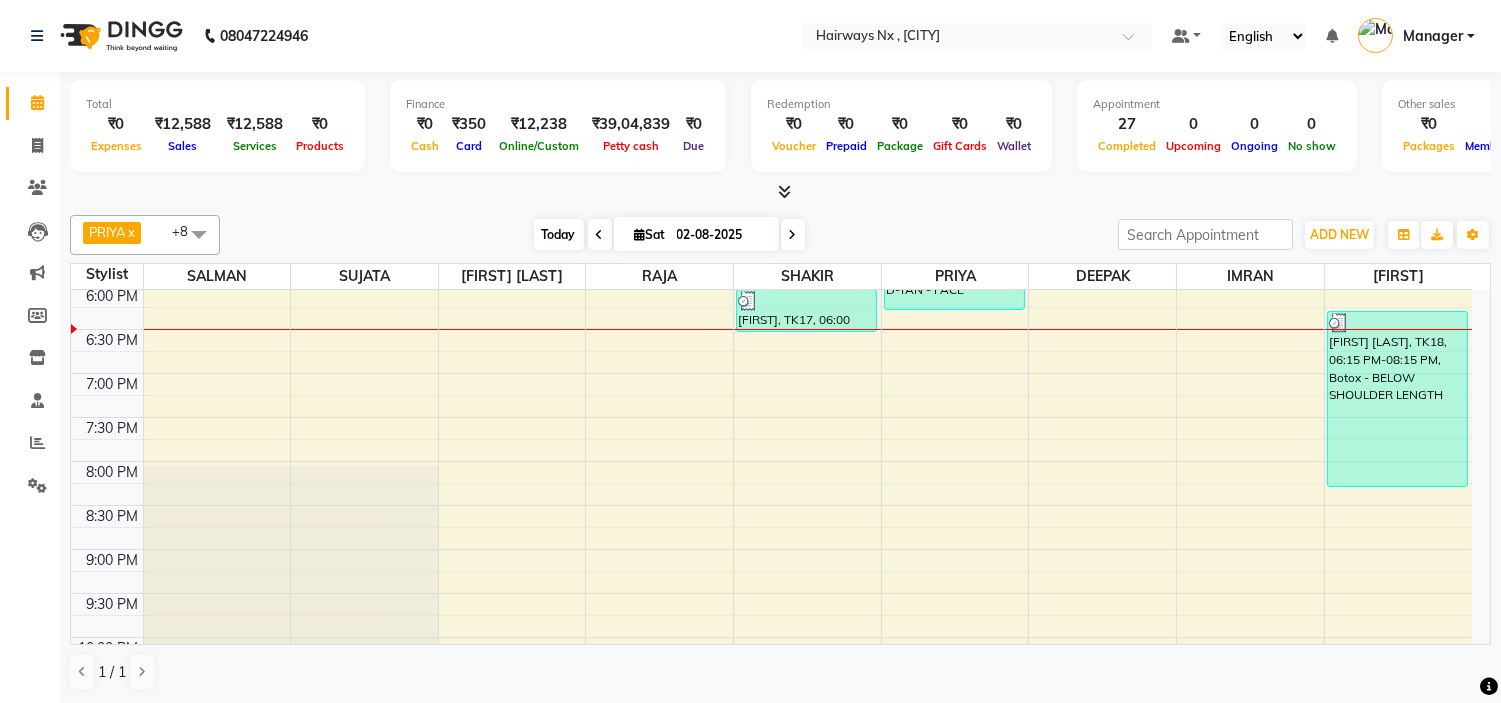 click on "Today" at bounding box center [559, 234] 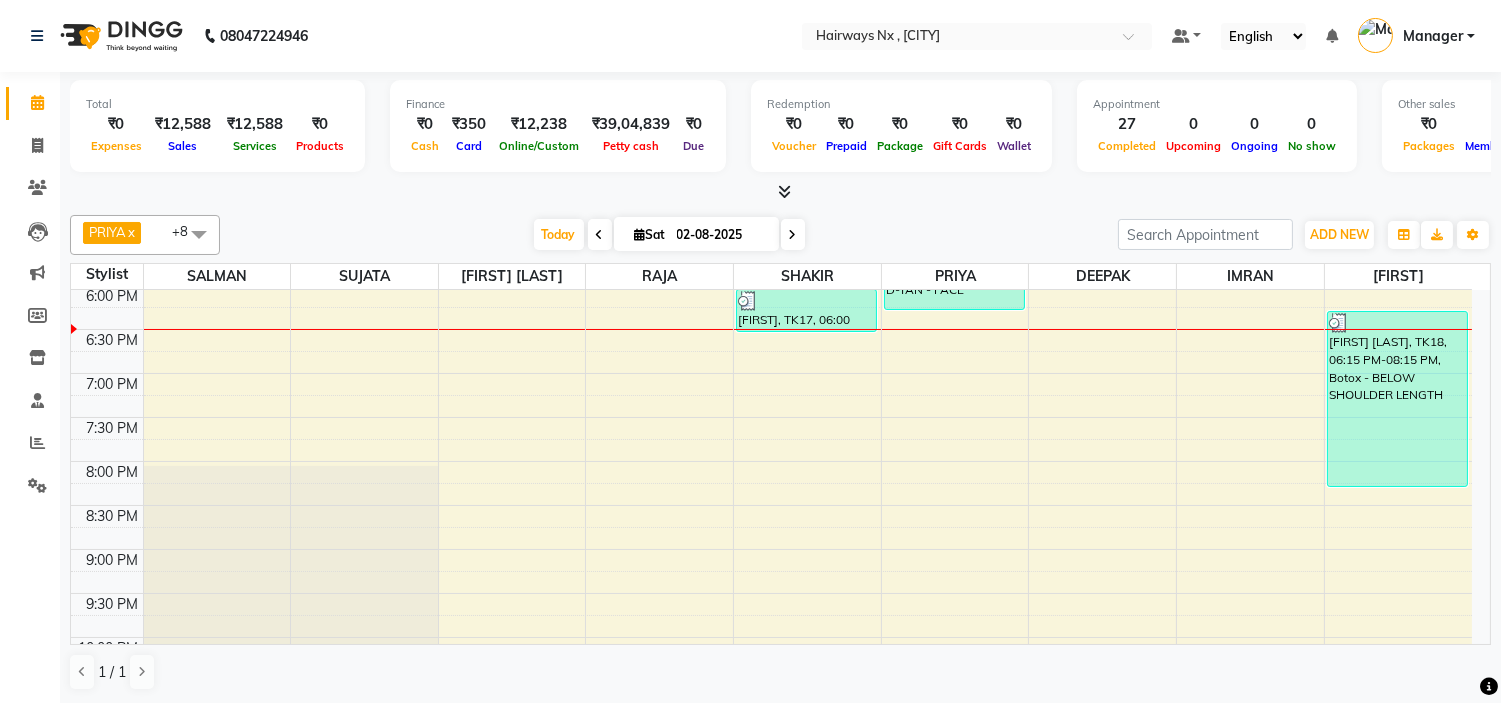 scroll, scrollTop: 796, scrollLeft: 0, axis: vertical 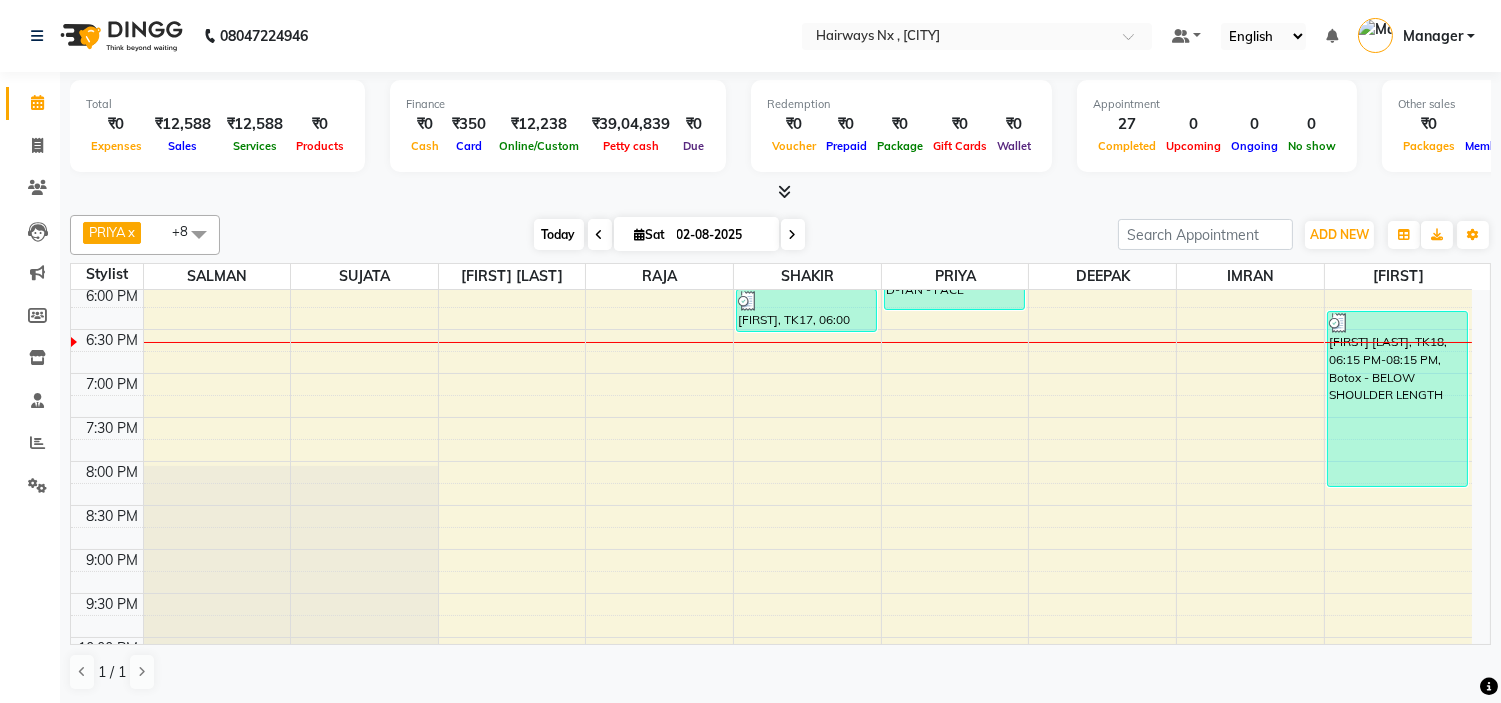 click on "Today" at bounding box center [559, 234] 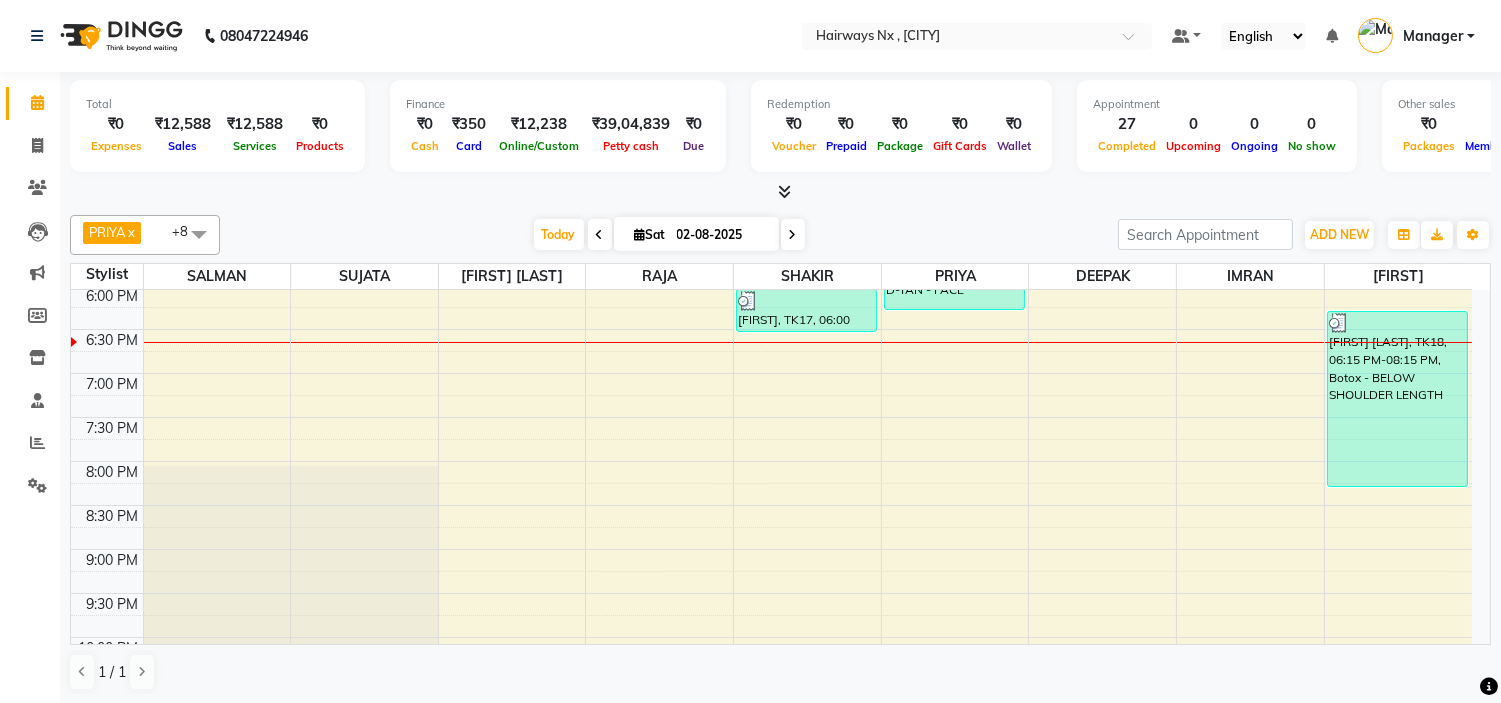 scroll, scrollTop: 796, scrollLeft: 0, axis: vertical 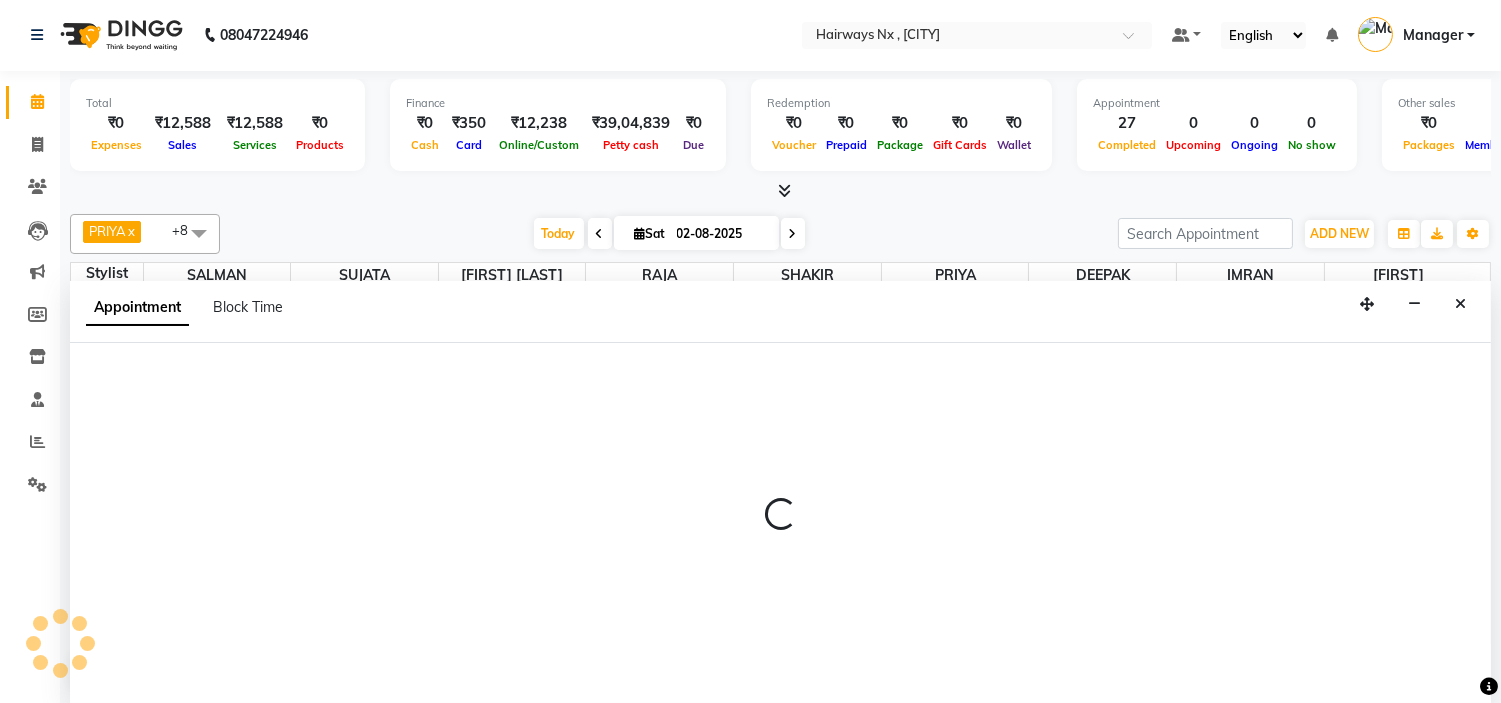 select on "12972" 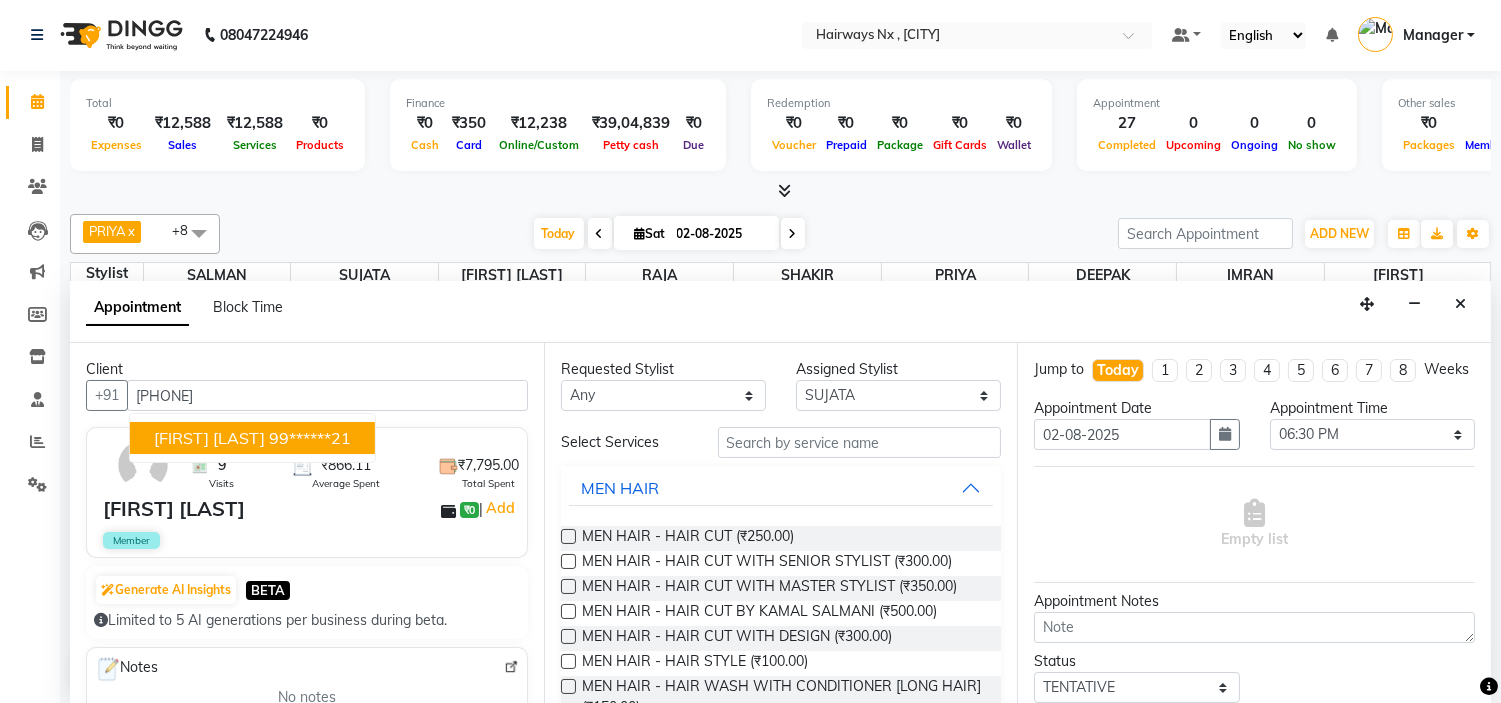 click on "KUNAL THANVI" at bounding box center (209, 438) 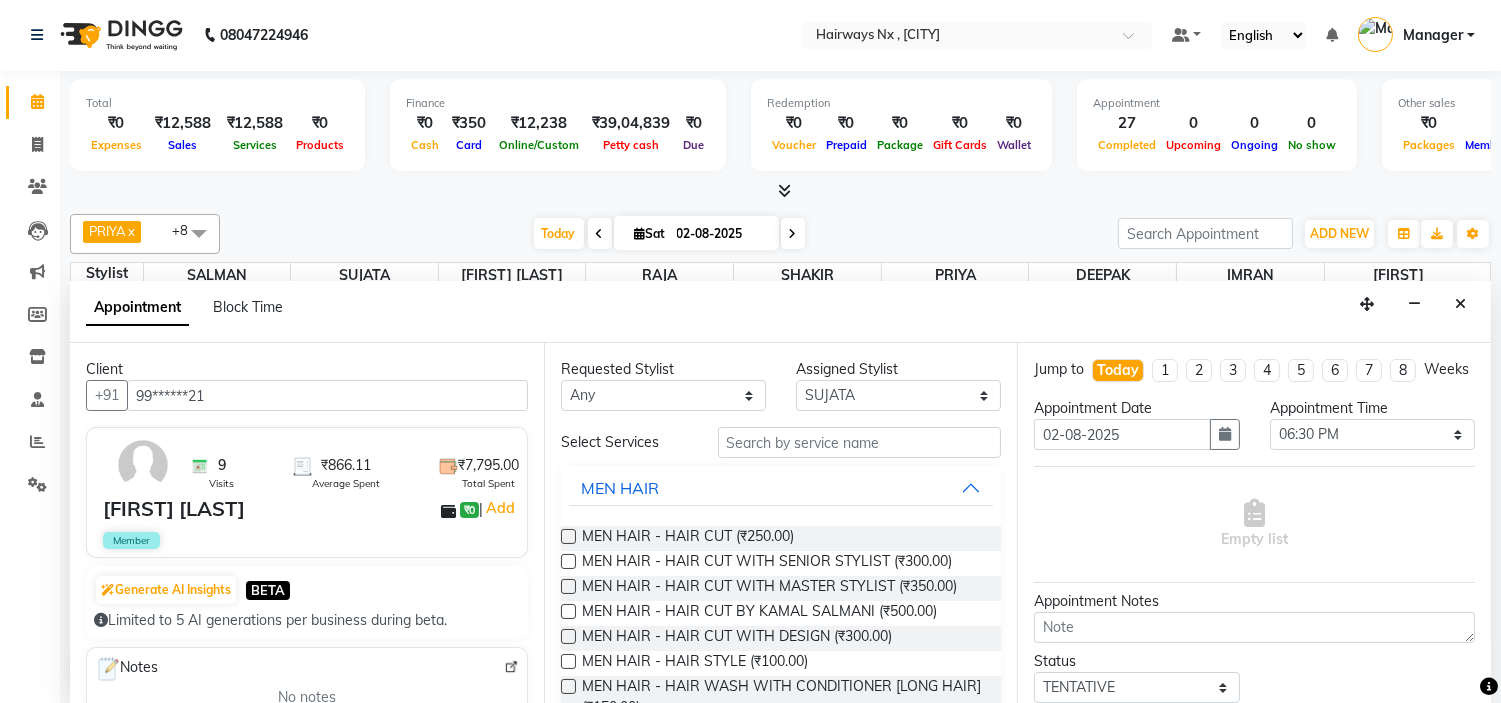 type on "99******21" 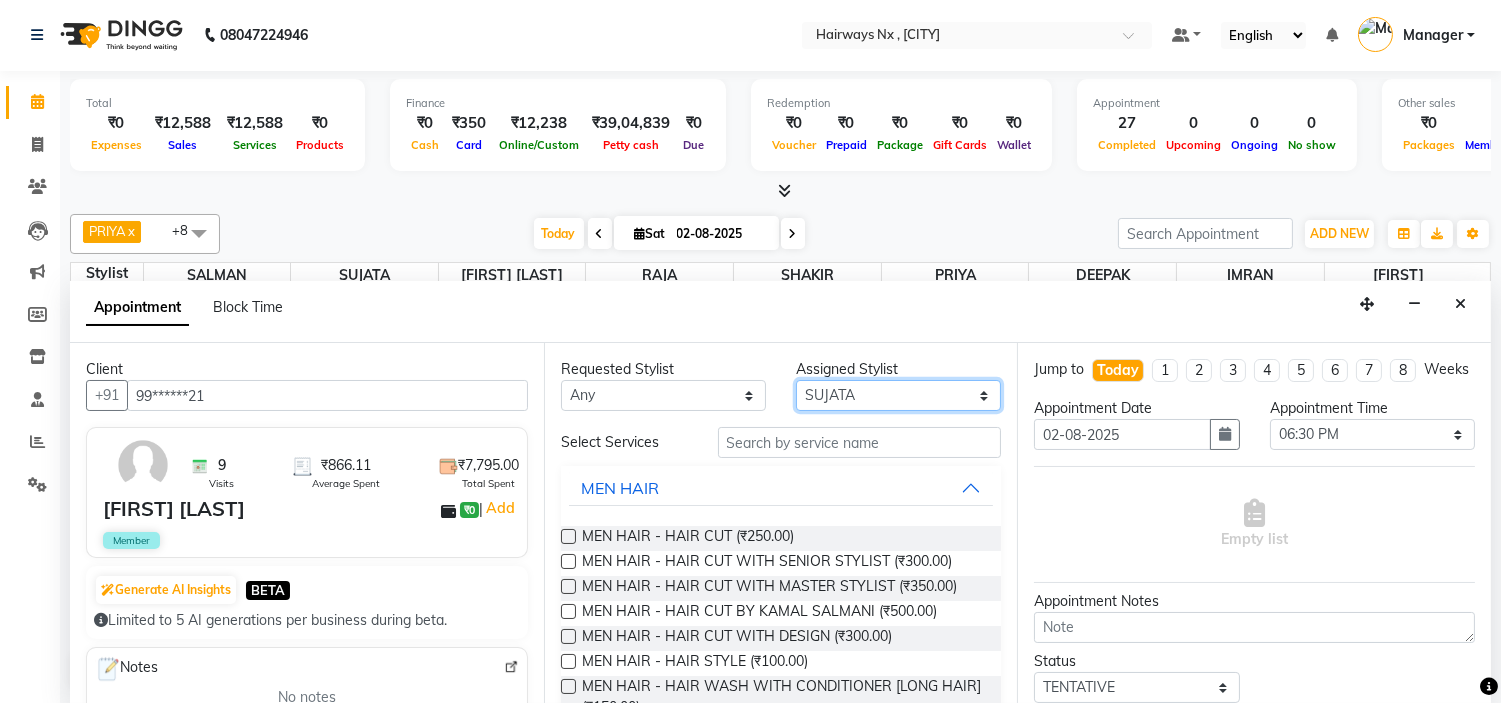 click on "Select ALIM AZAD DEEPAK IMRAN KAMAL SALMANI KASHISH Manager MUZZAMIL PRIYA PUMMY RAJA  SALMAN SHAKIR  SUDHIR SUJATA TALIB UMAR" at bounding box center (898, 395) 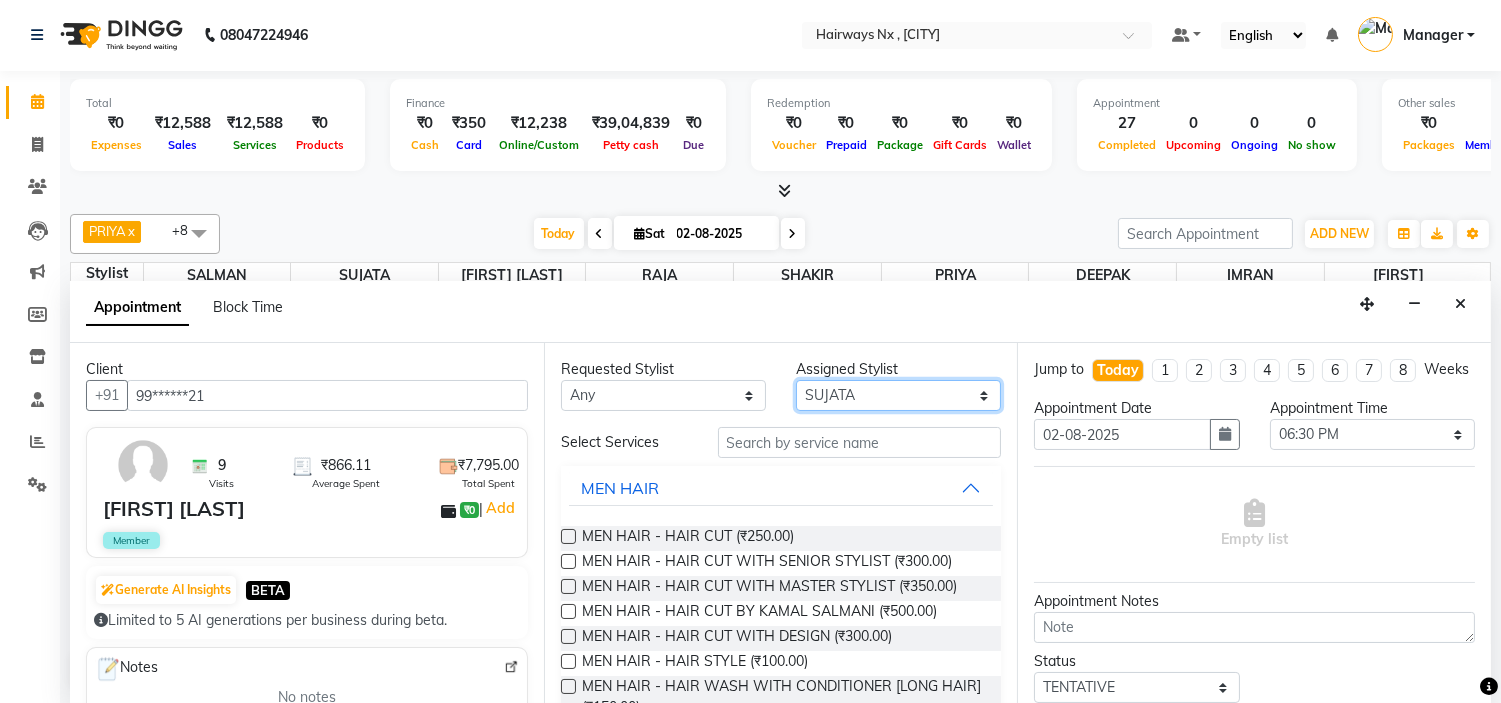 click on "Select ALIM AZAD DEEPAK IMRAN KAMAL SALMANI KASHISH Manager MUZZAMIL PRIYA PUMMY RAJA  SALMAN SHAKIR  SUDHIR SUJATA TALIB UMAR" at bounding box center [898, 395] 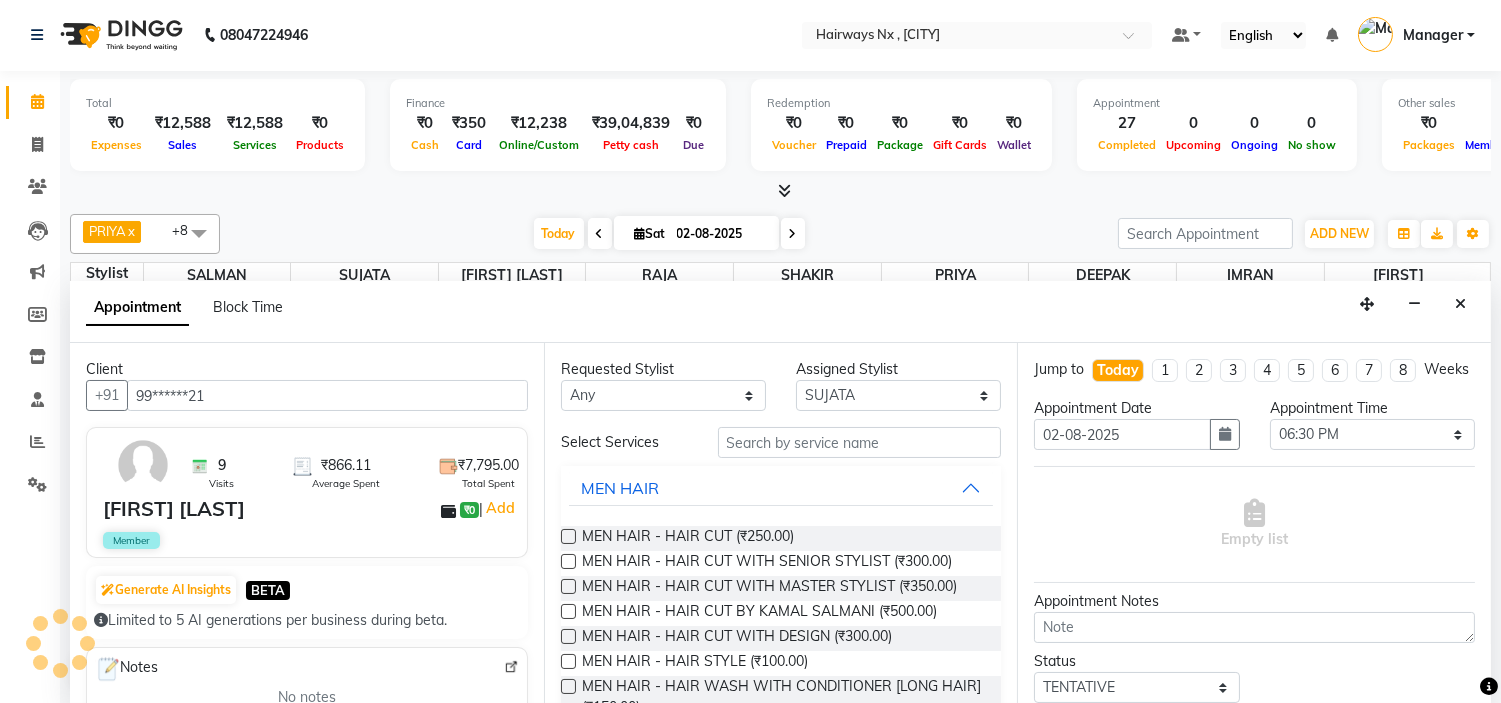 click at bounding box center [568, 586] 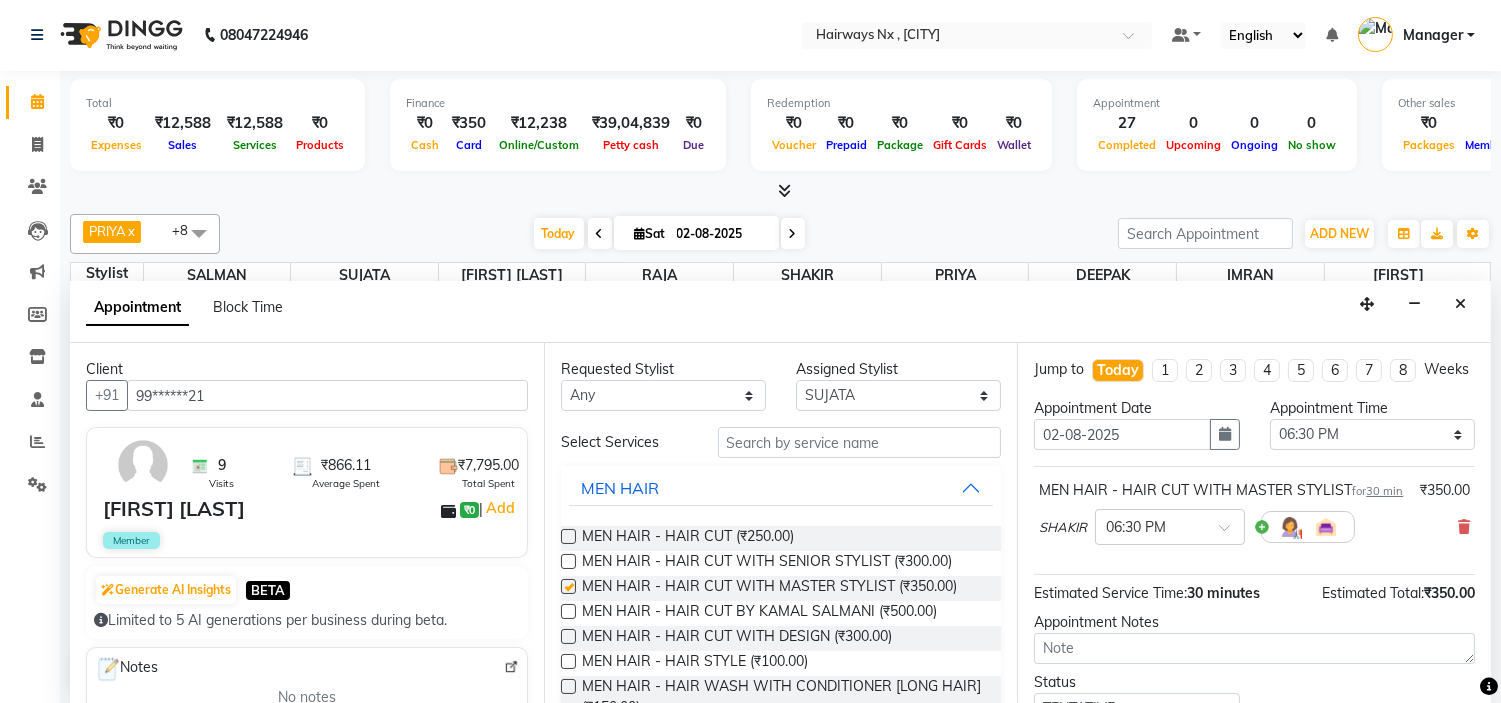 checkbox on "false" 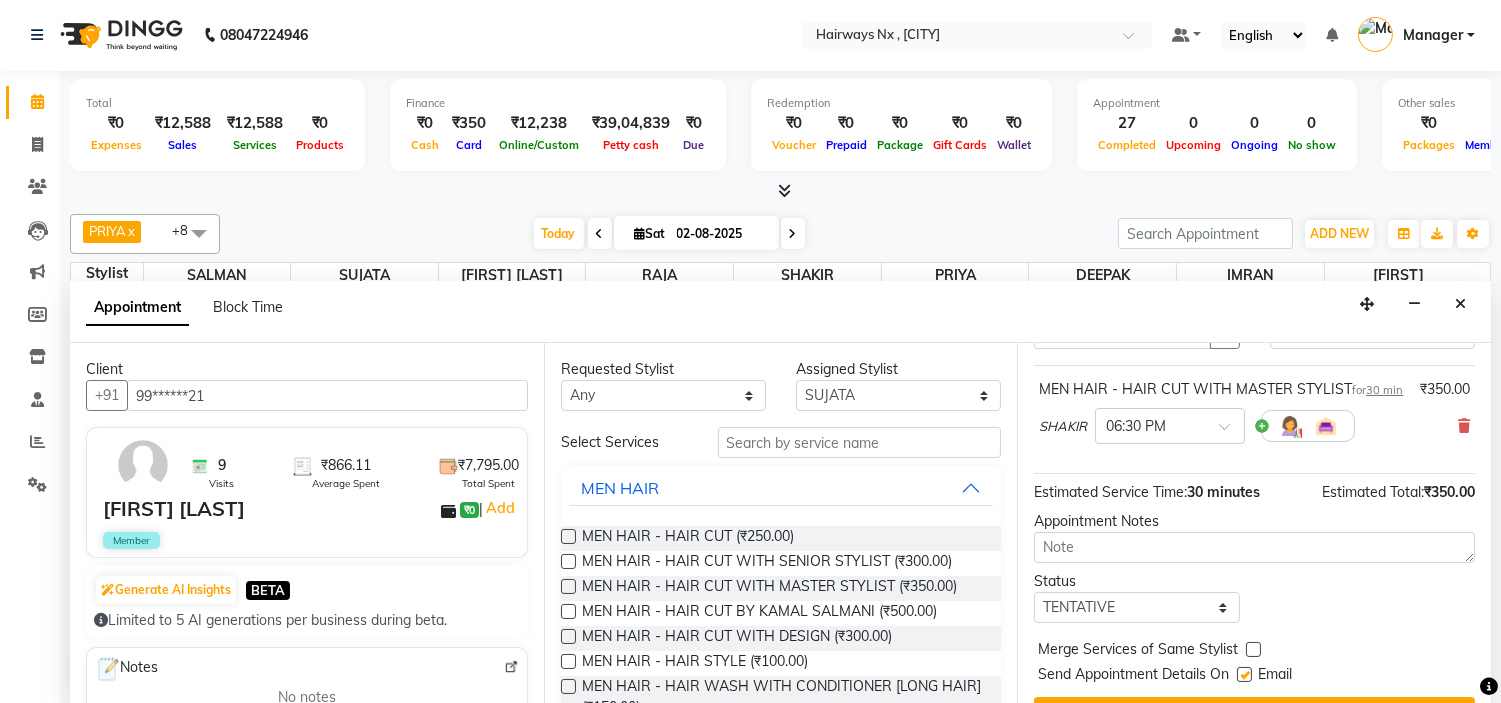 scroll, scrollTop: 186, scrollLeft: 0, axis: vertical 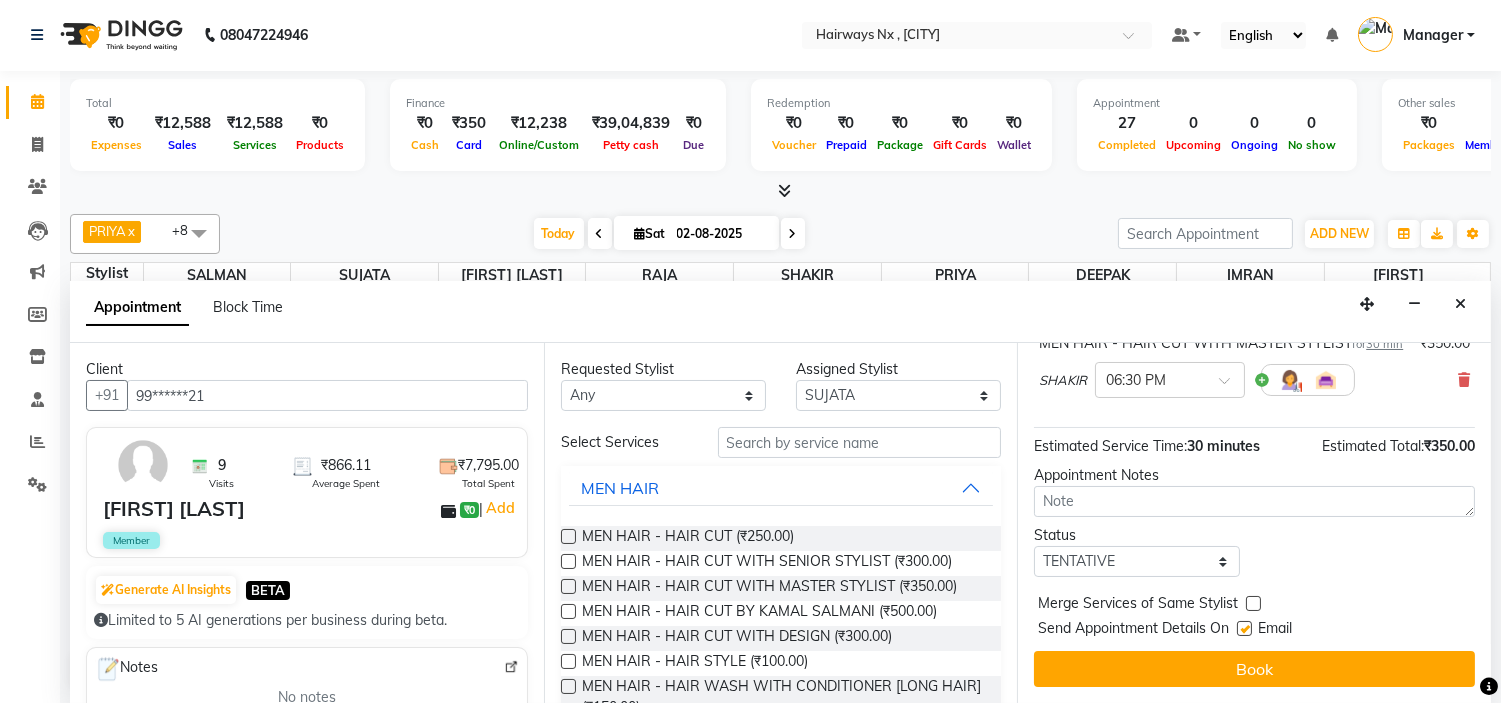 click at bounding box center (1244, 628) 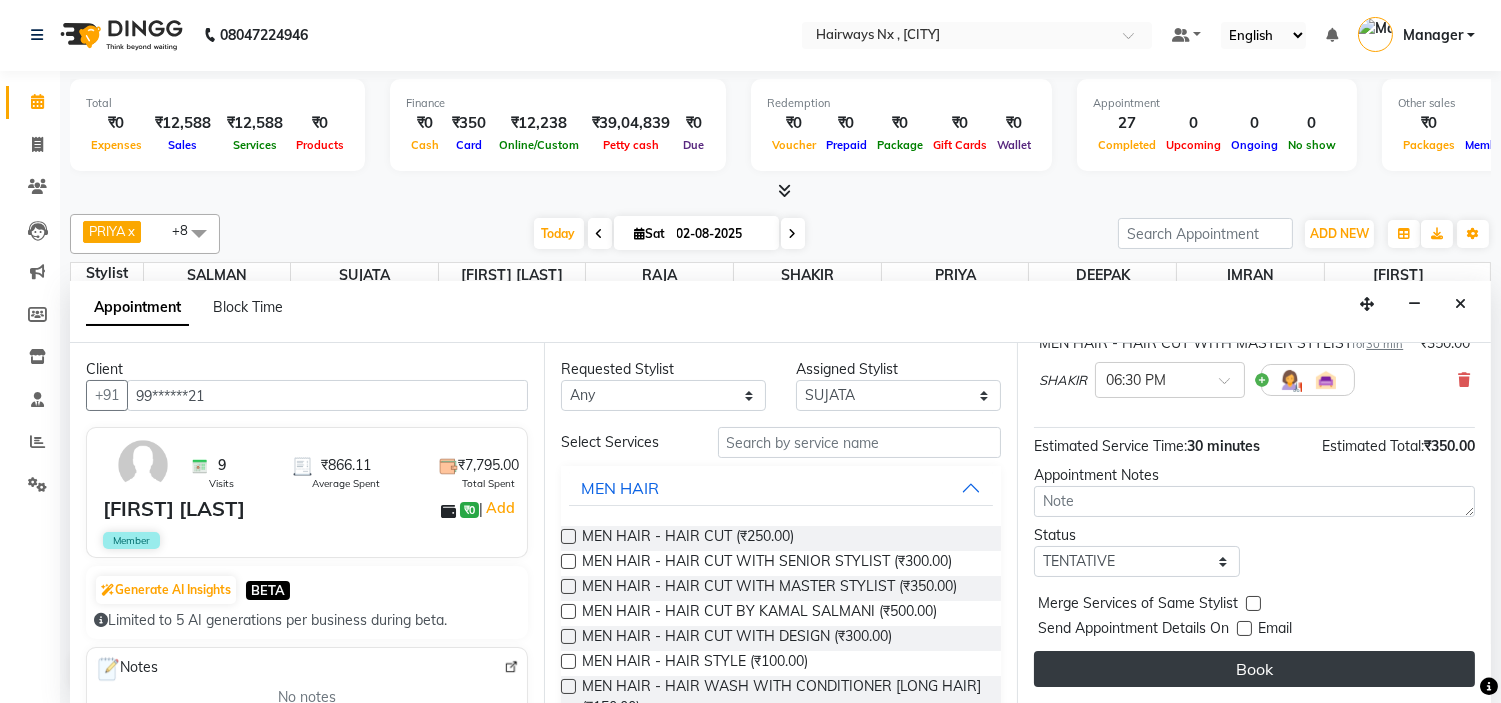 click on "Book" at bounding box center [1254, 669] 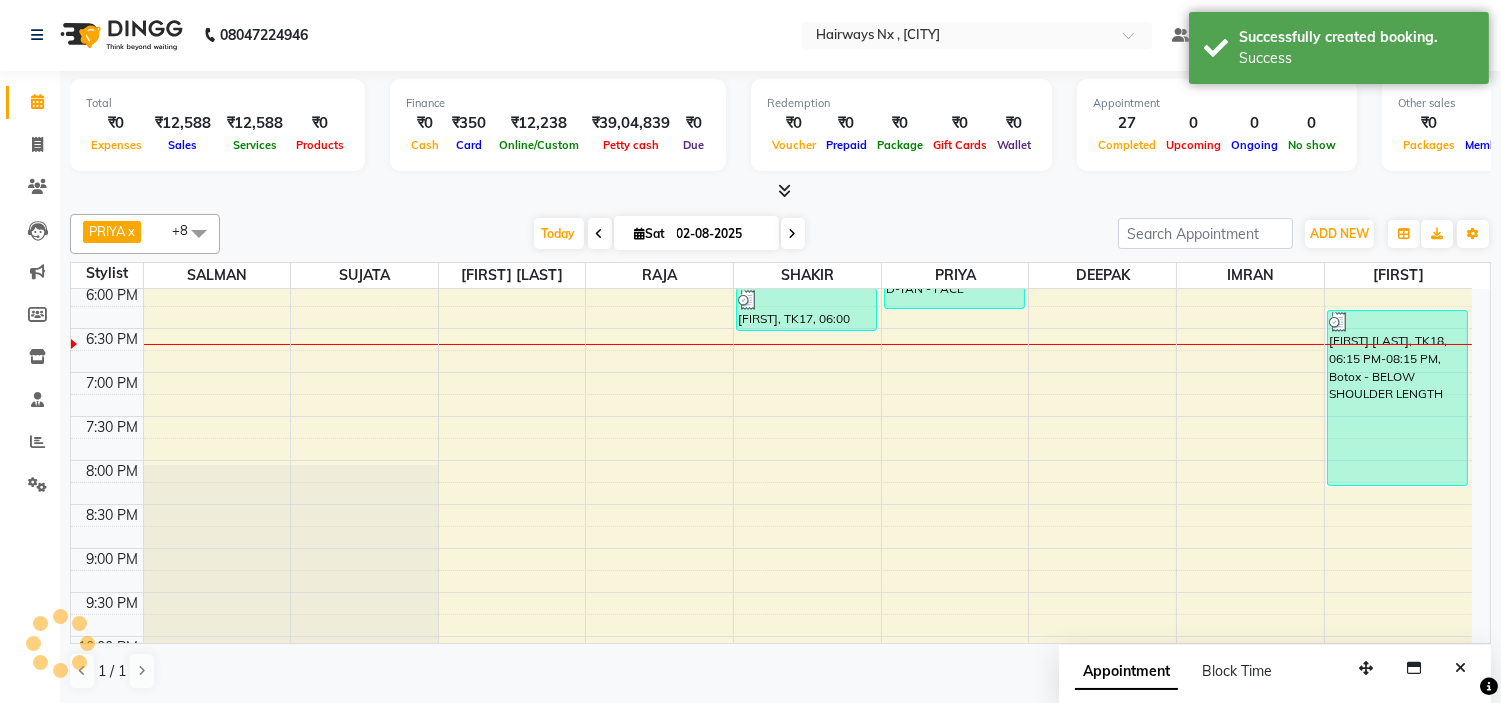 scroll, scrollTop: 0, scrollLeft: 0, axis: both 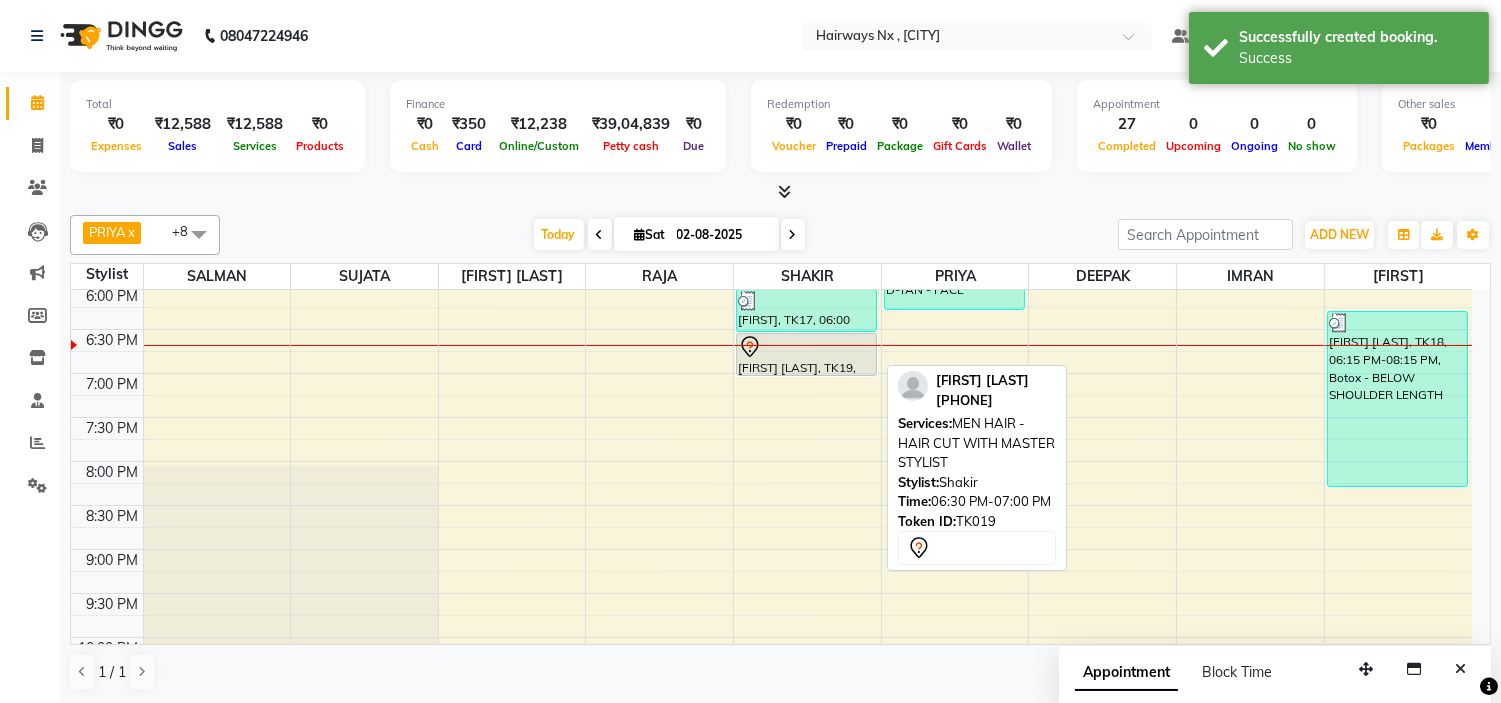 click on "[FIRSTNAME] [LASTNAME], TK19, [TIME]-[TIME], MEN HAIR - HAIR CUT WITH MASTER STYLIST" at bounding box center (806, 354) 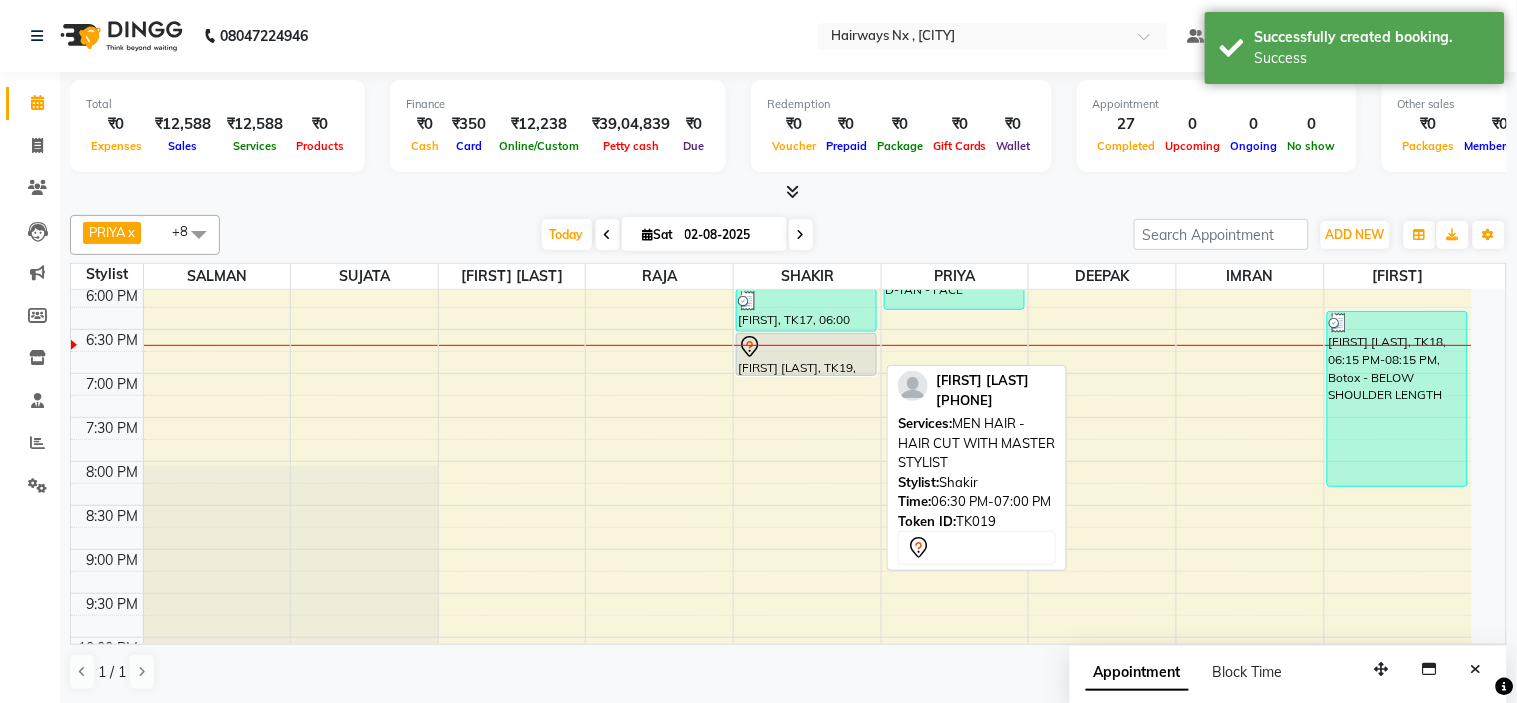 select on "7" 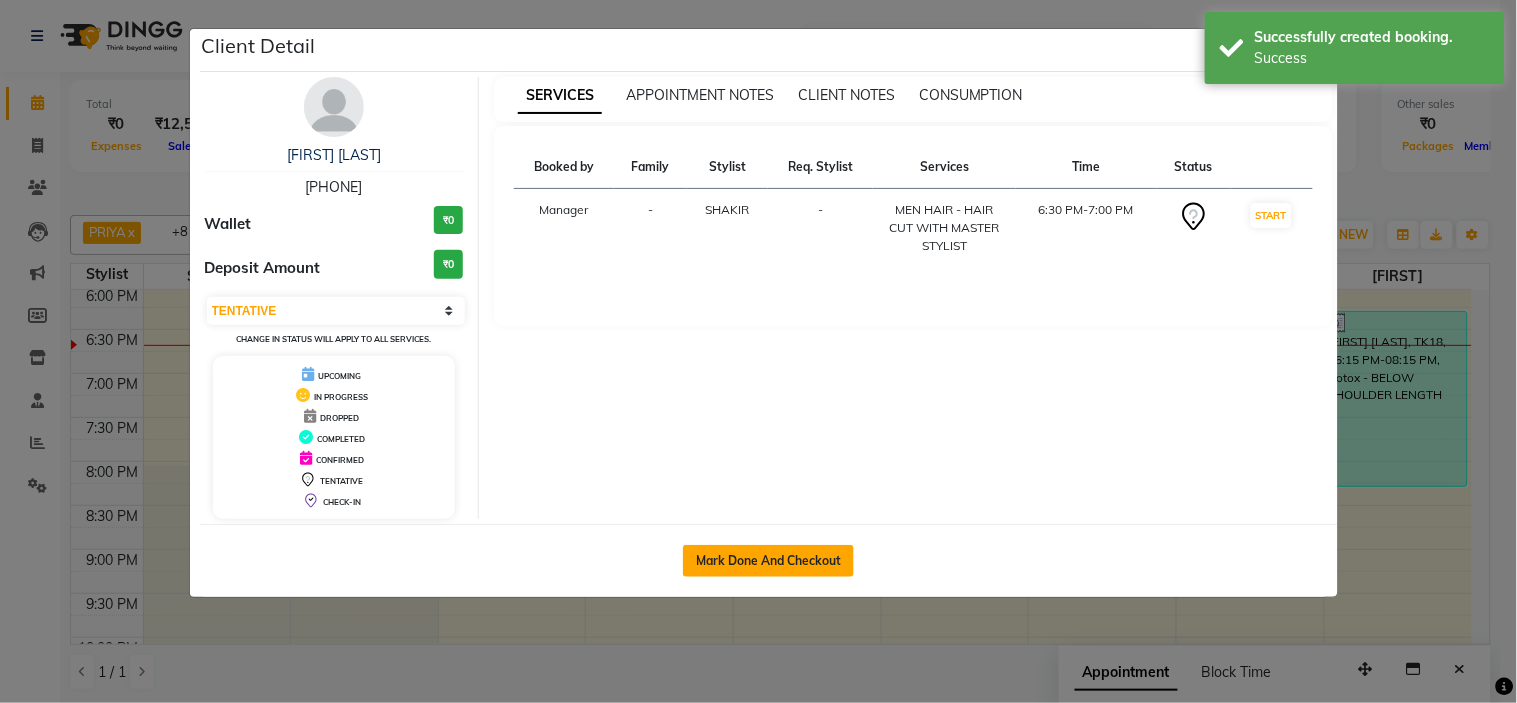 click on "Mark Done And Checkout" 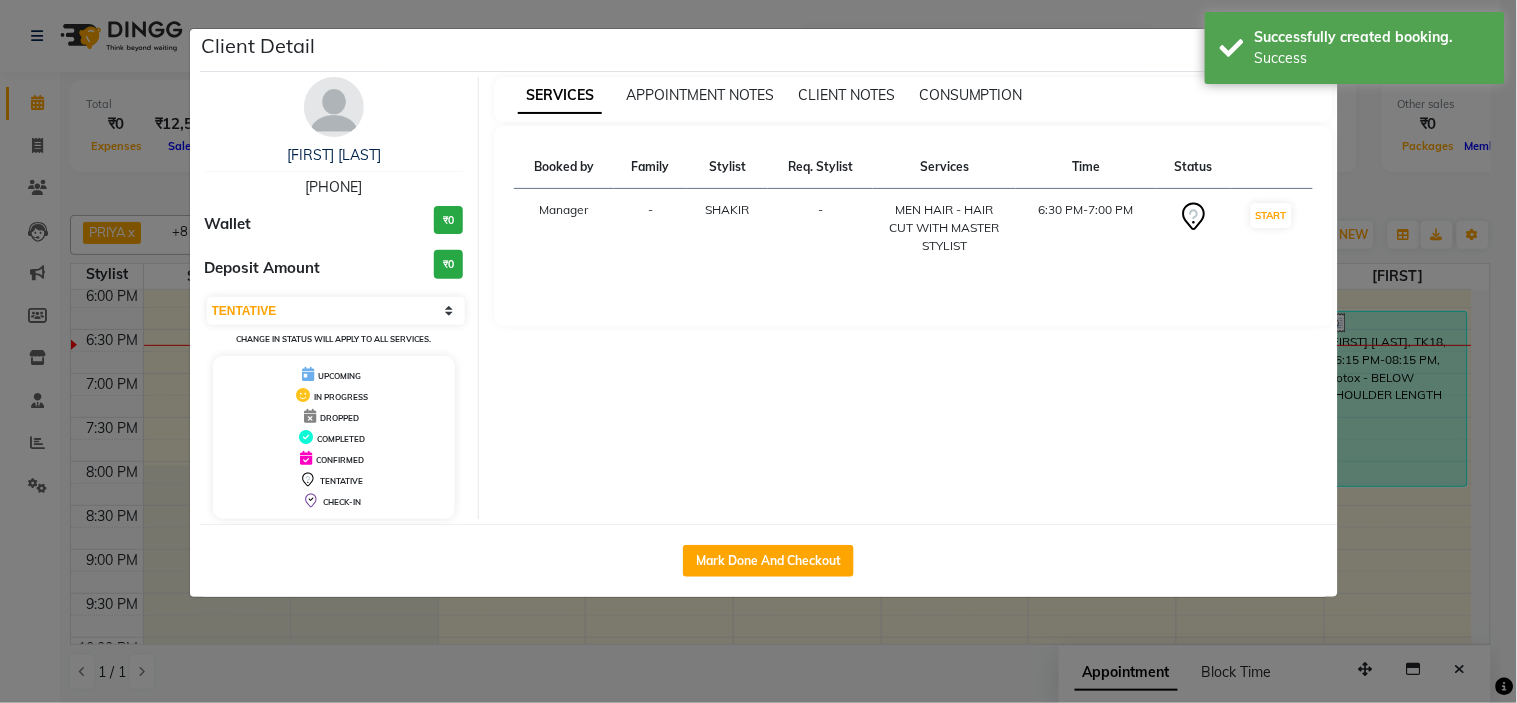 select on "service" 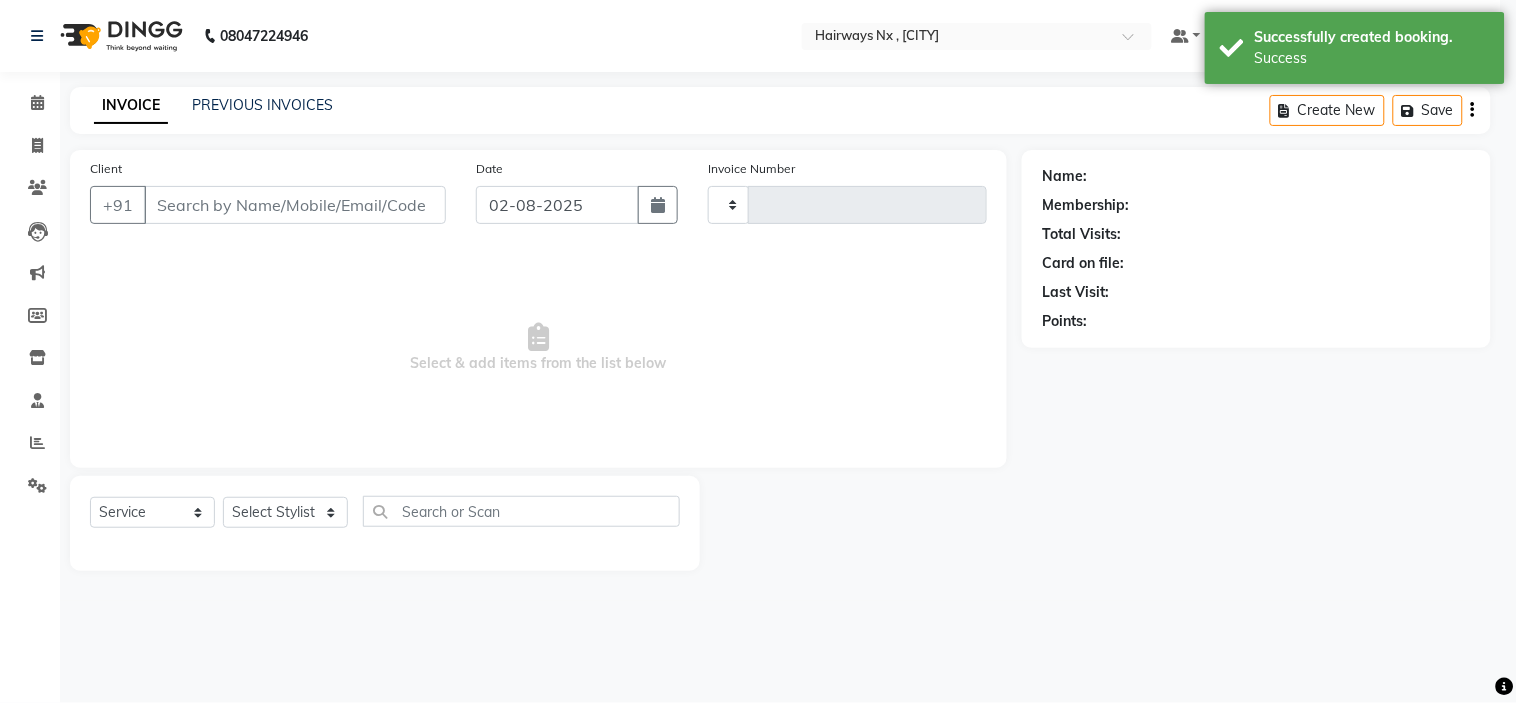 type on "0895" 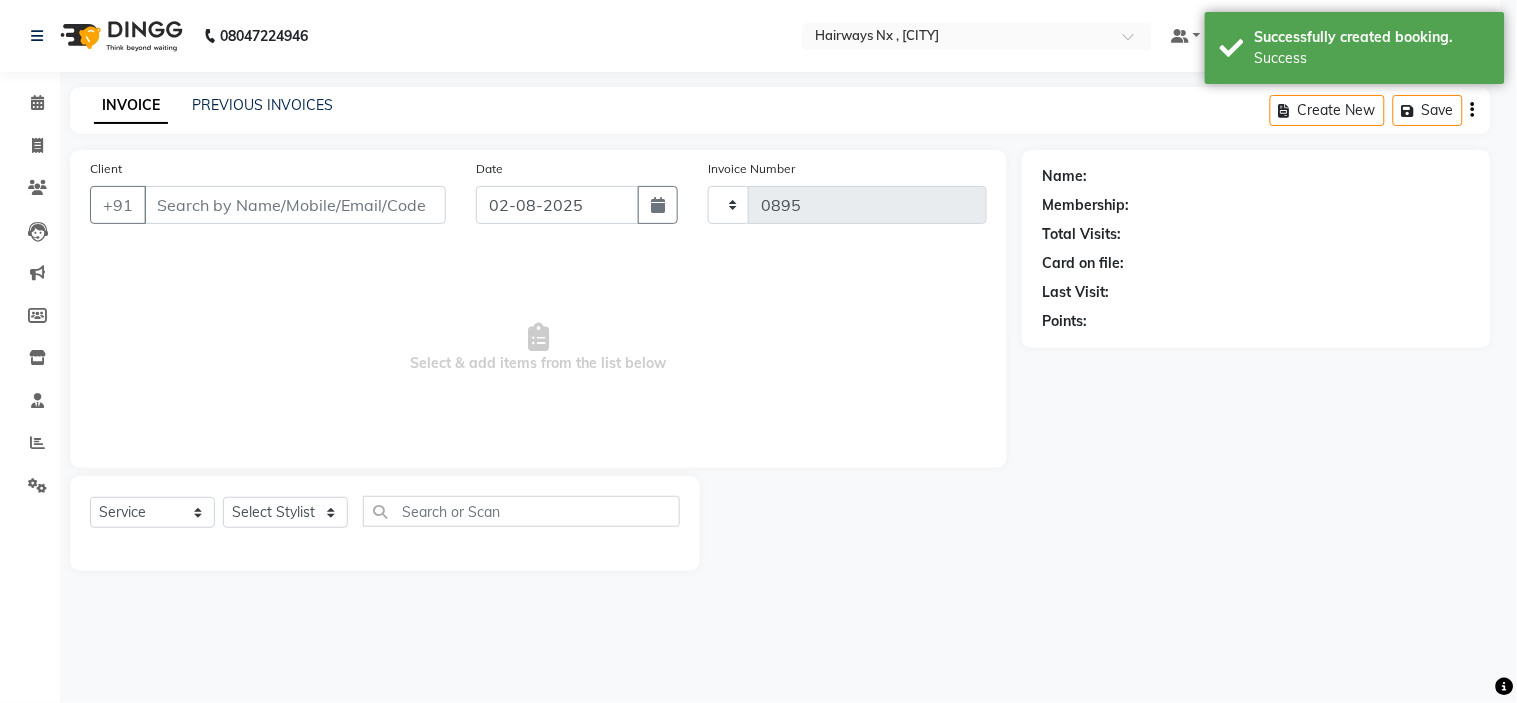 select on "778" 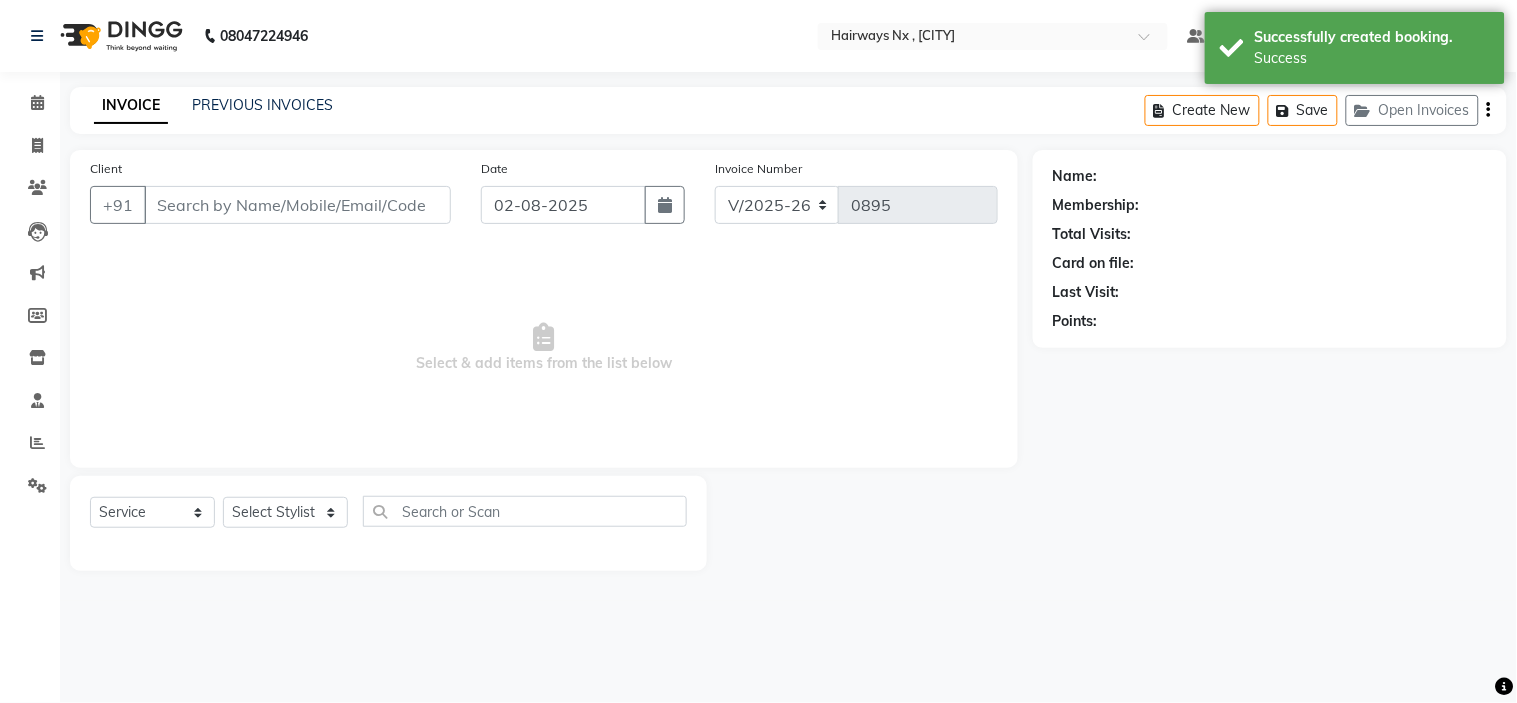 type on "99******21" 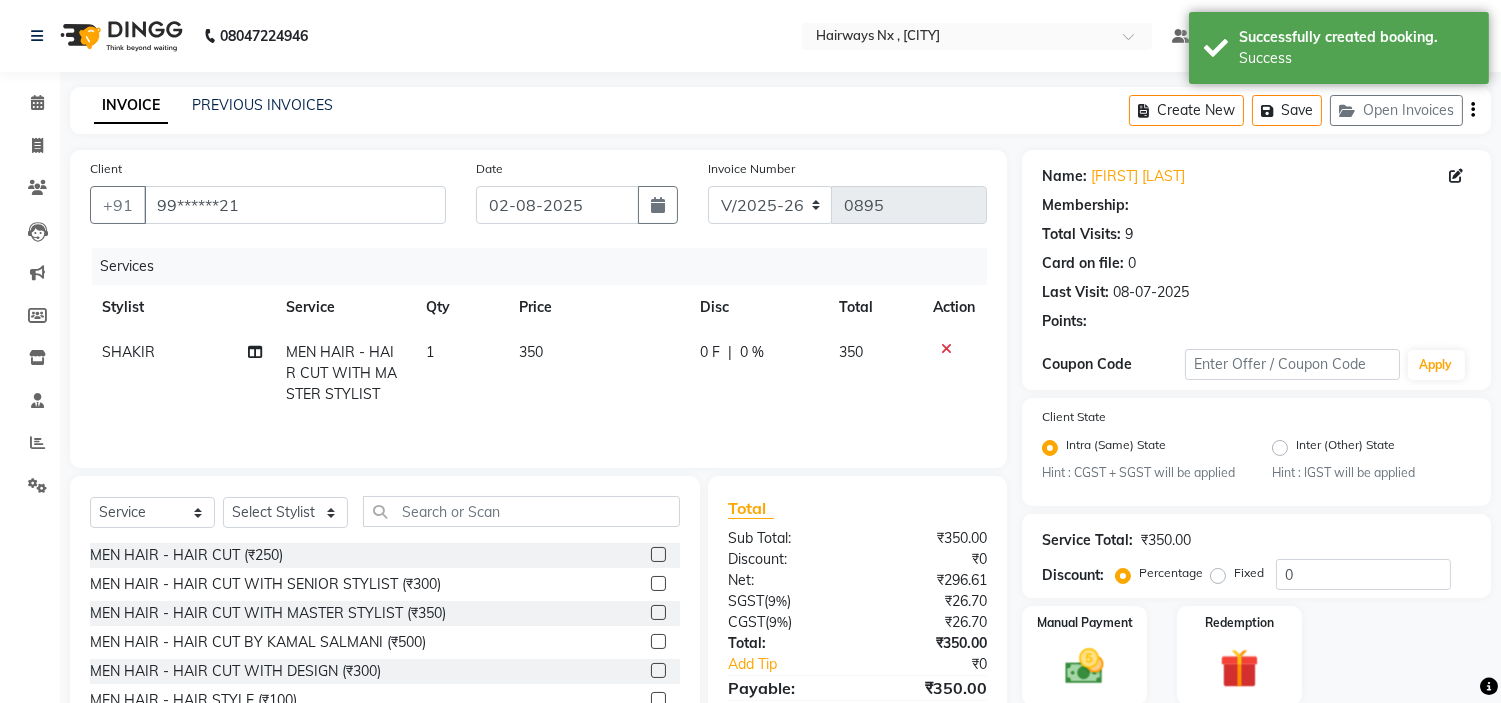 select on "1: Object" 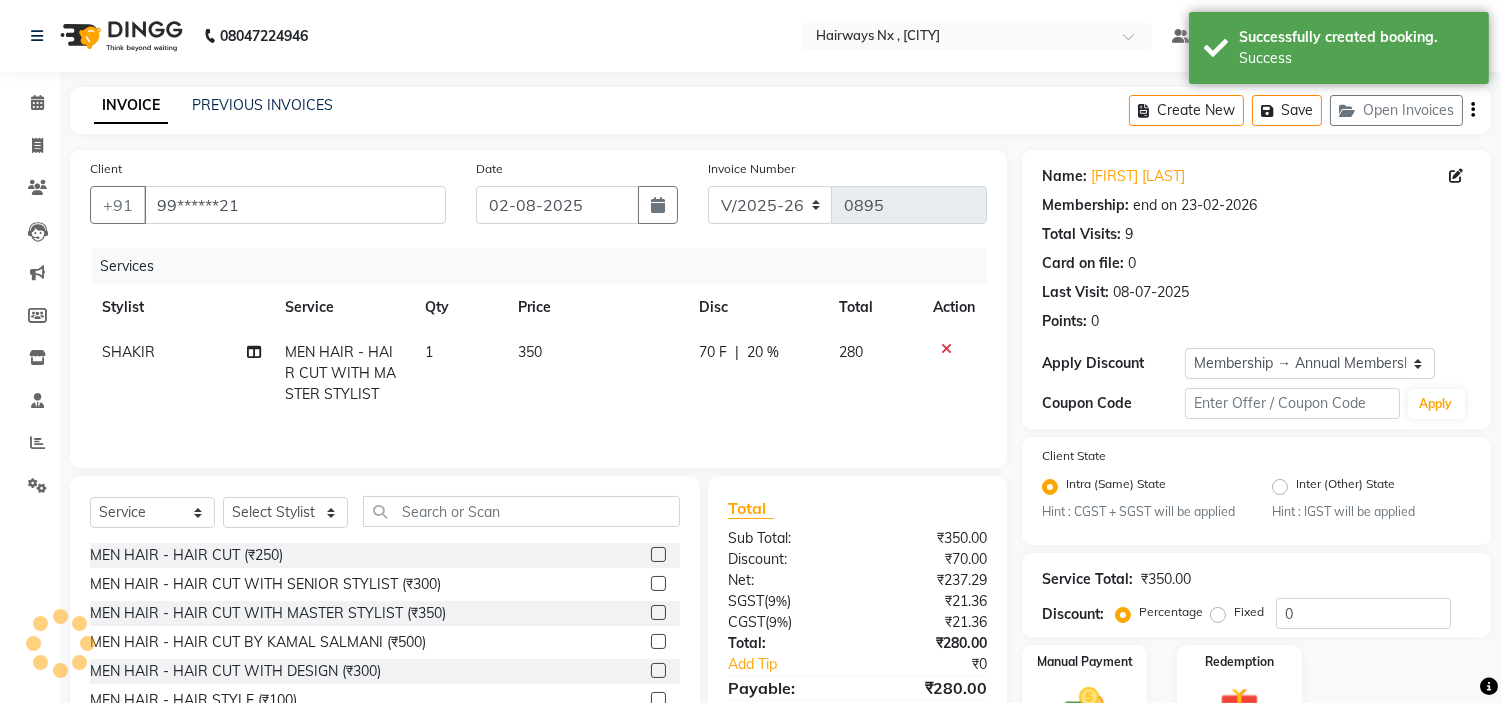 type on "20" 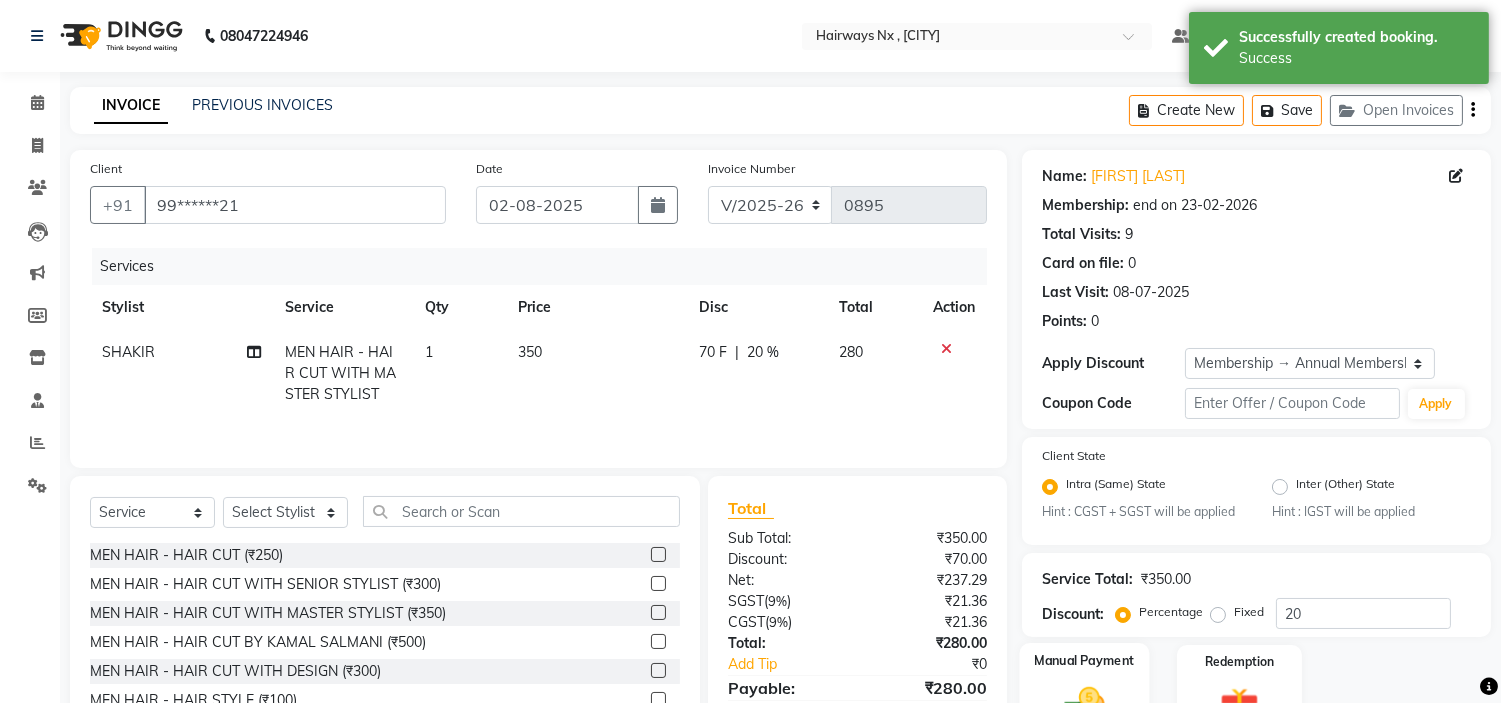 scroll, scrollTop: 111, scrollLeft: 0, axis: vertical 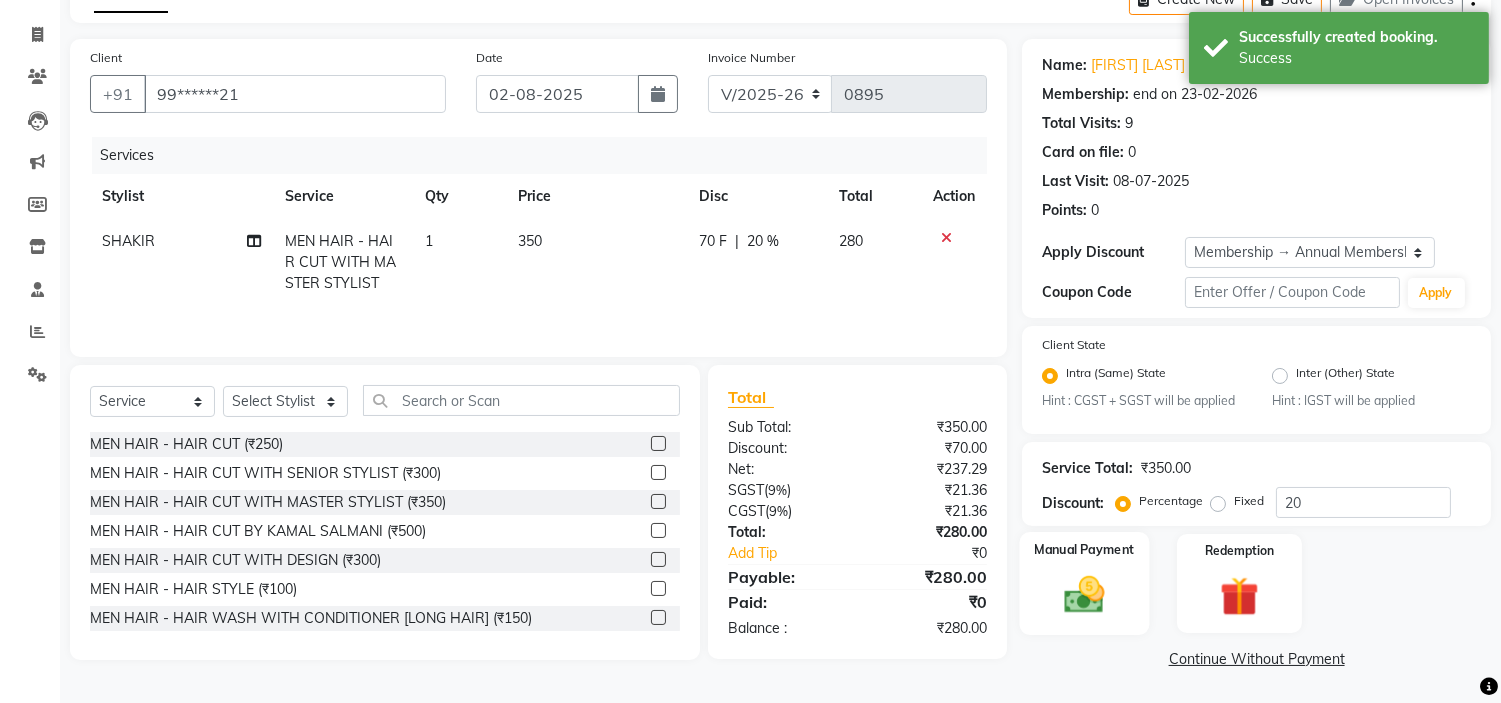 click 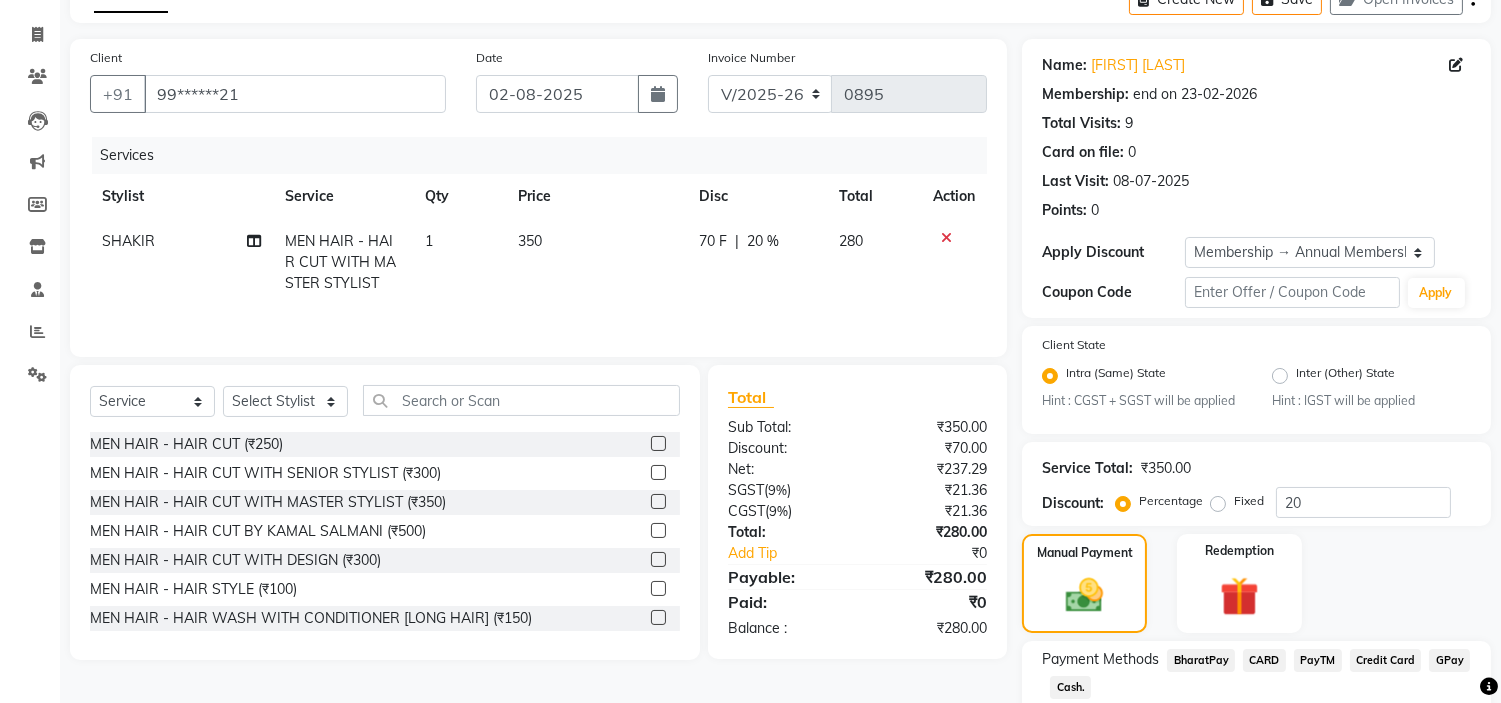 scroll, scrollTop: 240, scrollLeft: 0, axis: vertical 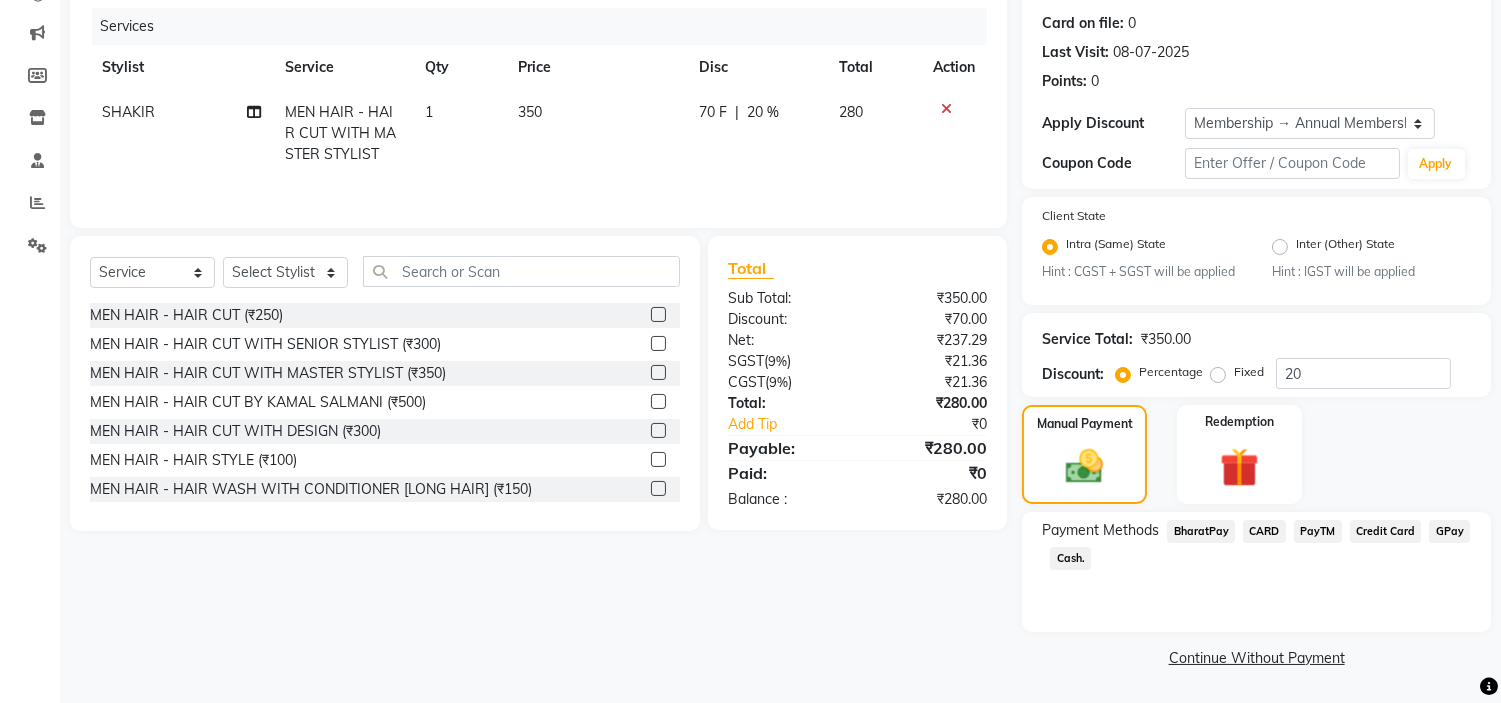 click on "GPay" 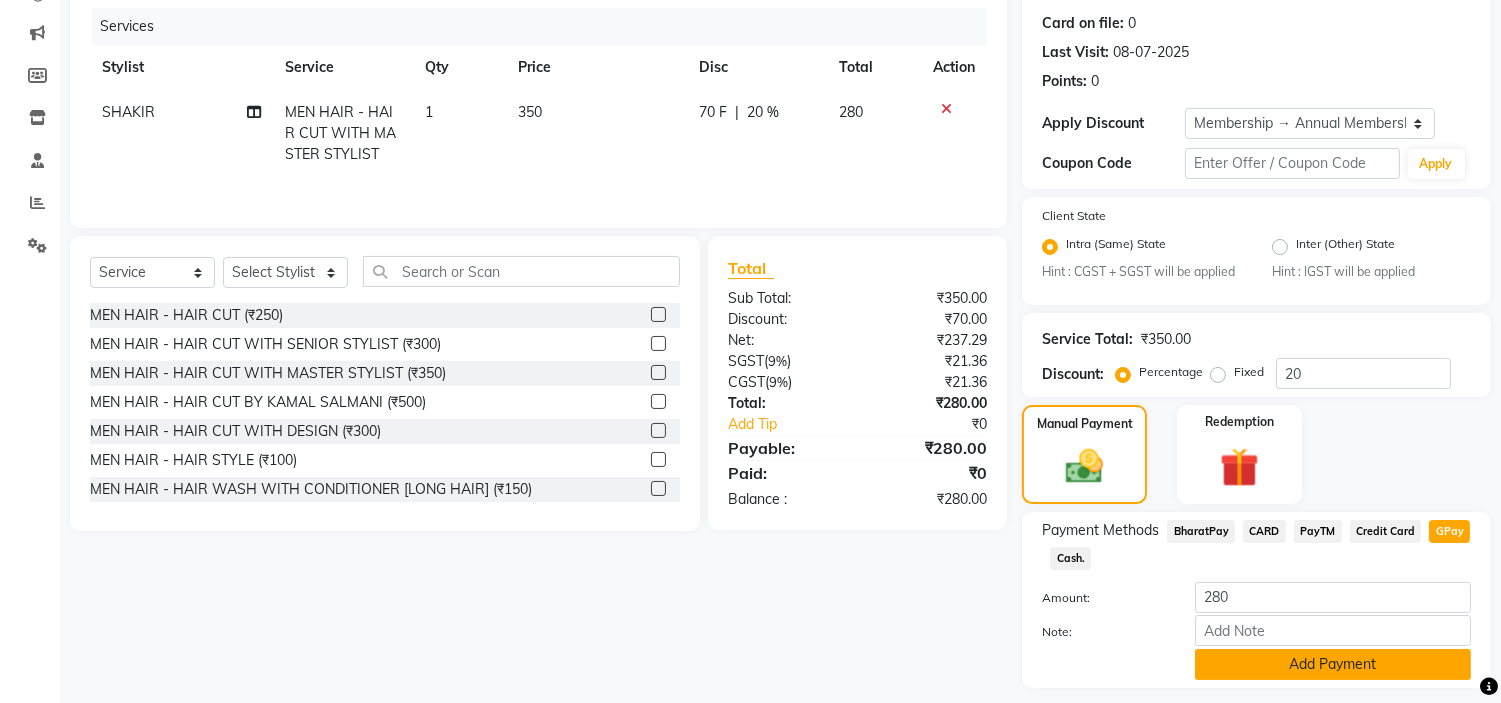 click on "Add Payment" 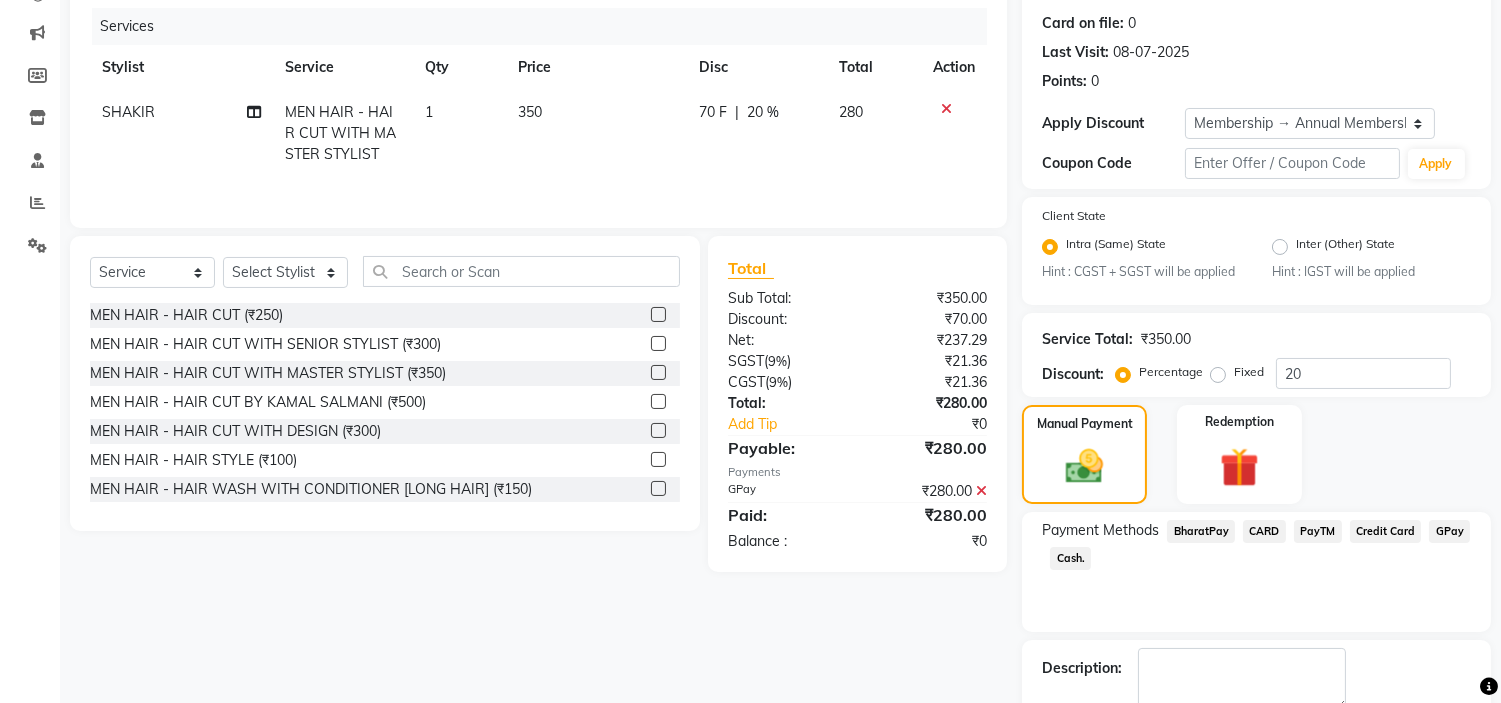 scroll, scrollTop: 296, scrollLeft: 0, axis: vertical 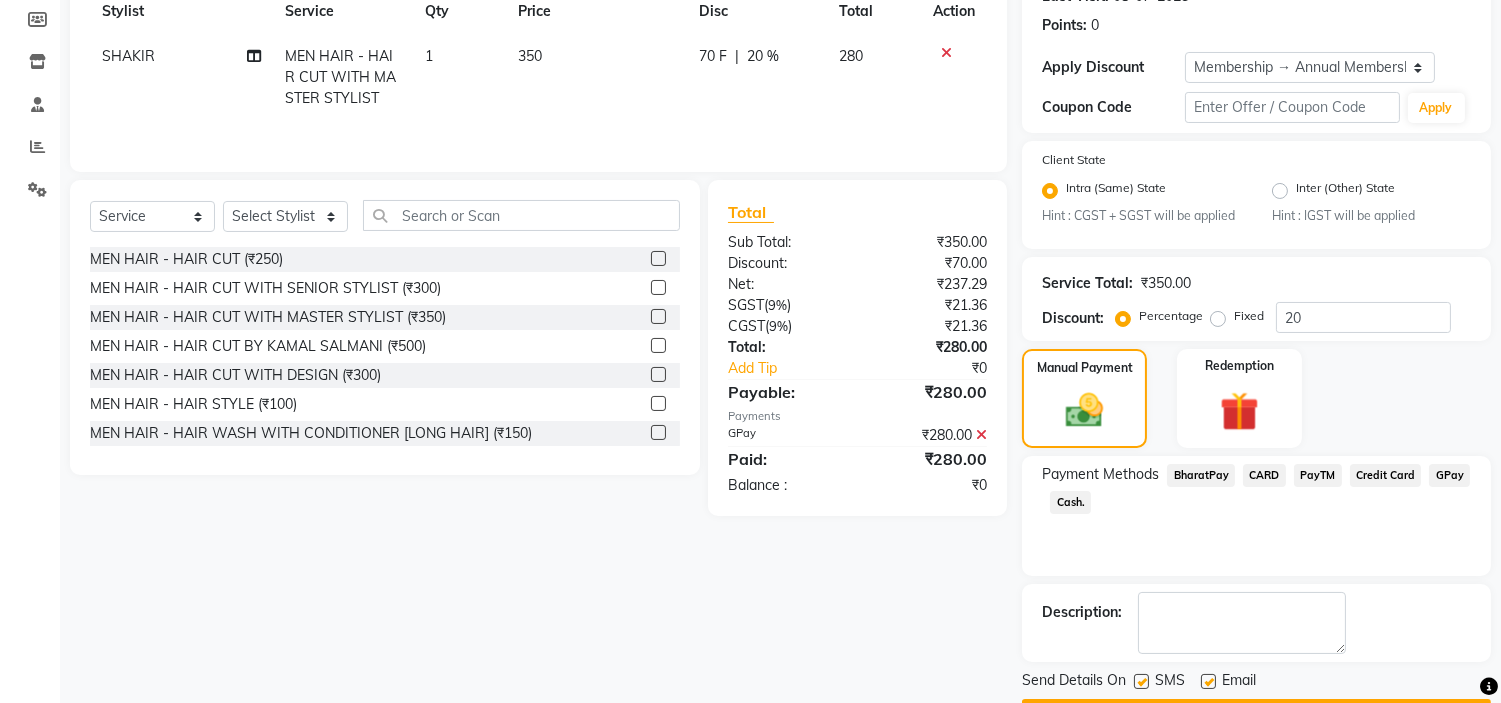click on "Checkout" 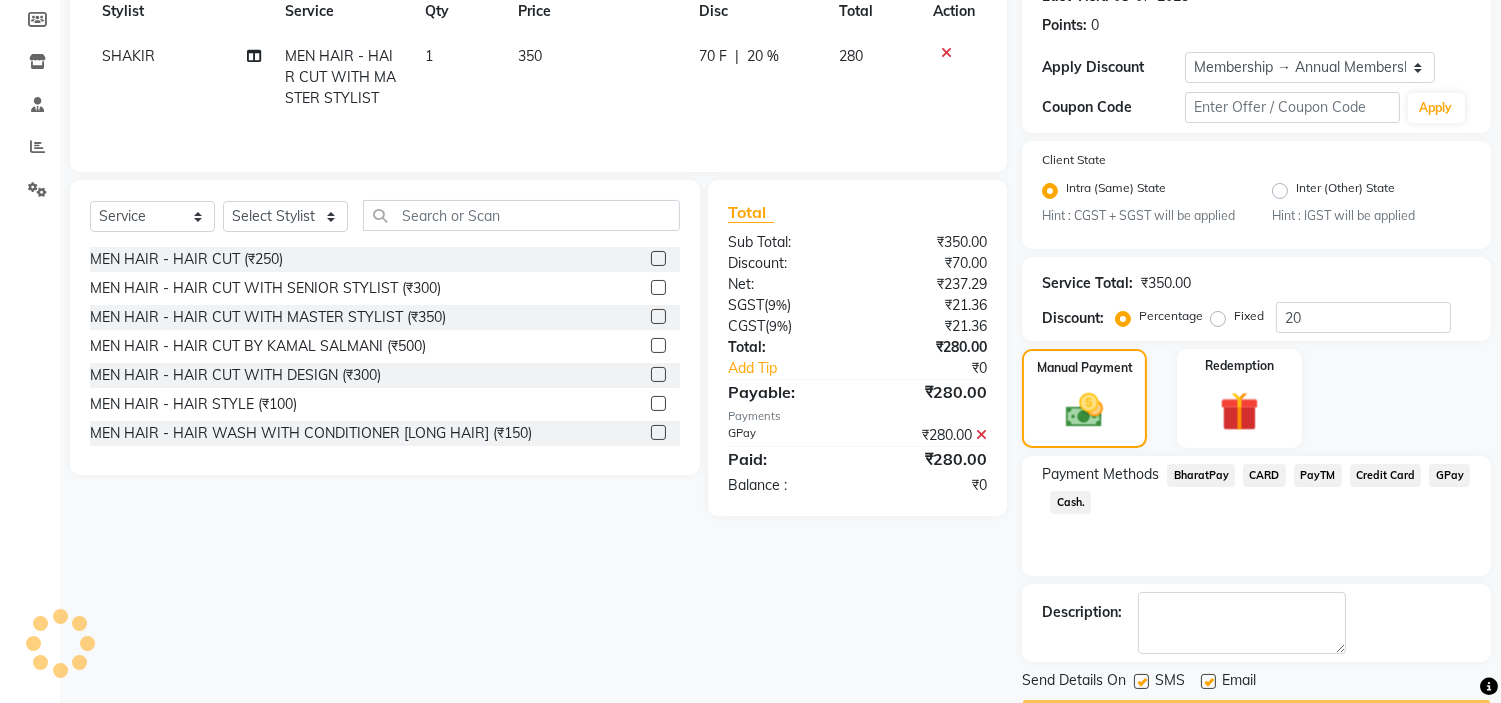 scroll, scrollTop: 353, scrollLeft: 0, axis: vertical 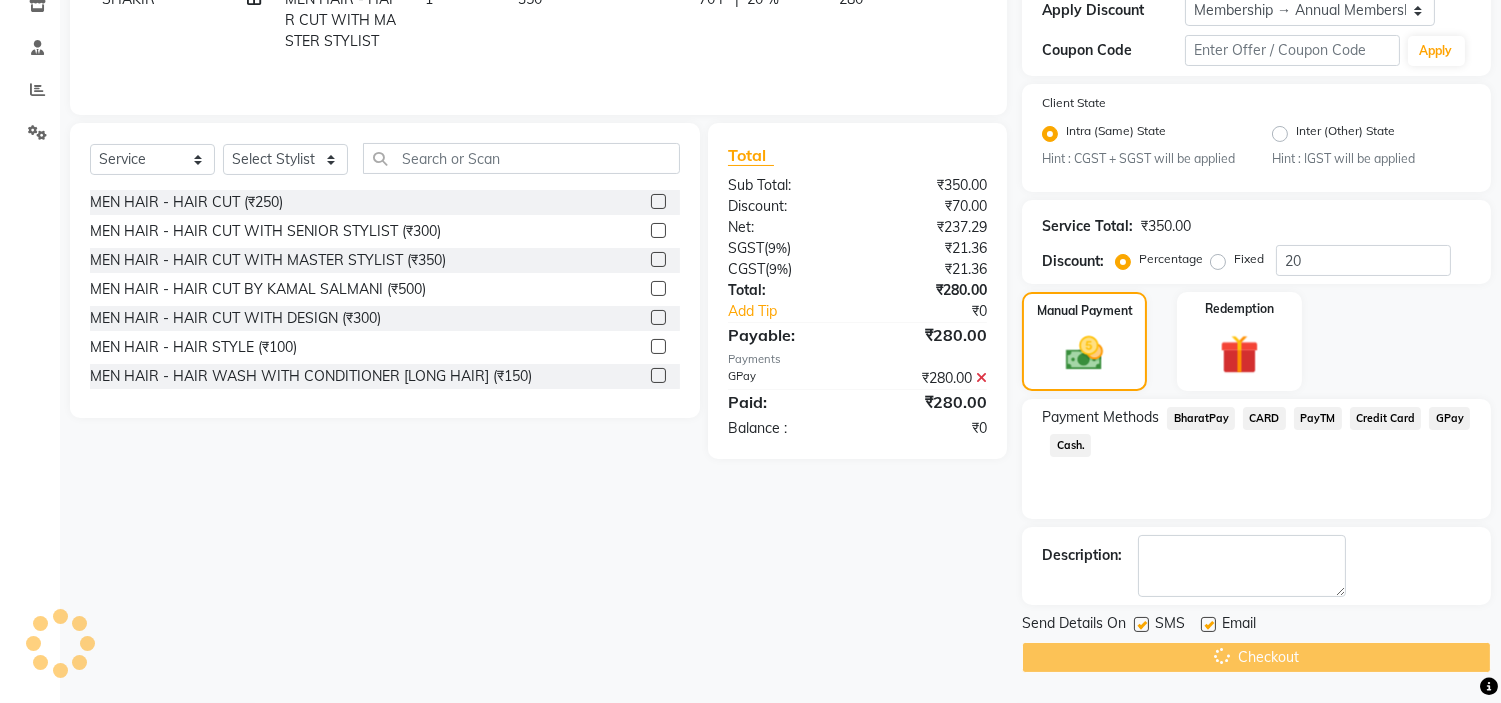 click on "Checkout" 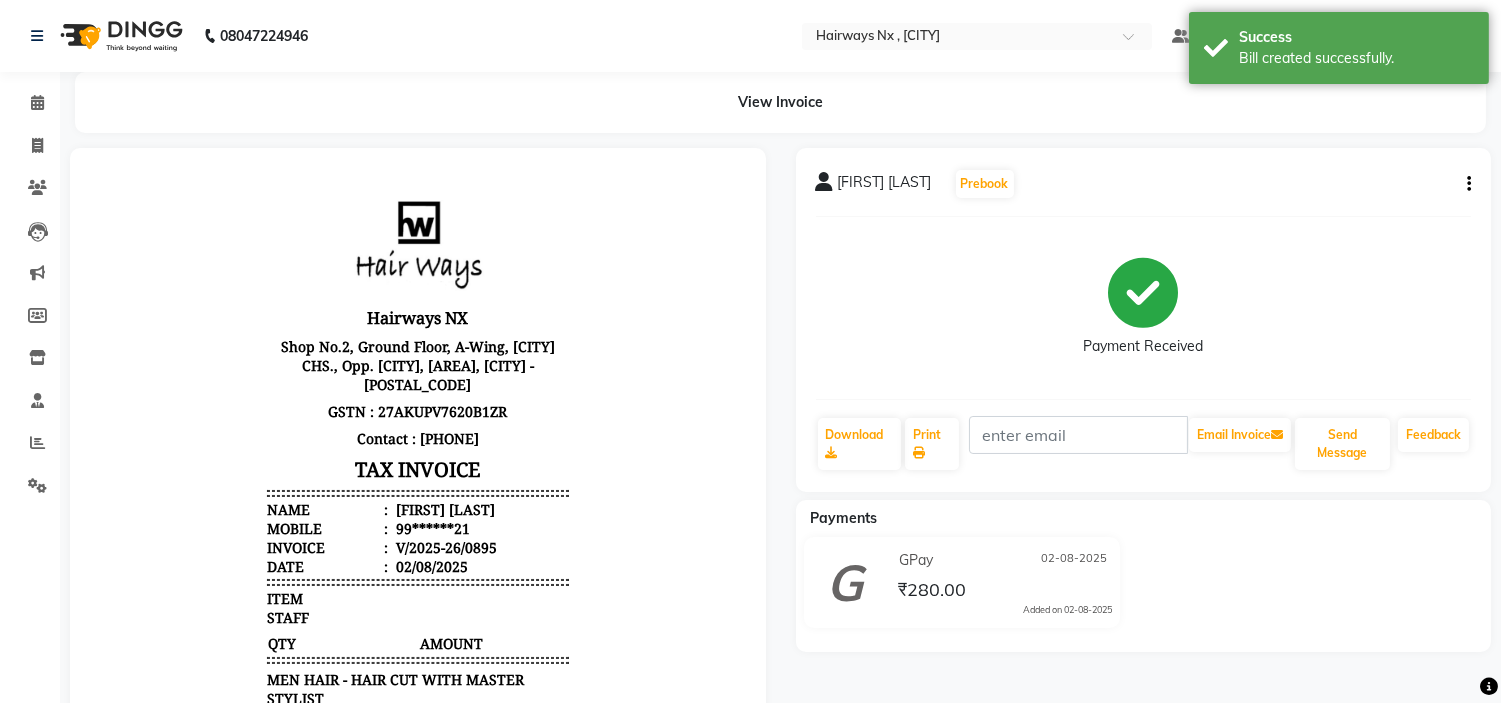 scroll, scrollTop: 0, scrollLeft: 0, axis: both 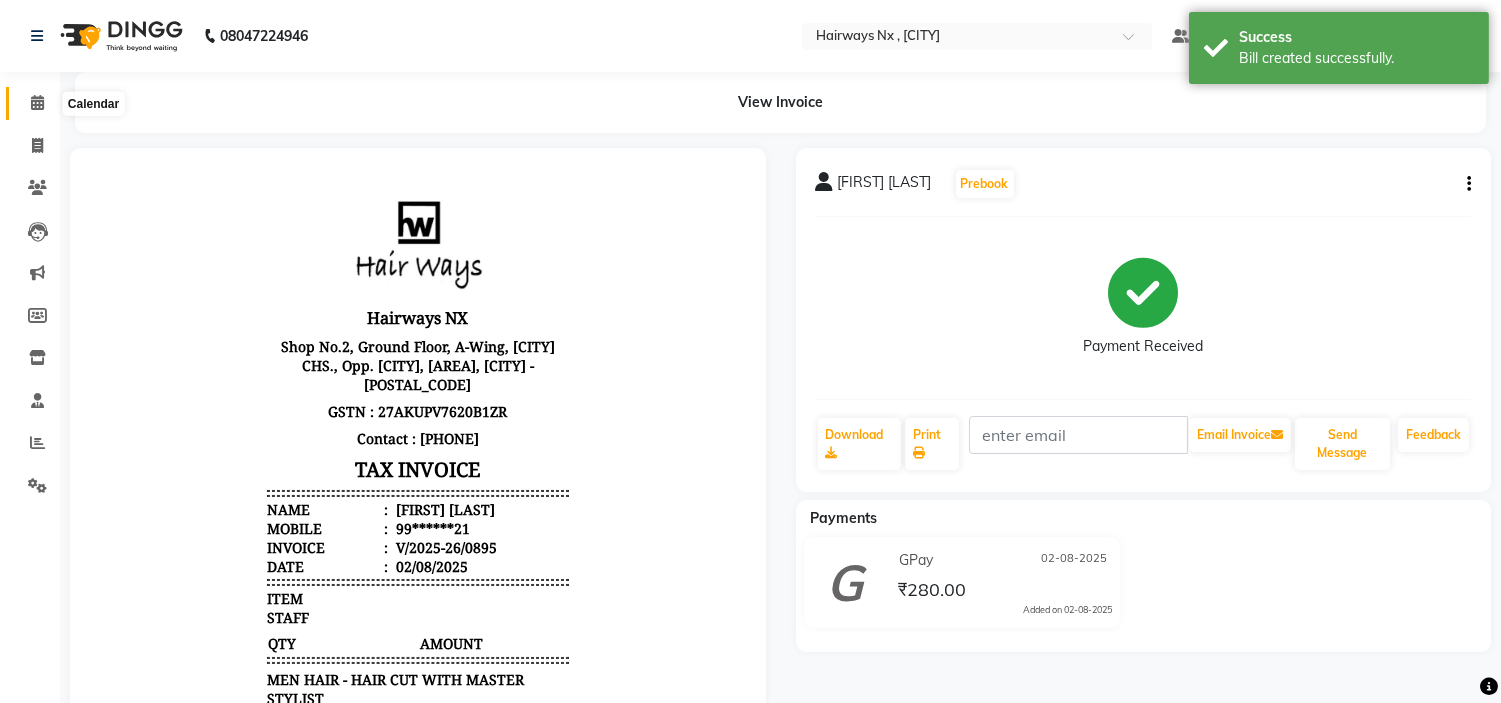 click 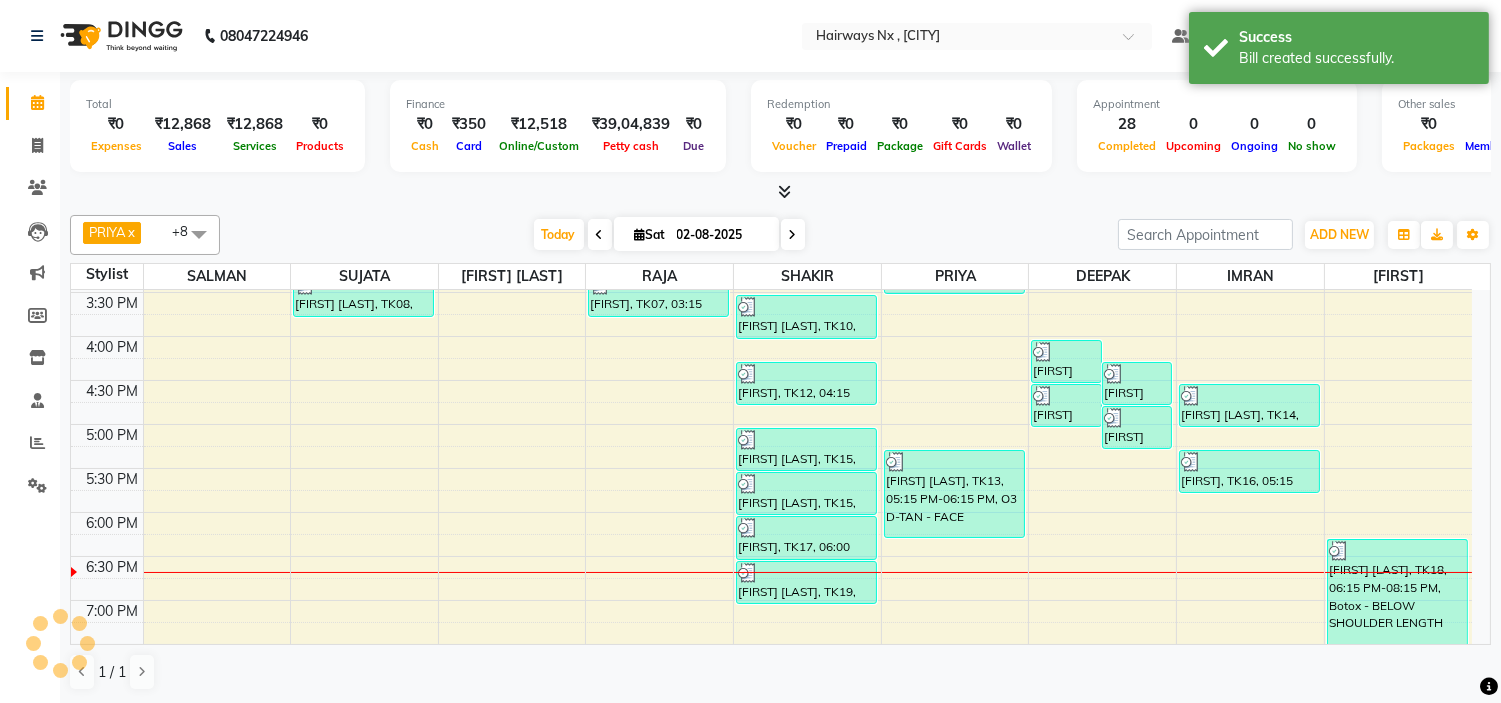 scroll, scrollTop: 0, scrollLeft: 0, axis: both 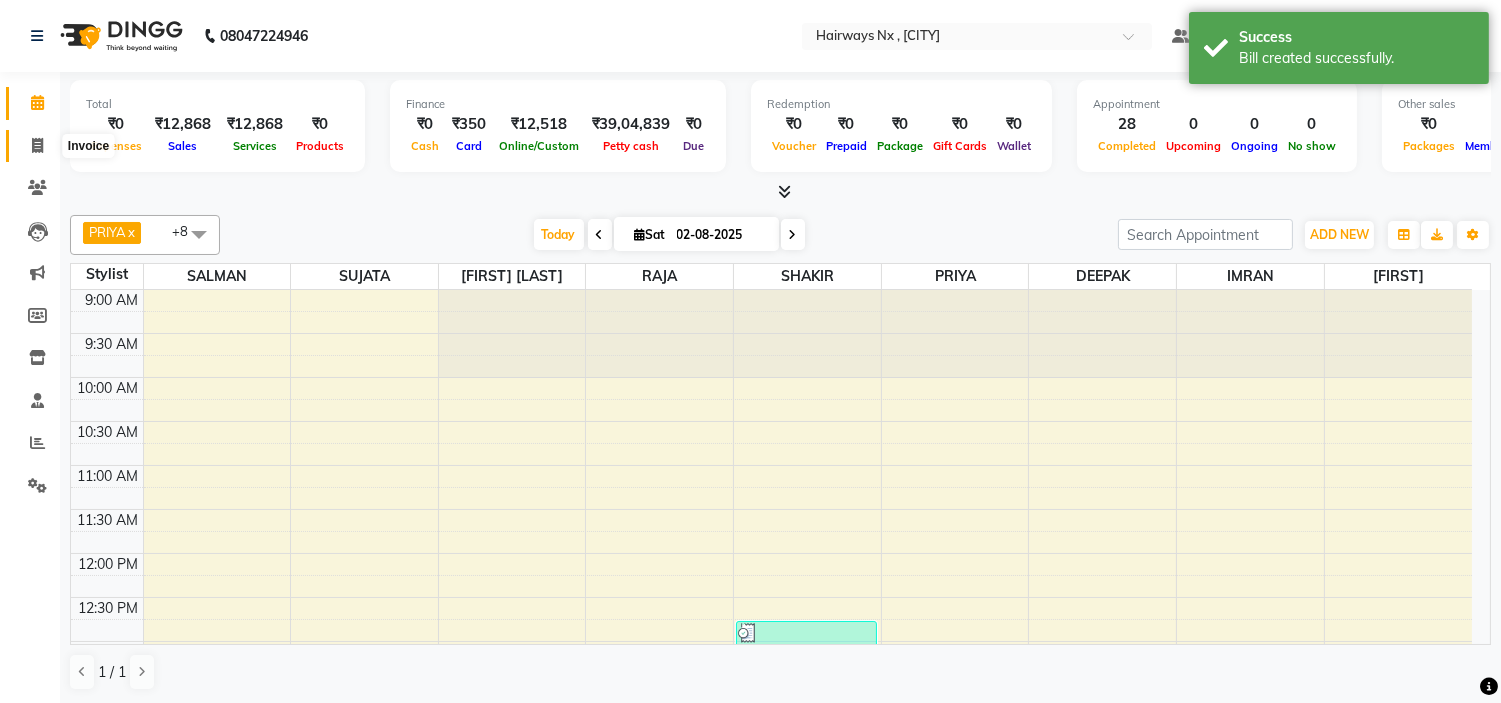 click 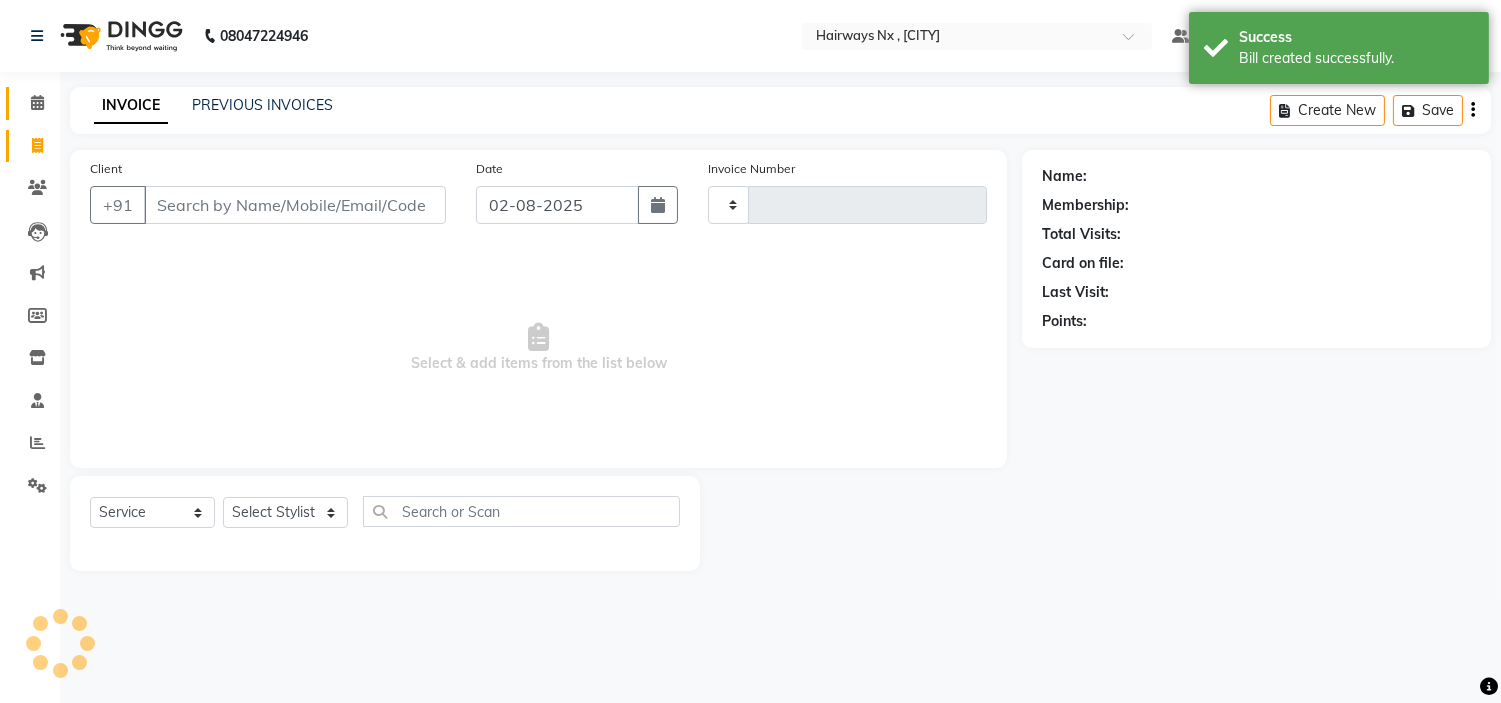 type on "0896" 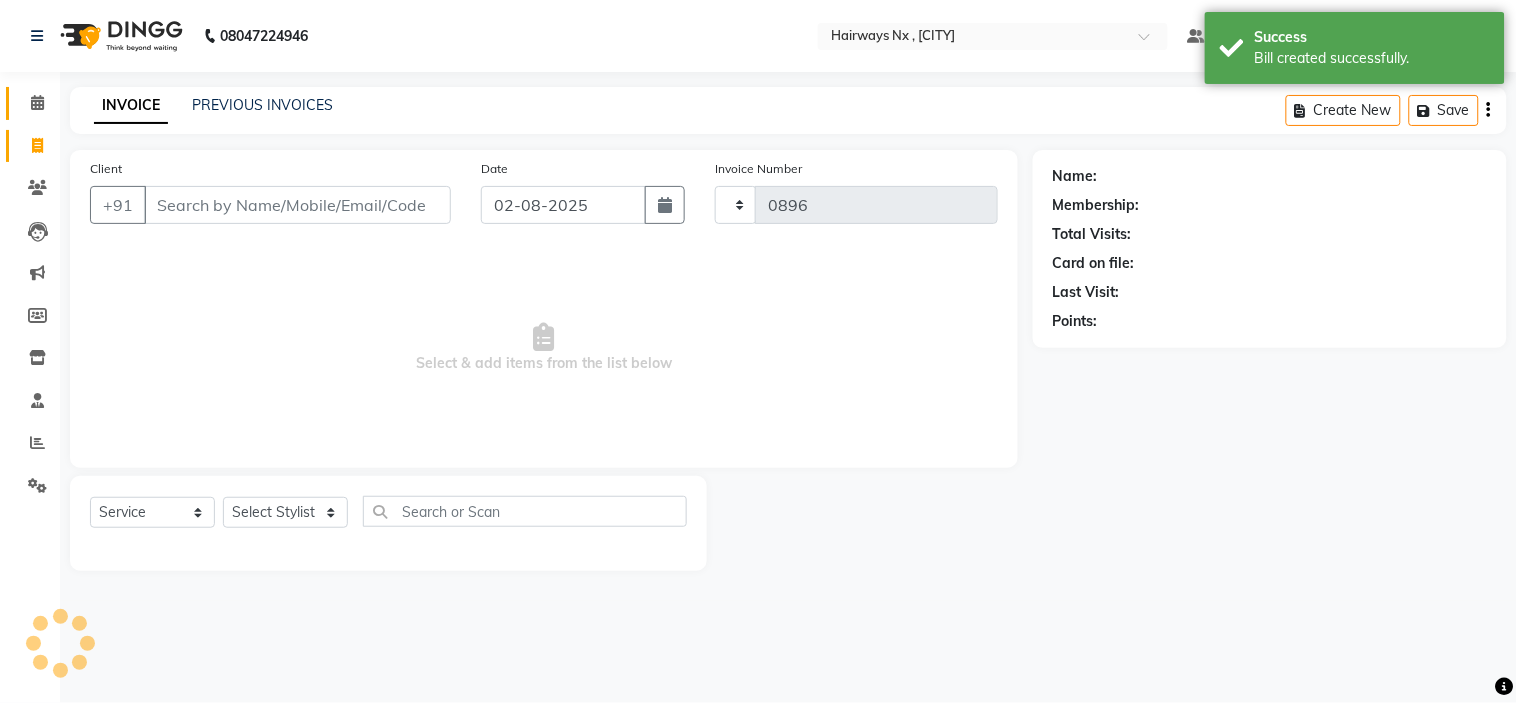 select on "778" 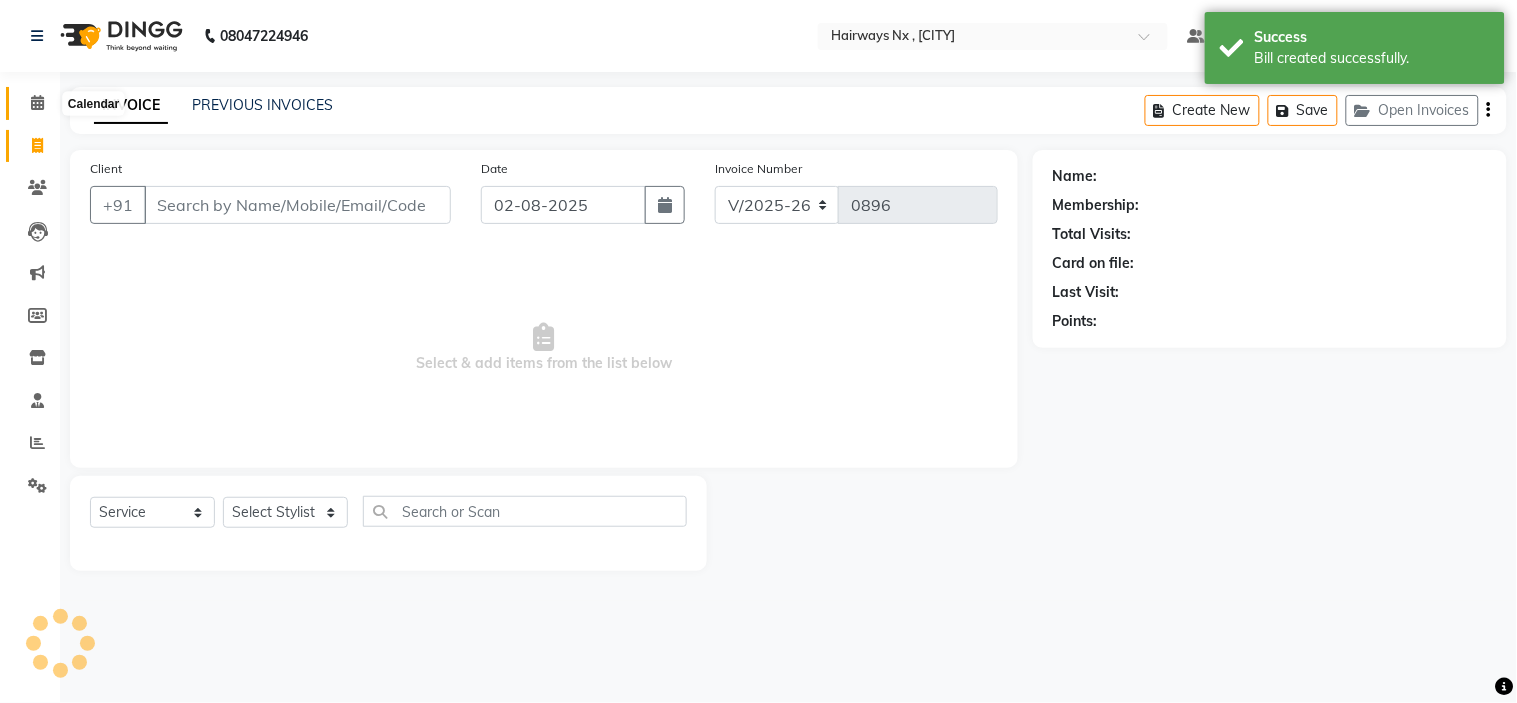 click 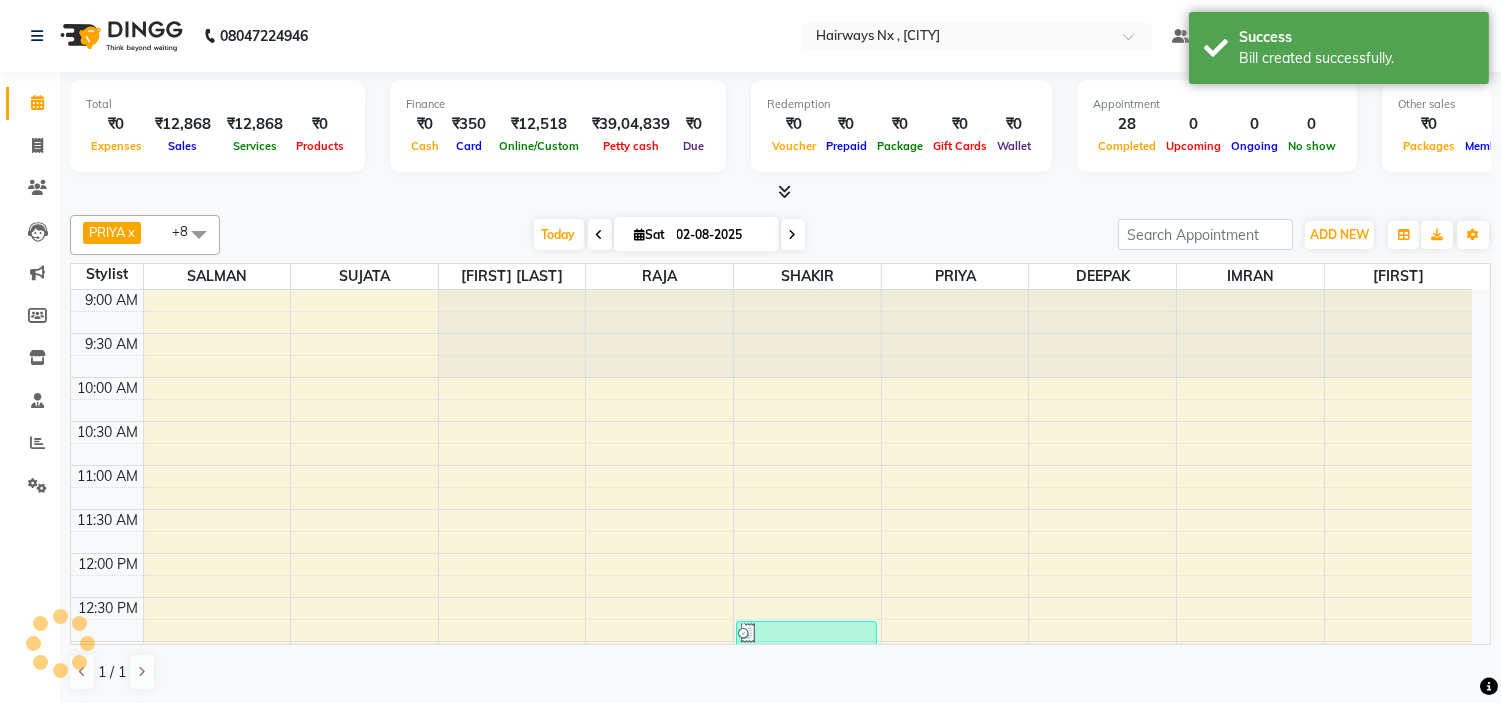 scroll, scrollTop: 0, scrollLeft: 0, axis: both 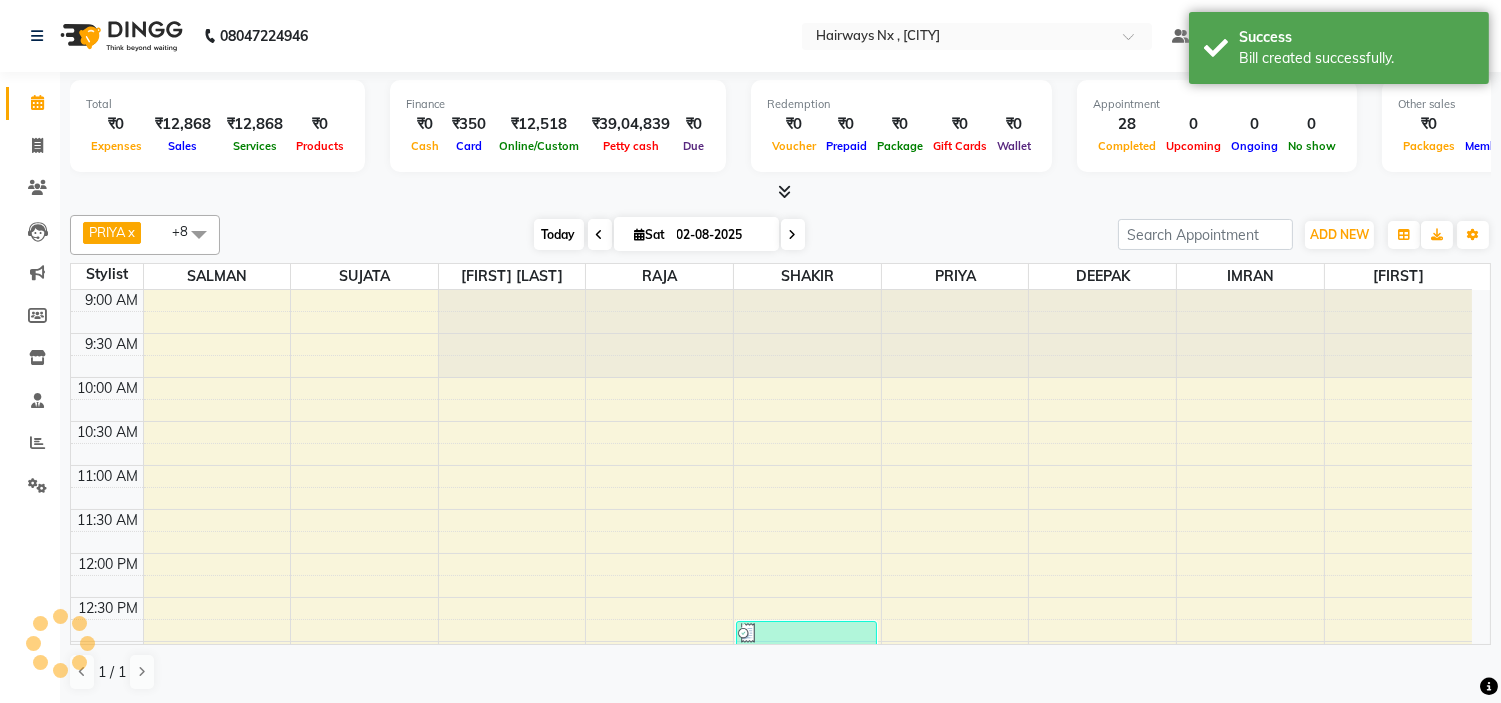 click on "Today" at bounding box center (559, 234) 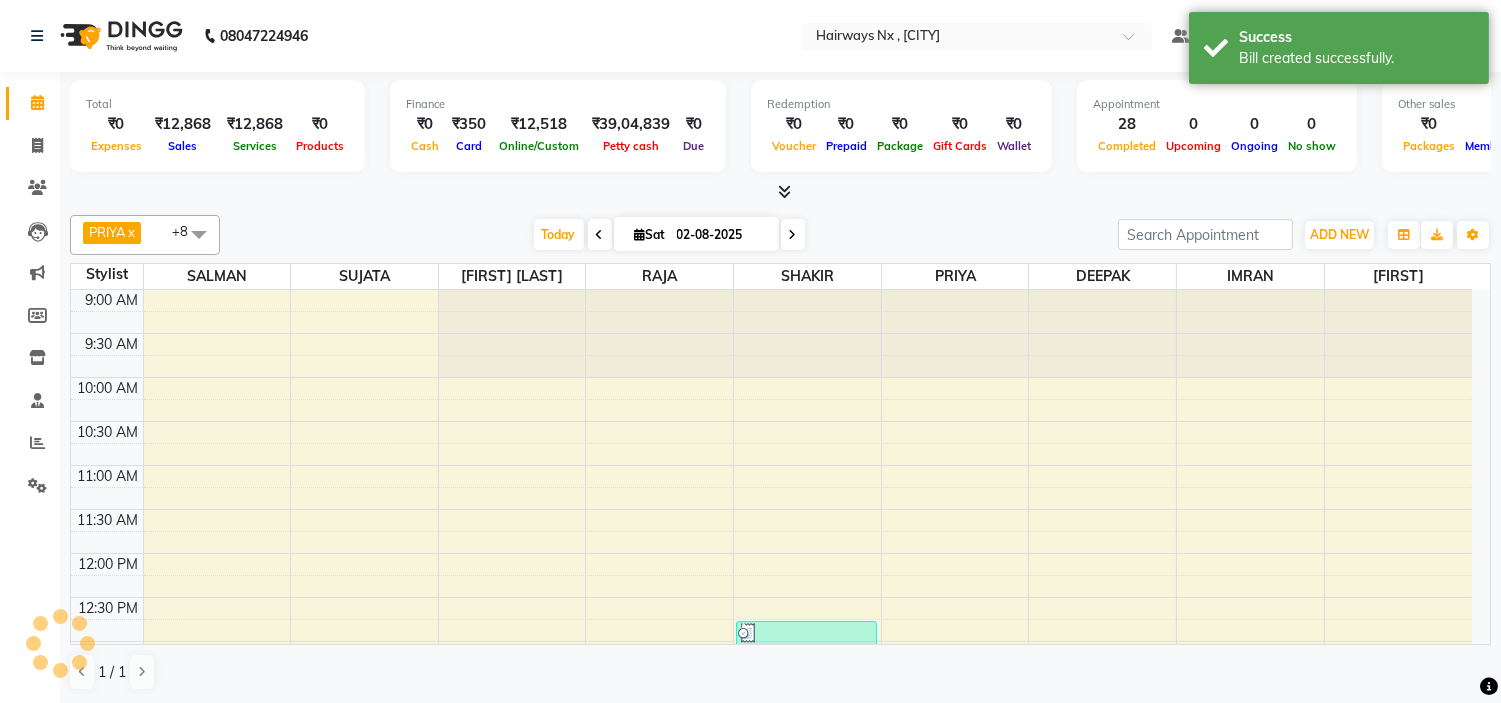 scroll, scrollTop: 796, scrollLeft: 0, axis: vertical 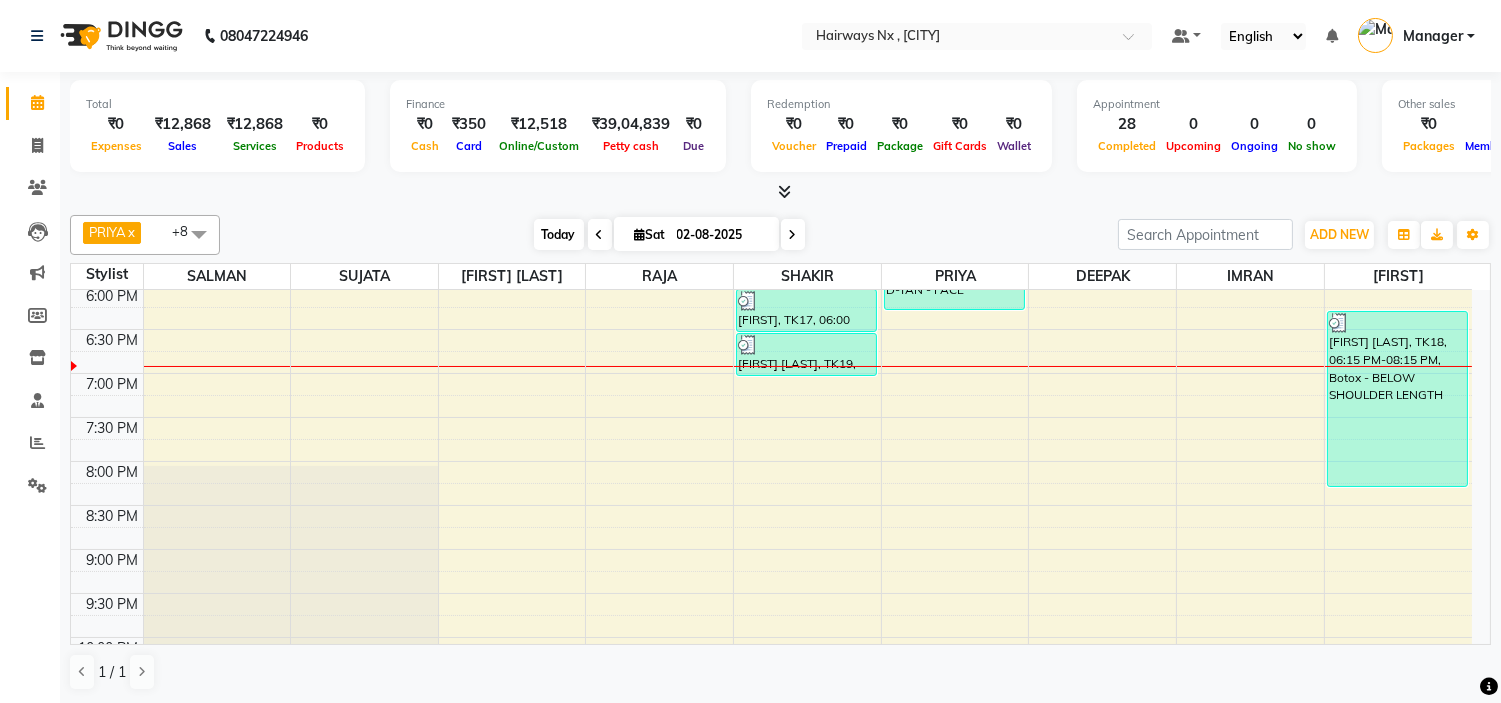 click on "Today" at bounding box center [559, 234] 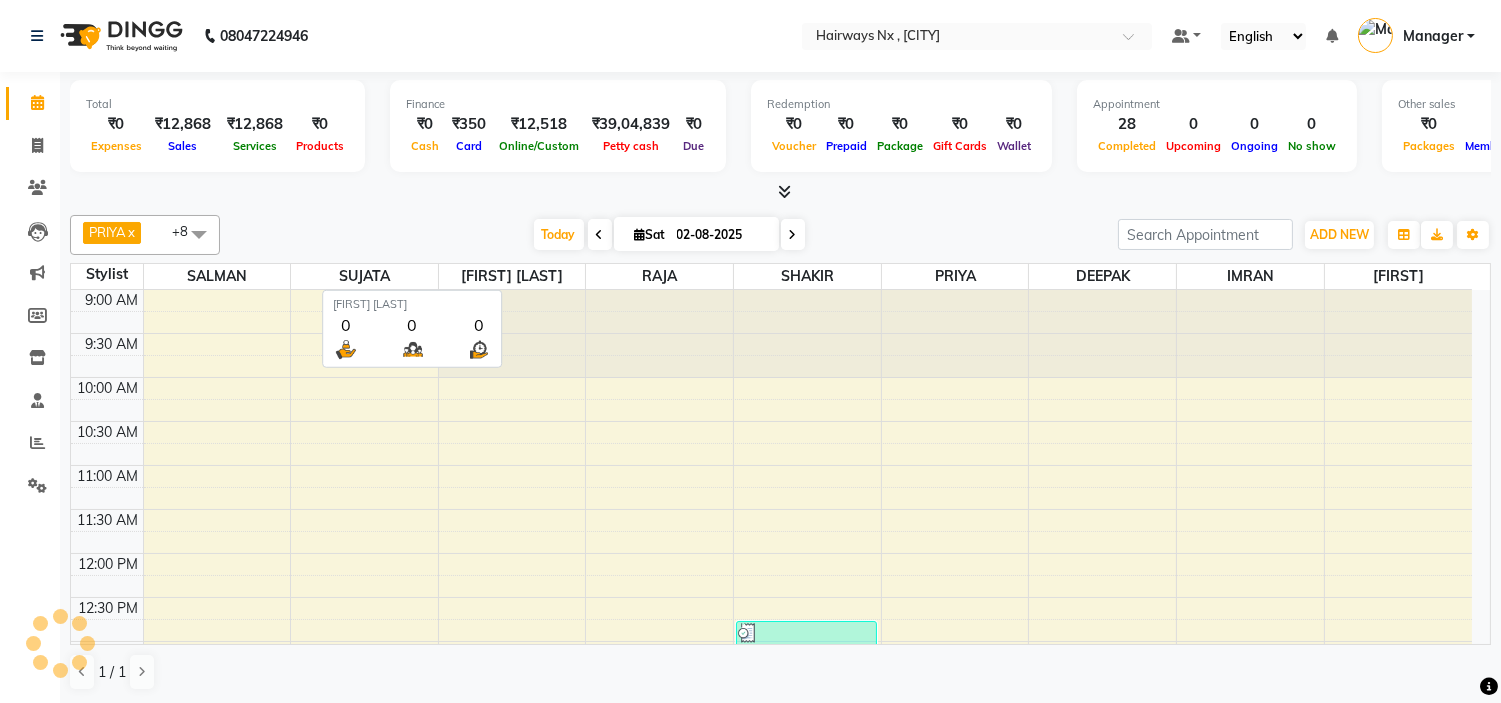 scroll, scrollTop: 796, scrollLeft: 0, axis: vertical 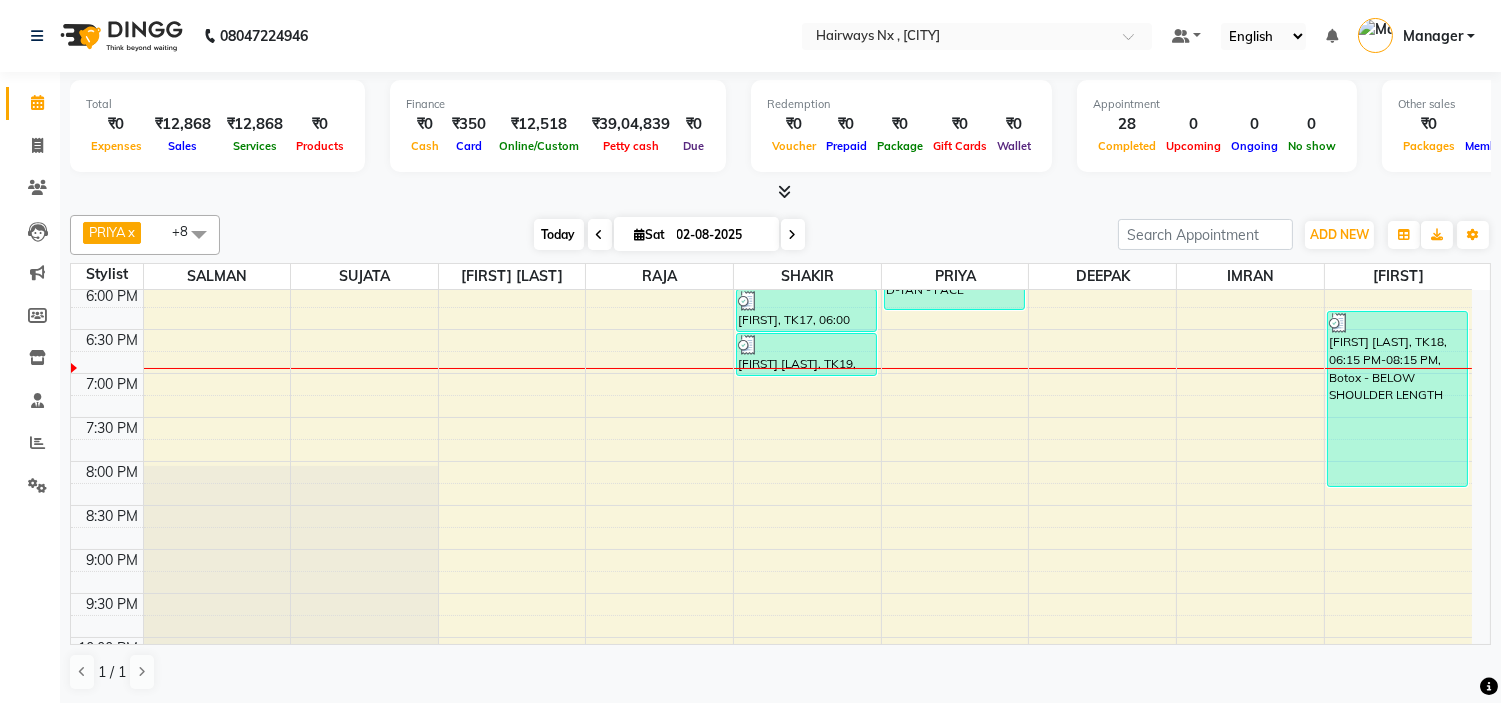 click on "Today" at bounding box center [559, 234] 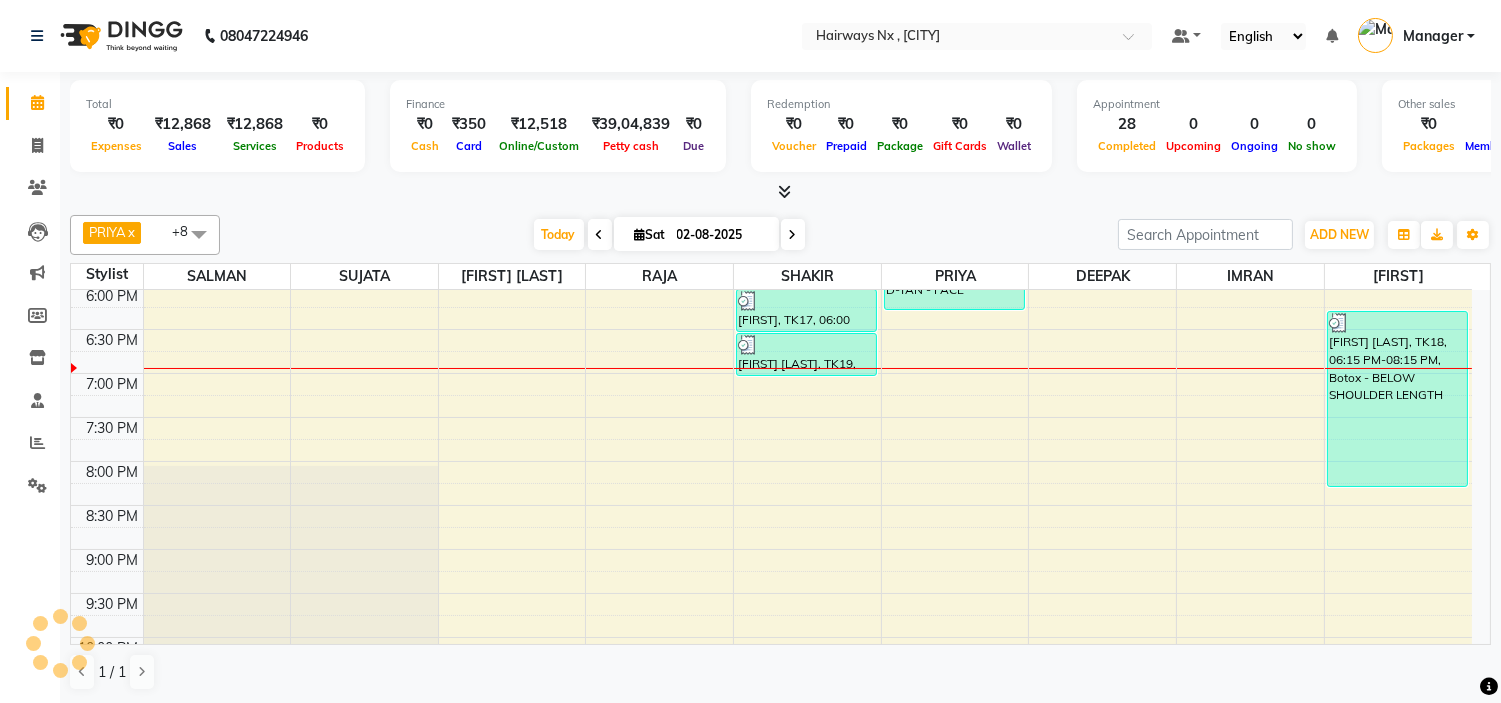 scroll, scrollTop: 796, scrollLeft: 0, axis: vertical 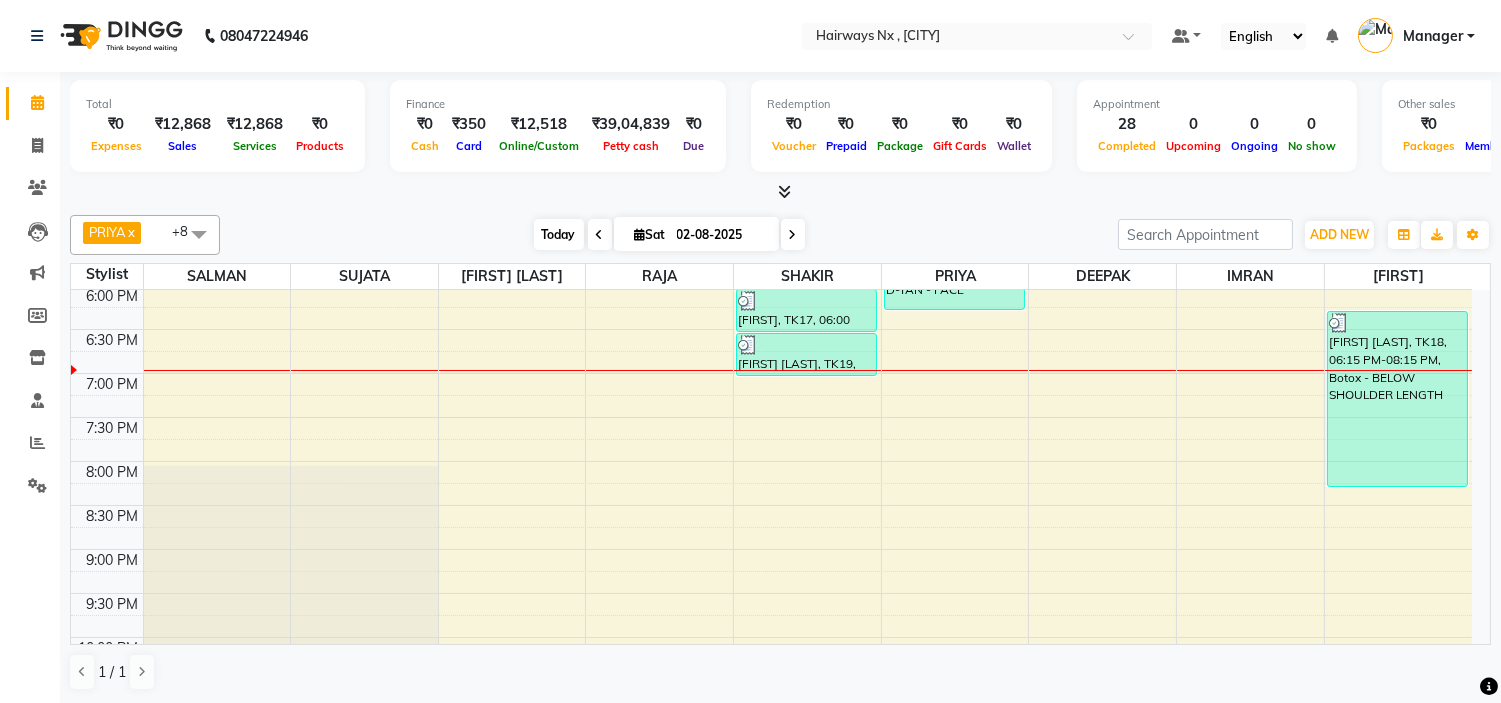 click on "Today" at bounding box center (559, 234) 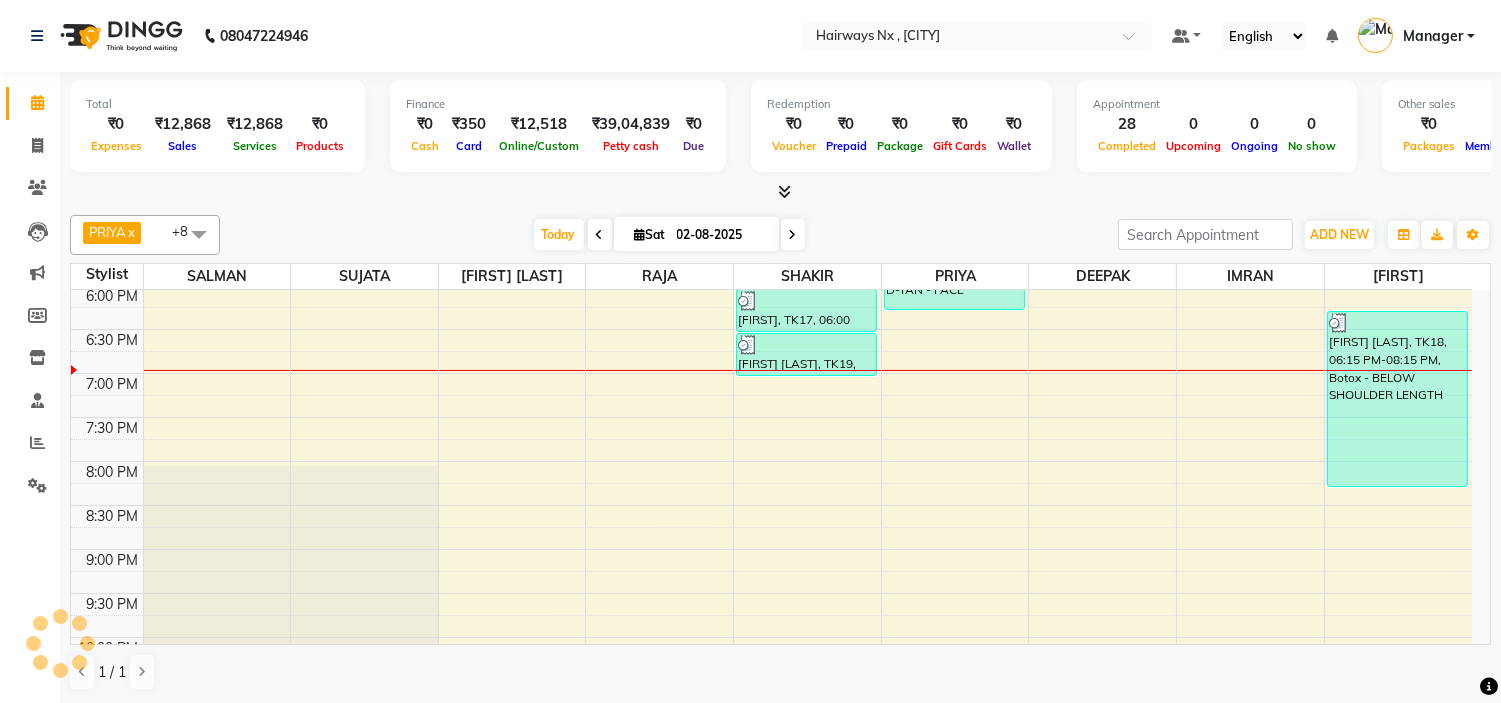 scroll, scrollTop: 796, scrollLeft: 0, axis: vertical 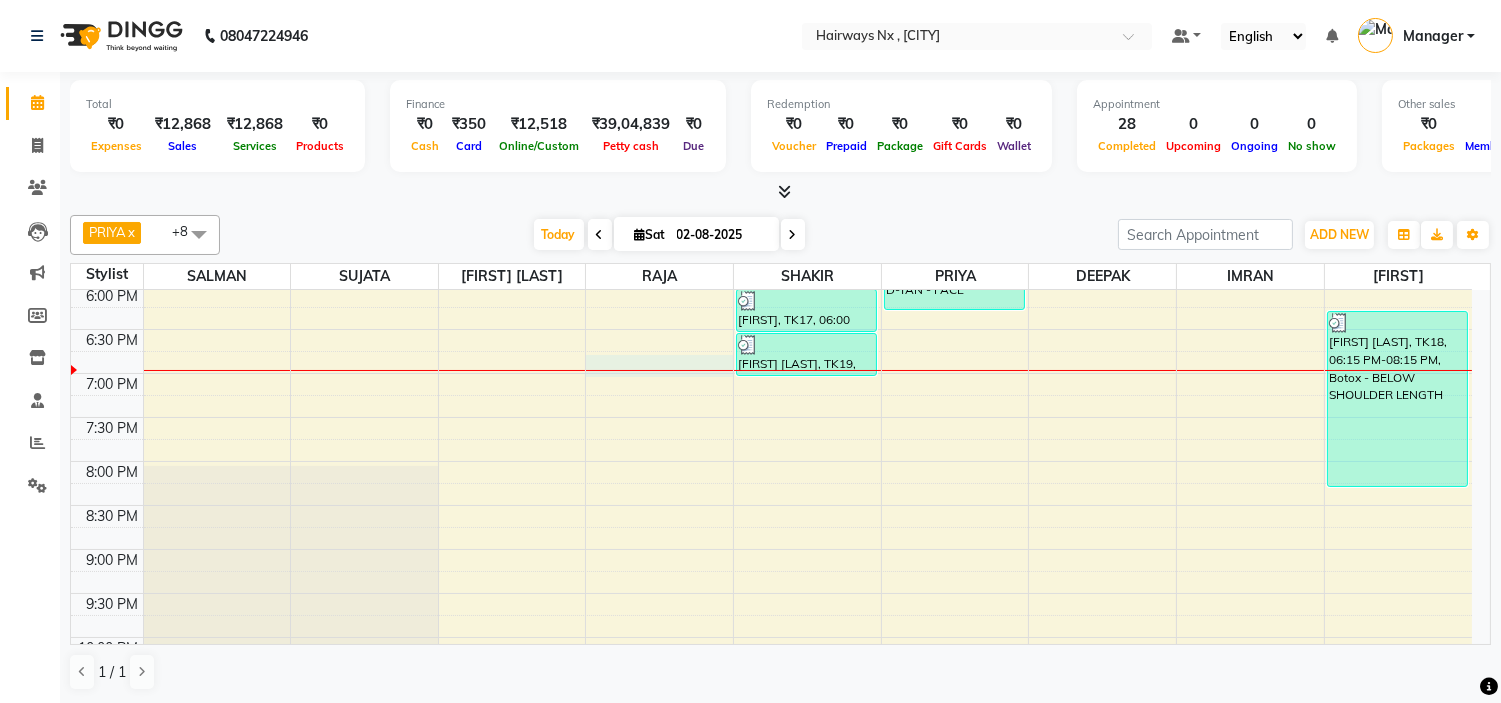 click on "9:00 AM 9:30 AM 10:00 AM 10:30 AM 11:00 AM 11:30 AM 12:00 PM 12:30 PM 1:00 PM 1:30 PM 2:00 PM 2:30 PM 3:00 PM 3:30 PM 4:00 PM 4:30 PM 5:00 PM 5:30 PM 6:00 PM 6:30 PM 7:00 PM 7:30 PM 8:00 PM 8:30 PM 9:00 PM 9:30 PM 10:00 PM 10:30 PM     [FIRSTNAME], TK01, [TIME]-[TIME], Peel Off Wax - EAR WAX     [FIRSTNAME] [LASTNAME], TK08, [TIME]-[TIME], Threading - EYEBROW     [FIRSTNAME], TK04, [TIME]-[TIME], MEN HAIR - HAIR CUT WITH SENIOR STYLIST     [FIRSTNAME] [LASTNAME], TK02, [TIME]-[TIME], MEN HAIR - REGULAR SHAVE/TRIM     [FIRSTNAME] [LASTNAME], TK02, [TIME]-[TIME], MEN HAIR - HAIR CUT WITH SENIOR STYLIST     [FIRSTNAME], TK07, [TIME]-[TIME], MEN HAIR - HAIR CUT WITH SENIOR STYLIST     [FIRSTNAME], TK07, [TIME]-[TIME], MEN HAIR - REGULAR SHAVE/TRIM     [FIRSTNAME], TK01, [TIME]-[TIME], MEN HAIR - HAIR CUT WITH MASTER STYLIST     [FIRSTNAME], TK03, [TIME]-[TIME], MEN HAIR - HAIR CUT WITH MASTER STYLIST     [FIRSTNAME], TK03, [TIME]-[TIME], MEN HAIR - REGULAR SHAVE/TRIM             [FIRSTNAME], TK12, [TIME]-[TIME], MEN HAIR - REGULAR SHAVE/TRIM" at bounding box center (771, 109) 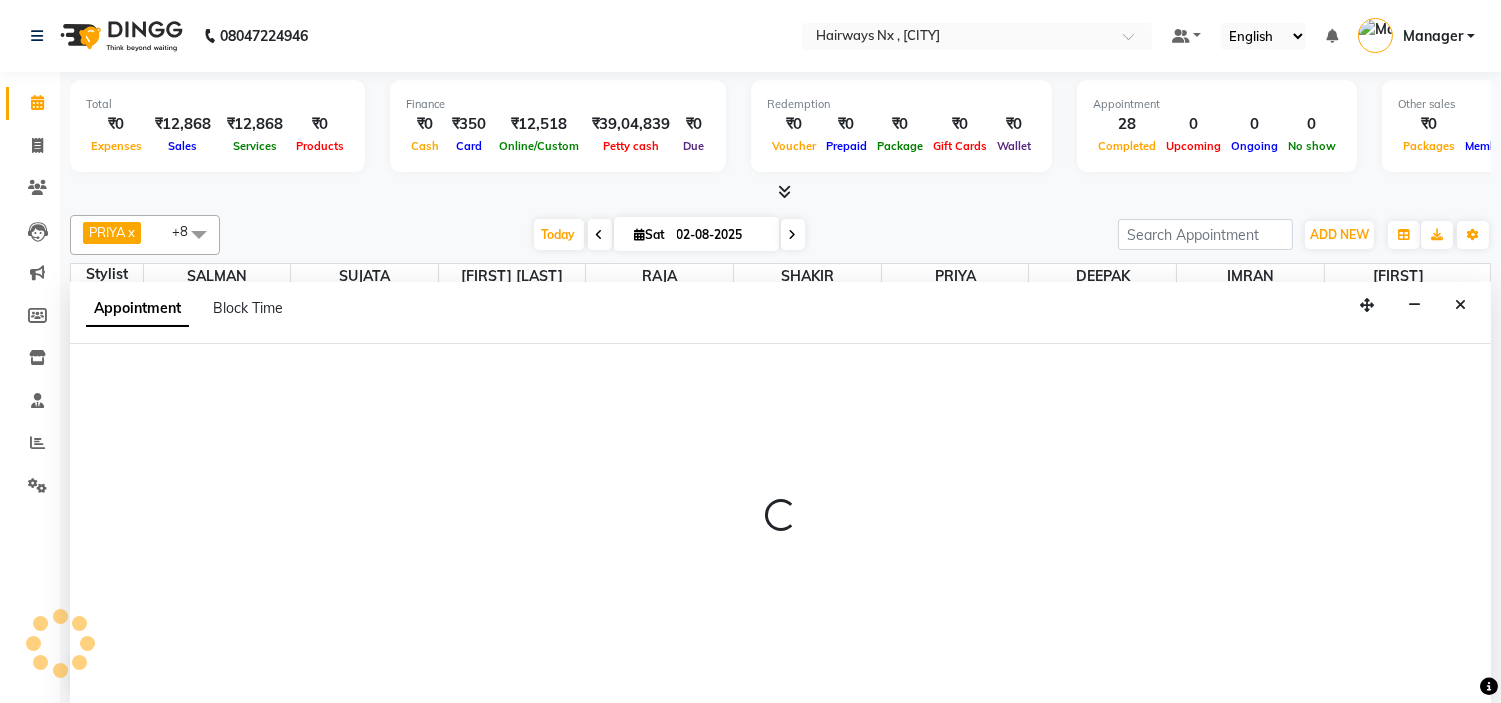 scroll, scrollTop: 1, scrollLeft: 0, axis: vertical 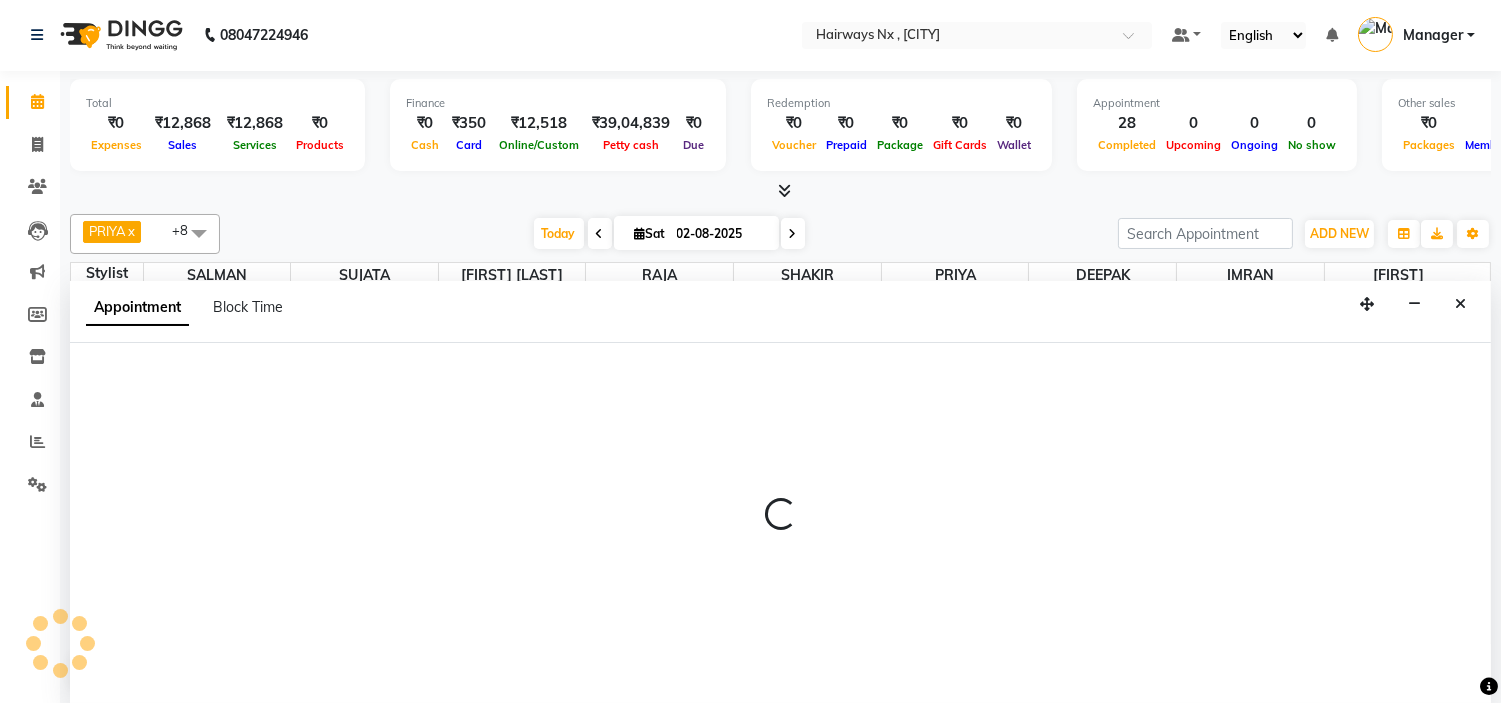 select on "66431" 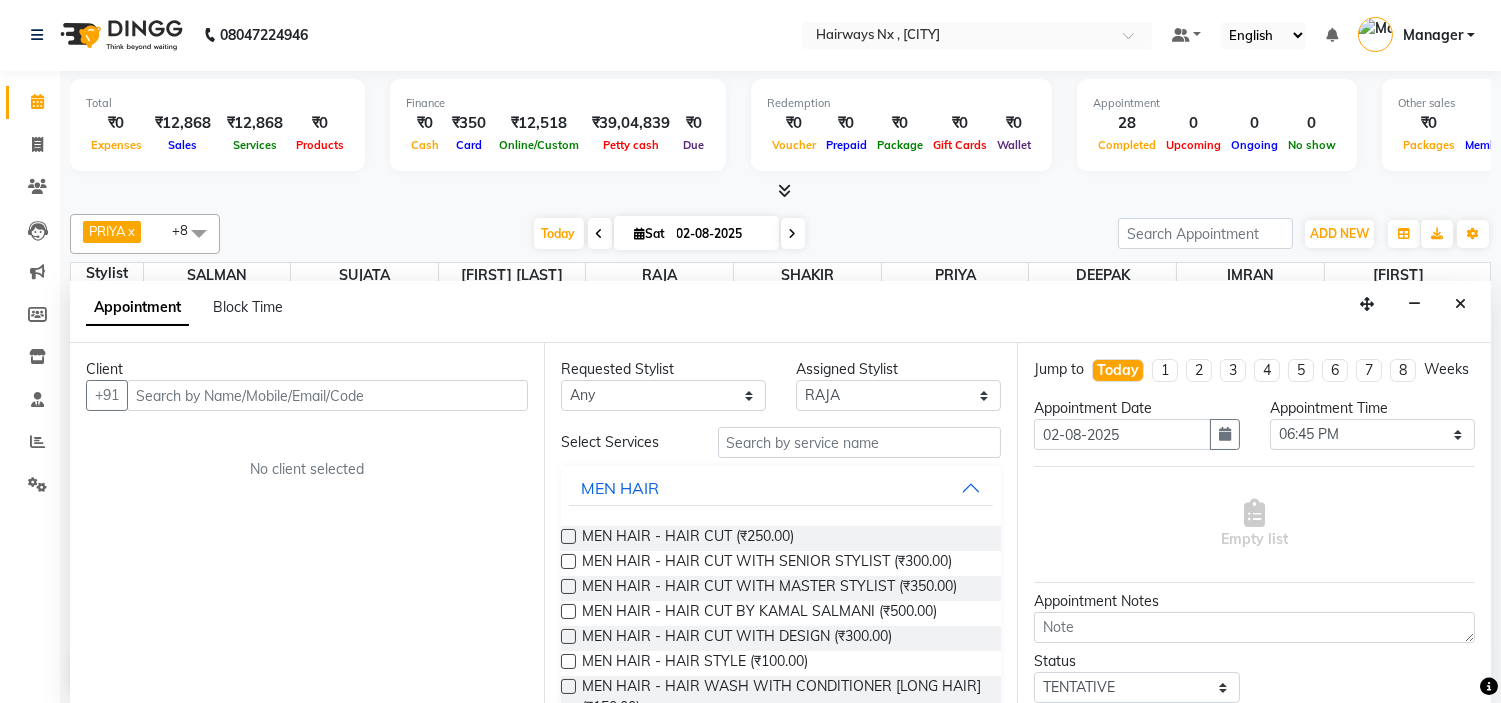 click at bounding box center [327, 395] 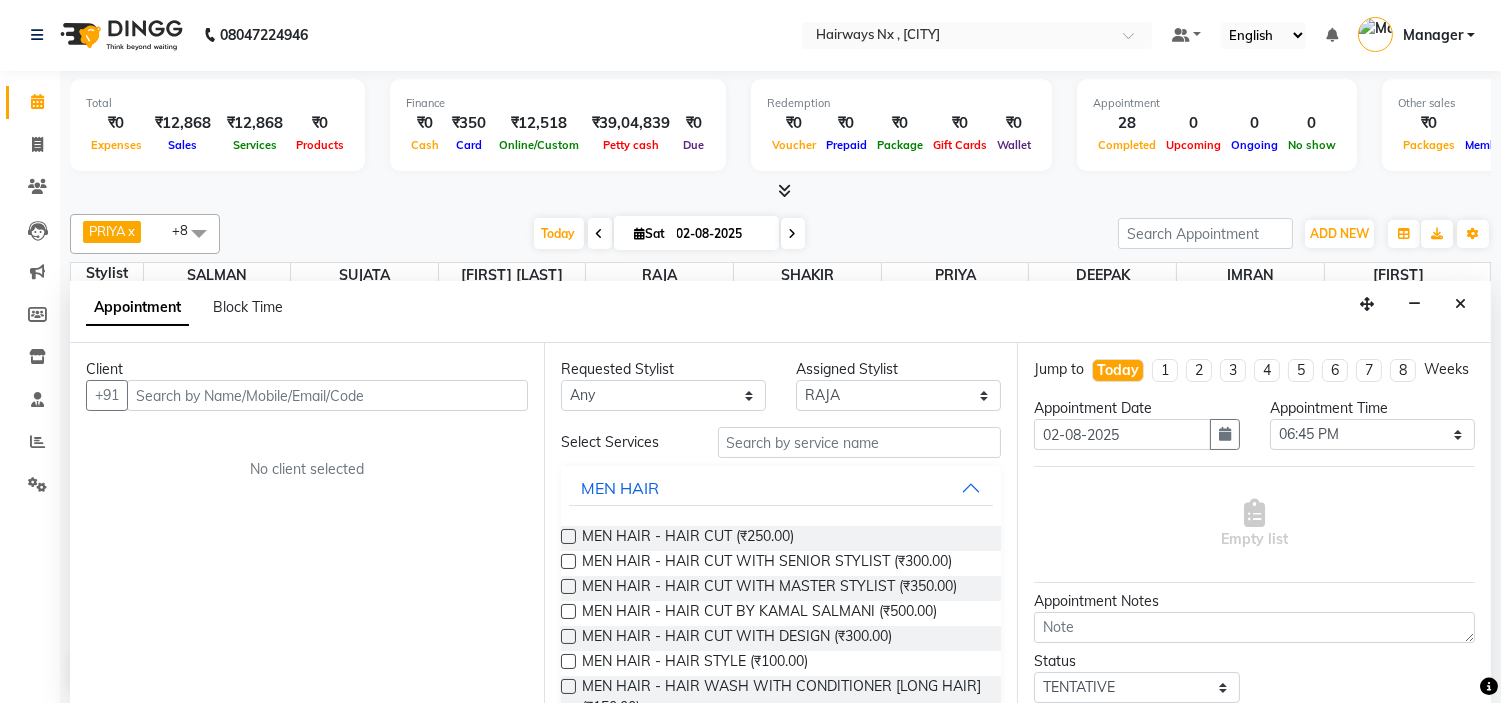 click on "Client +91  No client selected" at bounding box center (307, 523) 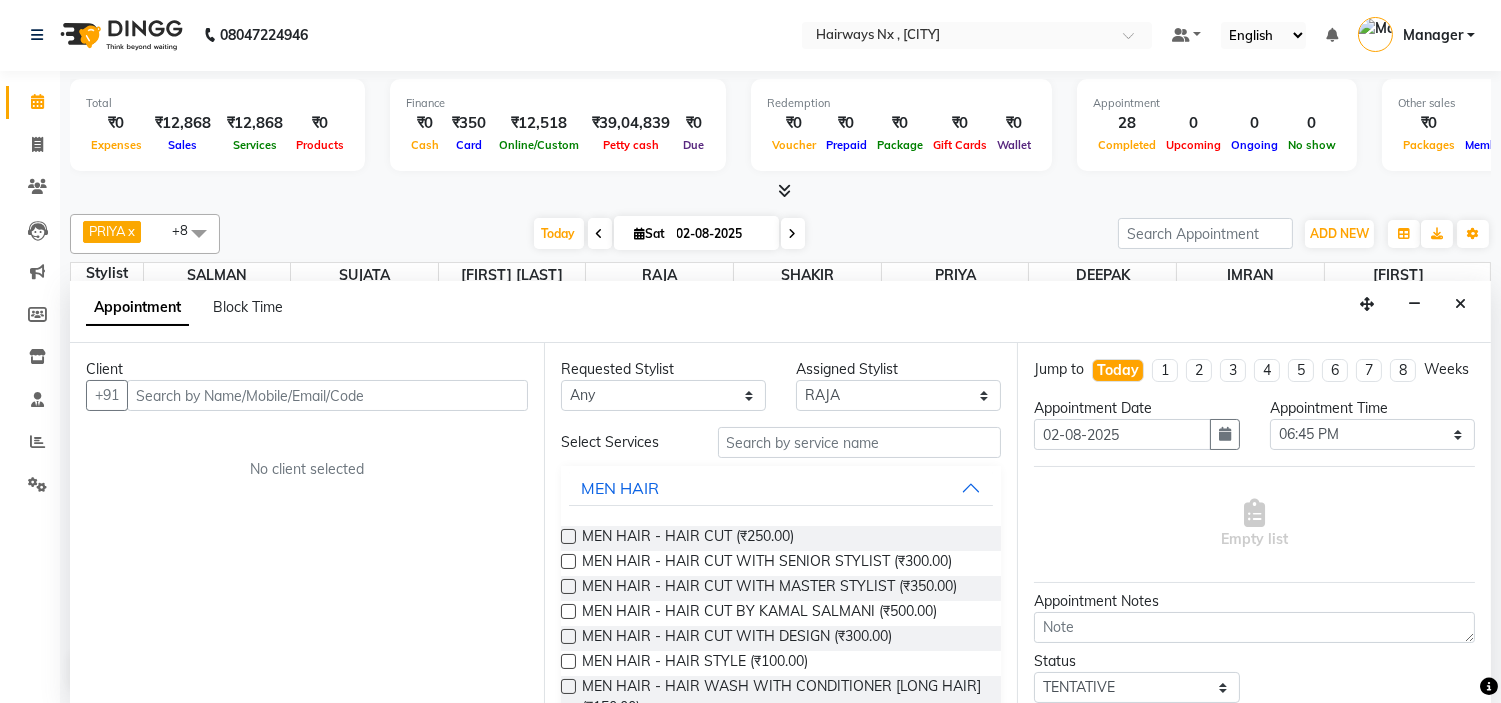 click at bounding box center (199, 233) 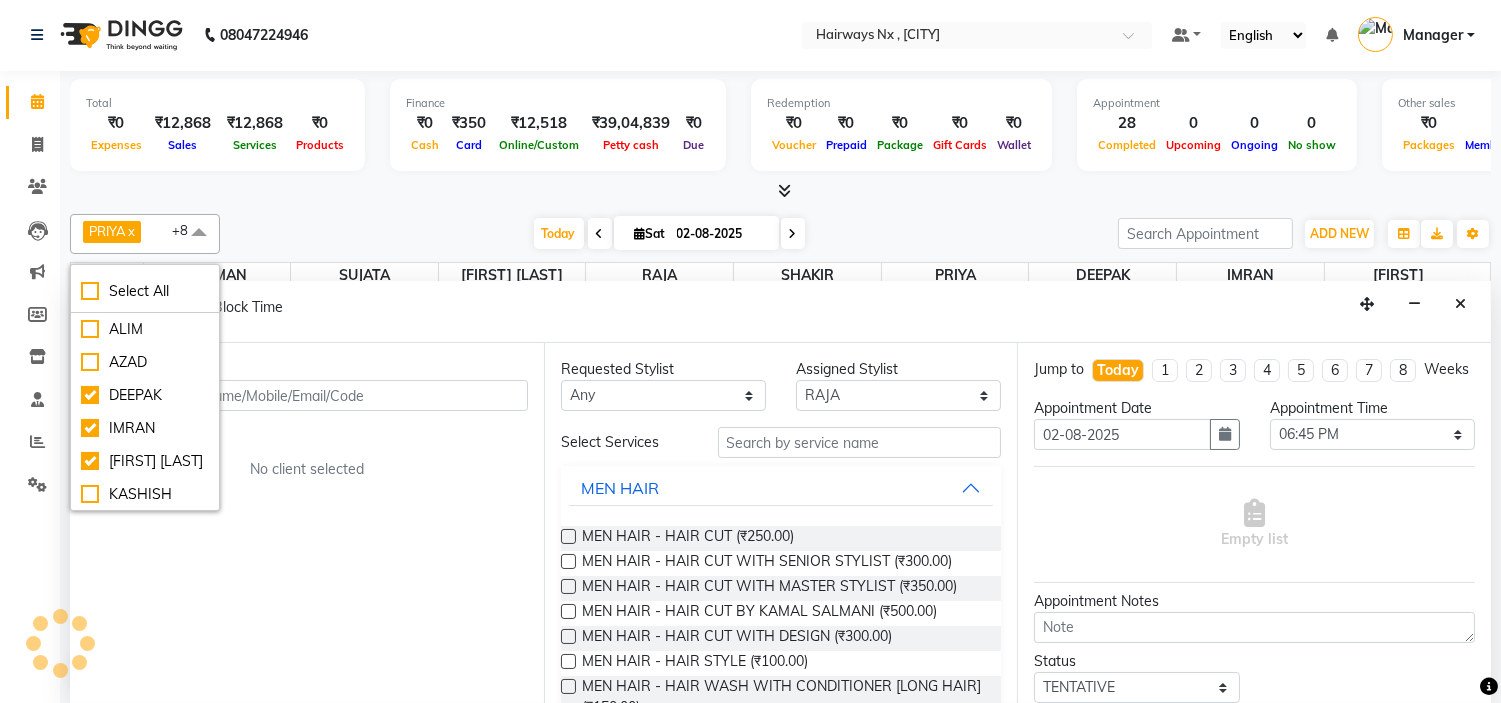 click at bounding box center [199, 233] 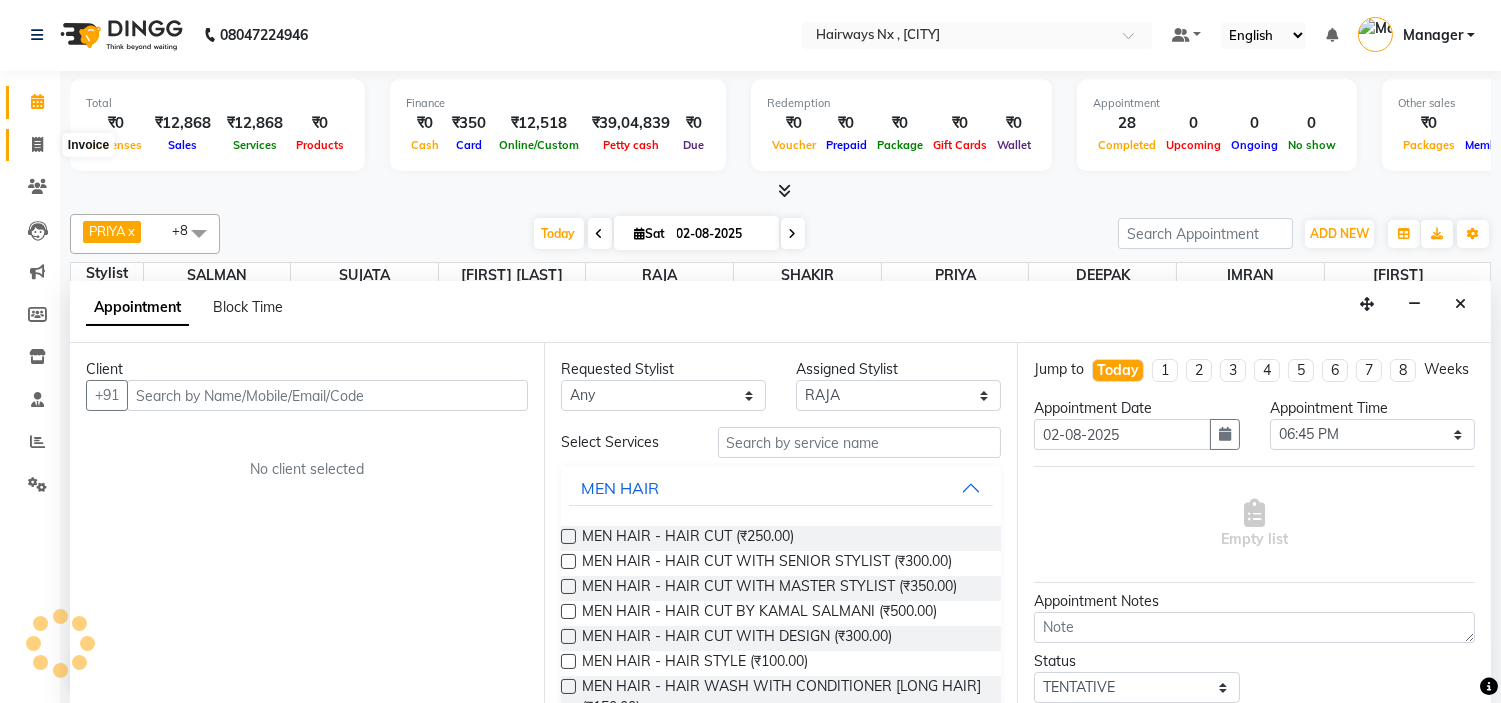 click 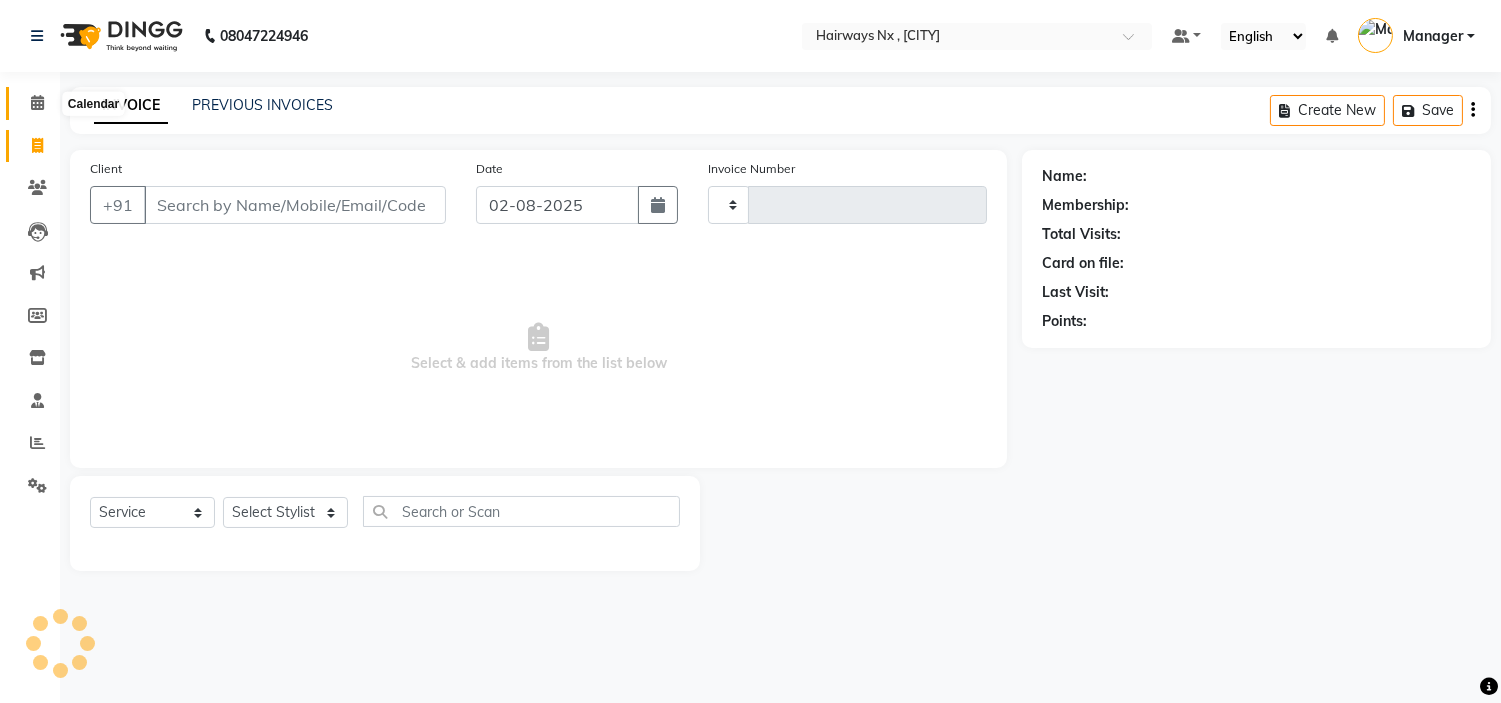 click 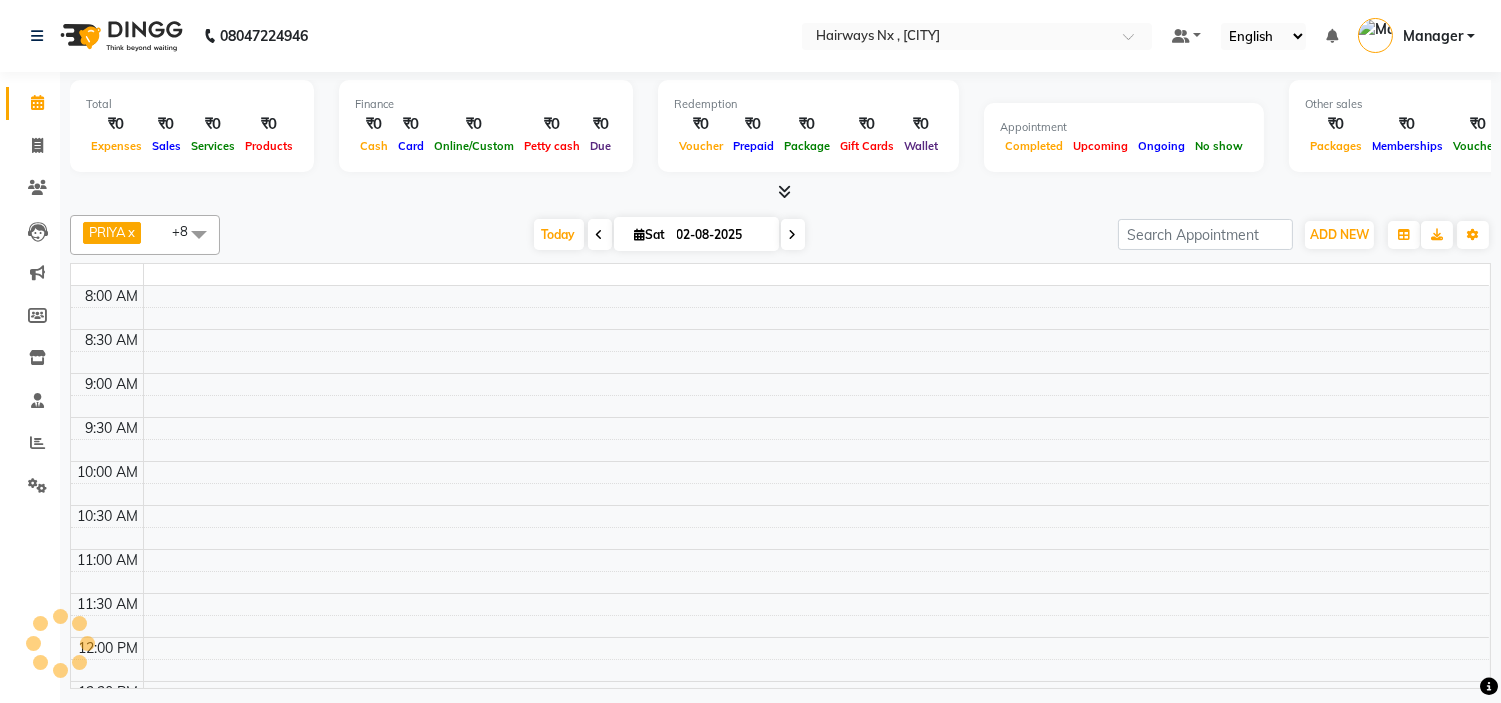 scroll, scrollTop: 0, scrollLeft: 0, axis: both 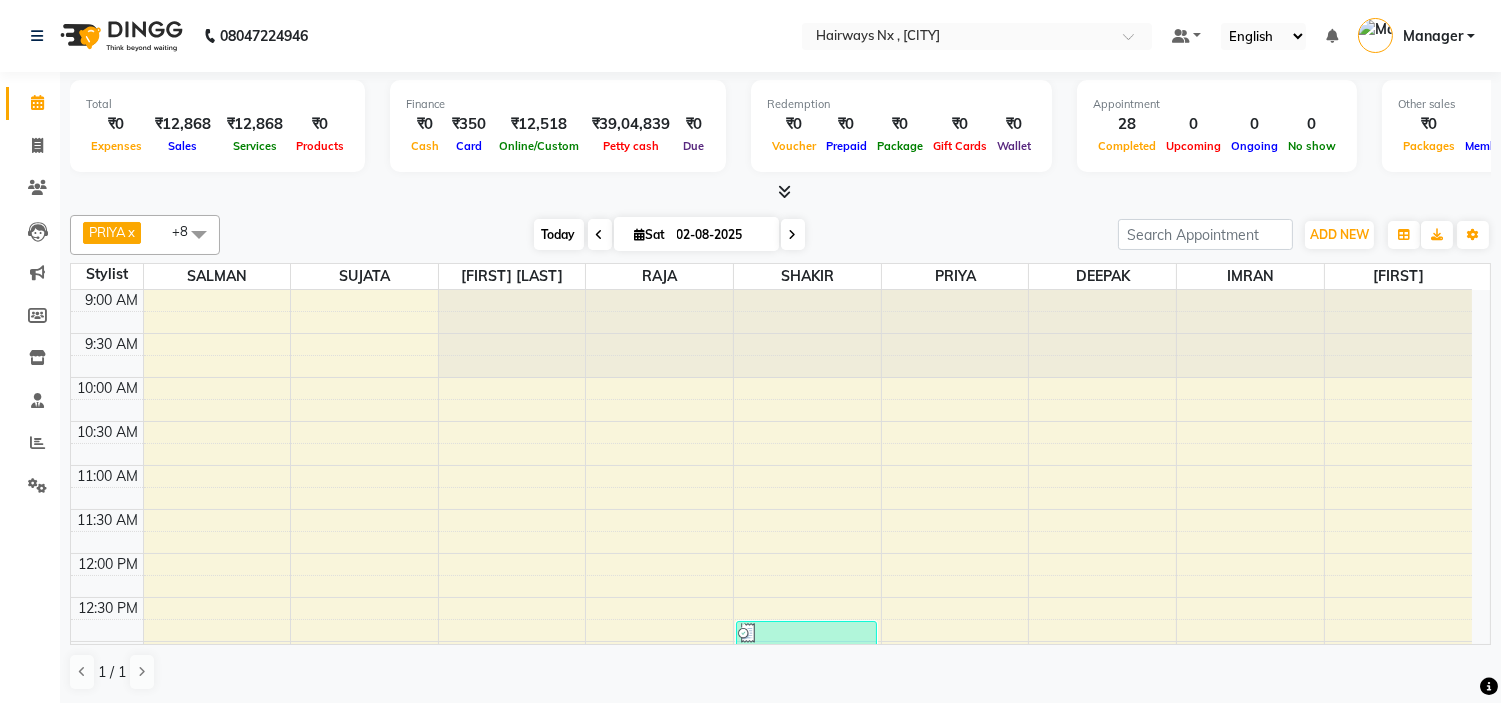 click on "Today" at bounding box center [559, 234] 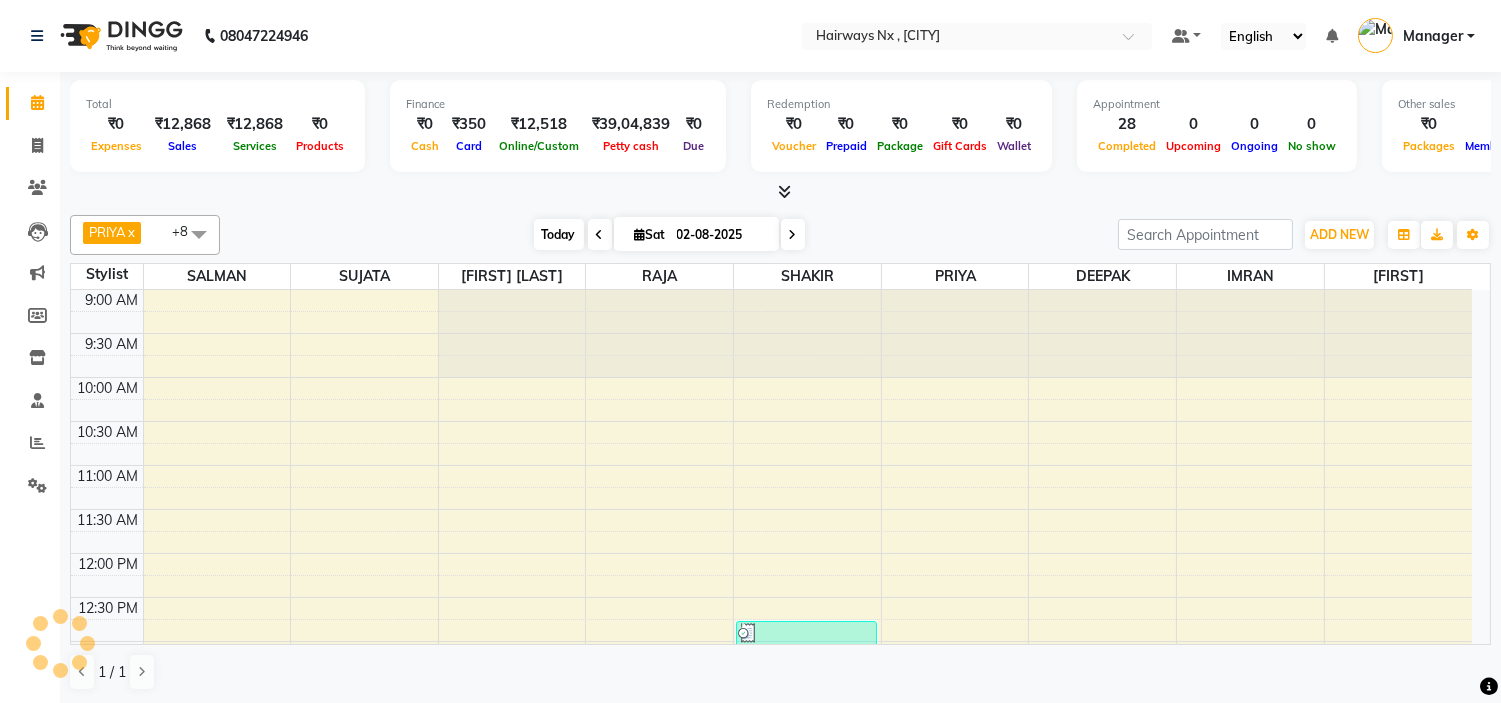 scroll, scrollTop: 882, scrollLeft: 0, axis: vertical 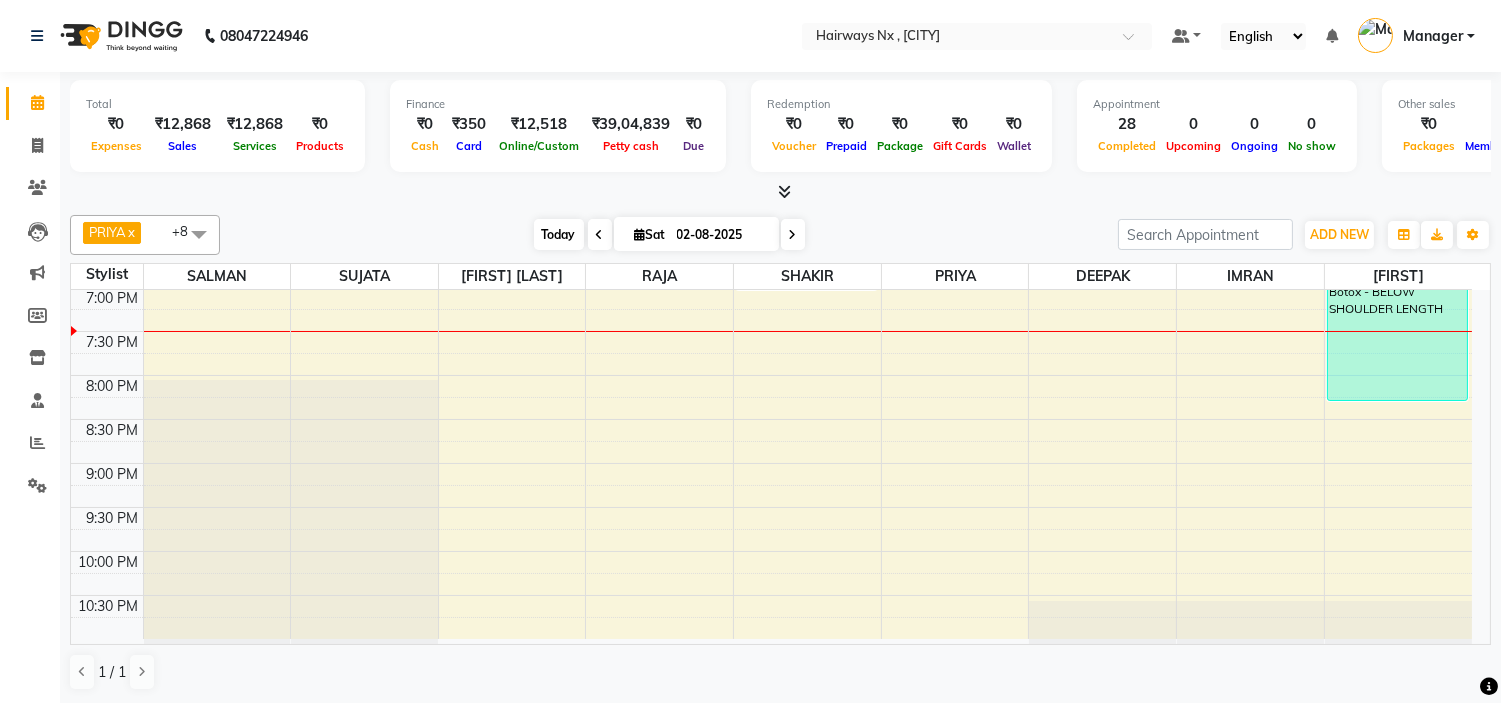 click on "Today" at bounding box center [559, 234] 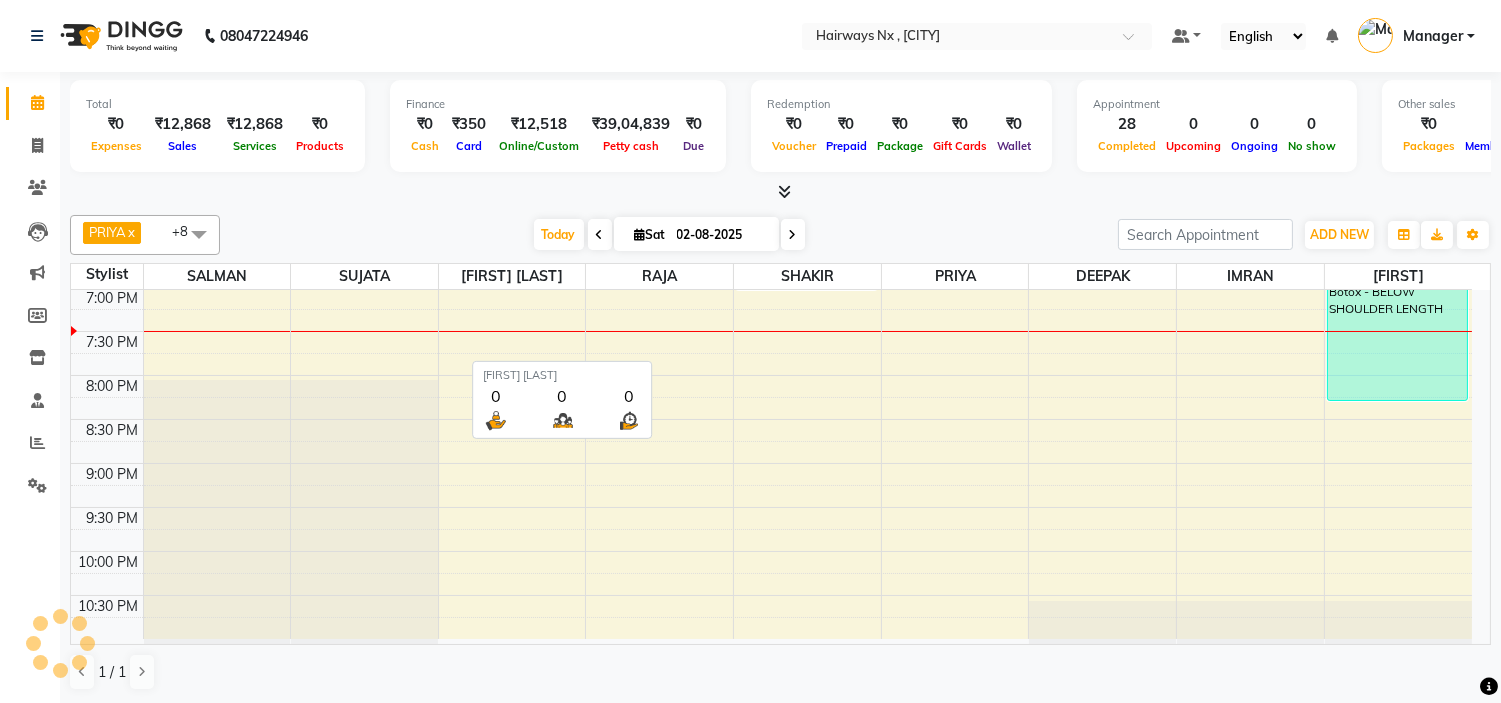 scroll, scrollTop: 882, scrollLeft: 0, axis: vertical 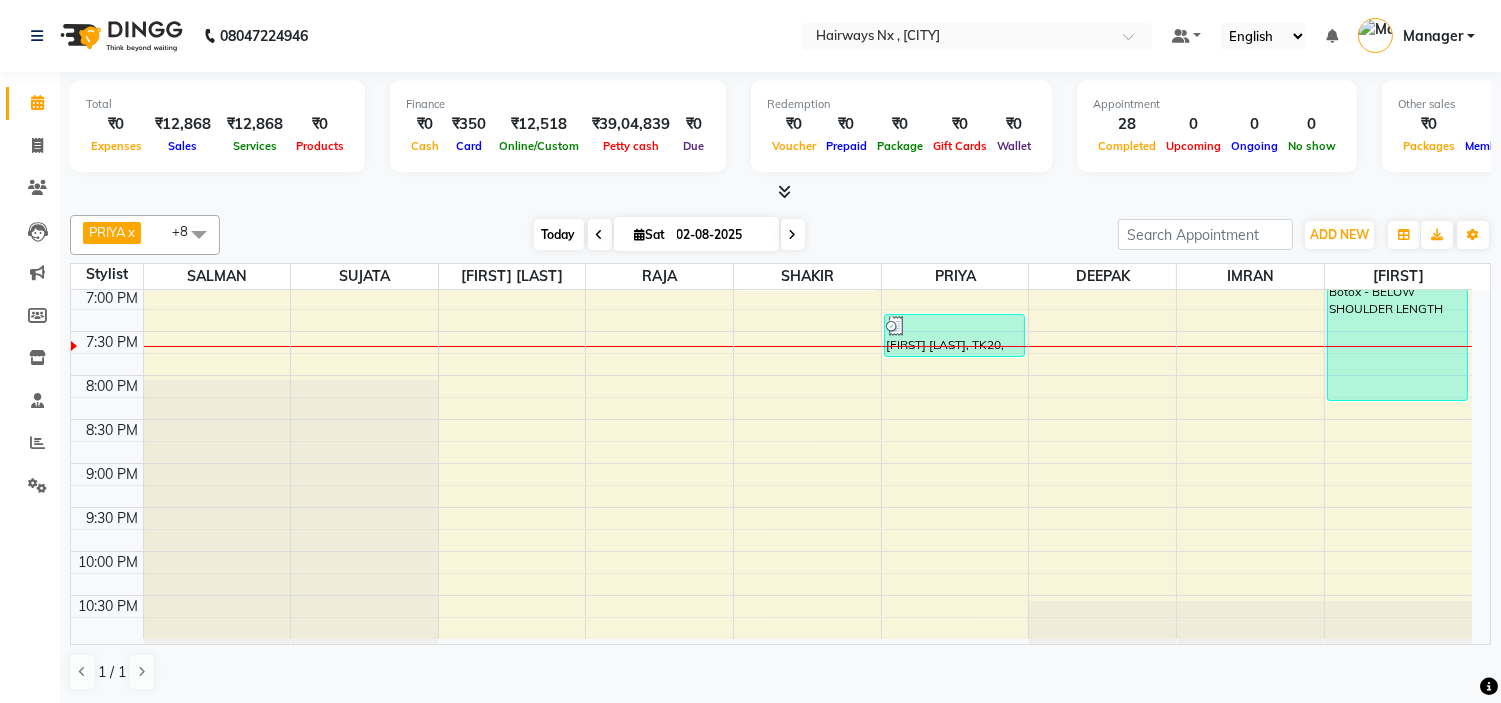click on "Today" at bounding box center (559, 234) 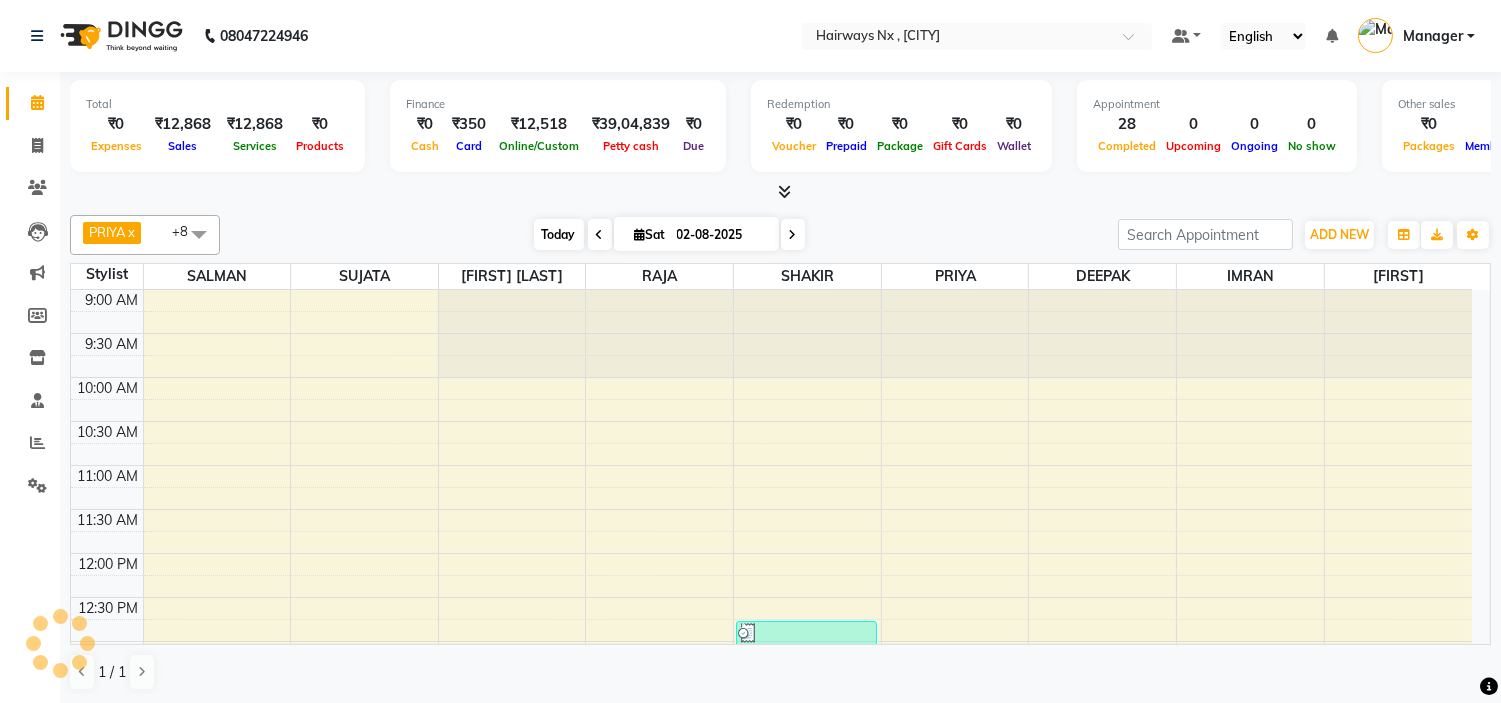scroll, scrollTop: 882, scrollLeft: 0, axis: vertical 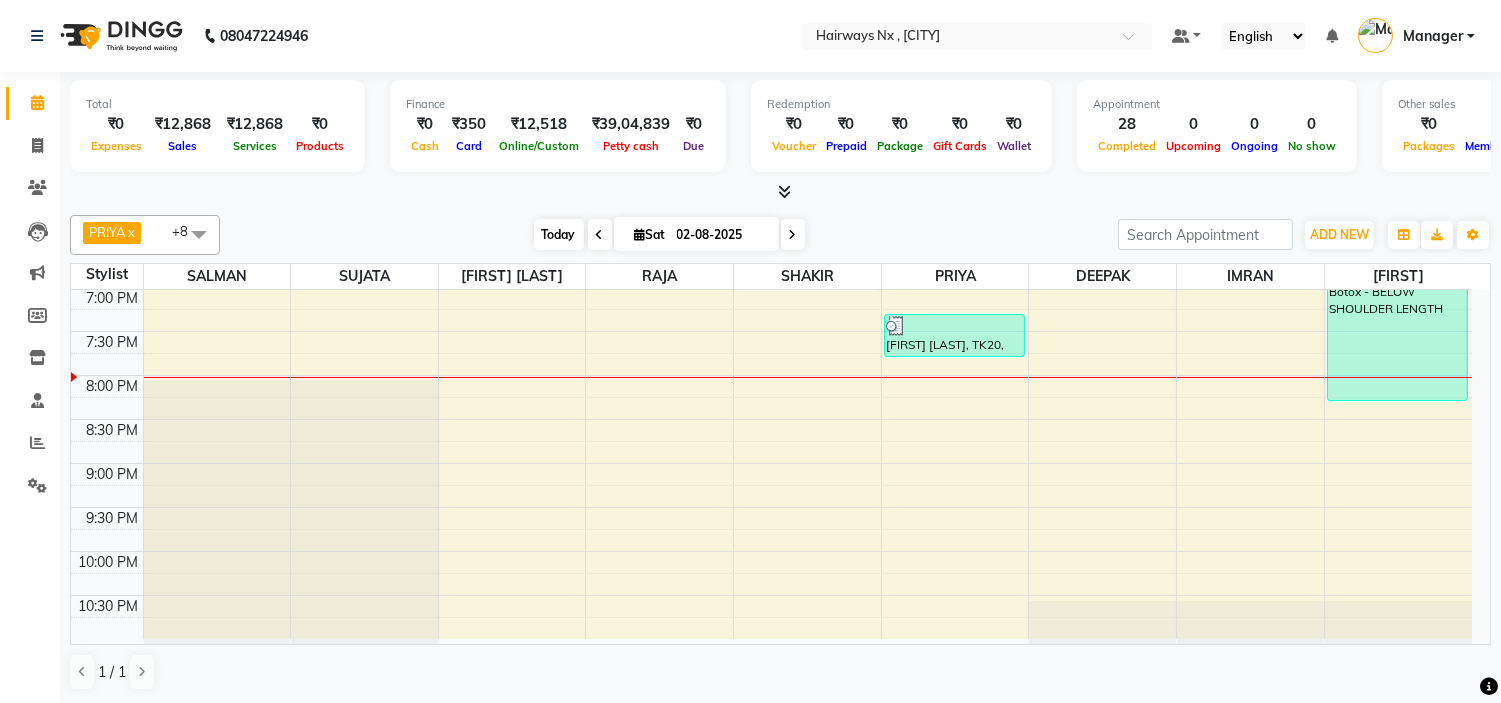 click on "Today" at bounding box center [559, 234] 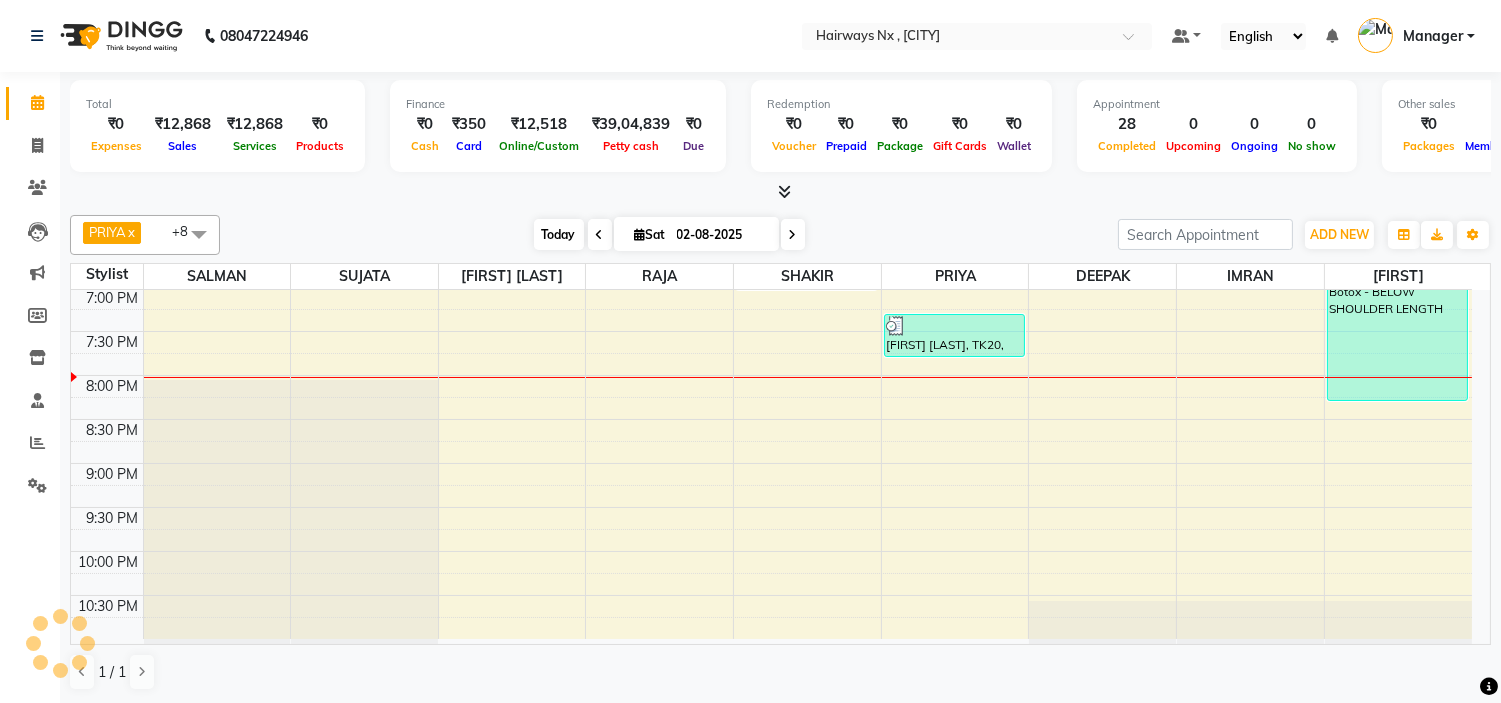 scroll, scrollTop: 882, scrollLeft: 0, axis: vertical 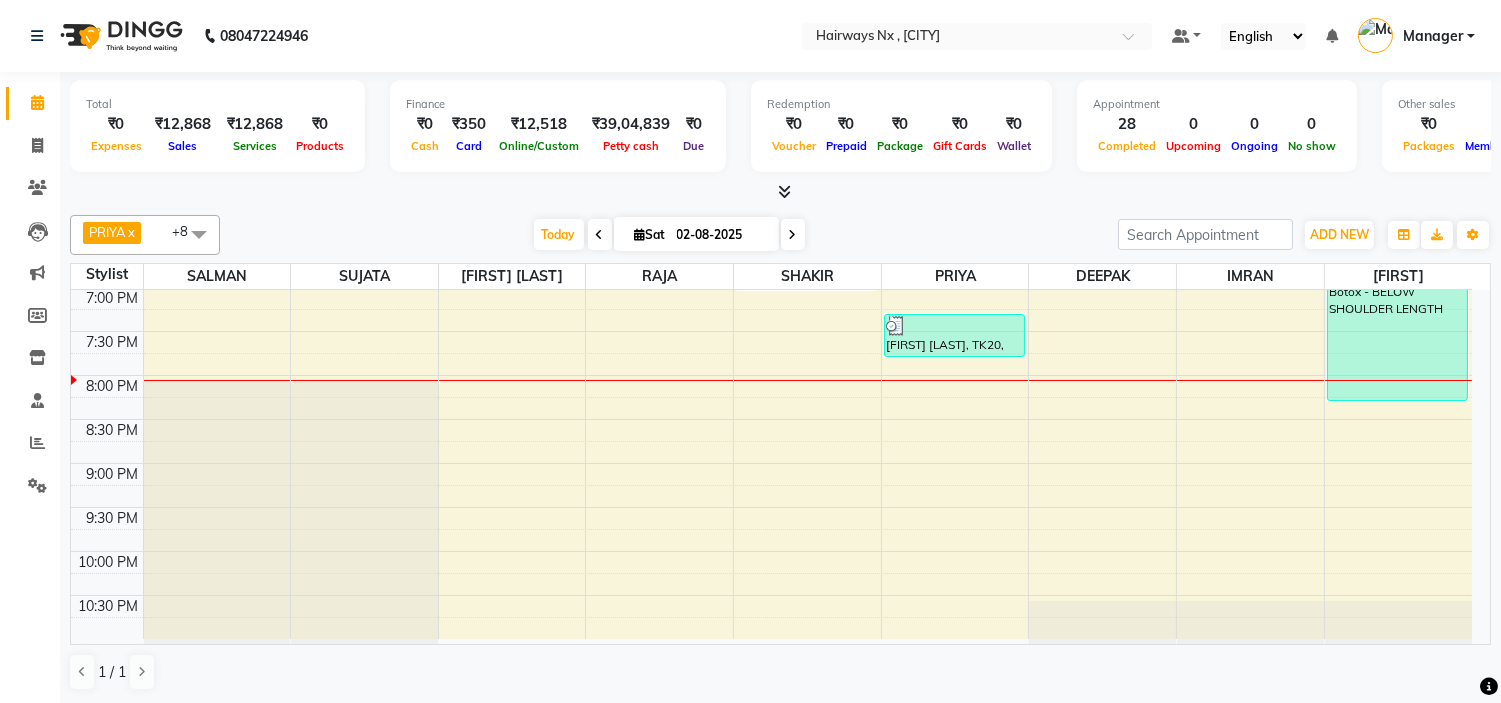 click on "With [FIRSTNAME] x [FIRSTNAME]  x [FIRSTNAME]  x [FIRSTNAME]  x [FIRSTNAME]  x [FIRSTNAME]  x [FIRSTNAME]  x [FIRSTNAME]  x [FIRSTNAME]  x +8 Select All [FIRSTNAME] [FIRSTNAME] [FIRSTNAME] [FIRSTNAME] [FIRSTNAME] Manager [FIRSTNAME] [FIRSTNAME] [FIRSTNAME] [FIRSTNAME]  [FIRSTNAME] [FIRSTNAME]  [FIRSTNAME] [FIRSTNAME] [FIRSTNAME] [FIRSTNAME] [FIRSTNAME] [FIRSTNAME] Toggle Dropdown Add Appointment Add Invoice Add Expense Add Attendance Add Client Toggle Dropdown Add Appointment Add Invoice Add Expense Add Attendance Add Client ADD NEW Toggle Dropdown Add Appointment Add Invoice Add Expense Add Attendance Add Client [FIRSTNAME]  x [FIRSTNAME]  x [FIRSTNAME]  x [FIRSTNAME]  x [FIRSTNAME]  x [FIRSTNAME]  x [FIRSTNAME]  x [FIRSTNAME]  x [FIRSTNAME]  x +8 Select All [FIRSTNAME] [FIRSTNAME] [FIRSTNAME] [FIRSTNAME] [FIRSTNAME] Manager [FIRSTNAME] [FIRSTNAME] [FIRSTNAME] [FIRSTNAME]  [FIRSTNAME] [FIRSTNAME]  [FIRSTNAME] [FIRSTNAME] [FIRSTNAME] [FIRSTNAME] [FIRSTNAME] [FIRSTNAME] Group By  Staff View   Room View  View as Vertical  Vertical - Week View  Horizontal  Horizontal - Week View  List  Toggle Dropdown Calendar Settings Manage Tags   Arrange Stylists   Reset Stylists  Full Screen  Show Available Stylist  Appointment Form Zoom 100% 17" at bounding box center (780, 235) 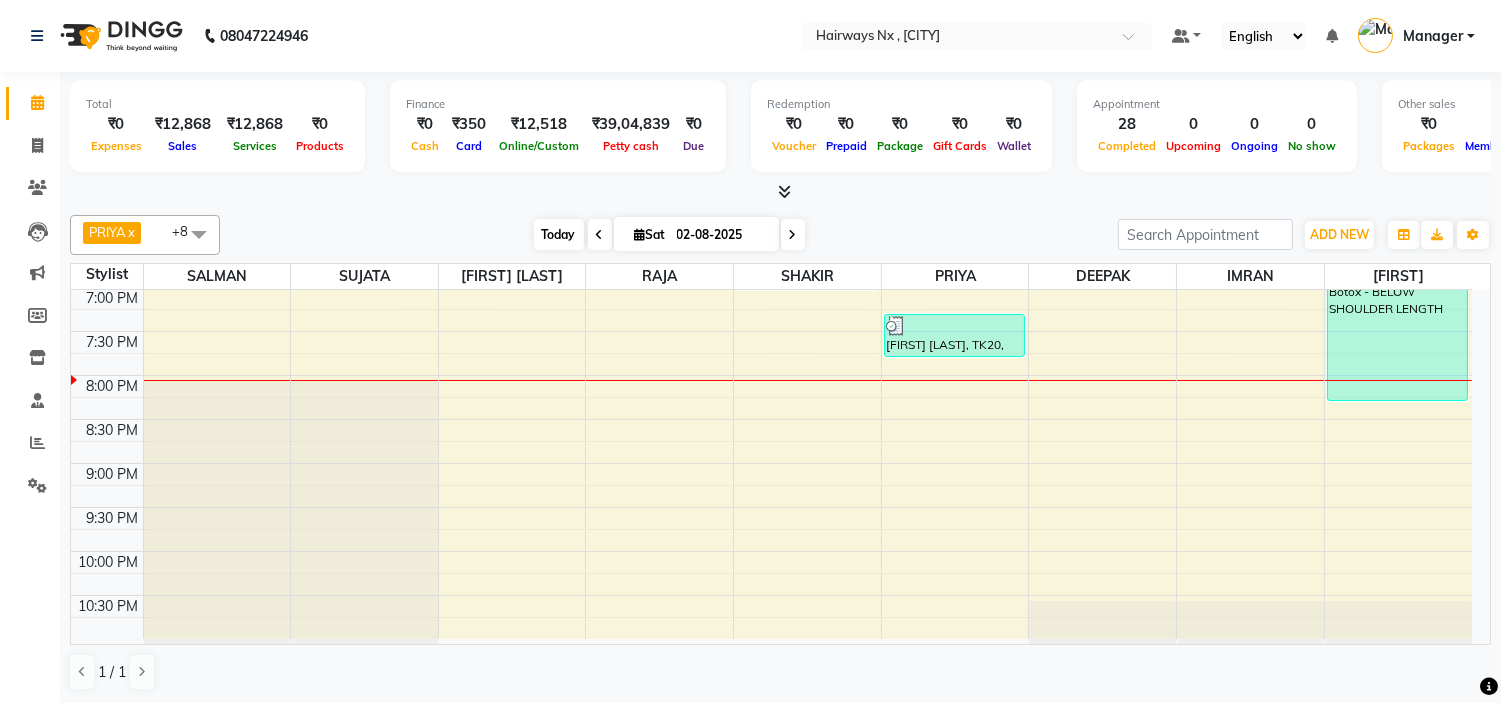 click on "Today" at bounding box center (559, 234) 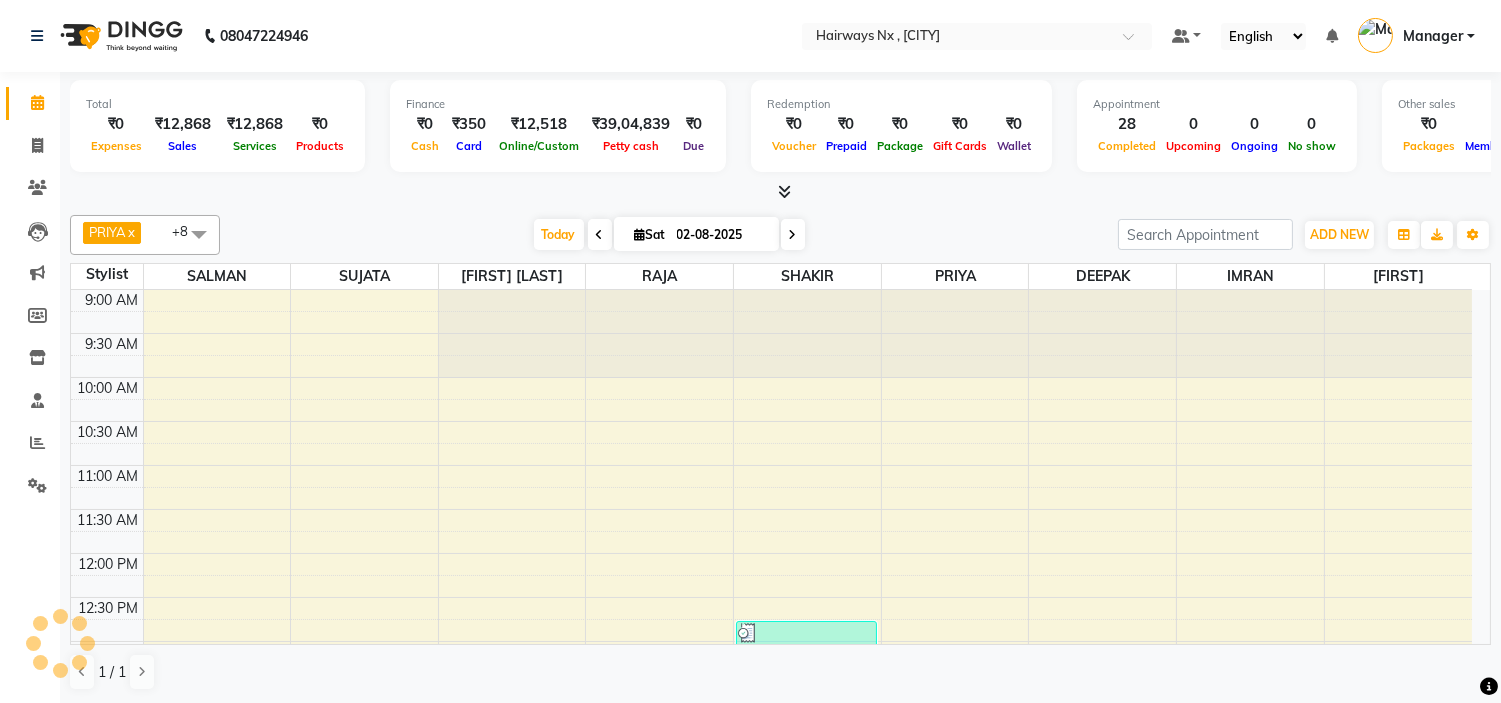 scroll, scrollTop: 882, scrollLeft: 0, axis: vertical 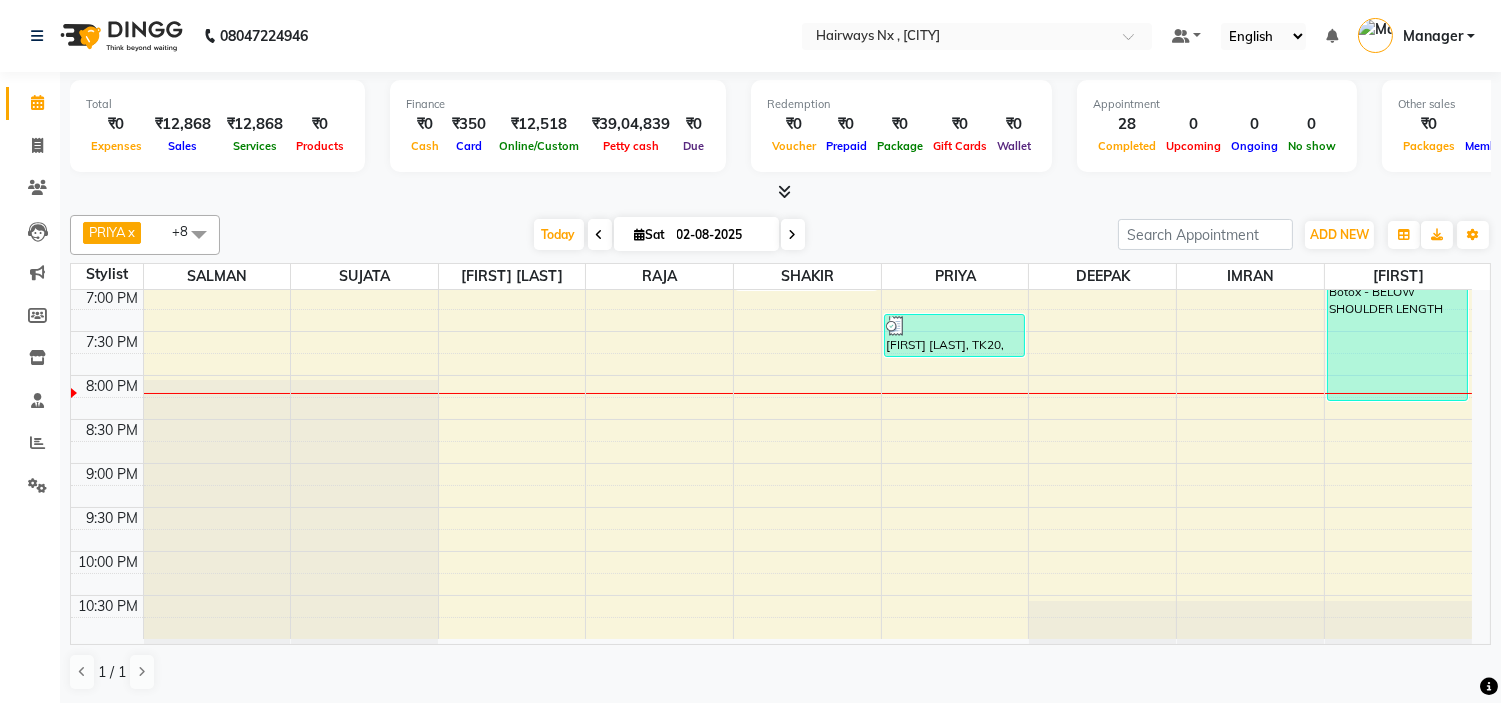 click on "9:00 AM 9:30 AM 10:00 AM 10:30 AM 11:00 AM 11:30 AM 12:00 PM 12:30 PM 1:00 PM 1:30 PM 2:00 PM 2:30 PM 3:00 PM 3:30 PM 4:00 PM 4:30 PM 5:00 PM 5:30 PM 6:00 PM 6:30 PM 7:00 PM 7:30 PM 8:00 PM 8:30 PM 9:00 PM 9:30 PM 10:00 PM 10:30 PM     [FIRSTNAME], TK01, [TIME]-[TIME], Peel Off Wax - EAR WAX     [FIRSTNAME] [LASTNAME], TK08, [TIME]-[TIME], Threading - EYEBROW     [FIRSTNAME], TK04, [TIME]-[TIME], MEN HAIR - HAIR CUT WITH SENIOR STYLIST     [FIRSTNAME] [LASTNAME], TK02, [TIME]-[TIME], MEN HAIR - REGULAR SHAVE/TRIM     [FIRSTNAME] [LASTNAME], TK02, [TIME]-[TIME], MEN HAIR - HAIR CUT WITH SENIOR STYLIST     [FIRSTNAME], TK07, [TIME]-[TIME], MEN HAIR - HAIR CUT WITH SENIOR STYLIST     [FIRSTNAME], TK07, [TIME]-[TIME], MEN HAIR - REGULAR SHAVE/TRIM     [FIRSTNAME], TK01, [TIME]-[TIME], MEN HAIR - HAIR CUT WITH MASTER STYLIST     [FIRSTNAME], TK03, [TIME]-[TIME], MEN HAIR - HAIR CUT WITH MASTER STYLIST     [FIRSTNAME], TK03, [TIME]-[TIME], MEN HAIR - REGULAR SHAVE/TRIM             [FIRSTNAME], TK12, [TIME]-[TIME], MEN HAIR - REGULAR SHAVE/TRIM" at bounding box center [771, 23] 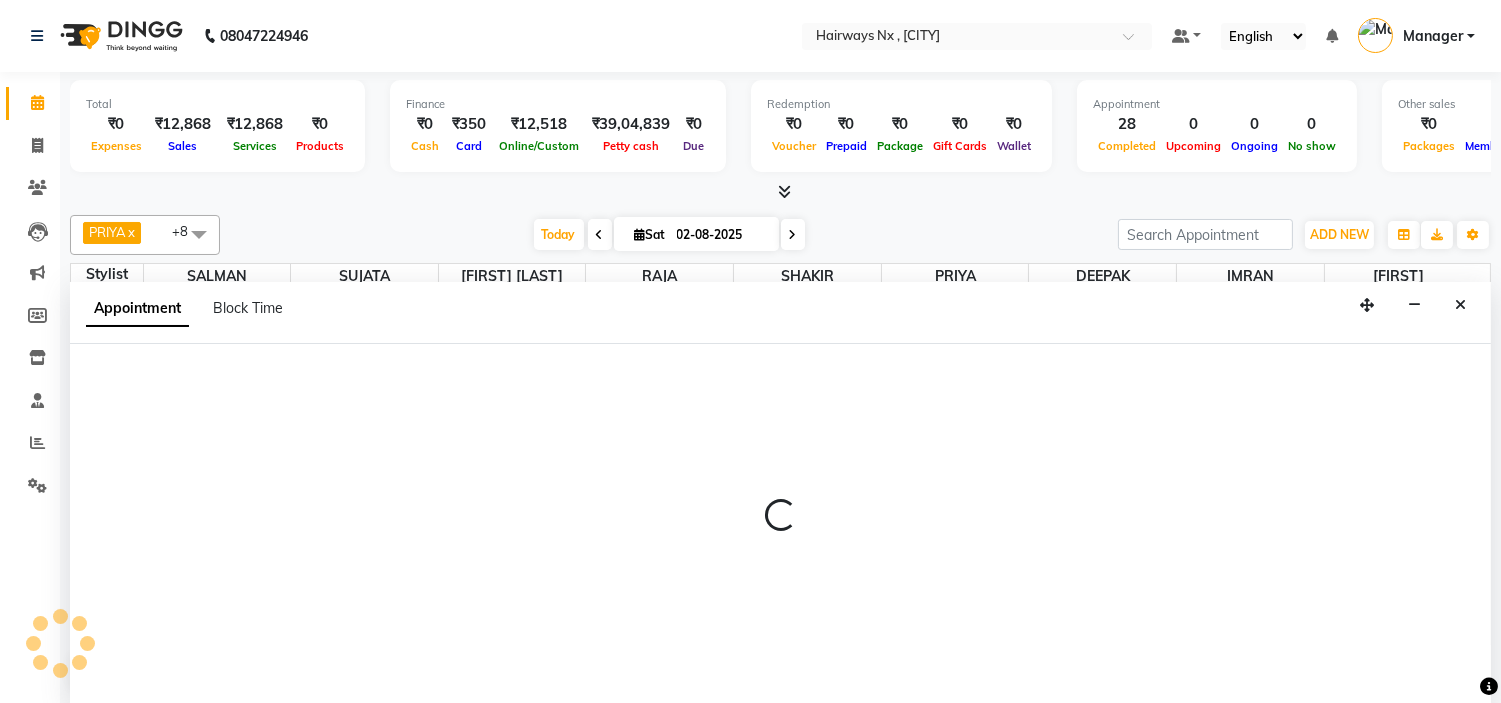 scroll, scrollTop: 1, scrollLeft: 0, axis: vertical 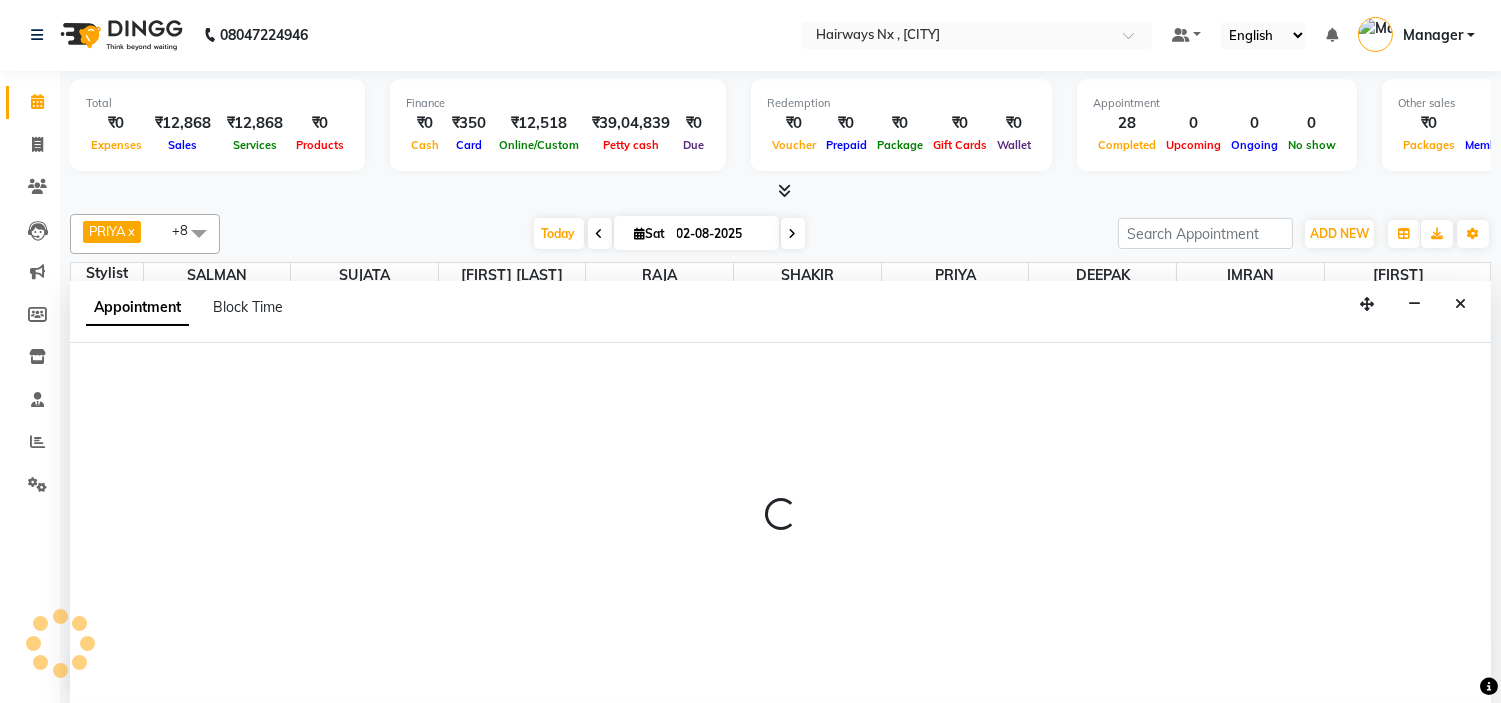 select on "66431" 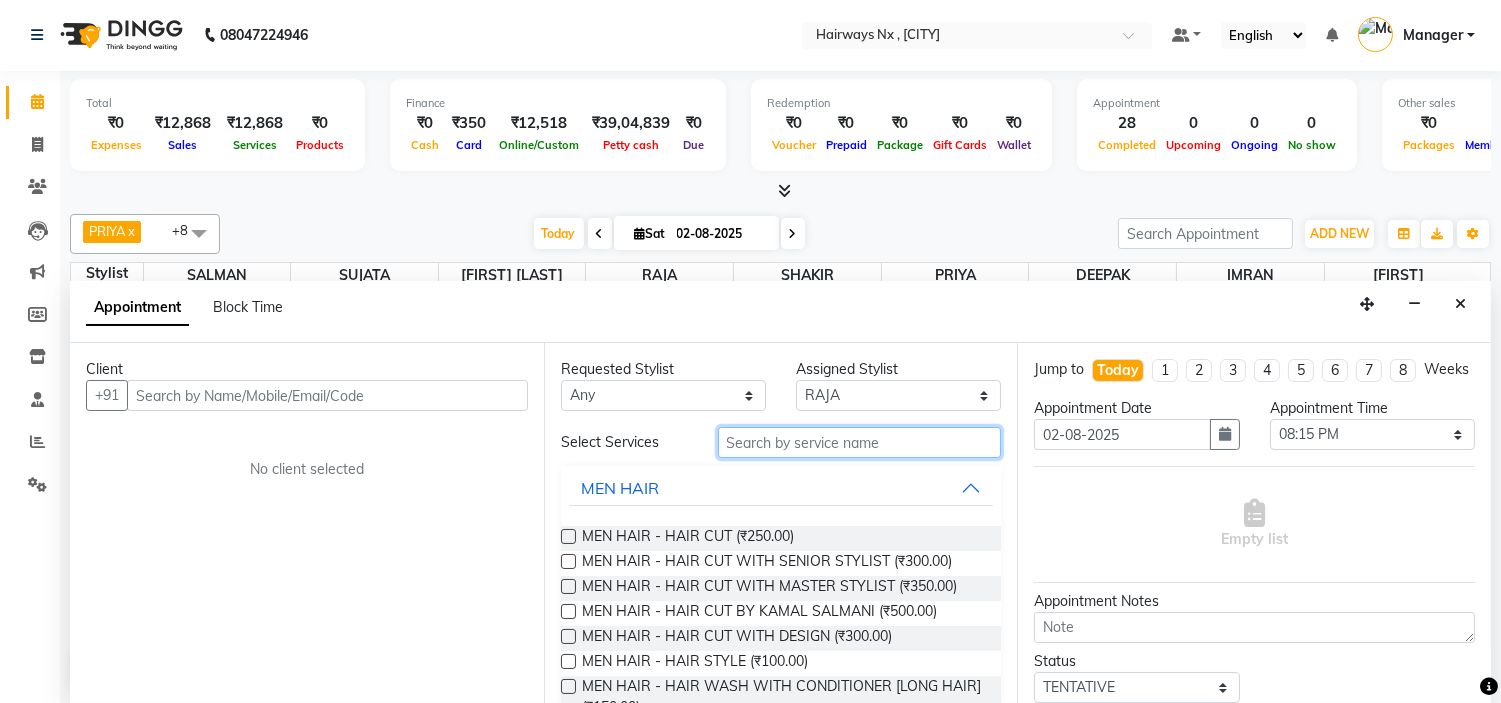 click at bounding box center [860, 442] 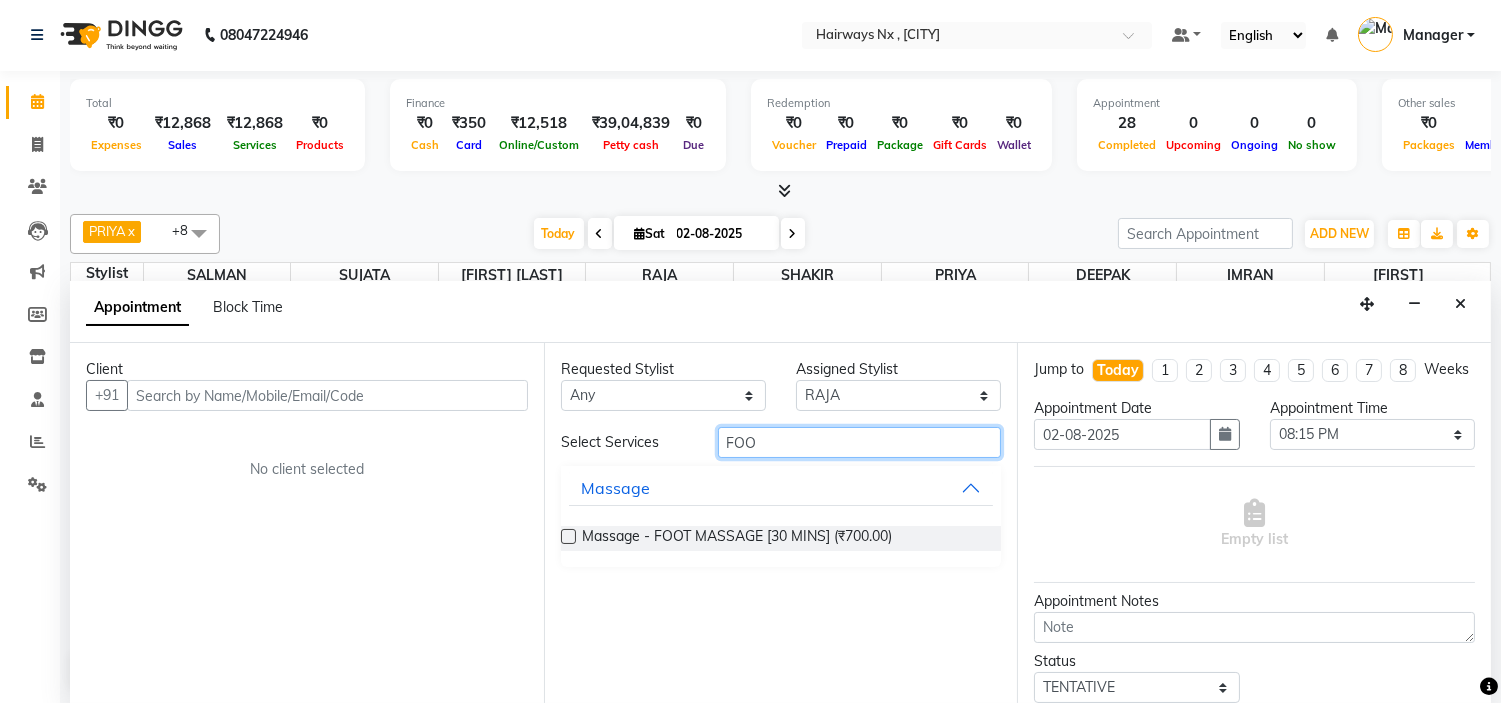 type on "FOO" 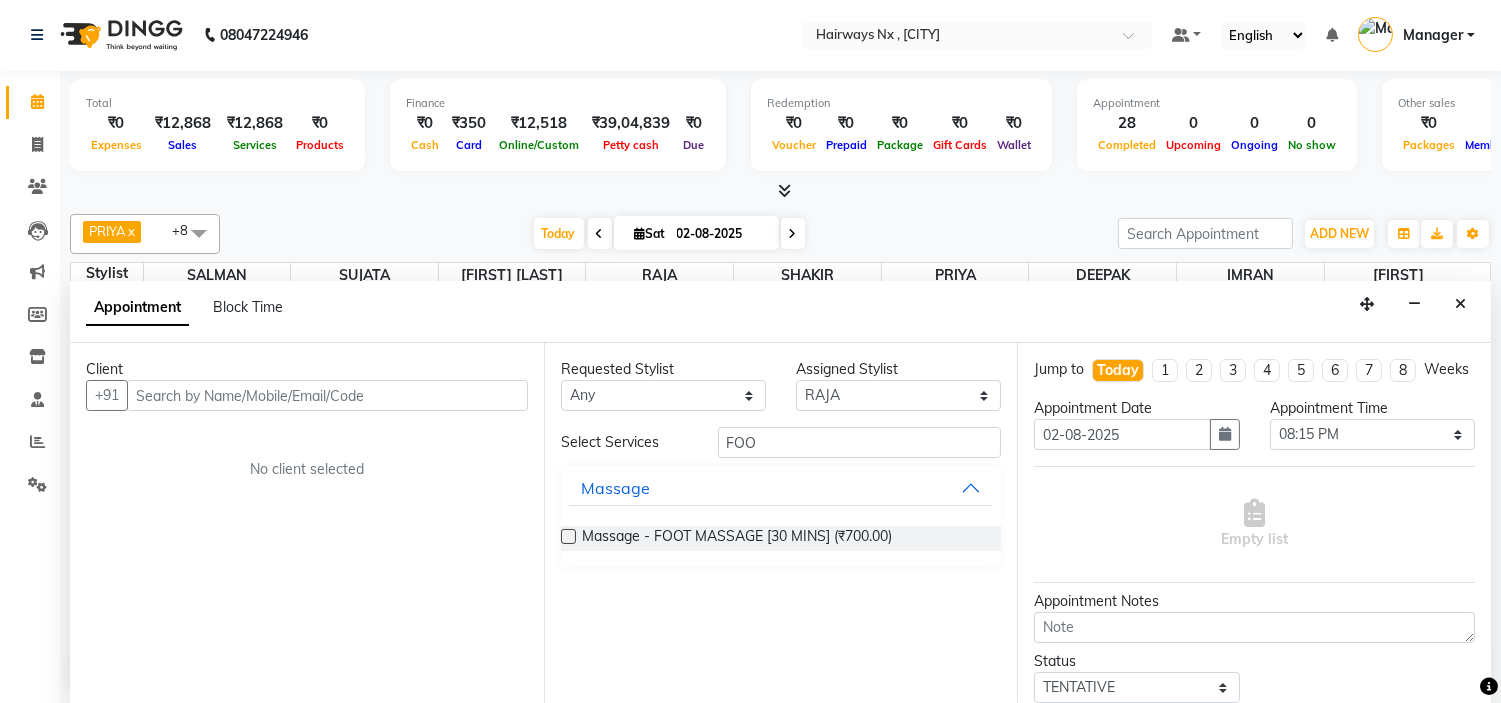 click on "Client +91  No client selected" at bounding box center [307, 523] 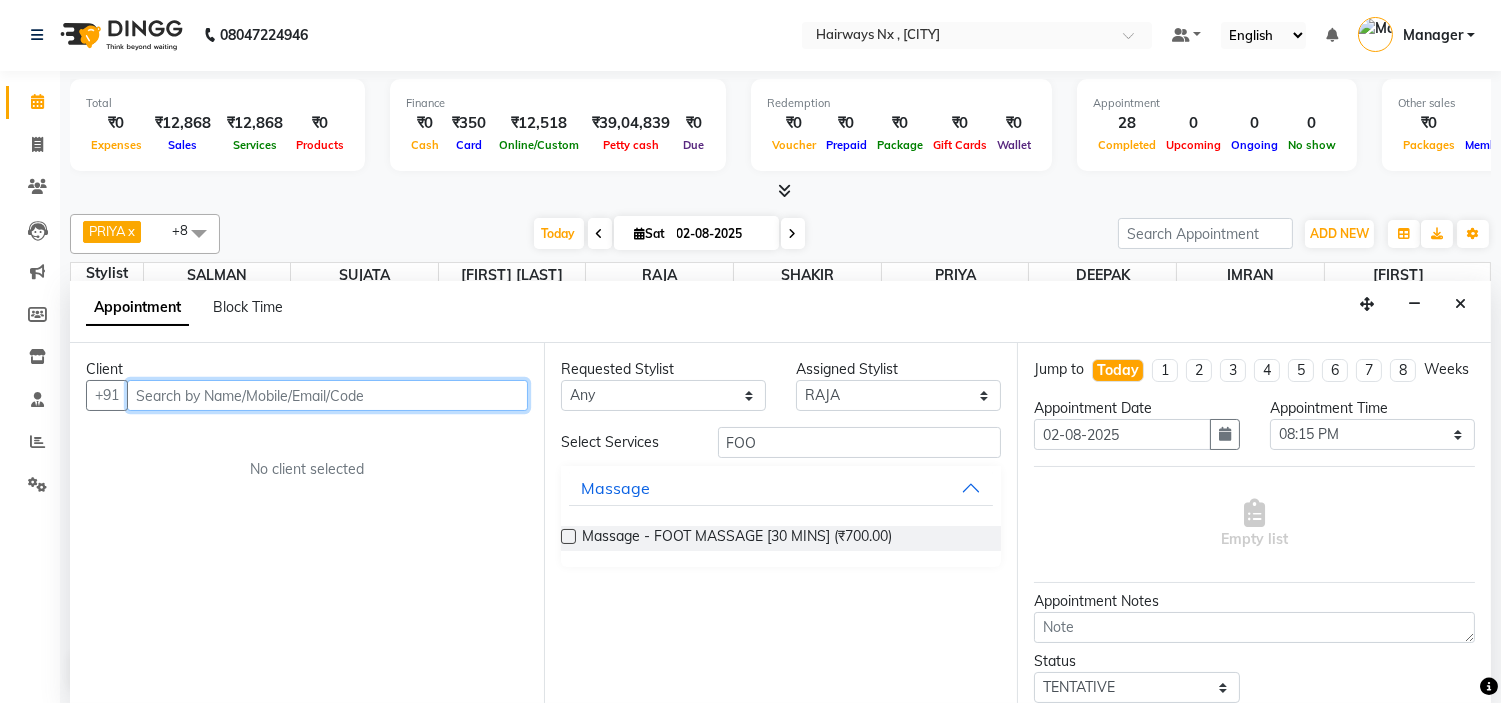 click at bounding box center (327, 395) 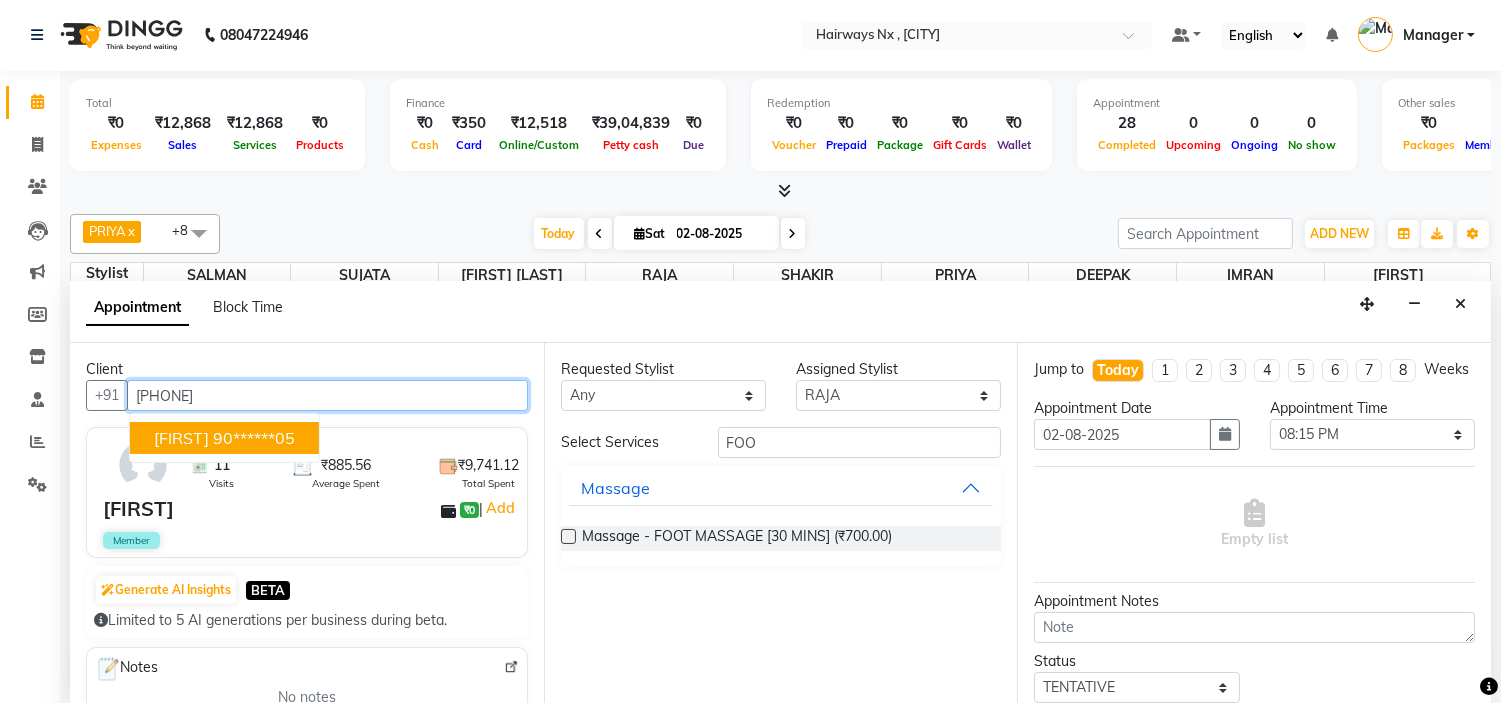 click on "90******05" at bounding box center [254, 438] 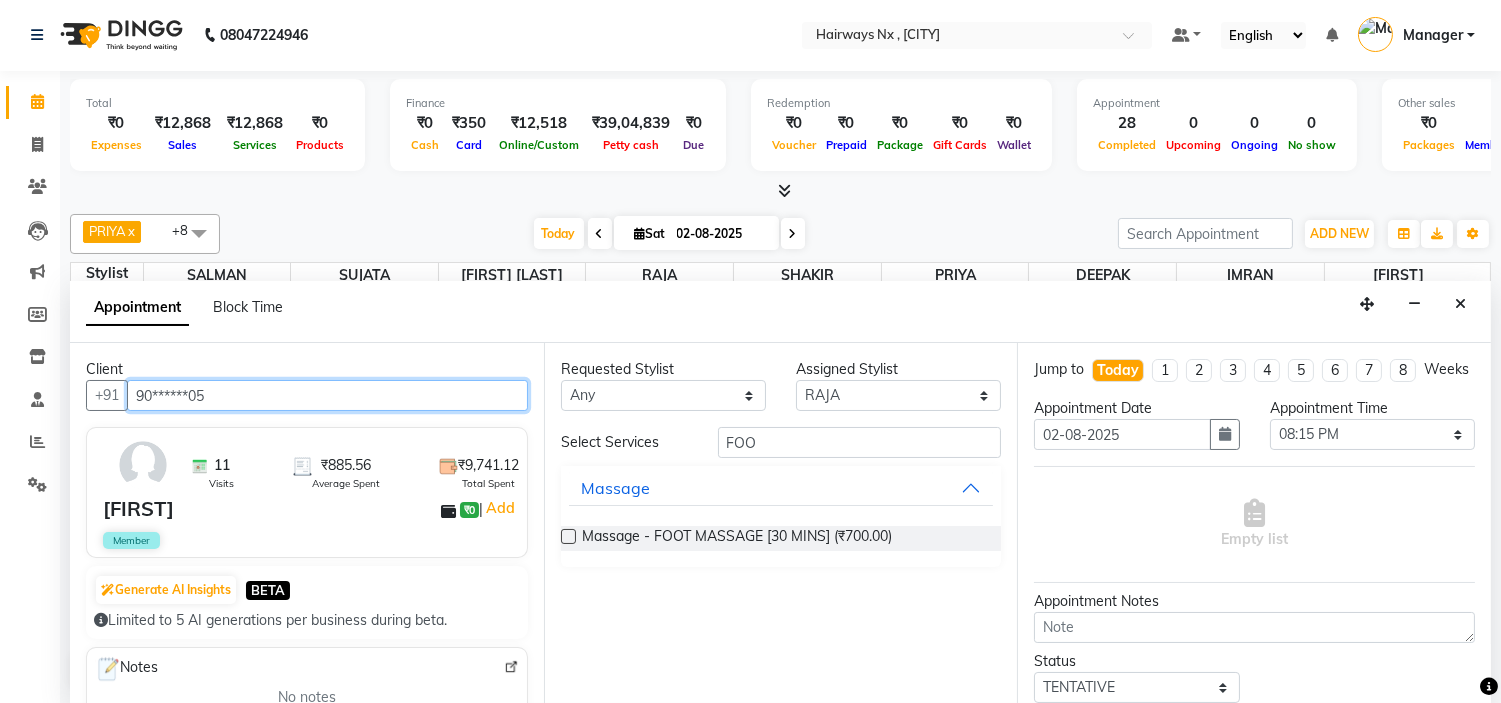 scroll, scrollTop: 0, scrollLeft: 0, axis: both 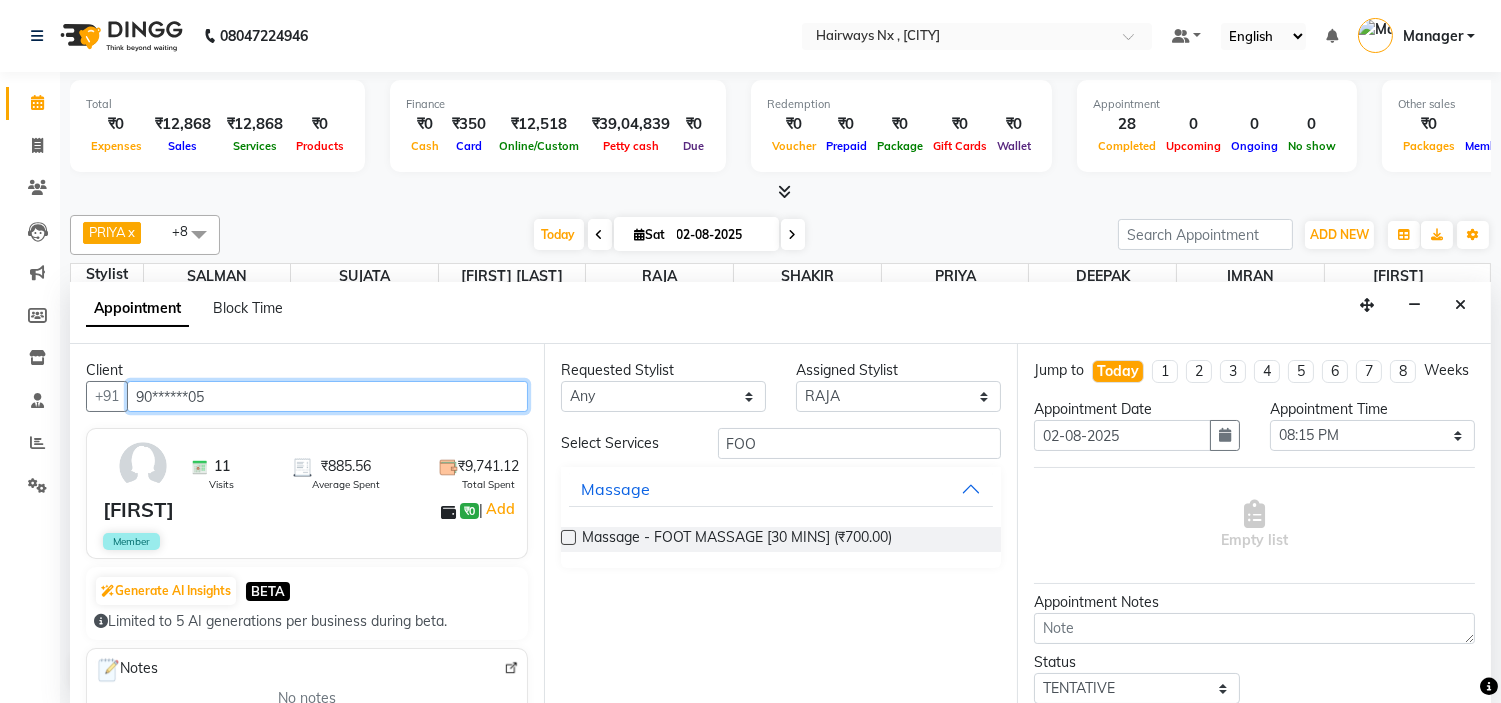 click on "90******05" at bounding box center [327, 396] 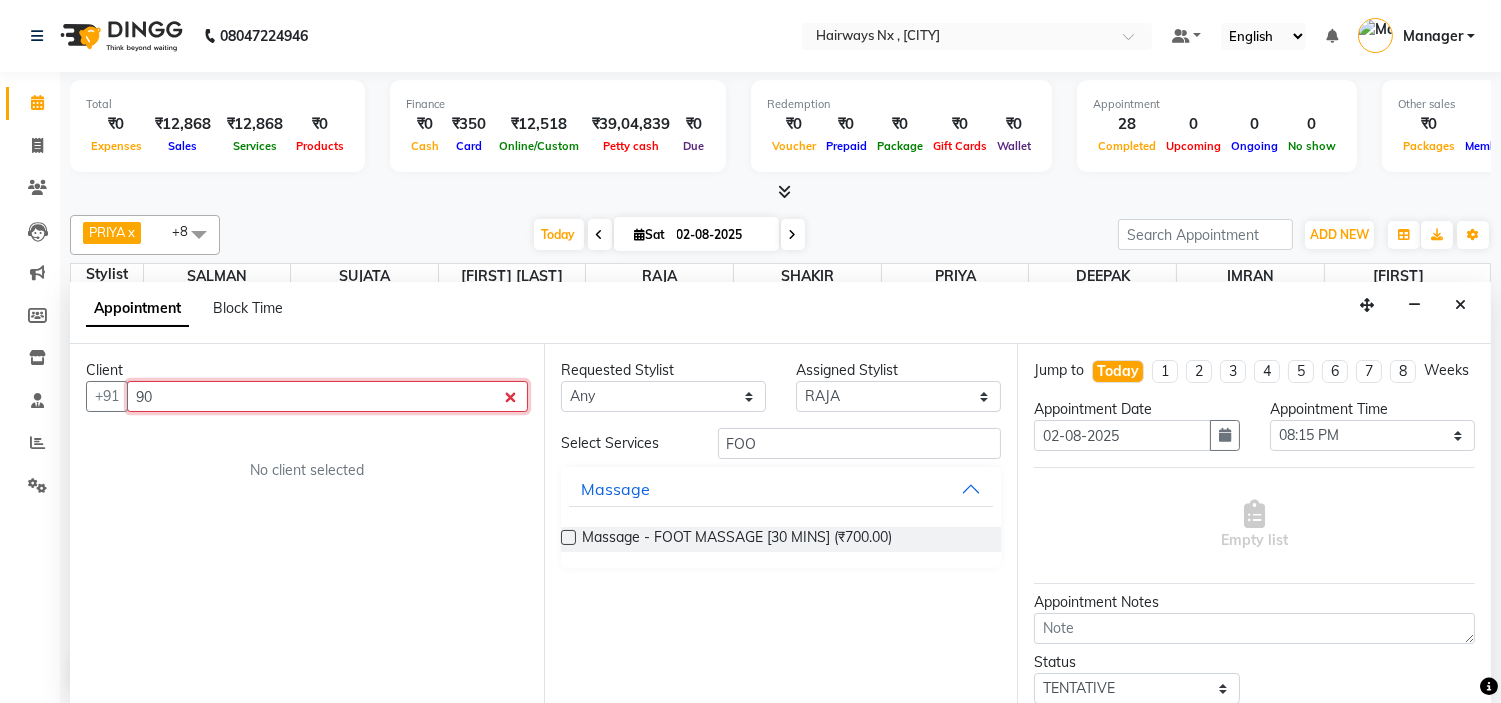 type on "9" 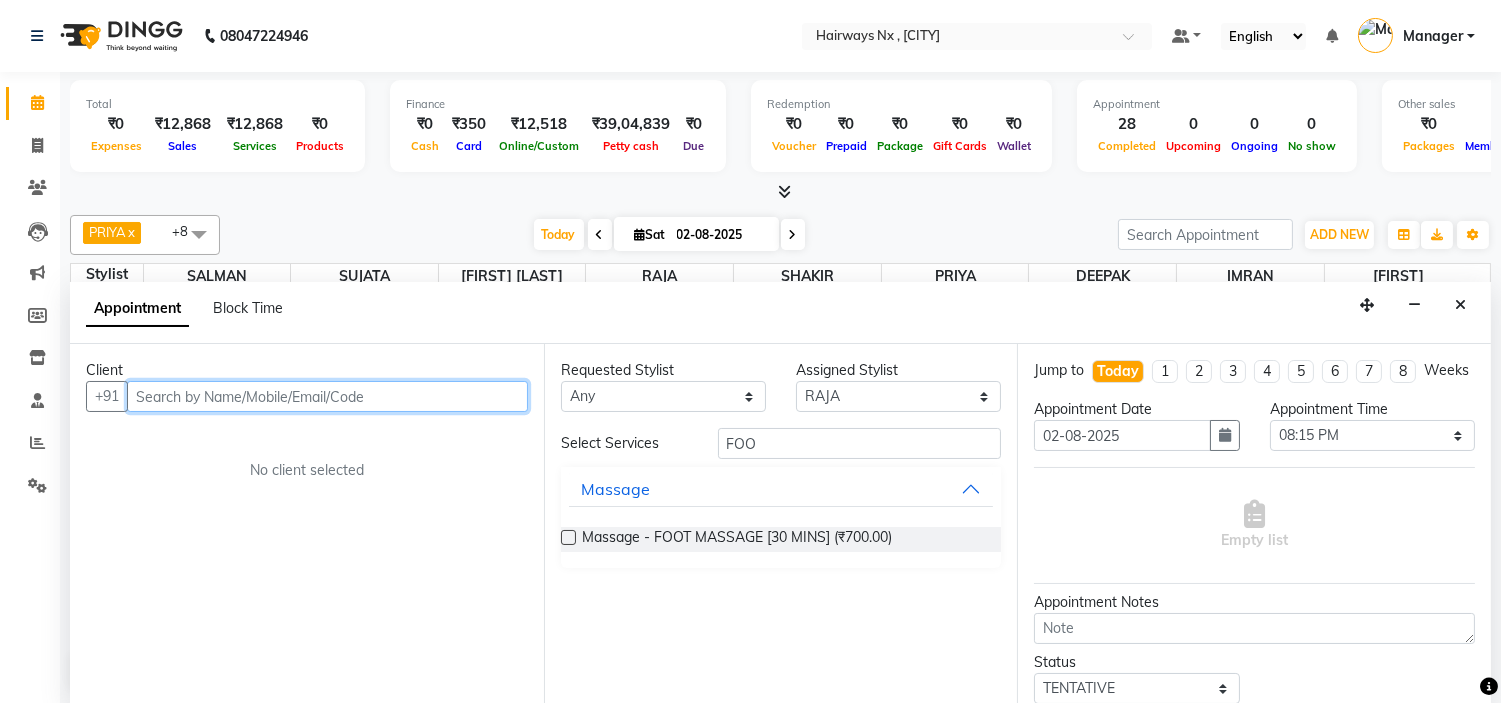 type 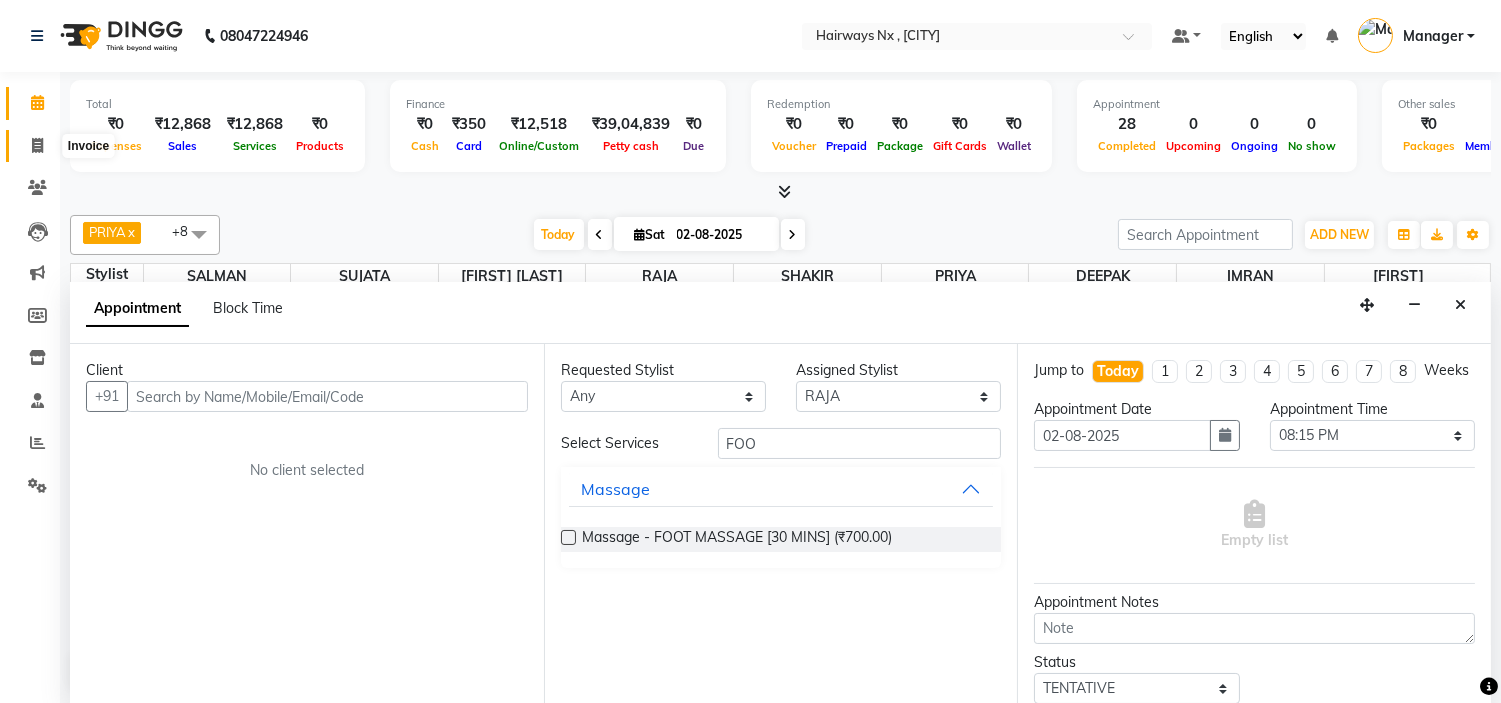 click 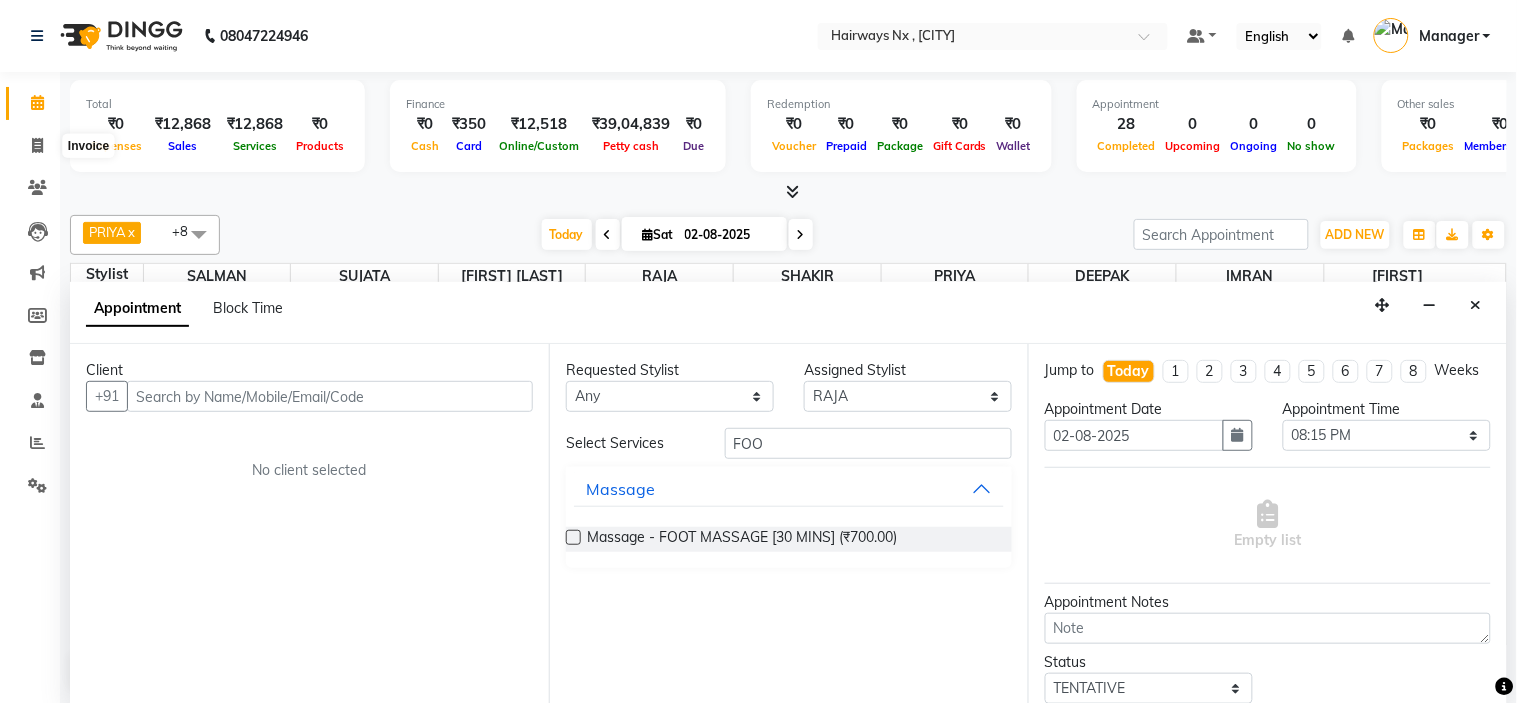 select on "service" 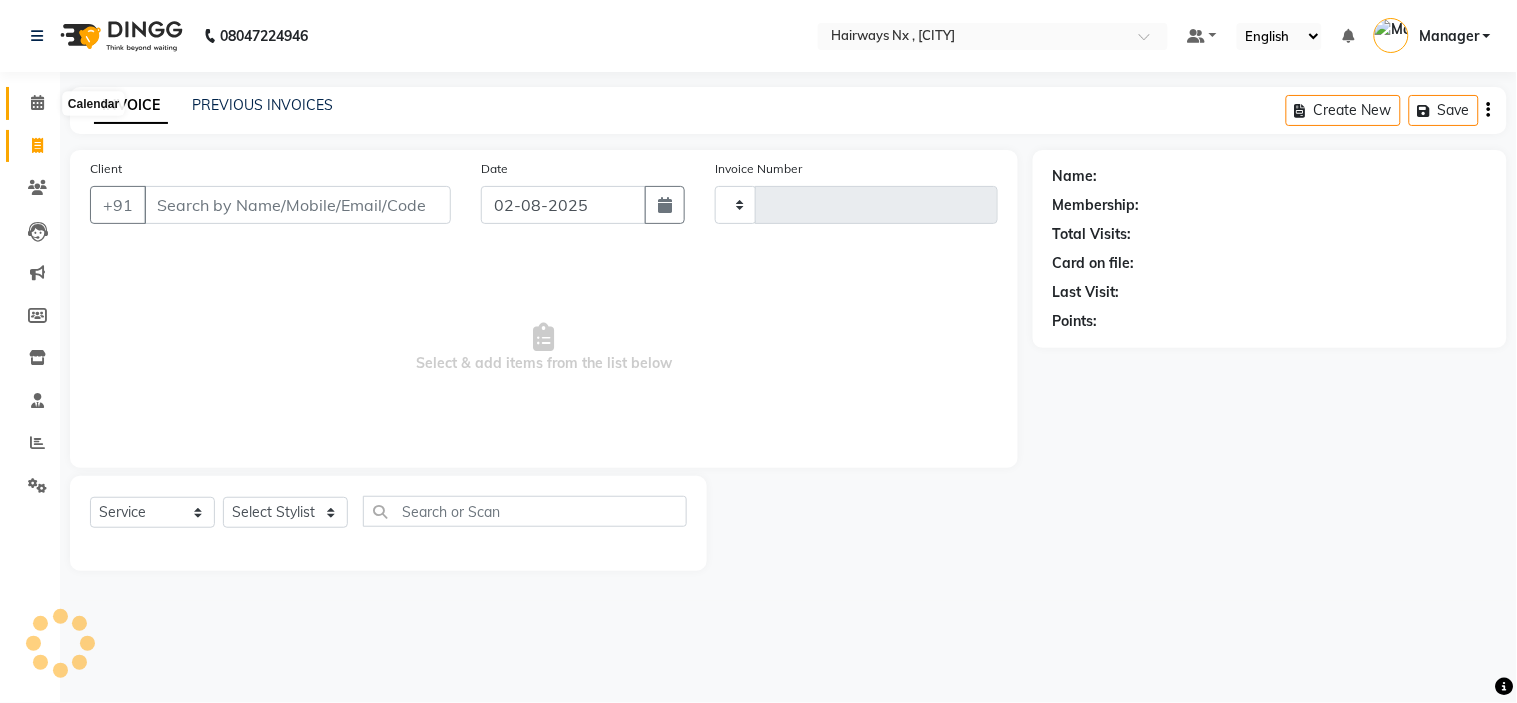 type on "0896" 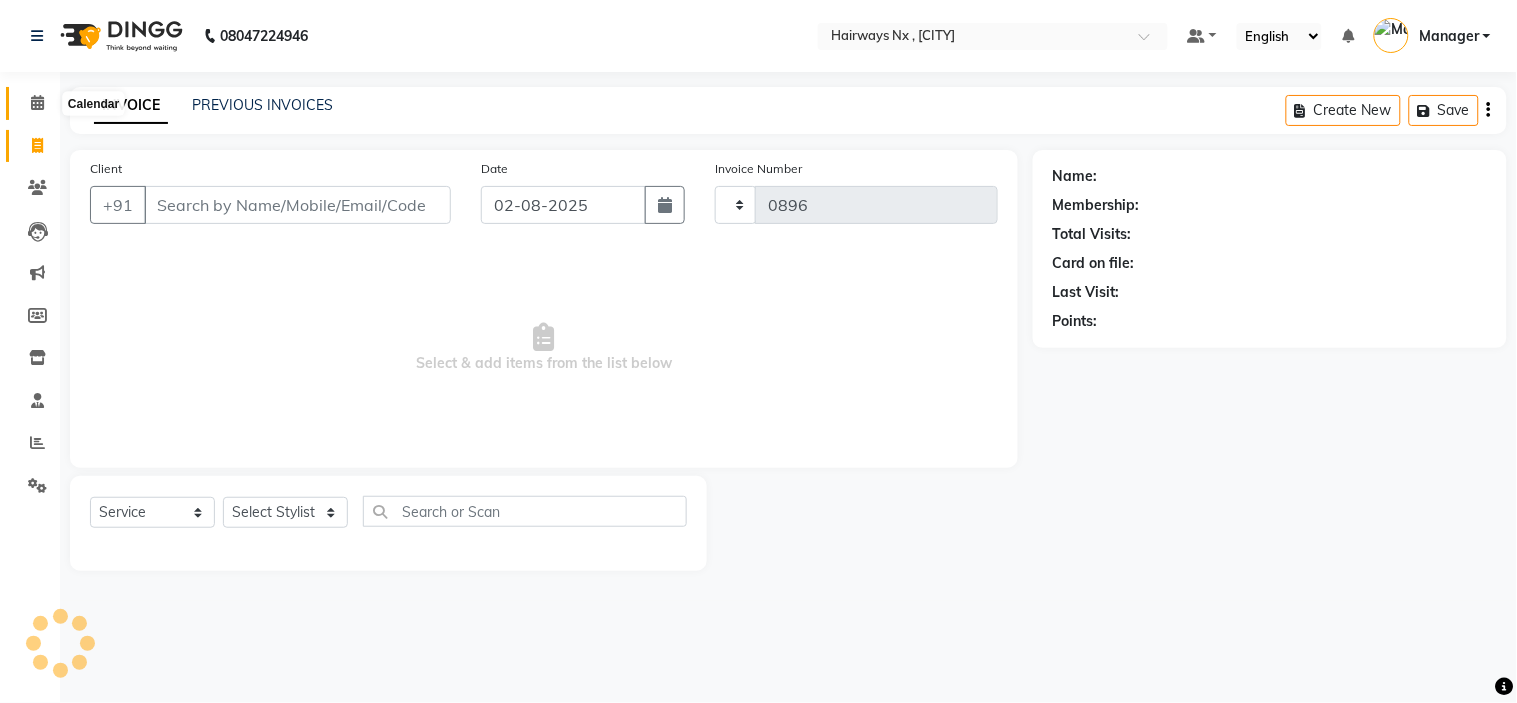 click 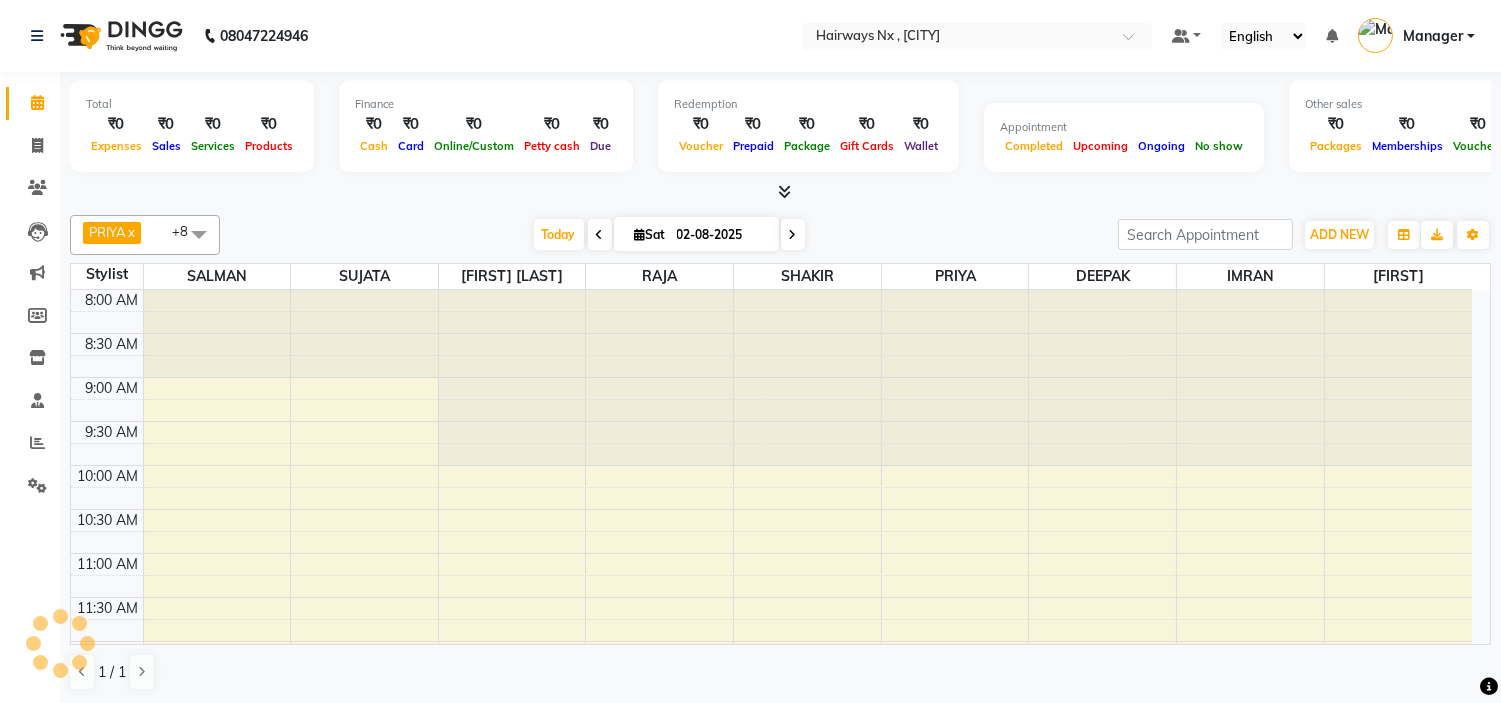 scroll, scrollTop: 0, scrollLeft: 0, axis: both 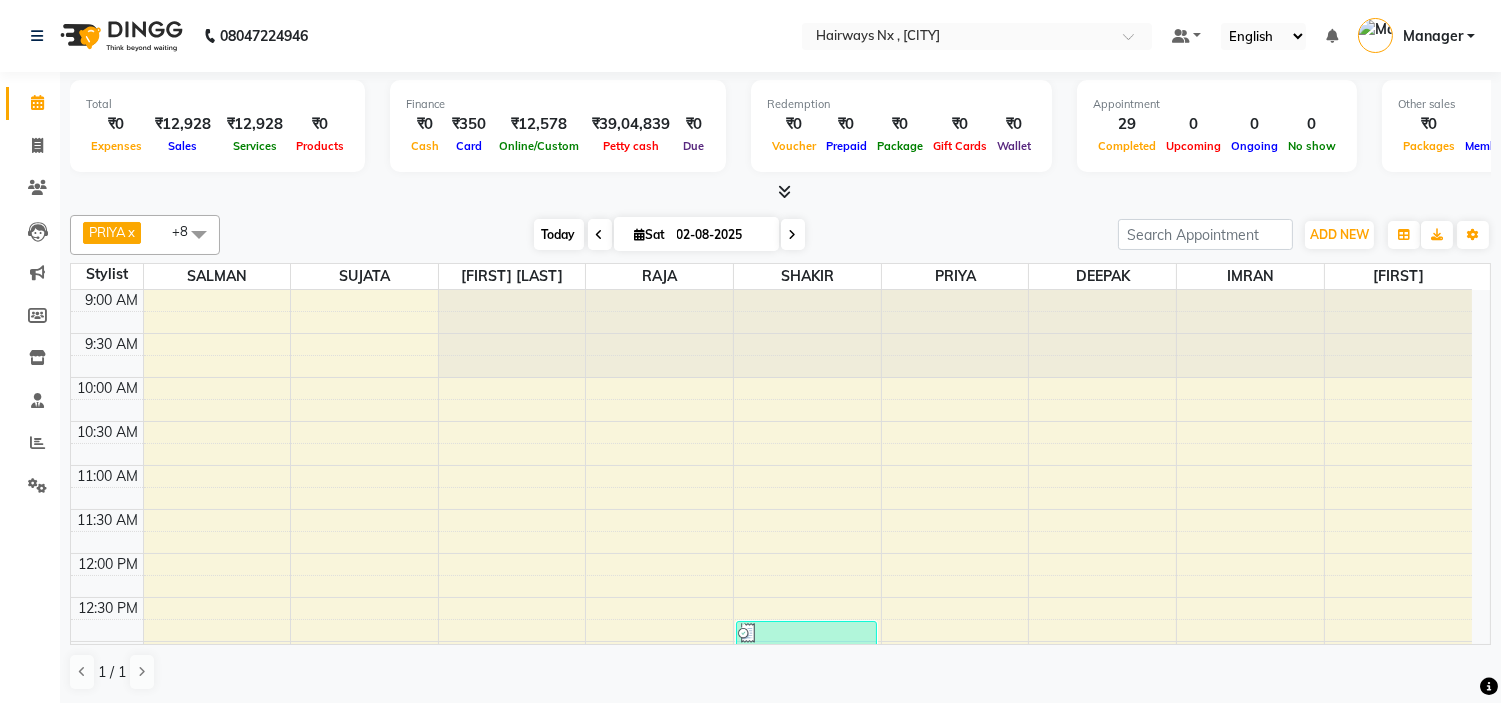 click on "Today" at bounding box center (559, 234) 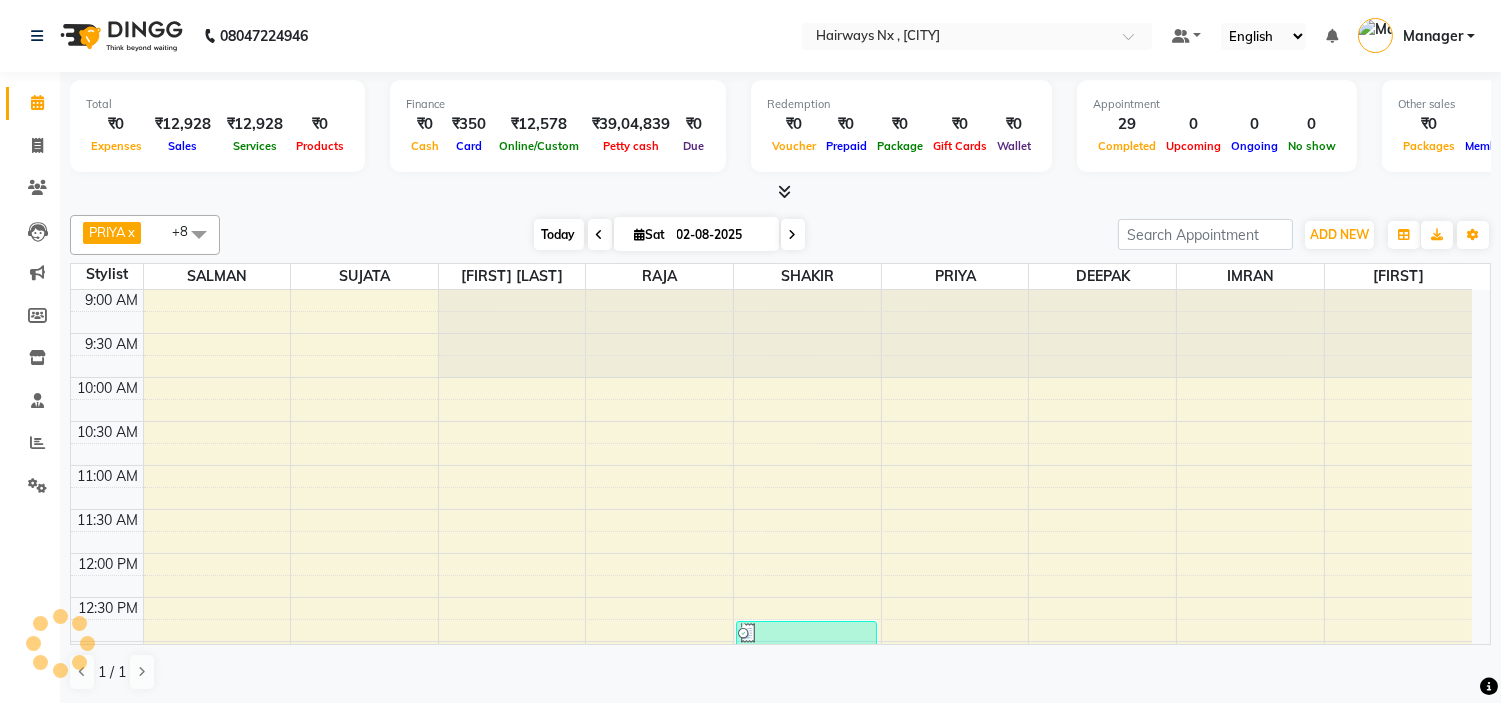 scroll, scrollTop: 882, scrollLeft: 0, axis: vertical 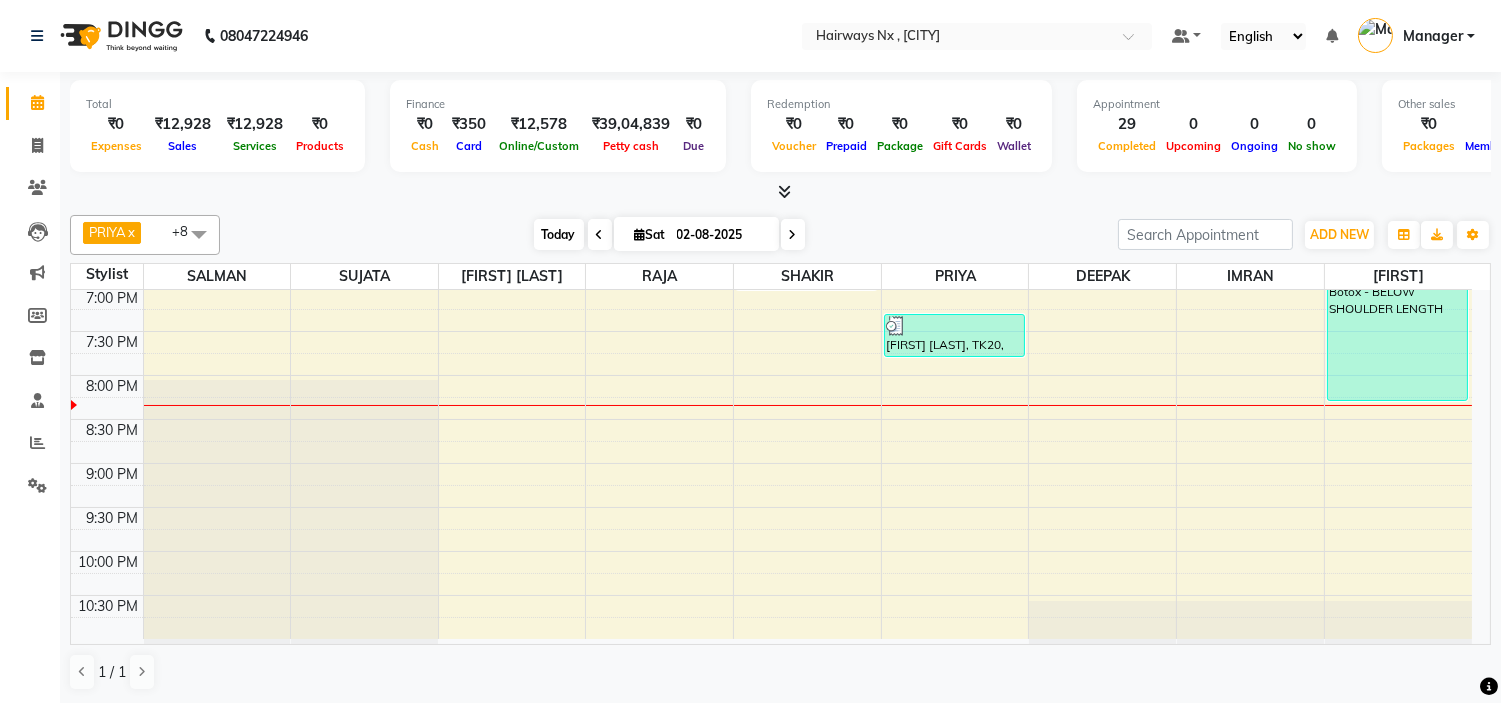 click on "Today" at bounding box center (559, 234) 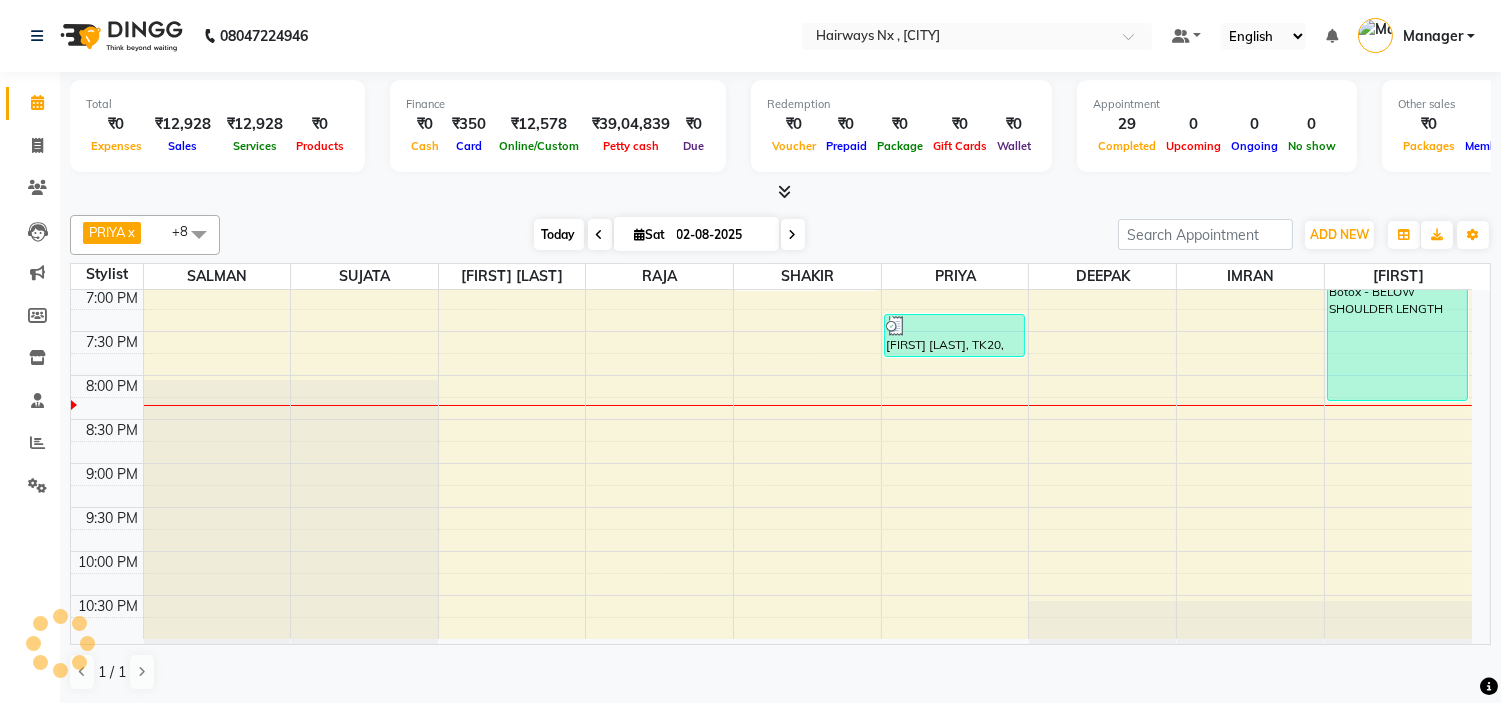 scroll, scrollTop: 882, scrollLeft: 0, axis: vertical 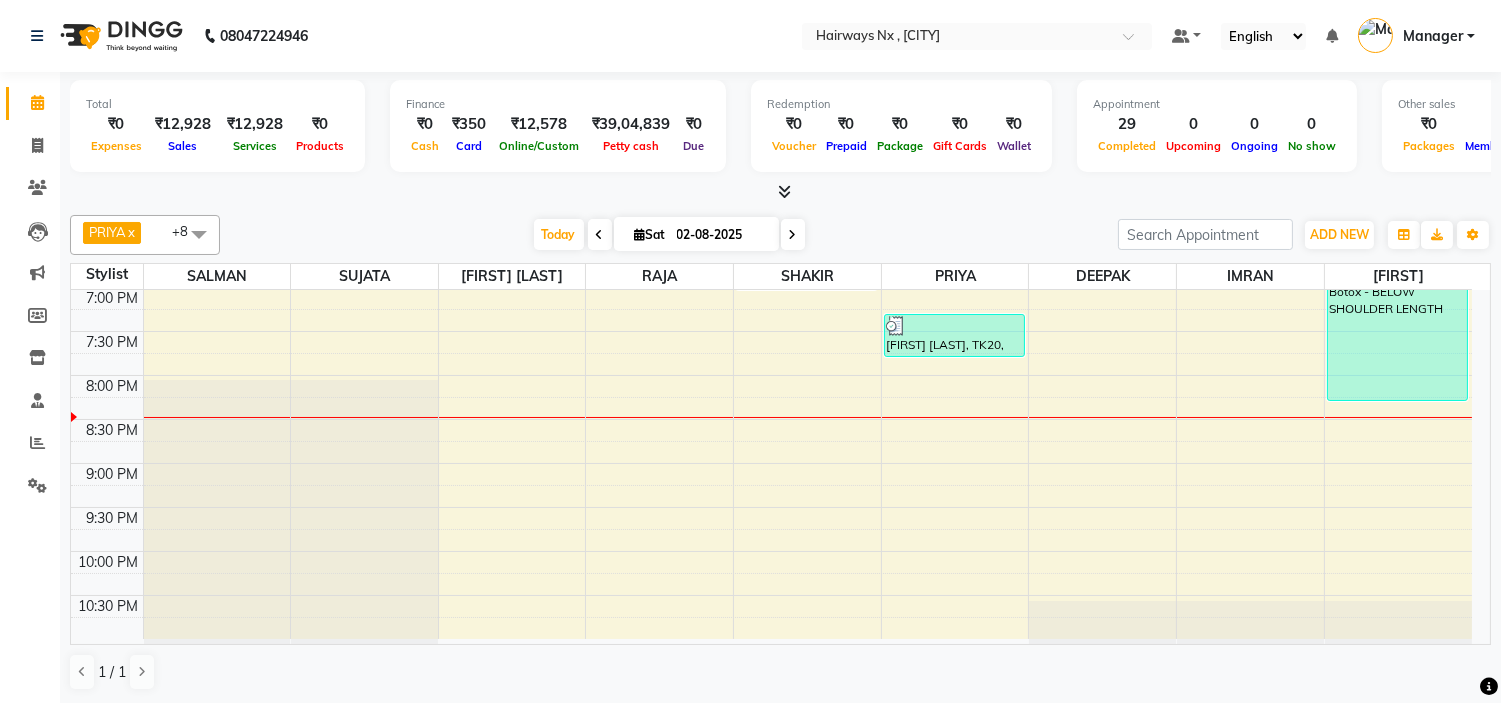 click on "9:00 AM 9:30 AM 10:00 AM 10:30 AM 11:00 AM 11:30 AM 12:00 PM 12:30 PM 1:00 PM 1:30 PM 2:00 PM 2:30 PM 3:00 PM 3:30 PM 4:00 PM 4:30 PM 5:00 PM 5:30 PM 6:00 PM 6:30 PM 7:00 PM 7:30 PM 8:00 PM 8:30 PM 9:00 PM 9:30 PM 10:00 PM 10:30 PM     [FIRSTNAME], TK01, [TIME]-[TIME], Peel Off Wax - EAR WAX     [FIRSTNAME] [LASTNAME], TK08, [TIME]-[TIME], Threading - EYEBROW     [FIRSTNAME], TK04, [TIME]-[TIME], MEN HAIR - HAIR CUT WITH SENIOR STYLIST     [FIRSTNAME] [LASTNAME], TK02, [TIME]-[TIME], MEN HAIR - REGULAR SHAVE/TRIM     [FIRSTNAME] [LASTNAME], TK02, [TIME]-[TIME], MEN HAIR - HAIR CUT WITH SENIOR STYLIST     [FIRSTNAME], TK07, [TIME]-[TIME], MEN HAIR - HAIR CUT WITH SENIOR STYLIST     [FIRSTNAME], TK07, [TIME]-[TIME], MEN HAIR - REGULAR SHAVE/TRIM     [FIRSTNAME], TK01, [TIME]-[TIME], MEN HAIR - HAIR CUT WITH MASTER STYLIST     [FIRSTNAME], TK03, [TIME]-[TIME], MEN HAIR - HAIR CUT WITH MASTER STYLIST     [FIRSTNAME], TK03, [TIME]-[TIME], MEN HAIR - REGULAR SHAVE/TRIM             [FIRSTNAME], TK12, [TIME]-[TIME], MEN HAIR - REGULAR SHAVE/TRIM" at bounding box center [771, 23] 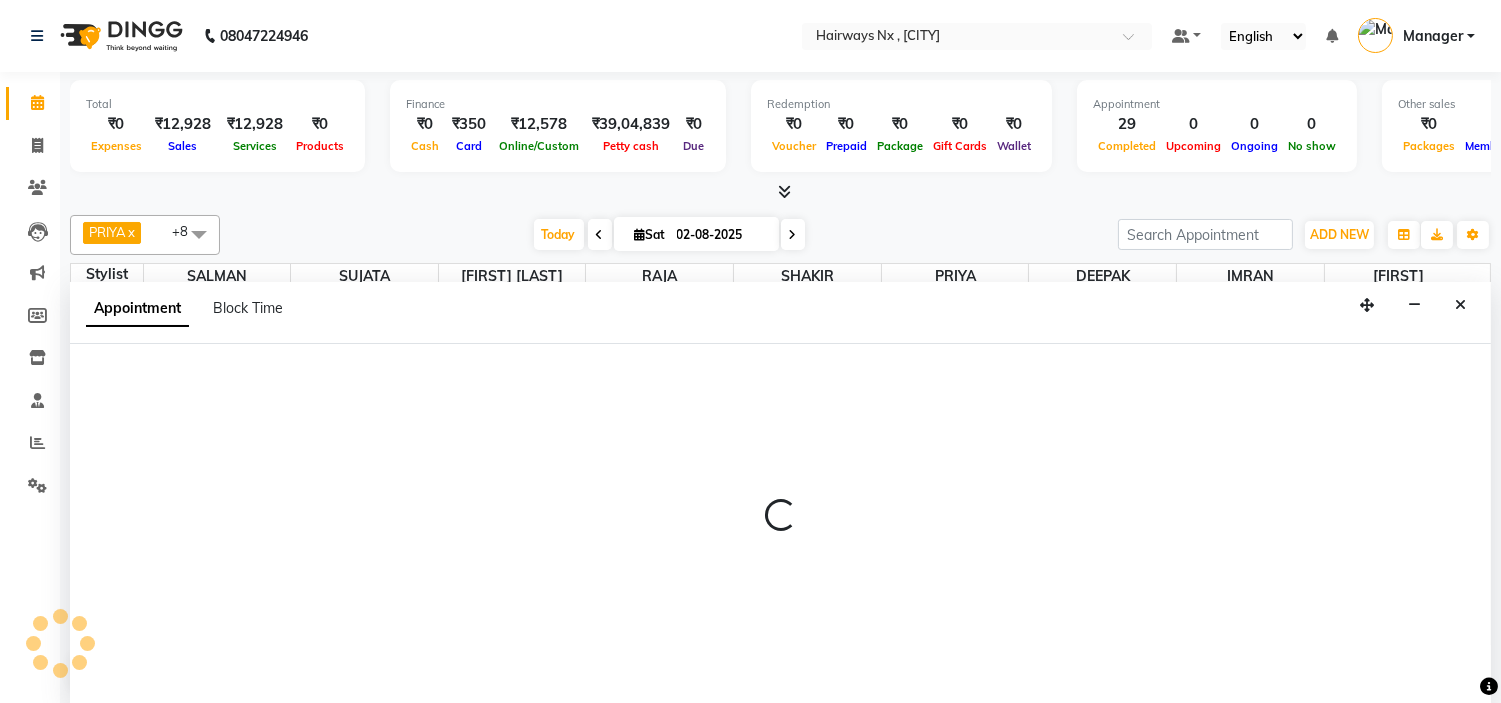 scroll, scrollTop: 1, scrollLeft: 0, axis: vertical 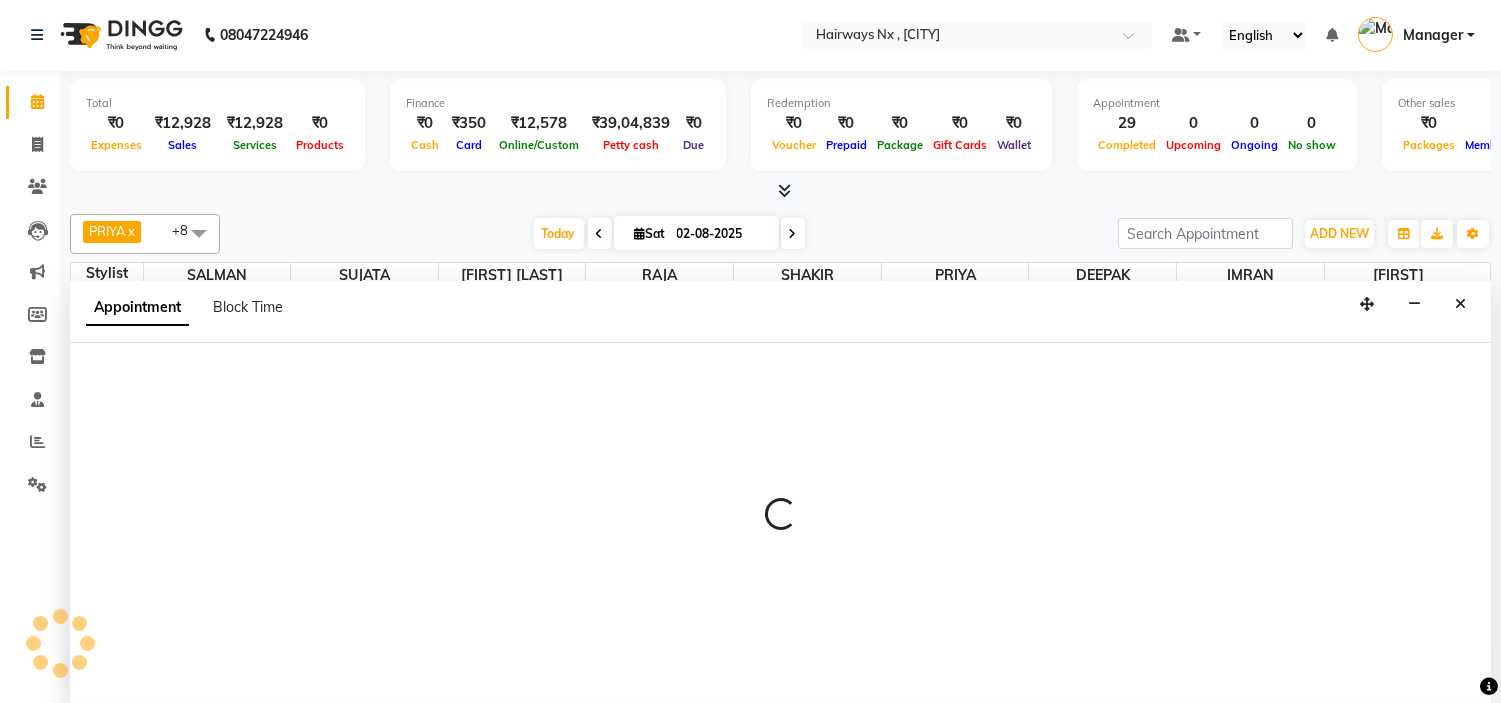 select on "13247" 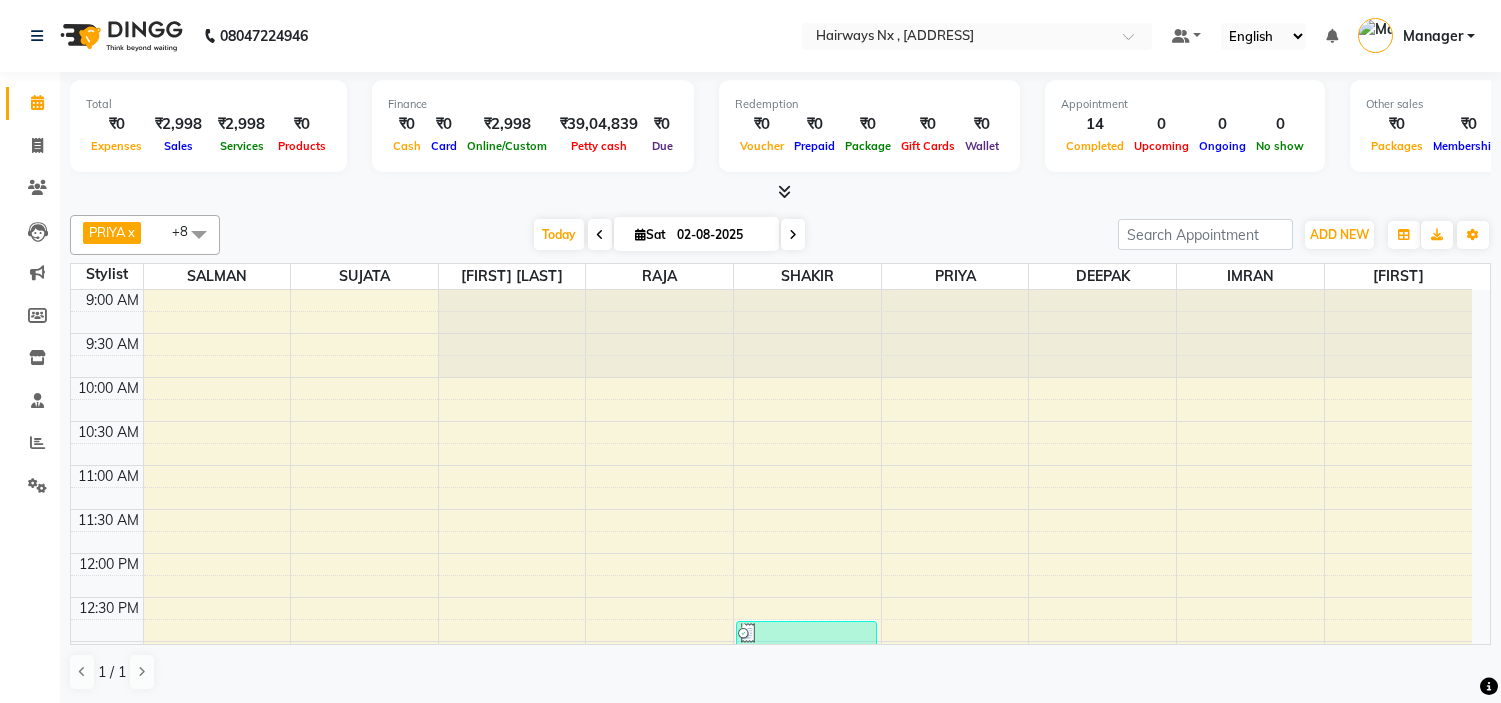 scroll, scrollTop: 0, scrollLeft: 0, axis: both 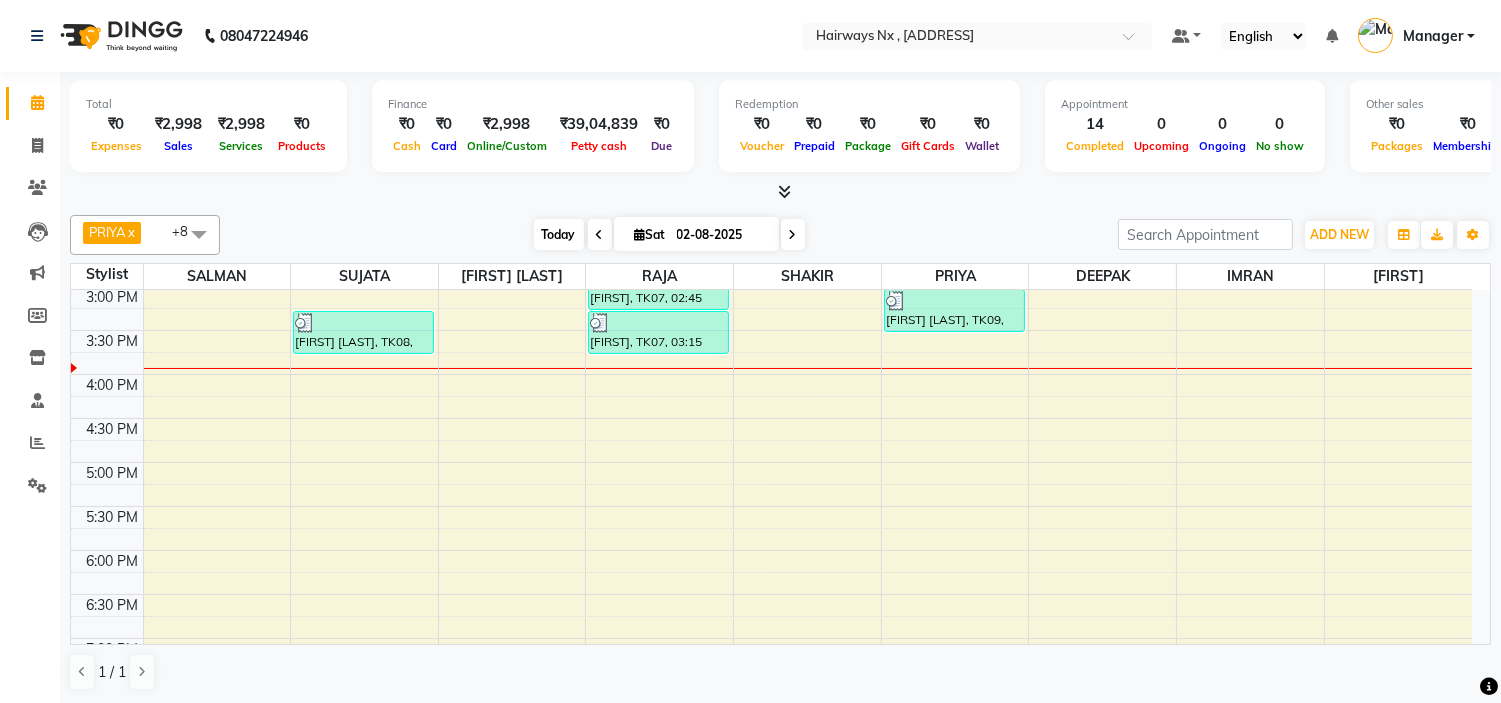 click on "Today" at bounding box center (559, 234) 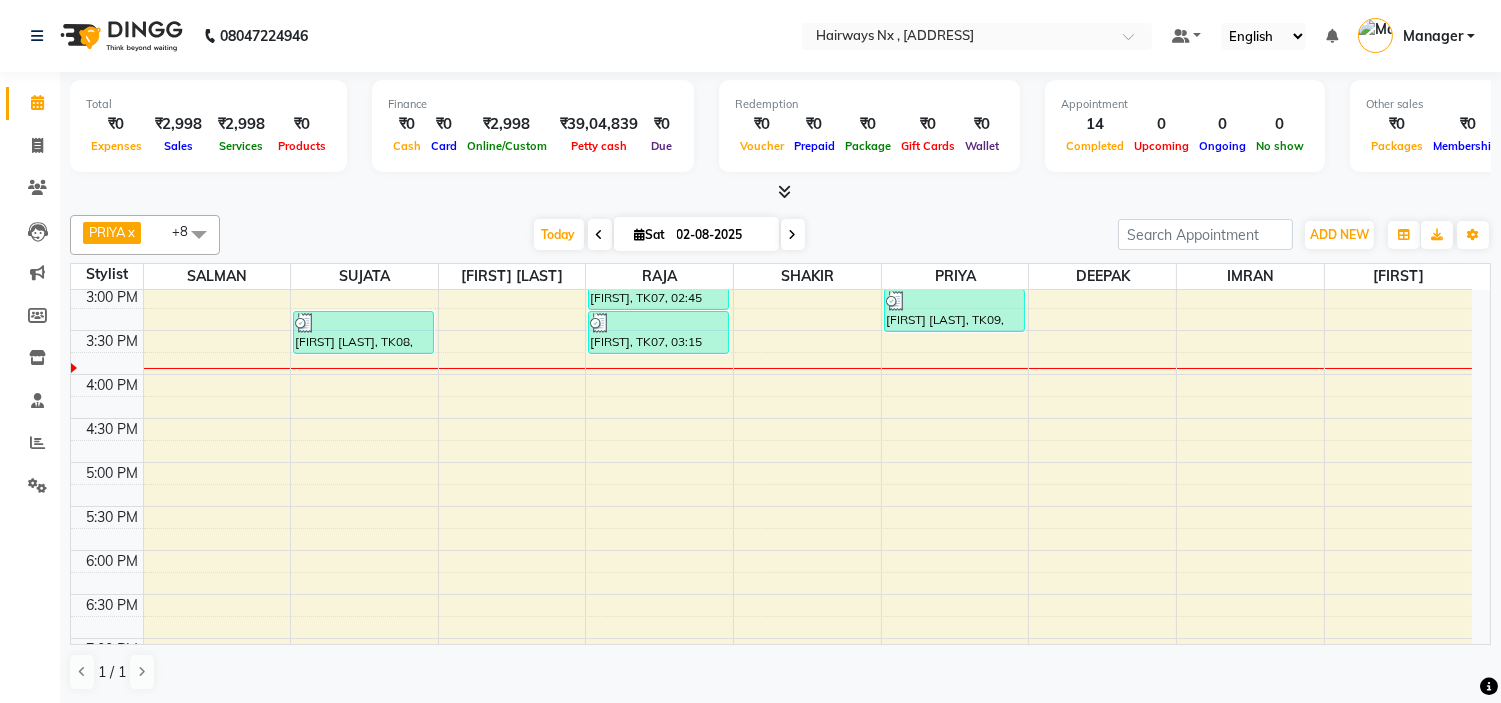 scroll, scrollTop: 531, scrollLeft: 0, axis: vertical 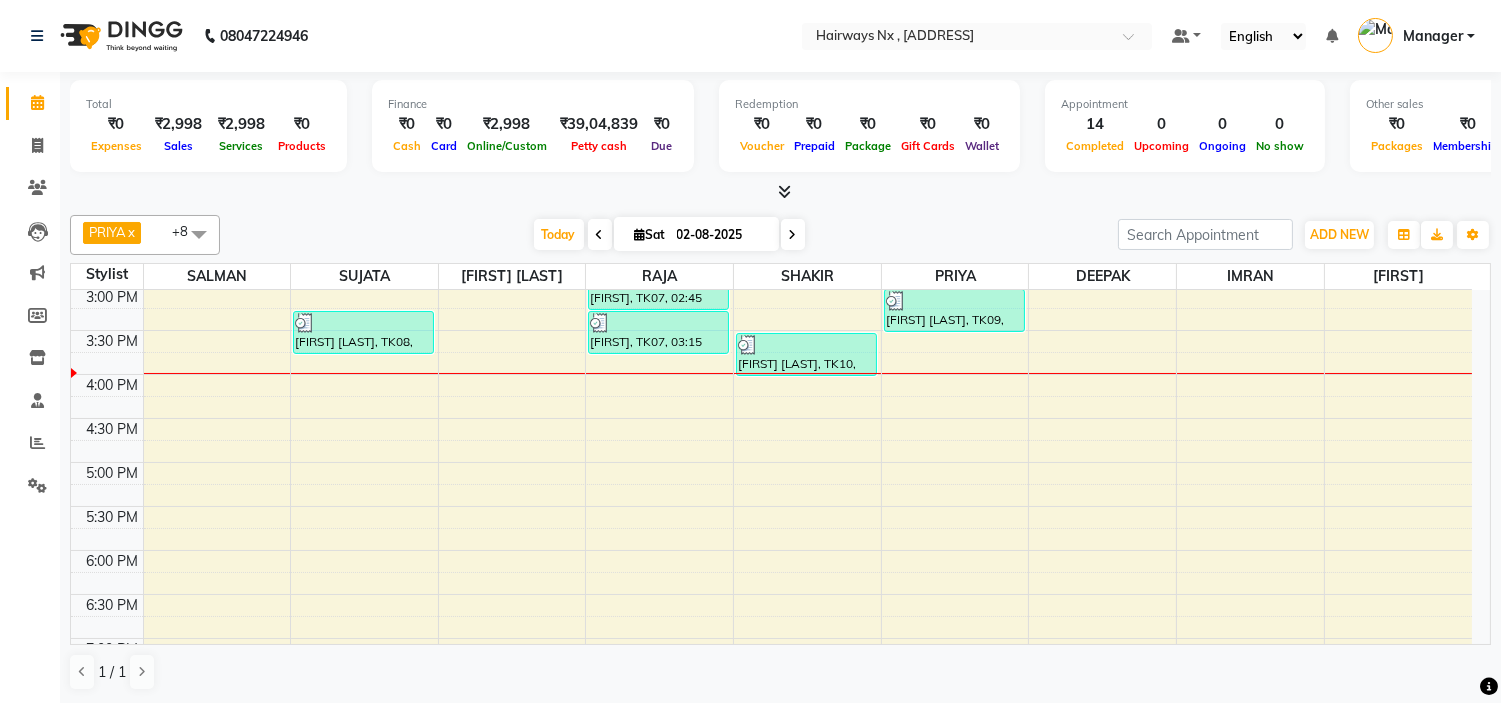 drag, startPoint x: 547, startPoint y: 224, endPoint x: 591, endPoint y: 321, distance: 106.51291 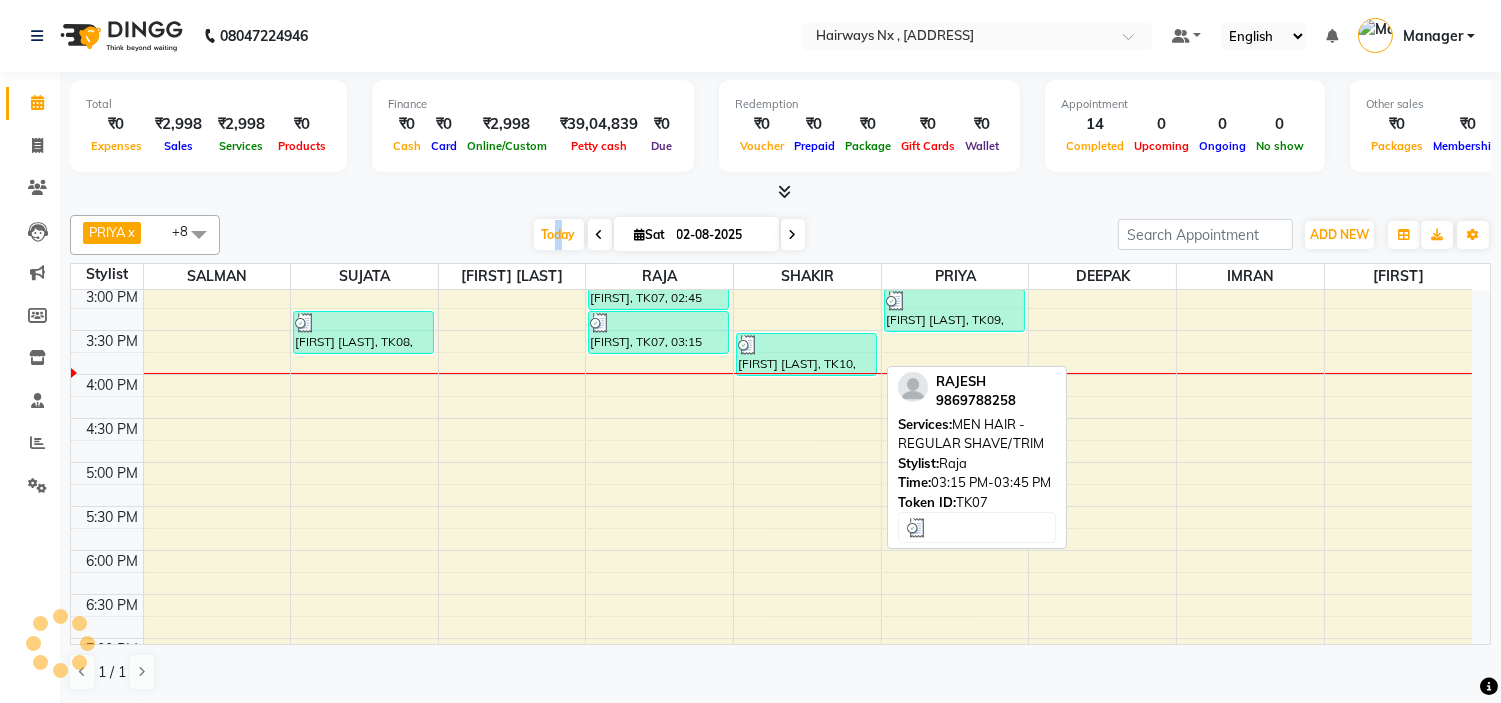 scroll, scrollTop: 531, scrollLeft: 0, axis: vertical 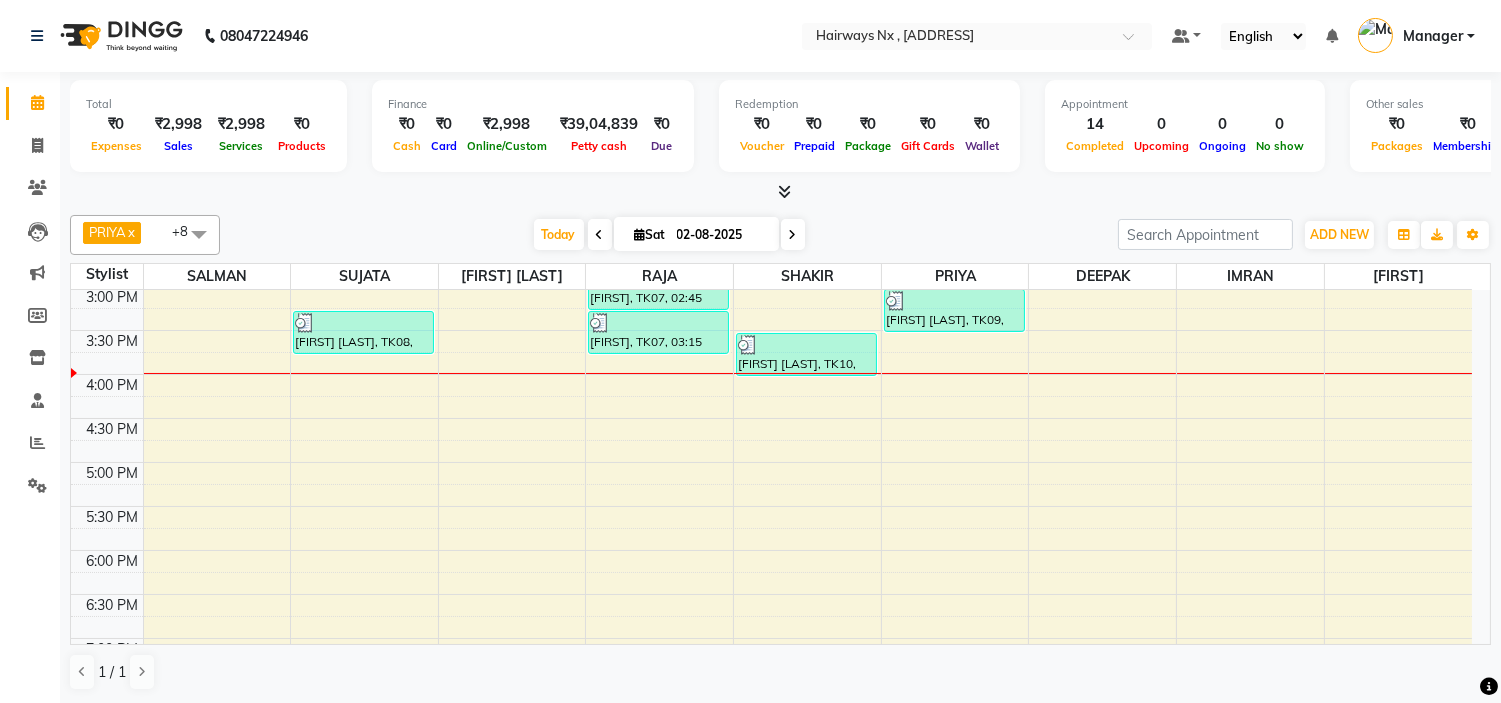 click at bounding box center (780, 192) 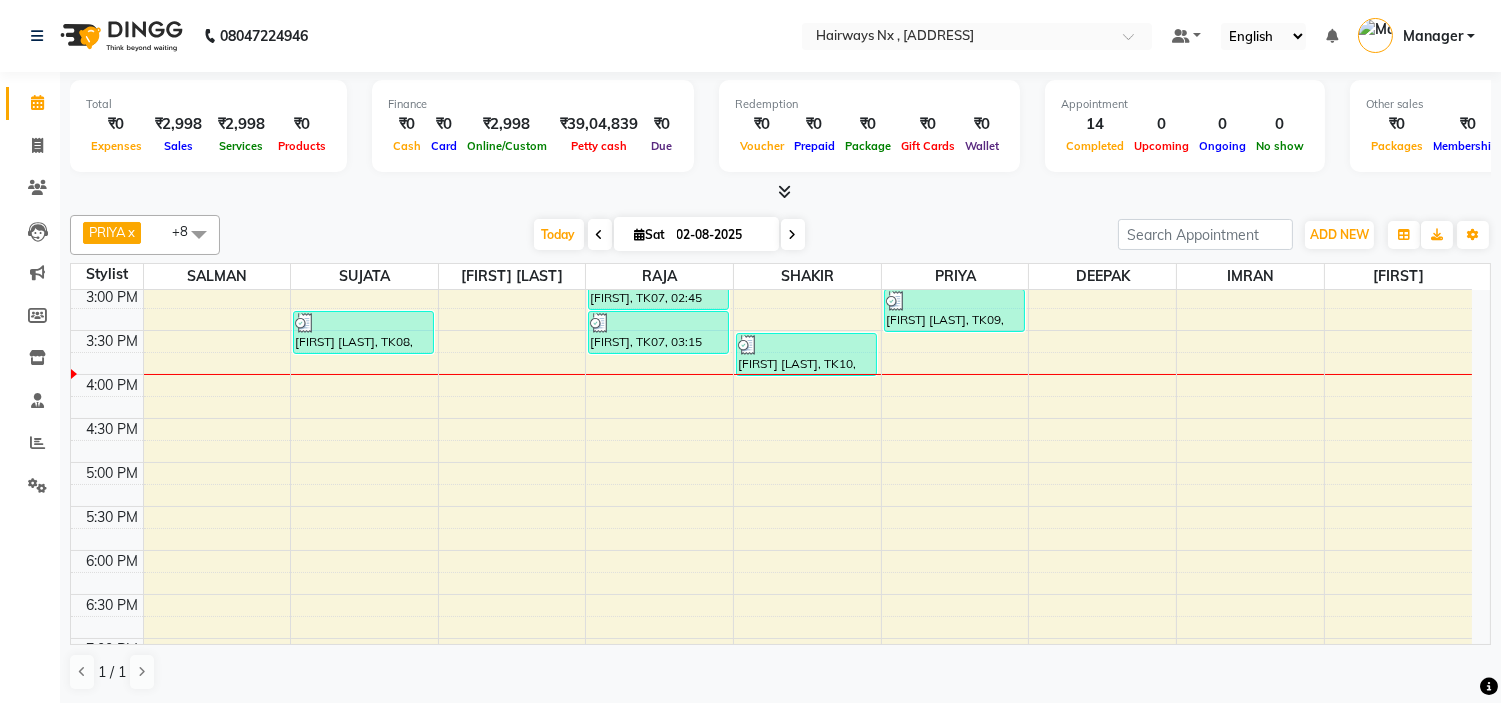 click on "Calendar  Invoice  Clients  Leads   Marketing  Members  Inventory  Staff  Reports  Settings Completed InProgress Upcoming Dropped Tentative Check-In Confirm Bookings Segments Page Builder" 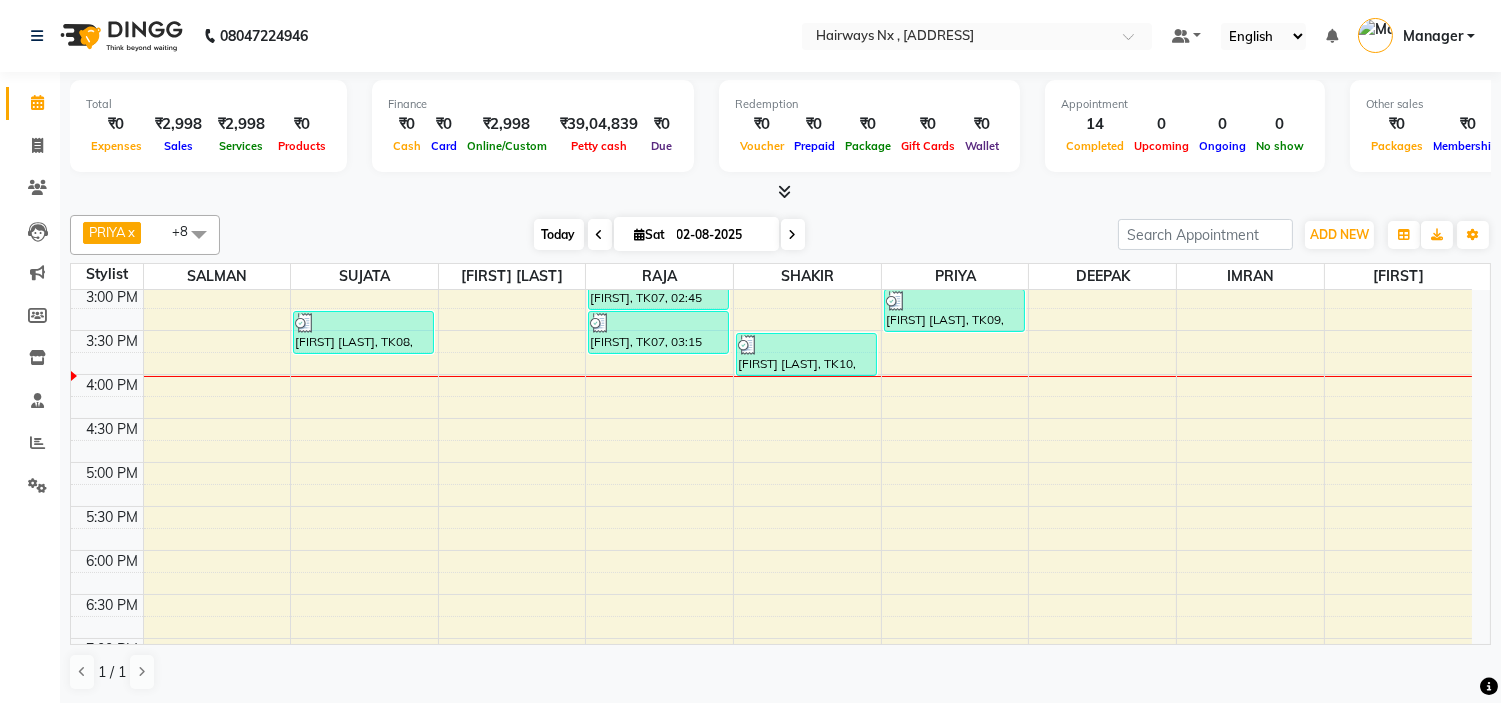 click on "Today" at bounding box center [559, 234] 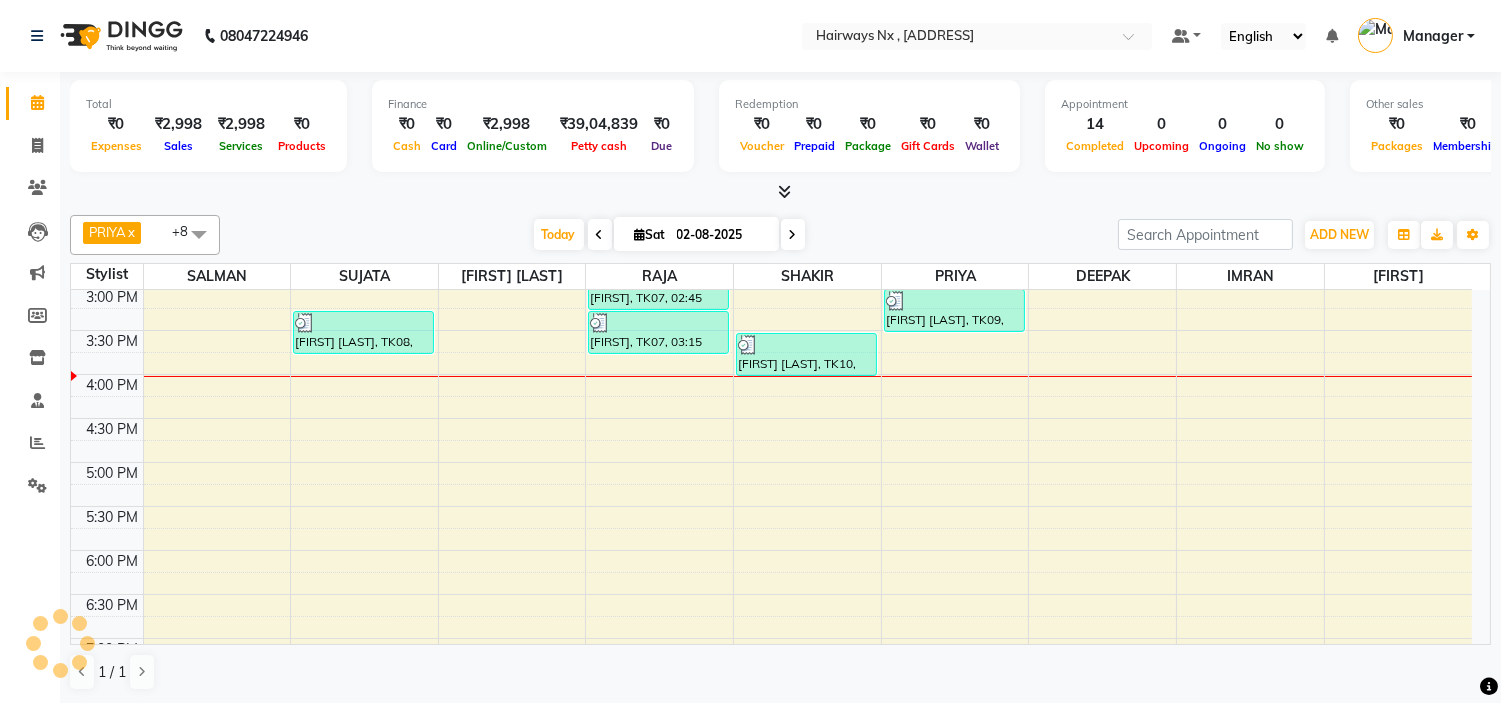 scroll, scrollTop: 531, scrollLeft: 0, axis: vertical 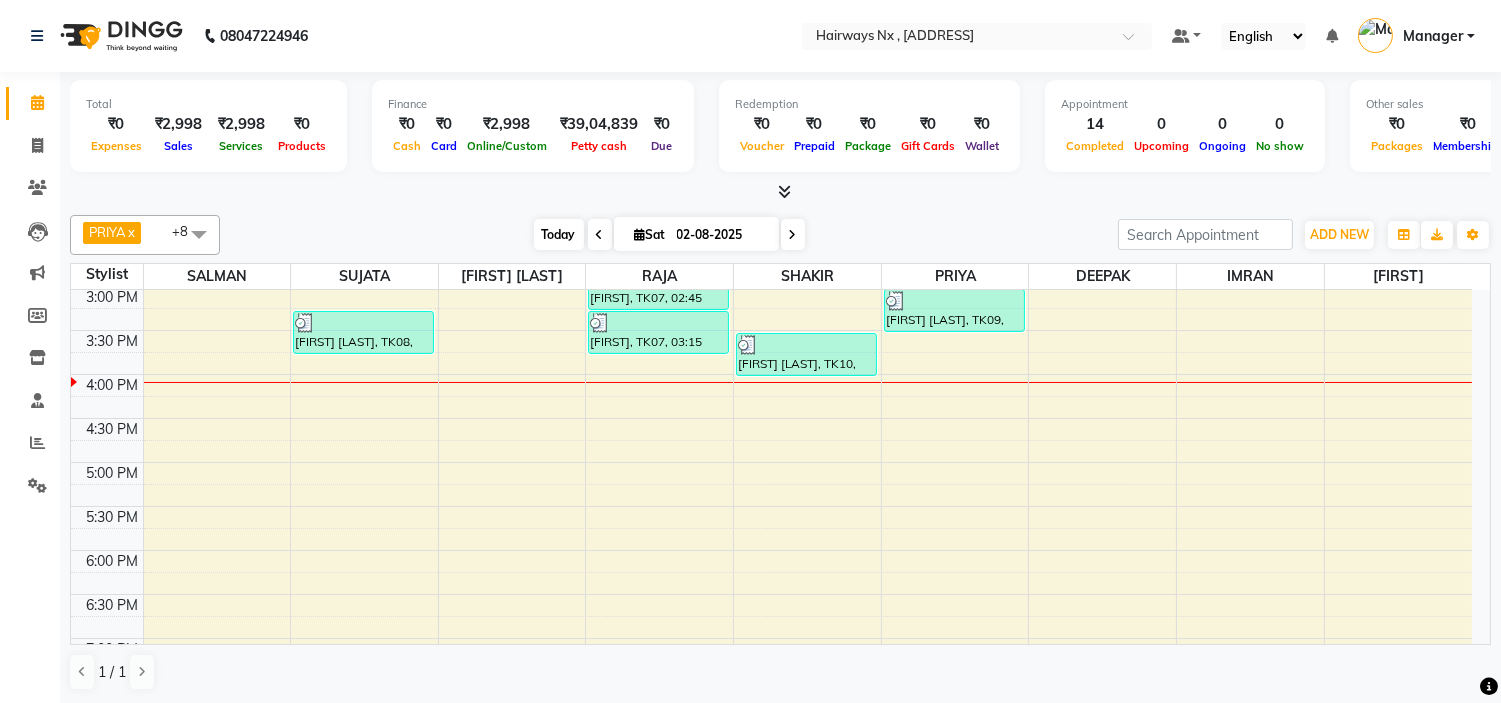click on "Today" at bounding box center [559, 234] 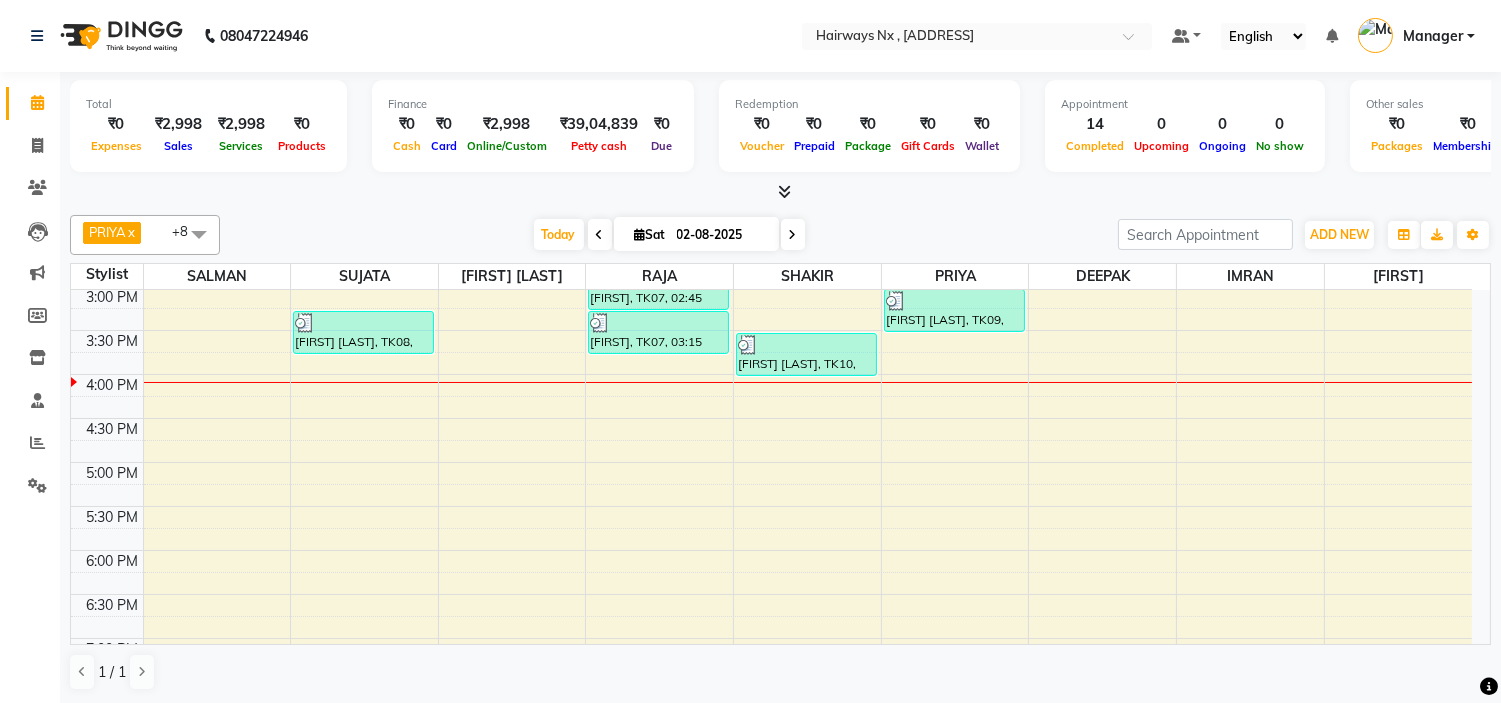 scroll, scrollTop: 620, scrollLeft: 0, axis: vertical 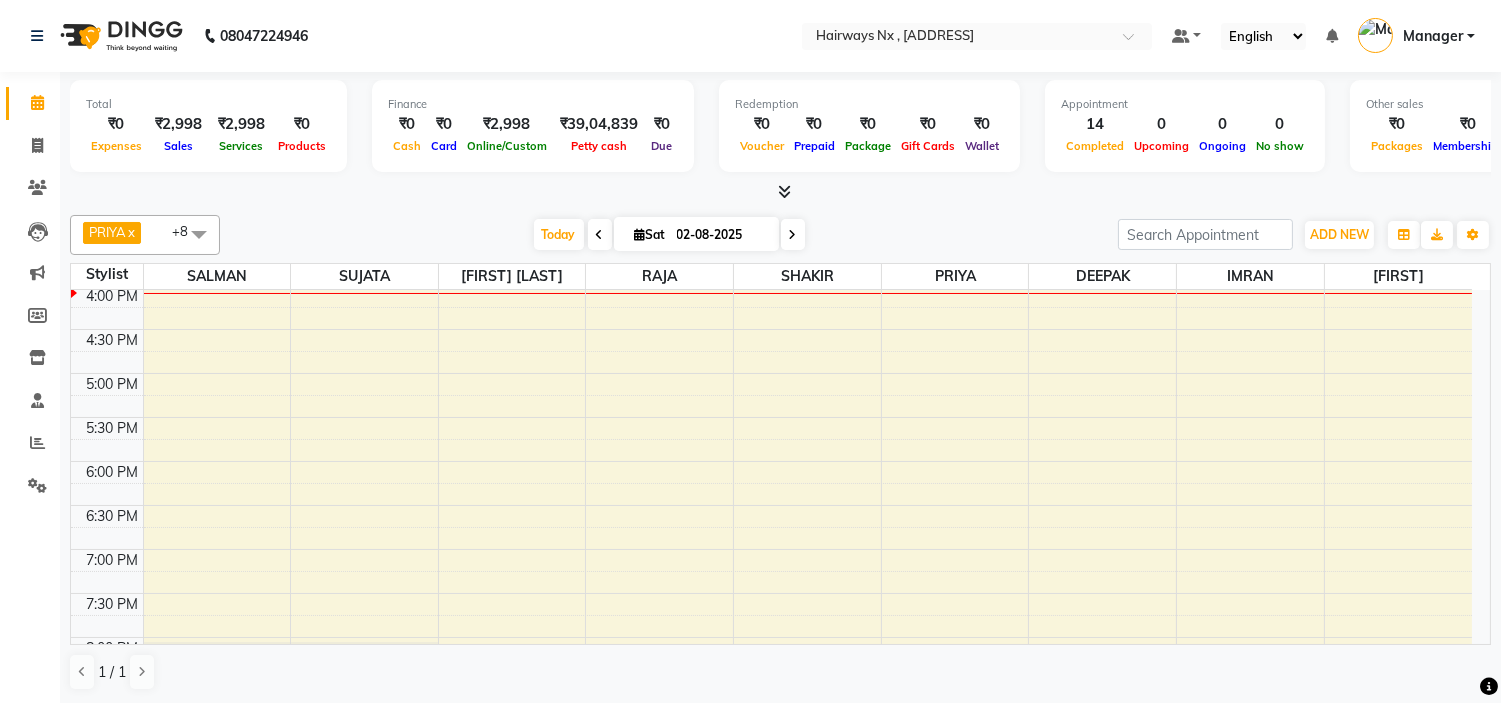 click on "9:00 AM 9:30 AM 10:00 AM 10:30 AM 11:00 AM 11:30 AM 12:00 PM 12:30 PM 1:00 PM 1:30 PM 2:00 PM 2:30 PM 3:00 PM 3:30 PM 4:00 PM 4:30 PM 5:00 PM 5:30 PM 6:00 PM 6:30 PM 7:00 PM 7:30 PM 8:00 PM 8:30 PM 9:00 PM 9:30 PM 10:00 PM 10:30 PM     VIVAK, TK01, 01:15 PM-01:45 PM, Peel Off Wax - EAR WAX     ANISH NAIR, TK08, 03:15 PM-03:45 PM, Threading - EYEBROW     GEETA, TK04, 01:45 PM-02:15 PM, MEN HAIR - HAIR CUT WITH SENIOR STYLIST     SANTOSH BANGR, TK02, 01:45 PM-02:15 PM, MEN HAIR - REGULAR SHAVE/TRIM     SANTOSH BANGR, TK02, 01:15 PM-01:45 PM, MEN HAIR - HAIR CUT WITH SENIOR STYLIST     RAJESH, TK07, 02:45 PM-03:15 PM, MEN HAIR - HAIR CUT WITH SENIOR STYLIST     RAJESH, TK07, 03:15 PM-03:45 PM, MEN HAIR - REGULAR SHAVE/TRIM     VIVAK, TK01, 12:45 PM-01:15 PM, MEN HAIR - HAIR CUT WITH MASTER STYLIST     fahad, TK03, 01:15 PM-01:45 PM, MEN HAIR - HAIR CUT WITH MASTER STYLIST     fahad, TK03, 01:45 PM-02:15 PM, MEN HAIR - REGULAR SHAVE/TRIM                 SANTOSH BANGR, TK02, 02:15 PM-02:45 PM, MEN HAIR - HAIR CUT" at bounding box center [771, 285] 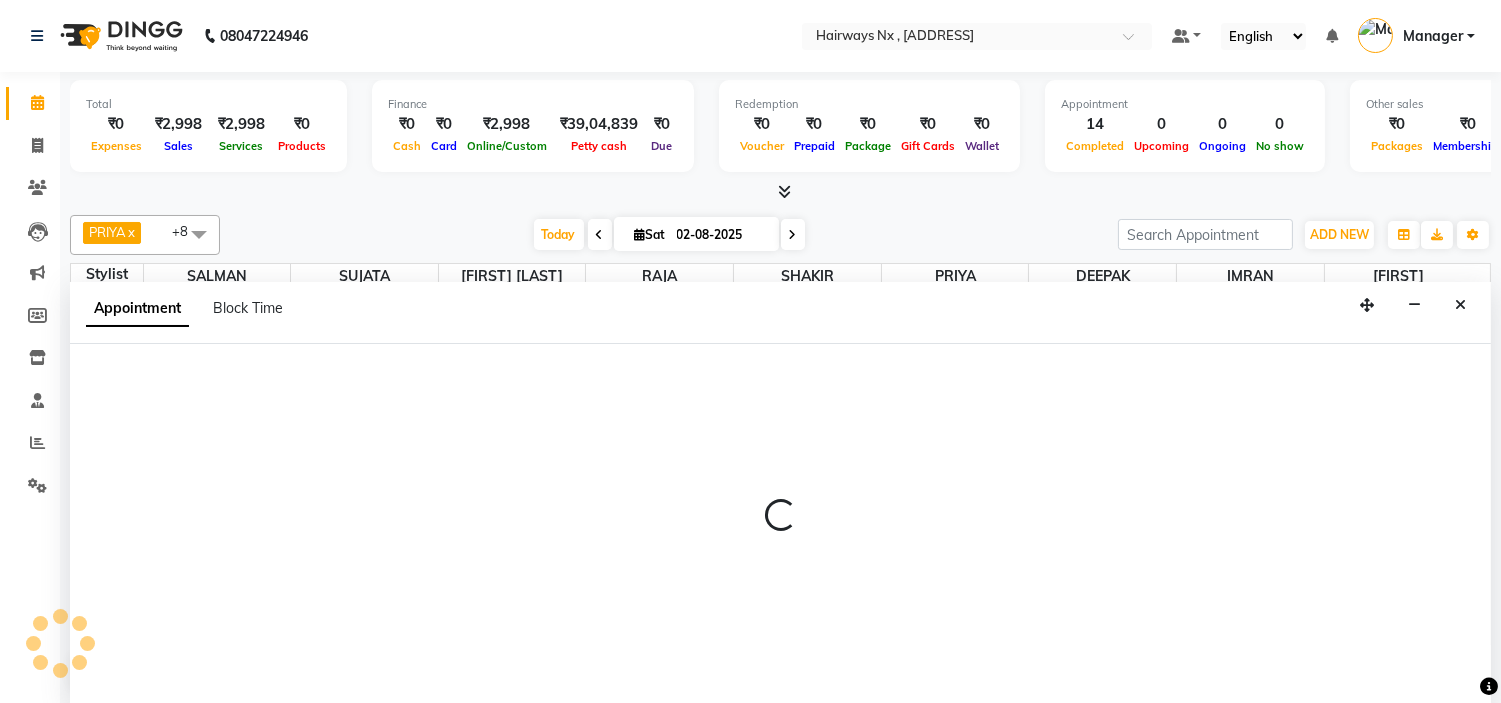 scroll, scrollTop: 1, scrollLeft: 0, axis: vertical 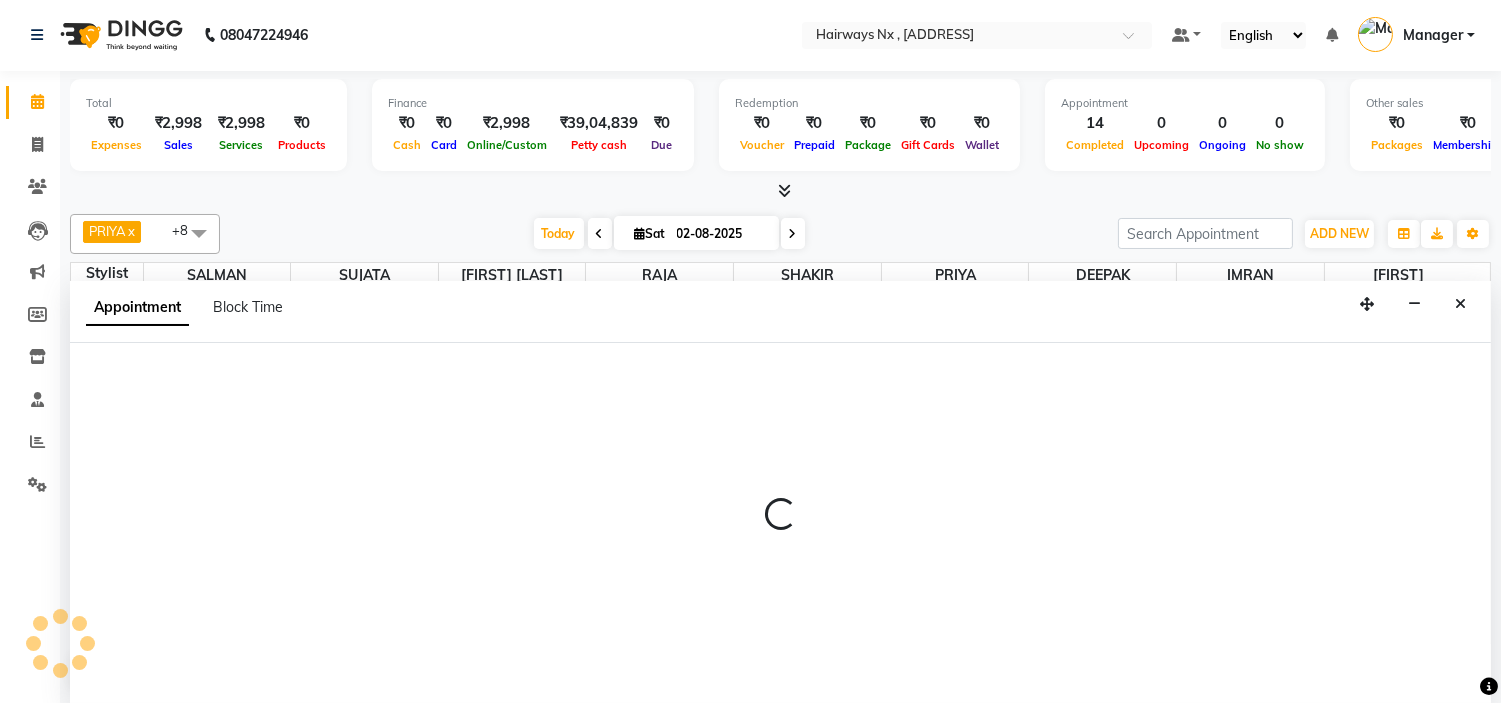 select on "13247" 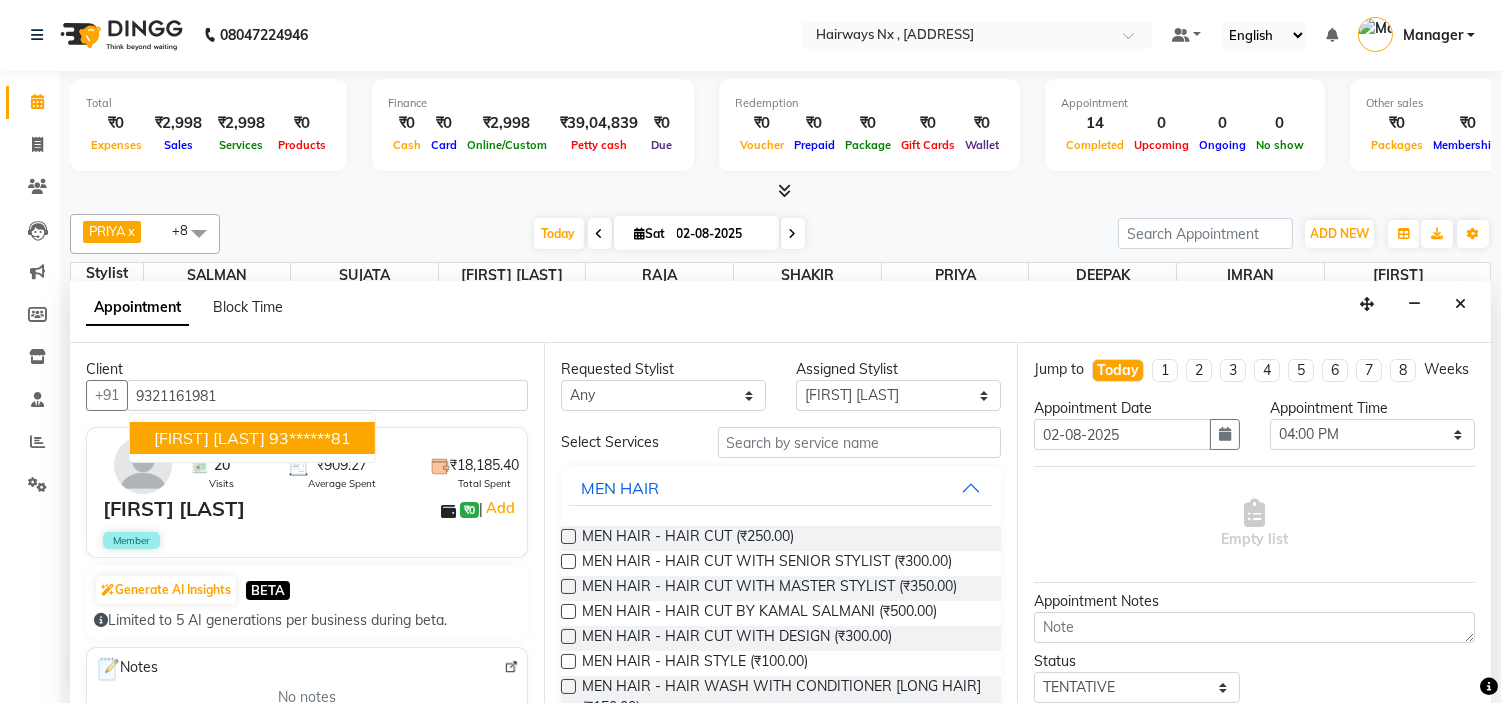 click on "93******81" at bounding box center (310, 438) 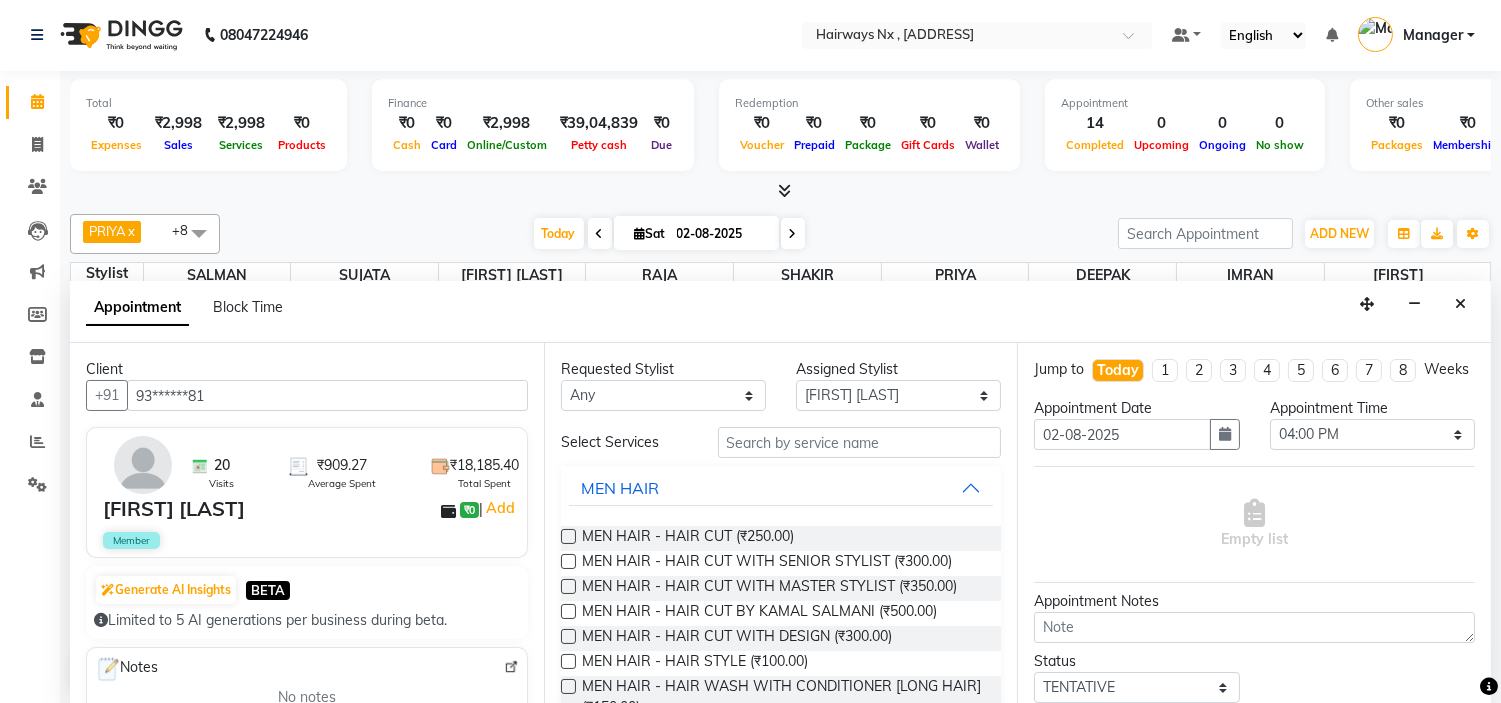 type on "93******81" 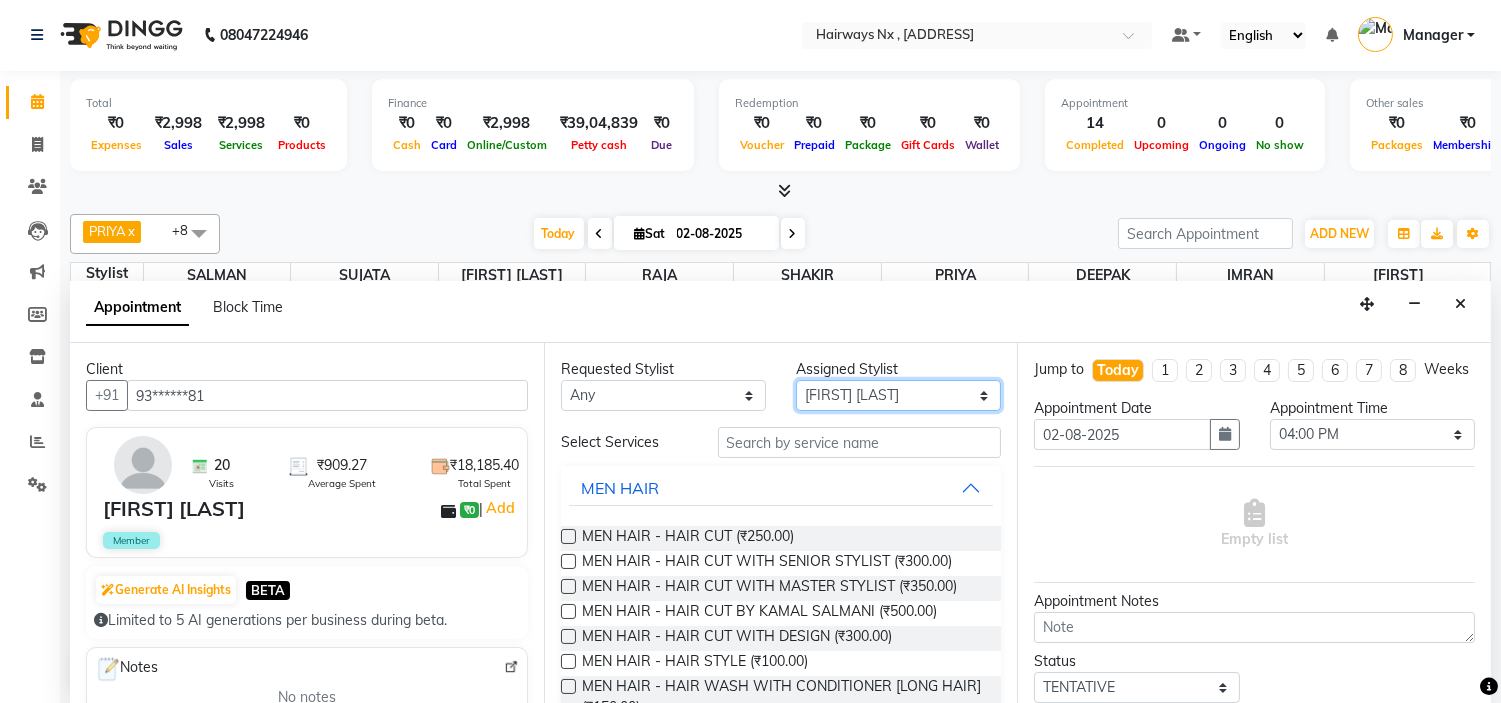 click on "Select ALIM AZAD DEEPAK IMRAN KAMAL SALMANI KASHISH Manager MUZZAMIL PRIYA PUMMY RAJA  SALMAN SHAKIR  SUDHIR SUJATA TALIB UMAR" at bounding box center [898, 395] 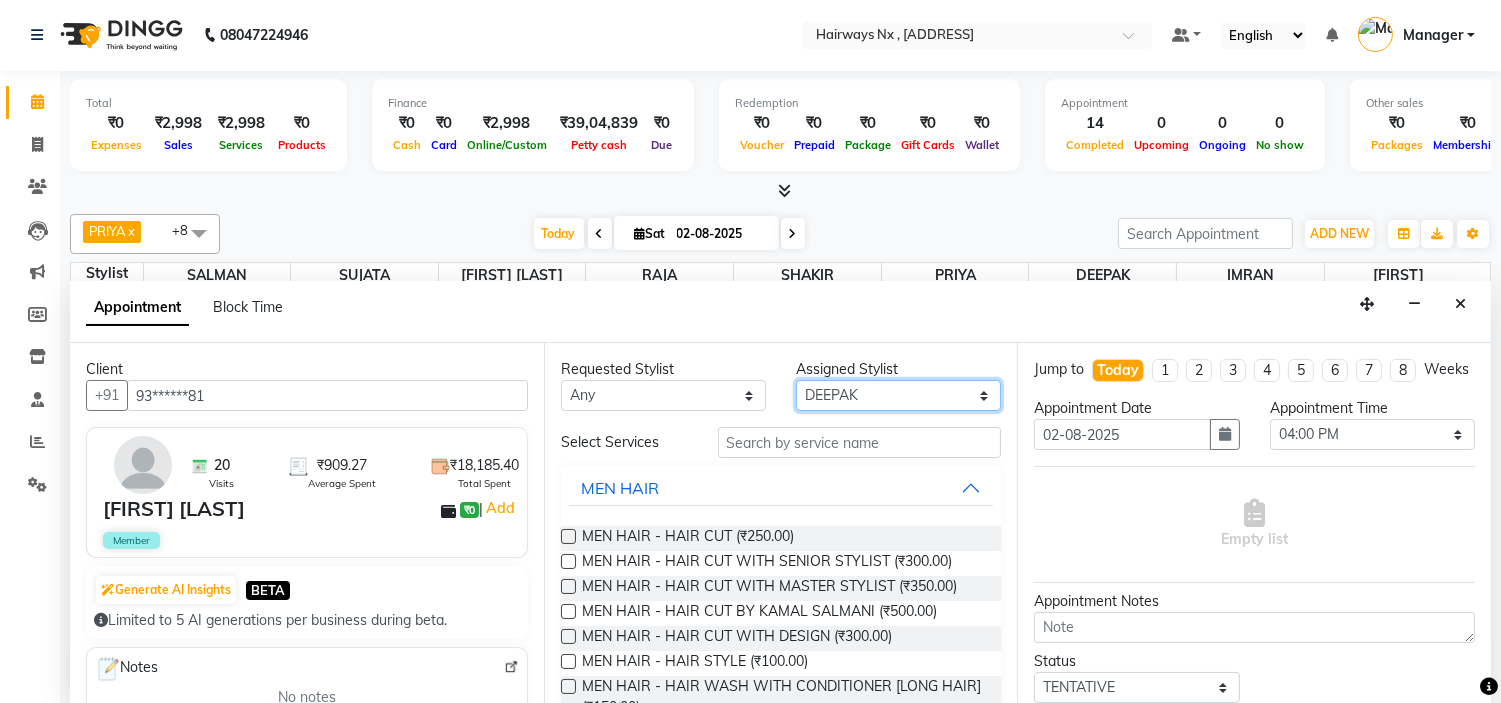 click on "Select ALIM AZAD DEEPAK IMRAN KAMAL SALMANI KASHISH Manager MUZZAMIL PRIYA PUMMY RAJA  SALMAN SHAKIR  SUDHIR SUJATA TALIB UMAR" at bounding box center [898, 395] 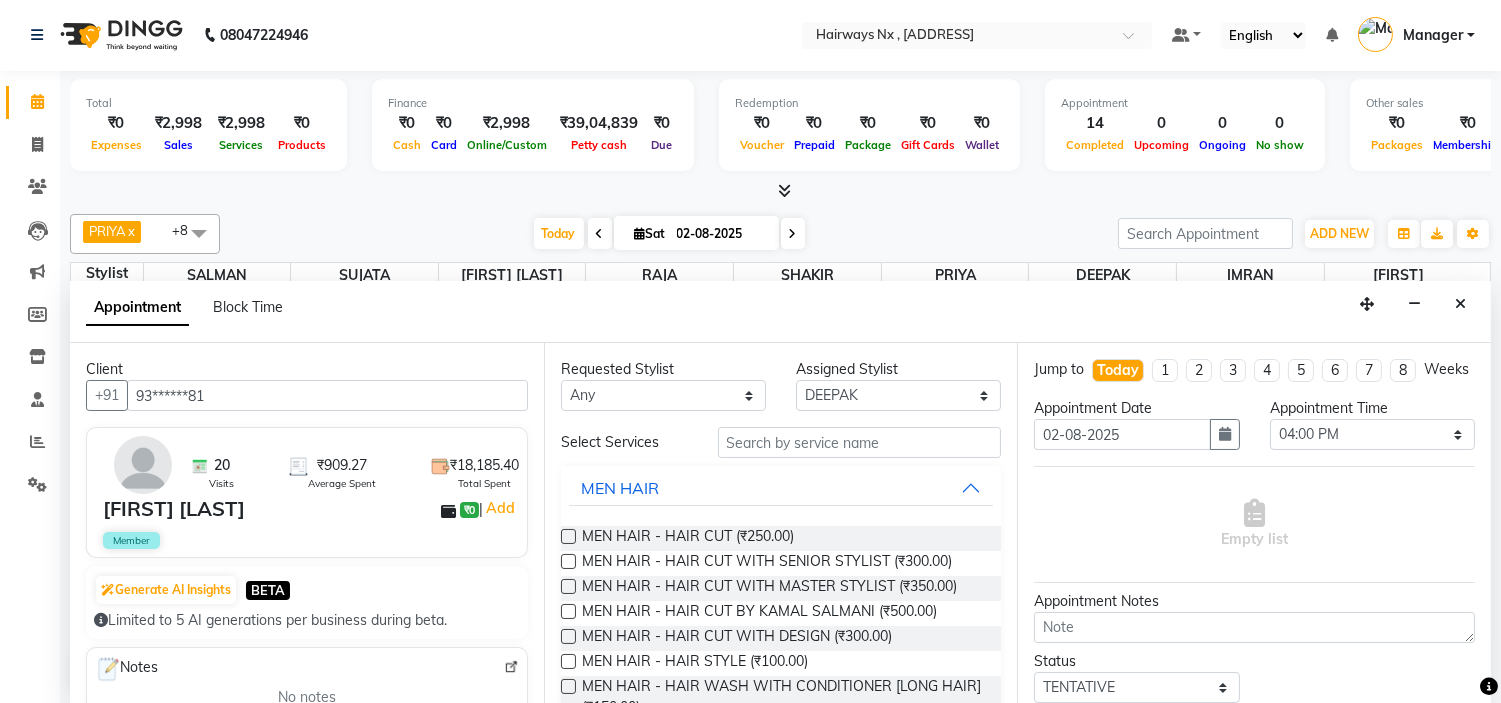 click at bounding box center [568, 536] 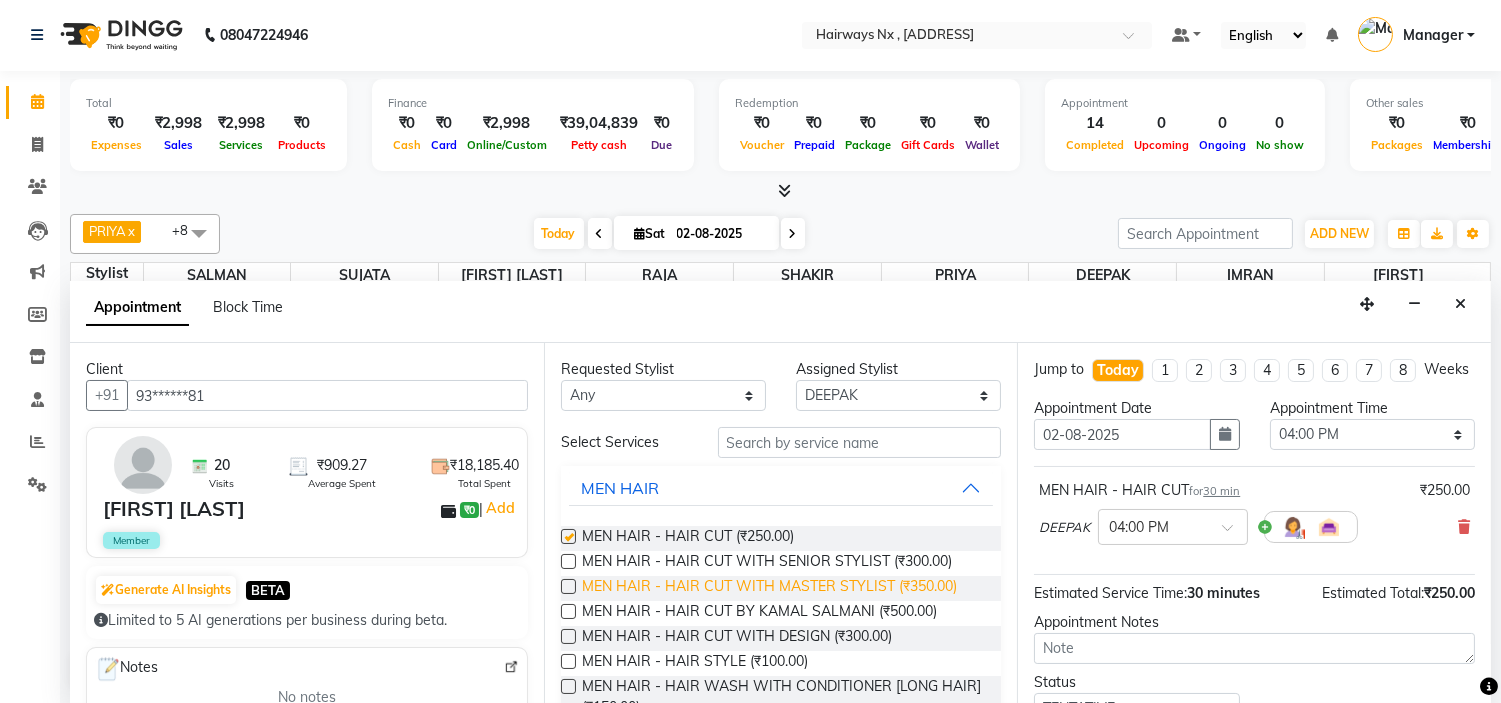 checkbox on "false" 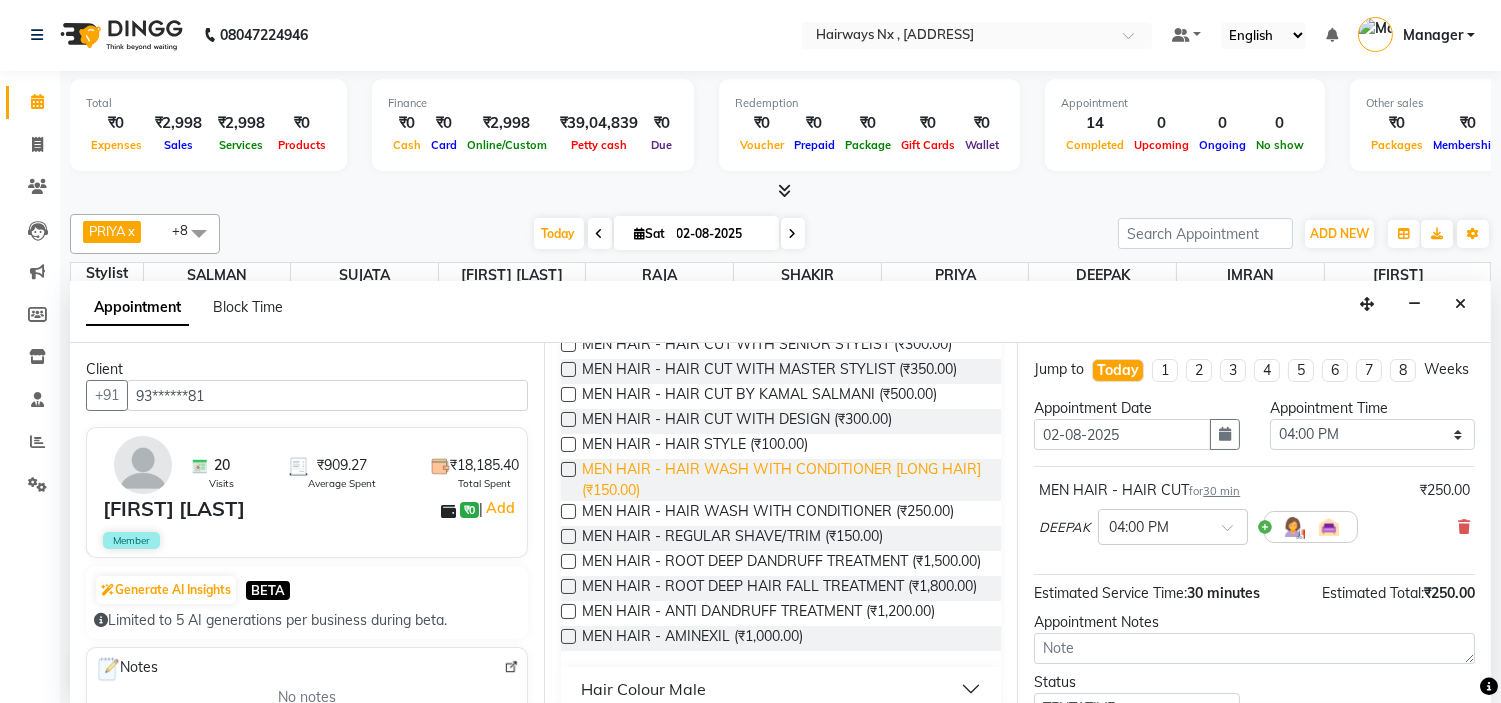 scroll, scrollTop: 222, scrollLeft: 0, axis: vertical 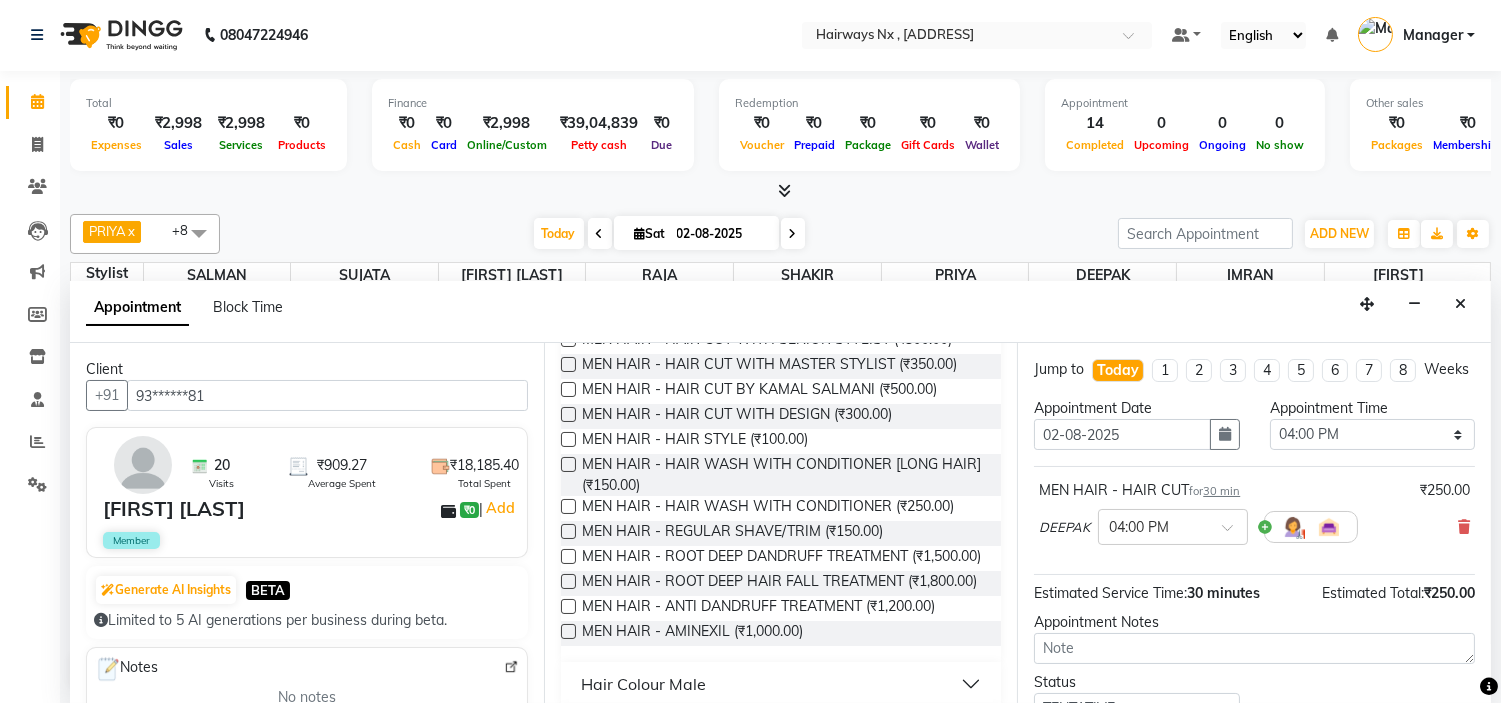 click at bounding box center [568, 531] 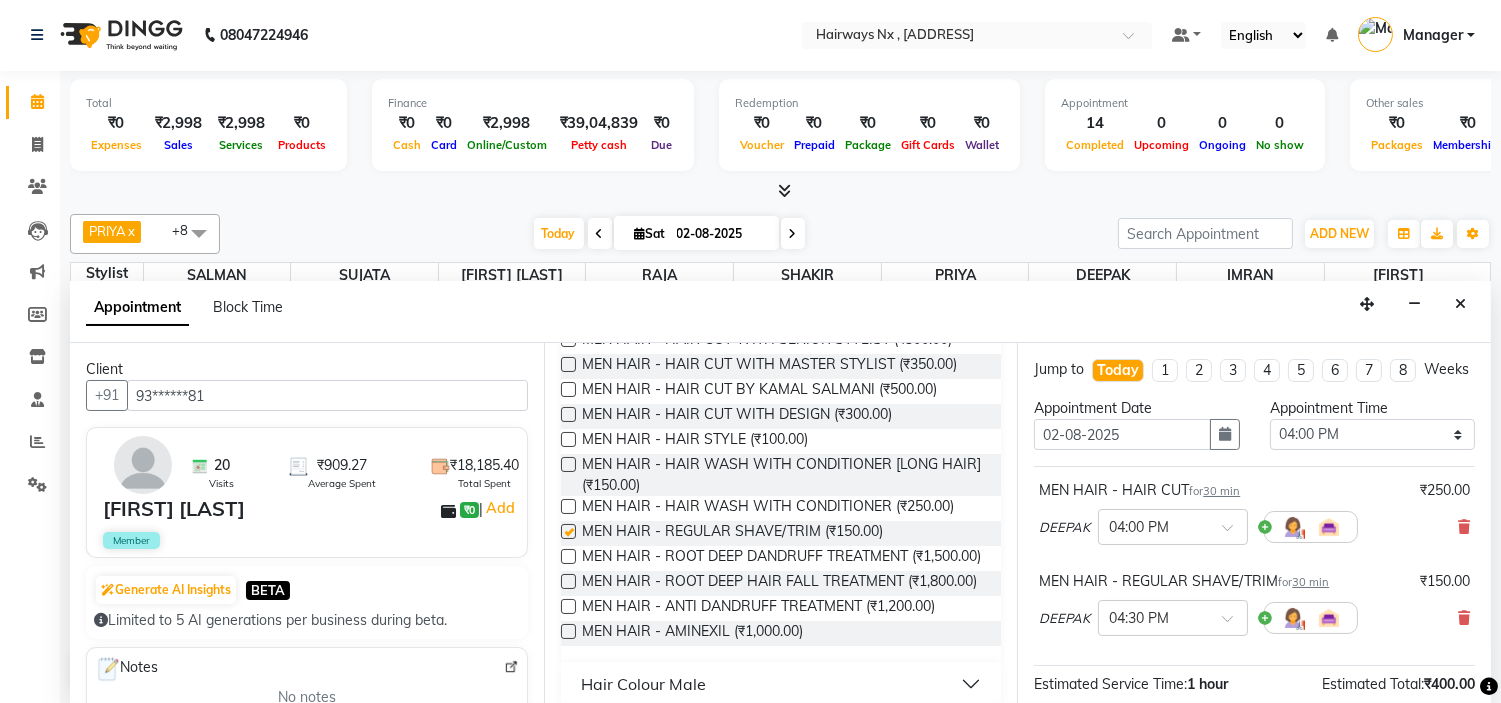 checkbox on "false" 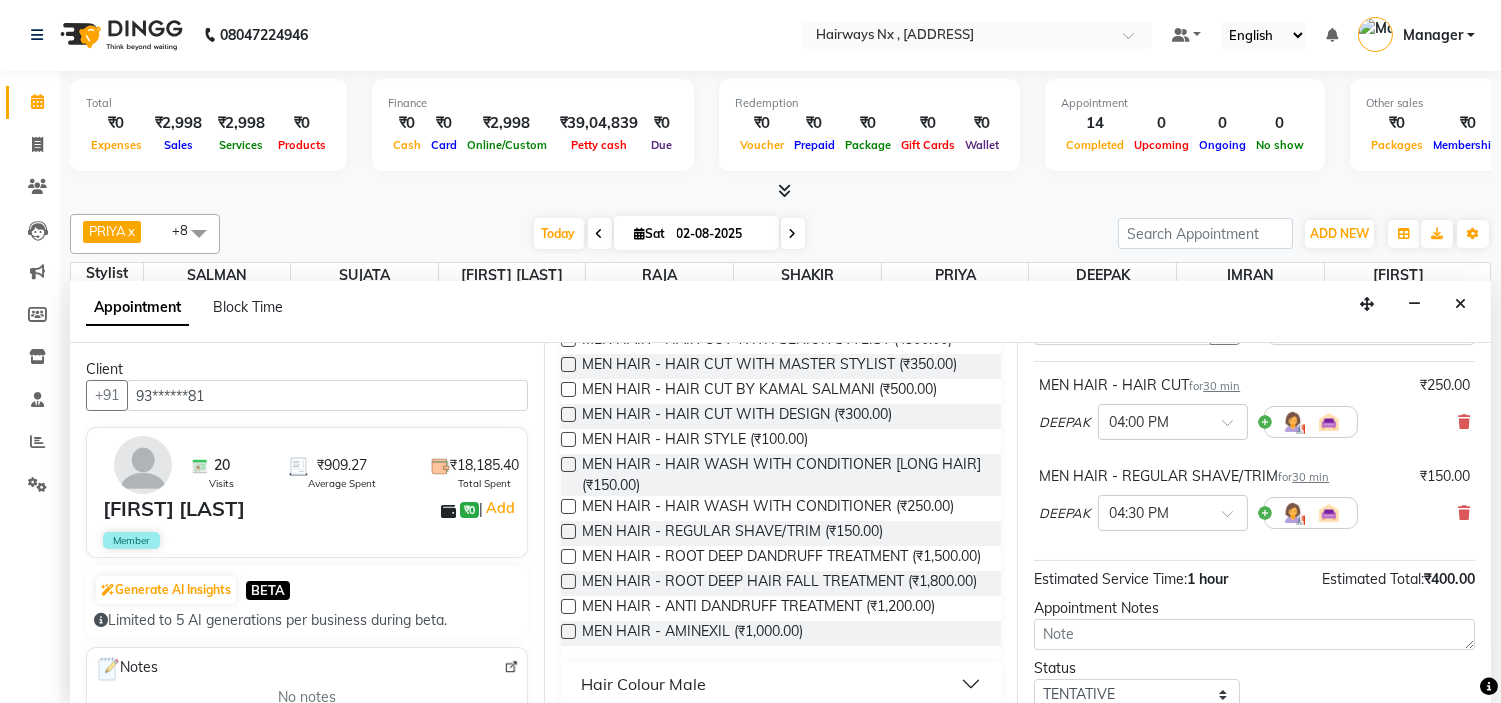 scroll, scrollTop: 256, scrollLeft: 0, axis: vertical 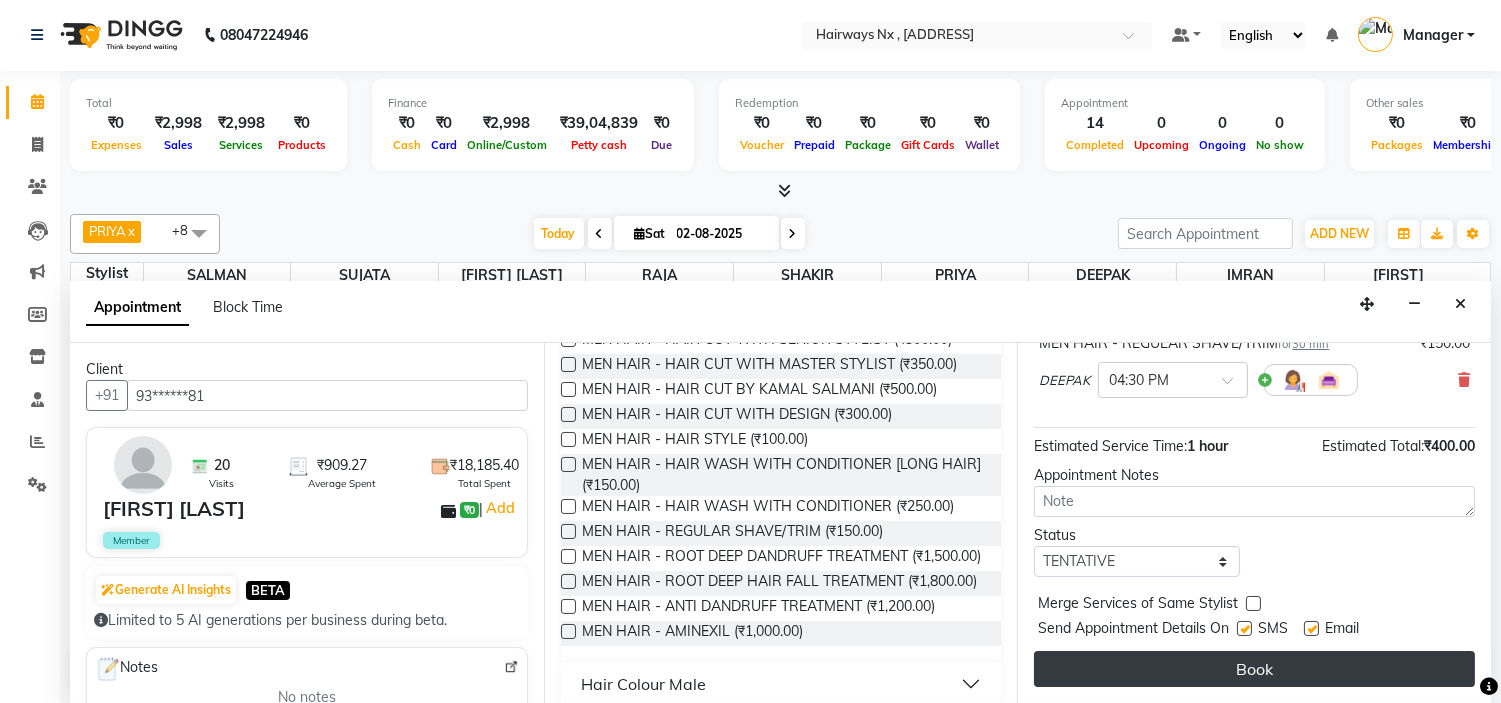 drag, startPoint x: 1242, startPoint y: 624, endPoint x: 1266, endPoint y: 654, distance: 38.418747 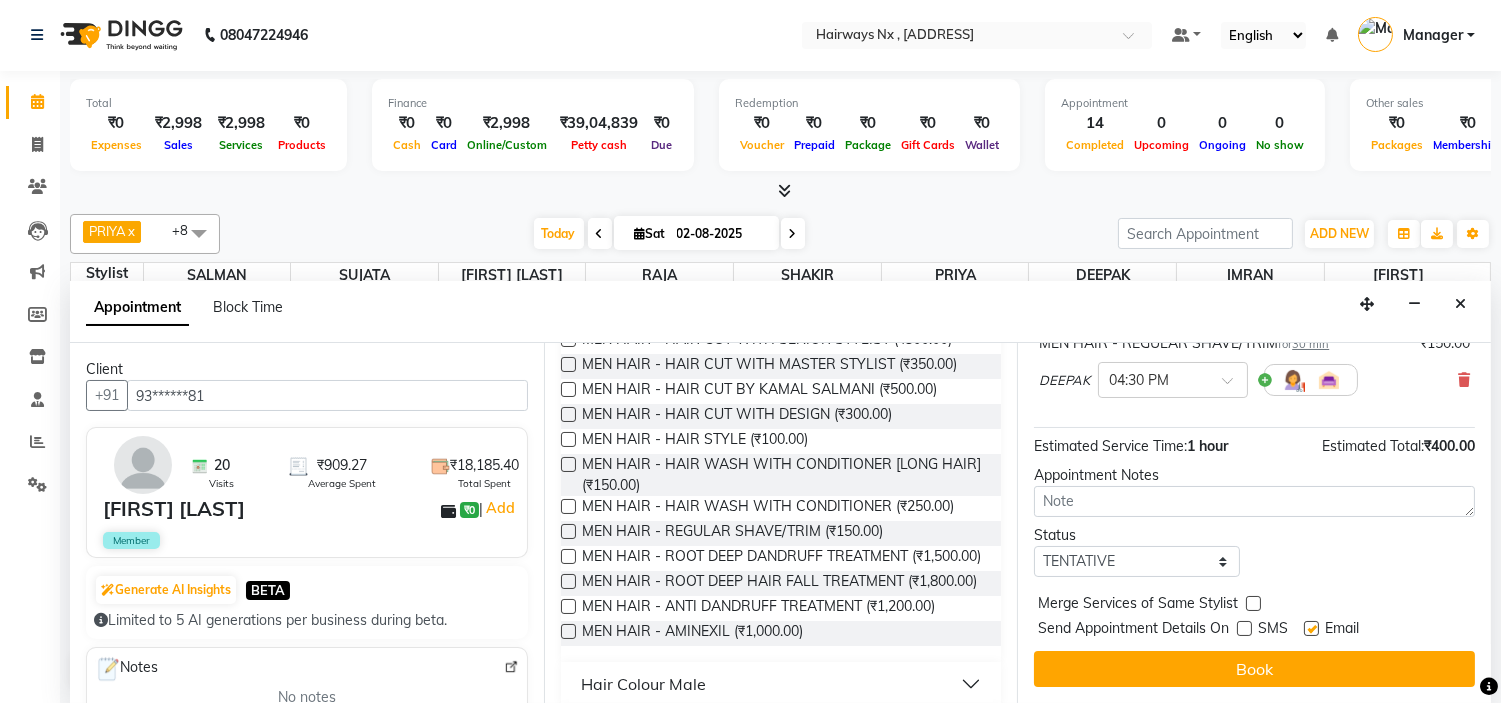 drag, startPoint x: 1308, startPoint y: 627, endPoint x: 1317, endPoint y: 638, distance: 14.21267 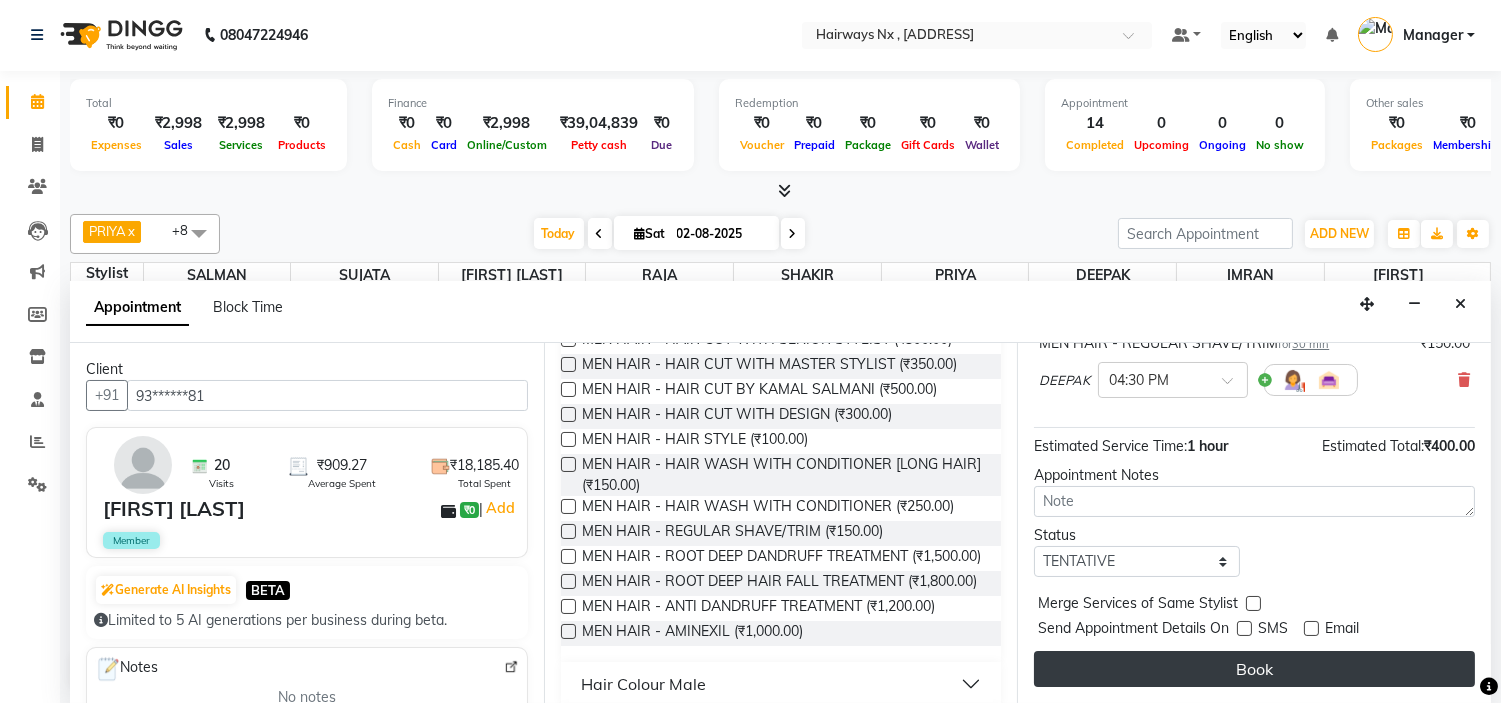 click on "Book" at bounding box center (1254, 669) 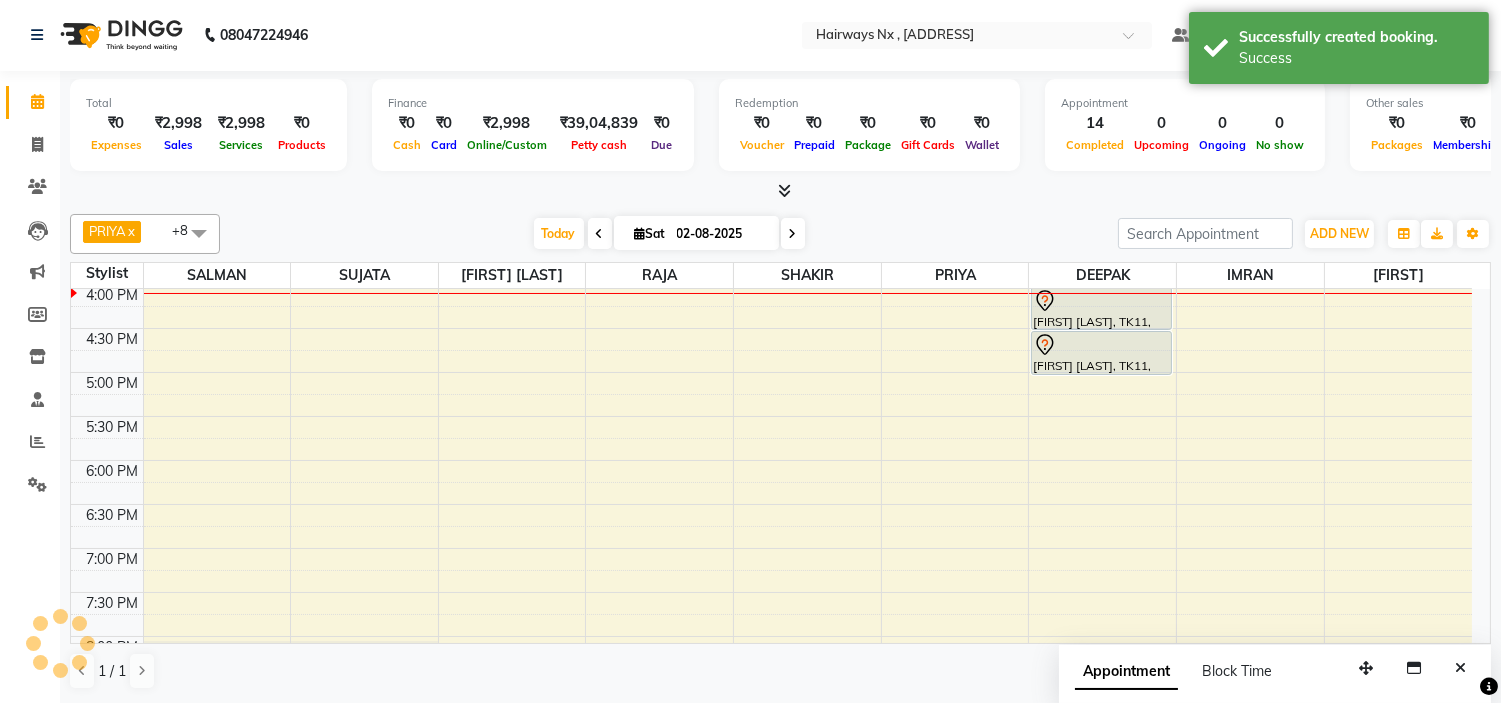 scroll, scrollTop: 0, scrollLeft: 0, axis: both 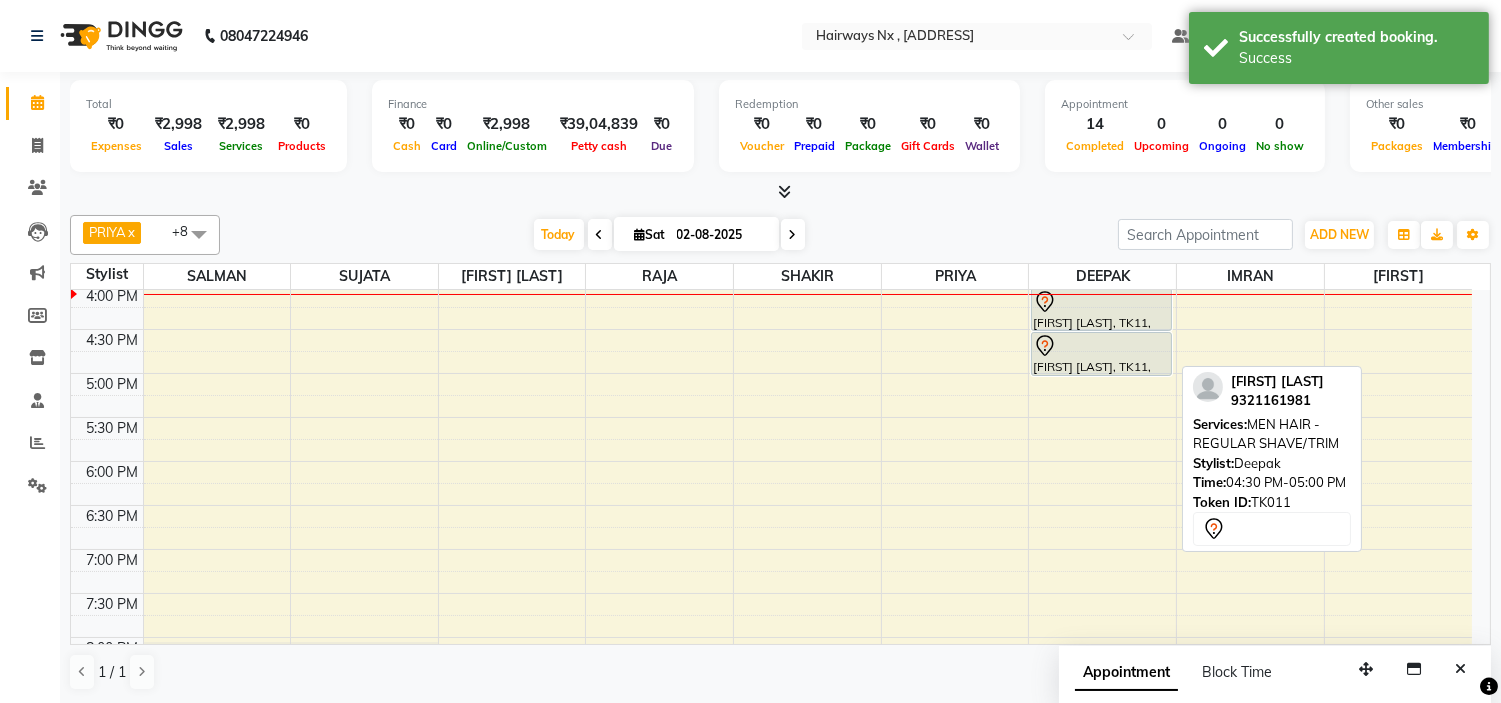 click on "[FIRSTNAME] [LASTNAME], TK11, [TIME]-[TIME], MEN HAIR - REGULAR SHAVE/TRIM" at bounding box center [1101, 354] 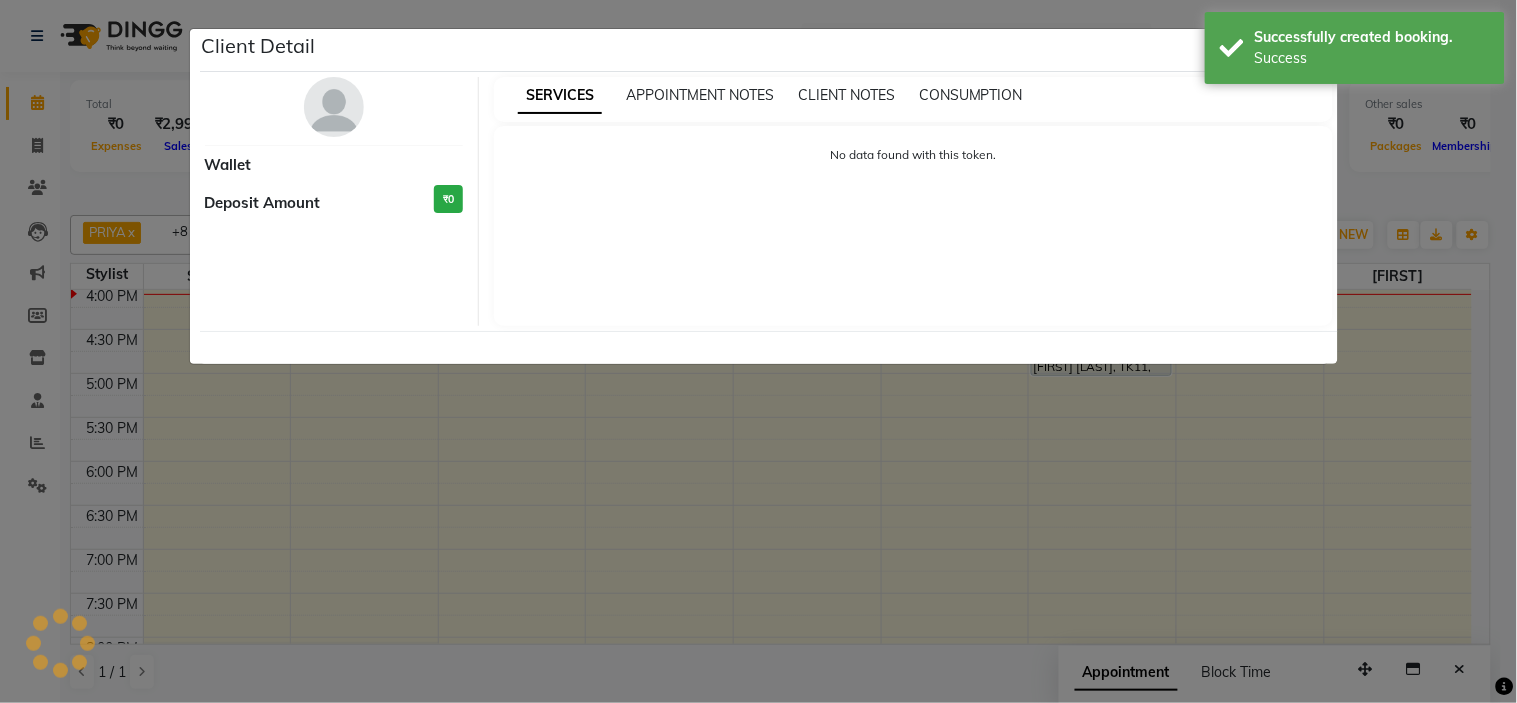 select on "7" 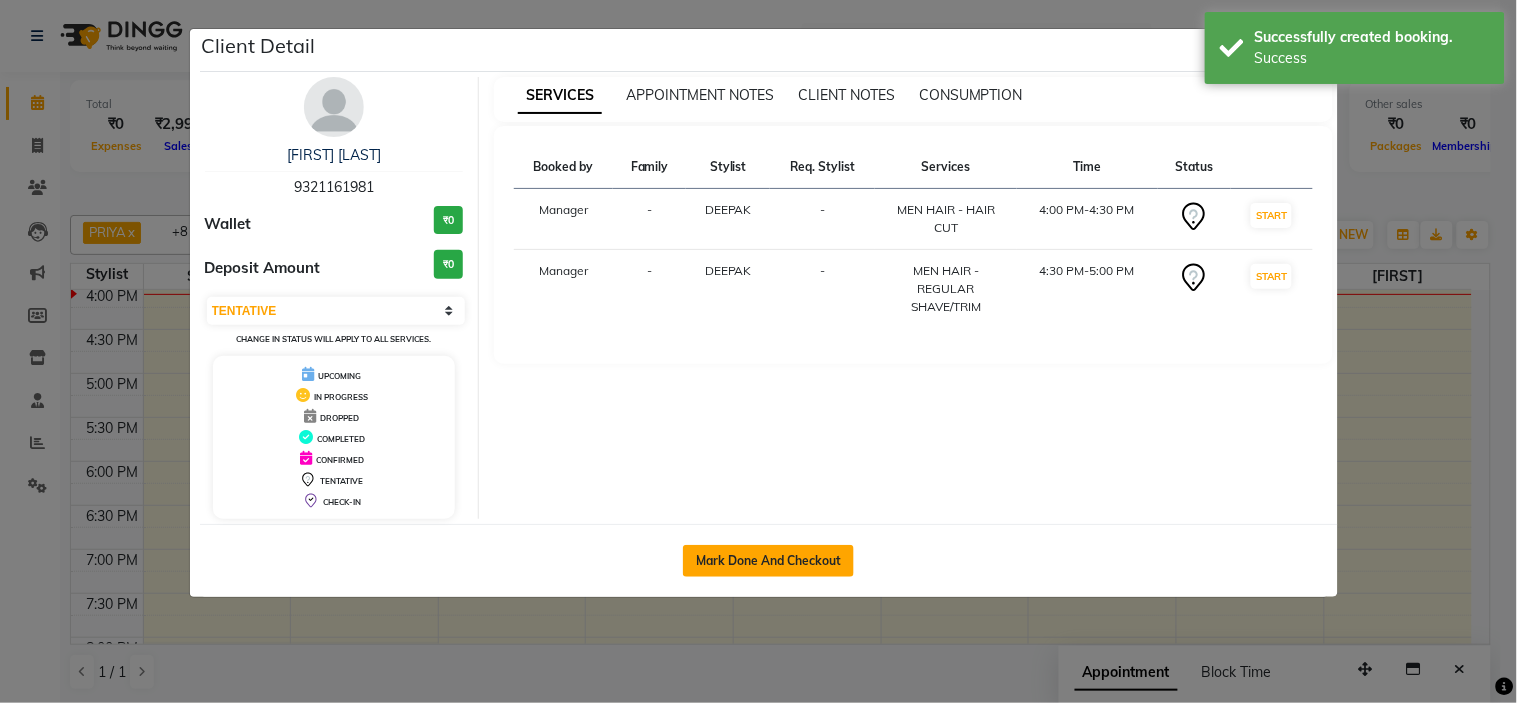 click on "Mark Done And Checkout" 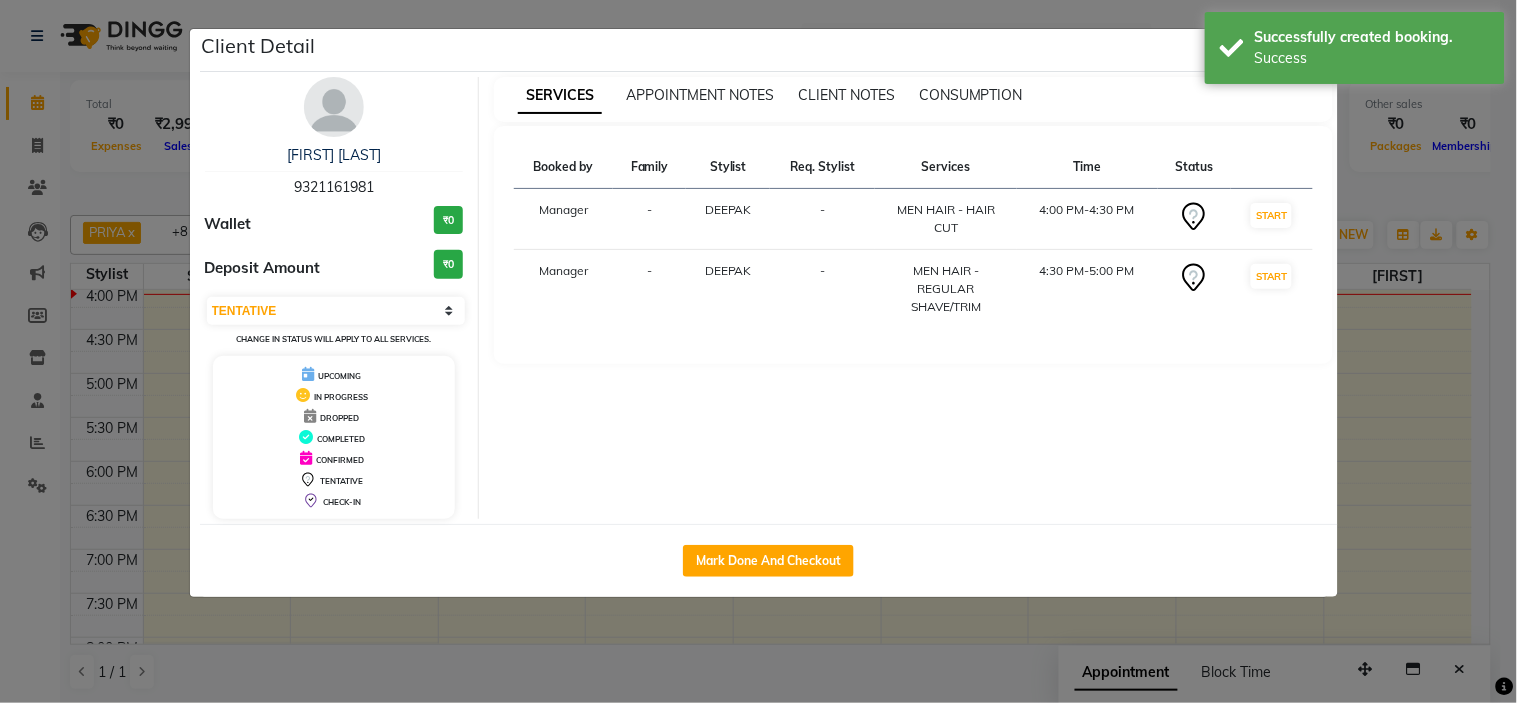 select on "service" 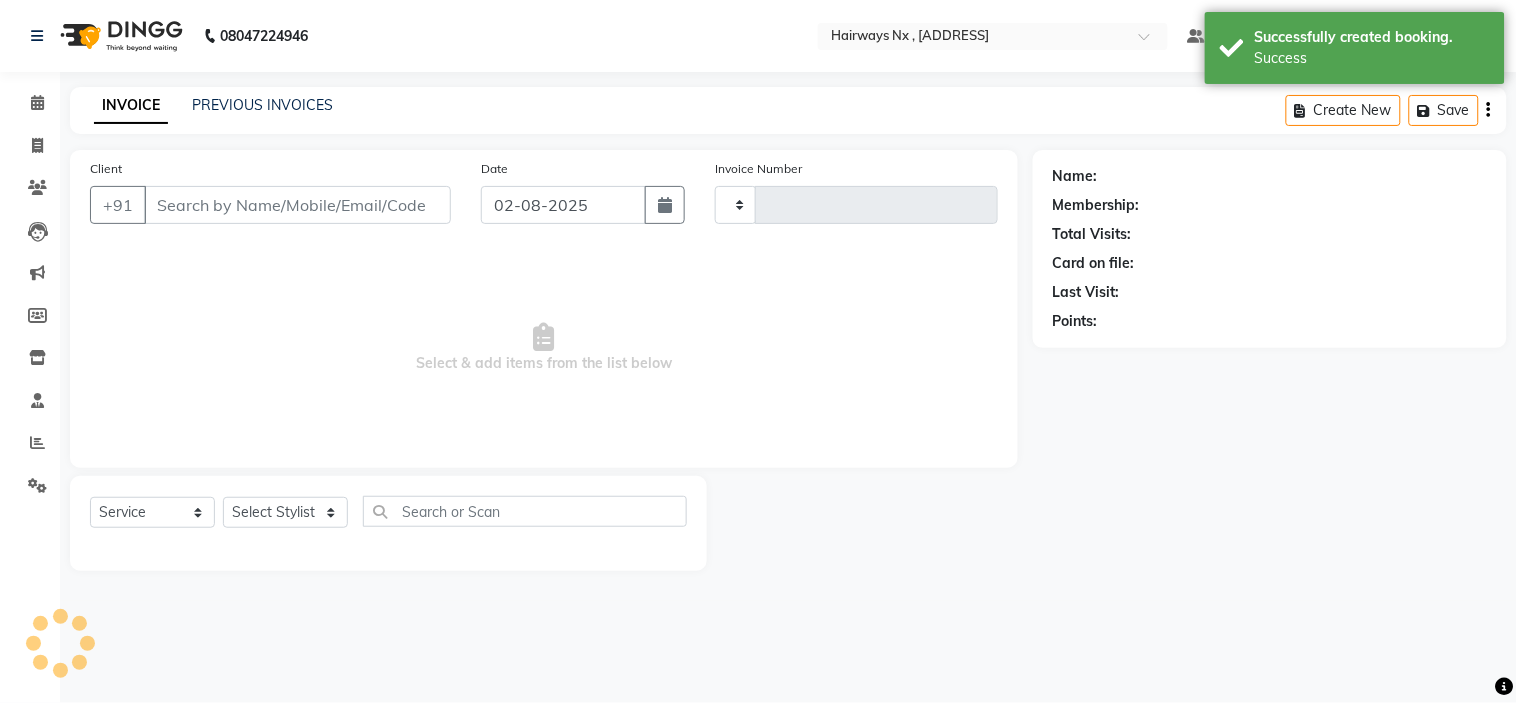 type on "93******81" 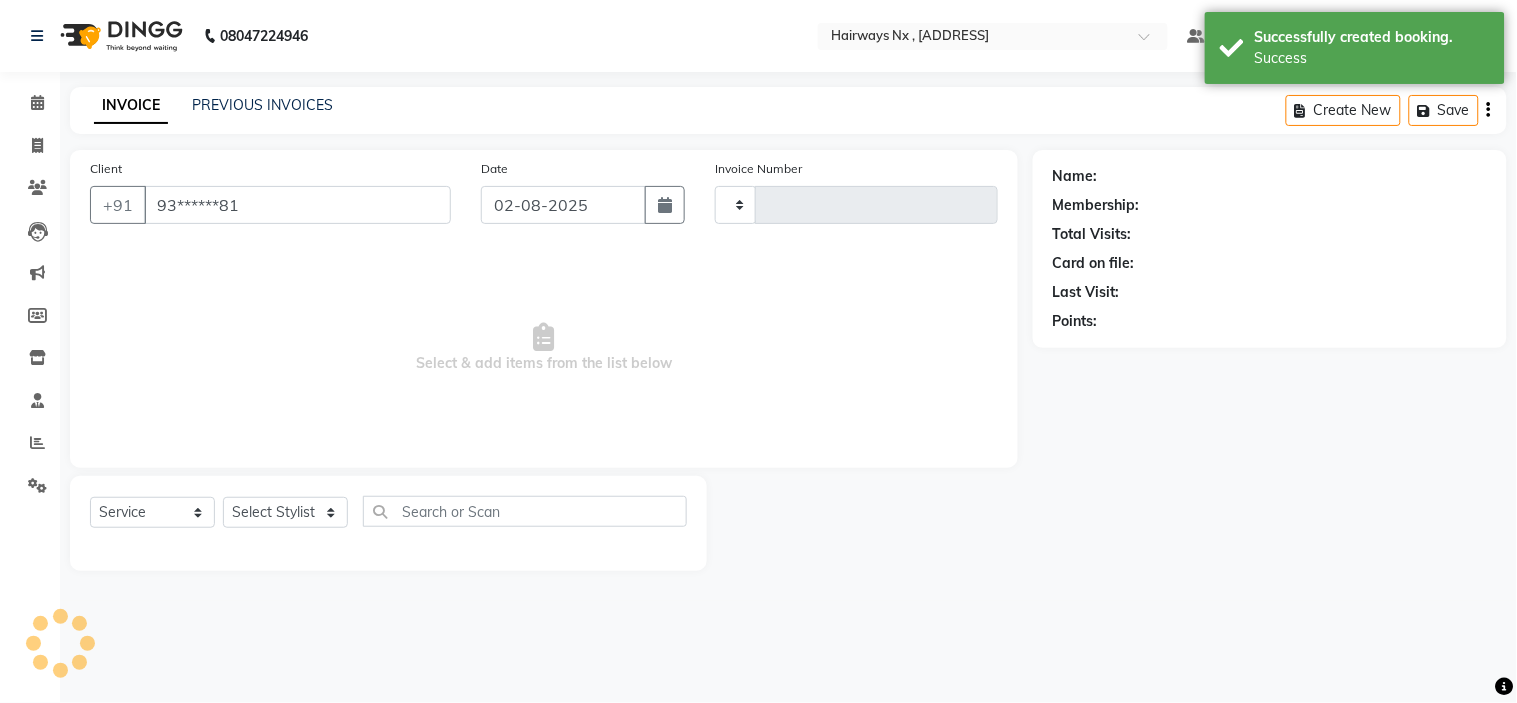 select on "86028" 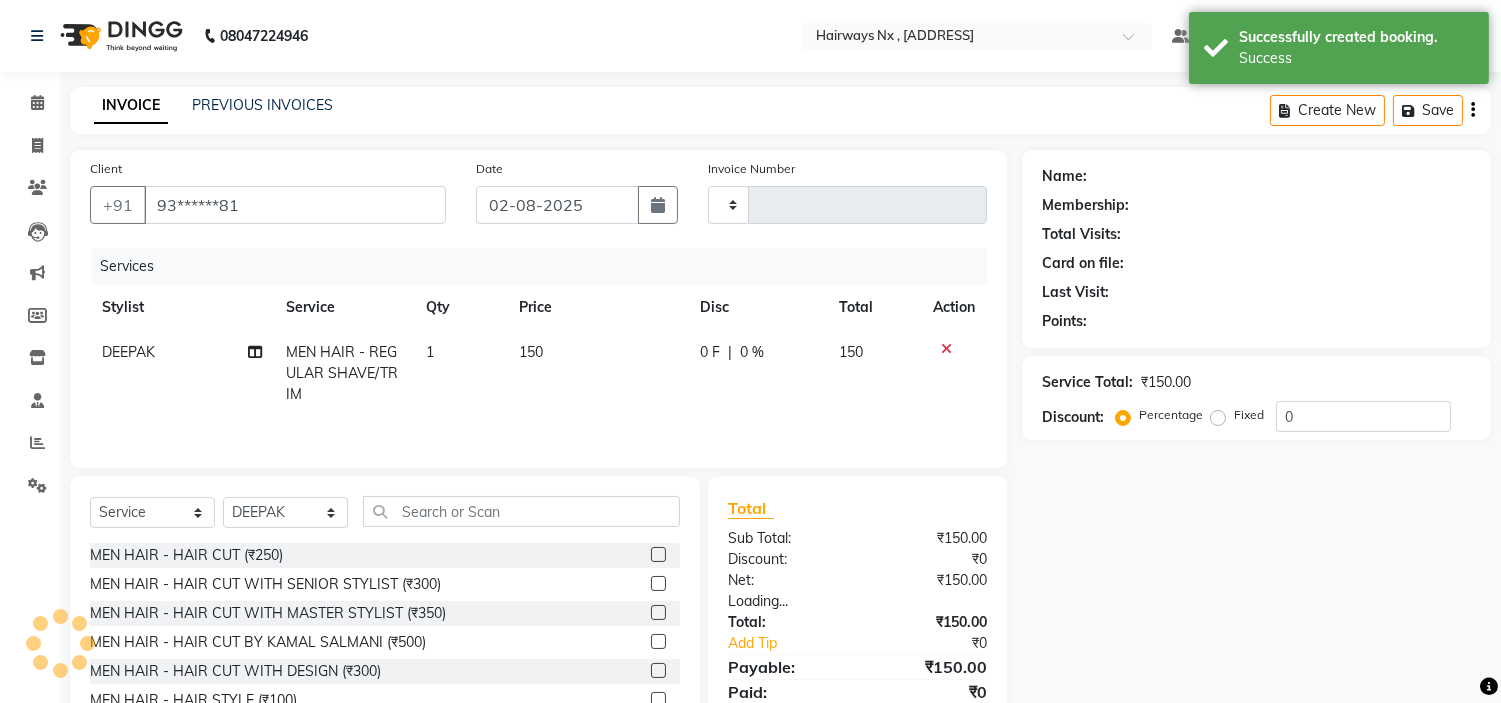 type on "0891" 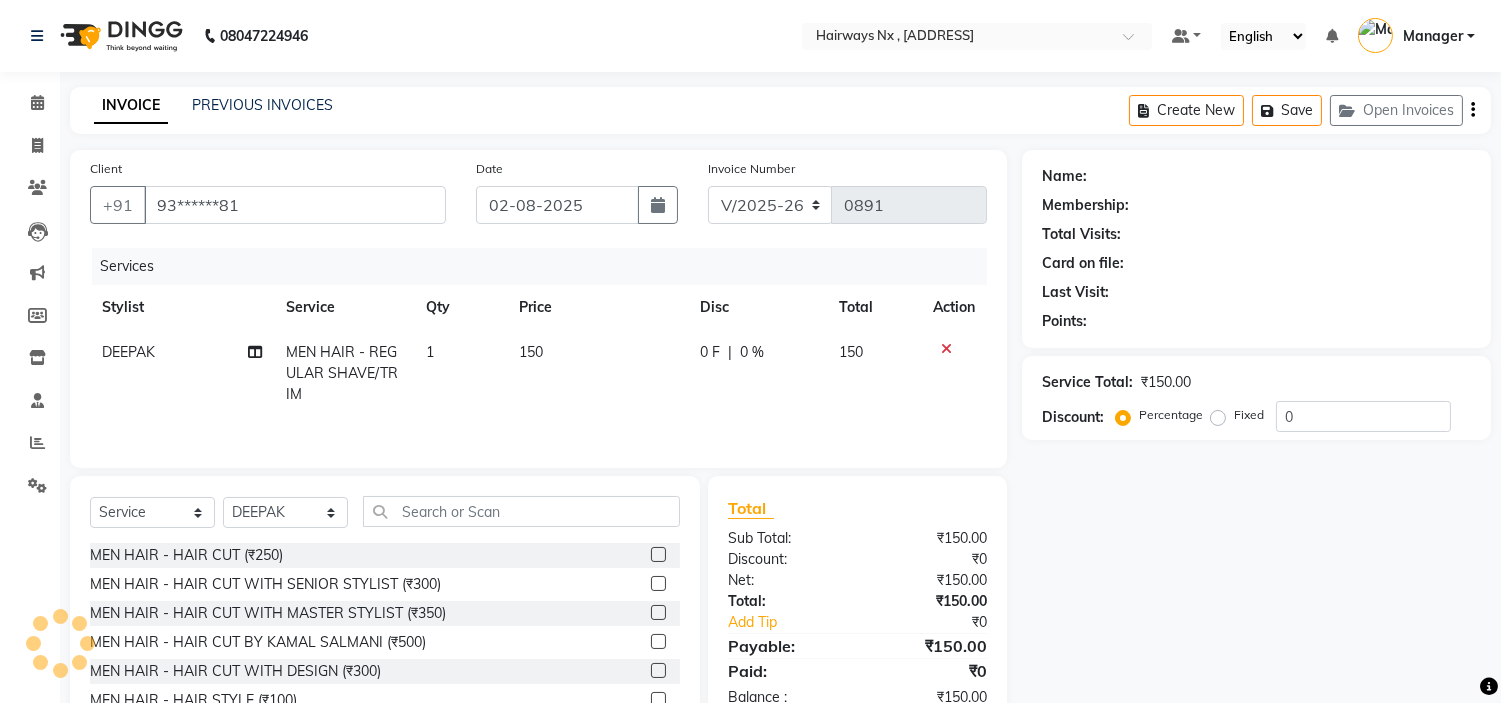 select on "1: Object" 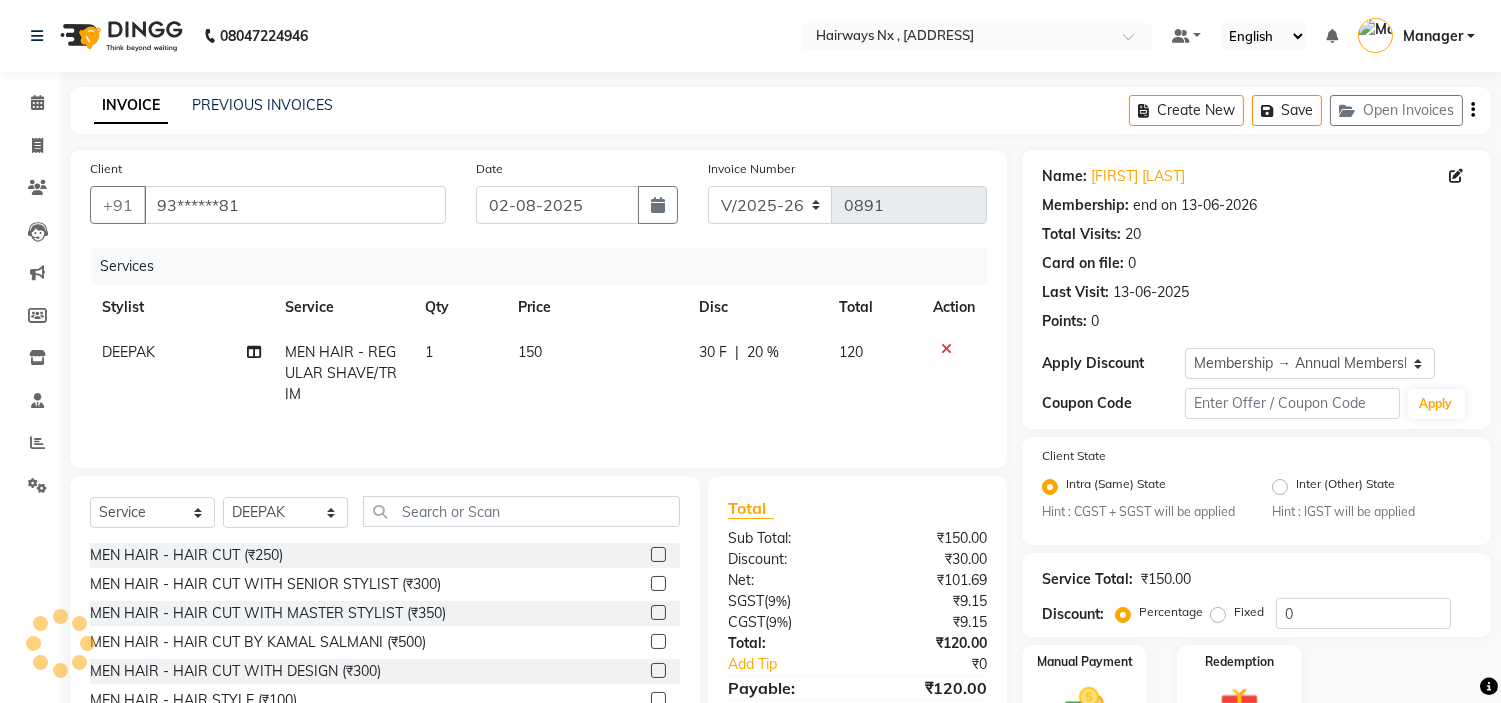 type on "20" 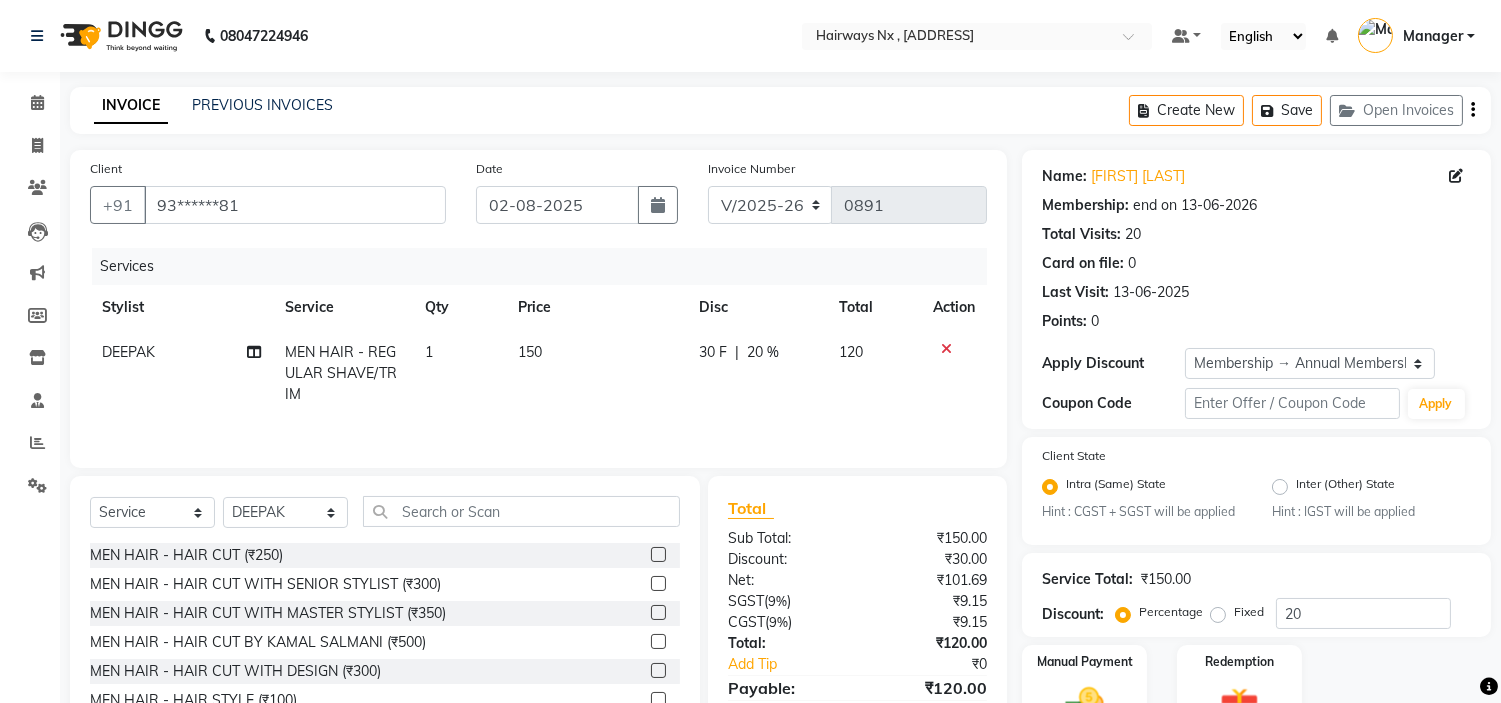 scroll, scrollTop: 111, scrollLeft: 0, axis: vertical 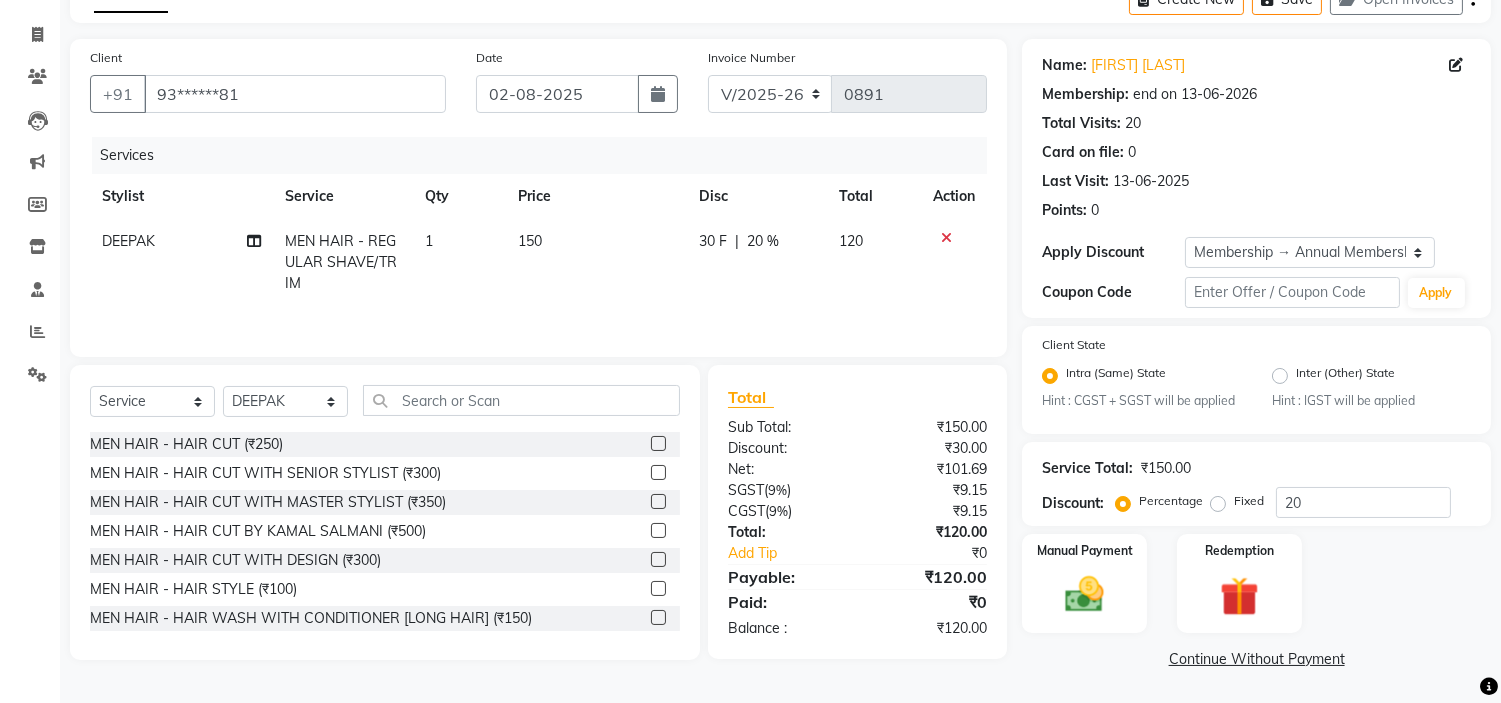 click 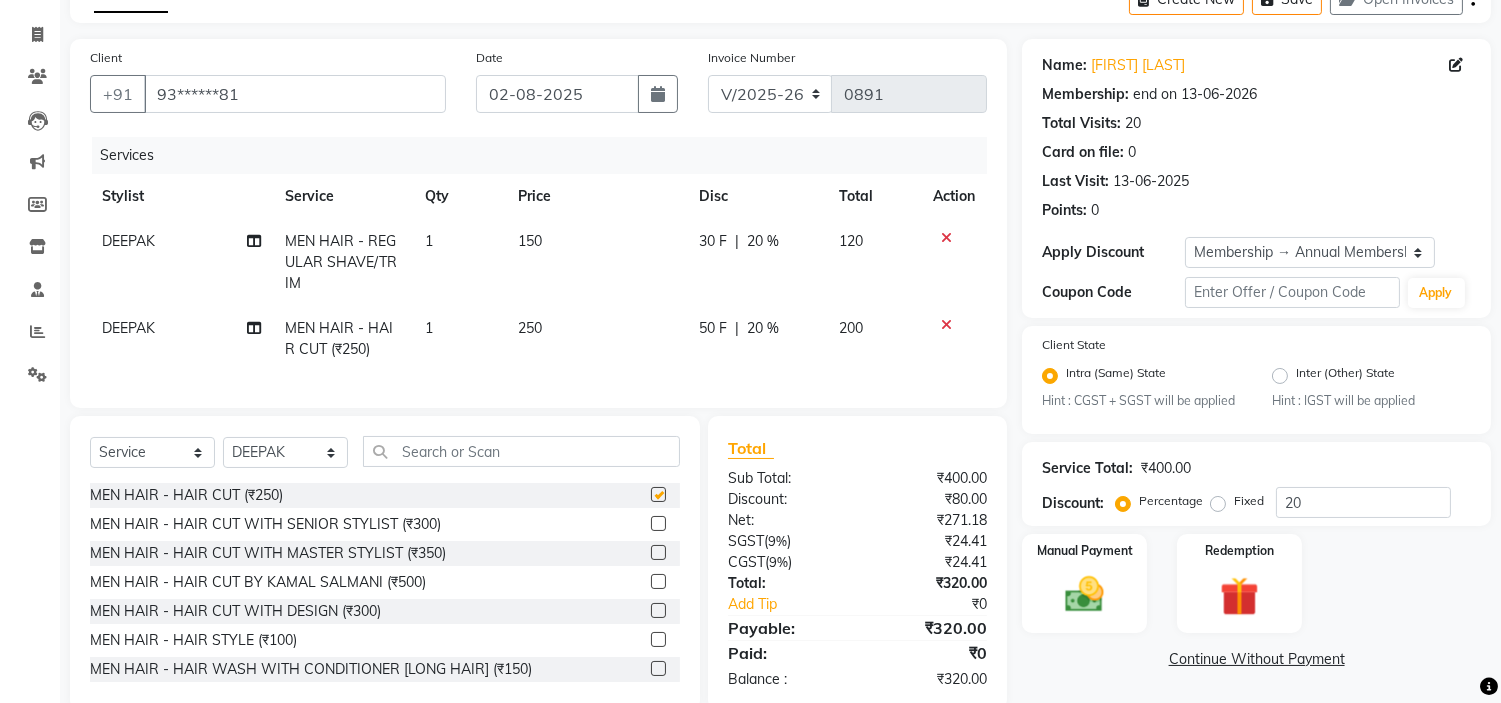 checkbox on "false" 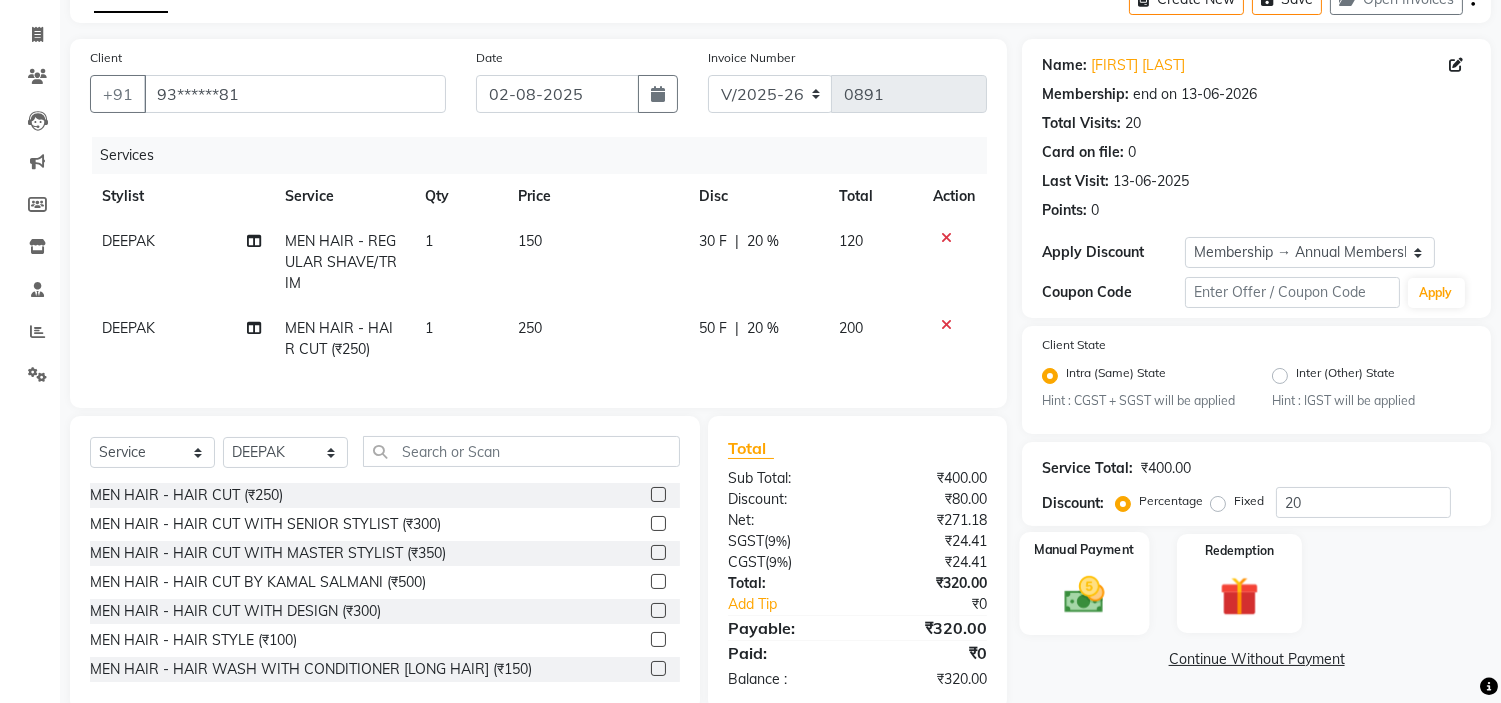 scroll, scrollTop: 165, scrollLeft: 0, axis: vertical 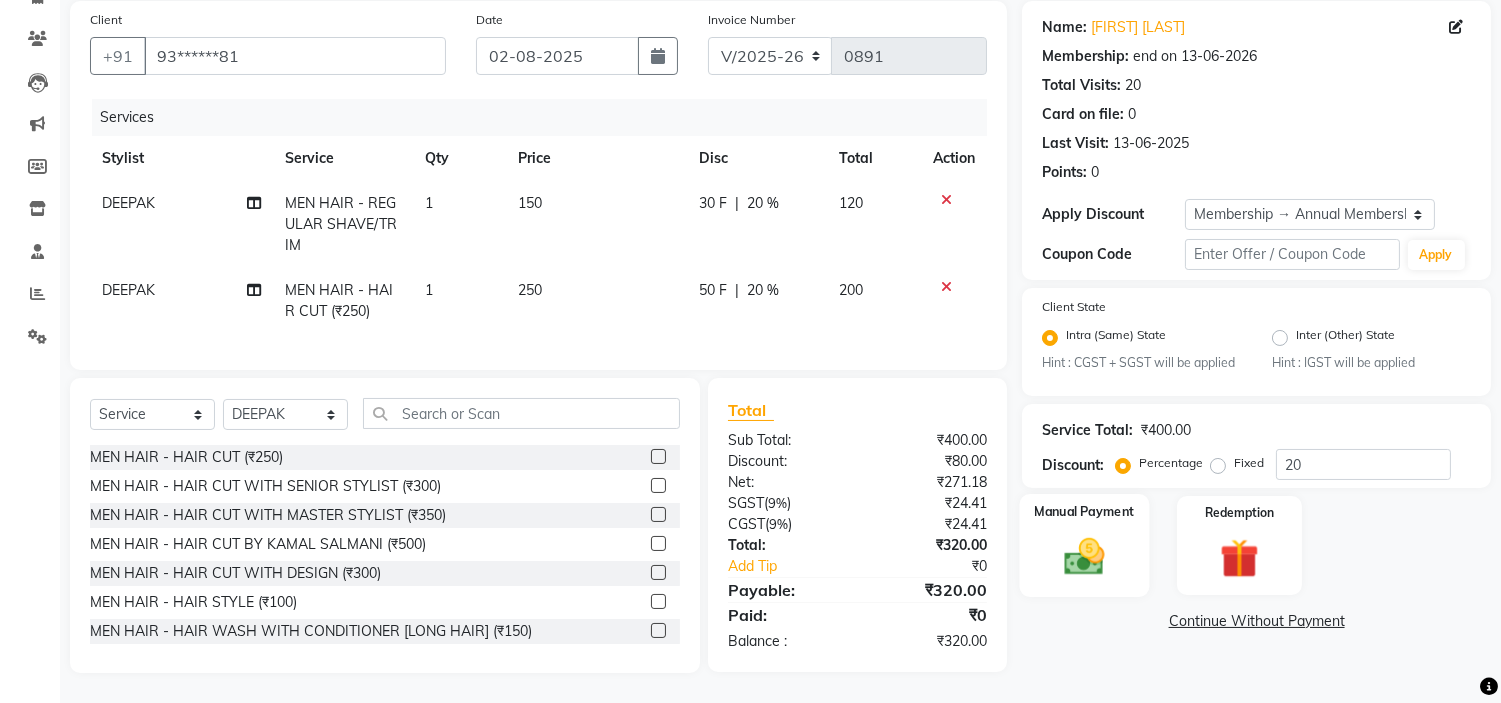 click 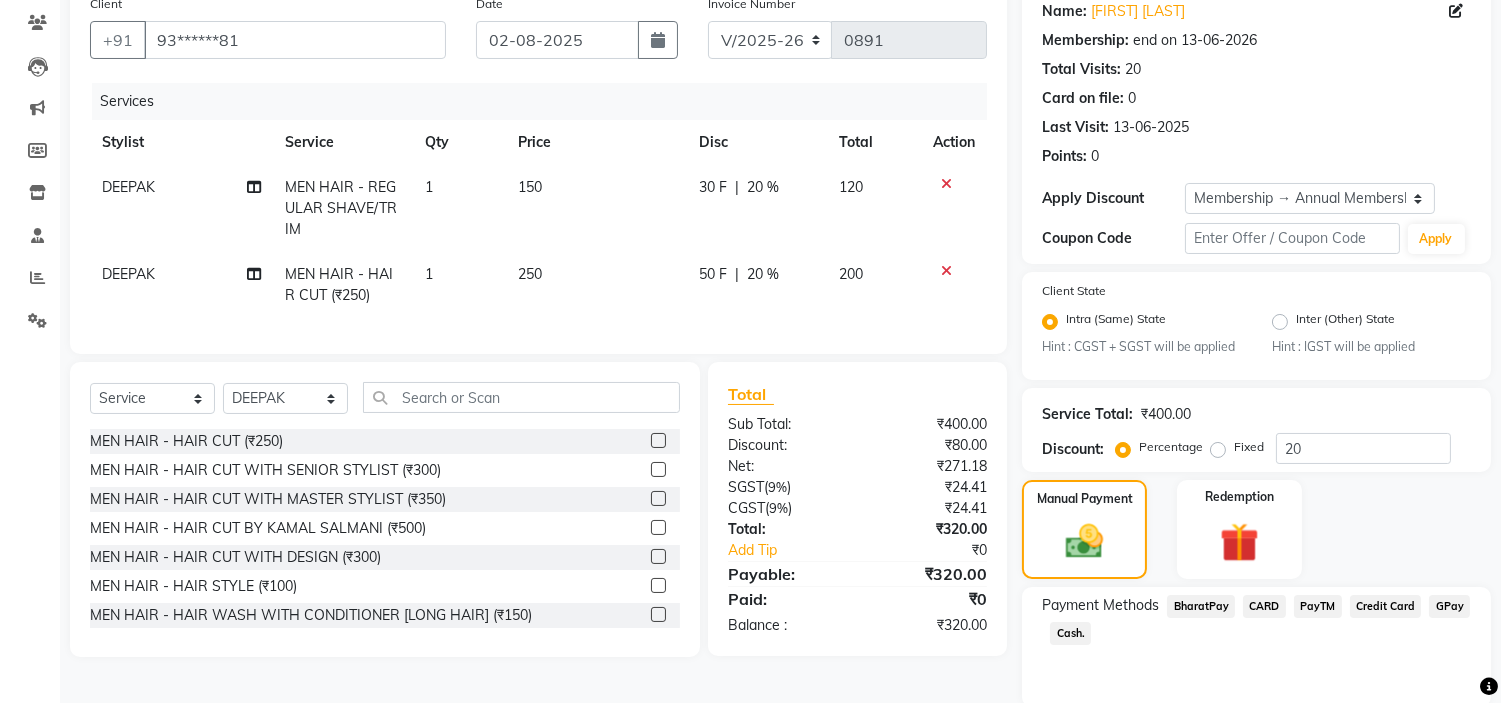 click on "GPay" 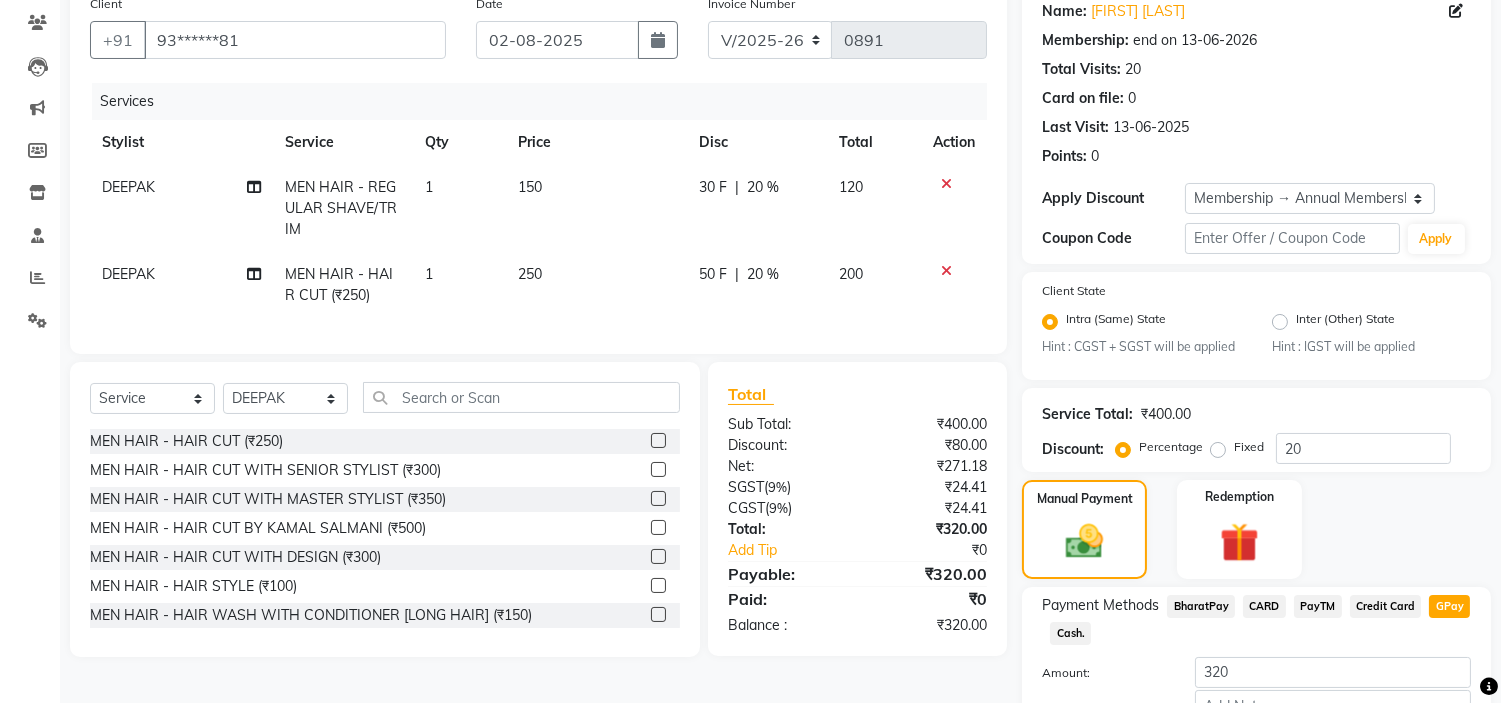 scroll, scrollTop: 296, scrollLeft: 0, axis: vertical 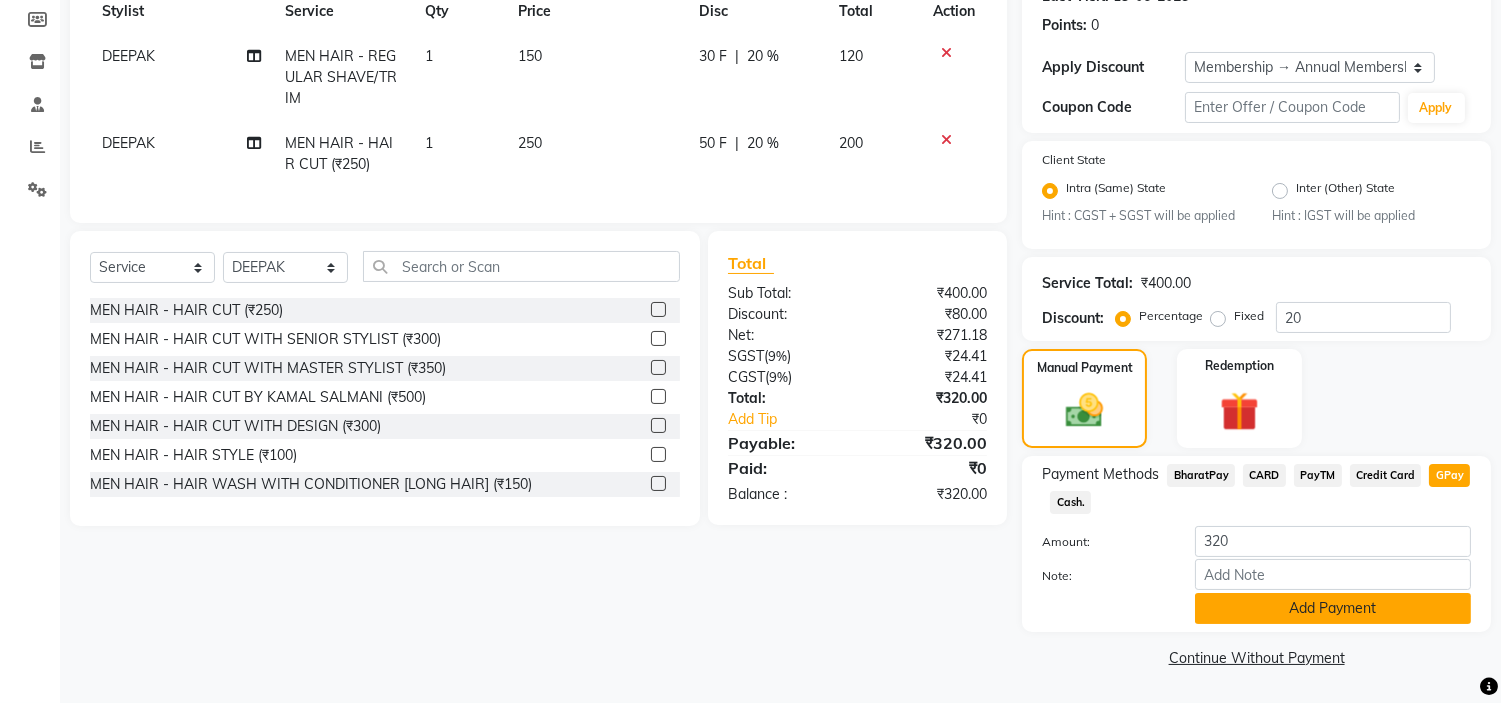 click on "Add Payment" 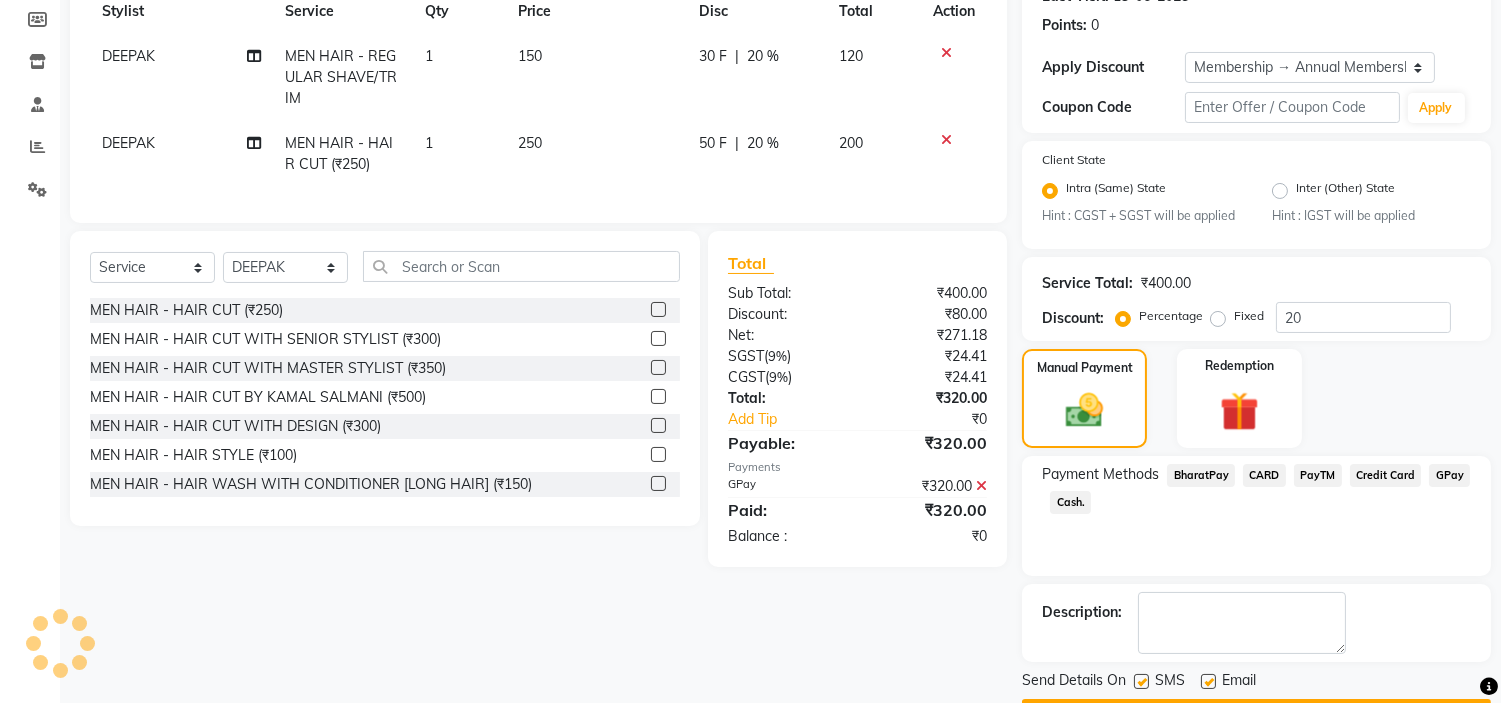scroll, scrollTop: 353, scrollLeft: 0, axis: vertical 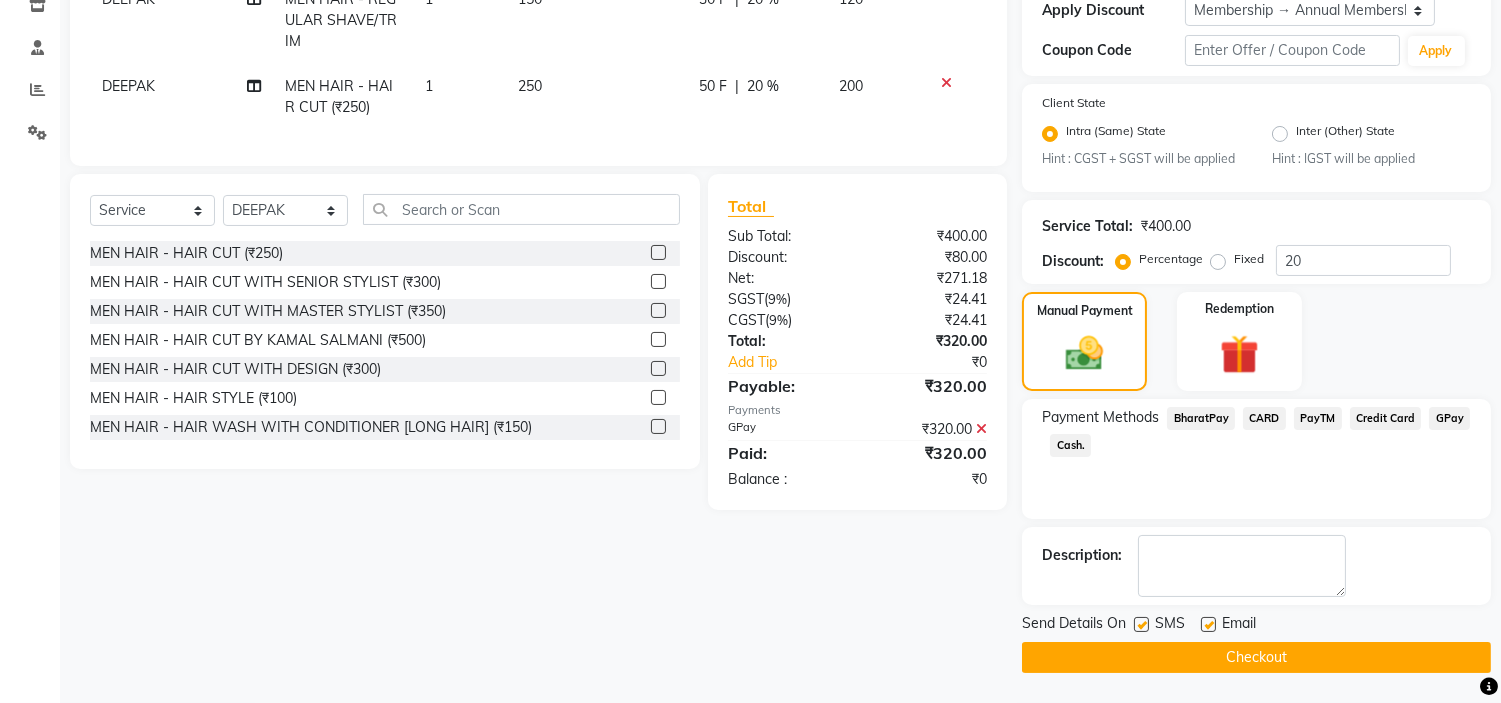 click on "Checkout" 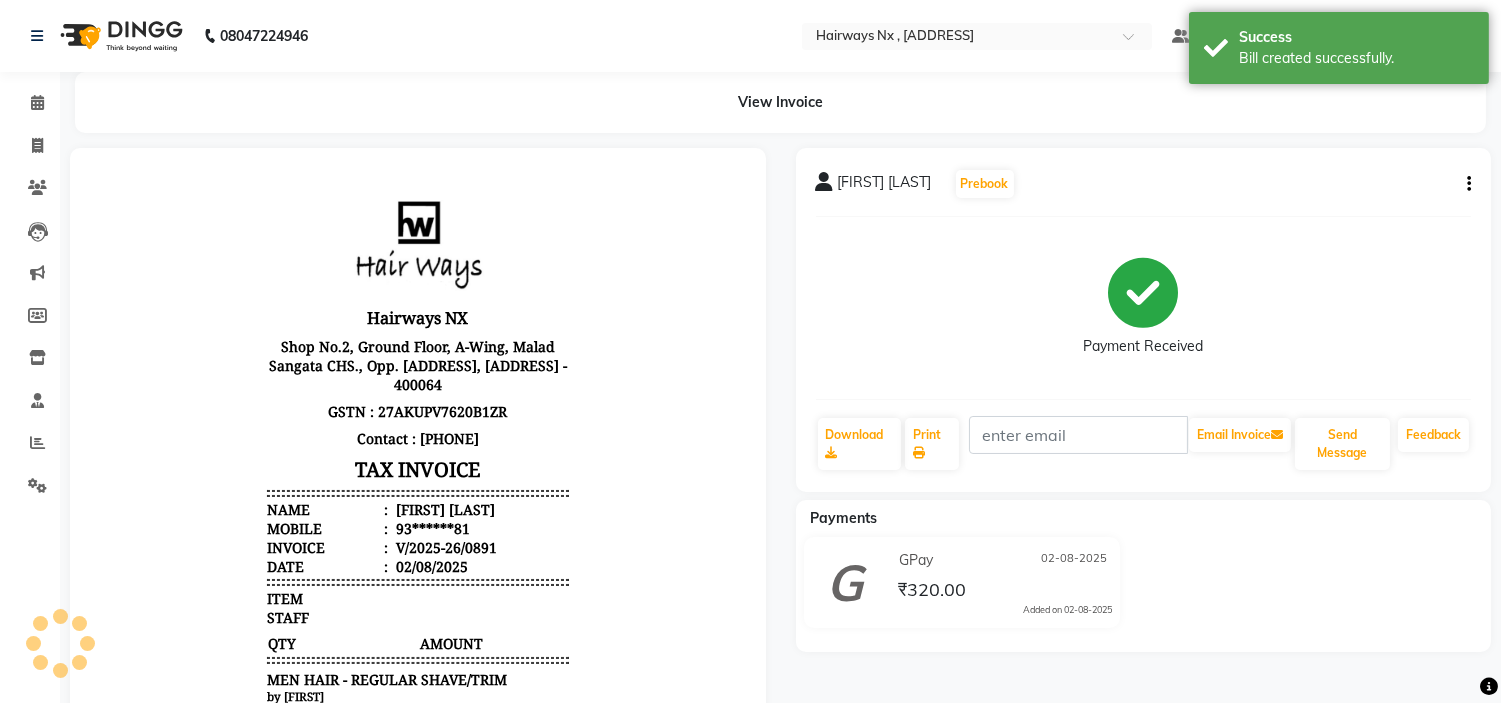 scroll, scrollTop: 0, scrollLeft: 0, axis: both 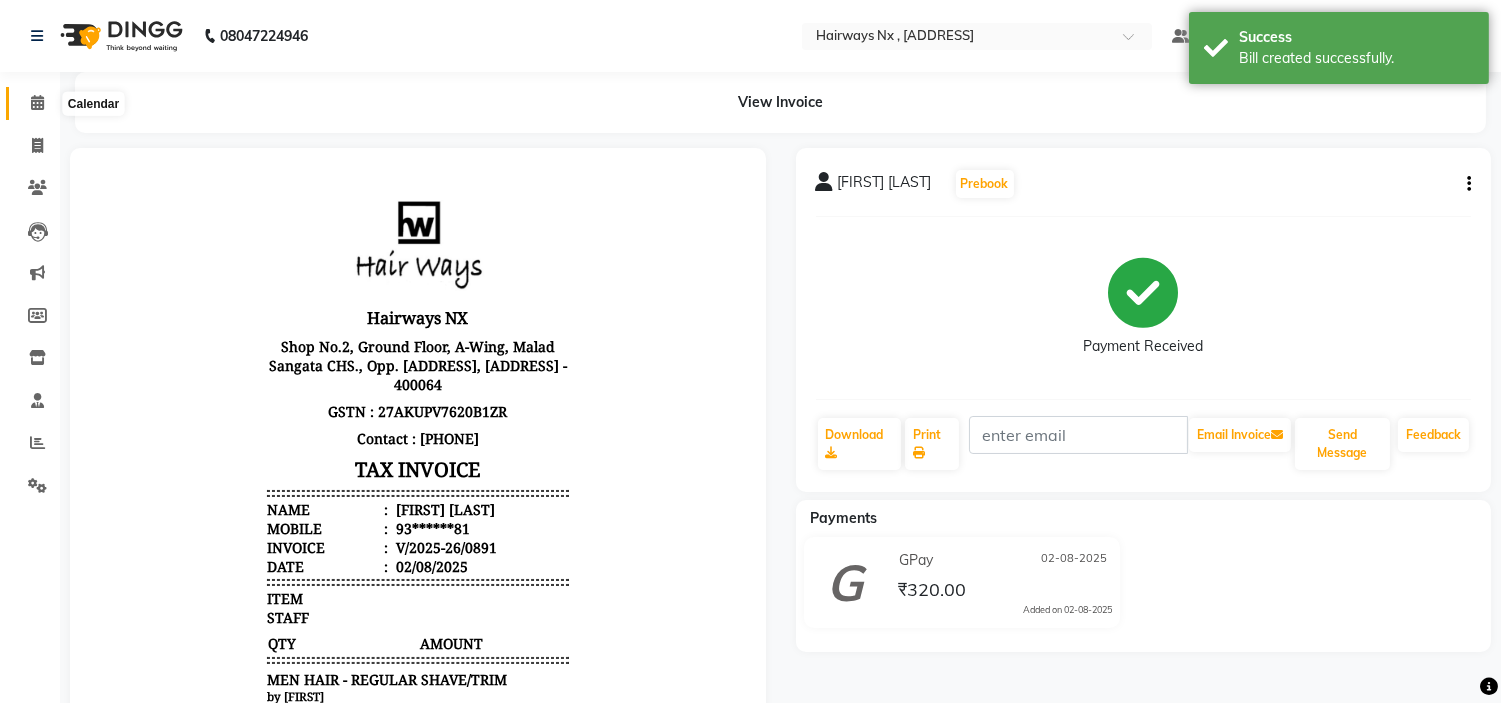 click 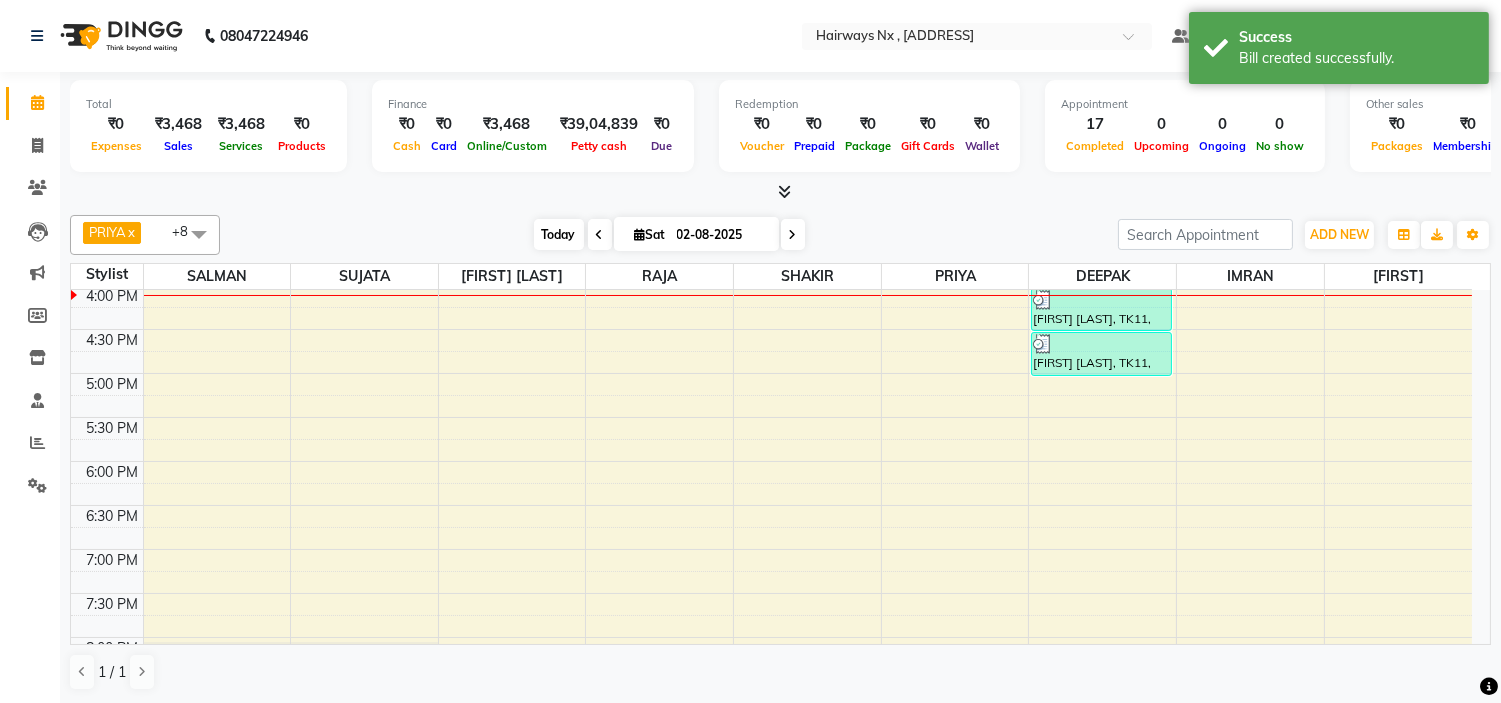 click on "Today" at bounding box center [559, 234] 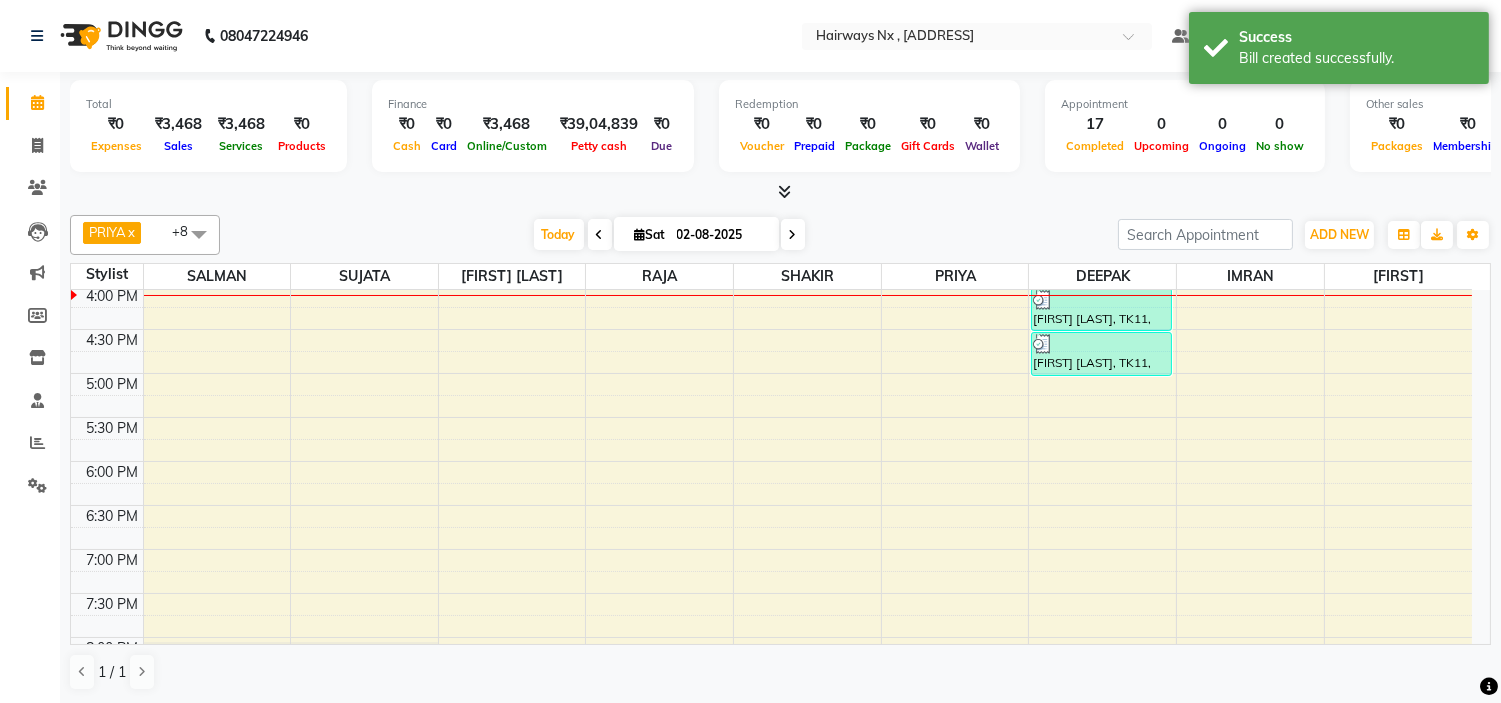 scroll, scrollTop: 620, scrollLeft: 0, axis: vertical 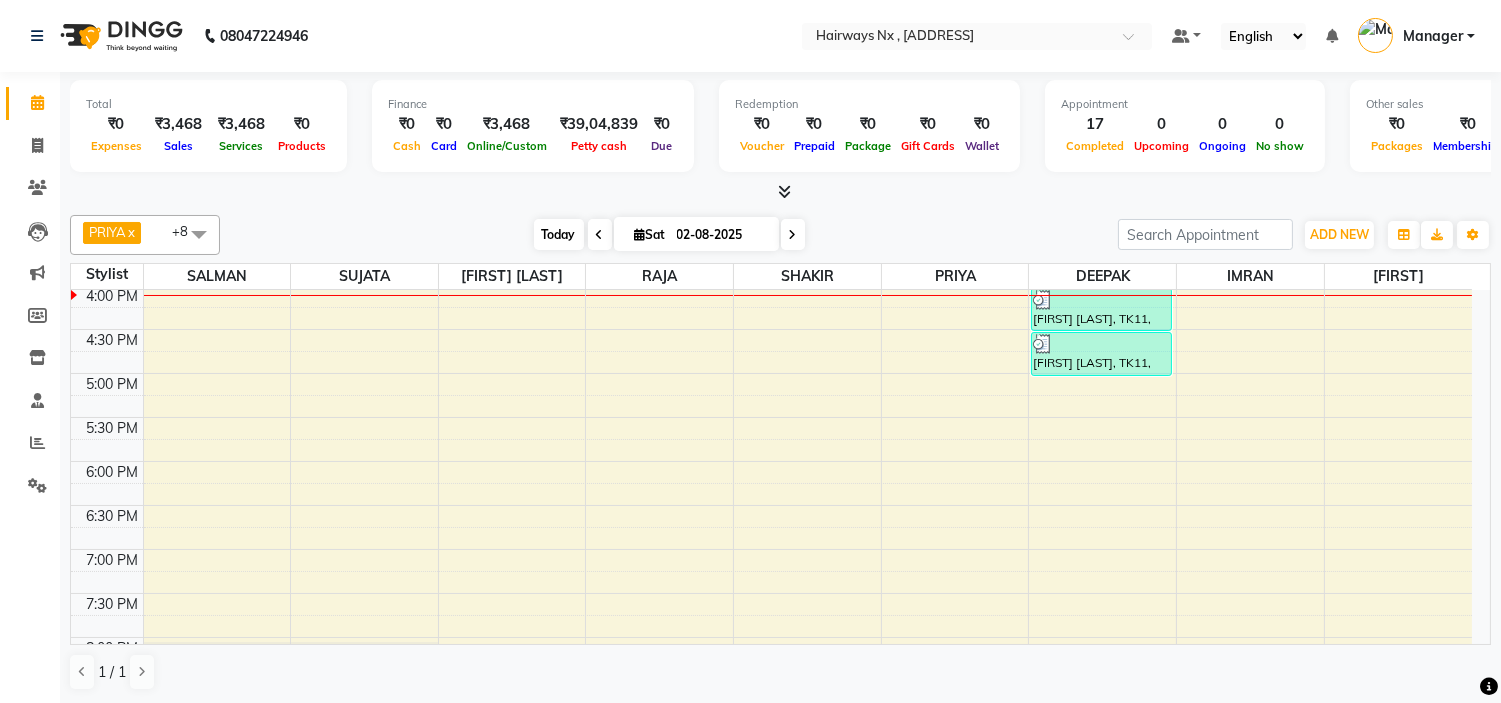 click on "Today" at bounding box center [559, 234] 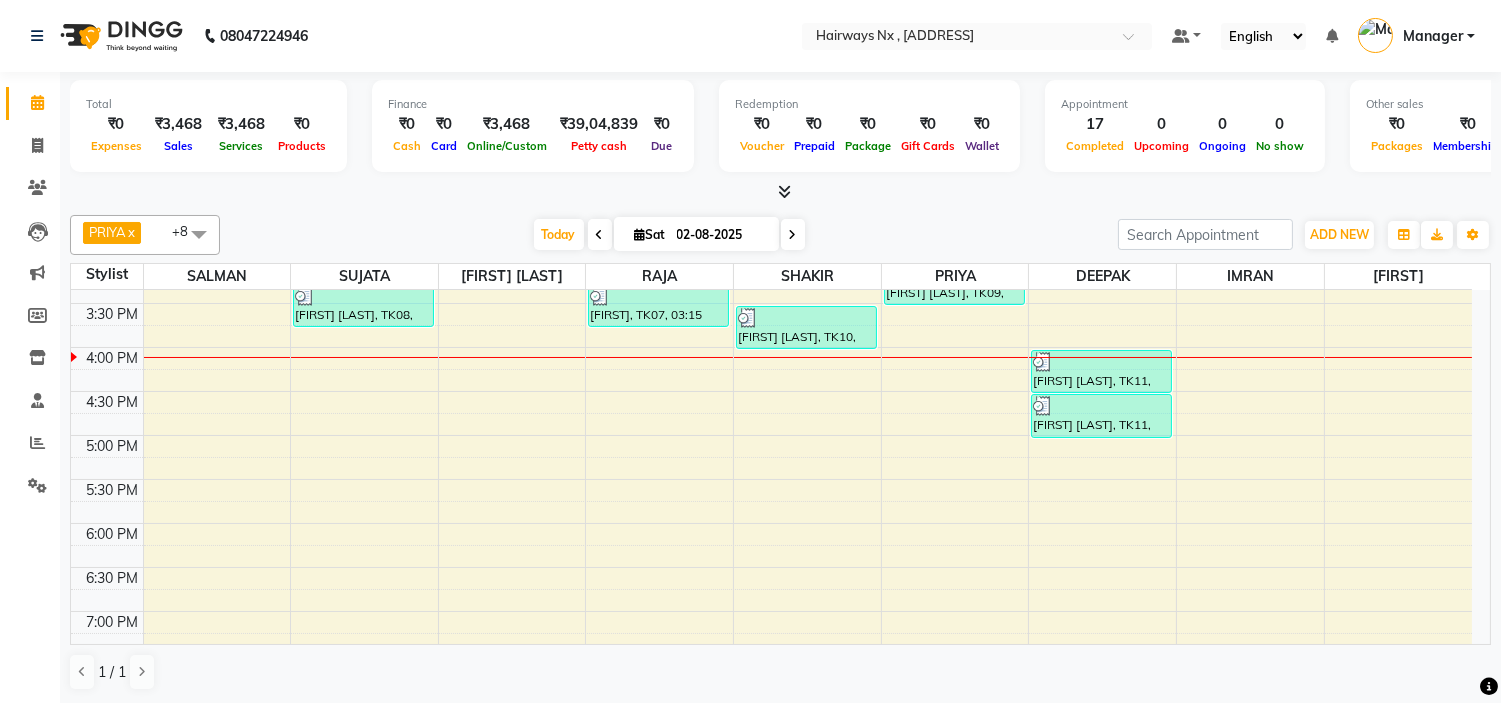 scroll, scrollTop: 508, scrollLeft: 0, axis: vertical 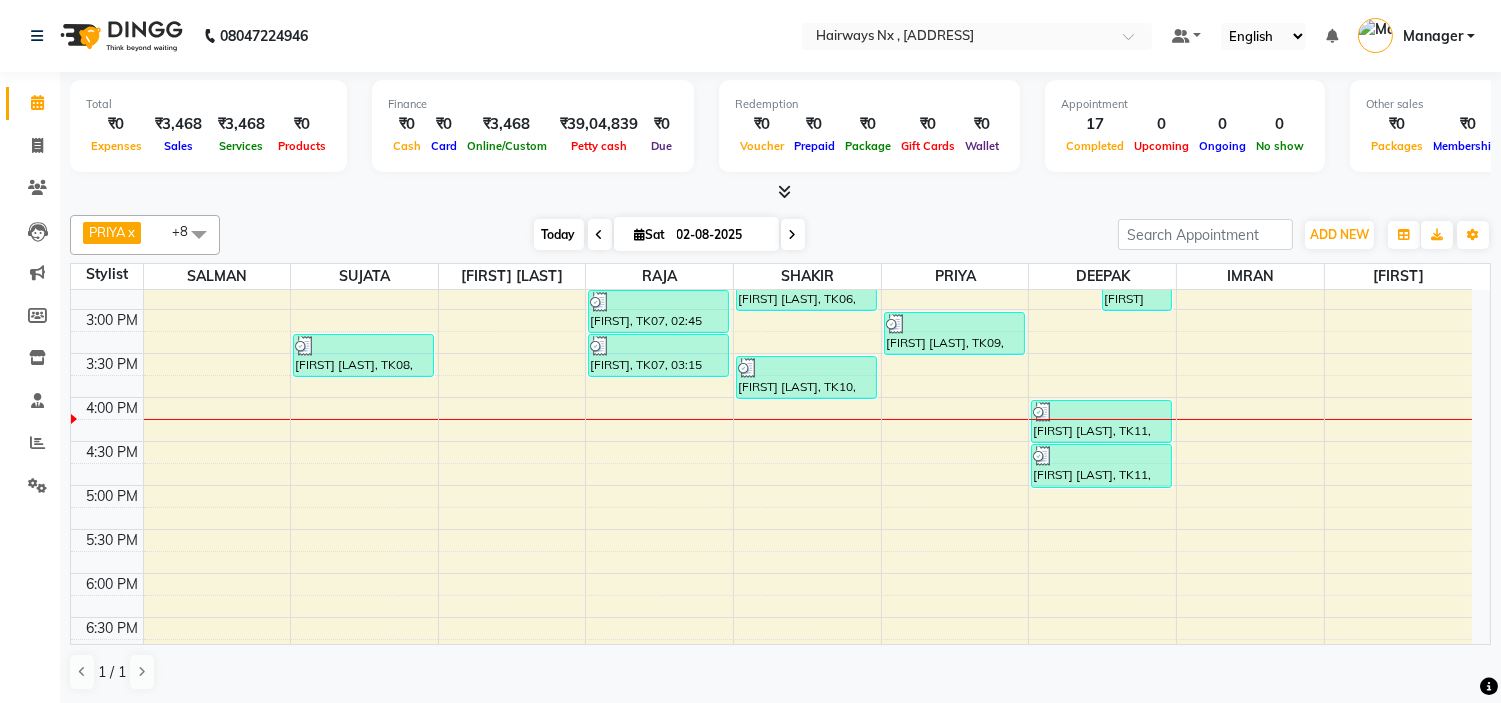 click on "Today" at bounding box center (559, 234) 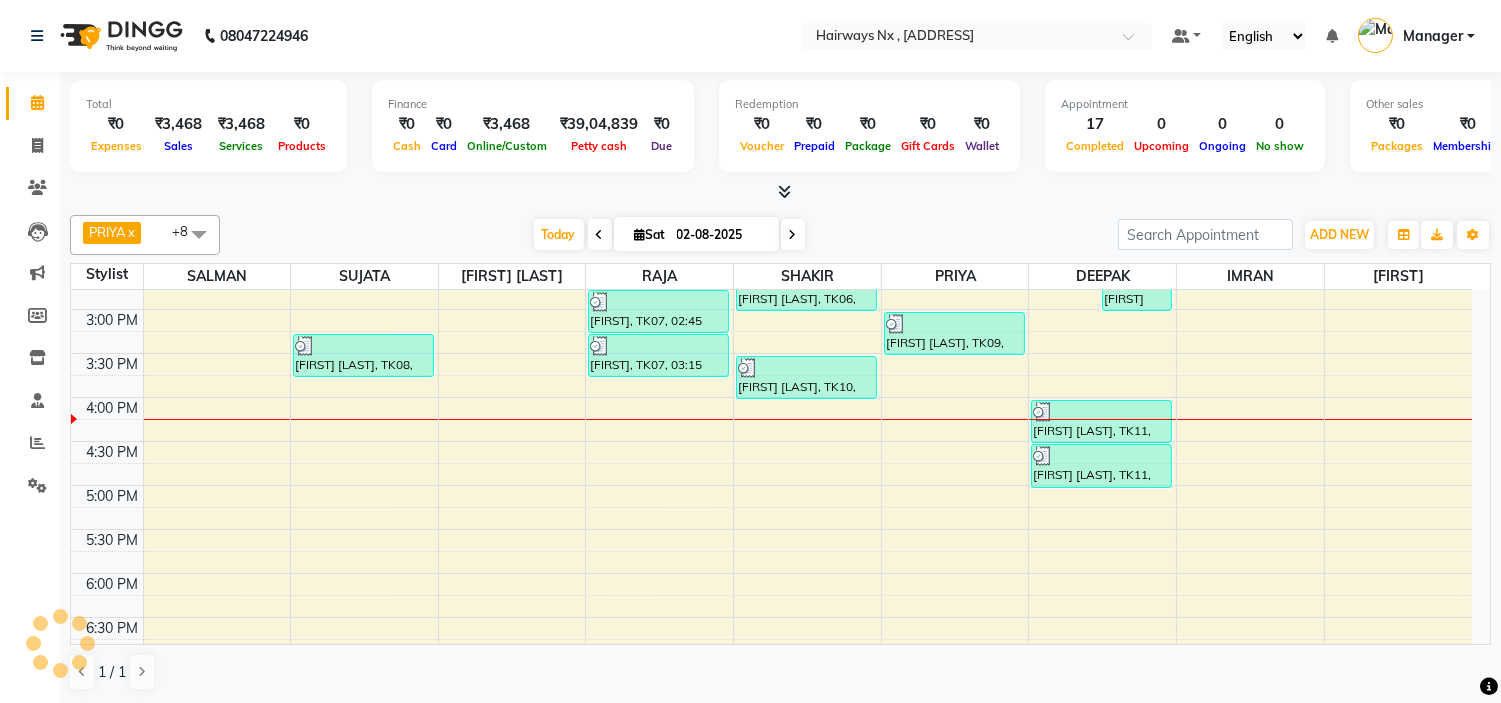 scroll, scrollTop: 620, scrollLeft: 0, axis: vertical 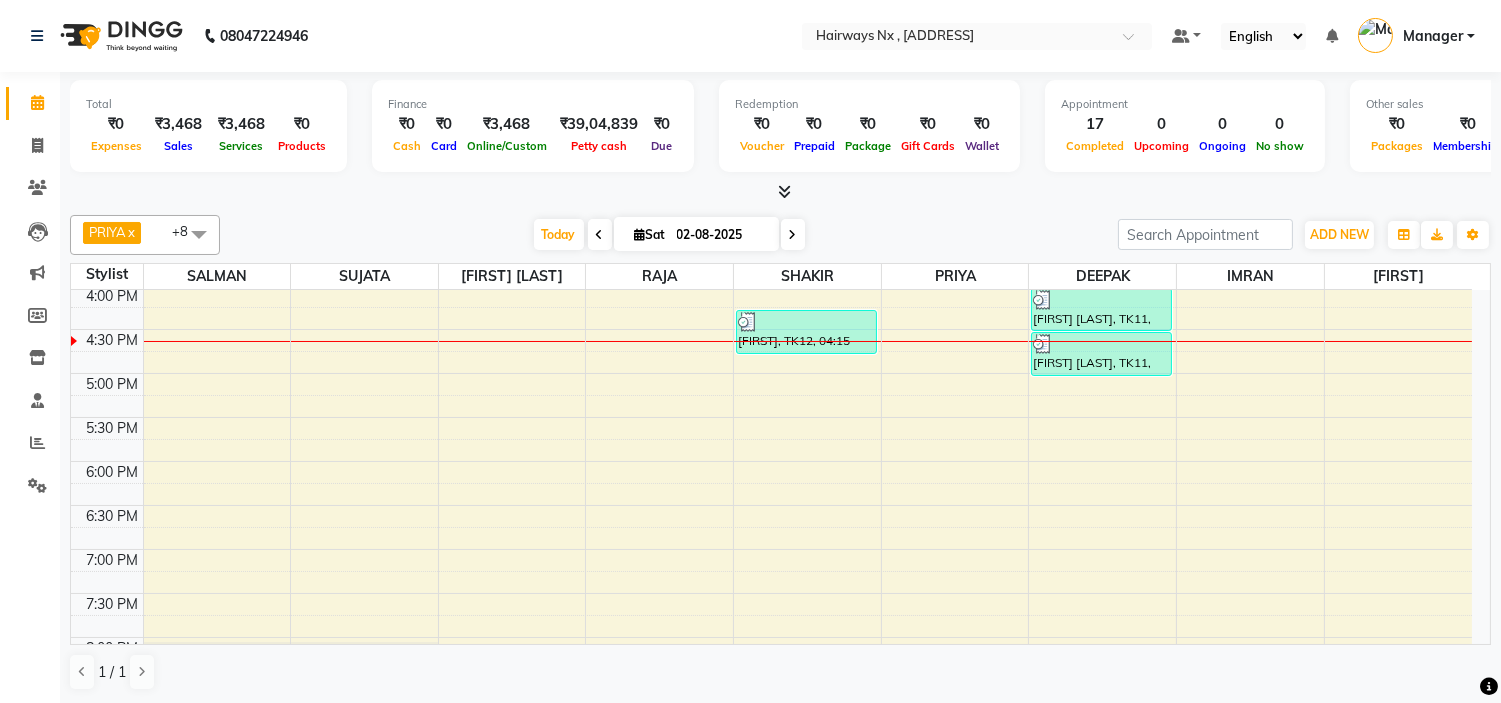 click on "9:00 AM 9:30 AM 10:00 AM 10:30 AM 11:00 AM 11:30 AM 12:00 PM 12:30 PM 1:00 PM 1:30 PM 2:00 PM 2:30 PM 3:00 PM 3:30 PM 4:00 PM 4:30 PM 5:00 PM 5:30 PM 6:00 PM 6:30 PM 7:00 PM 7:30 PM 8:00 PM 8:30 PM 9:00 PM 9:30 PM 10:00 PM 10:30 PM     [FIRSTNAME], TK01, [TIME]-[TIME], Peel Off Wax - EAR WAX     [FIRSTNAME] [LASTNAME], TK08, [TIME]-[TIME], Threading - EYEBROW     [FIRSTNAME], TK04, [TIME]-[TIME], MEN HAIR - HAIR CUT WITH SENIOR STYLIST     [FIRSTNAME] [LASTNAME], TK02, [TIME]-[TIME], MEN HAIR - REGULAR SHAVE/TRIM     [FIRSTNAME] [LASTNAME], TK02, [TIME]-[TIME], MEN HAIR - HAIR CUT WITH SENIOR STYLIST     [FIRSTNAME], TK07, [TIME]-[TIME], MEN HAIR - HAIR CUT WITH SENIOR STYLIST     [FIRSTNAME], TK07, [TIME]-[TIME], MEN HAIR - REGULAR SHAVE/TRIM     [FIRSTNAME], TK01, [TIME]-[TIME], MEN HAIR - HAIR CUT WITH MASTER STYLIST     [FIRSTNAME], TK03, [TIME]-[TIME], MEN HAIR - HAIR CUT WITH MASTER STYLIST     [FIRSTNAME], TK03, [TIME]-[TIME], MEN HAIR - REGULAR SHAVE/TRIM             [FIRSTNAME], TK12, [TIME]-[TIME], MEN HAIR - REGULAR SHAVE/TRIM" at bounding box center [771, 285] 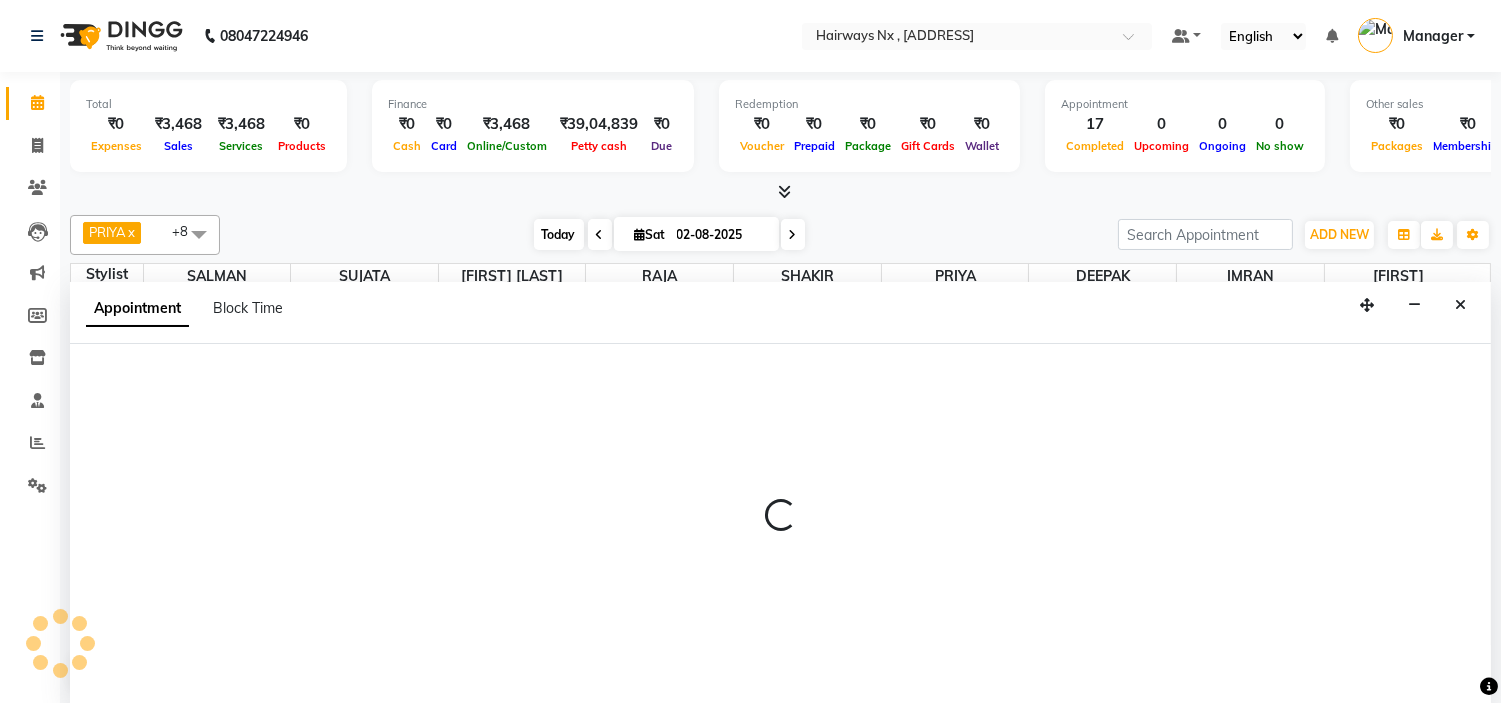 scroll, scrollTop: 1, scrollLeft: 0, axis: vertical 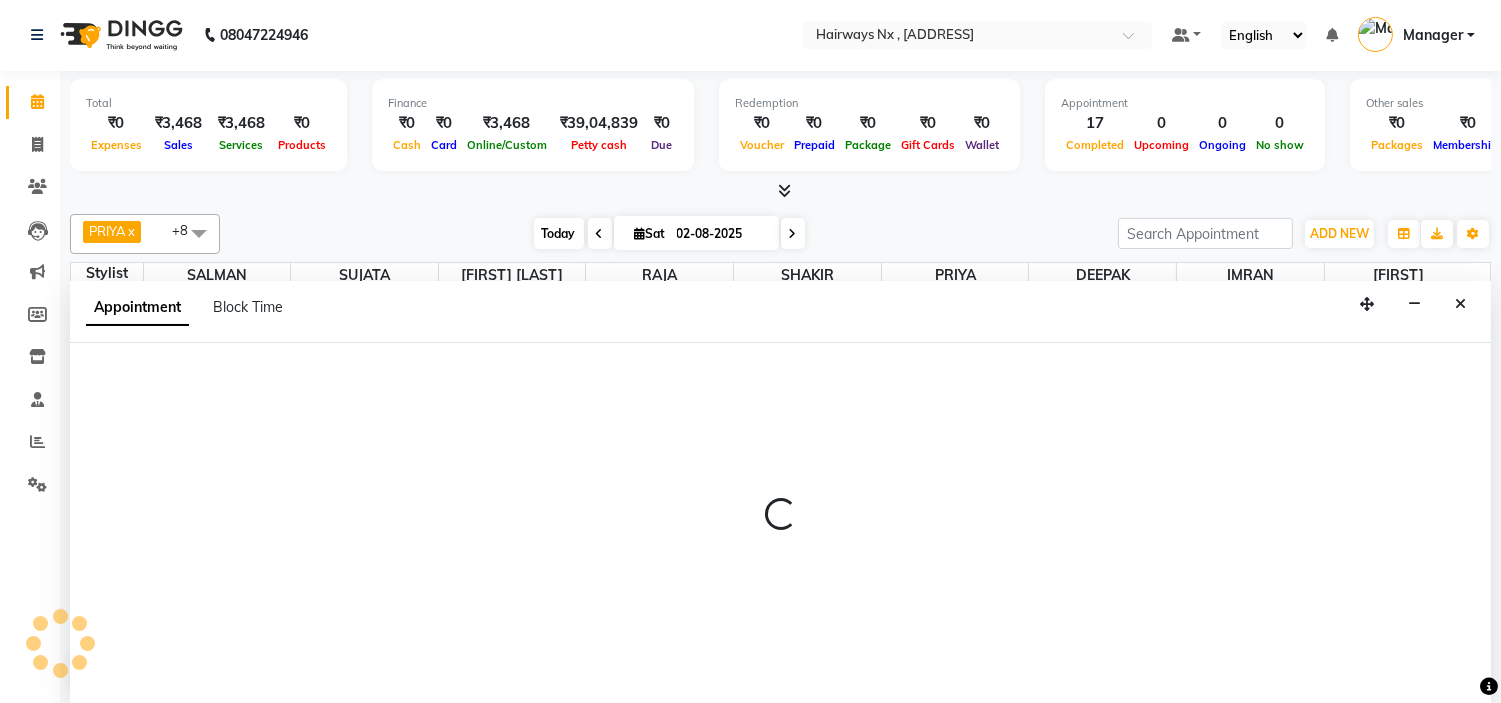 select on "13247" 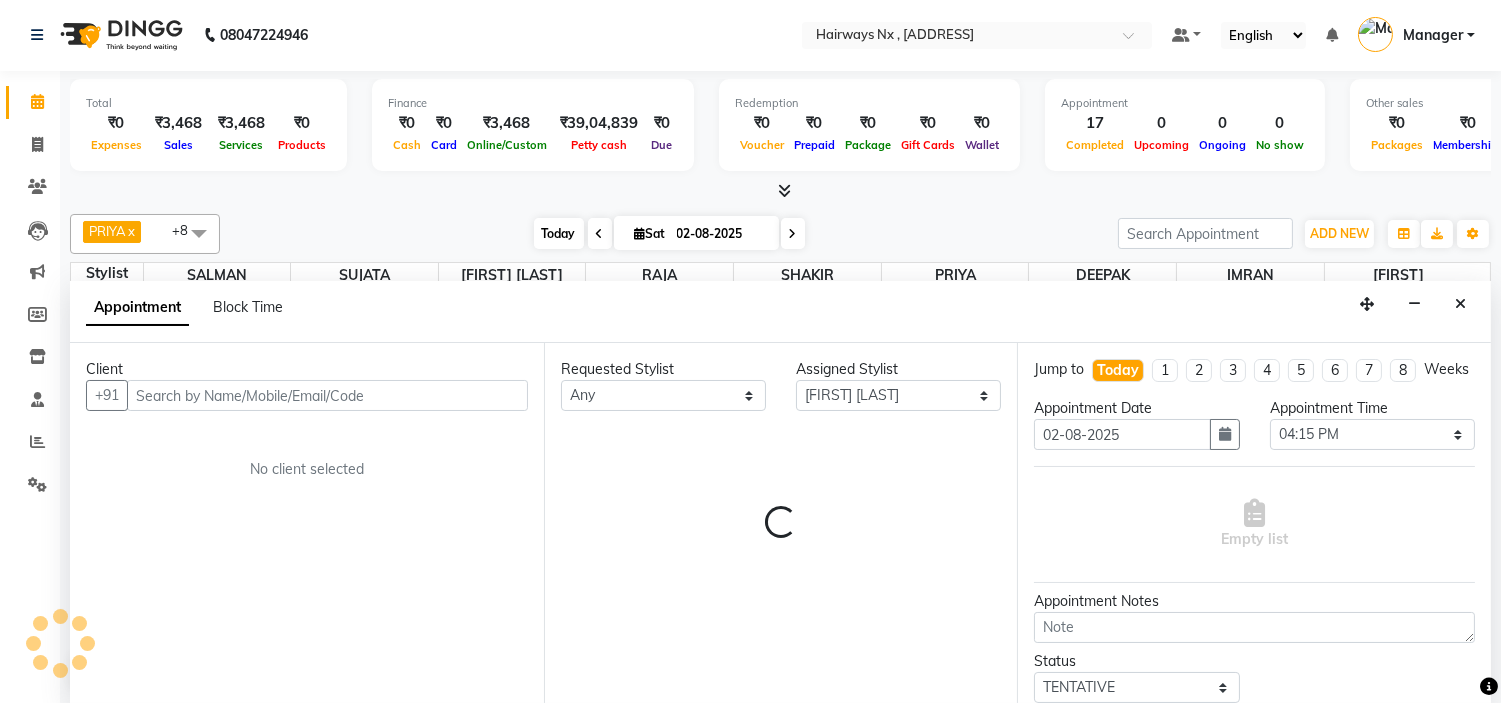 click on "Today" at bounding box center [559, 233] 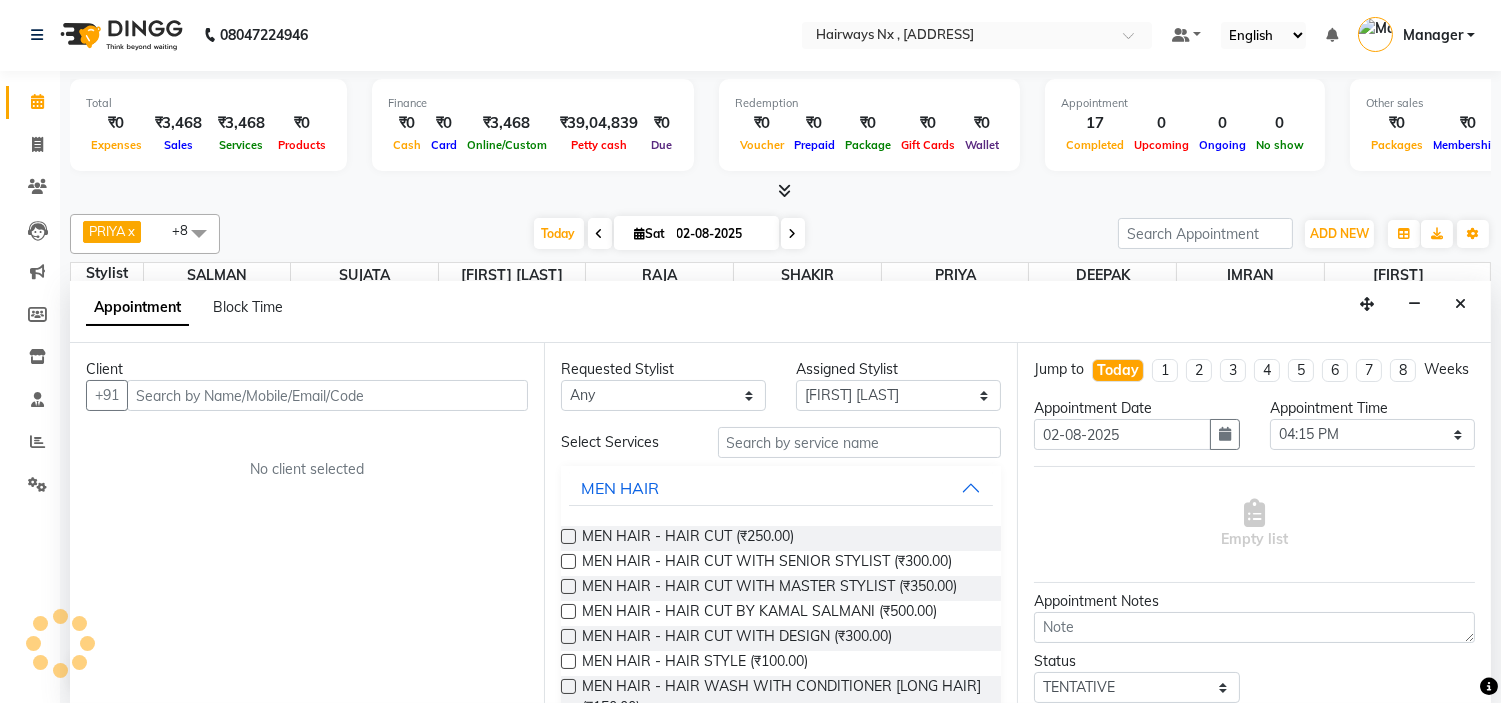 scroll, scrollTop: 620, scrollLeft: 0, axis: vertical 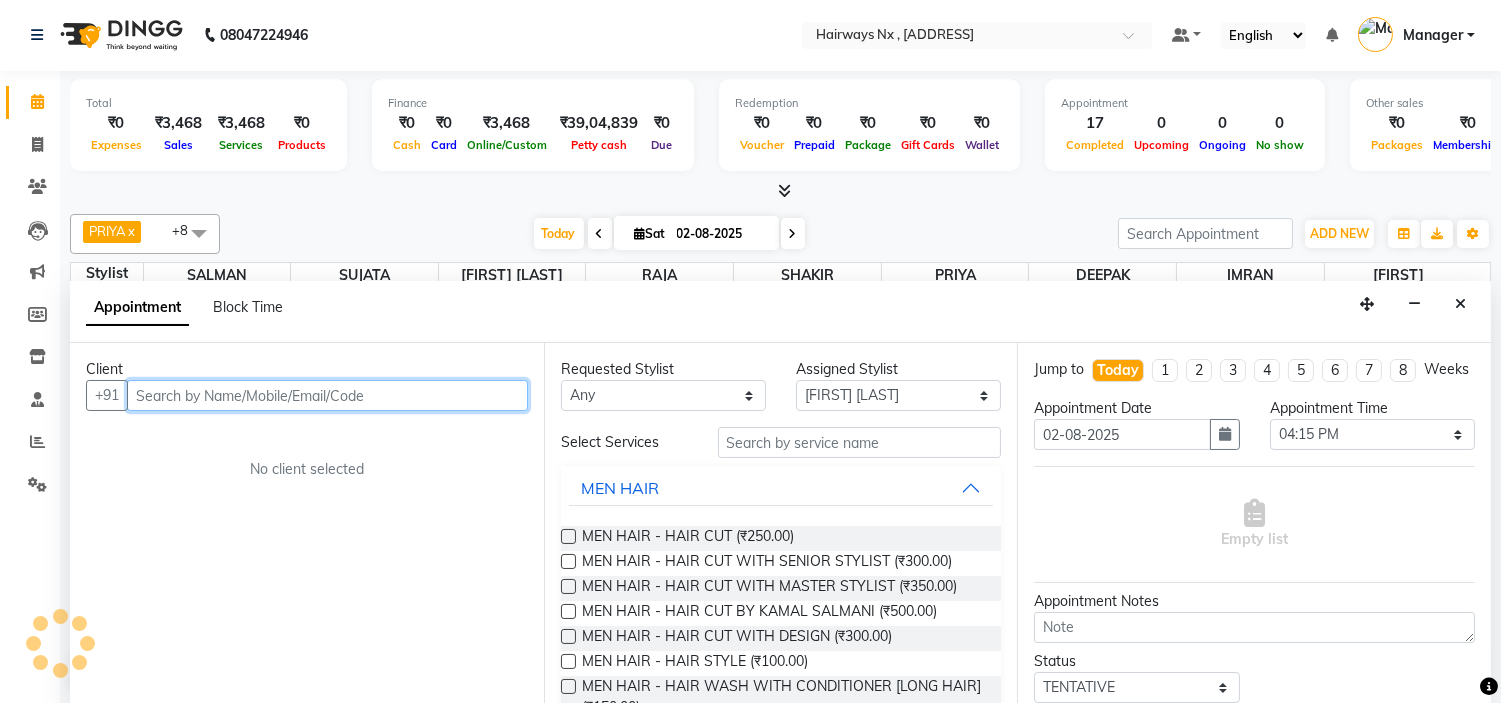 click at bounding box center (327, 395) 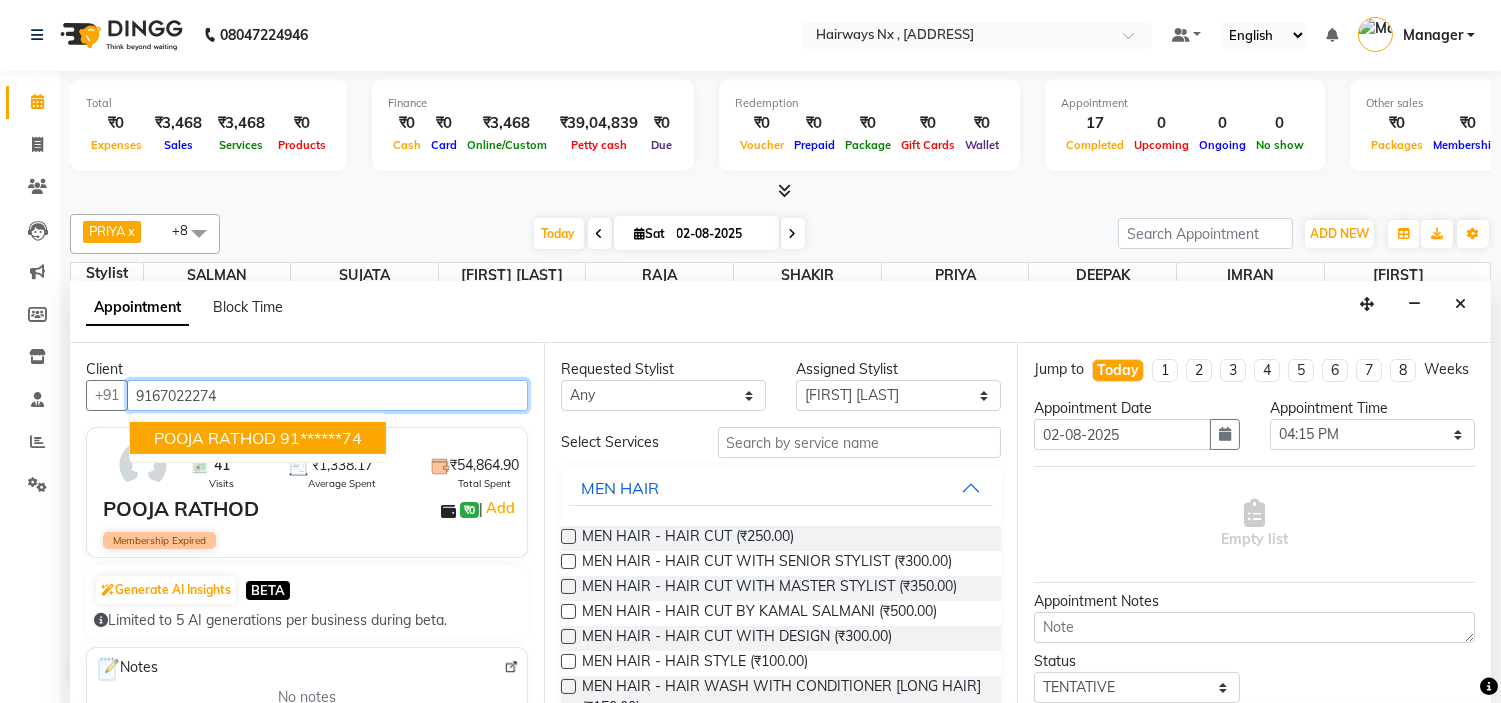click on "POOJA RATHOD" at bounding box center [215, 438] 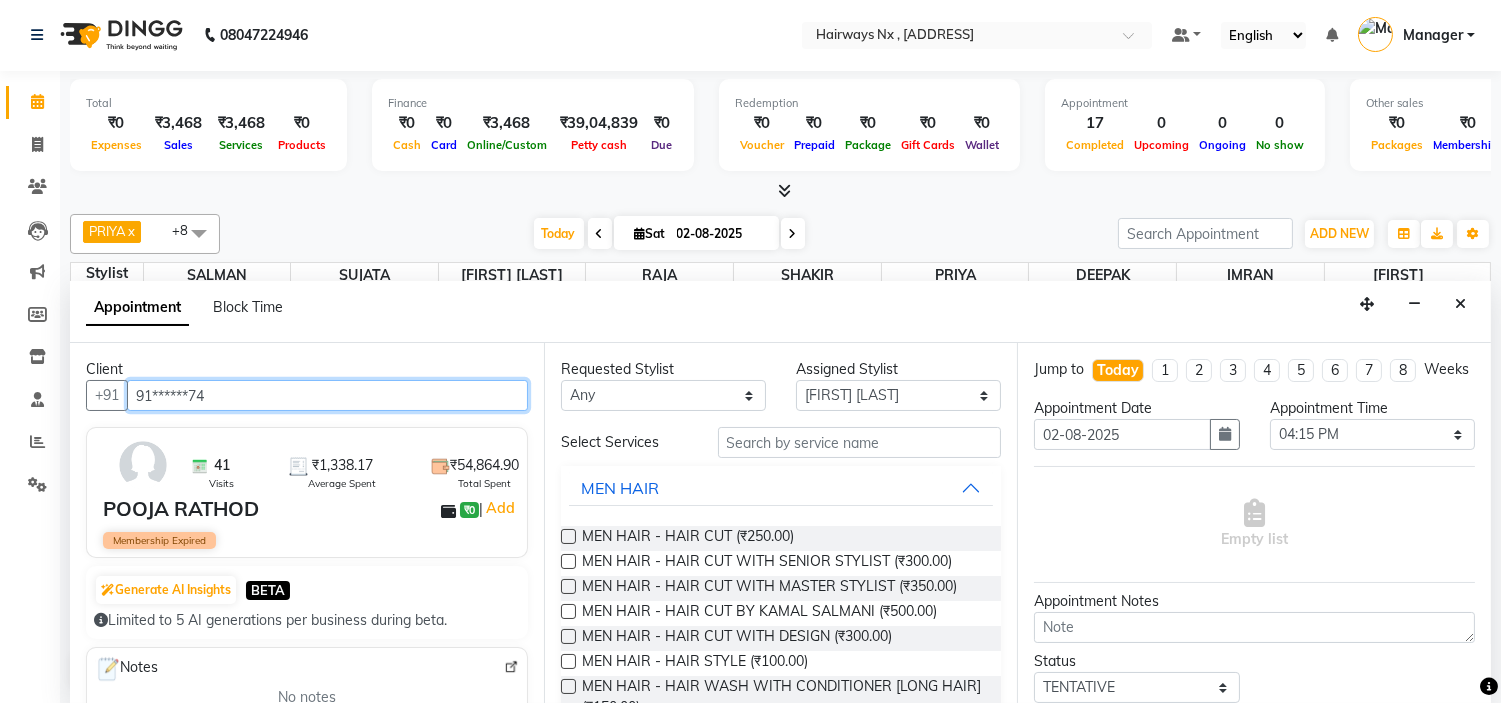 type on "91******74" 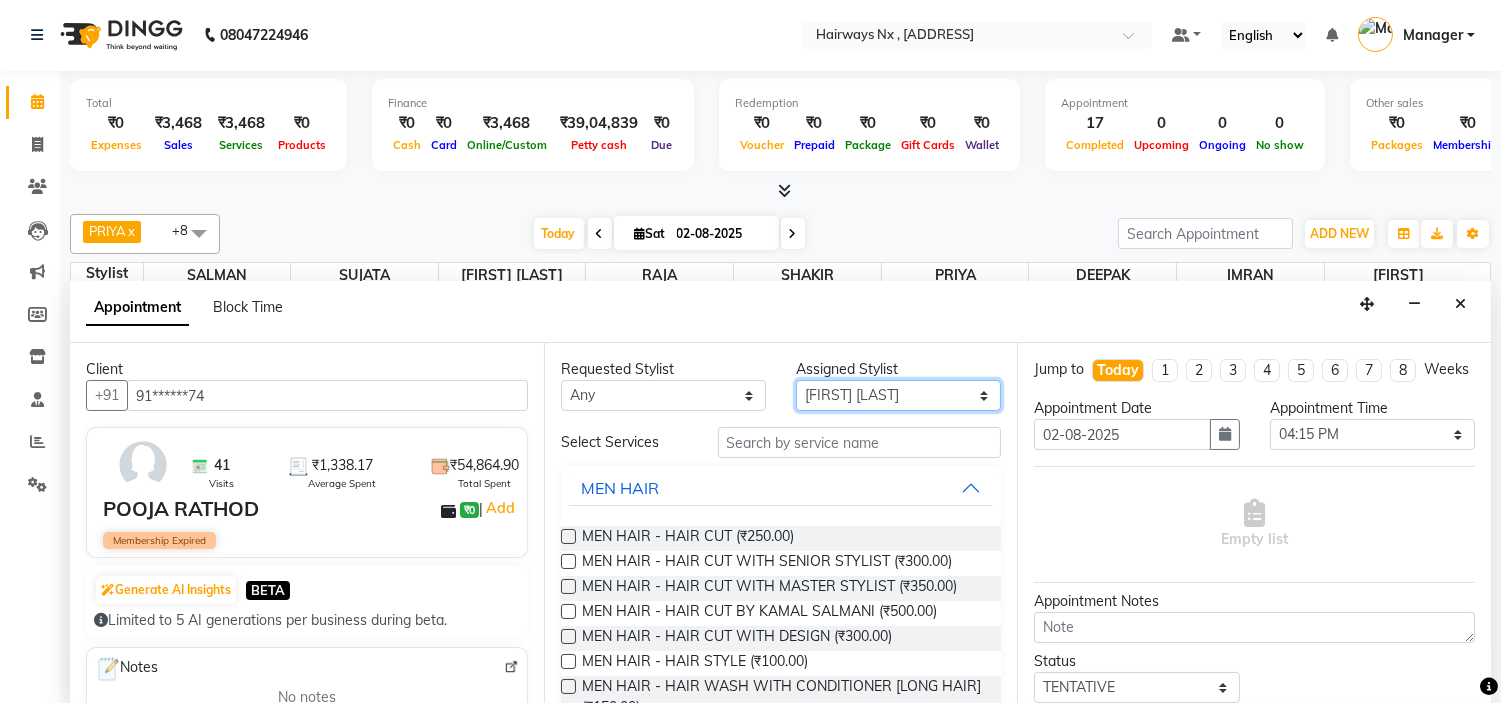 click on "Select ALIM AZAD DEEPAK IMRAN KAMAL SALMANI KASHISH Manager MUZZAMIL PRIYA PUMMY RAJA  SALMAN SHAKIR  SUDHIR SUJATA TALIB UMAR" at bounding box center [898, 395] 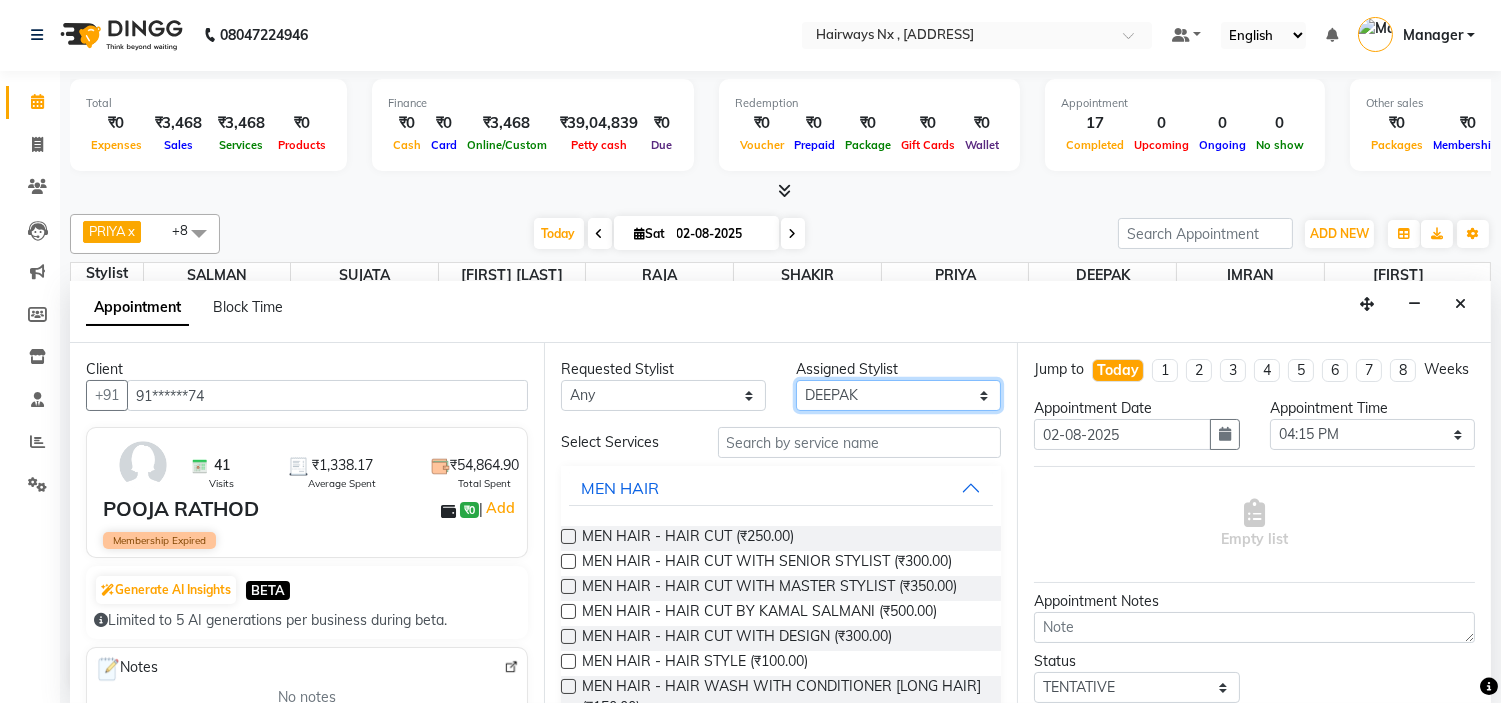 click on "Select ALIM AZAD DEEPAK IMRAN KAMAL SALMANI KASHISH Manager MUZZAMIL PRIYA PUMMY RAJA  SALMAN SHAKIR  SUDHIR SUJATA TALIB UMAR" at bounding box center [898, 395] 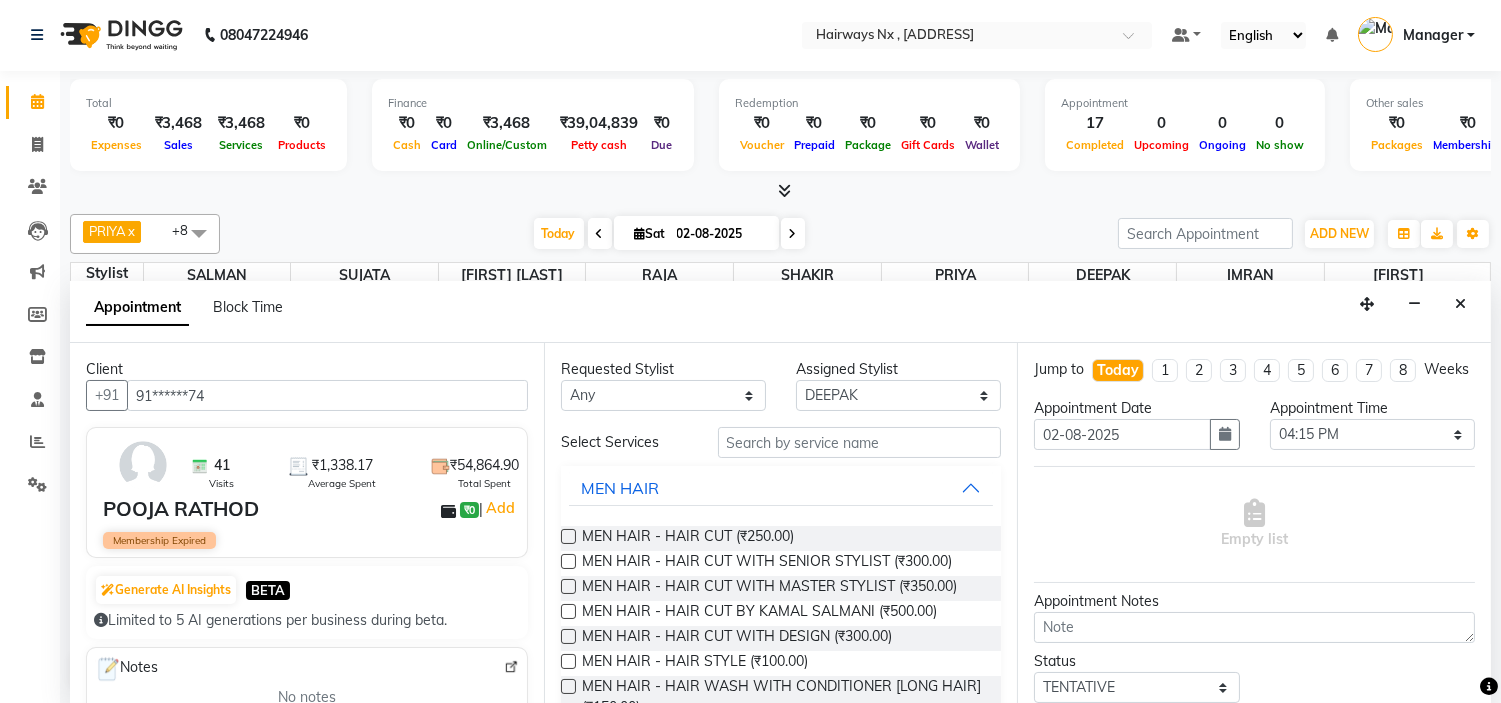 click at bounding box center (568, 536) 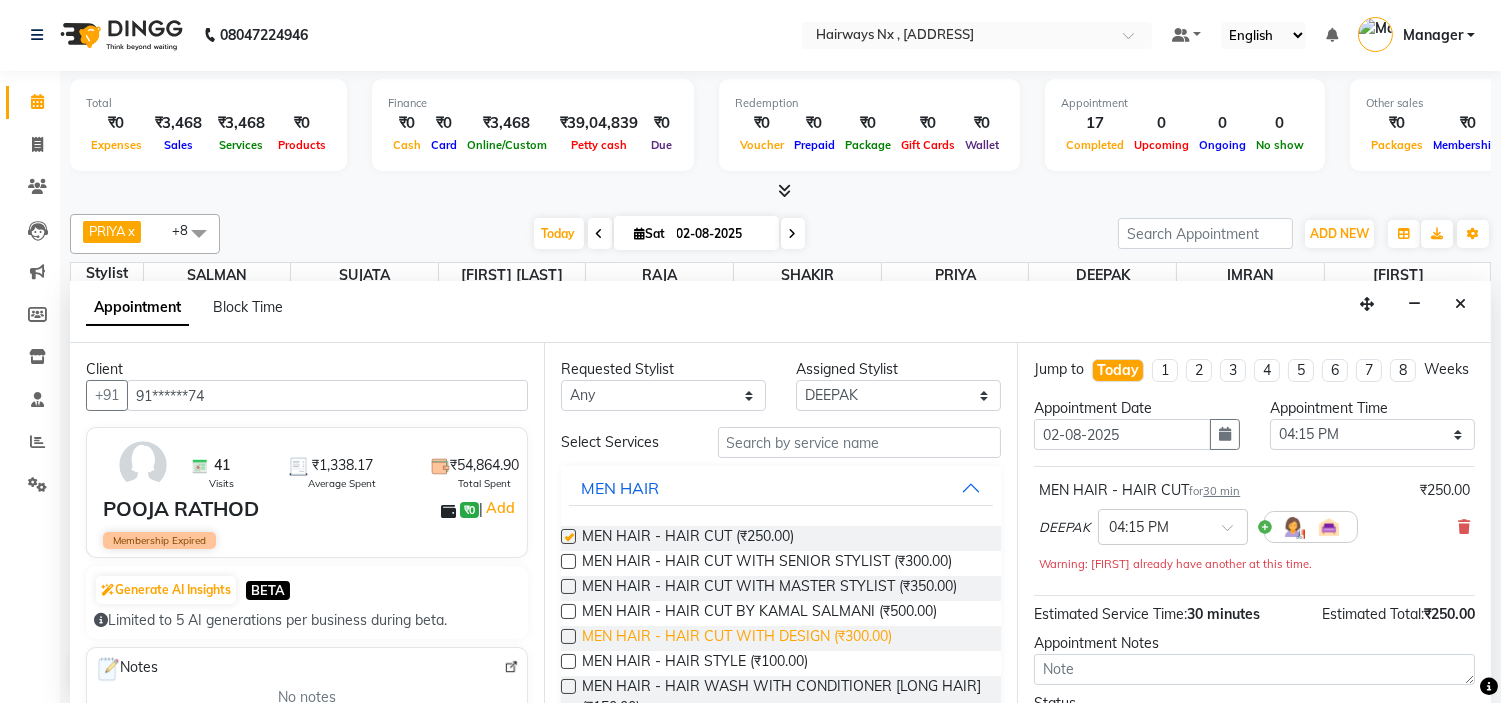 checkbox on "false" 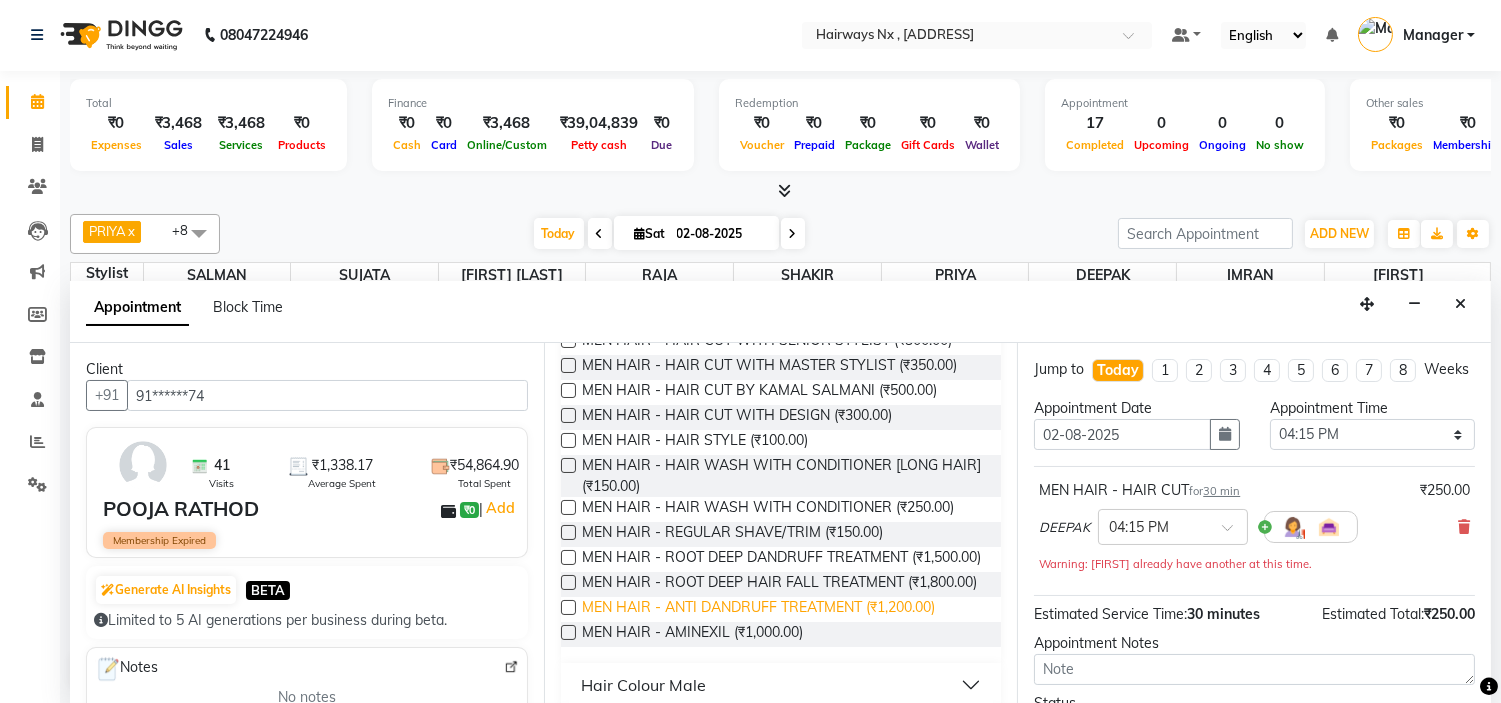 scroll, scrollTop: 222, scrollLeft: 0, axis: vertical 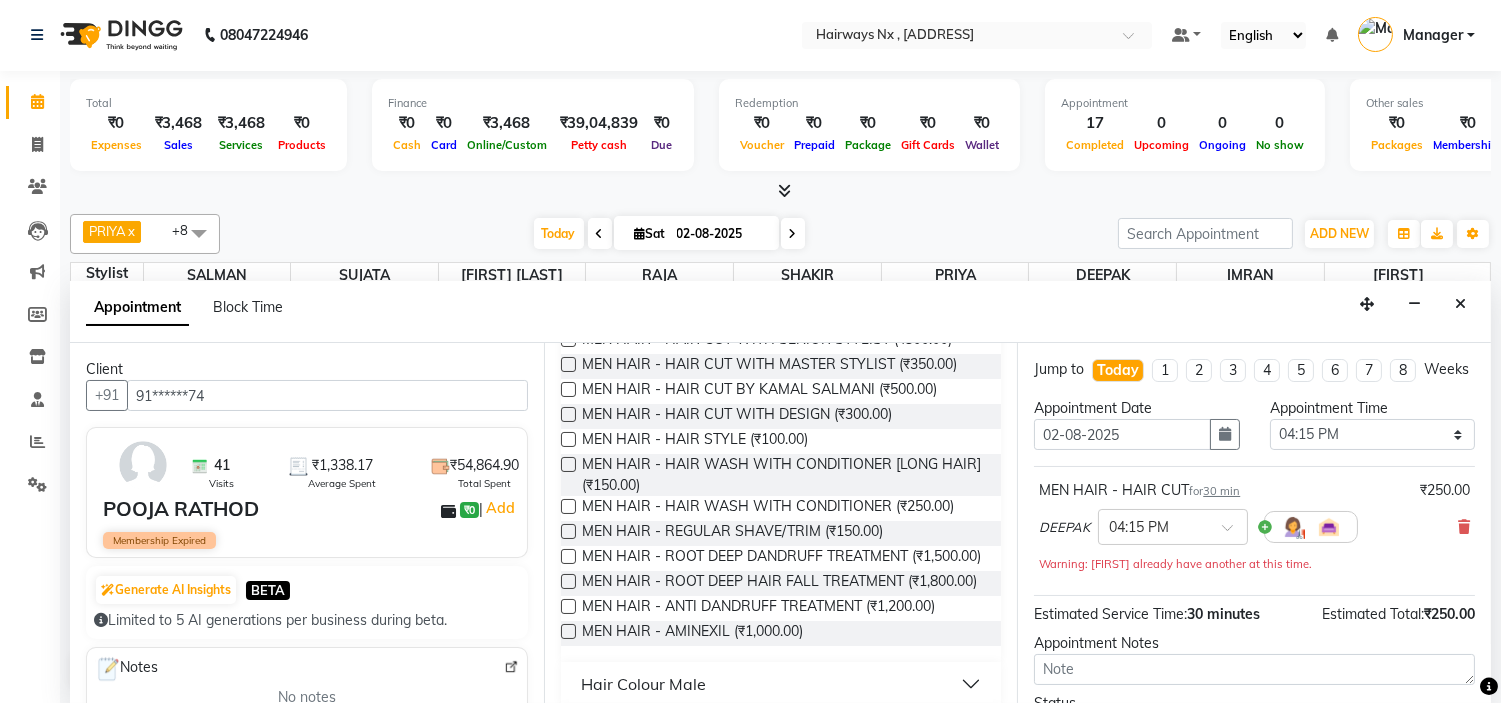 click at bounding box center (568, 531) 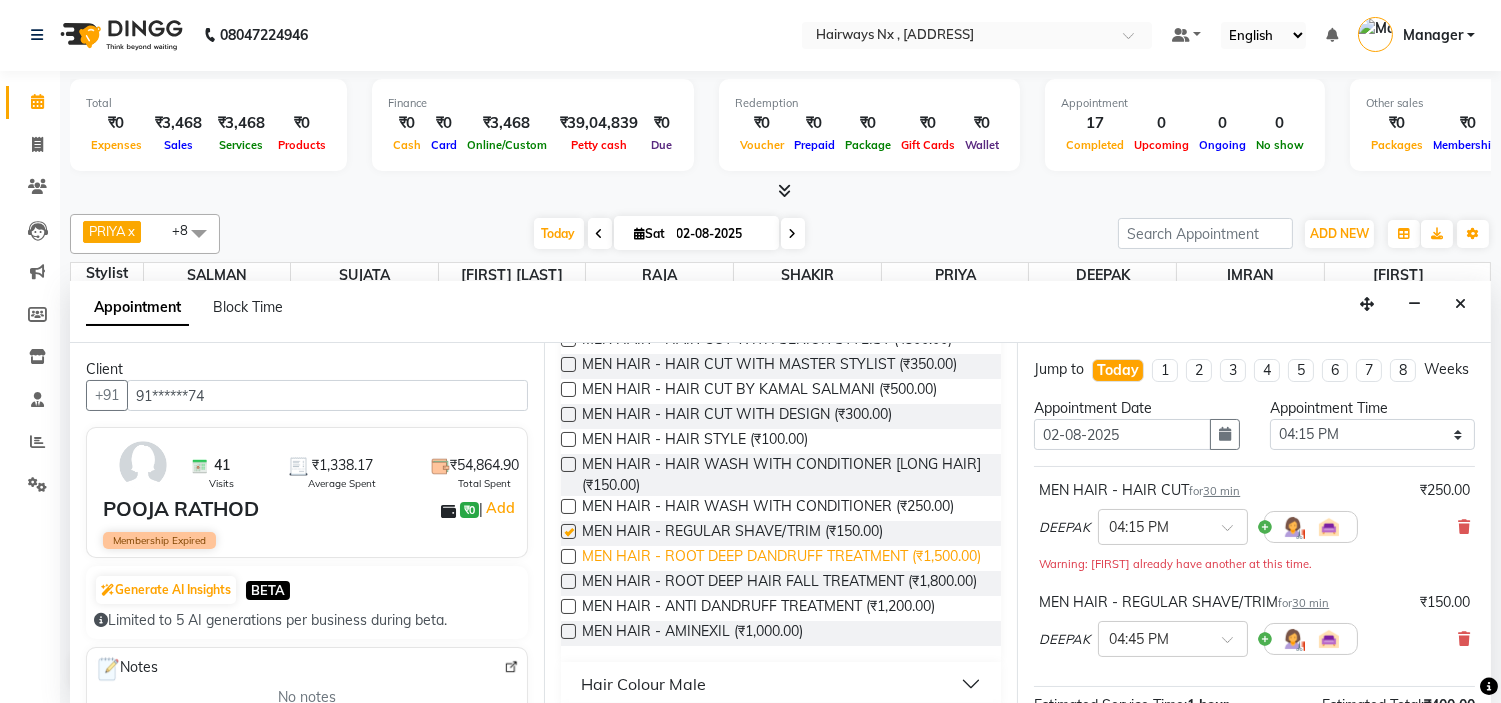 checkbox on "false" 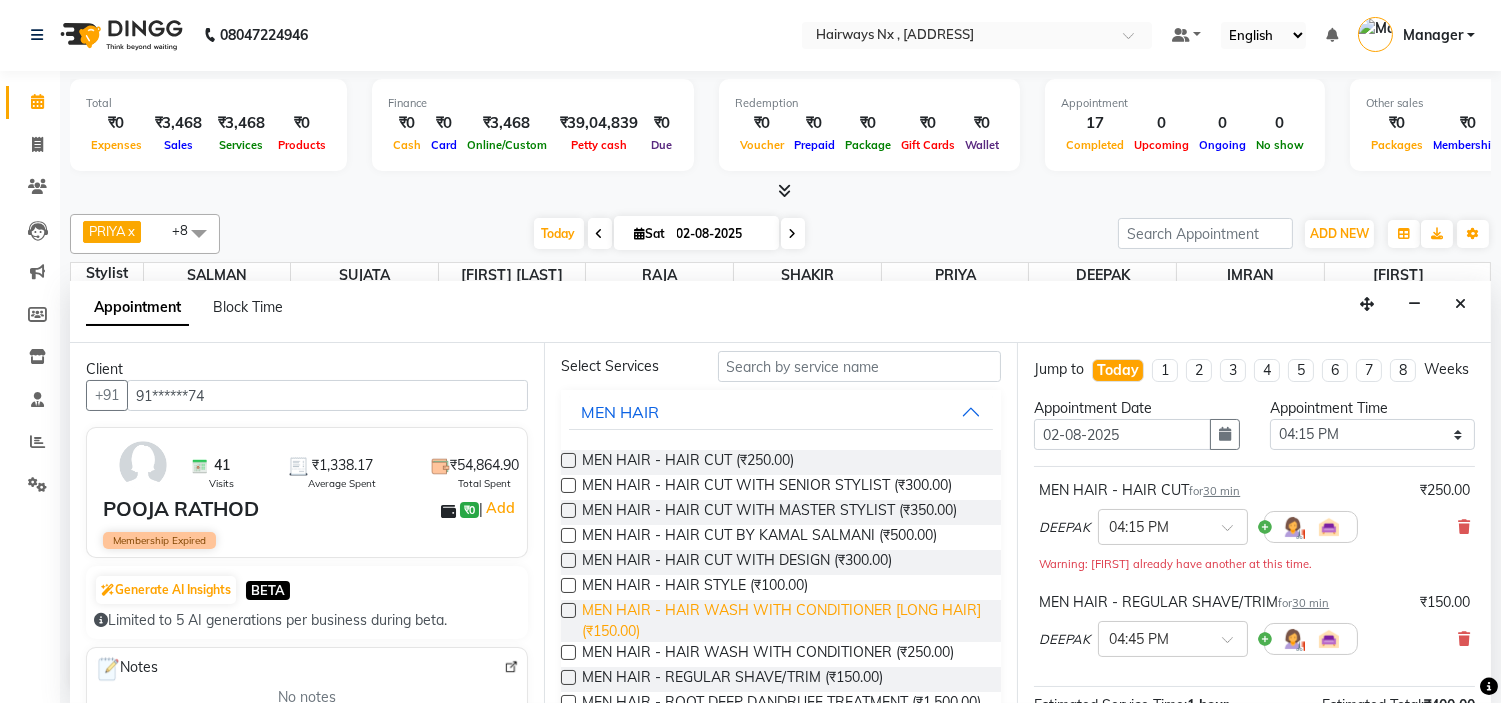 scroll, scrollTop: 0, scrollLeft: 0, axis: both 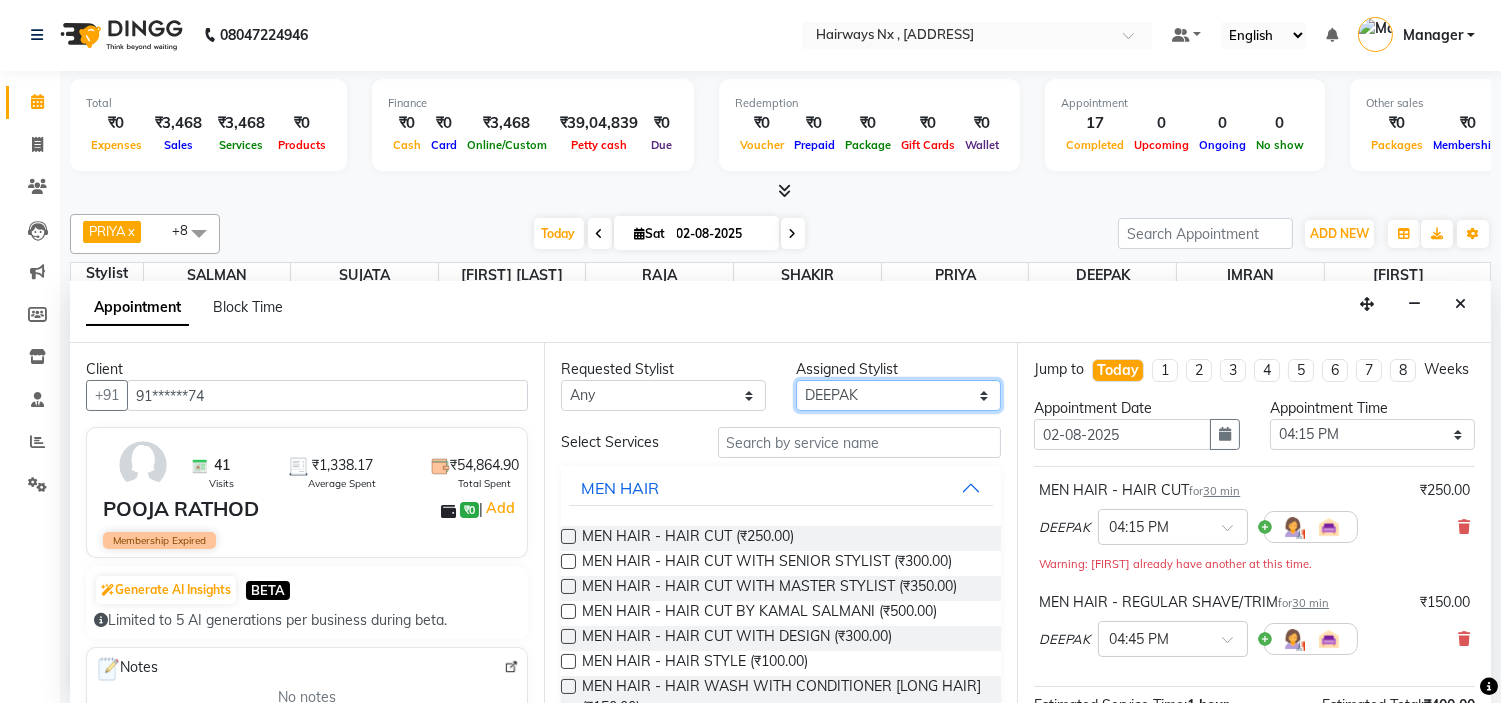 drag, startPoint x: 812, startPoint y: 393, endPoint x: 760, endPoint y: 496, distance: 115.38197 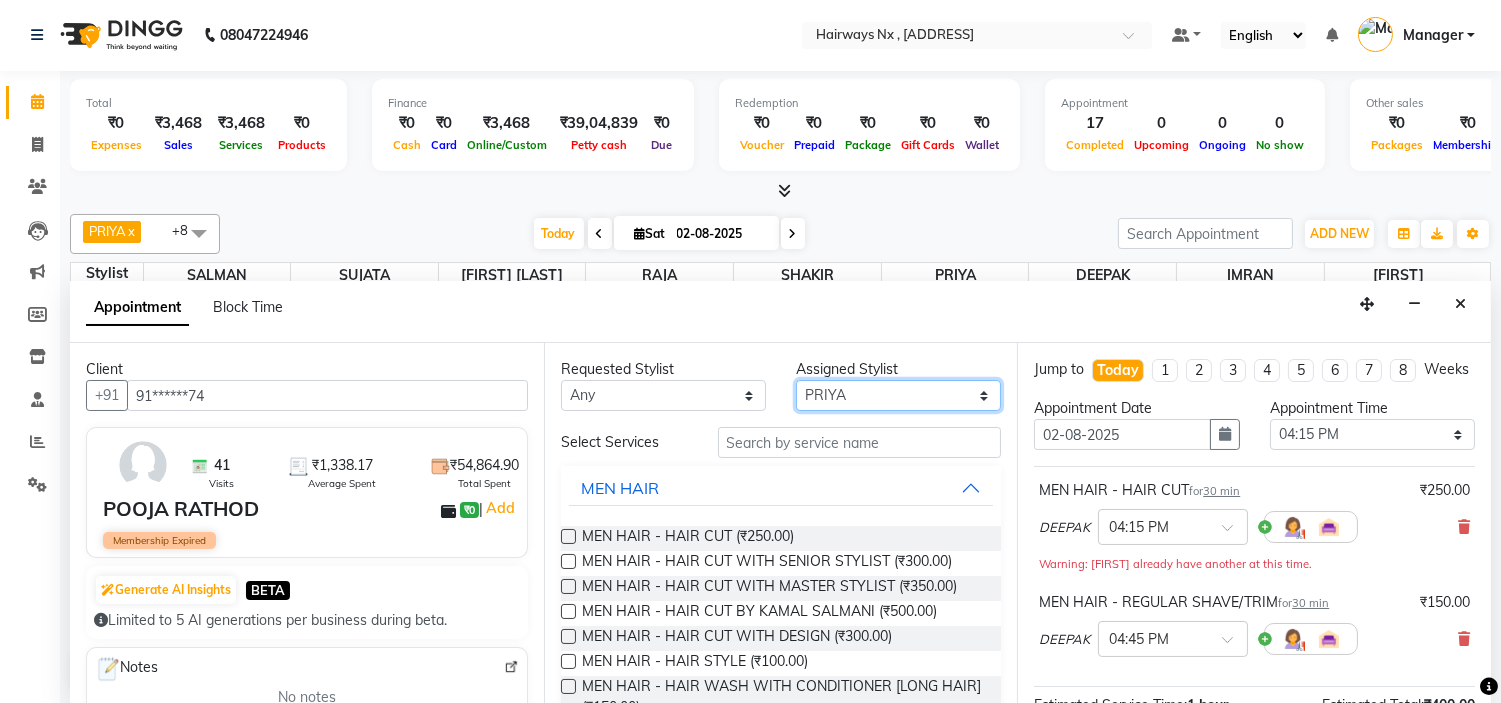 click on "Select ALIM AZAD DEEPAK IMRAN KAMAL SALMANI KASHISH Manager MUZZAMIL PRIYA PUMMY RAJA  SALMAN SHAKIR  SUDHIR SUJATA TALIB UMAR" at bounding box center (898, 395) 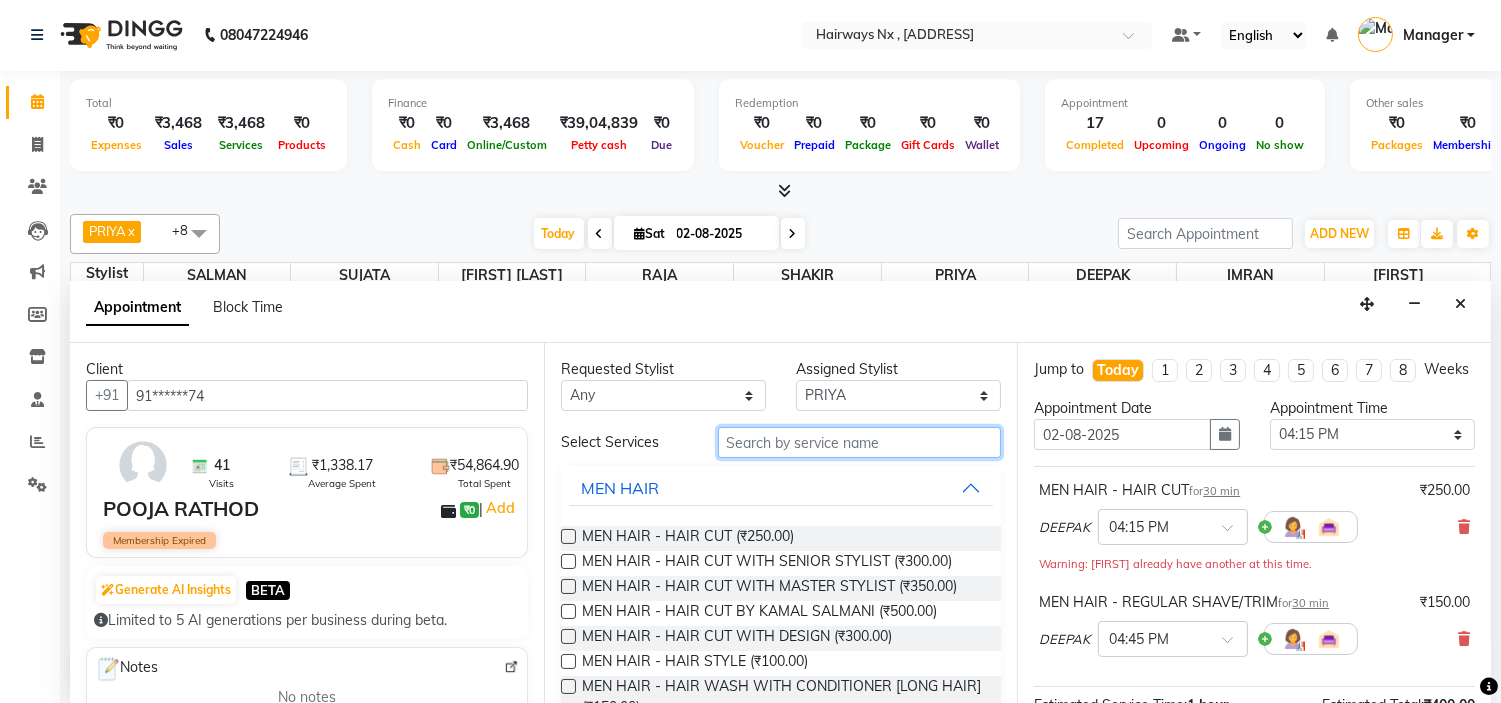 click at bounding box center (860, 442) 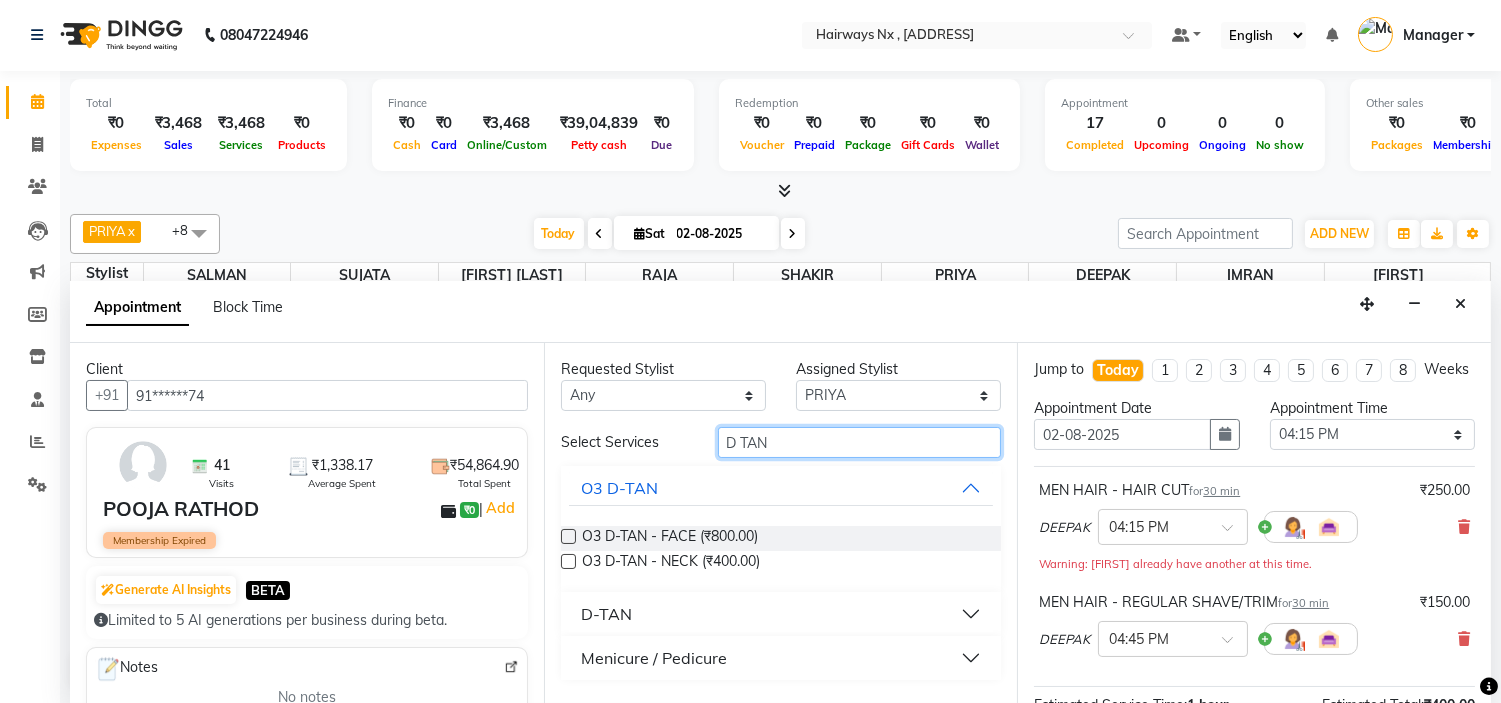 type on "D TAN" 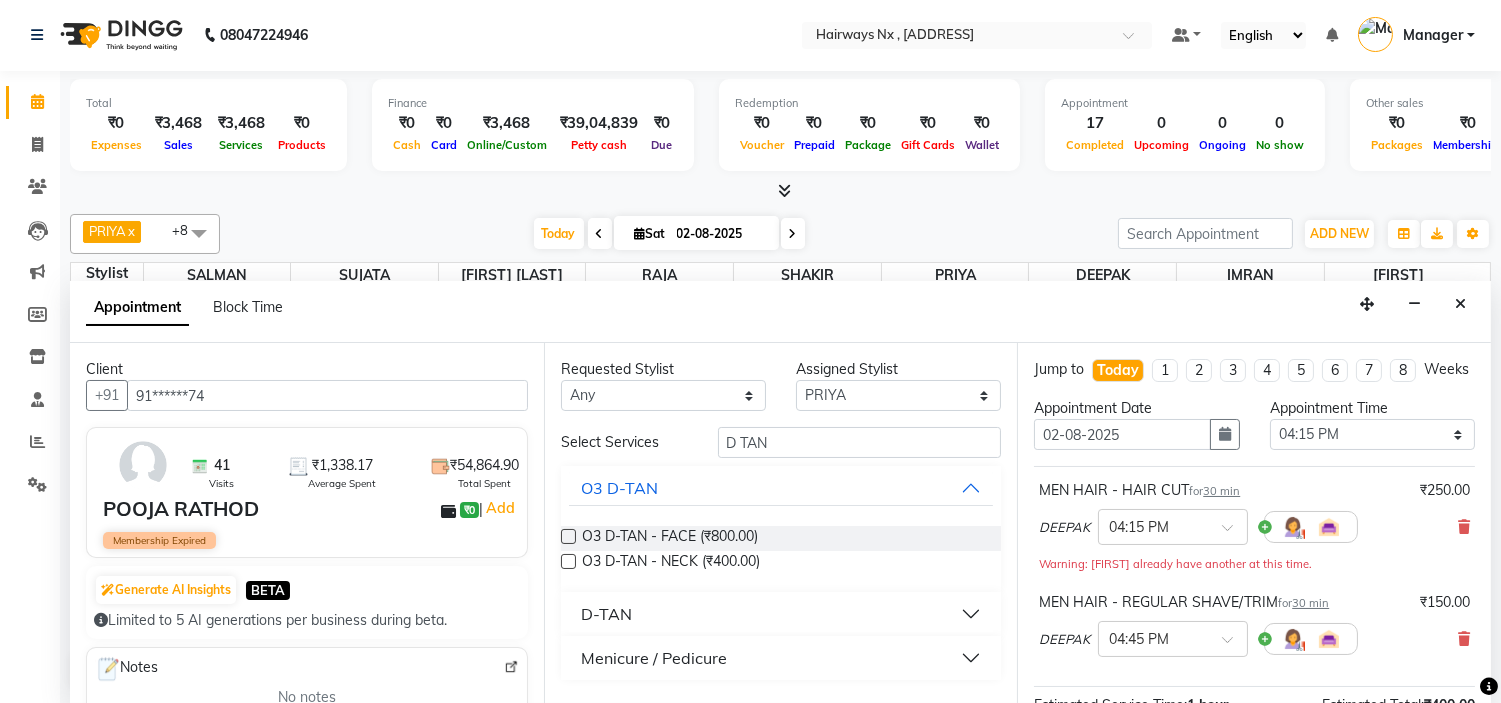 click at bounding box center [568, 536] 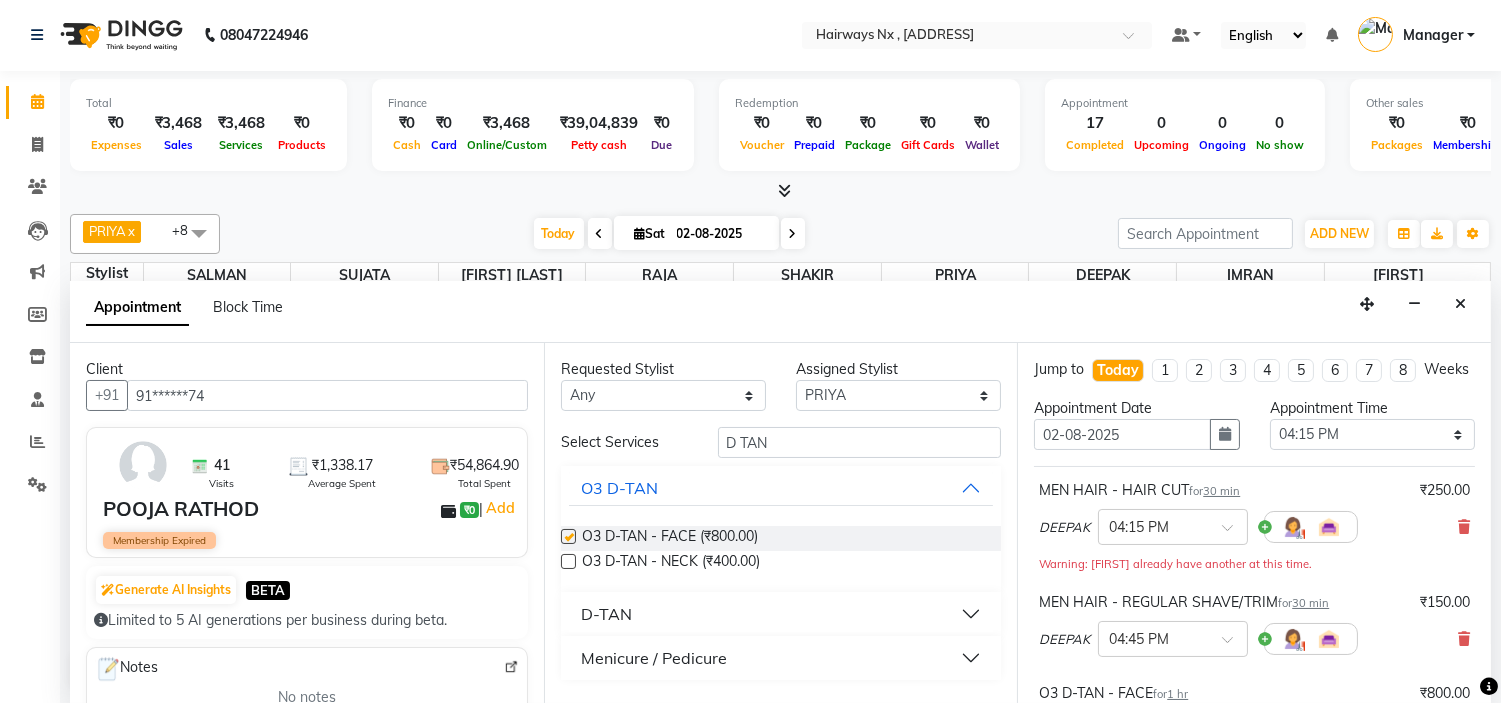 checkbox on "false" 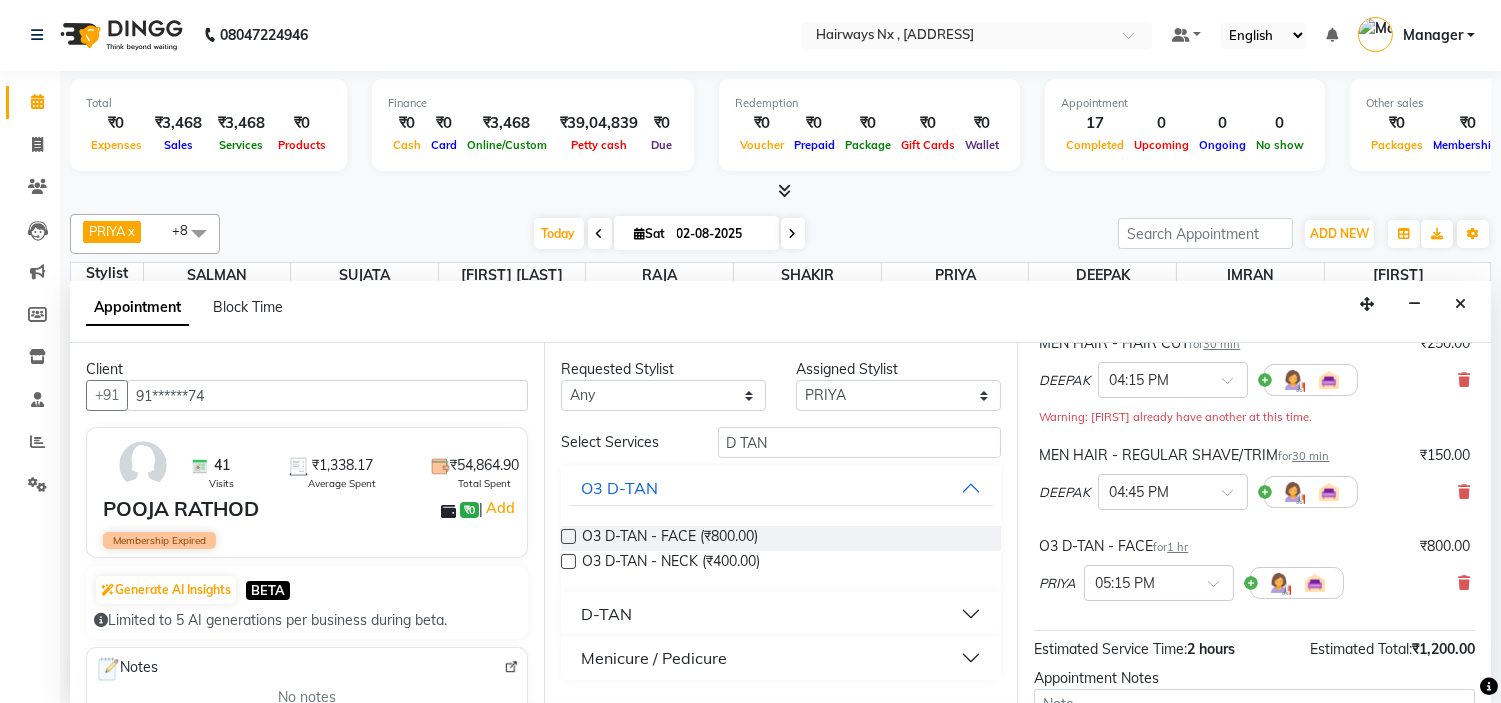 scroll, scrollTop: 368, scrollLeft: 0, axis: vertical 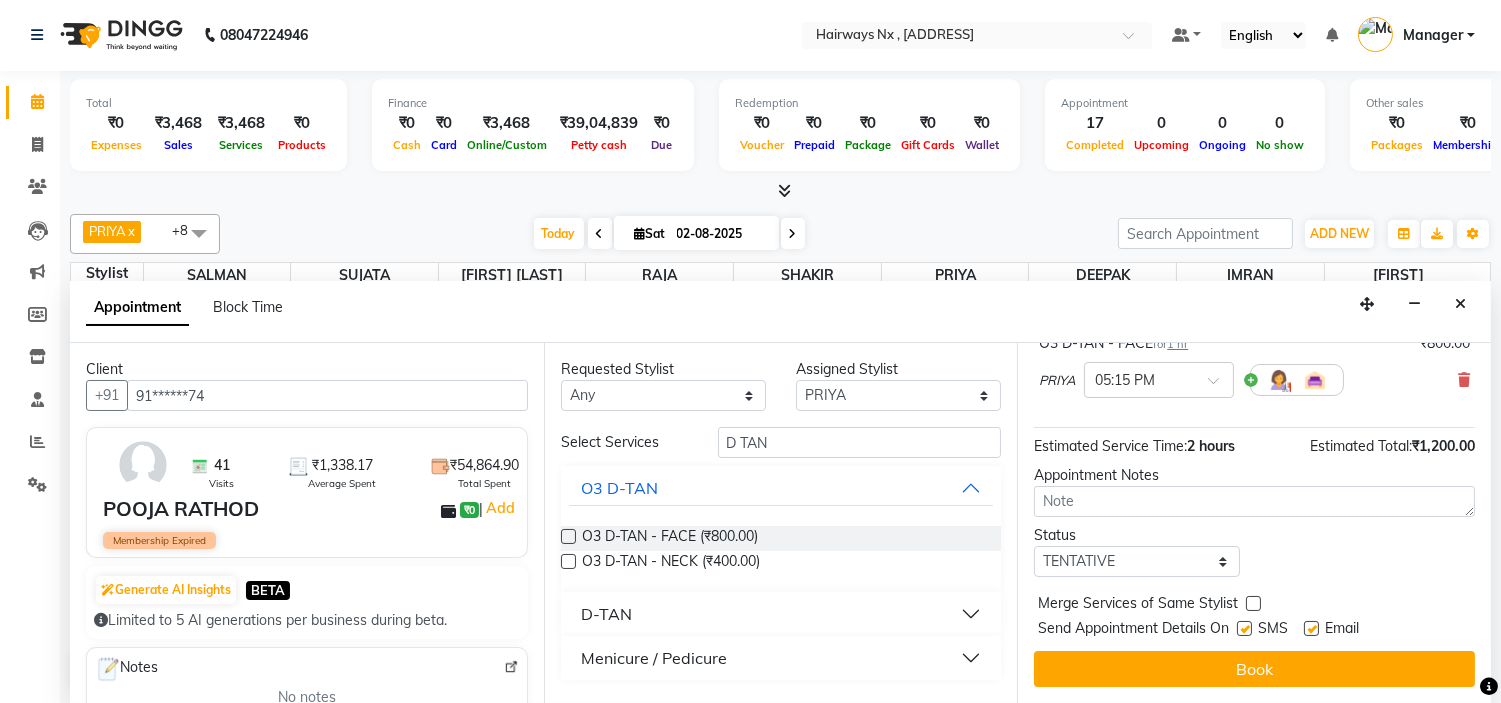 drag, startPoint x: 1244, startPoint y: 627, endPoint x: 1288, endPoint y: 635, distance: 44.72136 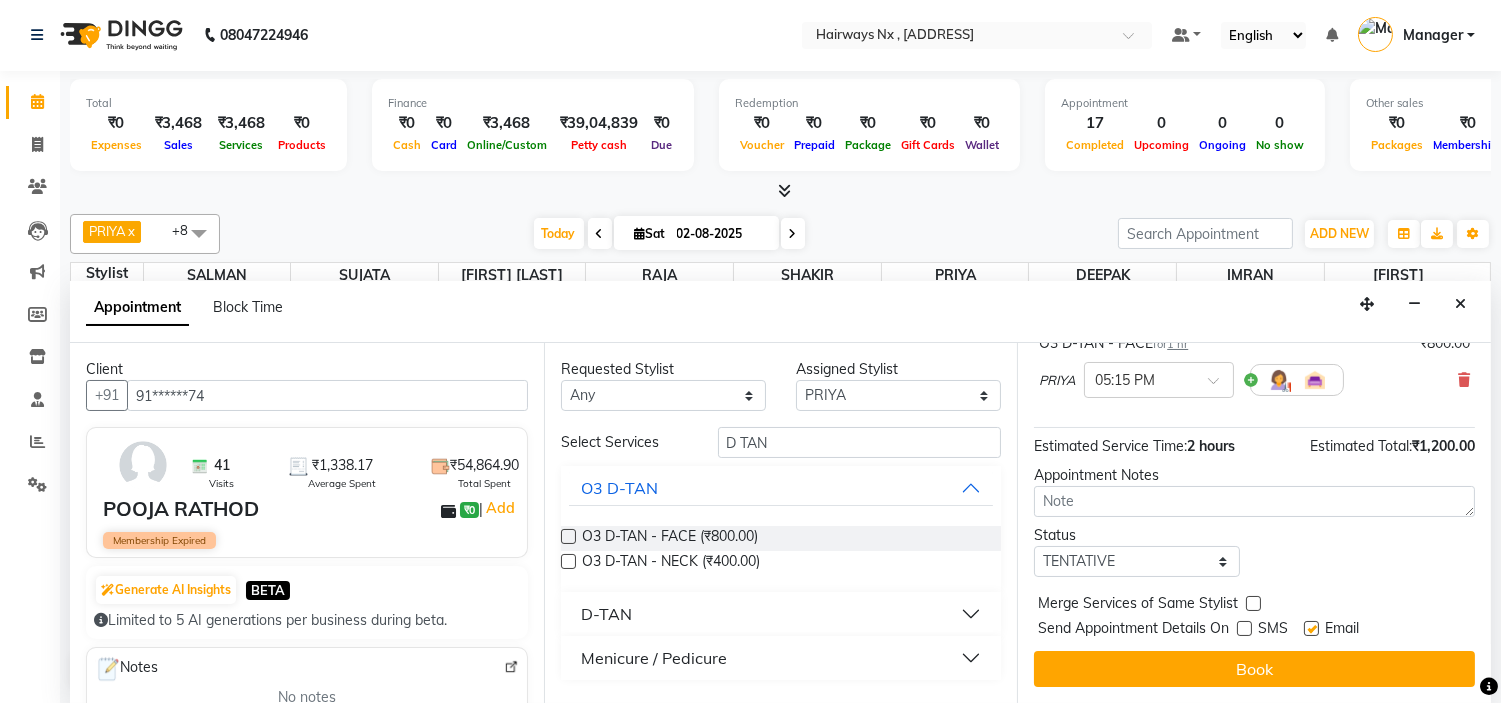 drag, startPoint x: 1306, startPoint y: 628, endPoint x: 1307, endPoint y: 648, distance: 20.024984 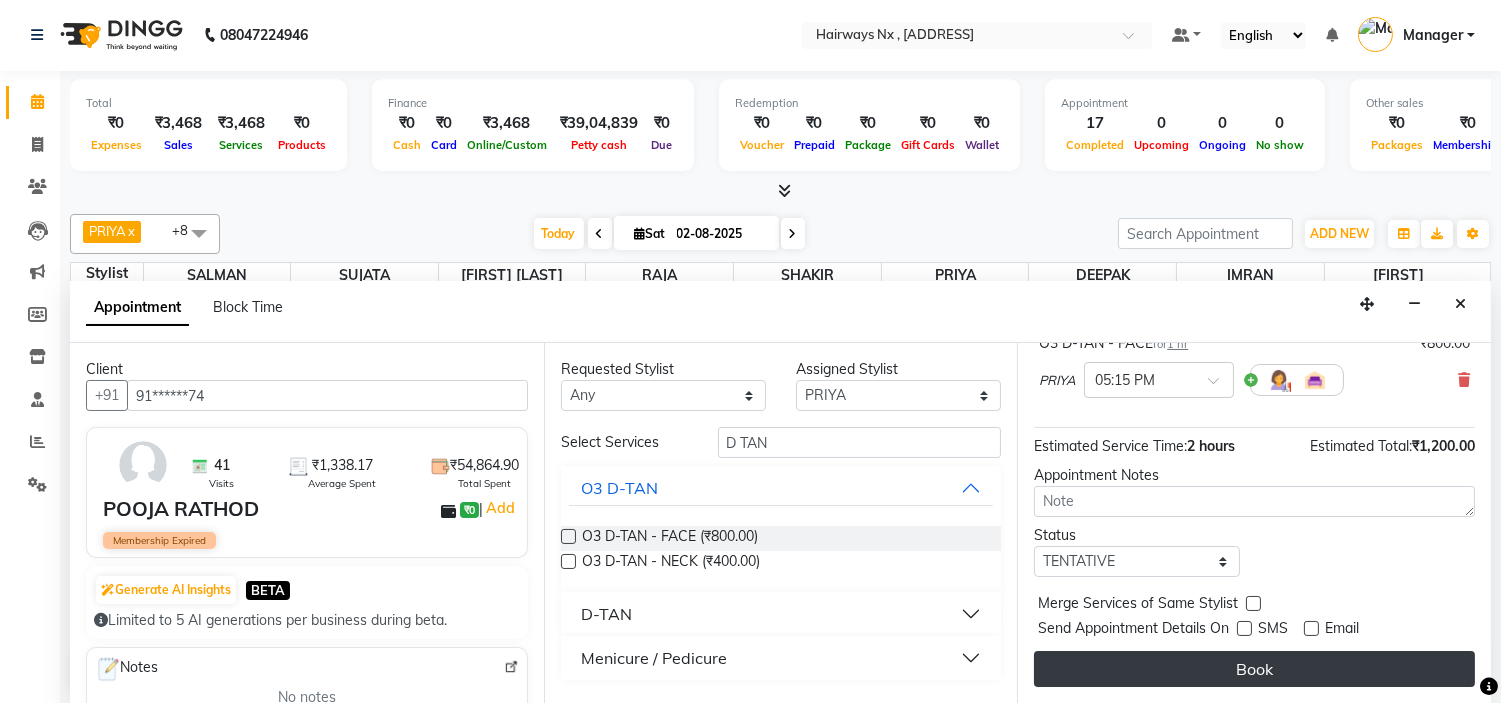 click on "Book" at bounding box center [1254, 669] 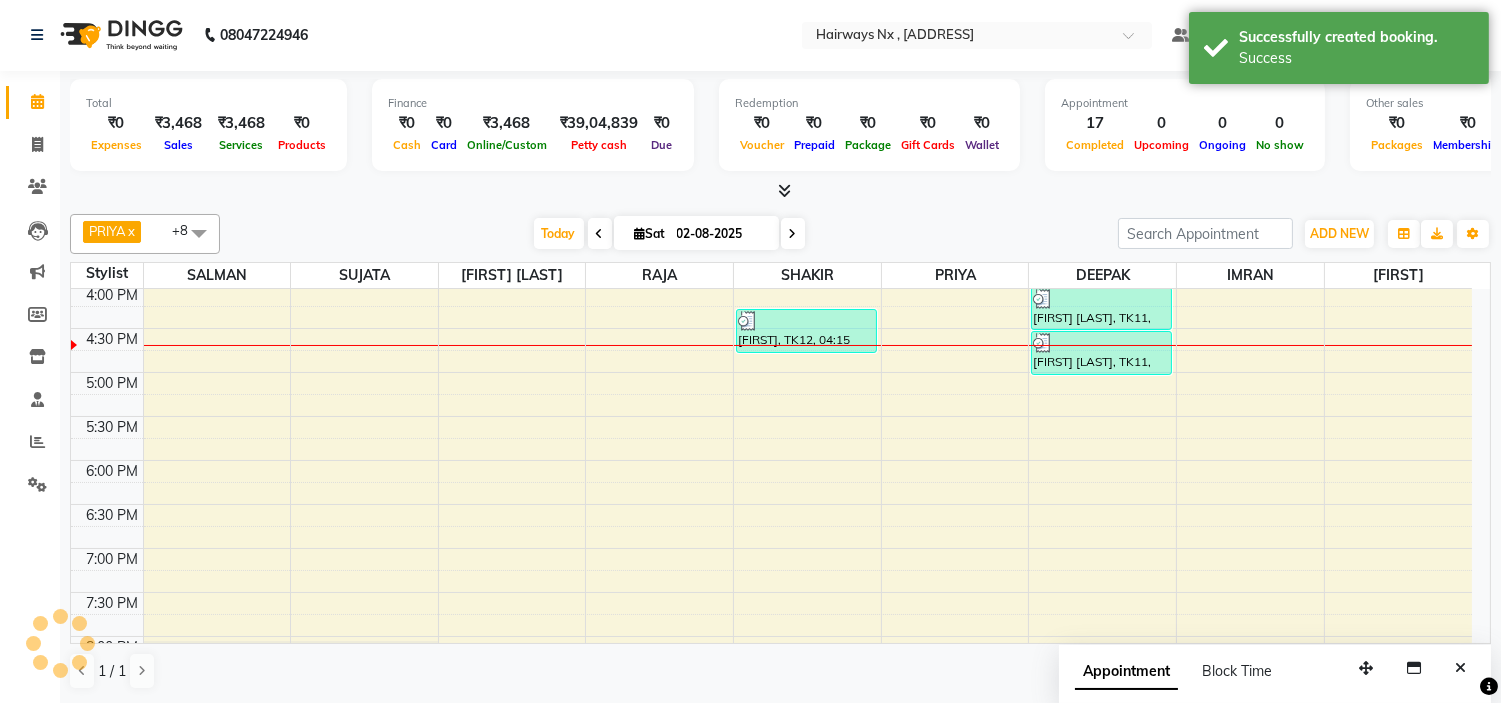 scroll, scrollTop: 0, scrollLeft: 0, axis: both 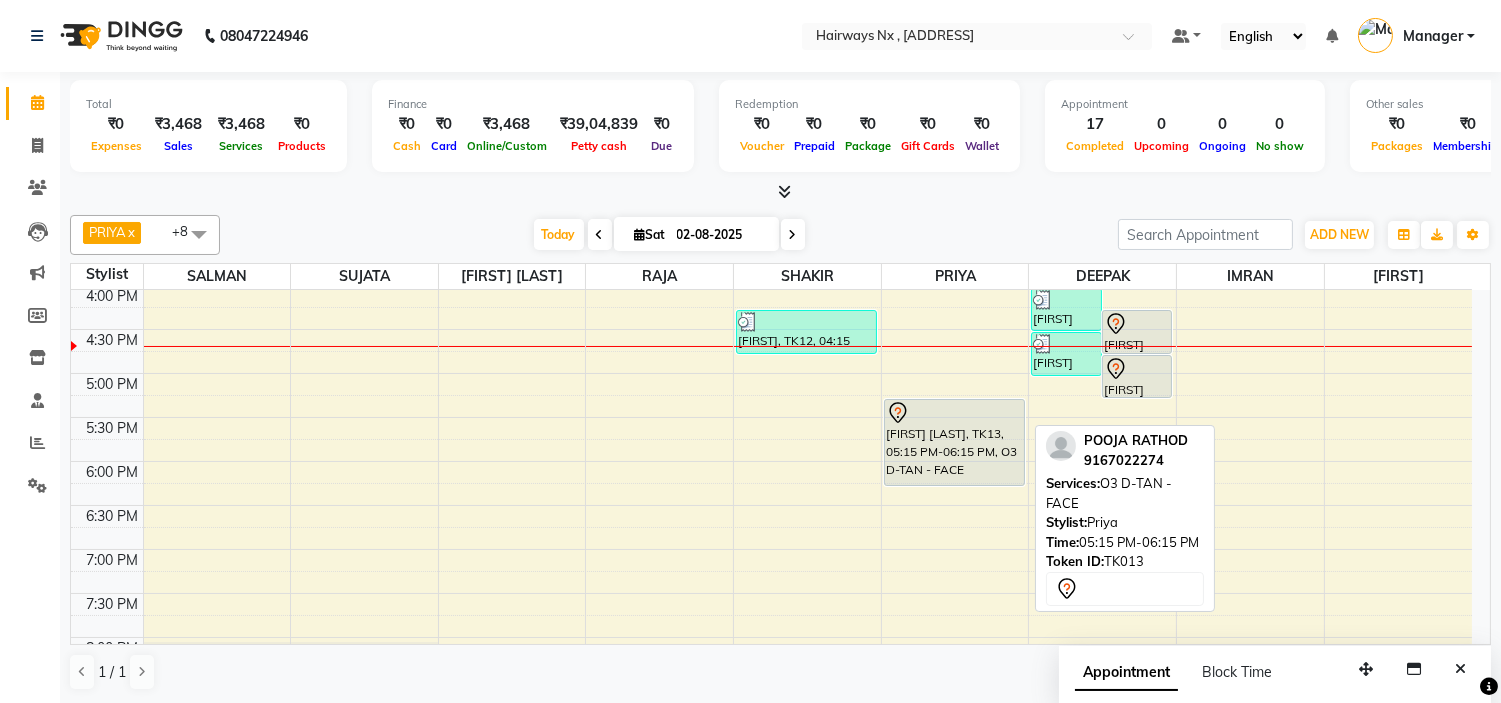 click at bounding box center (954, 413) 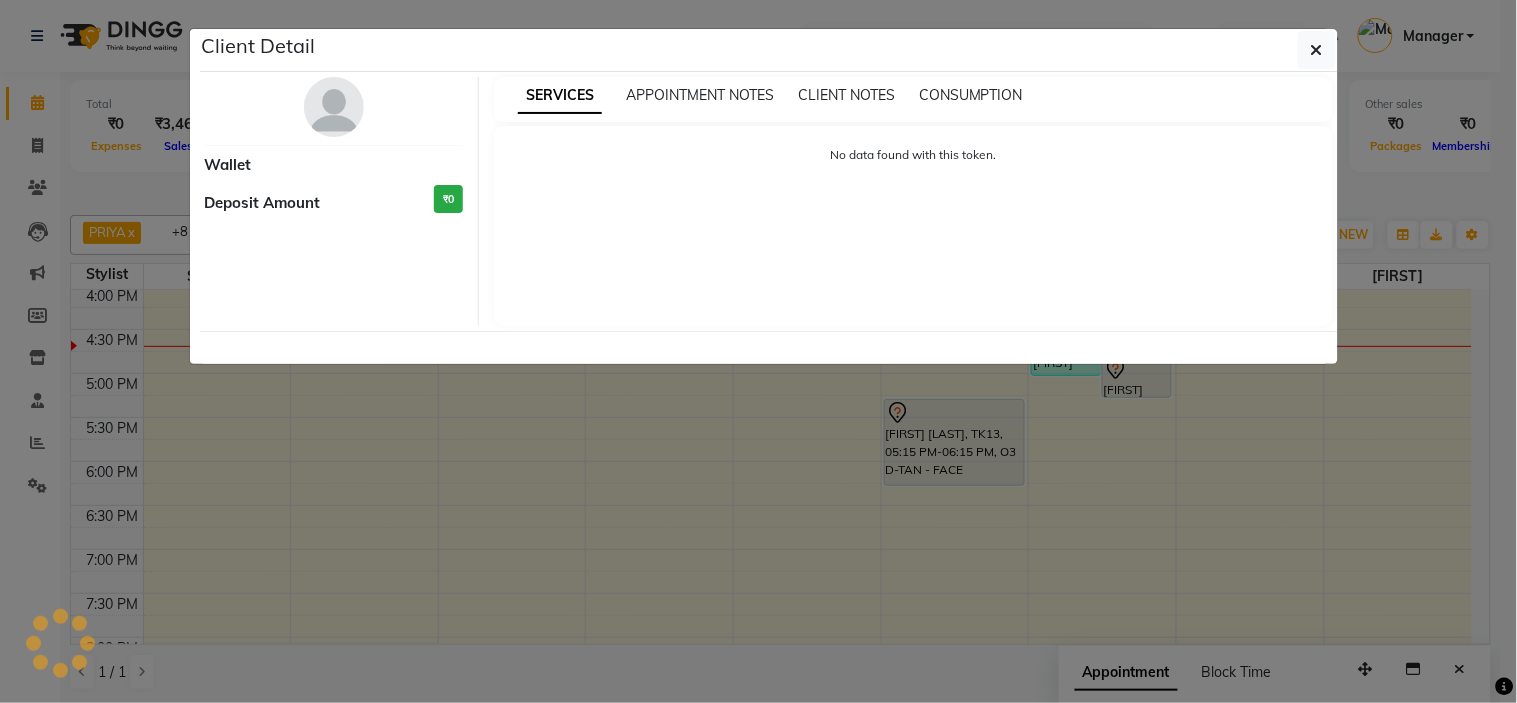 select on "7" 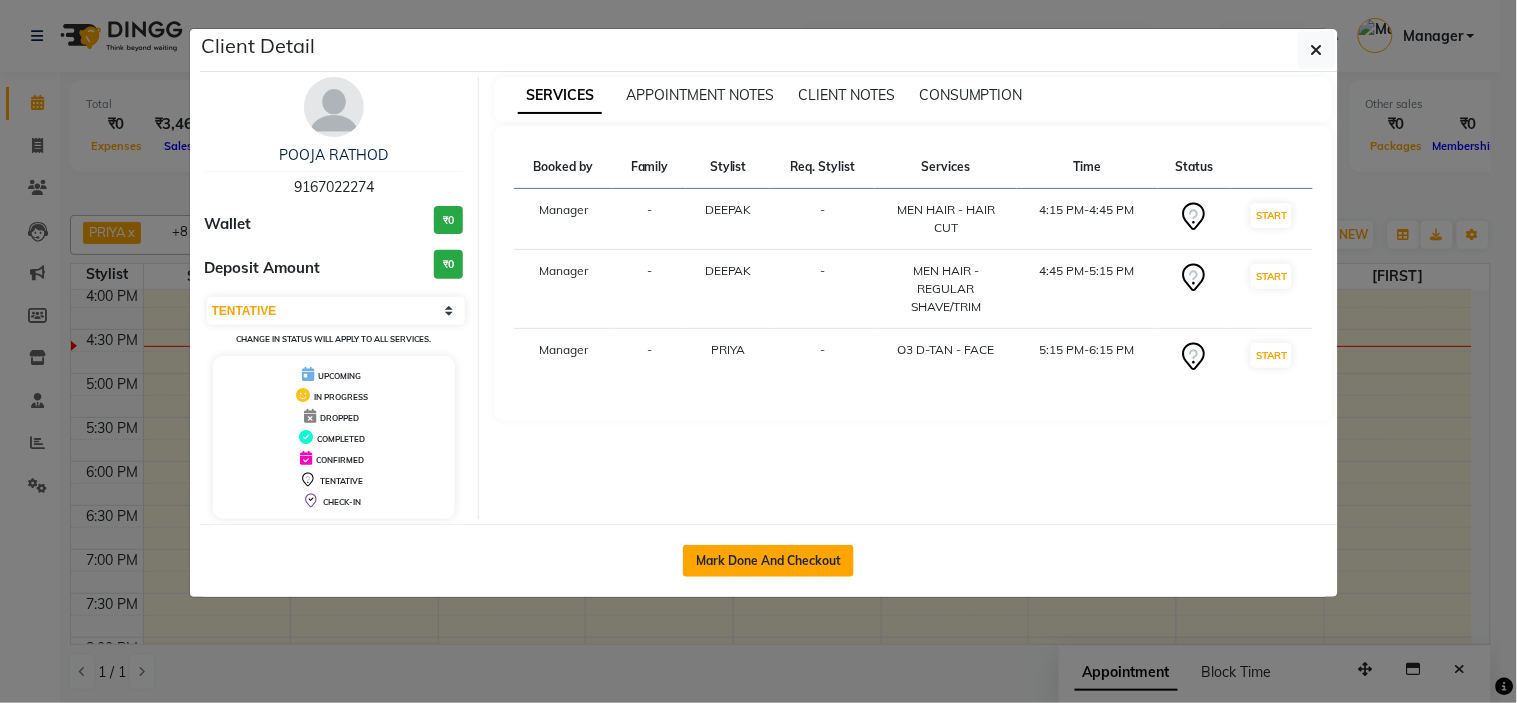 click on "Mark Done And Checkout" 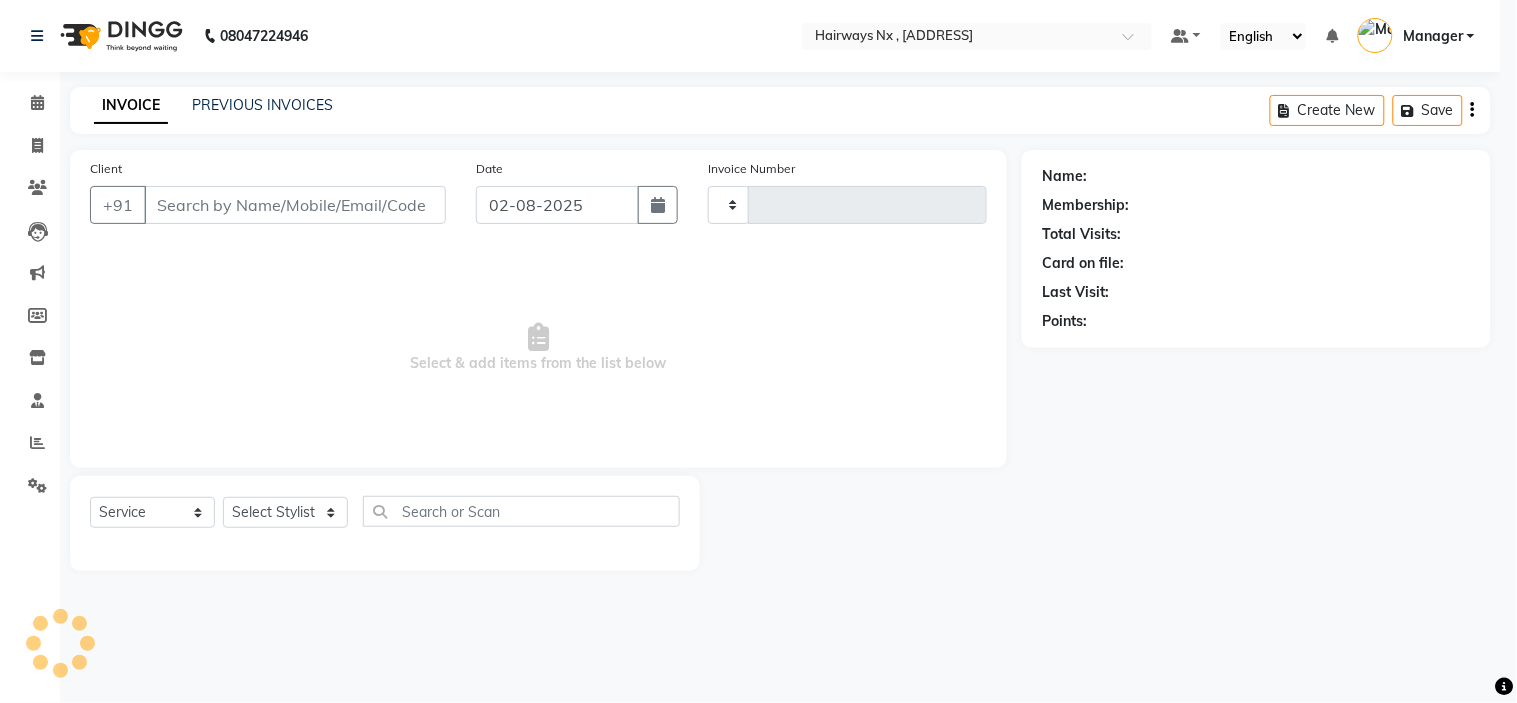 type on "0892" 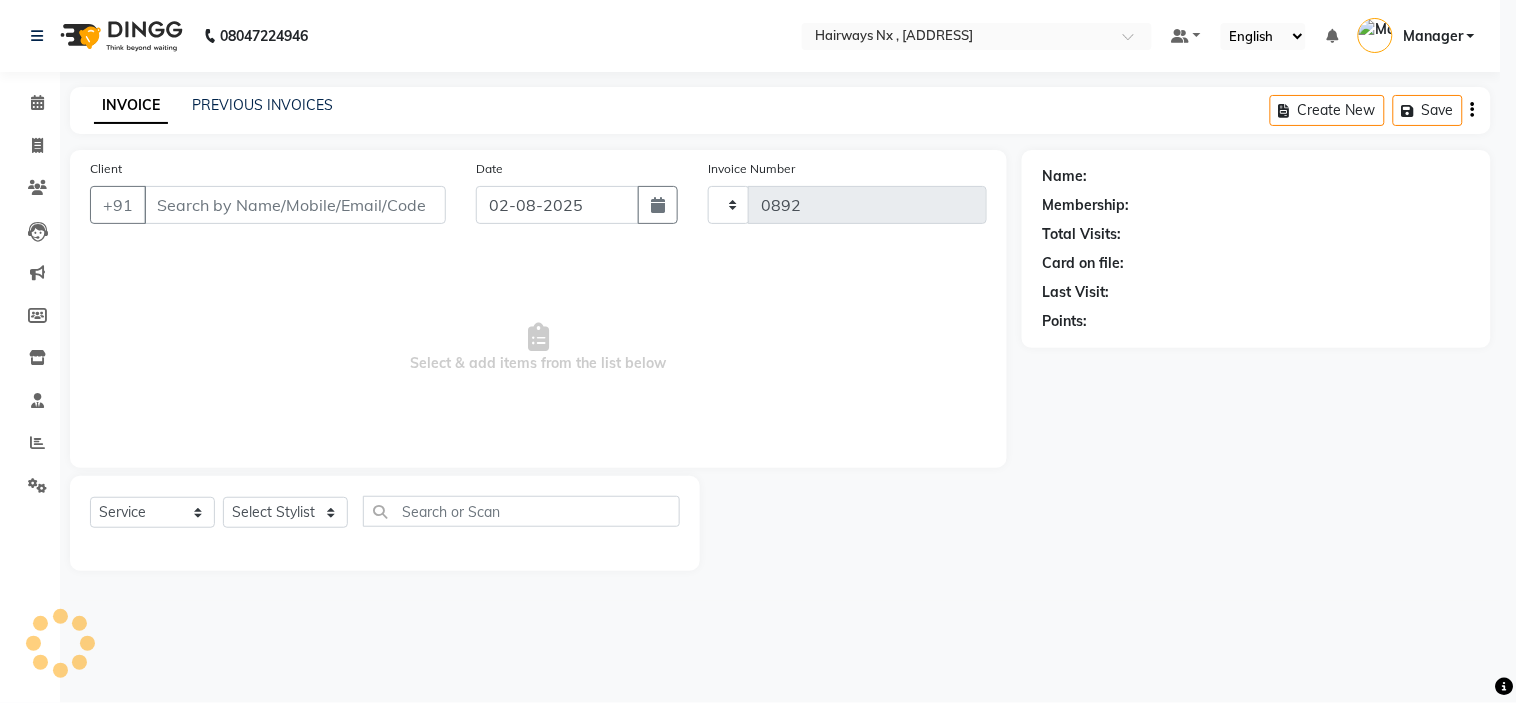 select on "778" 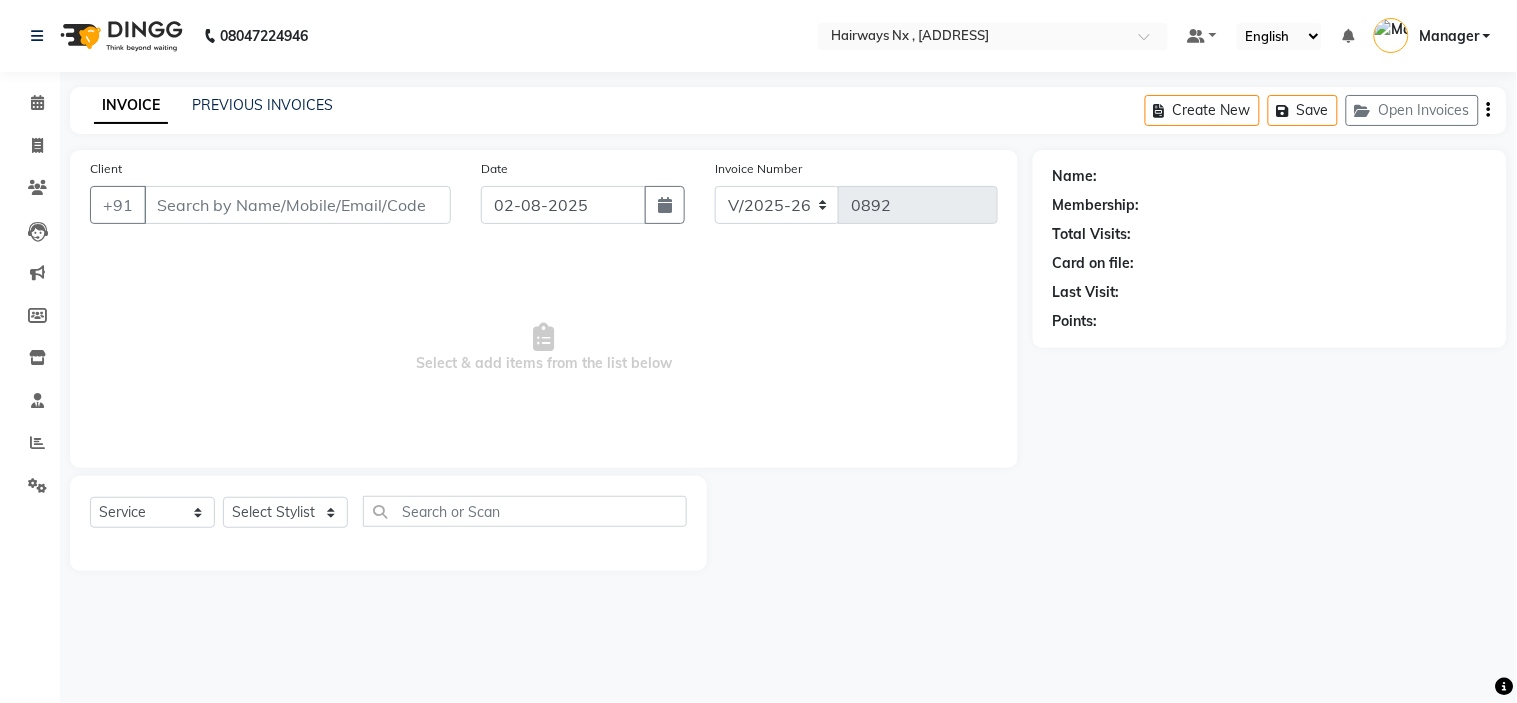 type on "91******74" 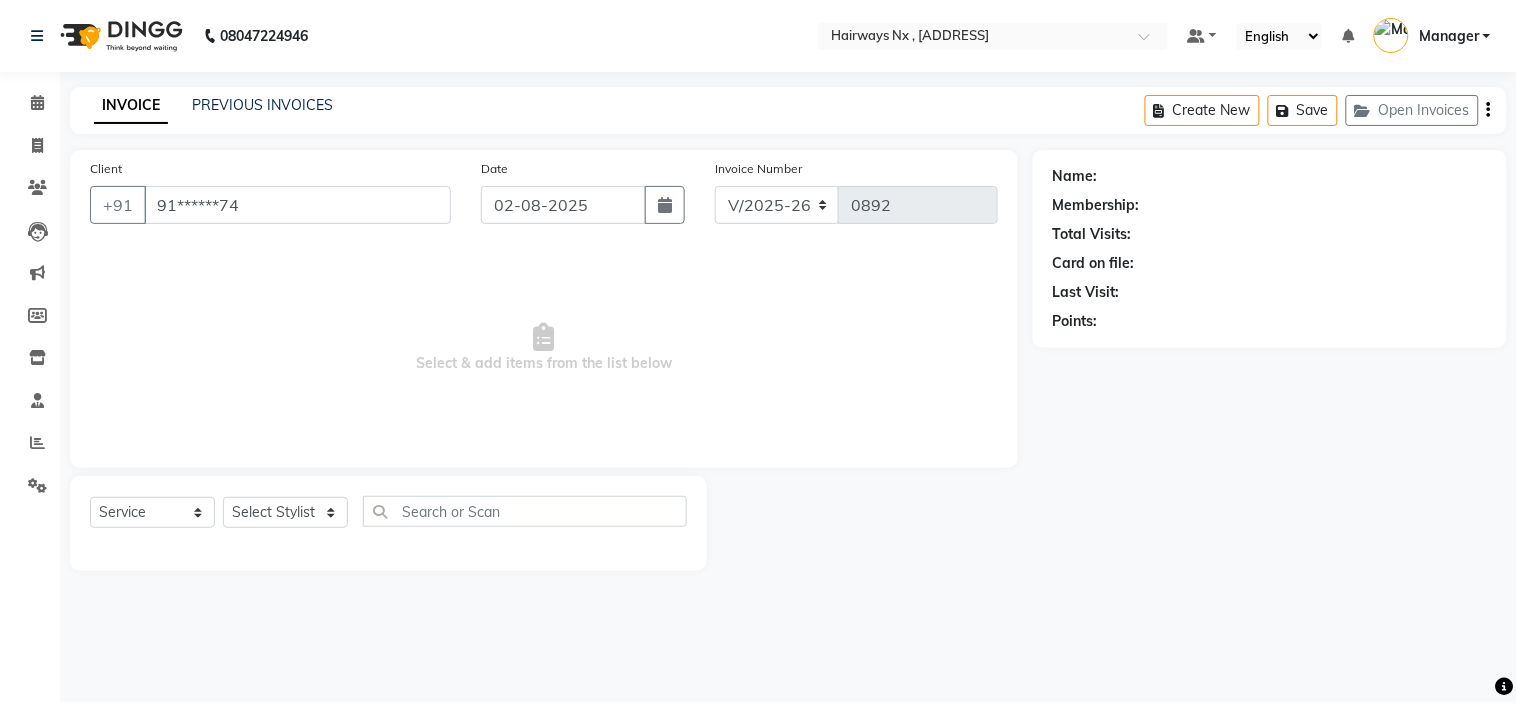 select on "86028" 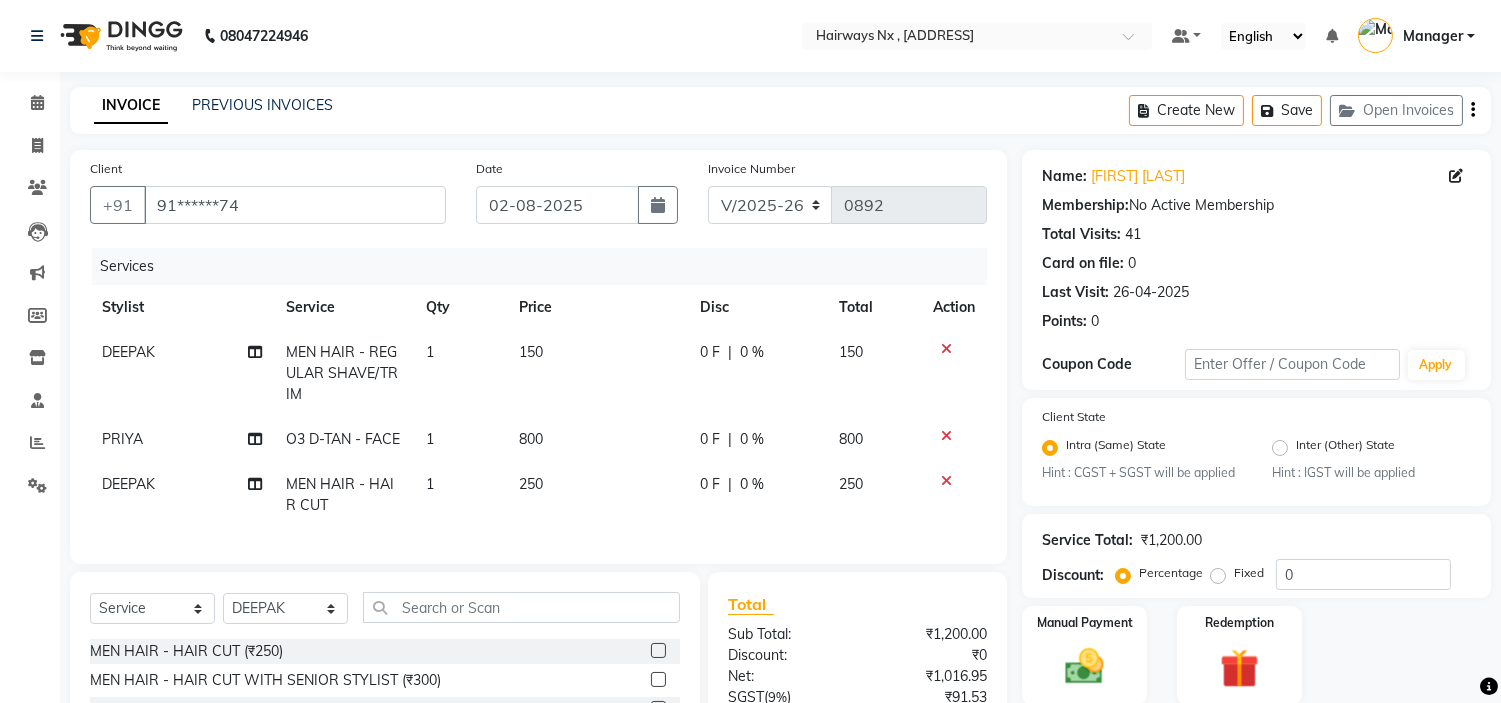 scroll, scrollTop: 210, scrollLeft: 0, axis: vertical 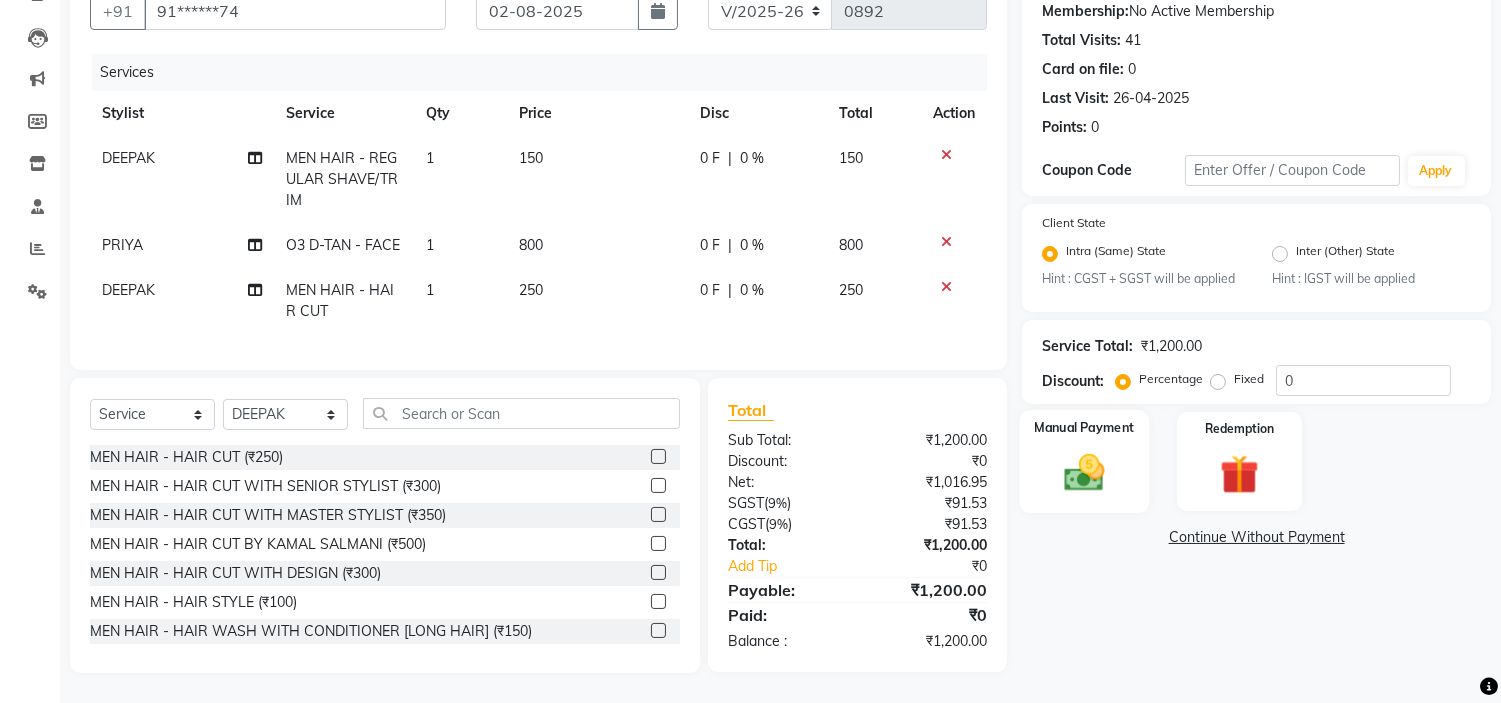 click 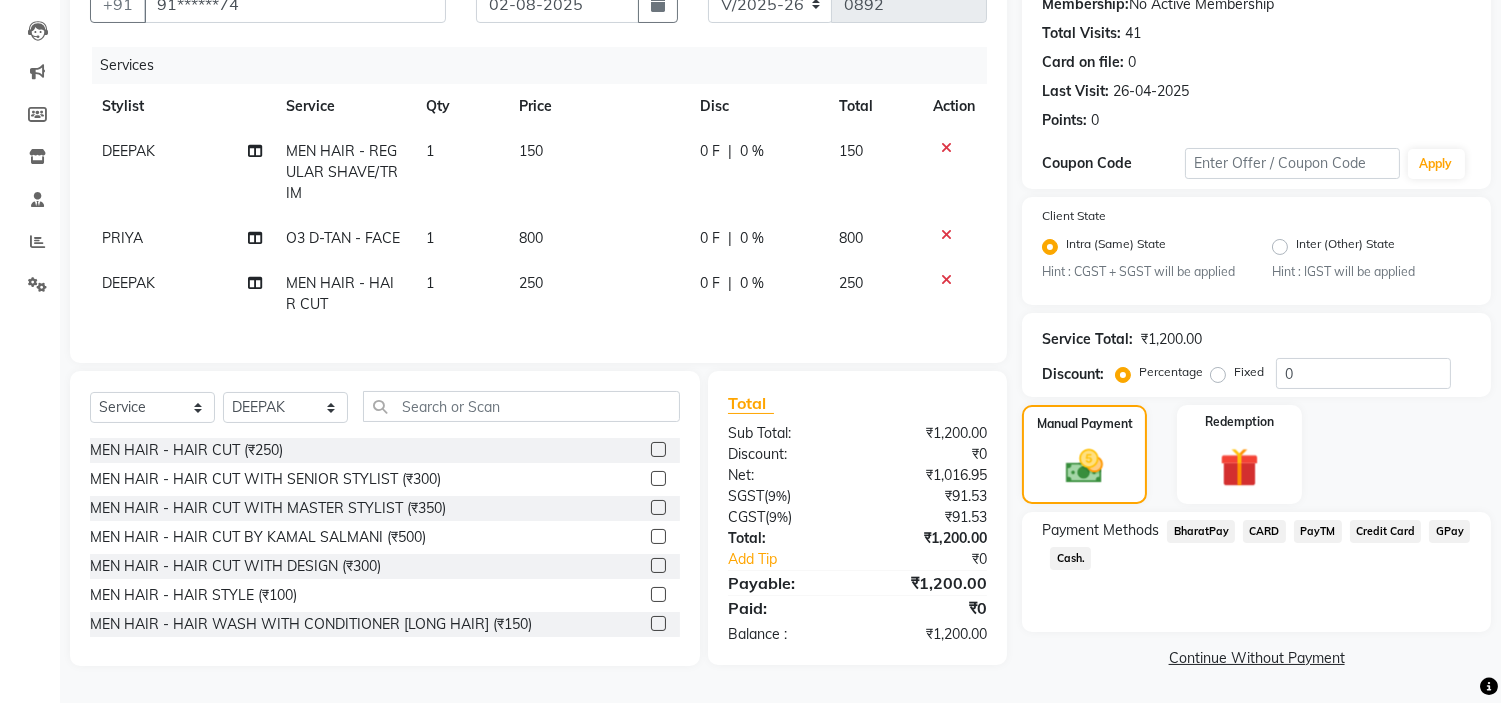 click on "GPay" 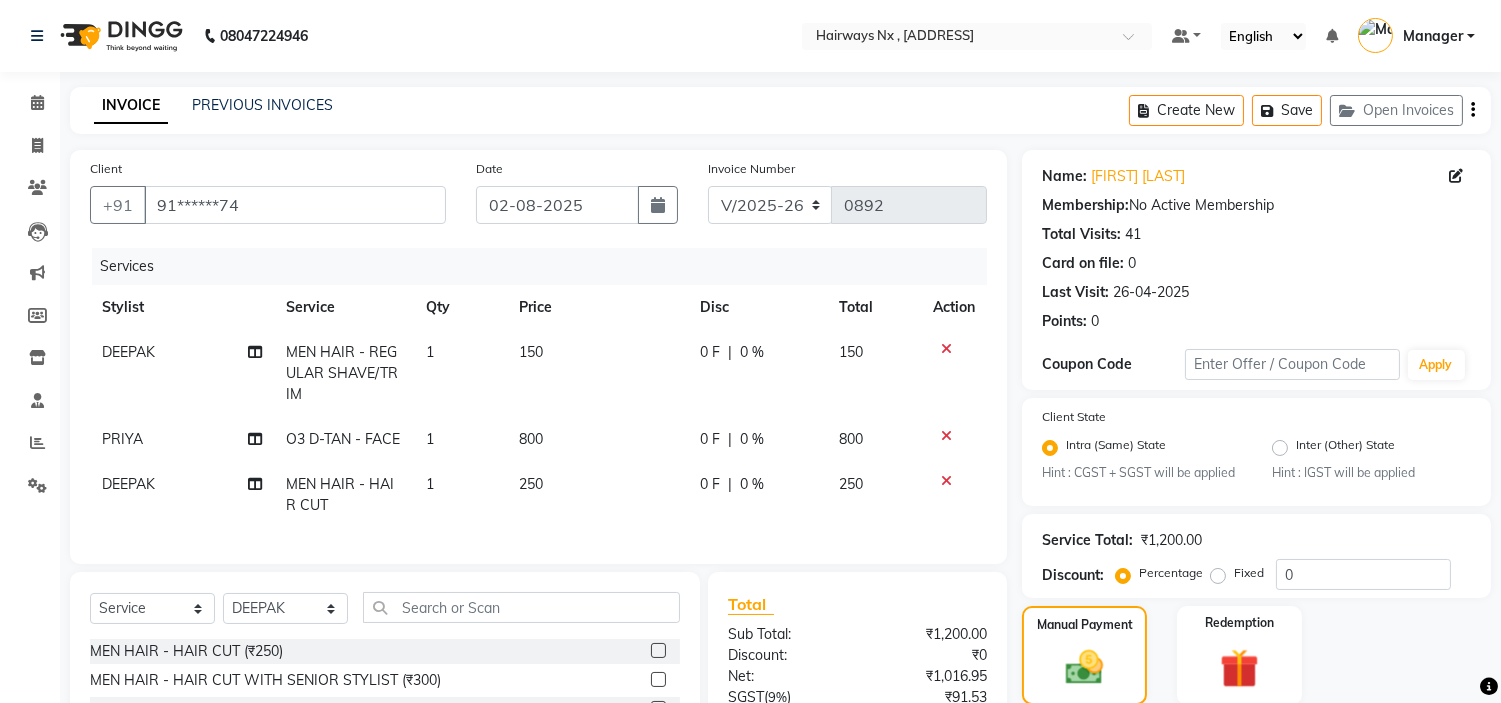 scroll, scrollTop: 257, scrollLeft: 0, axis: vertical 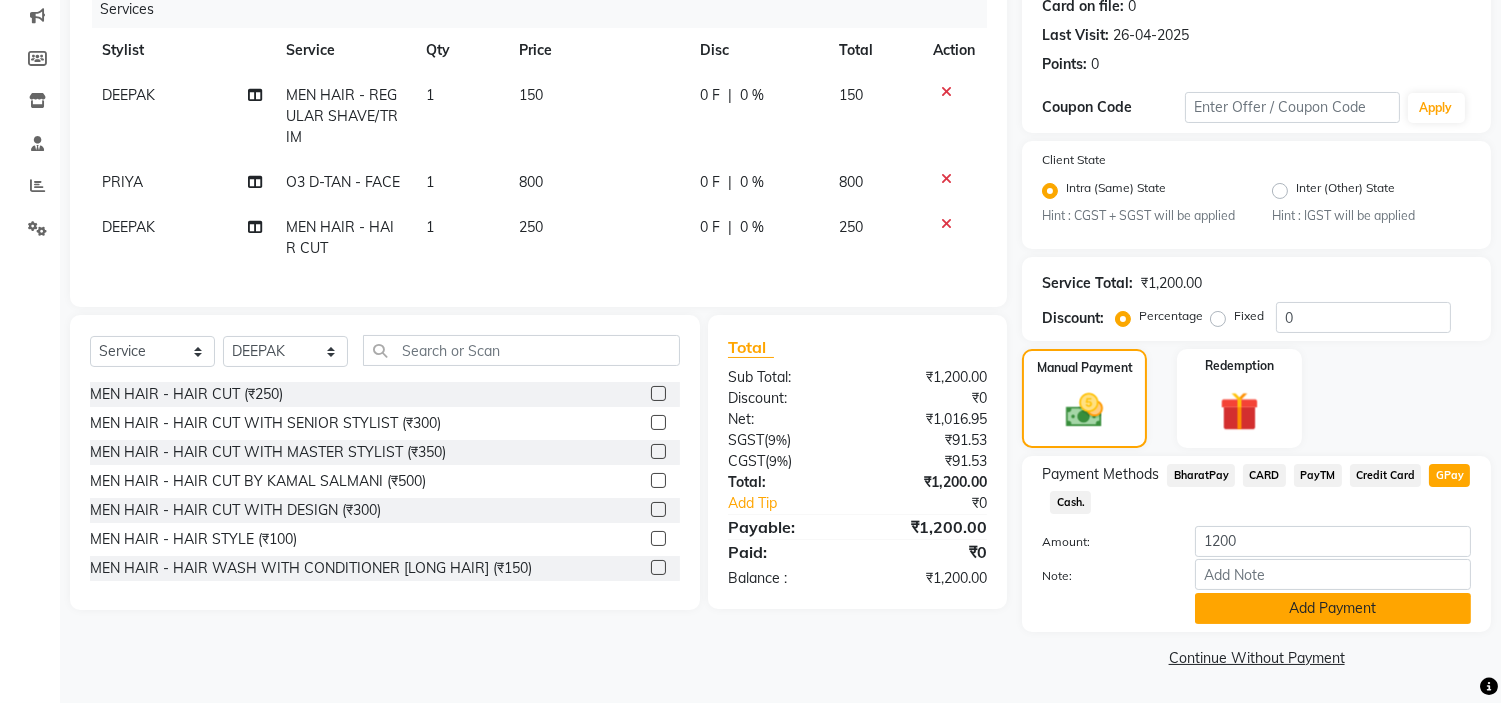 click on "Add Payment" 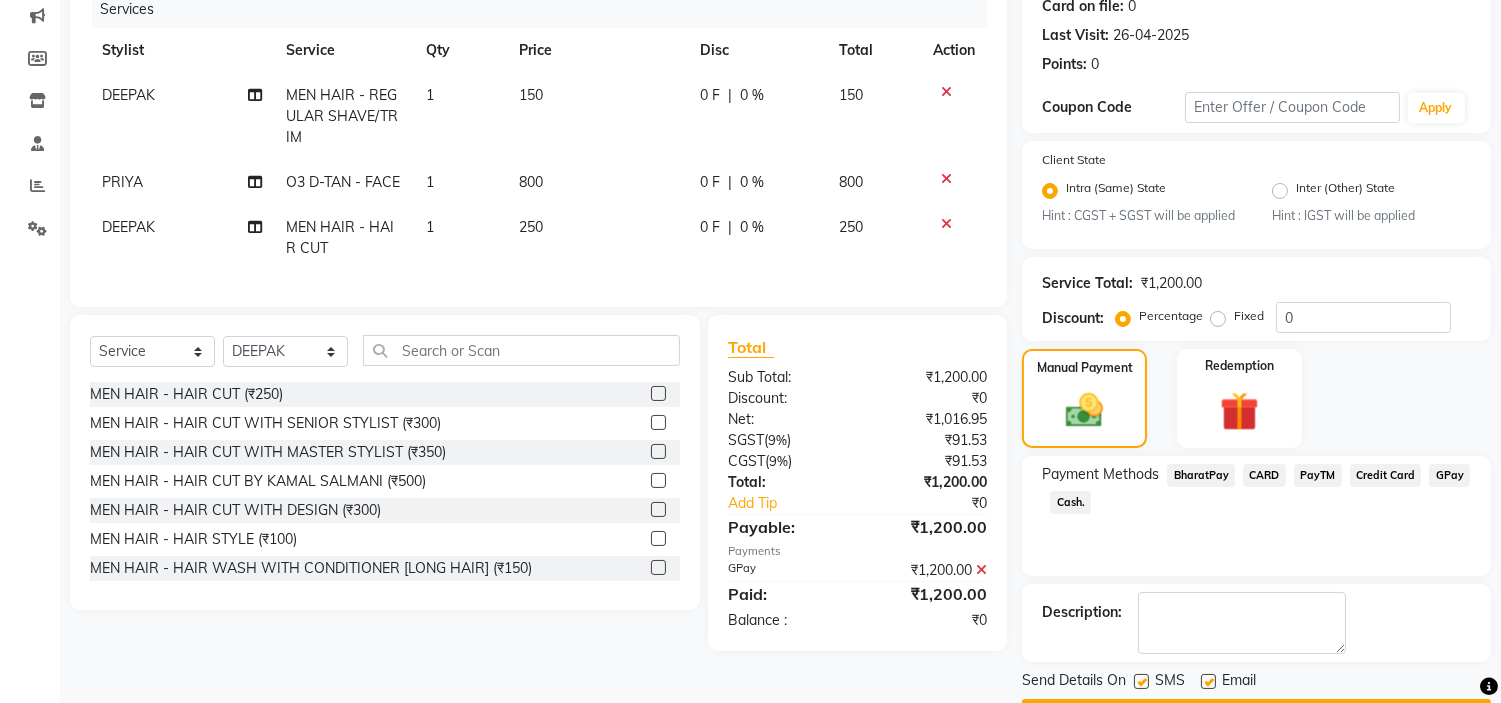 scroll, scrollTop: 314, scrollLeft: 0, axis: vertical 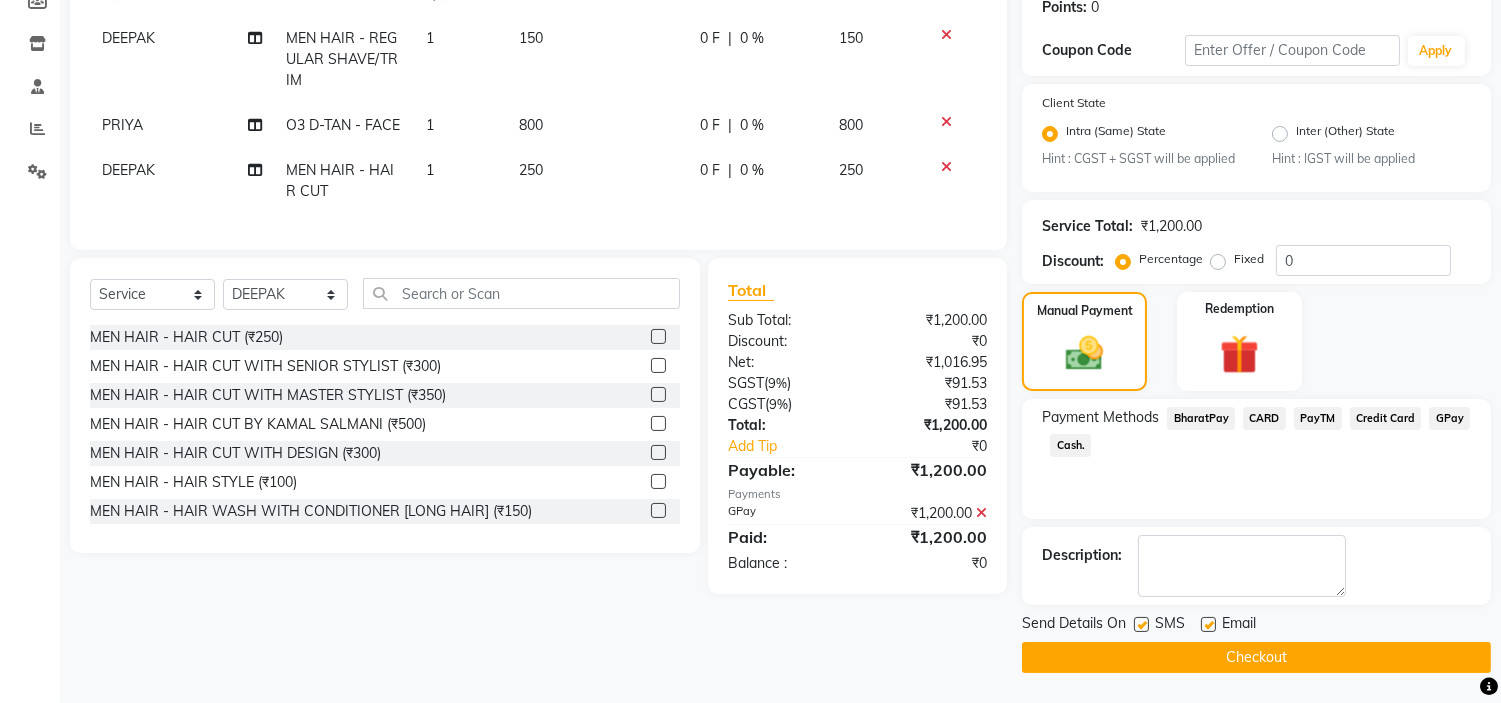 click on "Checkout" 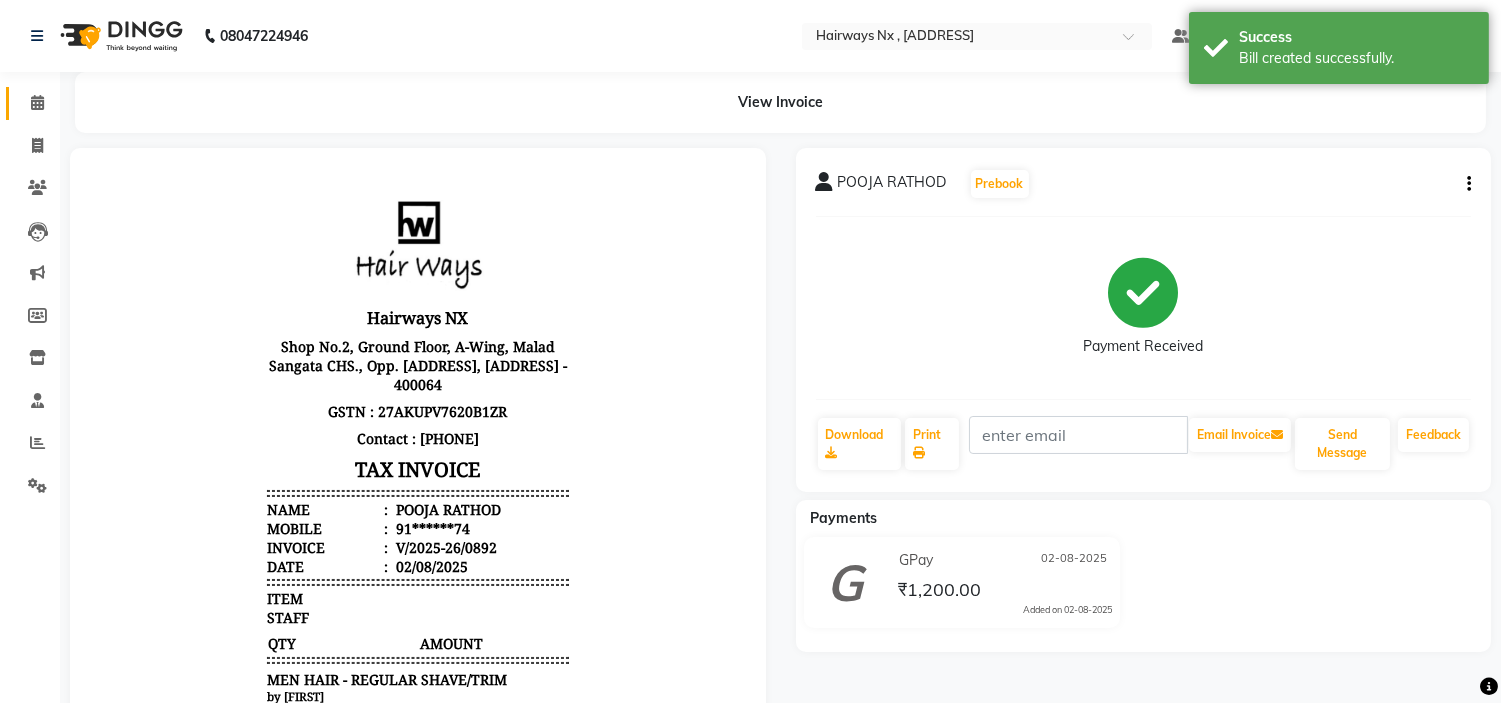 scroll, scrollTop: 0, scrollLeft: 0, axis: both 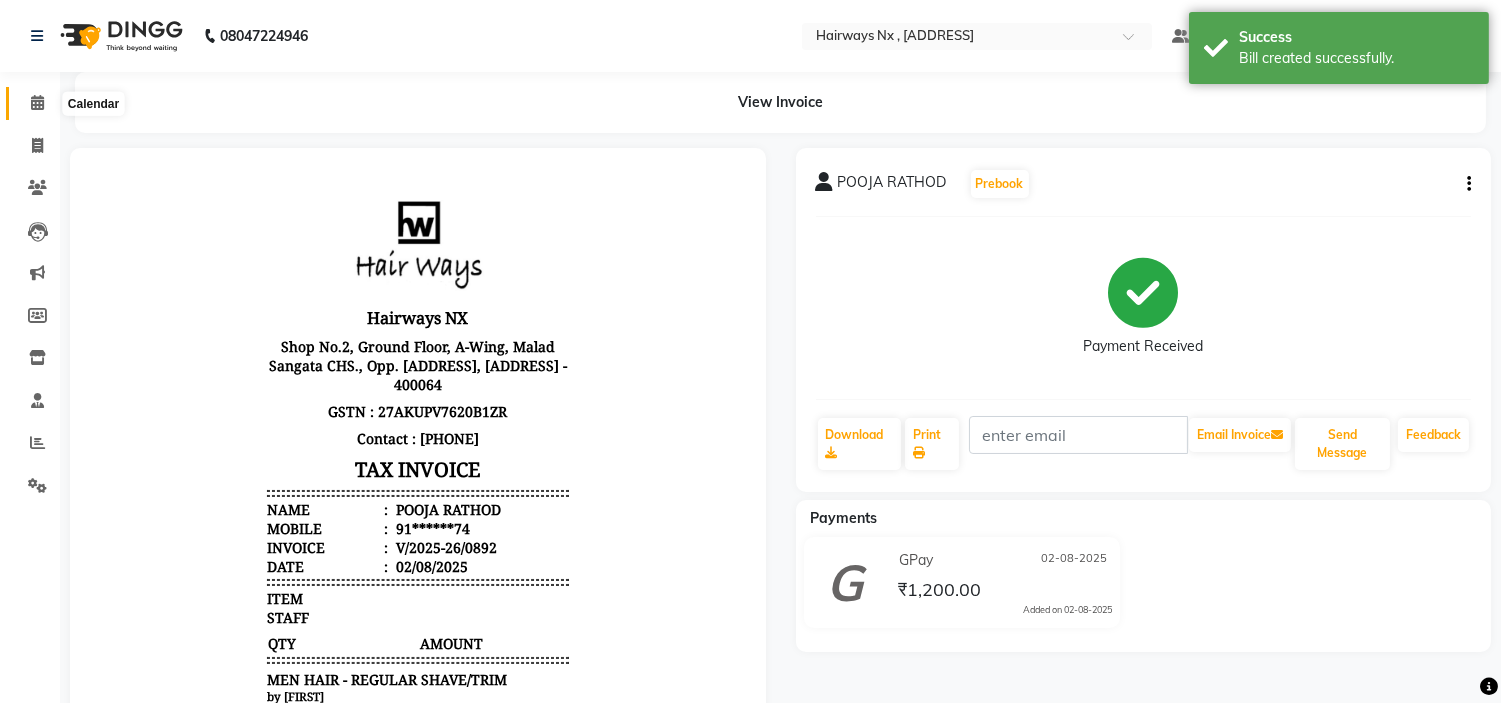 click 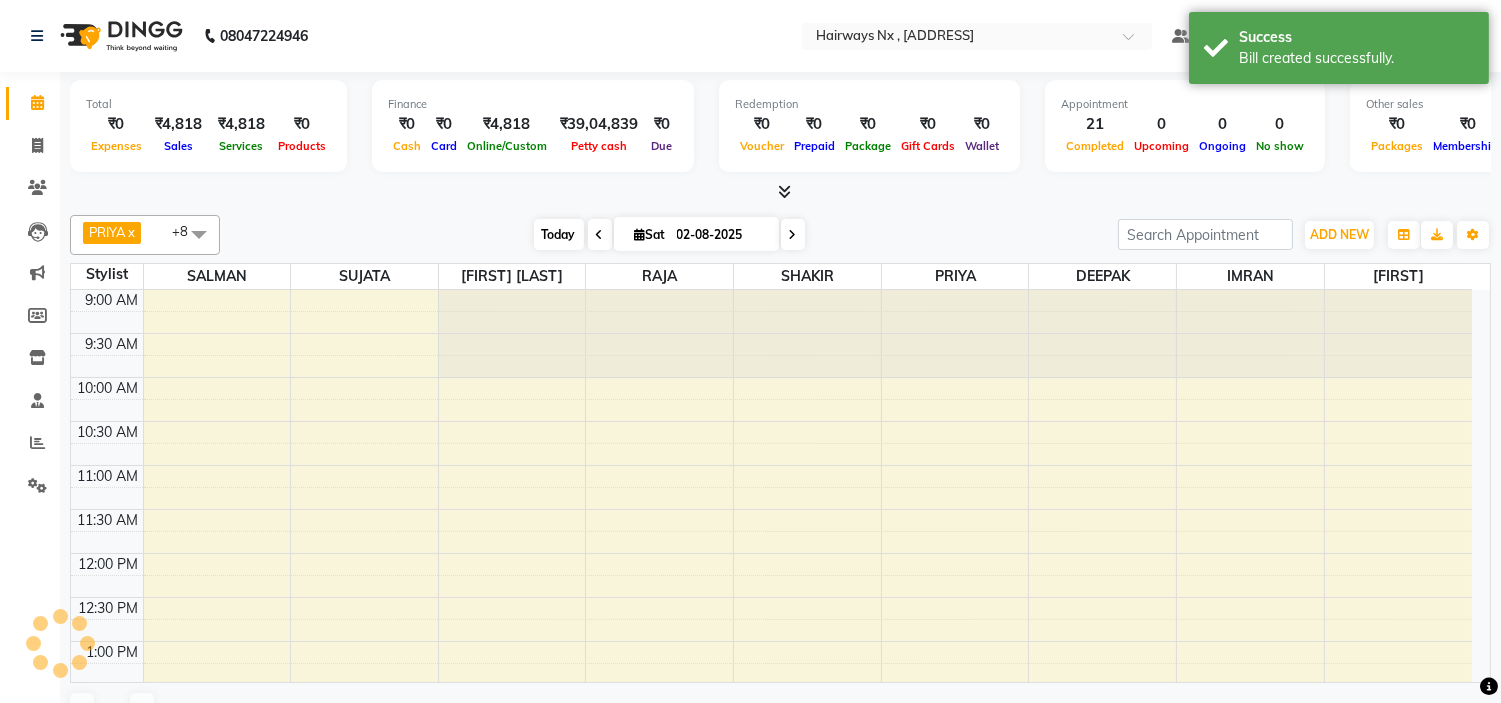 scroll, scrollTop: 0, scrollLeft: 0, axis: both 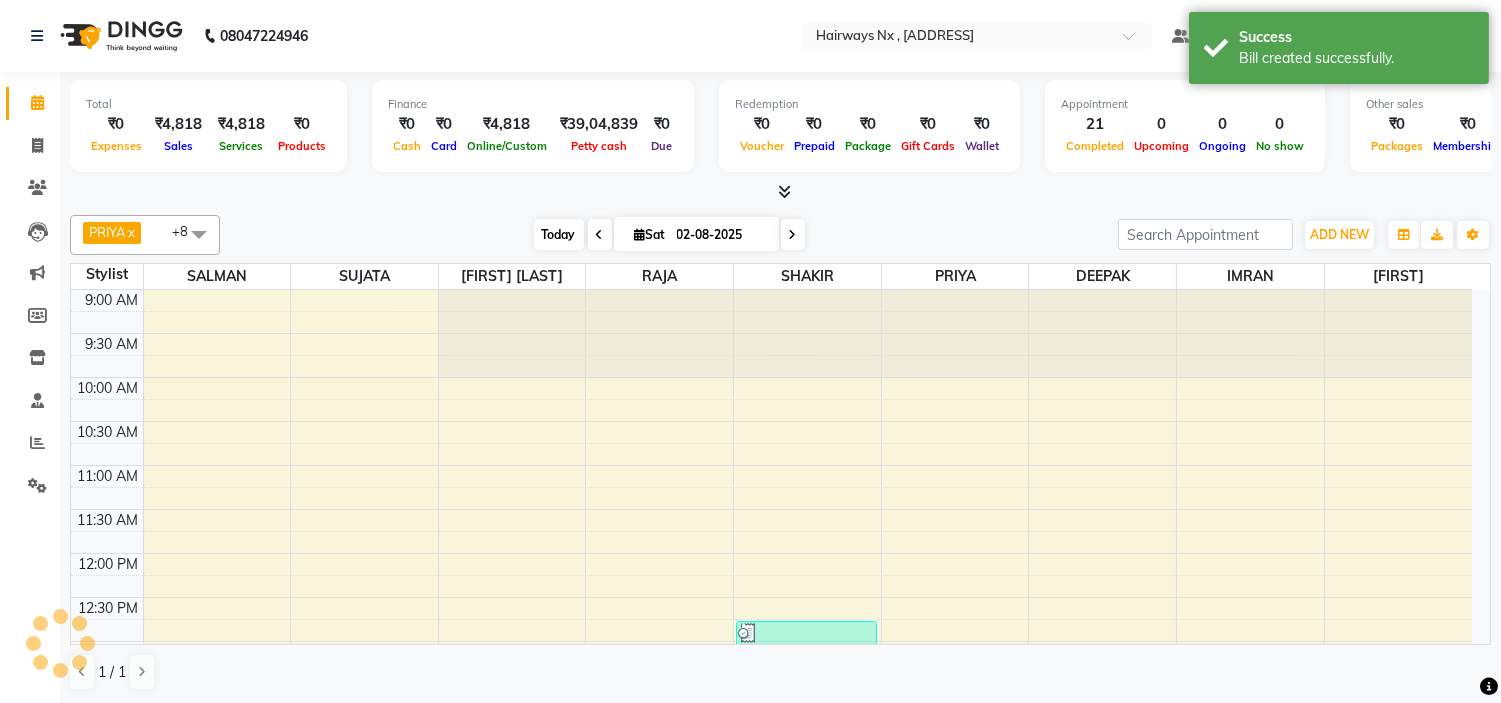 click on "Today" at bounding box center [559, 234] 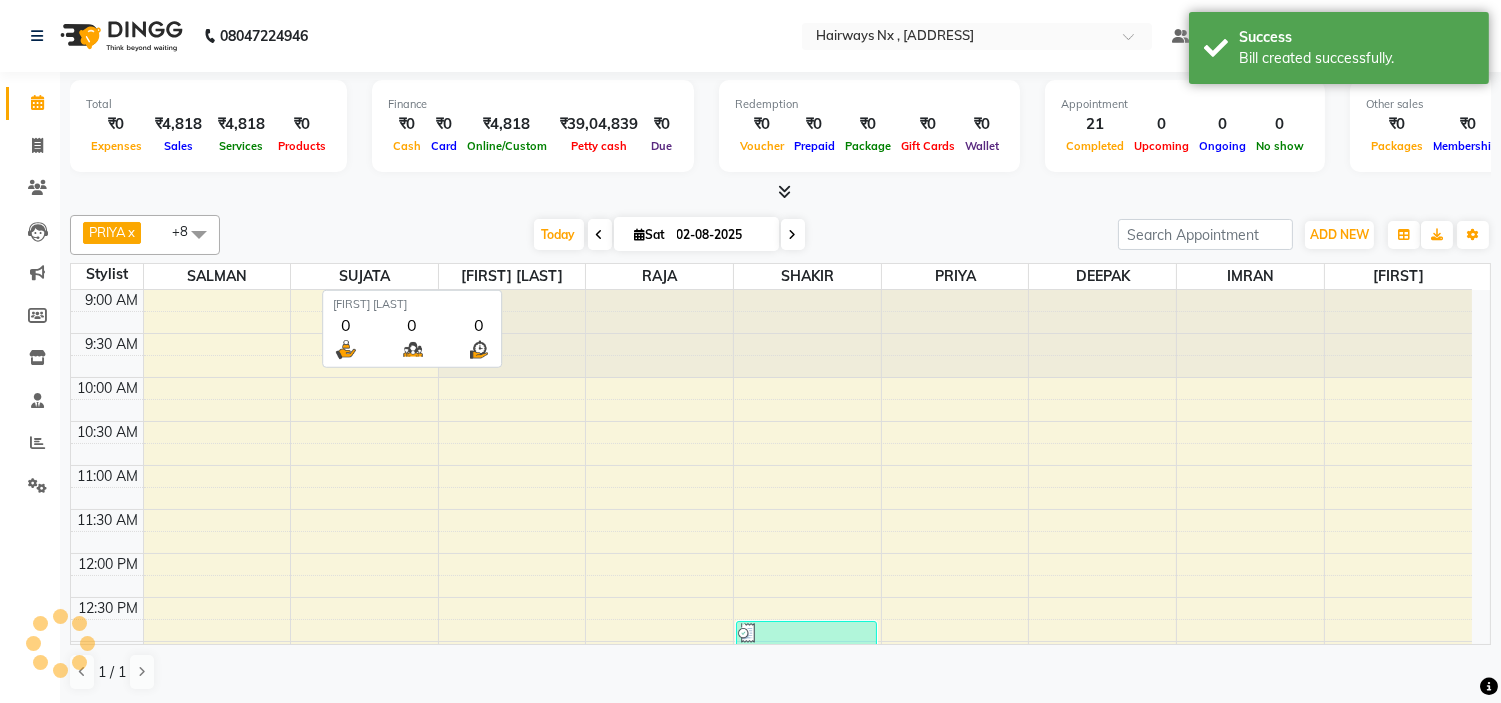 scroll, scrollTop: 620, scrollLeft: 0, axis: vertical 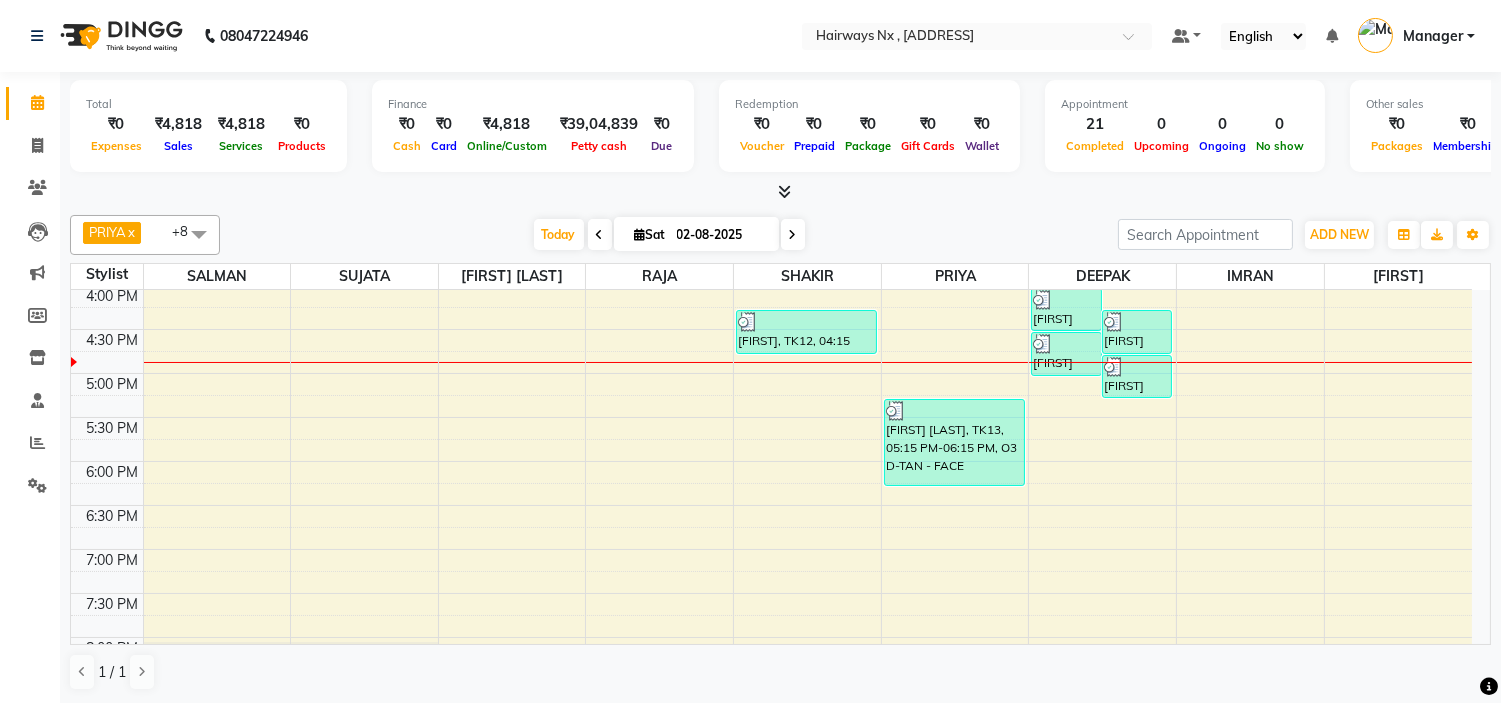 drag, startPoint x: 545, startPoint y: 232, endPoint x: 610, endPoint y: 266, distance: 73.3553 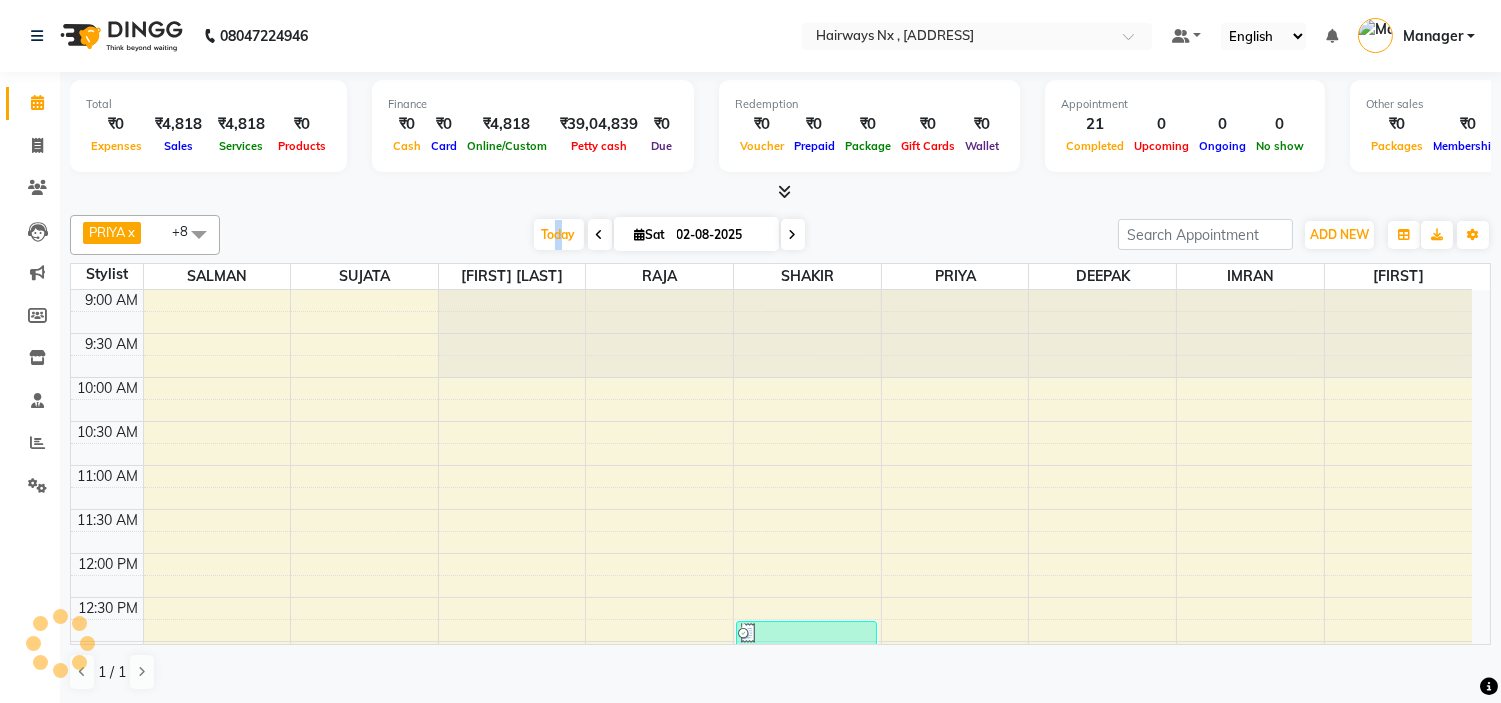 scroll, scrollTop: 620, scrollLeft: 0, axis: vertical 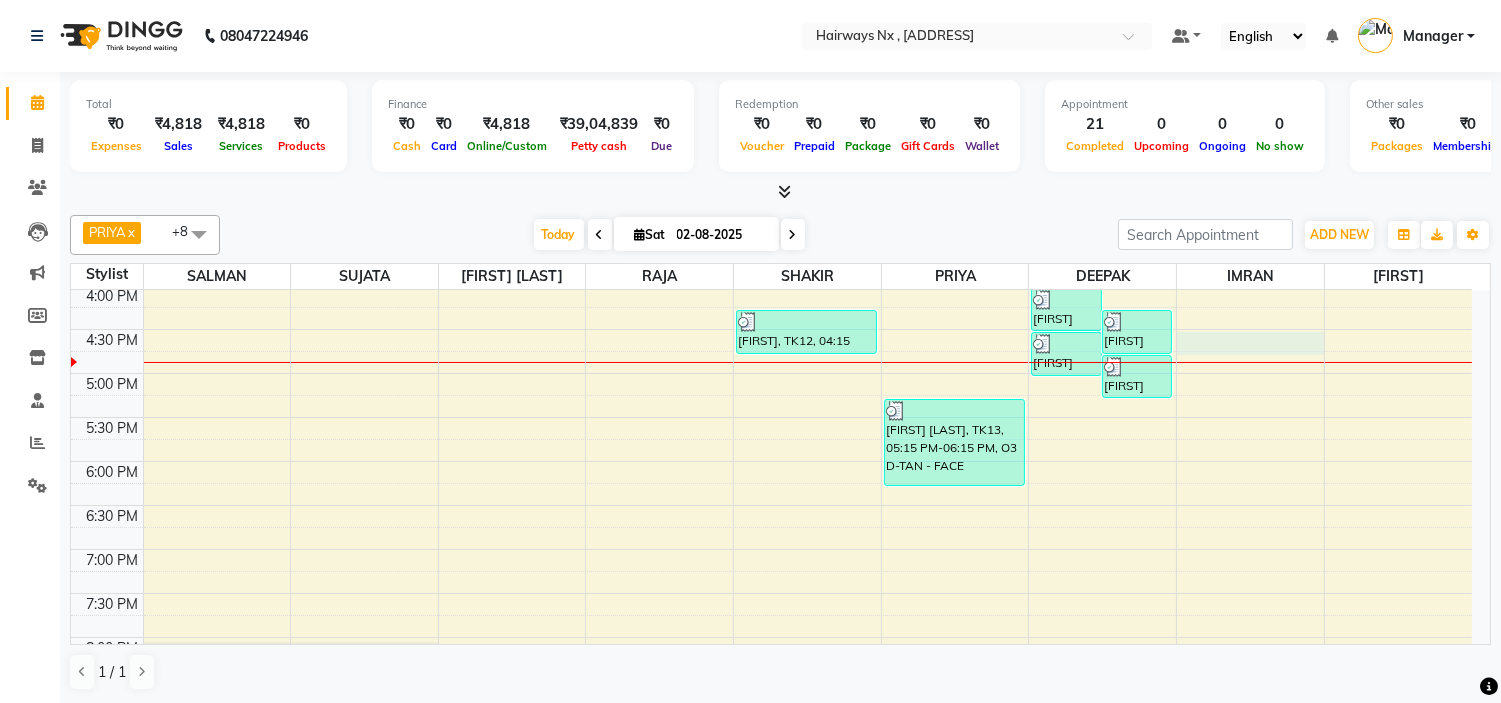 click on "9:00 AM 9:30 AM 10:00 AM 10:30 AM 11:00 AM 11:30 AM 12:00 PM 12:30 PM 1:00 PM 1:30 PM 2:00 PM 2:30 PM 3:00 PM 3:30 PM 4:00 PM 4:30 PM 5:00 PM 5:30 PM 6:00 PM 6:30 PM 7:00 PM 7:30 PM 8:00 PM 8:30 PM 9:00 PM 9:30 PM 10:00 PM 10:30 PM     [FIRSTNAME], TK01, [TIME]-[TIME], Peel Off Wax - EAR WAX     [FIRSTNAME] [LASTNAME], TK08, [TIME]-[TIME], Threading - EYEBROW     [FIRSTNAME], TK04, [TIME]-[TIME], MEN HAIR - HAIR CUT WITH SENIOR STYLIST     [FIRSTNAME] [LASTNAME], TK02, [TIME]-[TIME], MEN HAIR - REGULAR SHAVE/TRIM     [FIRSTNAME] [LASTNAME], TK02, [TIME]-[TIME], MEN HAIR - HAIR CUT WITH SENIOR STYLIST     [FIRSTNAME], TK07, [TIME]-[TIME], MEN HAIR - HAIR CUT WITH SENIOR STYLIST     [FIRSTNAME], TK07, [TIME]-[TIME], MEN HAIR - REGULAR SHAVE/TRIM     [FIRSTNAME], TK01, [TIME]-[TIME], MEN HAIR - HAIR CUT WITH MASTER STYLIST     [FIRSTNAME], TK03, [TIME]-[TIME], MEN HAIR - HAIR CUT WITH MASTER STYLIST     [FIRSTNAME], TK03, [TIME]-[TIME], MEN HAIR - REGULAR SHAVE/TRIM             [FIRSTNAME], TK12, [TIME]-[TIME], MEN HAIR - REGULAR SHAVE/TRIM" at bounding box center (771, 285) 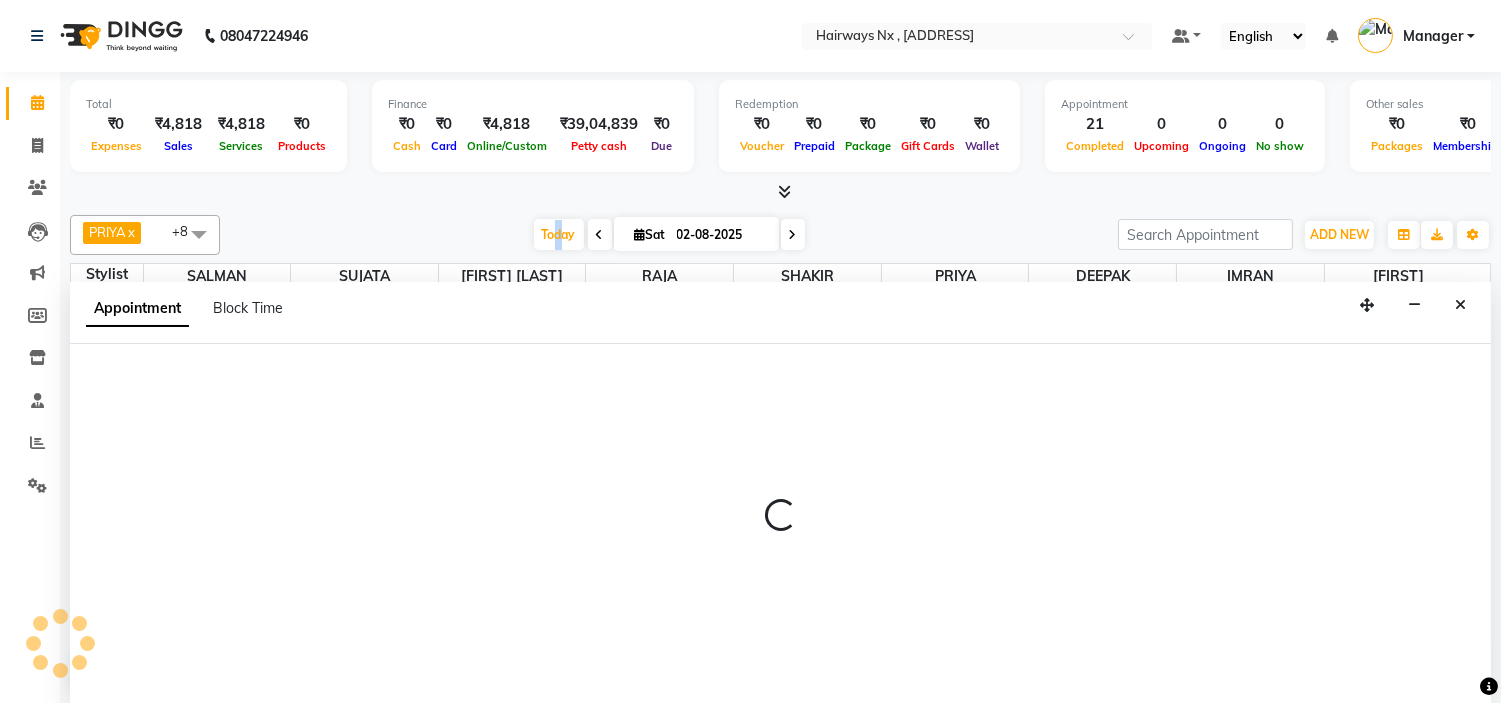 scroll, scrollTop: 1, scrollLeft: 0, axis: vertical 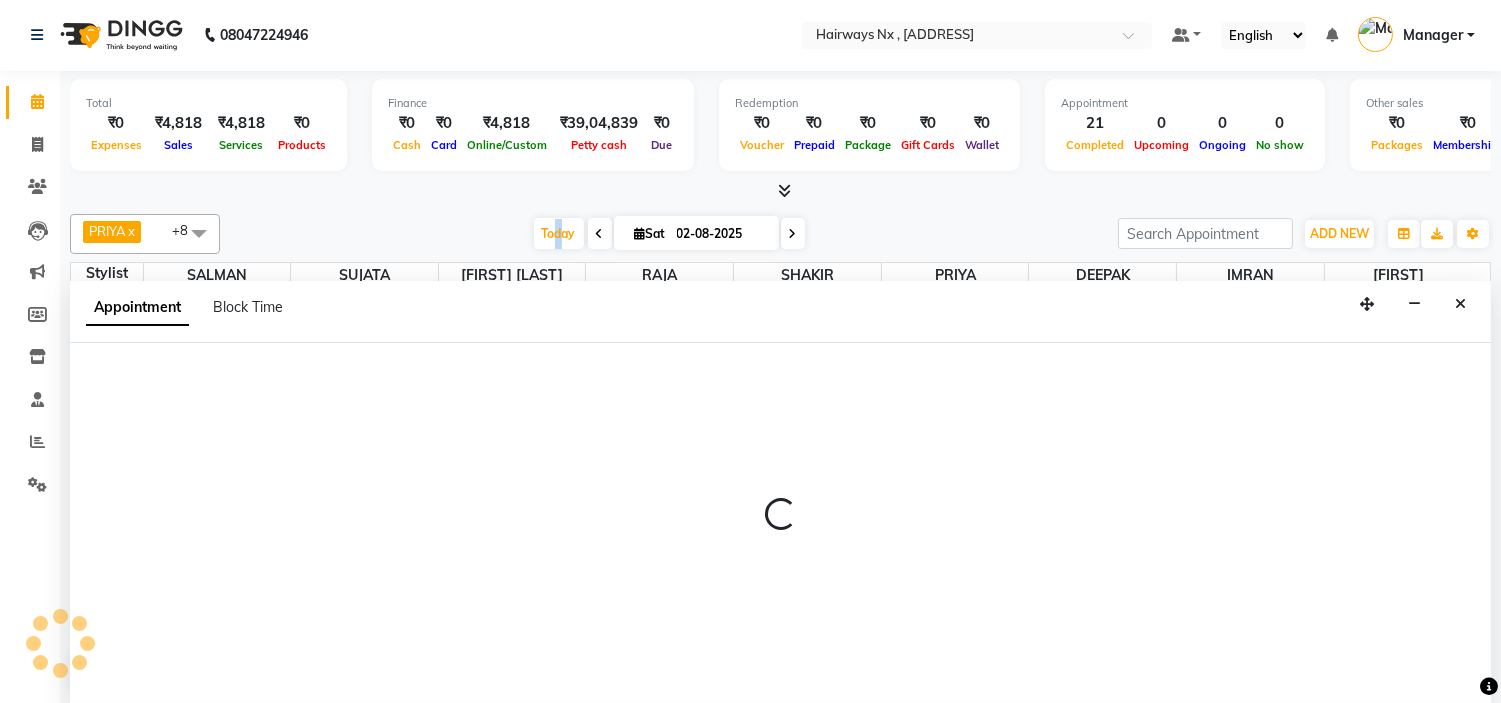 select on "86029" 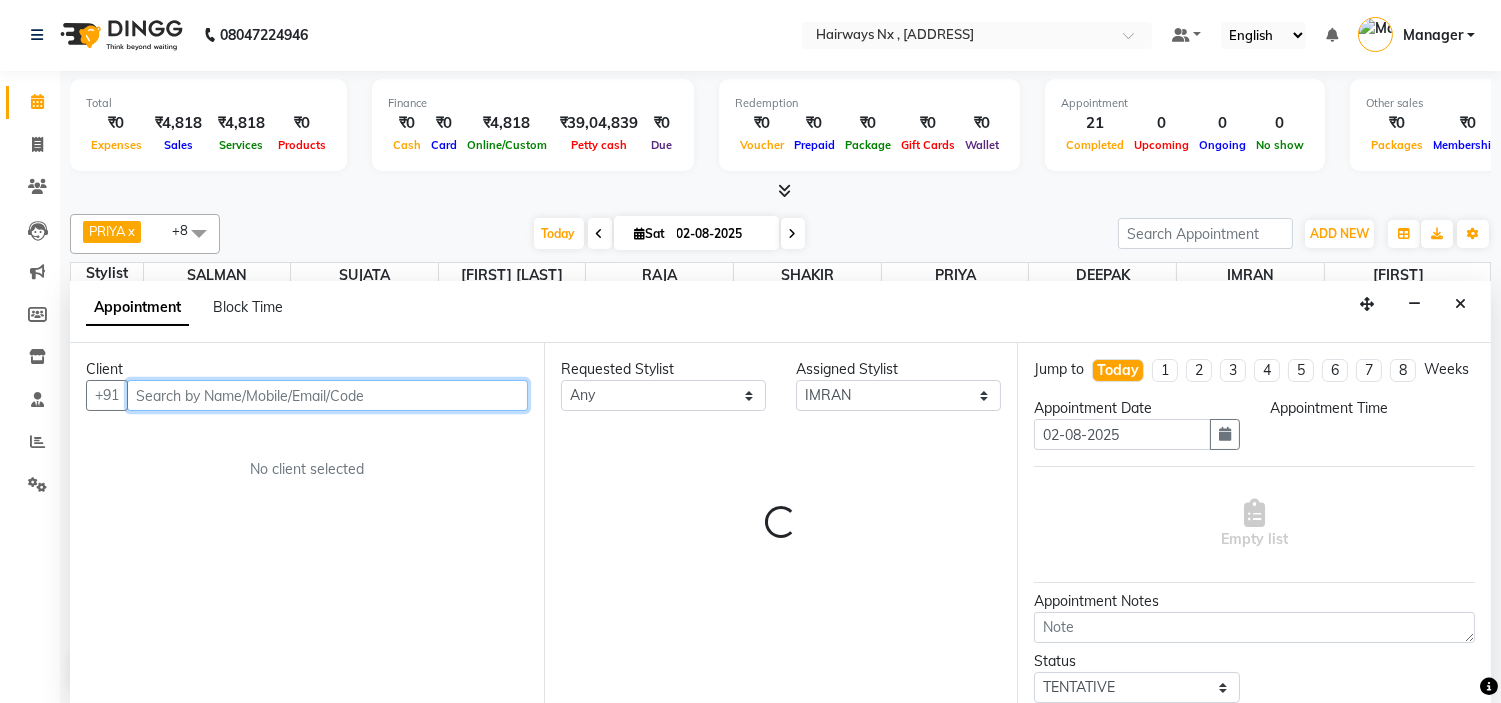 select on "990" 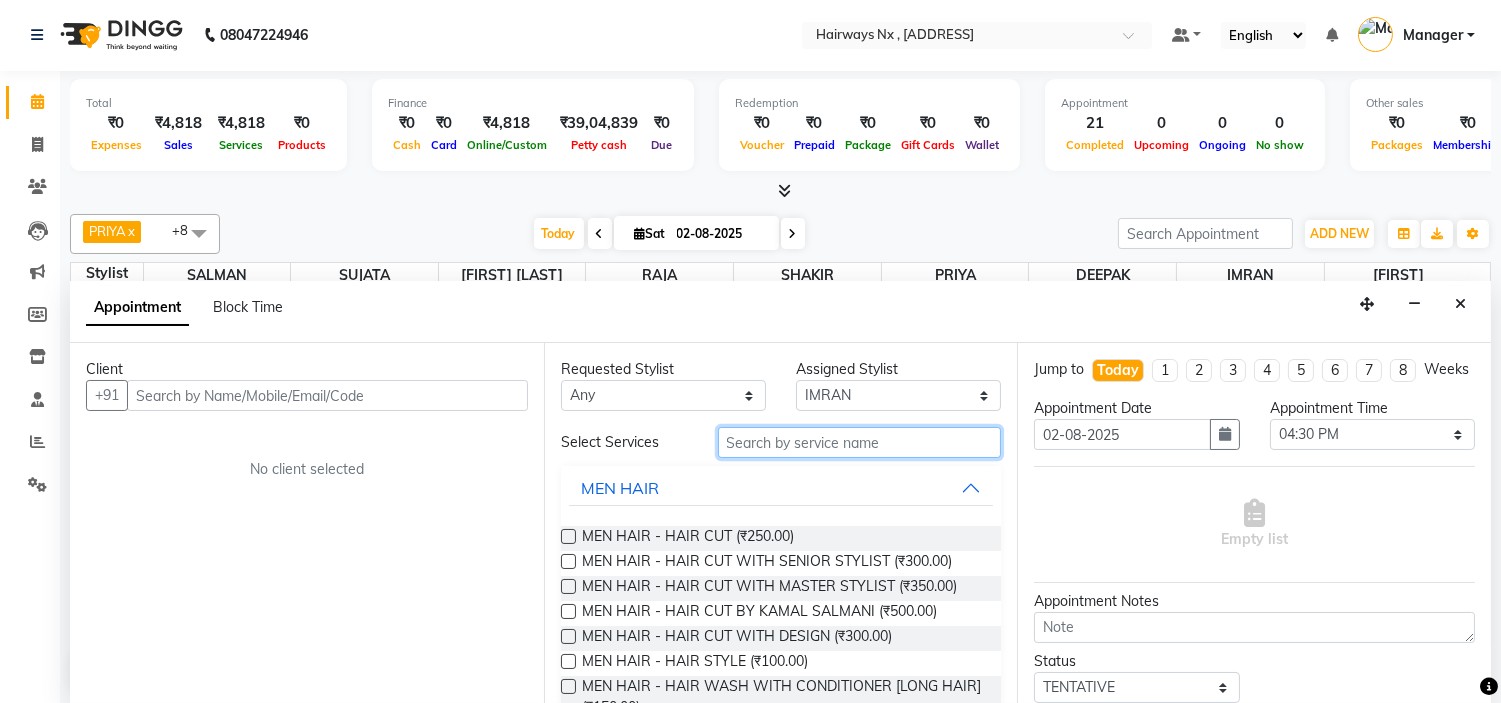 click at bounding box center (860, 442) 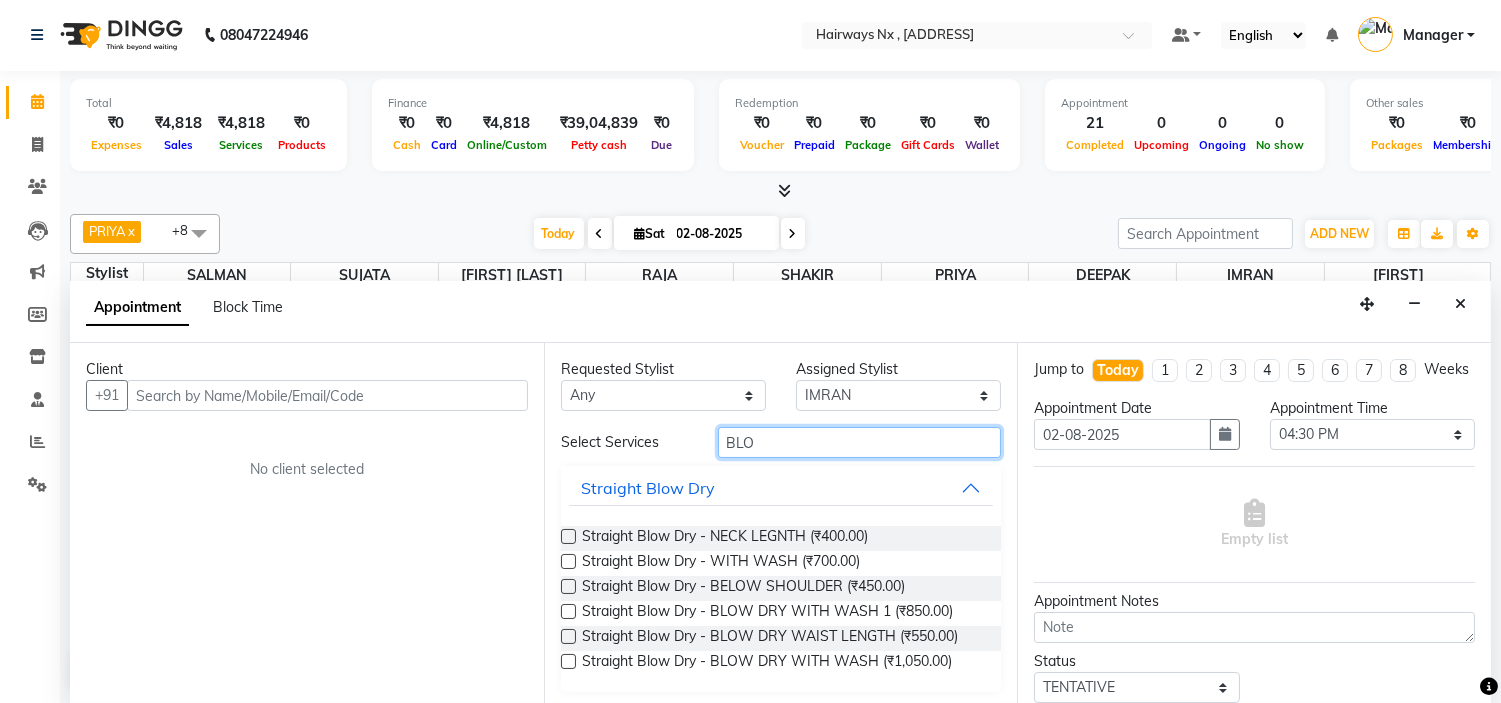 type on "BLO" 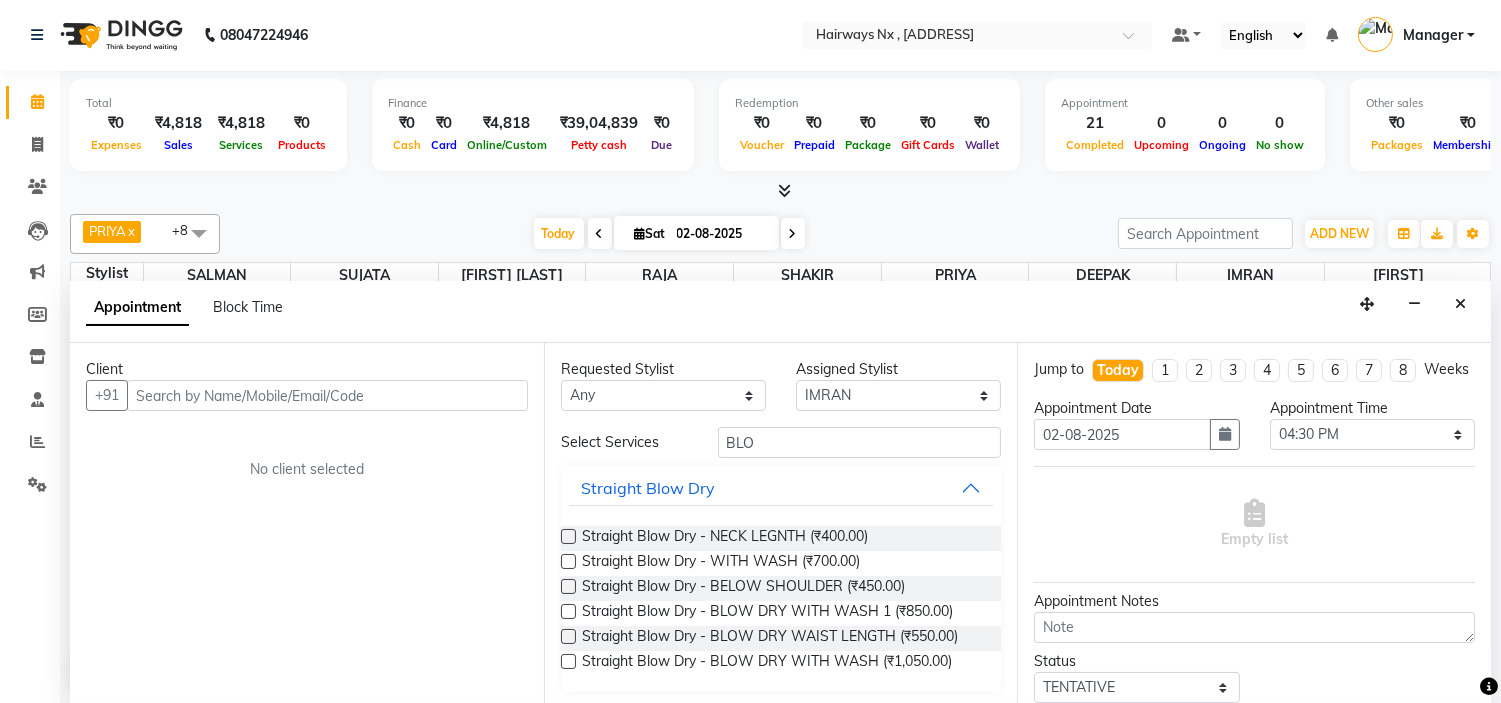 click on "Client" at bounding box center (307, 369) 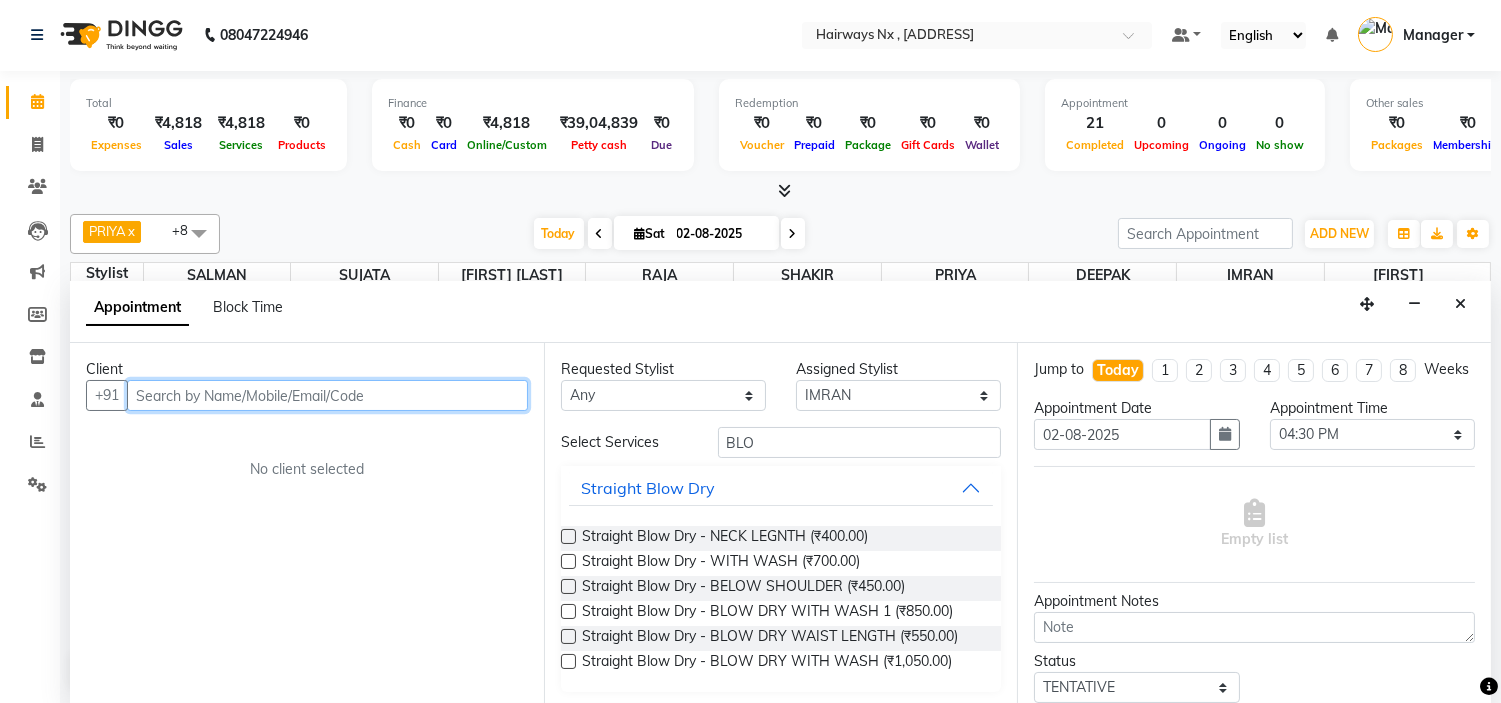 click at bounding box center (327, 395) 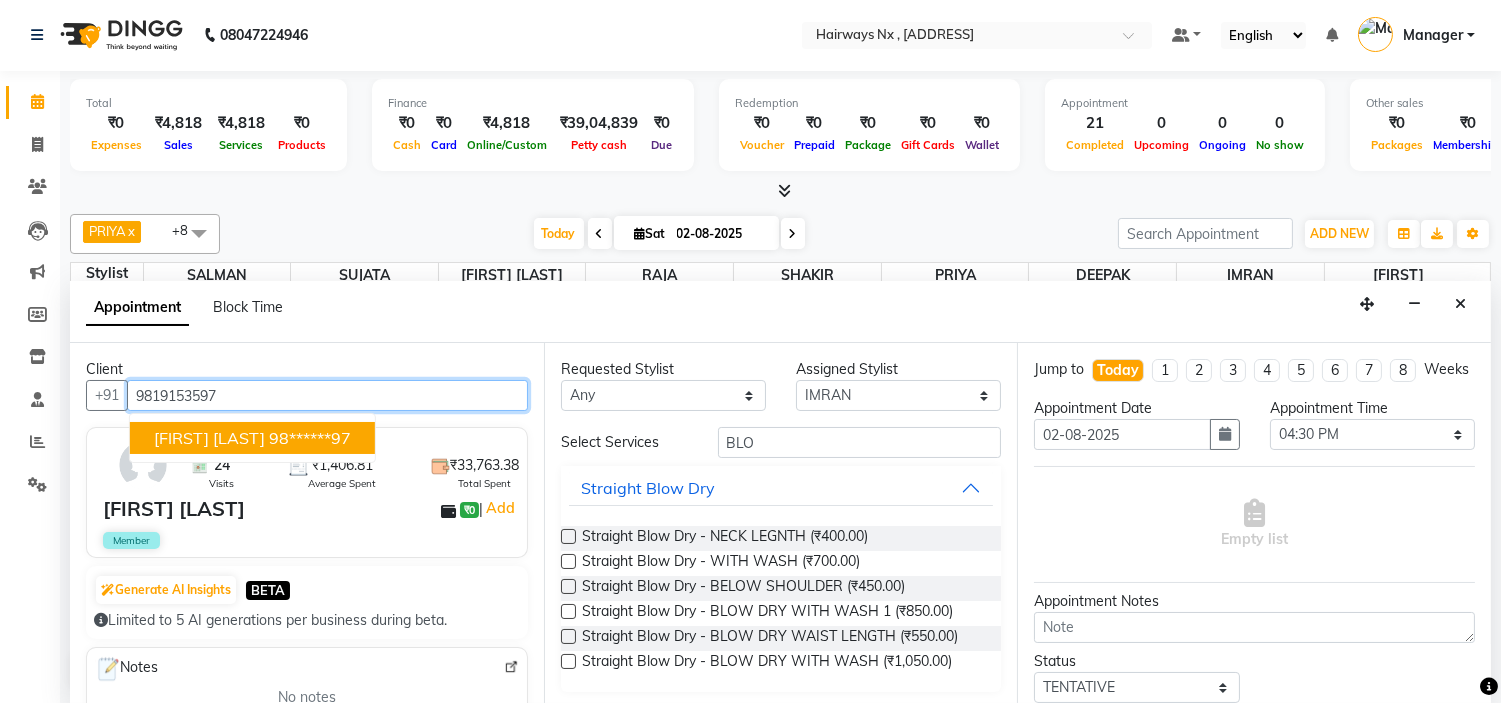 click on "98******97" at bounding box center (310, 438) 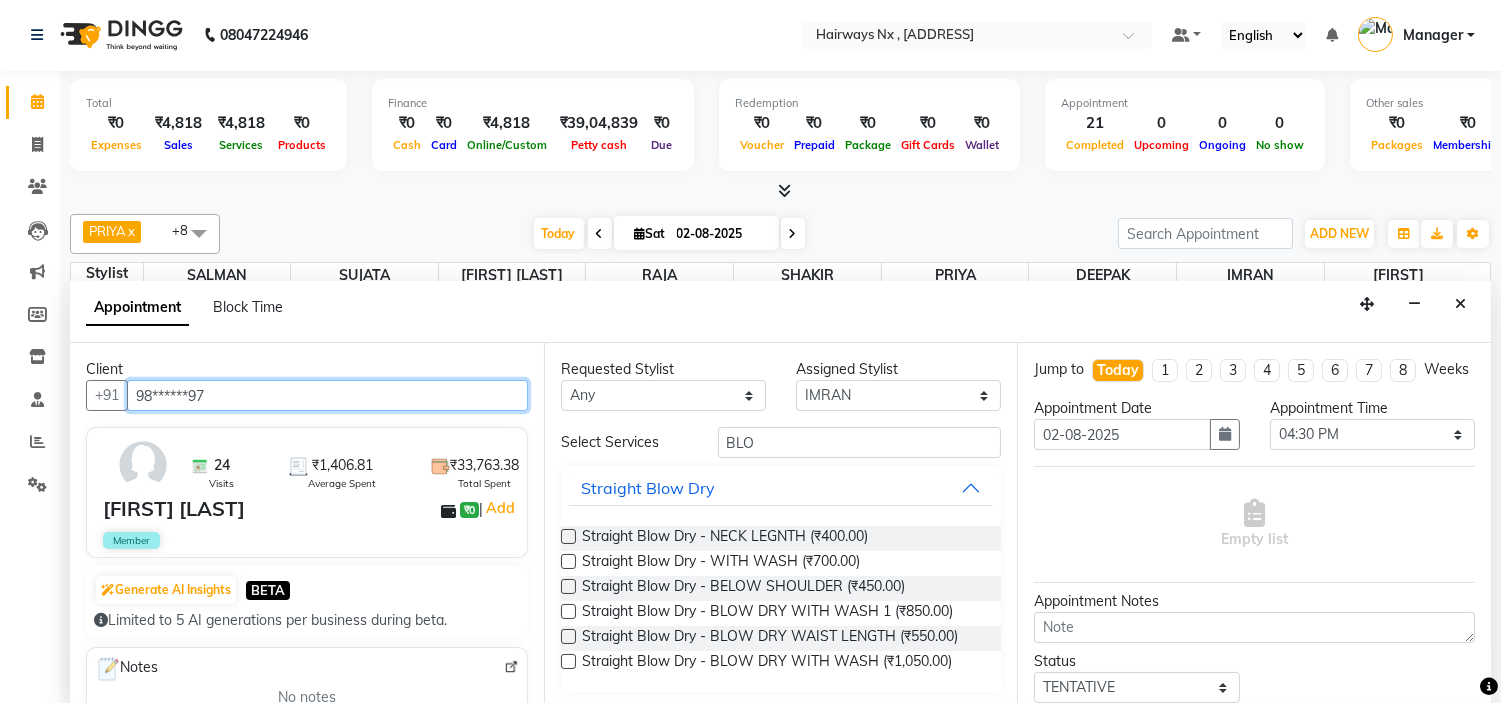 type on "98******97" 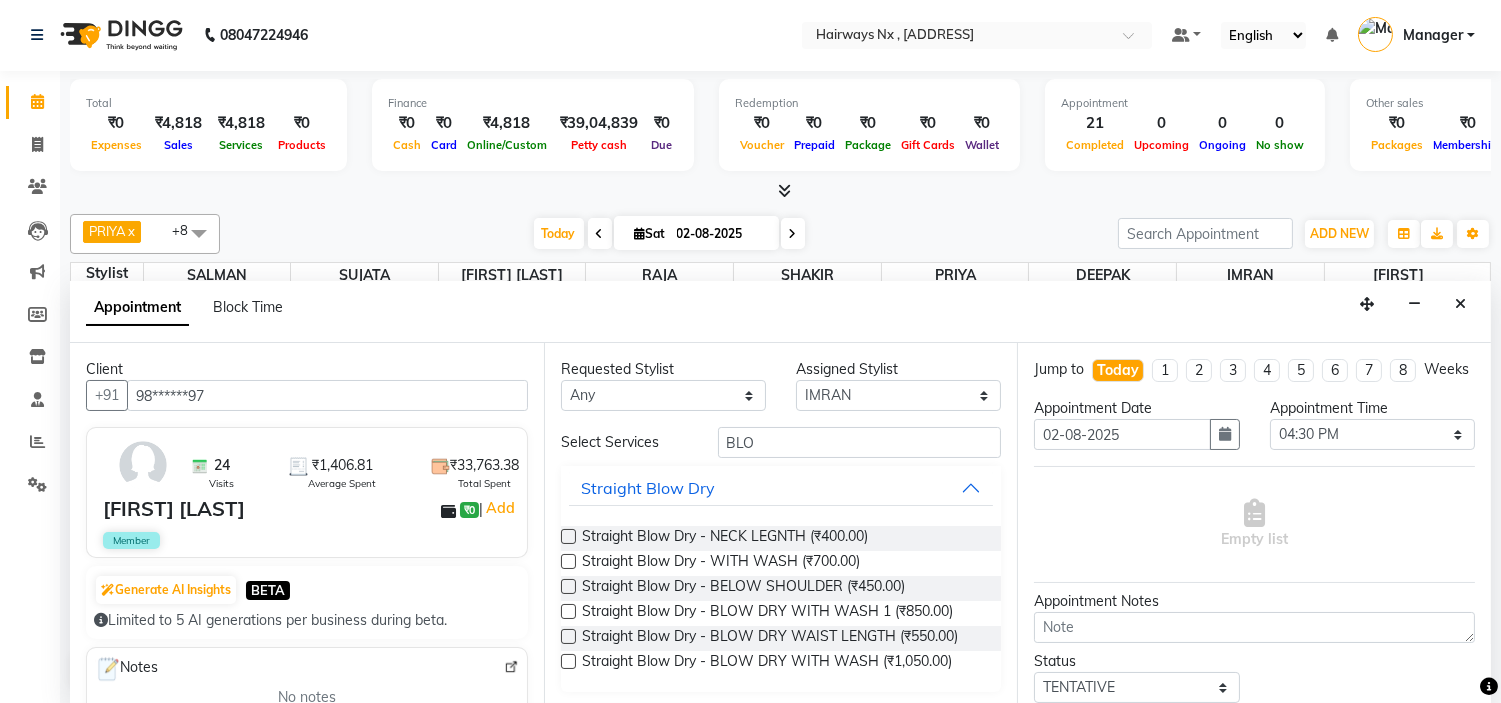 click at bounding box center (568, 536) 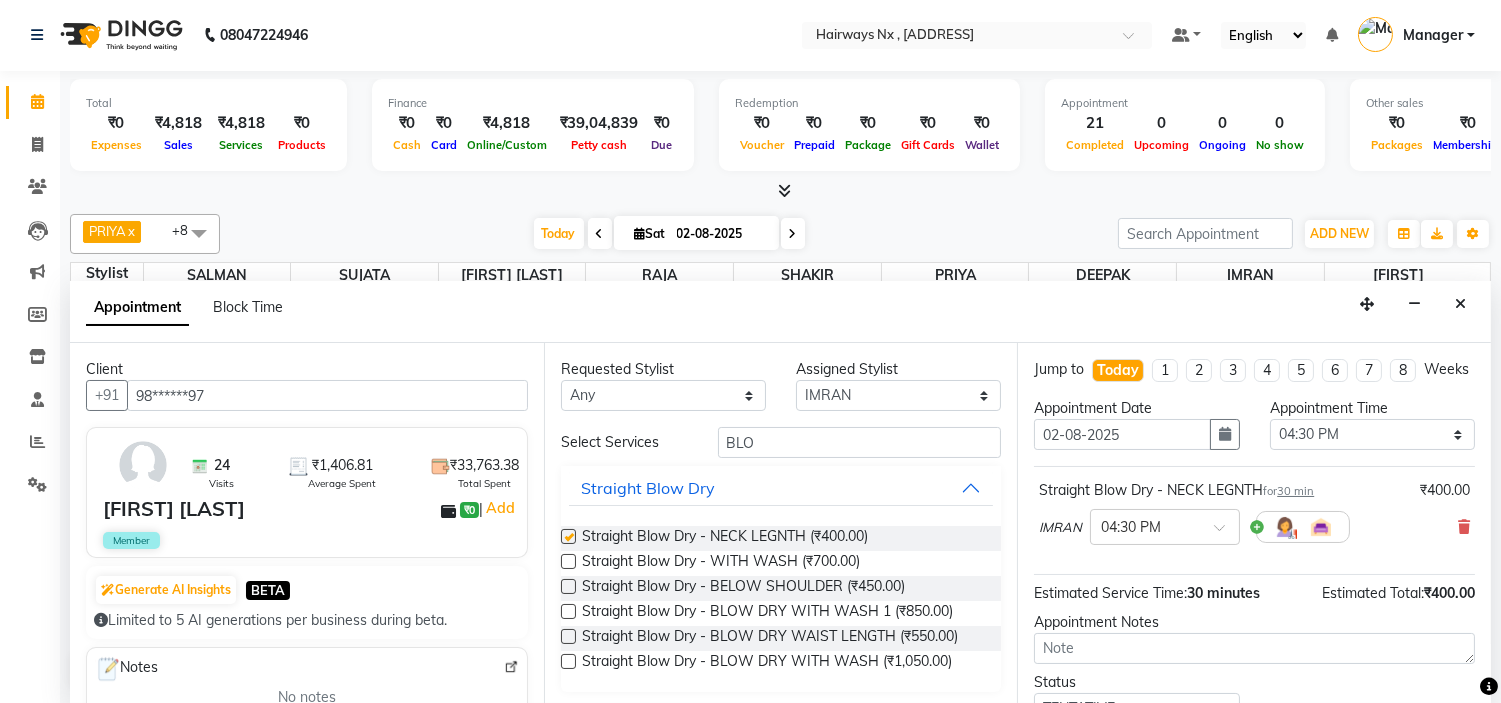 checkbox on "false" 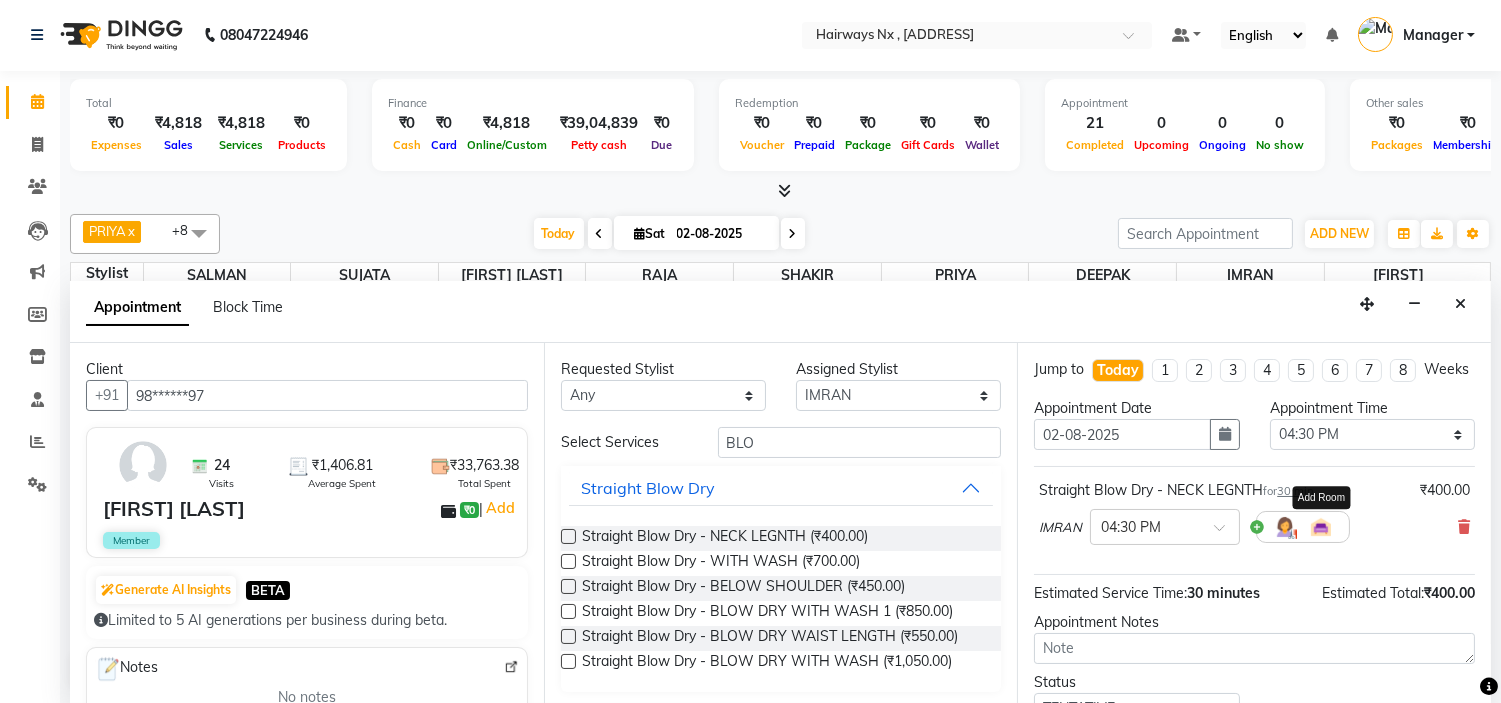 scroll, scrollTop: 165, scrollLeft: 0, axis: vertical 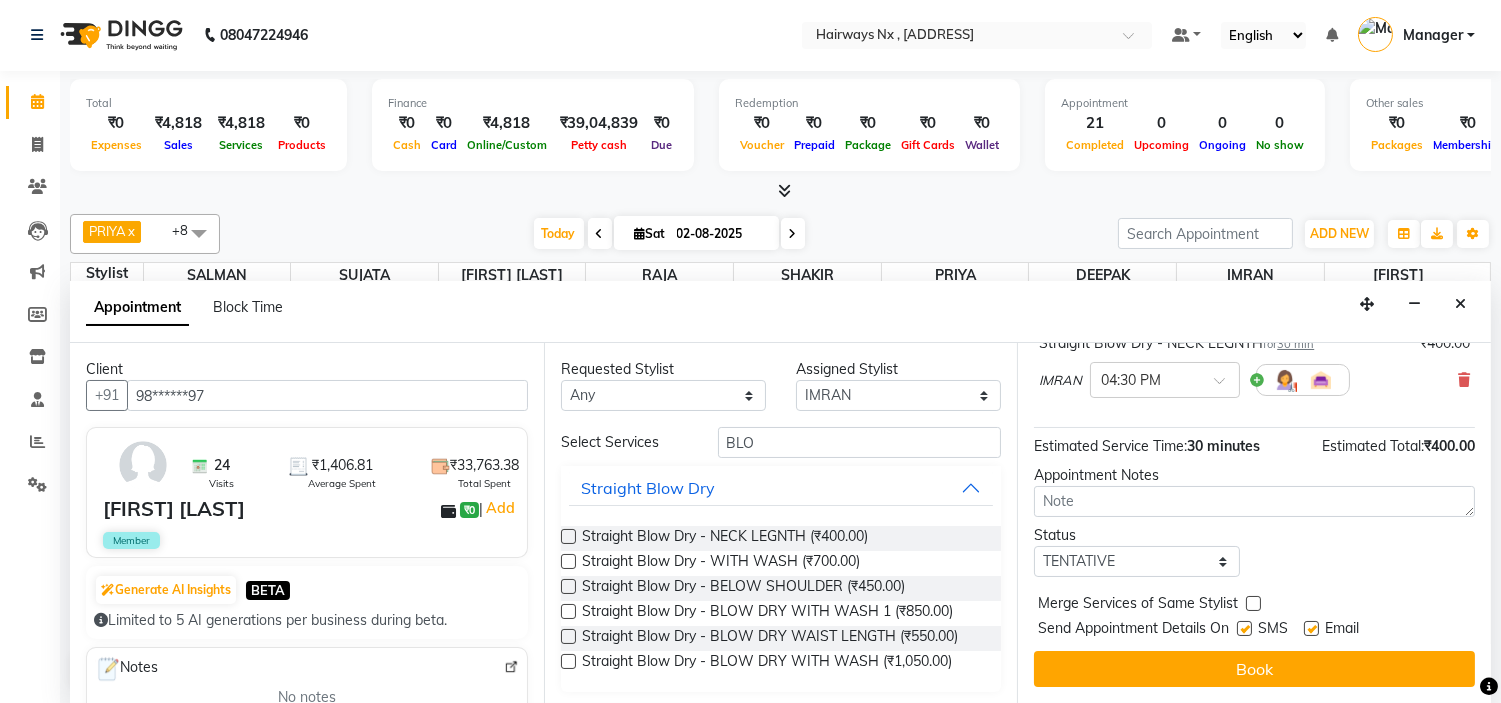 click on "Send Appointment Details On SMS Email" at bounding box center [1256, 630] 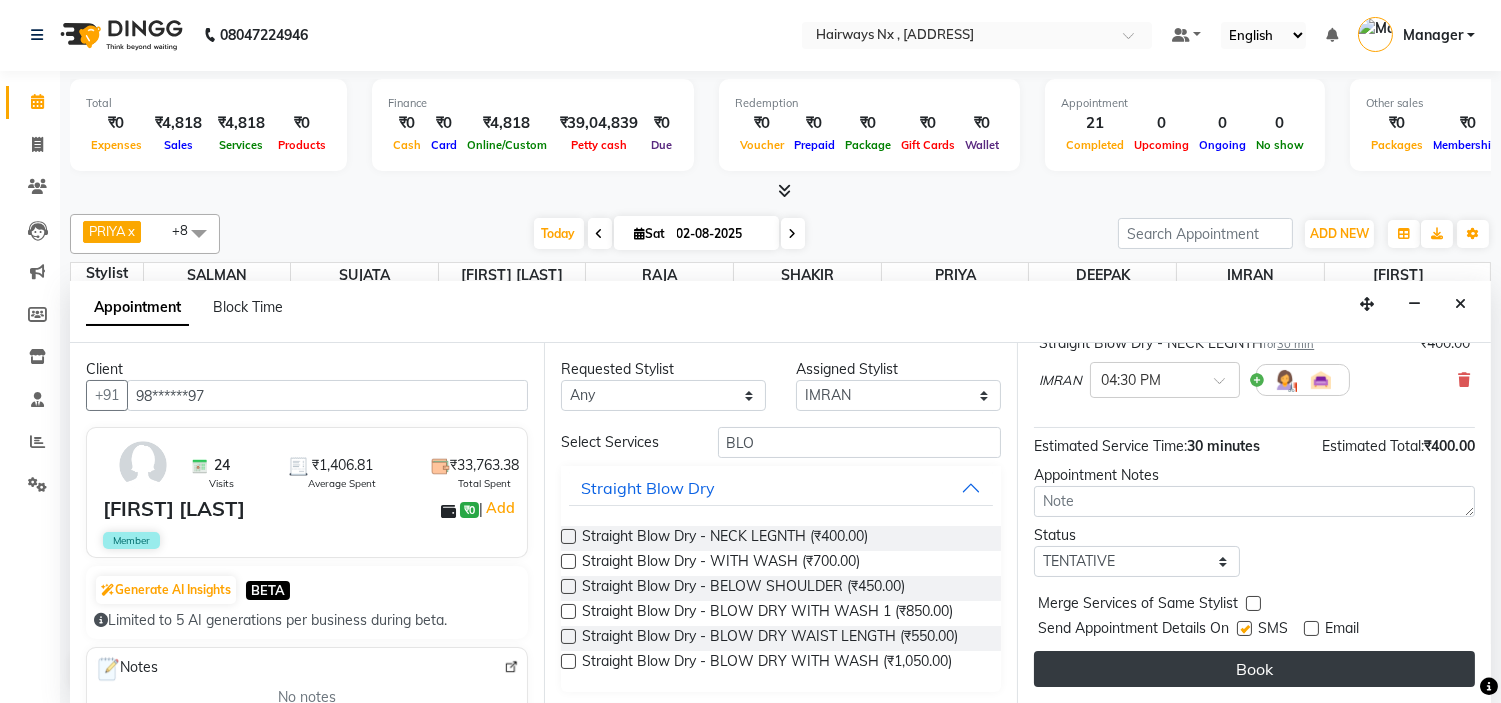 drag, startPoint x: 1247, startPoint y: 627, endPoint x: 1252, endPoint y: 651, distance: 24.5153 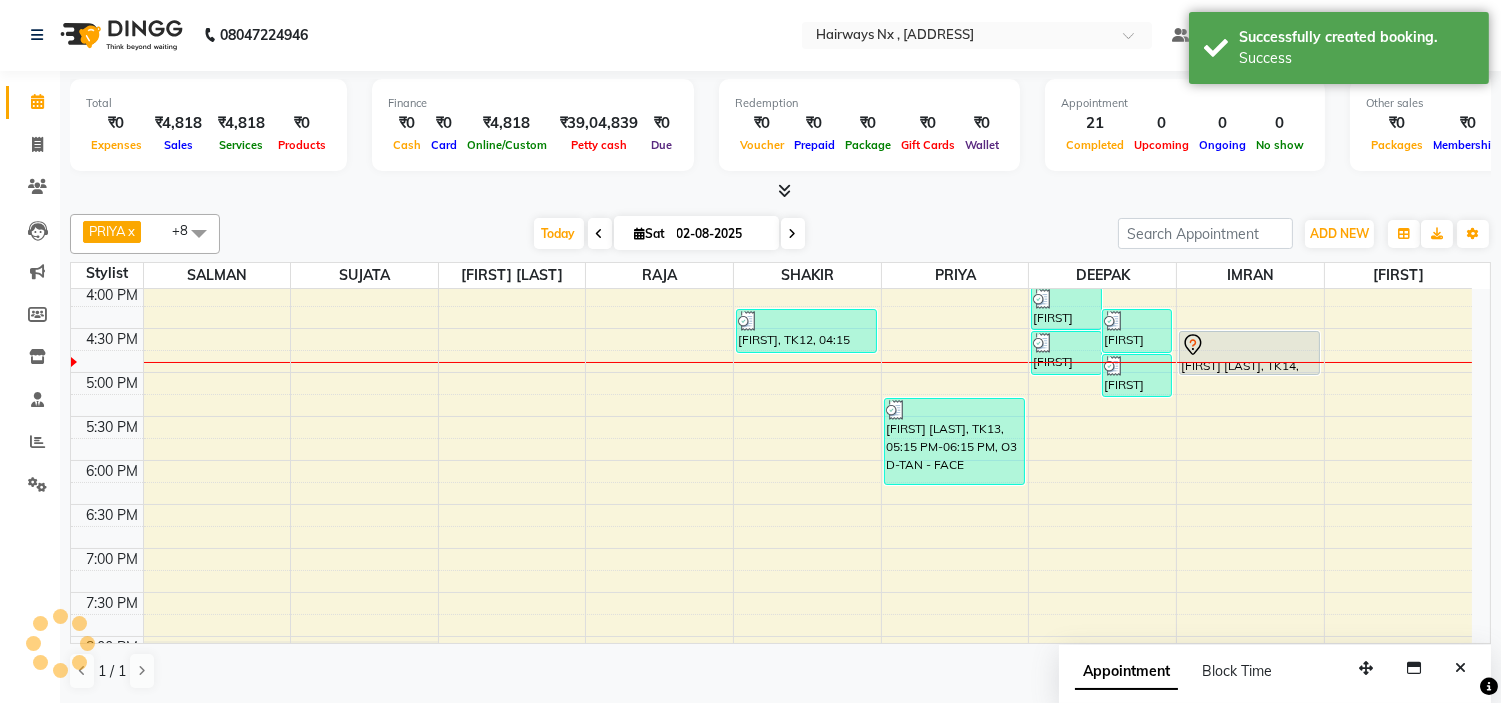 scroll, scrollTop: 0, scrollLeft: 0, axis: both 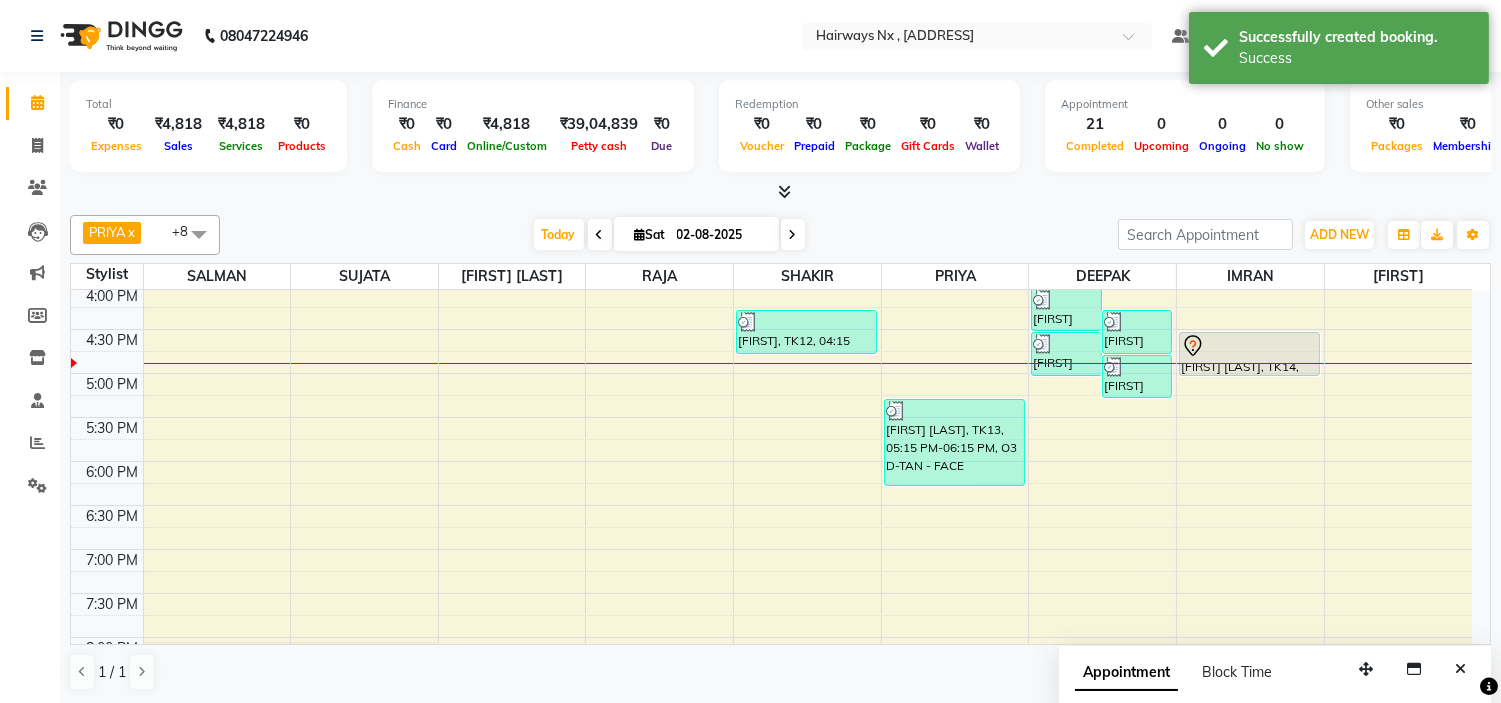 click on "With [FIRSTNAME] x [FIRSTNAME]  x [FIRSTNAME]  x [FIRSTNAME]  x [FIRSTNAME]  x [FIRSTNAME]  x [FIRSTNAME]  x [FIRSTNAME]  x [FIRSTNAME]  x +8 Select All [FIRSTNAME] [FIRSTNAME] [FIRSTNAME] [FIRSTNAME] [FIRSTNAME] Manager [FIRSTNAME] [FIRSTNAME] [FIRSTNAME] [FIRSTNAME]  [FIRSTNAME] [FIRSTNAME]  [FIRSTNAME] [FIRSTNAME] [FIRSTNAME] [FIRSTNAME] [FIRSTNAME] [FIRSTNAME] Toggle Dropdown Add Appointment Add Invoice Add Expense Add Attendance Add Client Toggle Dropdown Add Appointment Add Invoice Add Expense Add Attendance Add Client ADD NEW Toggle Dropdown Add Appointment Add Invoice Add Expense Add Attendance Add Client [FIRSTNAME]  x [FIRSTNAME]  x [FIRSTNAME]  x [FIRSTNAME]  x [FIRSTNAME]  x [FIRSTNAME]  x [FIRSTNAME]  x [FIRSTNAME]  x [FIRSTNAME]  x +8 Select All [FIRSTNAME] [FIRSTNAME] [FIRSTNAME] [FIRSTNAME] [FIRSTNAME] Manager [FIRSTNAME] [FIRSTNAME] [FIRSTNAME] [FIRSTNAME]  [FIRSTNAME] [FIRSTNAME]  [FIRSTNAME] [FIRSTNAME] [FIRSTNAME] [FIRSTNAME] [FIRSTNAME] [FIRSTNAME] Group By  Staff View   Room View  View as Vertical  Vertical - Week View  Horizontal  Horizontal - Week View  List  Toggle Dropdown Calendar Settings Manage Tags   Arrange Stylists   Reset Stylists  Full Screen  Show Available Stylist  Appointment Form Zoom 100% 17" 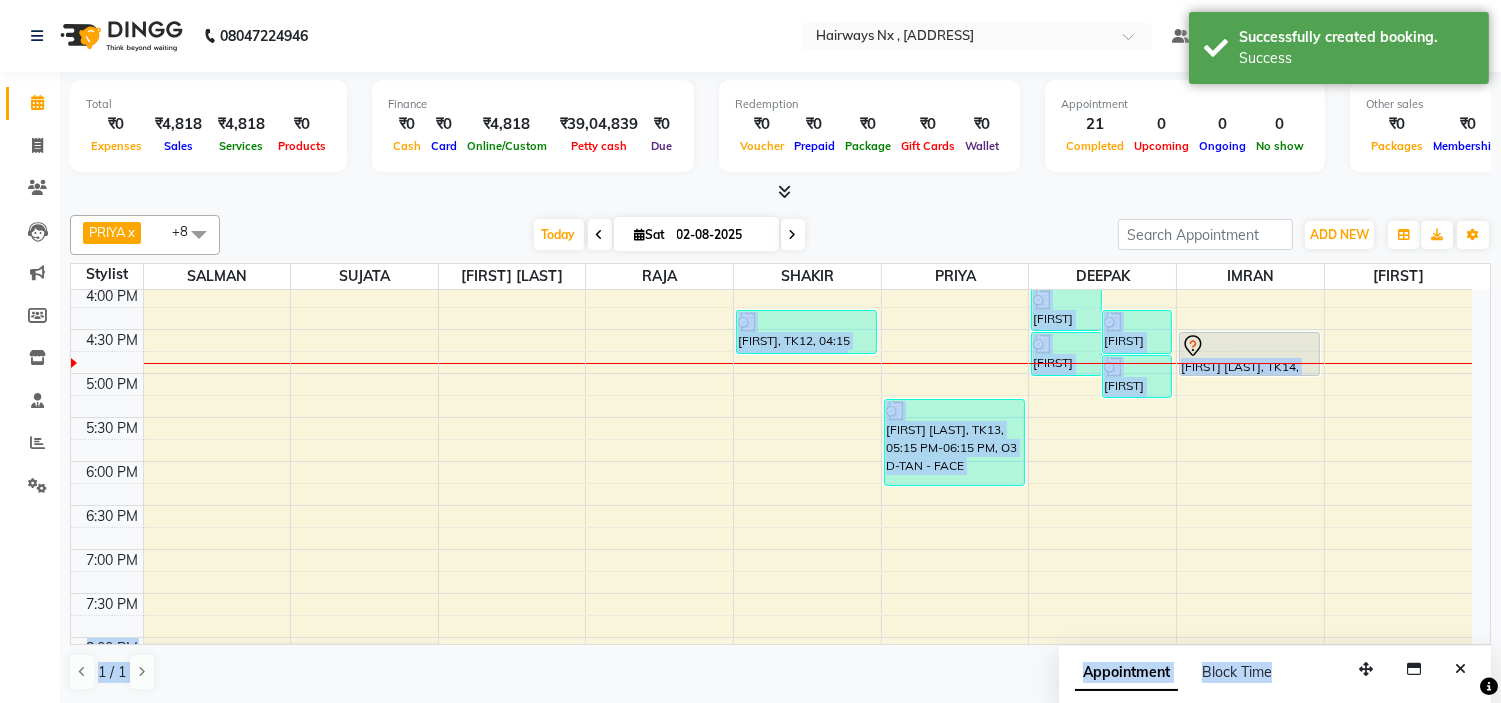 scroll, scrollTop: 630, scrollLeft: 0, axis: vertical 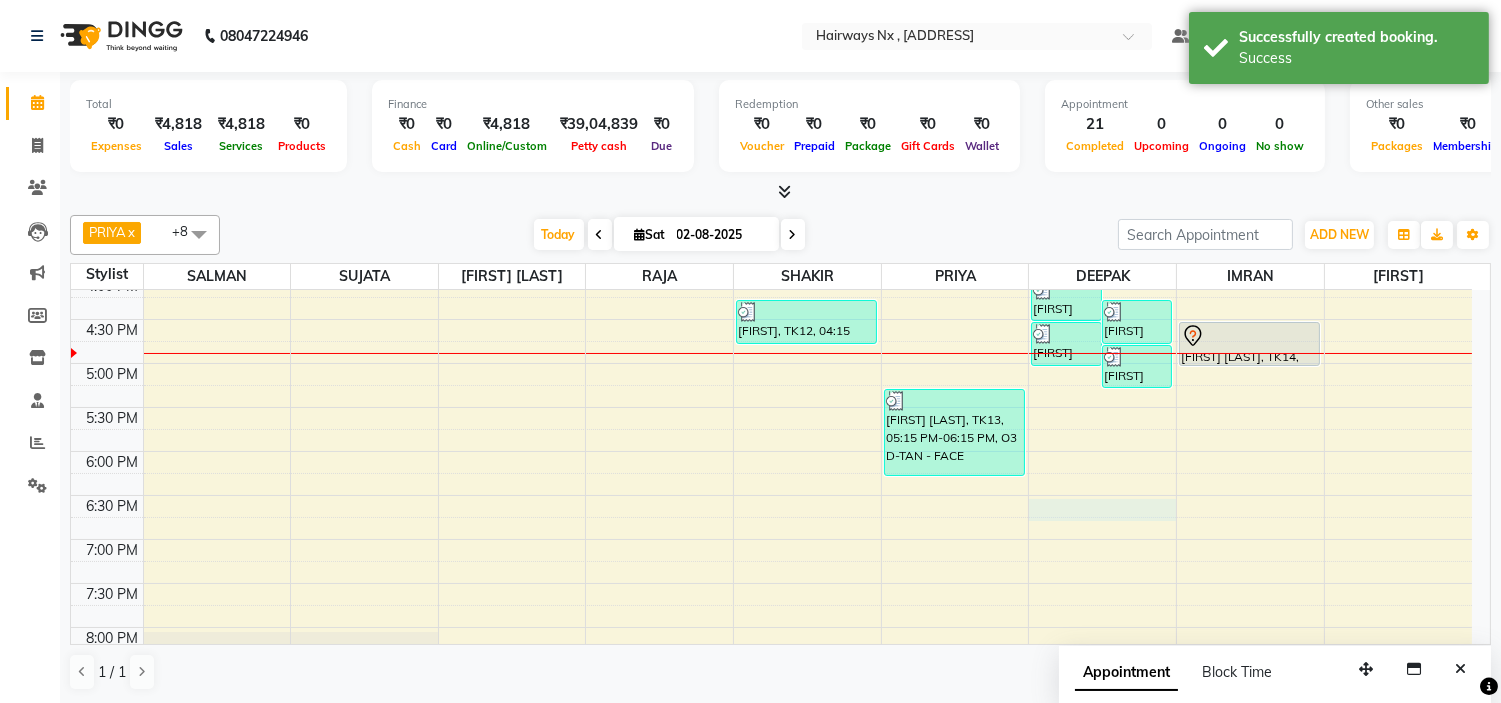 click on "9:00 AM 9:30 AM 10:00 AM 10:30 AM 11:00 AM 11:30 AM 12:00 PM 12:30 PM 1:00 PM 1:30 PM 2:00 PM 2:30 PM 3:00 PM 3:30 PM 4:00 PM 4:30 PM 5:00 PM 5:30 PM 6:00 PM 6:30 PM 7:00 PM 7:30 PM 8:00 PM 8:30 PM 9:00 PM 9:30 PM 10:00 PM 10:30 PM     [FIRSTNAME], TK01, [TIME]-[TIME], Peel Off Wax - EAR WAX     [FIRSTNAME] [LASTNAME], TK08, [TIME]-[TIME], Threading - EYEBROW     [FIRSTNAME], TK04, [TIME]-[TIME], MEN HAIR - HAIR CUT WITH SENIOR STYLIST     [FIRSTNAME] [LASTNAME], TK02, [TIME]-[TIME], MEN HAIR - REGULAR SHAVE/TRIM     [FIRSTNAME] [LASTNAME], TK02, [TIME]-[TIME], MEN HAIR - HAIR CUT WITH SENIOR STYLIST     [FIRSTNAME], TK07, [TIME]-[TIME], MEN HAIR - HAIR CUT WITH SENIOR STYLIST     [FIRSTNAME], TK07, [TIME]-[TIME], MEN HAIR - REGULAR SHAVE/TRIM     [FIRSTNAME], TK01, [TIME]-[TIME], MEN HAIR - HAIR CUT WITH MASTER STYLIST     [FIRSTNAME], TK03, [TIME]-[TIME], MEN HAIR - HAIR CUT WITH MASTER STYLIST     [FIRSTNAME], TK03, [TIME]-[TIME], MEN HAIR - REGULAR SHAVE/TRIM             [FIRSTNAME], TK12, [TIME]-[TIME], MEN HAIR - REGULAR SHAVE/TRIM" at bounding box center (771, 275) 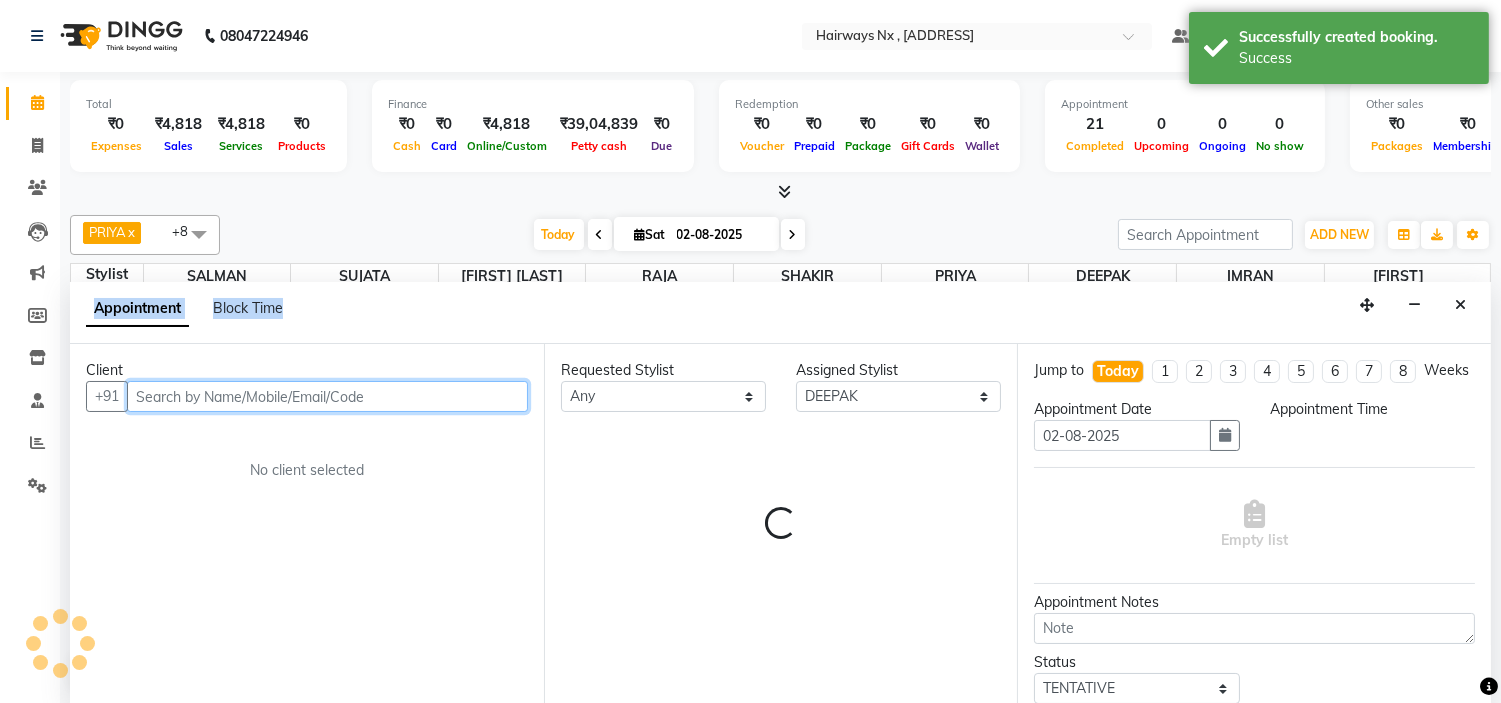 scroll, scrollTop: 1, scrollLeft: 0, axis: vertical 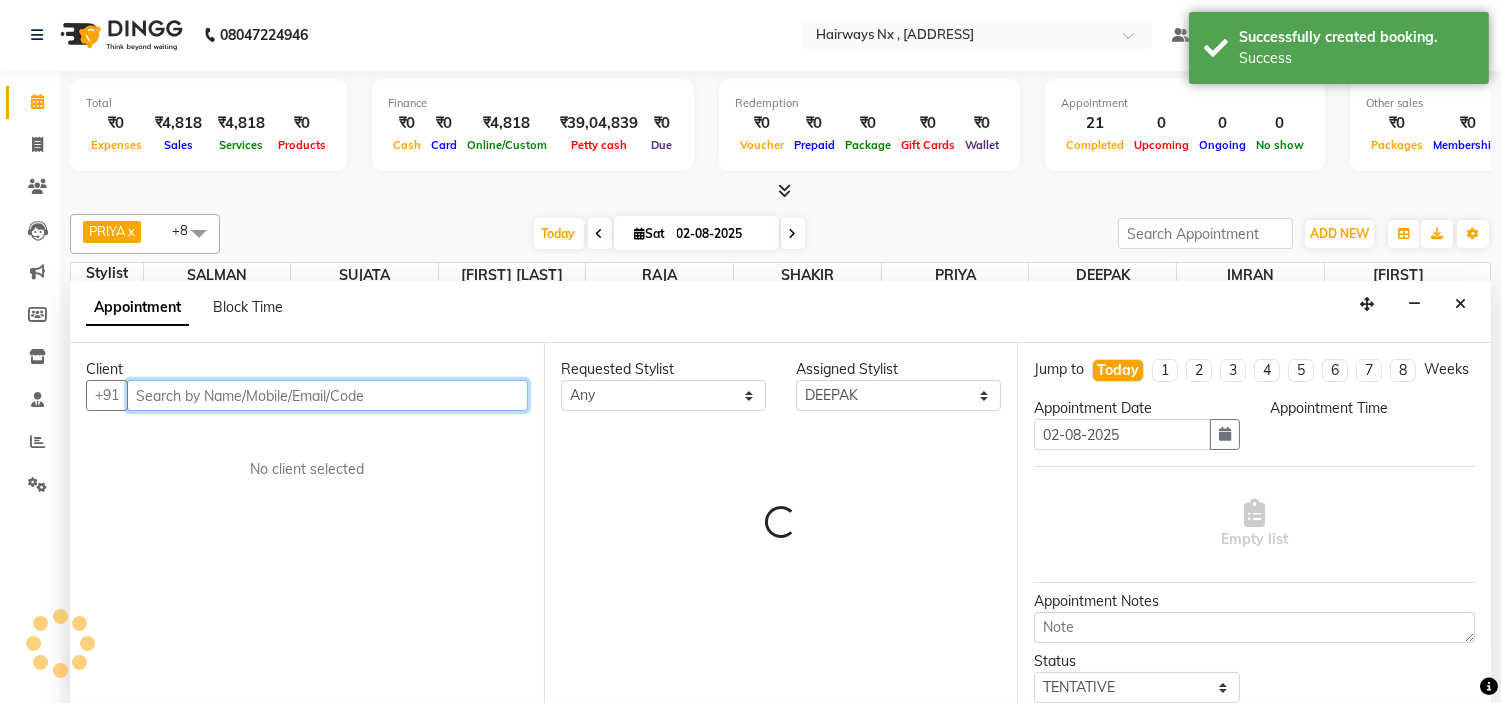 select on "1110" 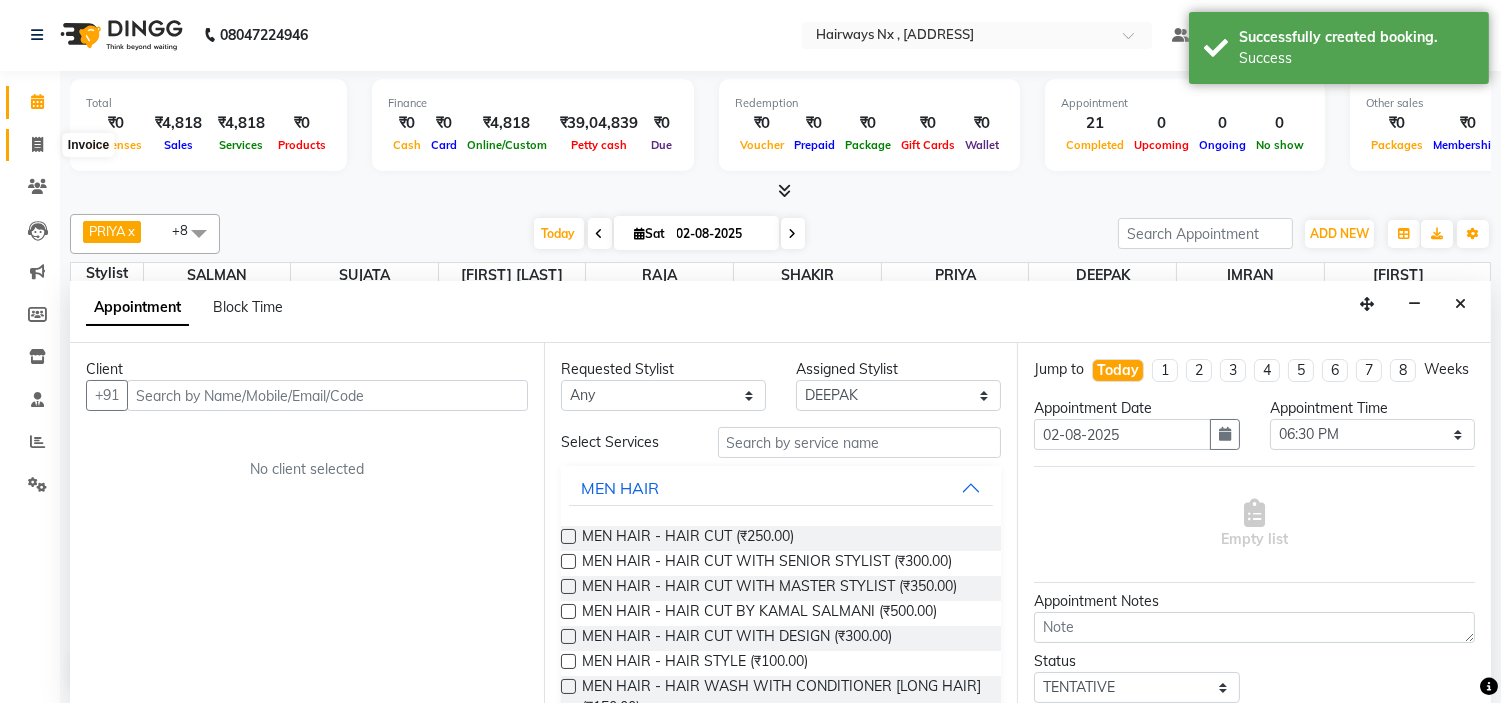 click 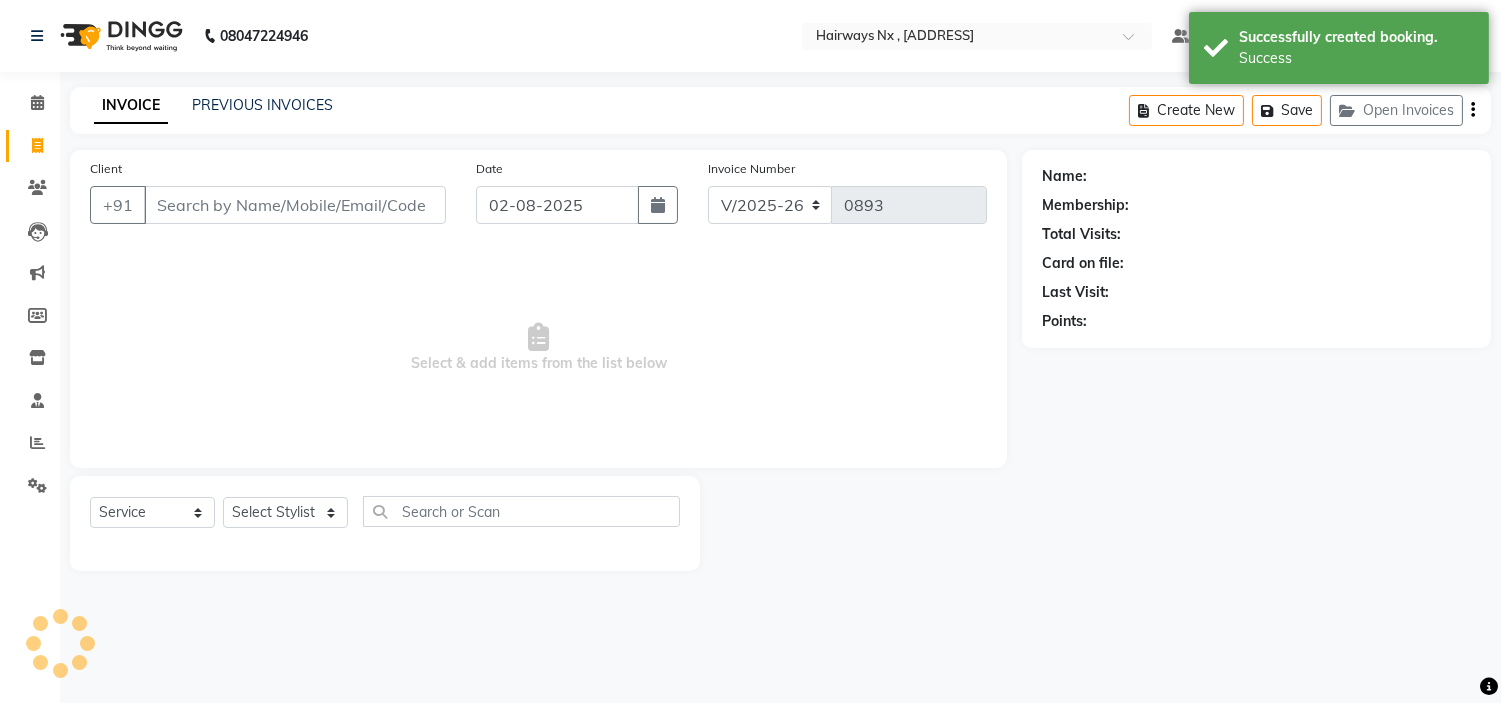 scroll, scrollTop: 0, scrollLeft: 0, axis: both 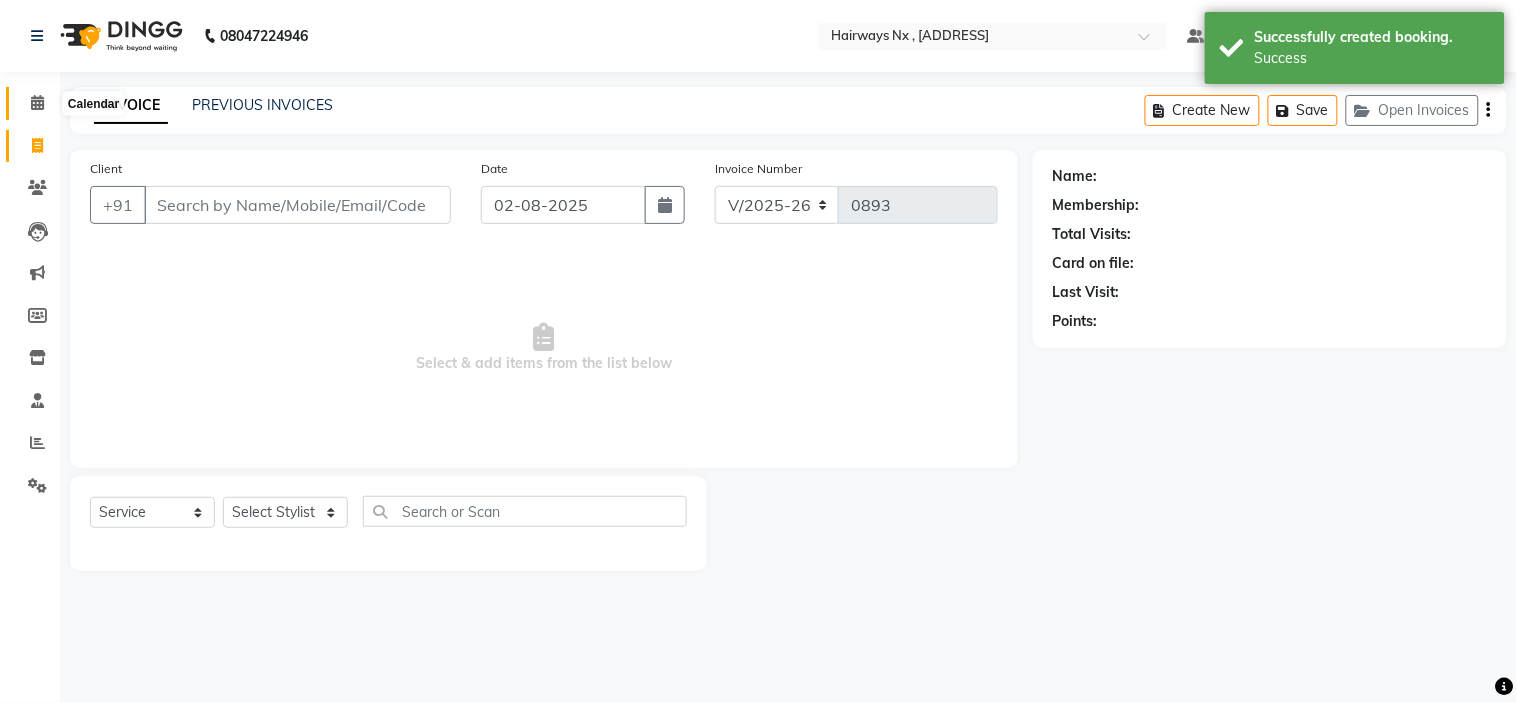 click 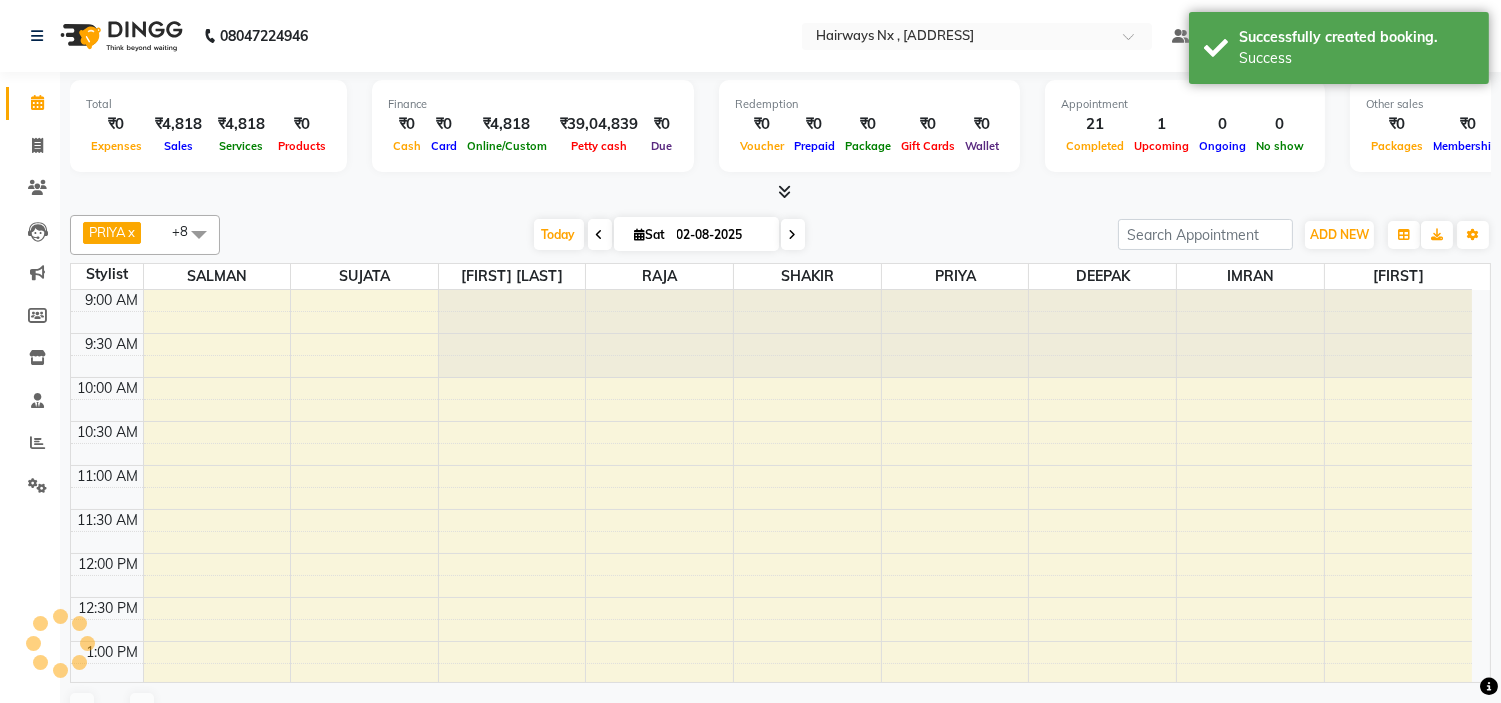 scroll, scrollTop: 620, scrollLeft: 0, axis: vertical 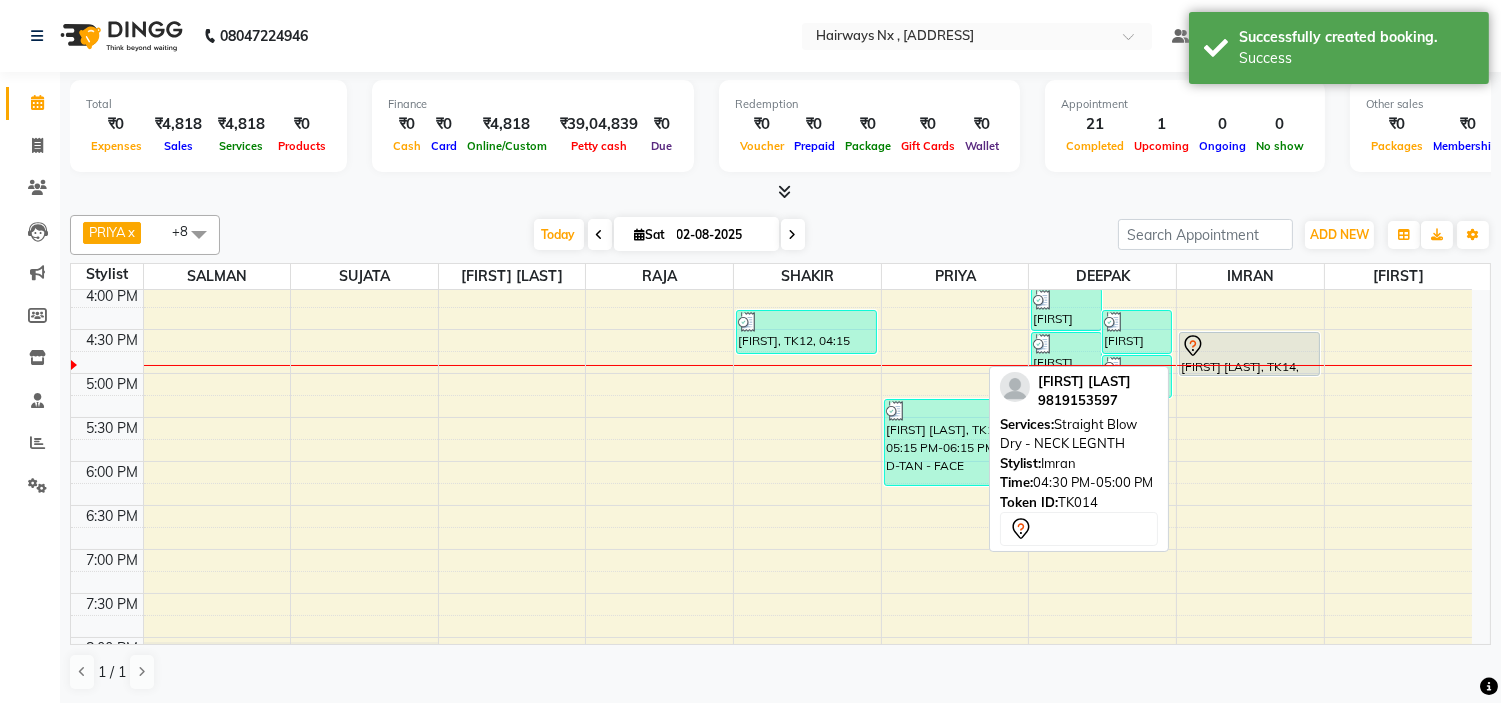 click at bounding box center [1249, 346] 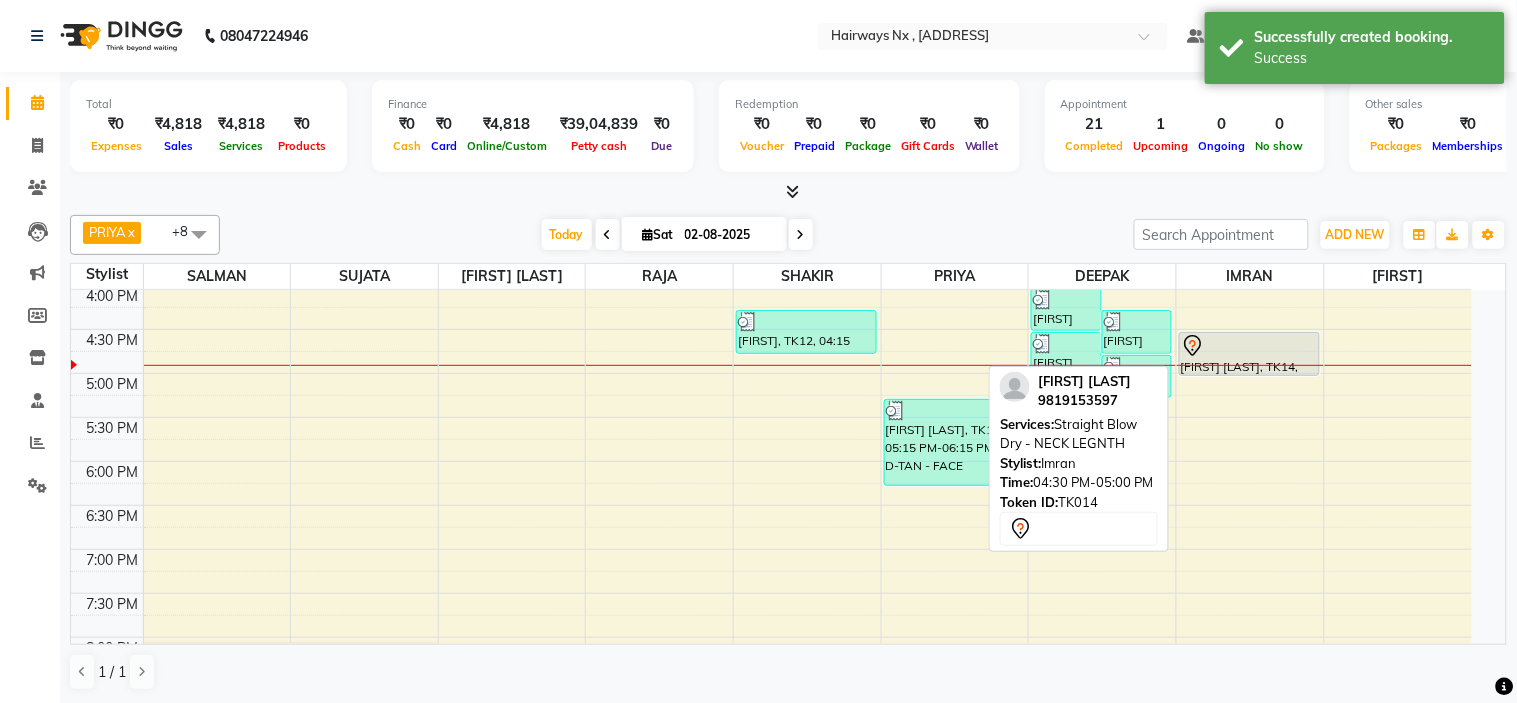 select on "7" 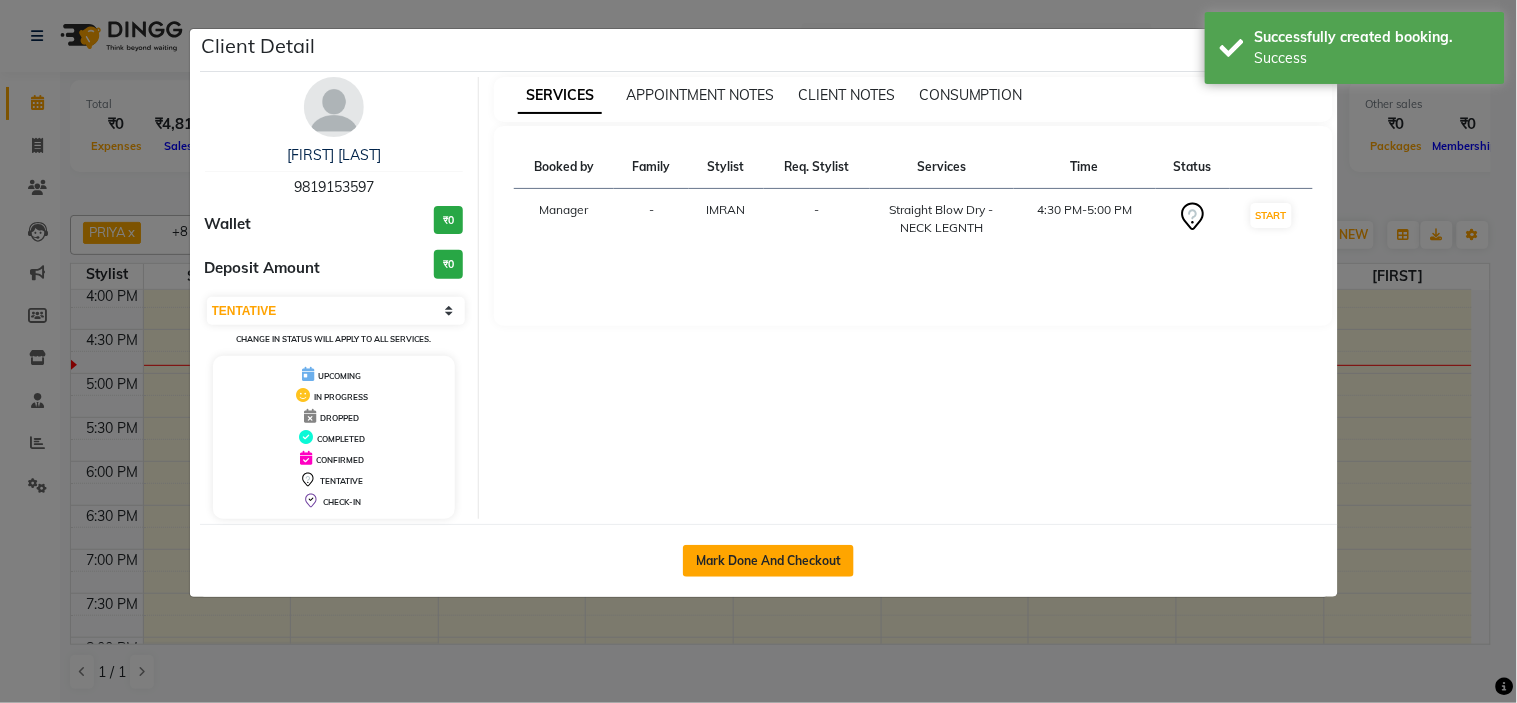 click on "Mark Done And Checkout" 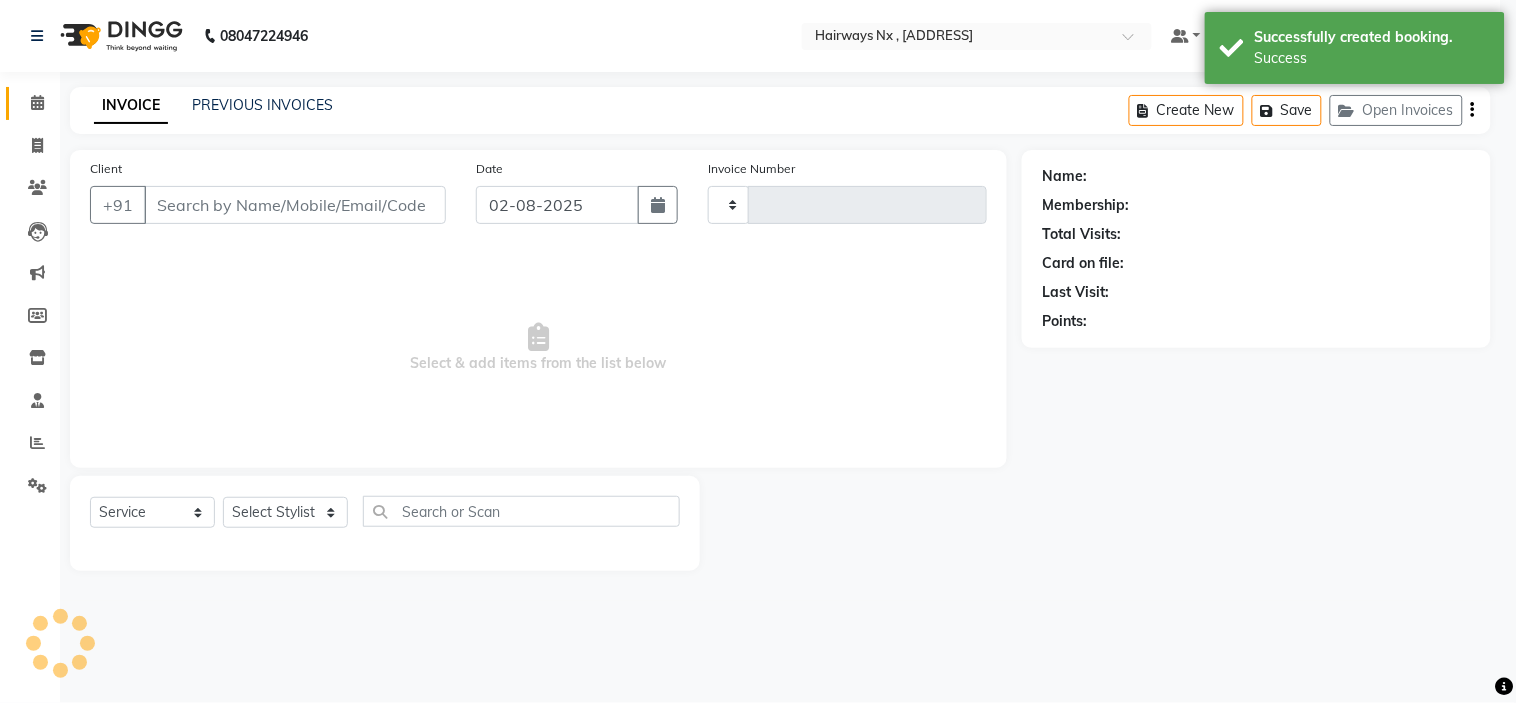 select on "3" 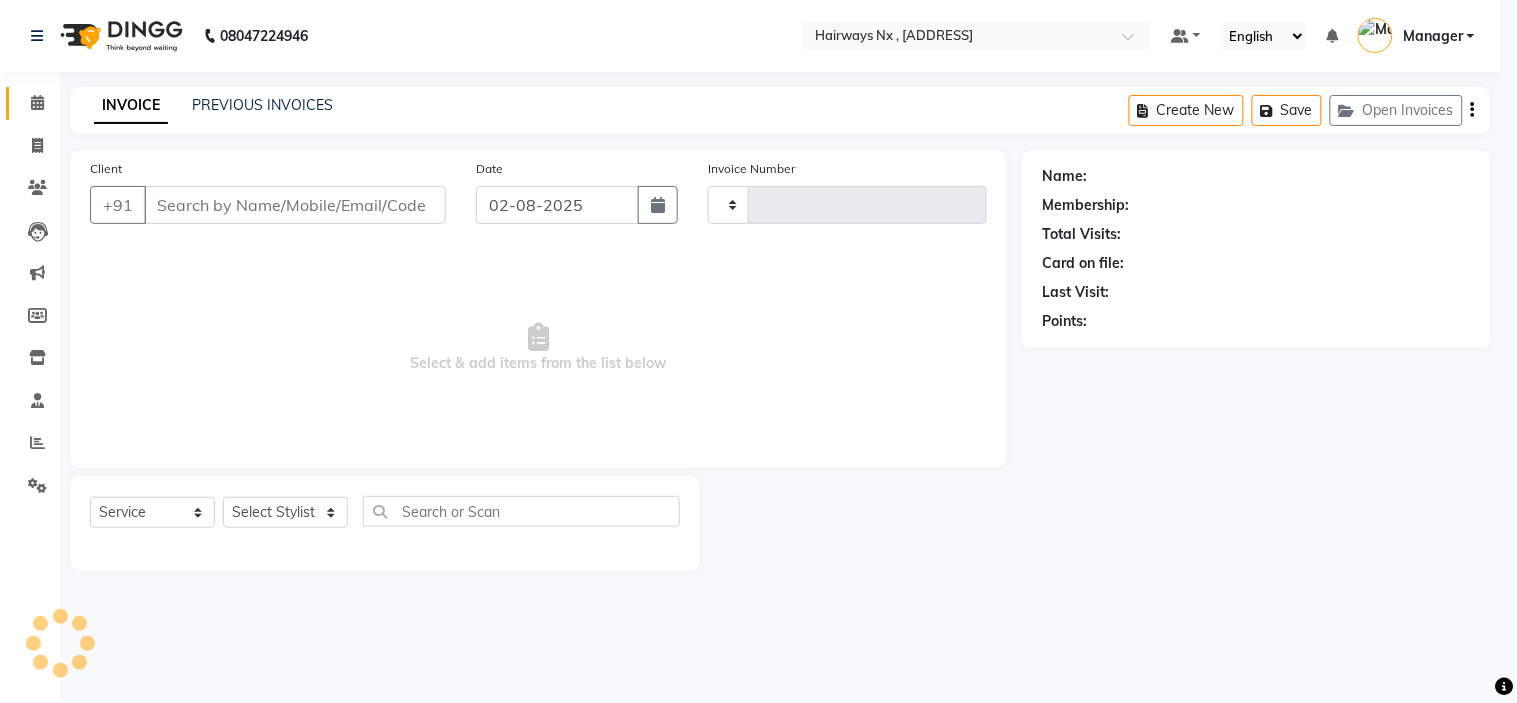 type on "0893" 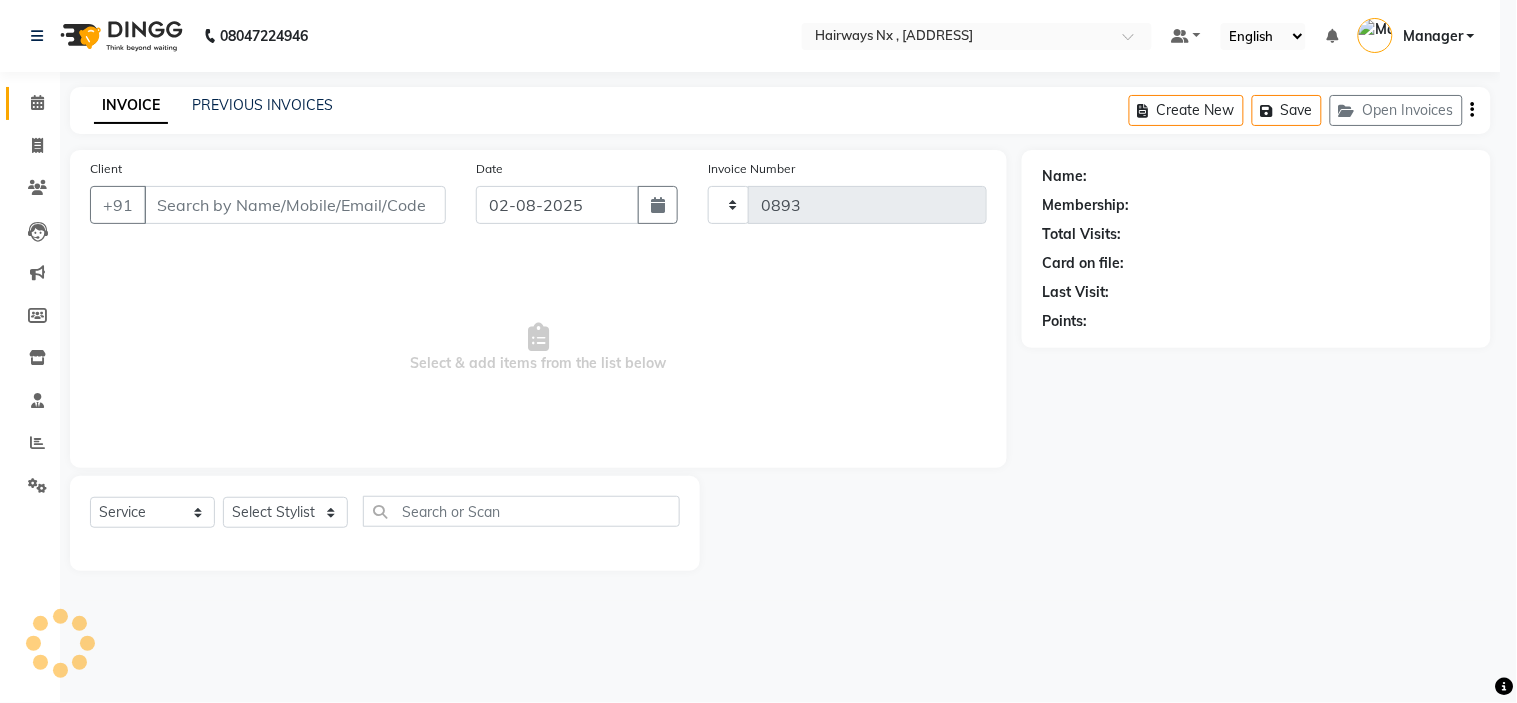 type on "98******97" 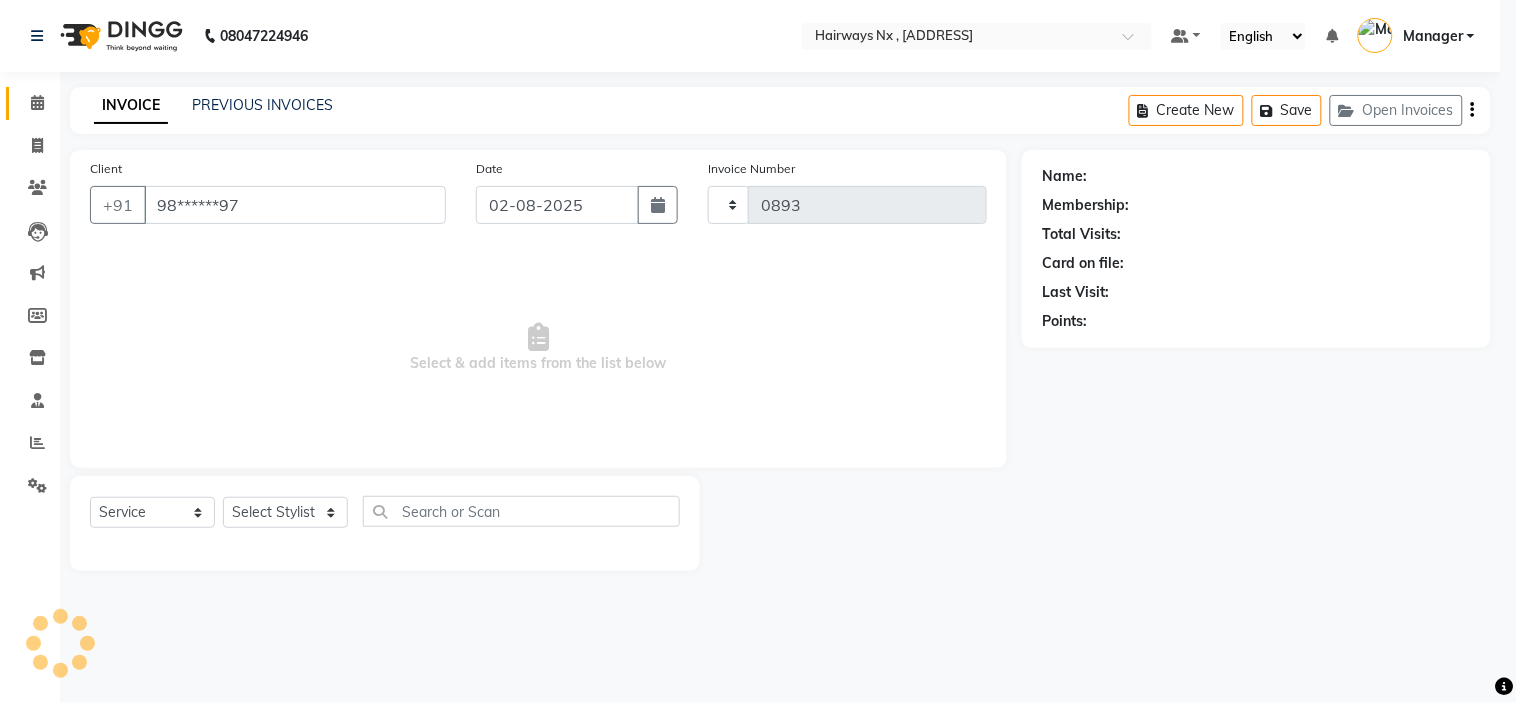 select on "778" 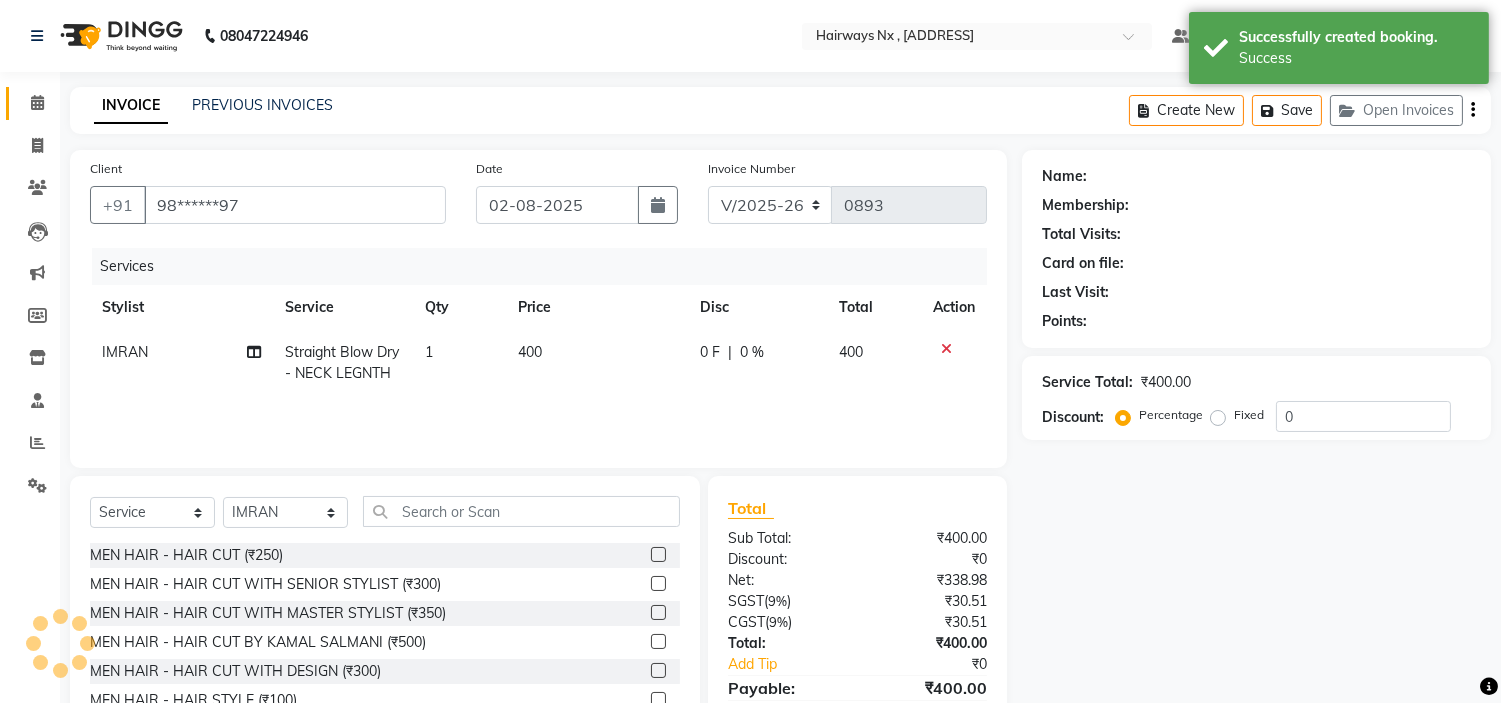 select on "1: Object" 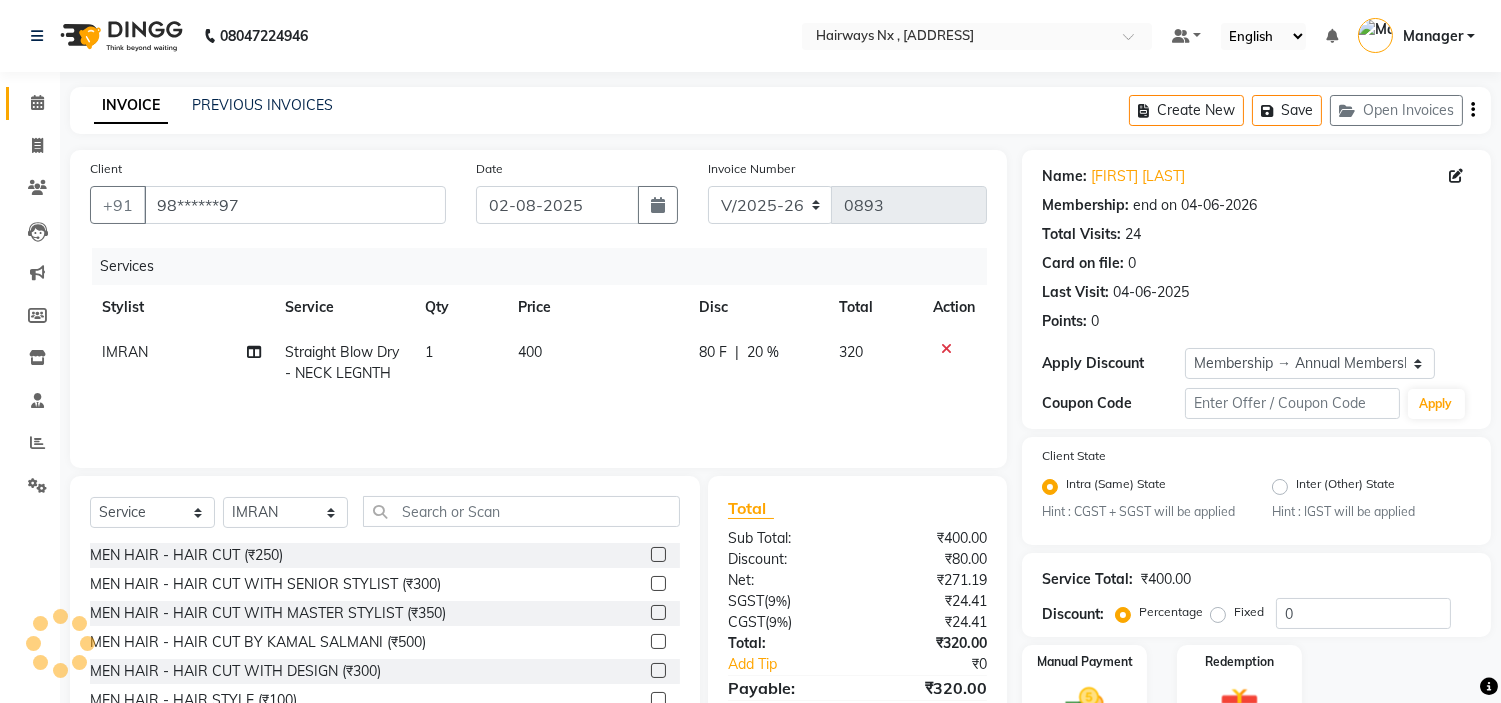 type on "20" 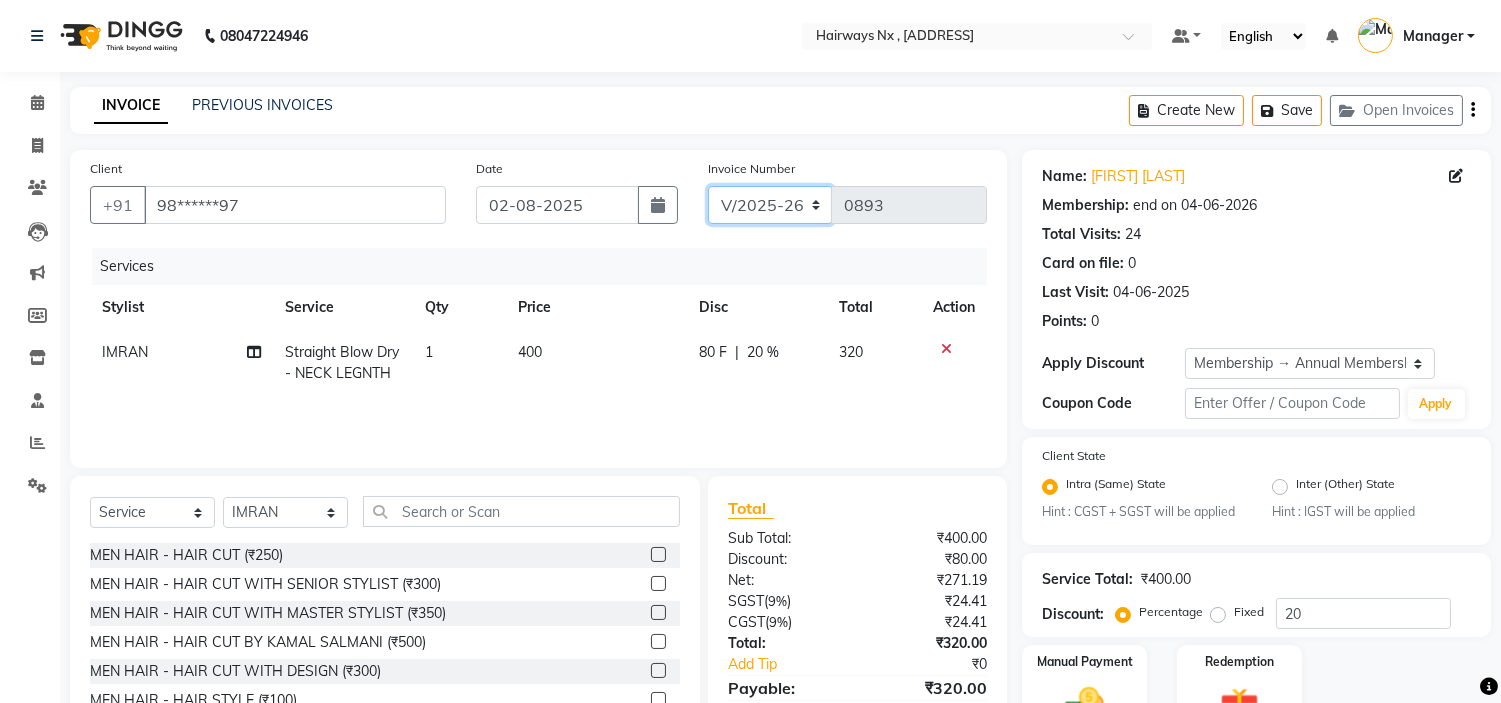 click on "INV/25-26 V/2025-26" 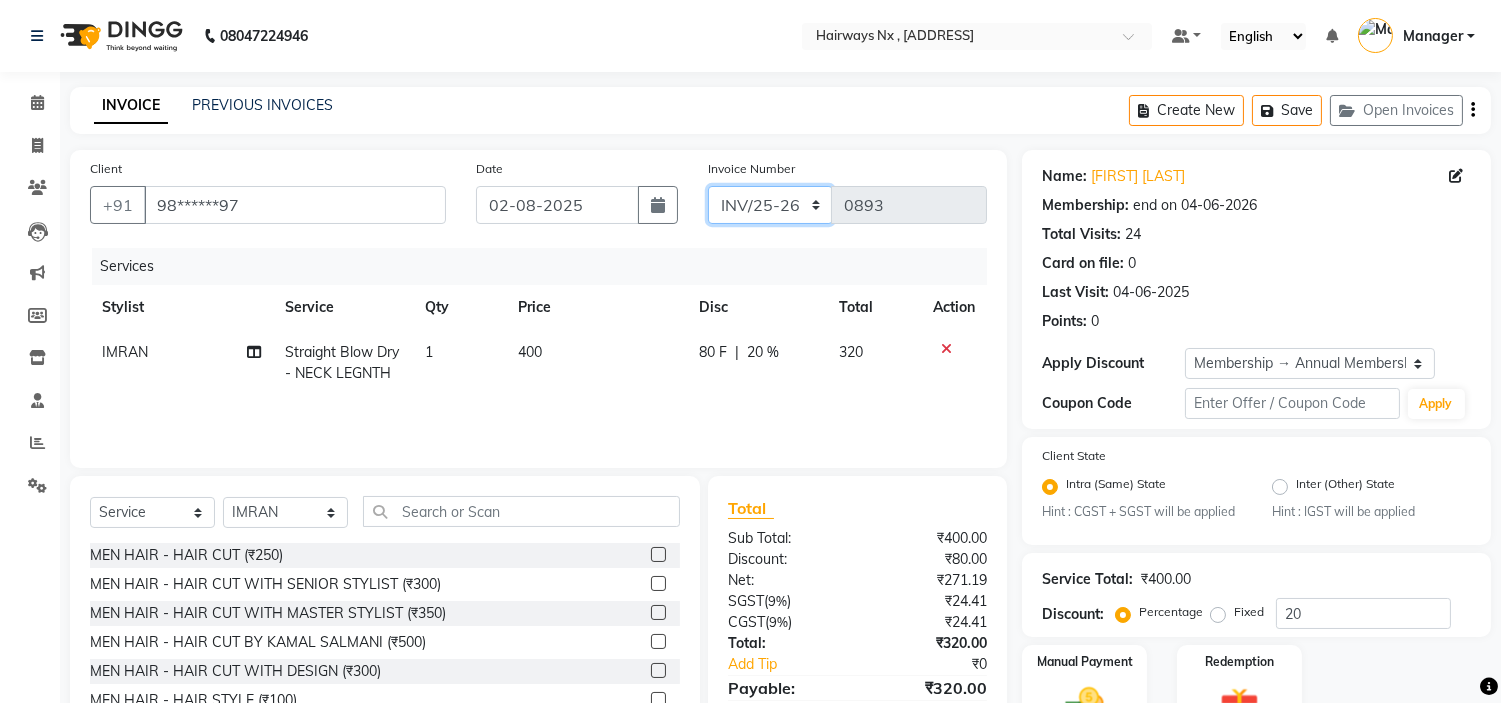 click on "INV/25-26 V/2025-26" 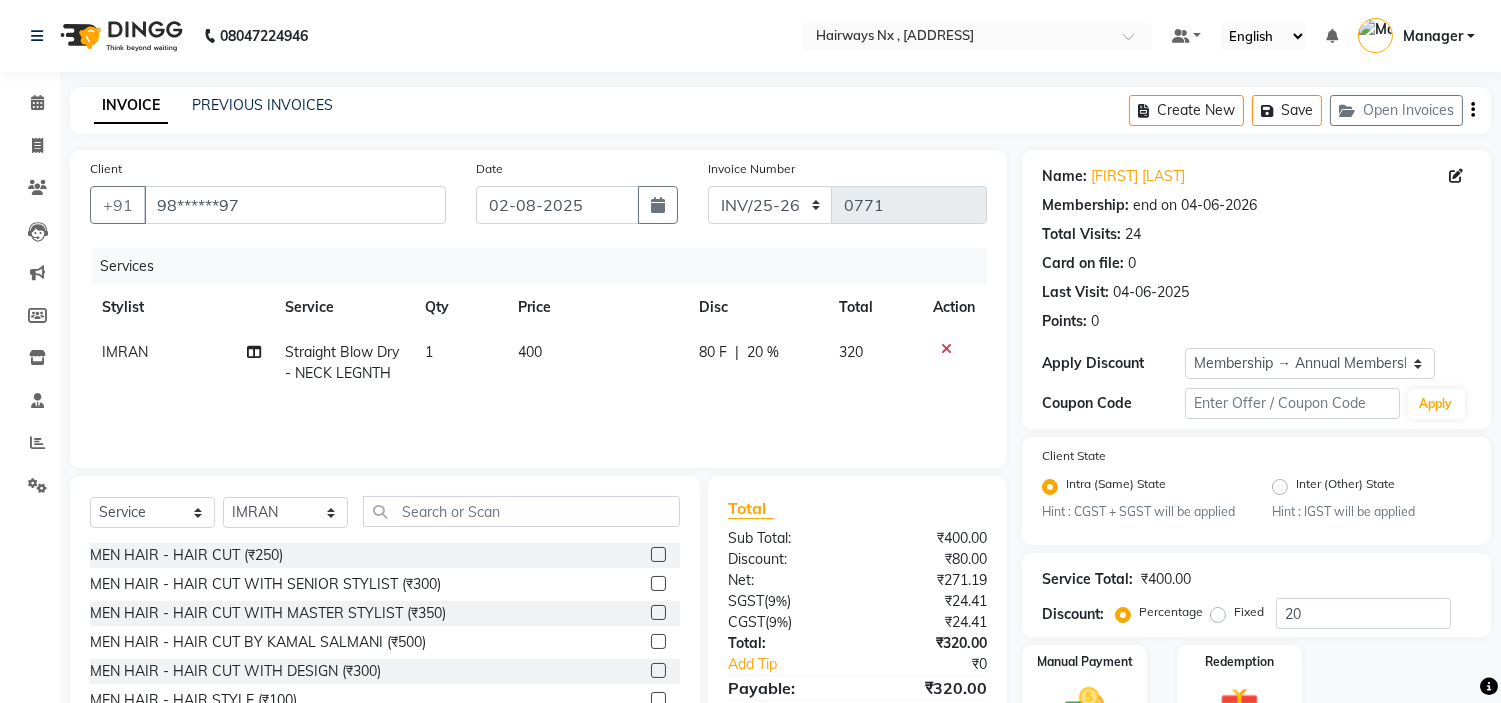 click 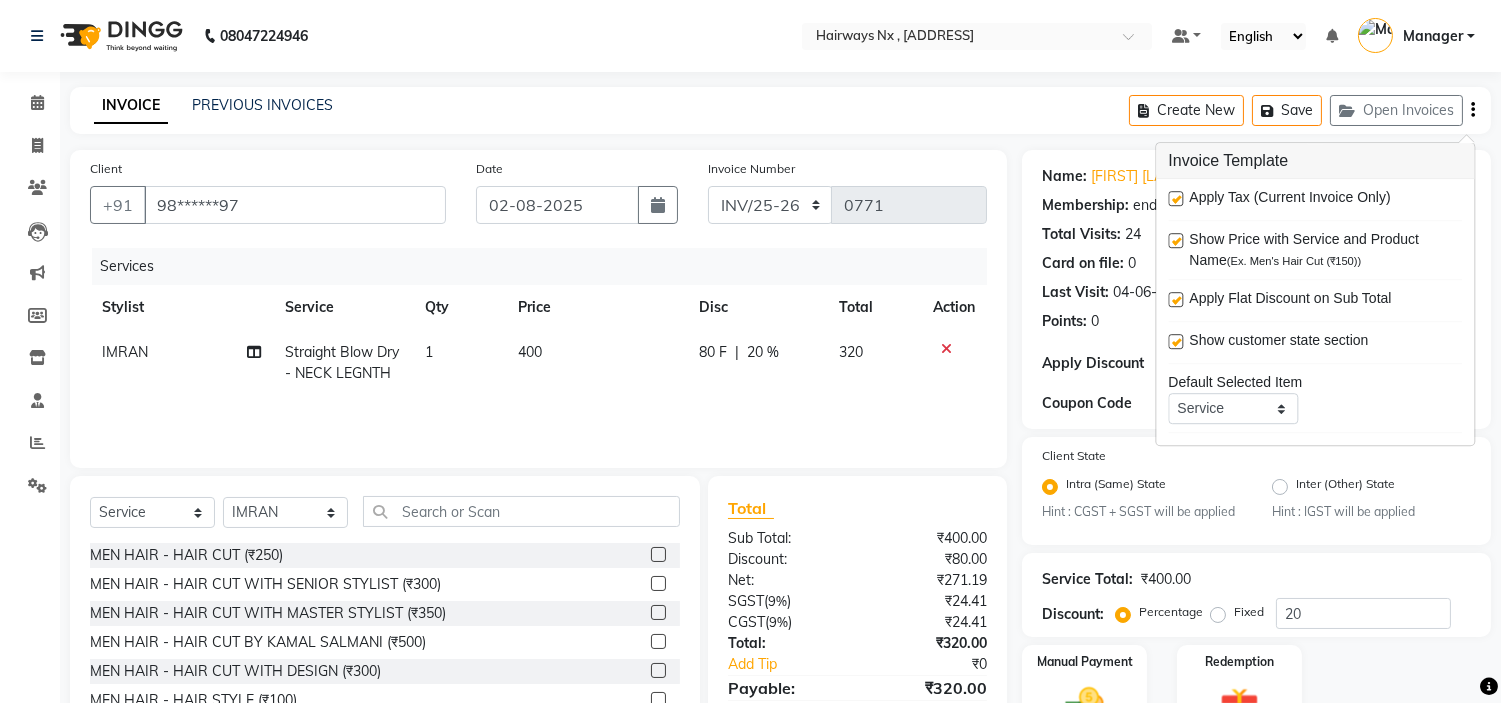 click at bounding box center [1175, 198] 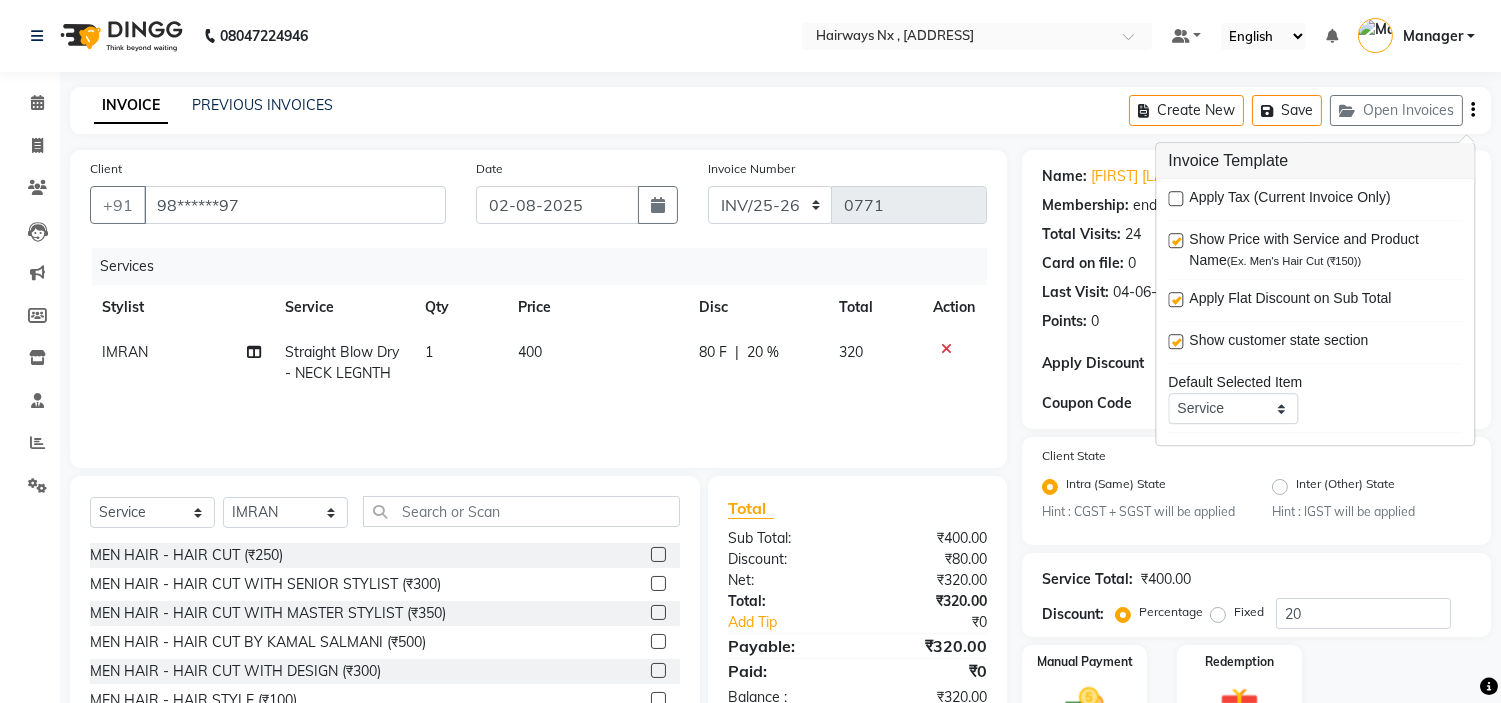 scroll, scrollTop: 111, scrollLeft: 0, axis: vertical 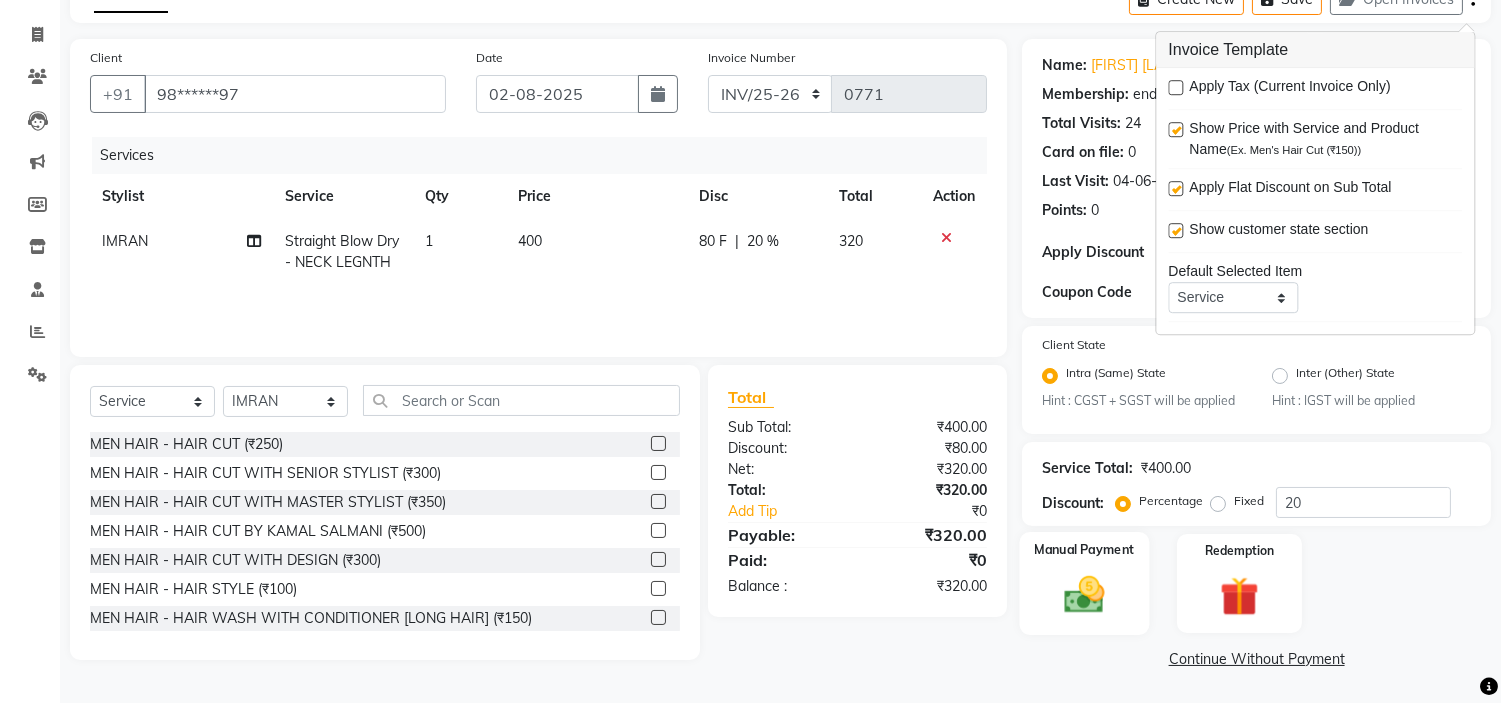 click on "Manual Payment" 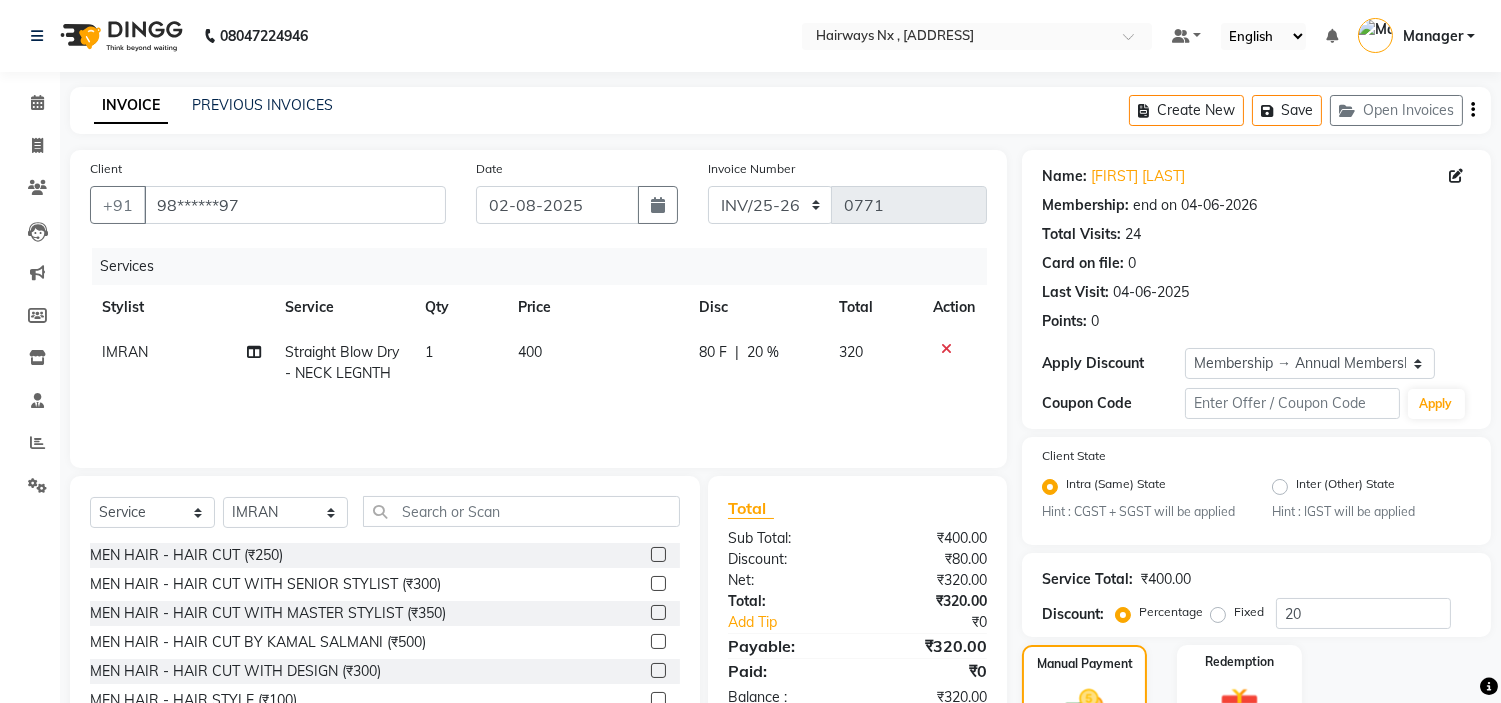 scroll, scrollTop: 240, scrollLeft: 0, axis: vertical 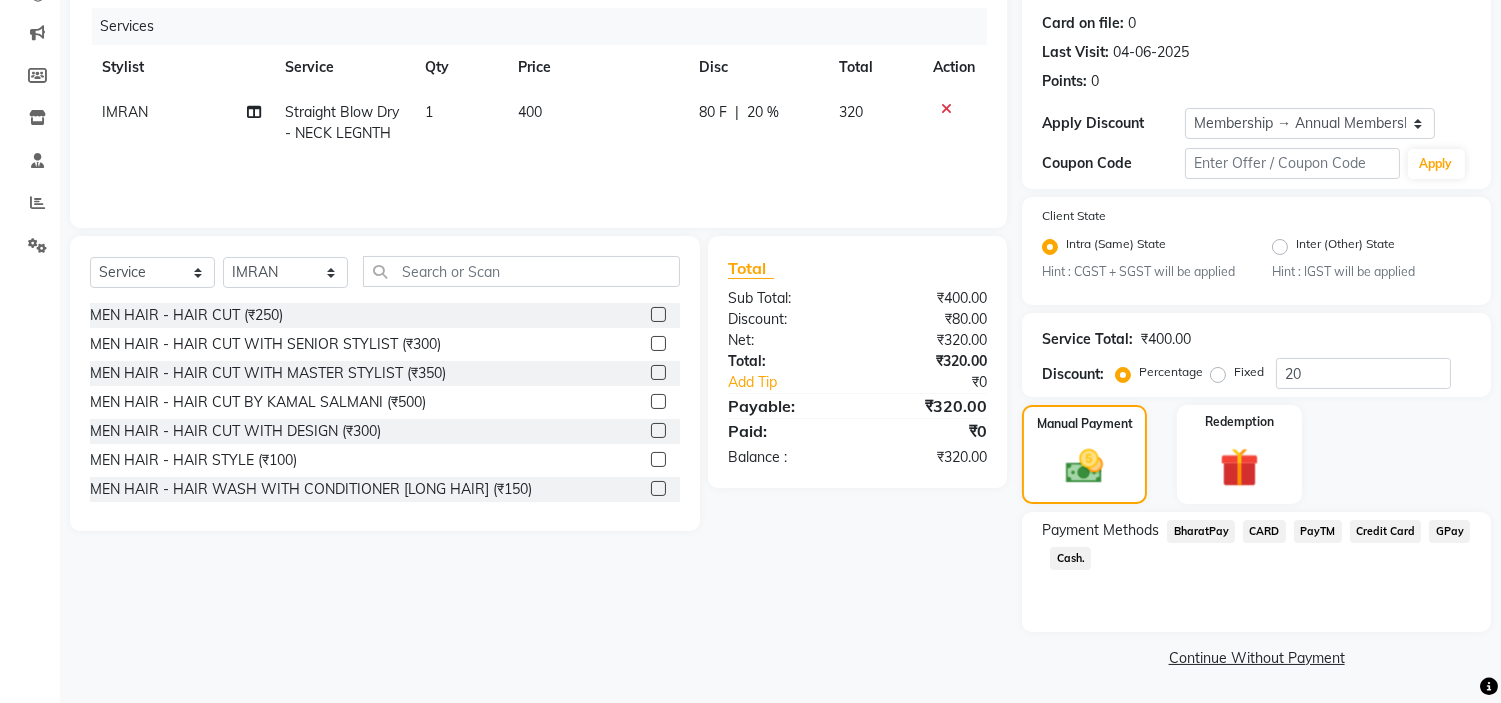 click on "Cash." 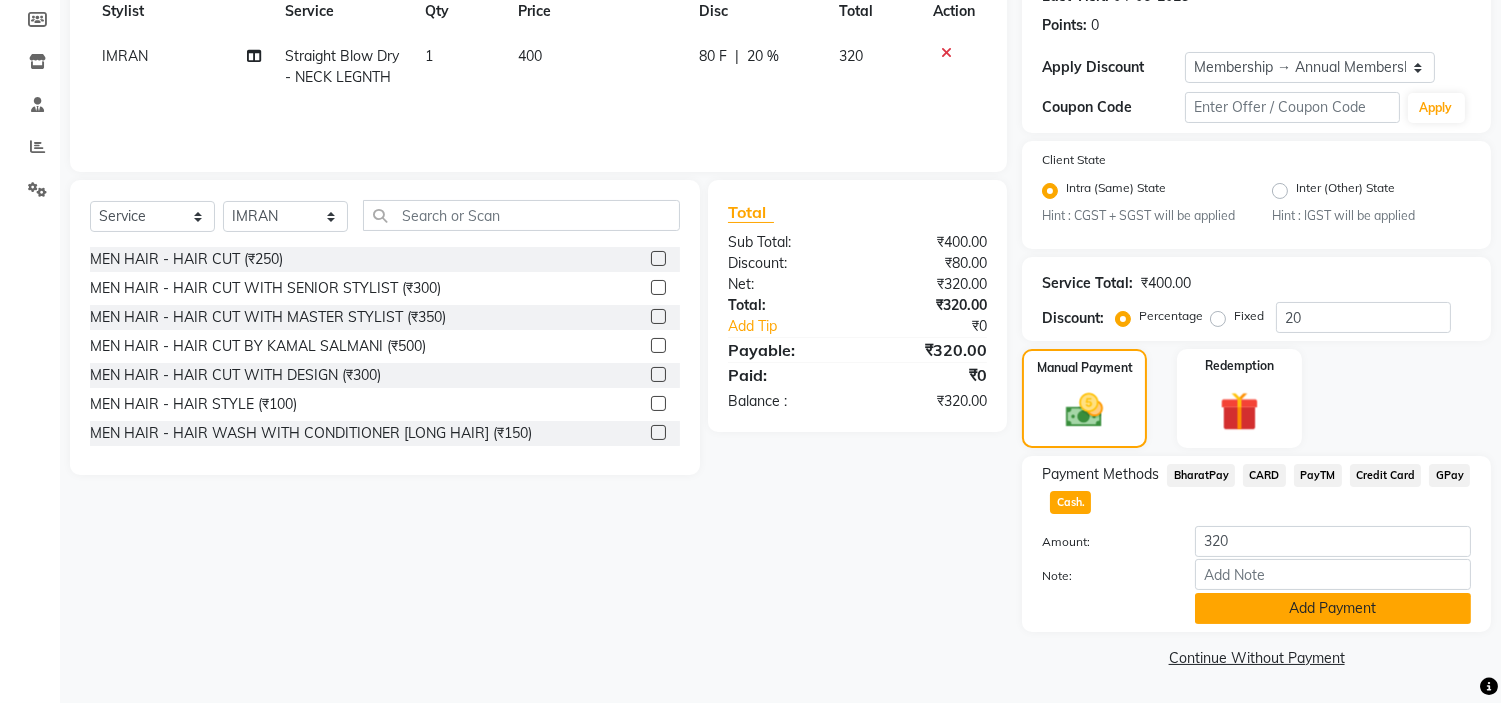 click on "Add Payment" 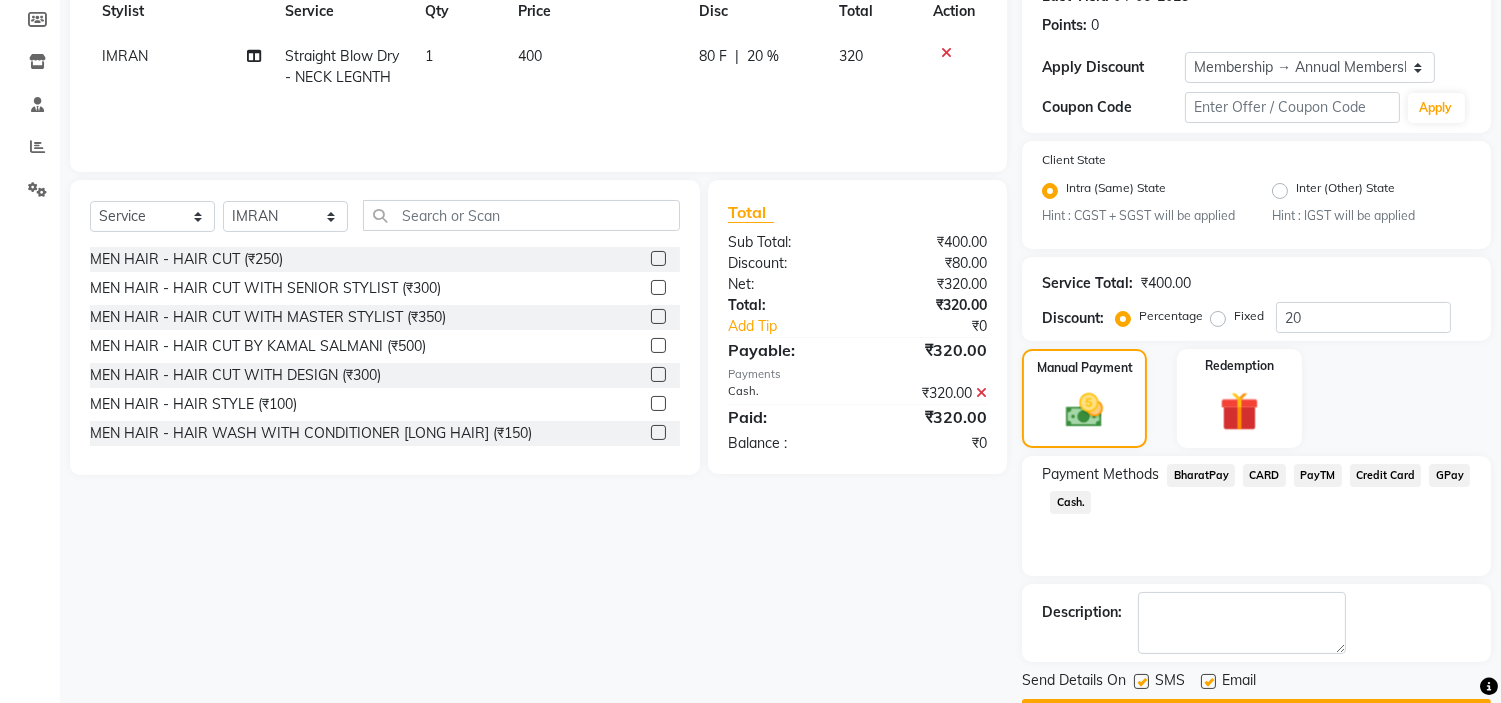scroll, scrollTop: 353, scrollLeft: 0, axis: vertical 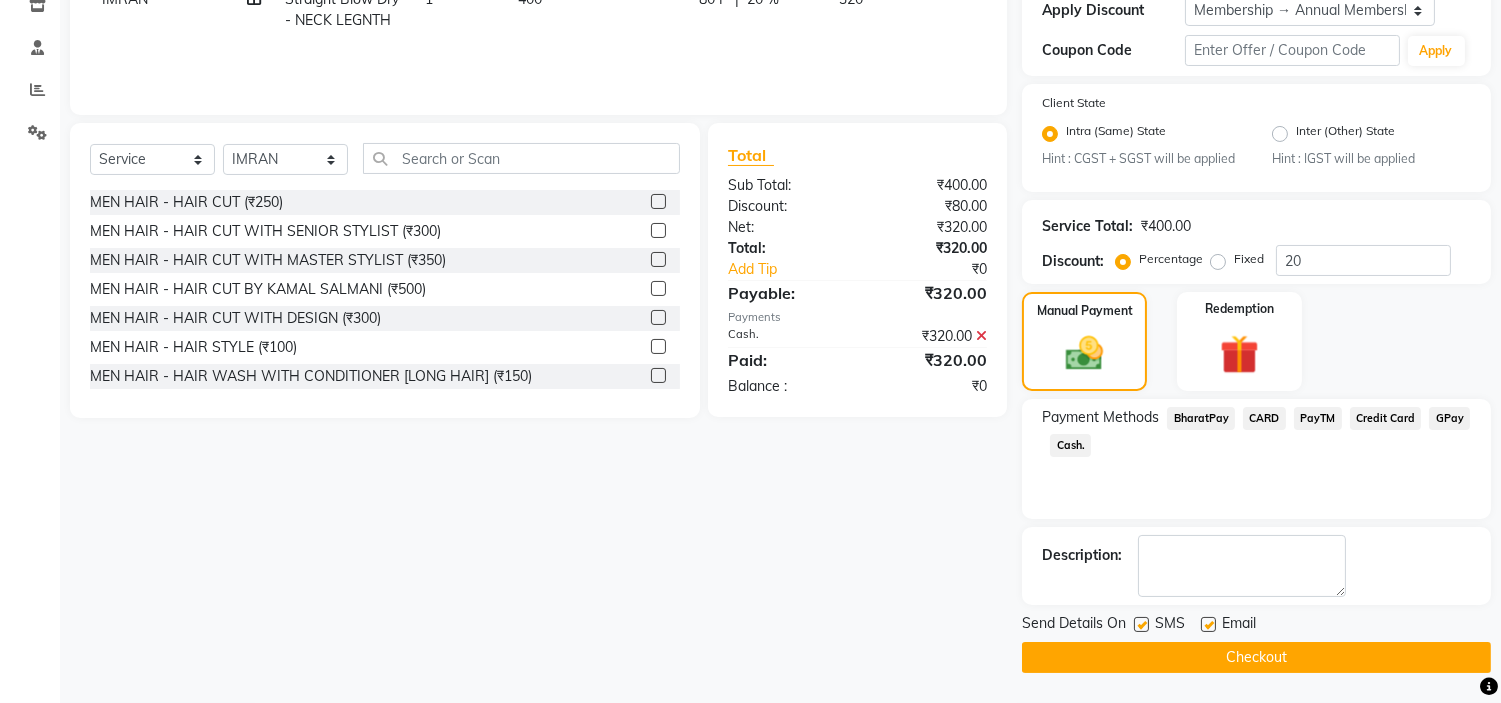 click on "Send Details On SMS Email" 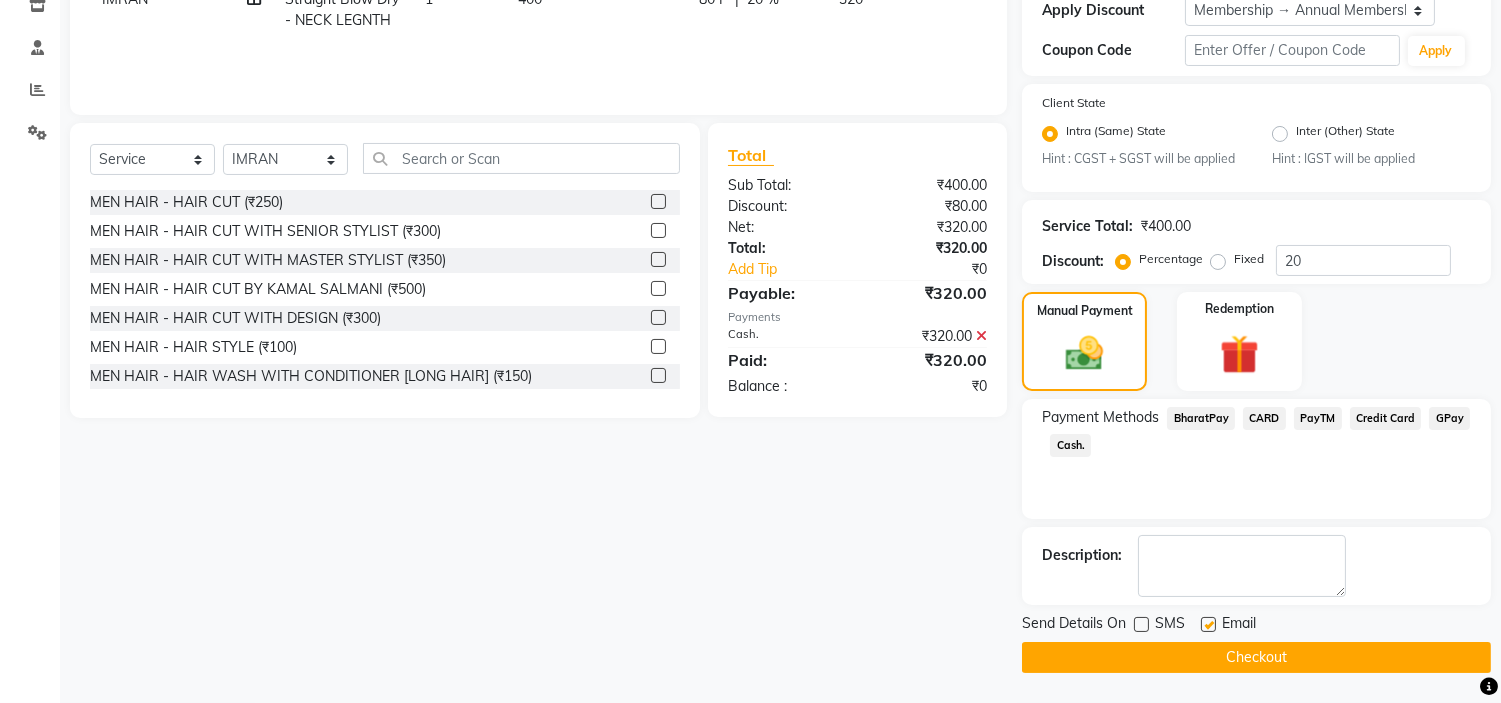 click 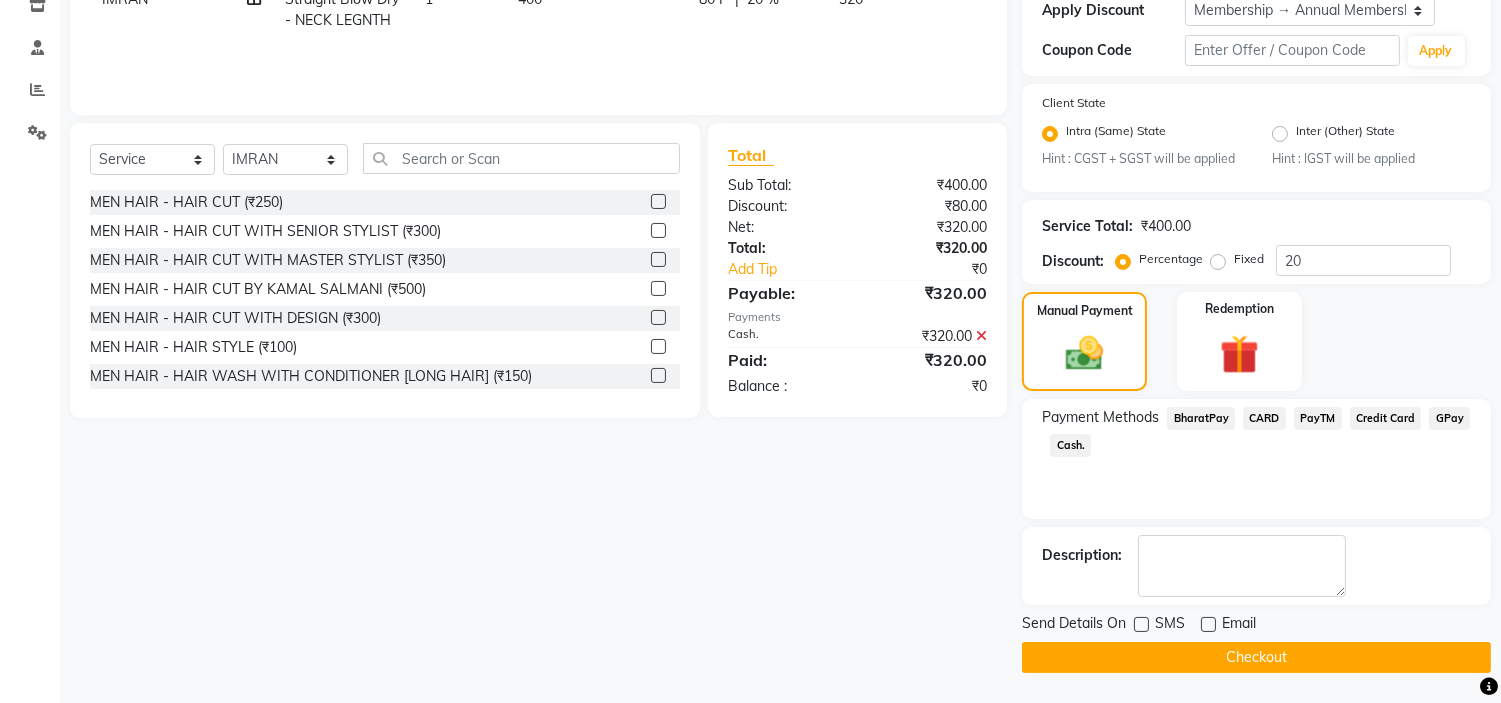 click on "Checkout" 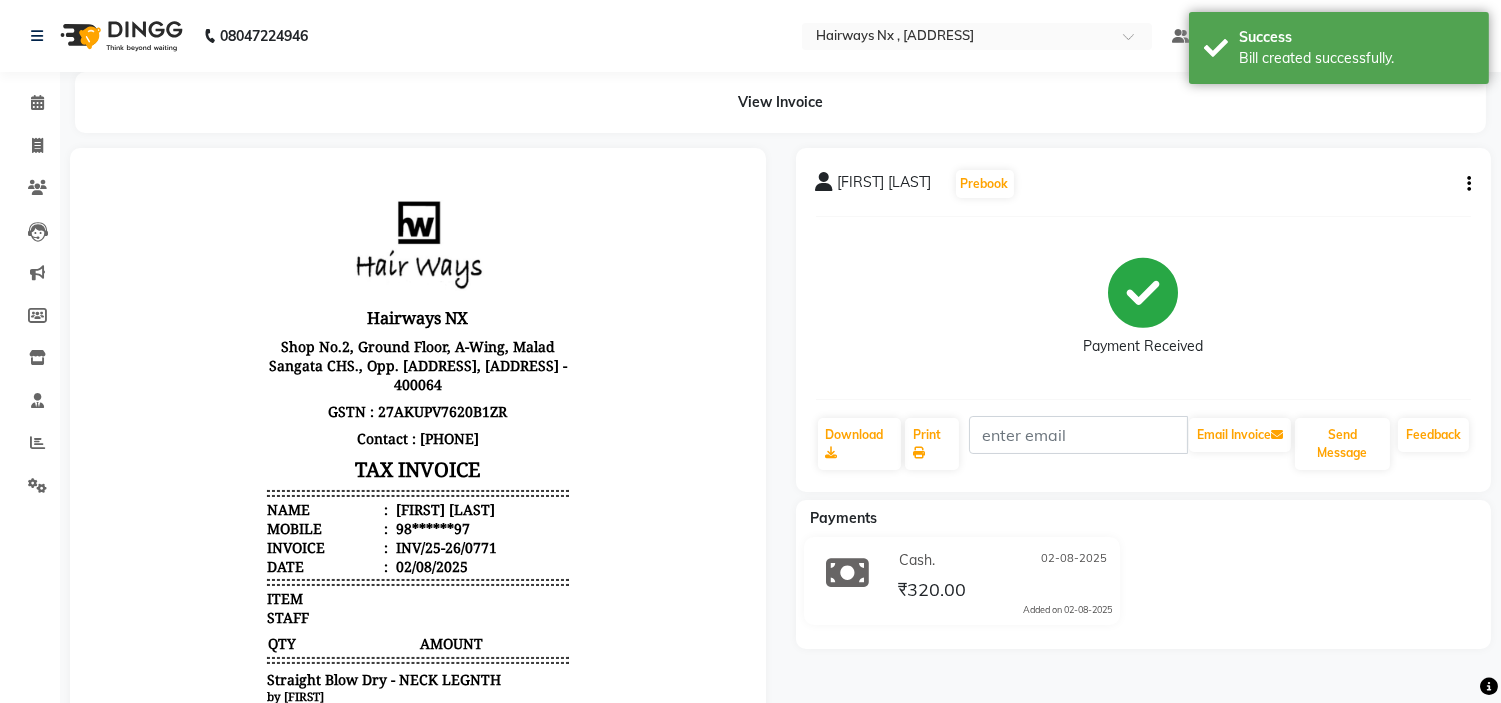 scroll, scrollTop: 0, scrollLeft: 0, axis: both 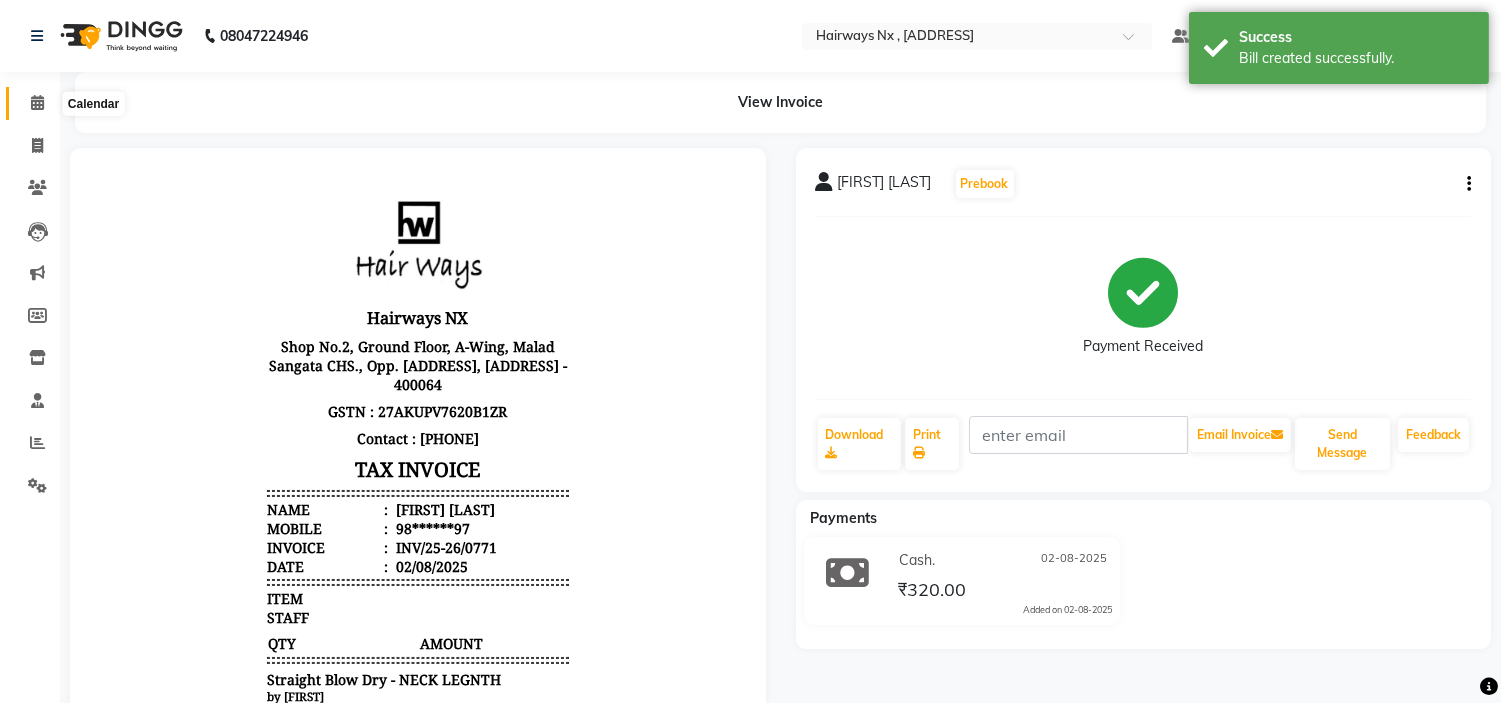 click 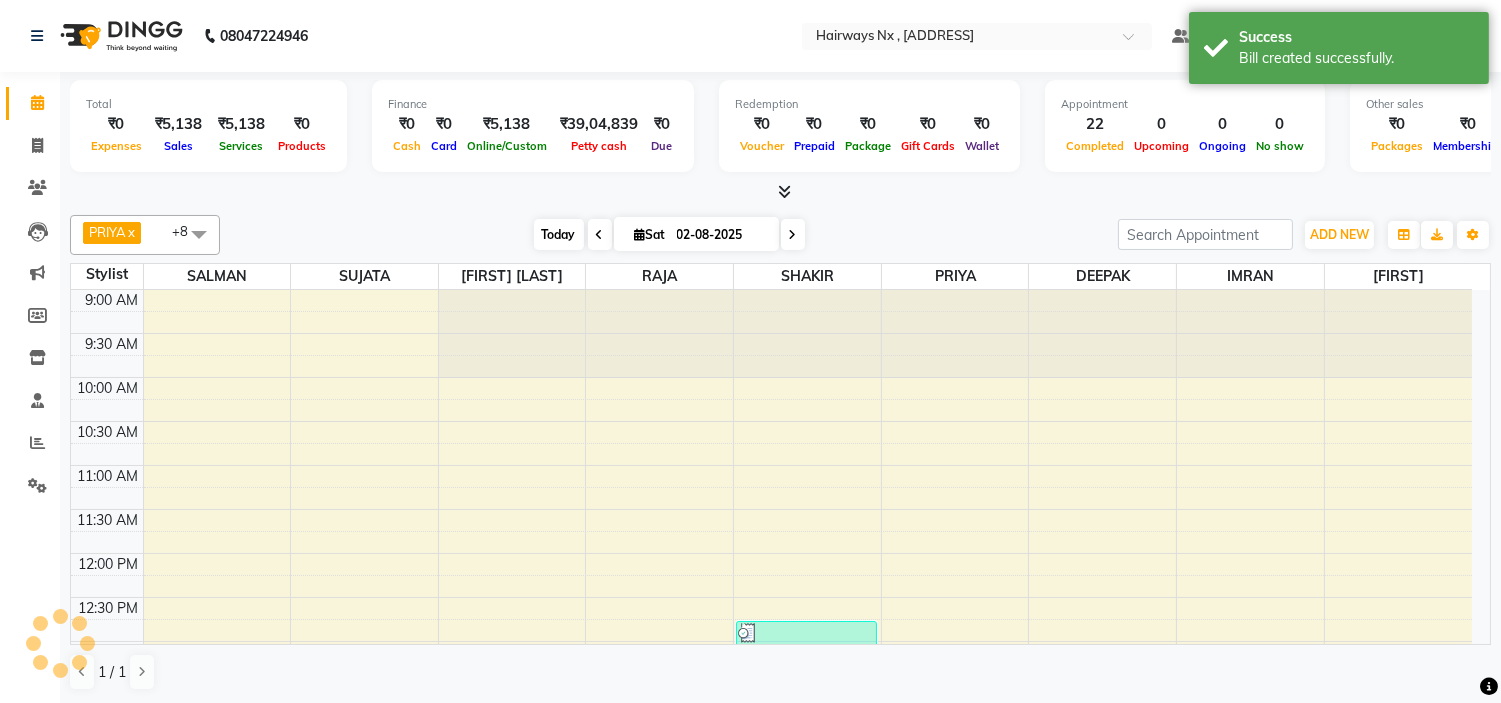 click on "Today" at bounding box center [559, 234] 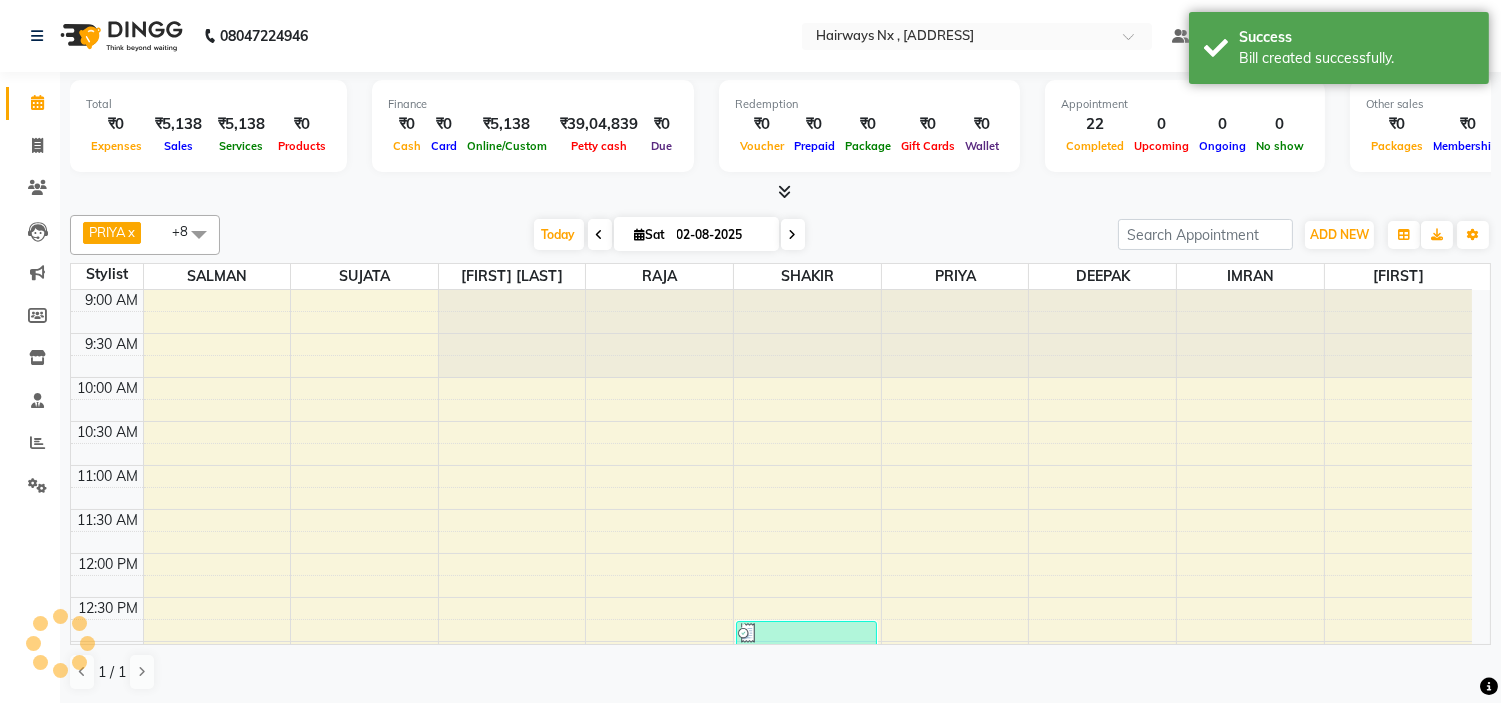 scroll, scrollTop: 620, scrollLeft: 0, axis: vertical 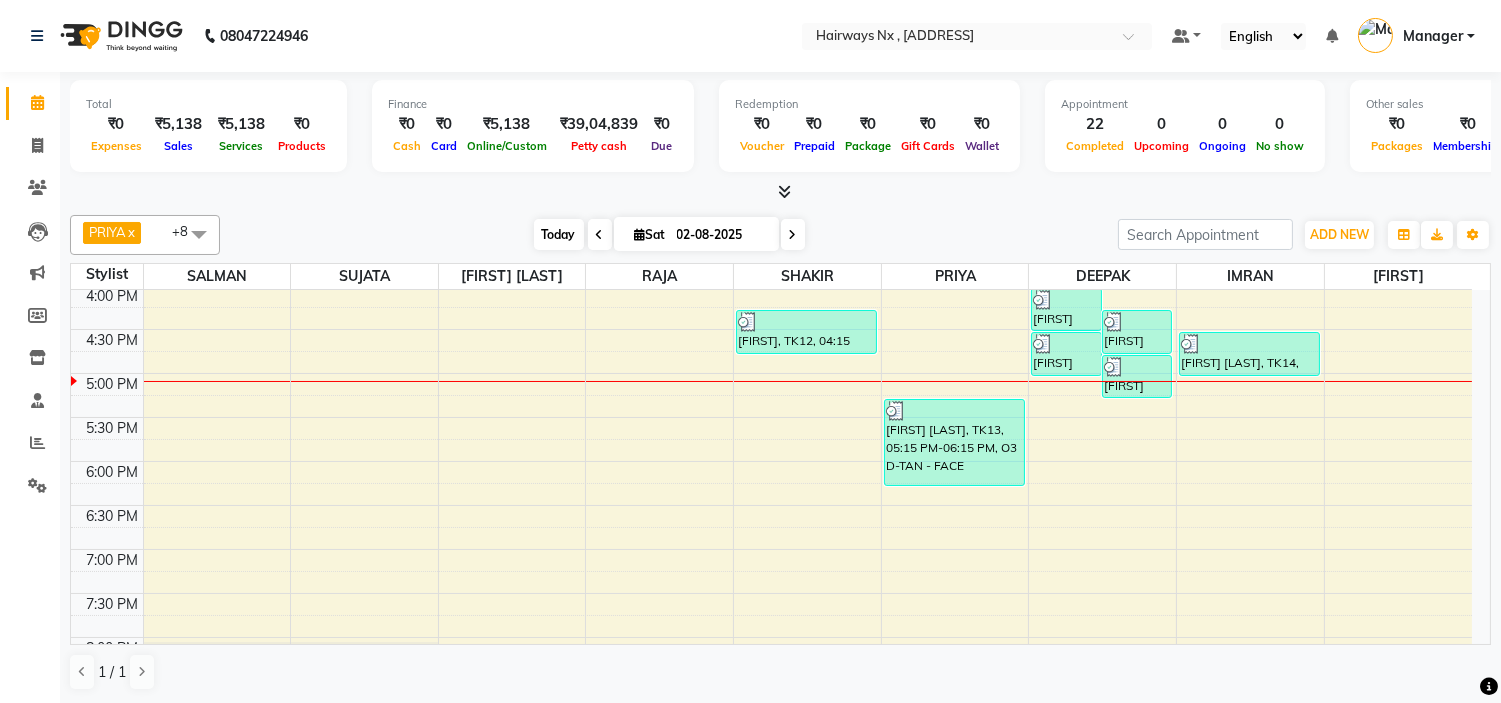 click on "Today" at bounding box center (559, 234) 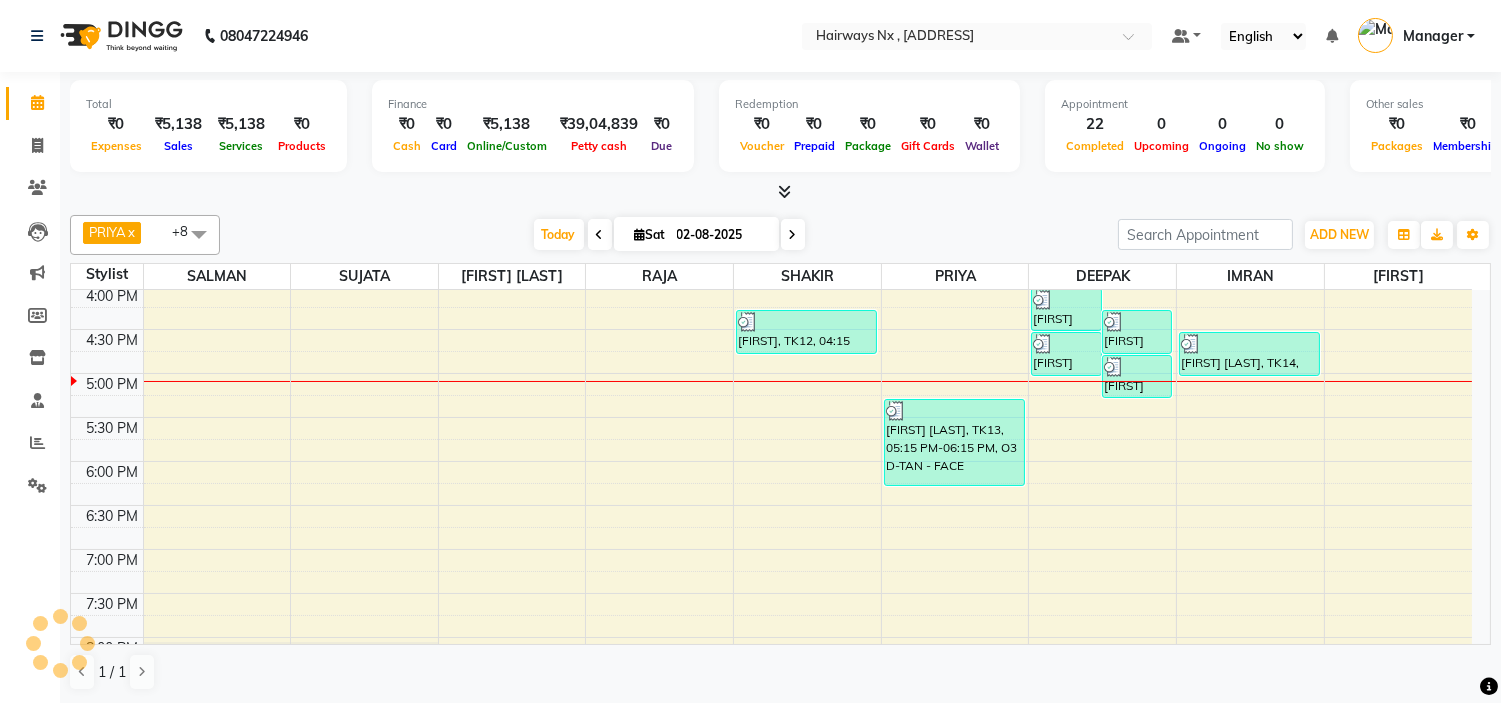 scroll, scrollTop: 707, scrollLeft: 0, axis: vertical 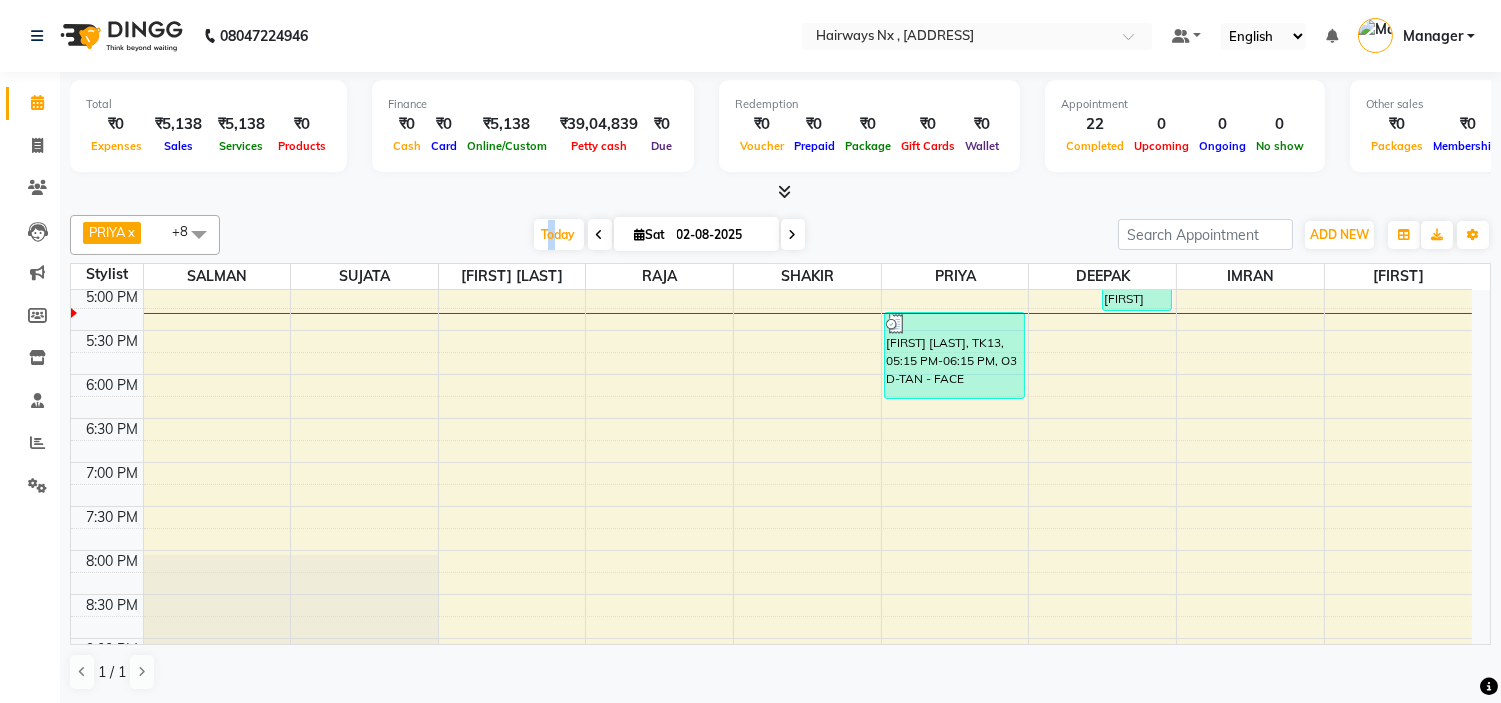drag, startPoint x: 543, startPoint y: 216, endPoint x: 475, endPoint y: 305, distance: 112.00446 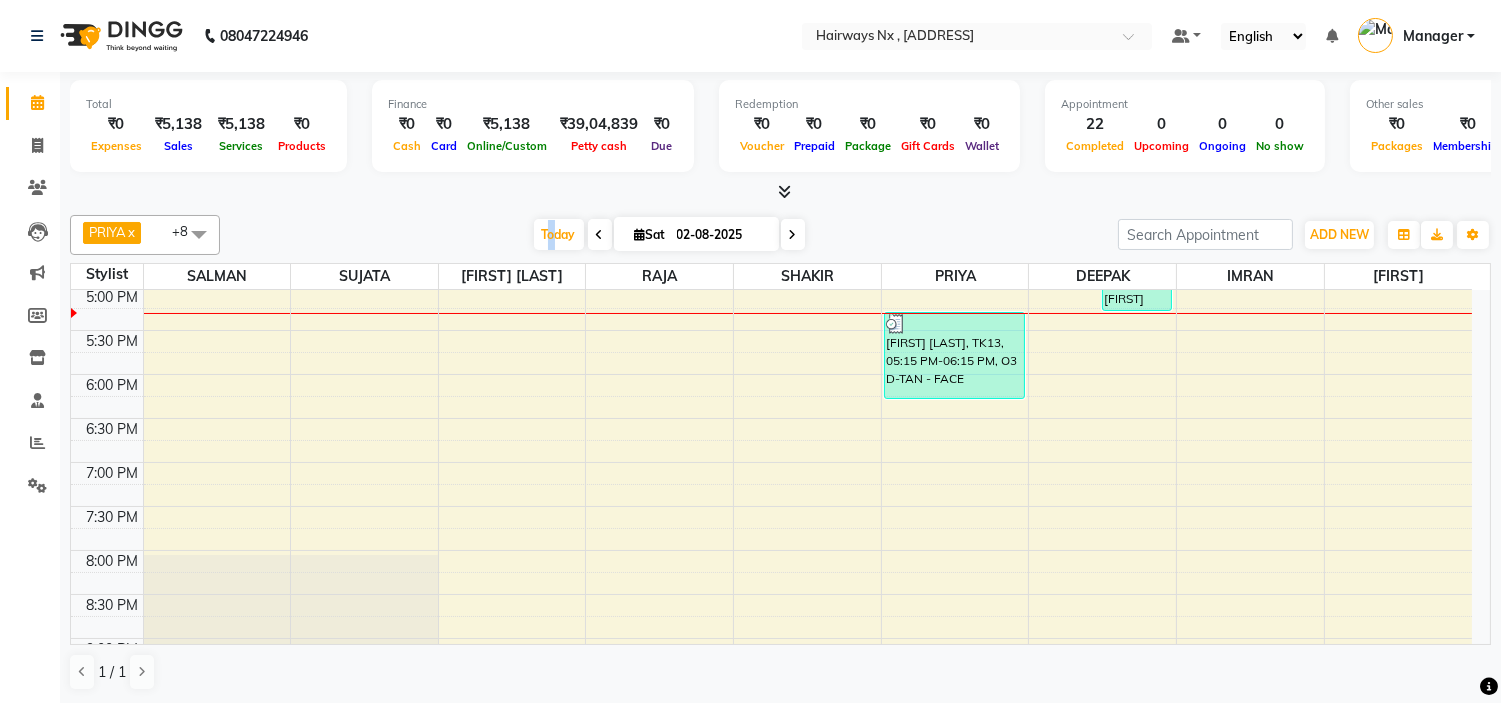 click on "With [FIRSTNAME] x [FIRSTNAME]  x [FIRSTNAME]  x [FIRSTNAME]  x [FIRSTNAME]  x [FIRSTNAME]  x [FIRSTNAME]  x [FIRSTNAME]  x [FIRSTNAME]  x +8 Select All [FIRSTNAME] [FIRSTNAME] [FIRSTNAME] [FIRSTNAME] [FIRSTNAME] Manager [FIRSTNAME] [FIRSTNAME] [FIRSTNAME] [FIRSTNAME]  [FIRSTNAME] [FIRSTNAME]  [FIRSTNAME] [FIRSTNAME] [FIRSTNAME] [FIRSTNAME] [FIRSTNAME] [FIRSTNAME] Toggle Dropdown Add Appointment Add Invoice Add Expense Add Attendance Add Client Toggle Dropdown Add Appointment Add Invoice Add Expense Add Attendance Add Client ADD NEW Toggle Dropdown Add Appointment Add Invoice Add Expense Add Attendance Add Client [FIRSTNAME]  x [FIRSTNAME]  x [FIRSTNAME]  x [FIRSTNAME]  x [FIRSTNAME]  x [FIRSTNAME]  x [FIRSTNAME]  x [FIRSTNAME]  x [FIRSTNAME]  x +8 Select All [FIRSTNAME] [FIRSTNAME] [FIRSTNAME] [FIRSTNAME] [FIRSTNAME] Manager [FIRSTNAME] [FIRSTNAME] [FIRSTNAME] [FIRSTNAME]  [FIRSTNAME] [FIRSTNAME]  [FIRSTNAME] [FIRSTNAME] [FIRSTNAME] [FIRSTNAME] [FIRSTNAME] [FIRSTNAME] Group By  Staff View   Room View  View as Vertical  Vertical - Week View  Horizontal  Horizontal - Week View  List  Toggle Dropdown Calendar Settings Manage Tags   Arrange Stylists   Reset Stylists  Full Screen  Show Available Stylist  Appointment Form Zoom 100% 17" at bounding box center [780, 235] 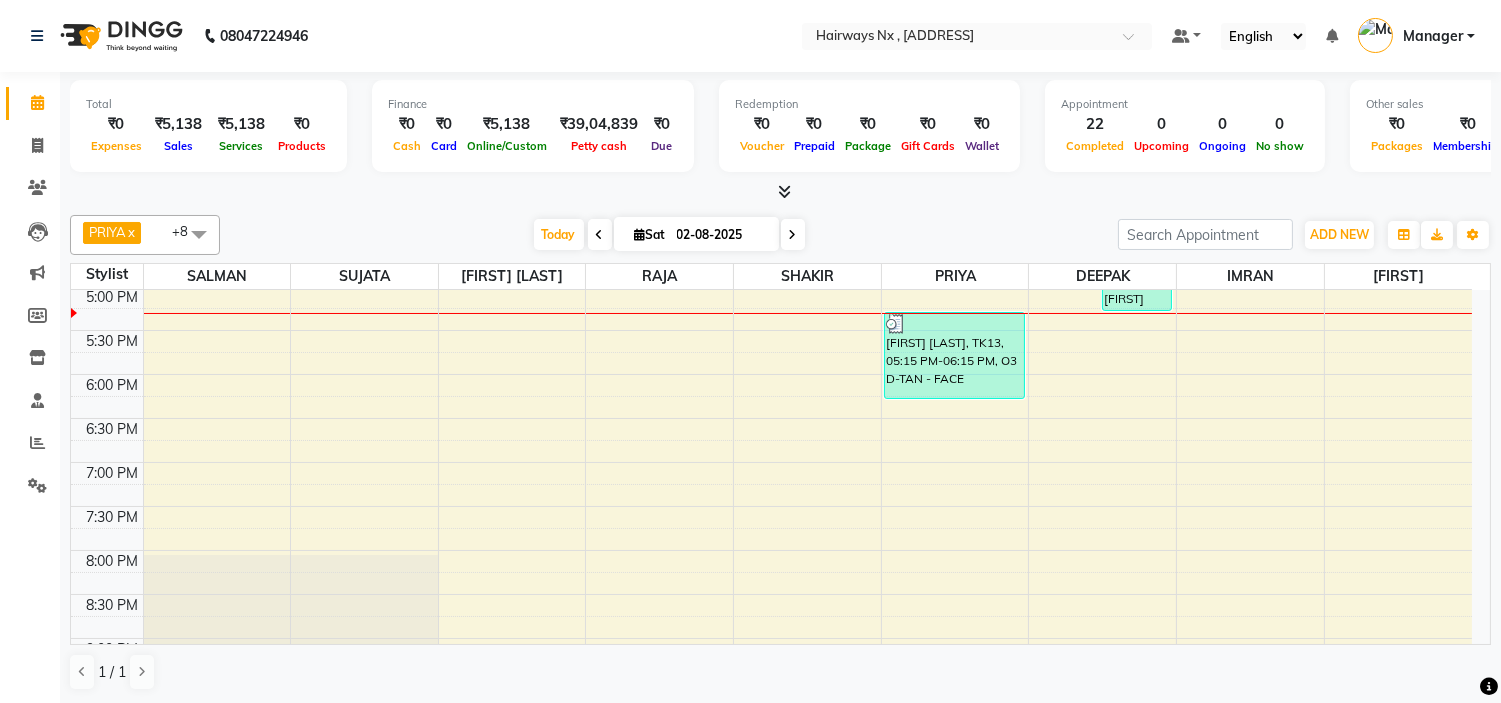 click on "Today  Sat 02-08-2025" at bounding box center [669, 235] 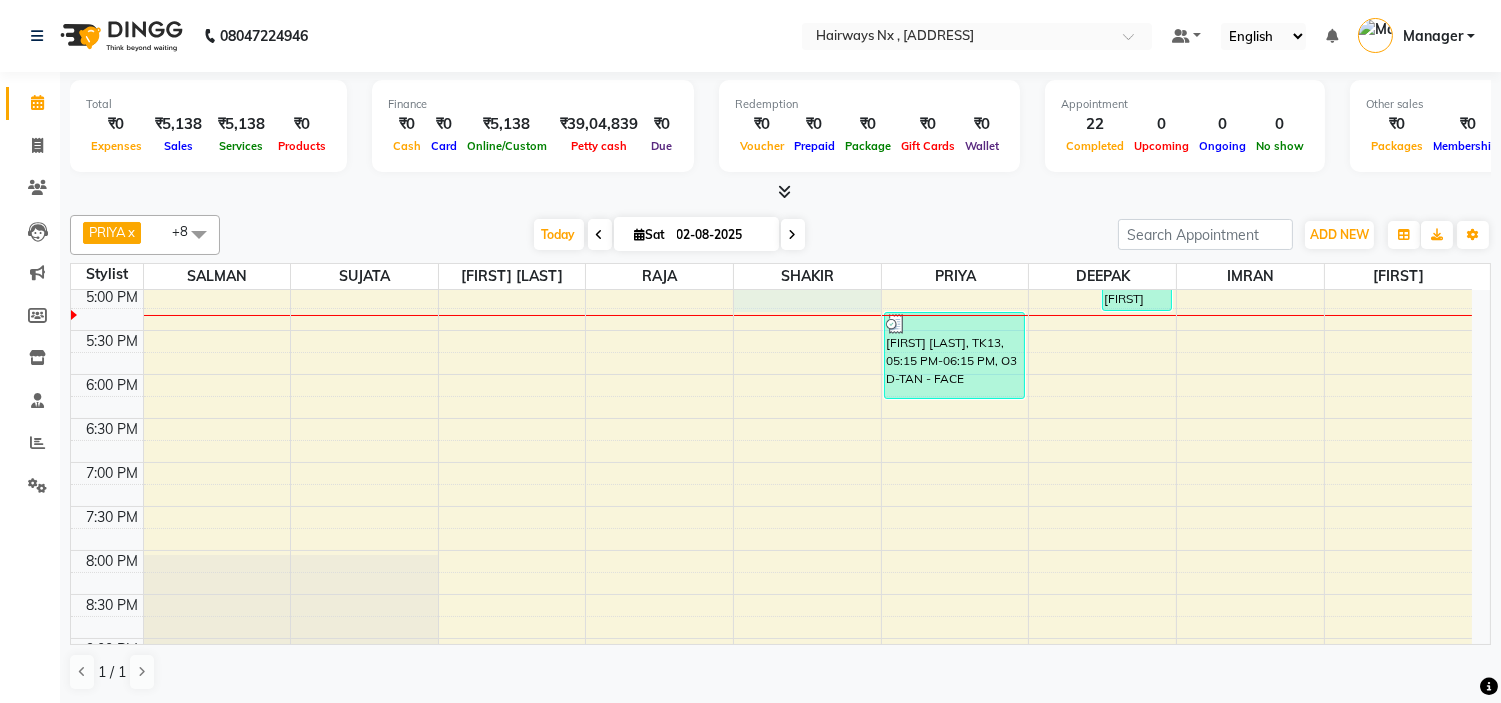 click on "9:00 AM 9:30 AM 10:00 AM 10:30 AM 11:00 AM 11:30 AM 12:00 PM 12:30 PM 1:00 PM 1:30 PM 2:00 PM 2:30 PM 3:00 PM 3:30 PM 4:00 PM 4:30 PM 5:00 PM 5:30 PM 6:00 PM 6:30 PM 7:00 PM 7:30 PM 8:00 PM 8:30 PM 9:00 PM 9:30 PM 10:00 PM 10:30 PM     [FIRSTNAME], TK01, [TIME]-[TIME], Peel Off Wax - EAR WAX     [FIRSTNAME] [LASTNAME], TK08, [TIME]-[TIME], Threading - EYEBROW     [FIRSTNAME], TK04, [TIME]-[TIME], MEN HAIR - HAIR CUT WITH SENIOR STYLIST     [FIRSTNAME] [LASTNAME], TK02, [TIME]-[TIME], MEN HAIR - REGULAR SHAVE/TRIM     [FIRSTNAME] [LASTNAME], TK02, [TIME]-[TIME], MEN HAIR - HAIR CUT WITH SENIOR STYLIST     [FIRSTNAME], TK07, [TIME]-[TIME], MEN HAIR - HAIR CUT WITH SENIOR STYLIST     [FIRSTNAME], TK07, [TIME]-[TIME], MEN HAIR - REGULAR SHAVE/TRIM     [FIRSTNAME], TK01, [TIME]-[TIME], MEN HAIR - HAIR CUT WITH MASTER STYLIST     [FIRSTNAME], TK03, [TIME]-[TIME], MEN HAIR - HAIR CUT WITH MASTER STYLIST     [FIRSTNAME], TK03, [TIME]-[TIME], MEN HAIR - REGULAR SHAVE/TRIM             [FIRSTNAME], TK12, [TIME]-[TIME], MEN HAIR - REGULAR SHAVE/TRIM" at bounding box center [771, 198] 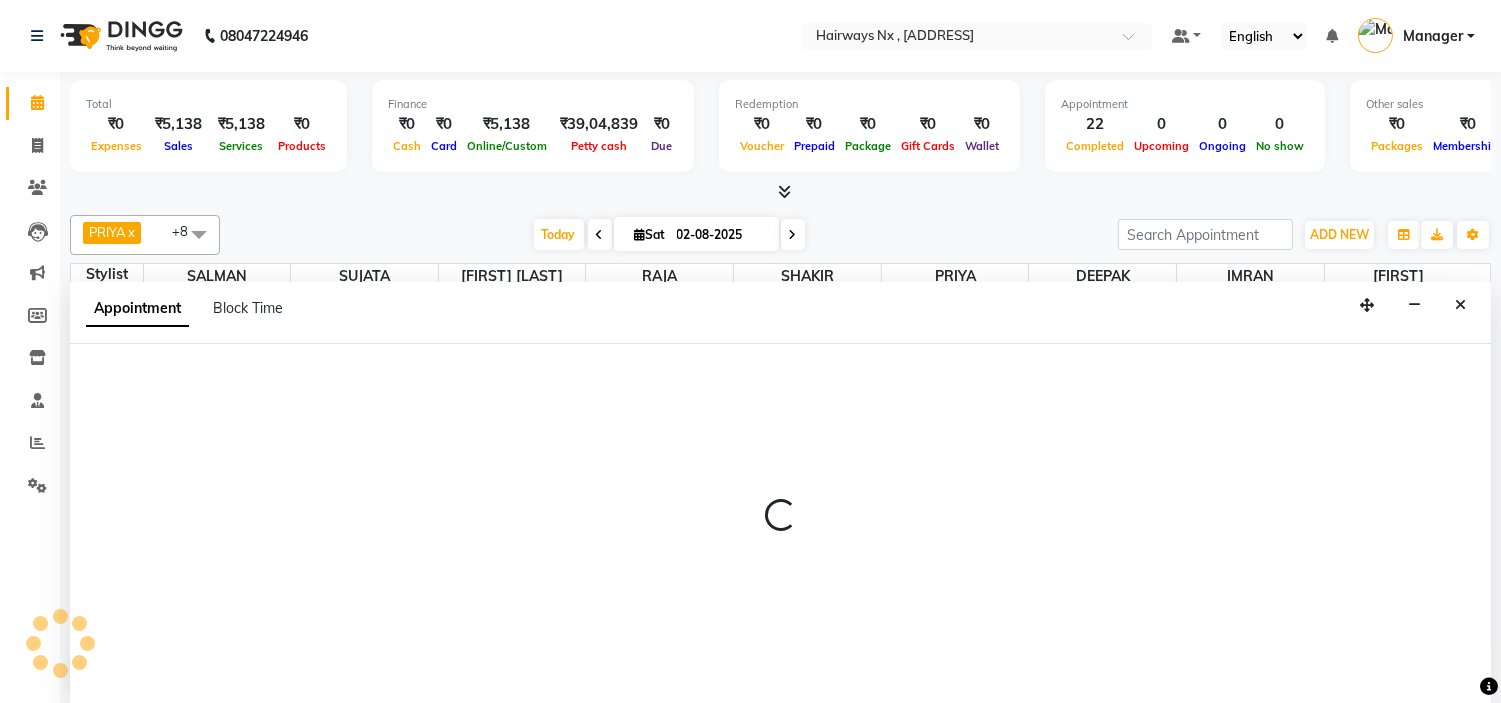 scroll, scrollTop: 1, scrollLeft: 0, axis: vertical 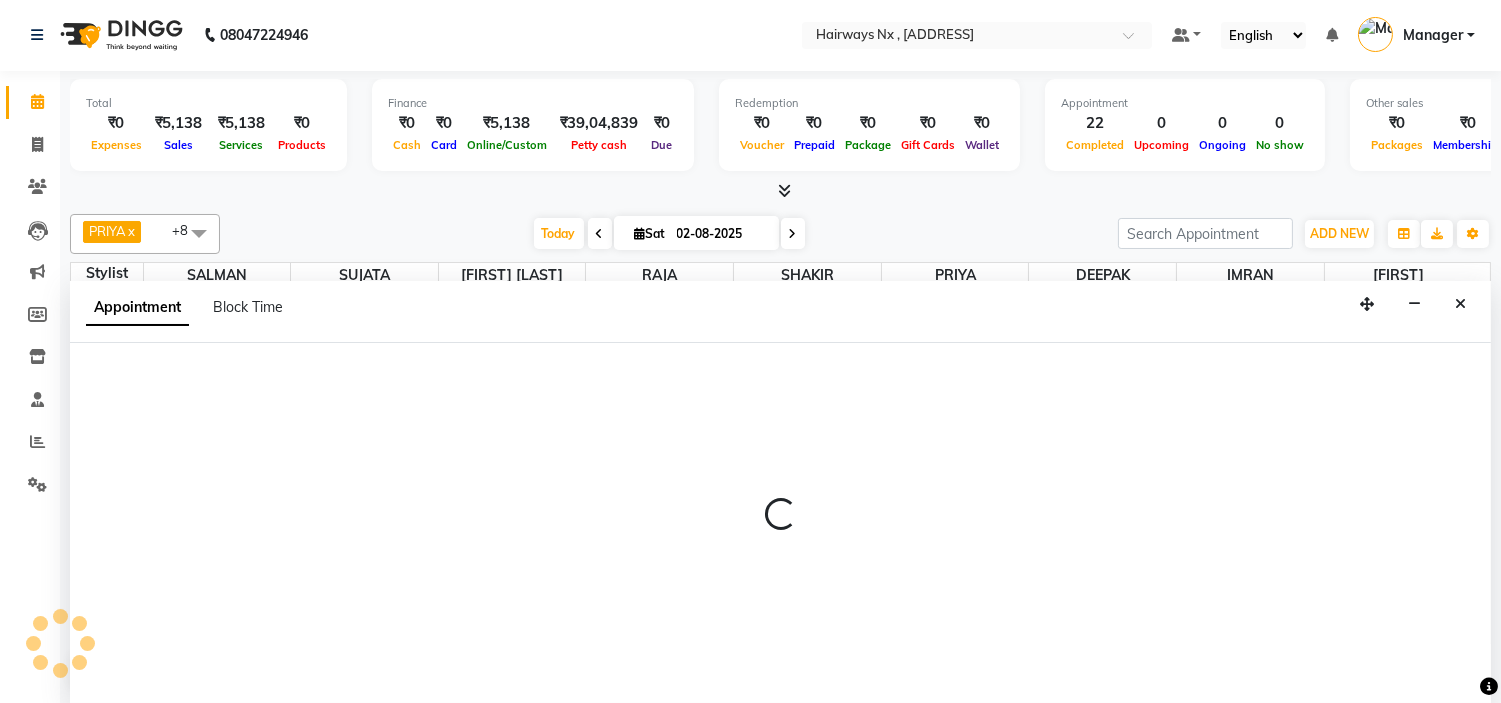 select on "67654" 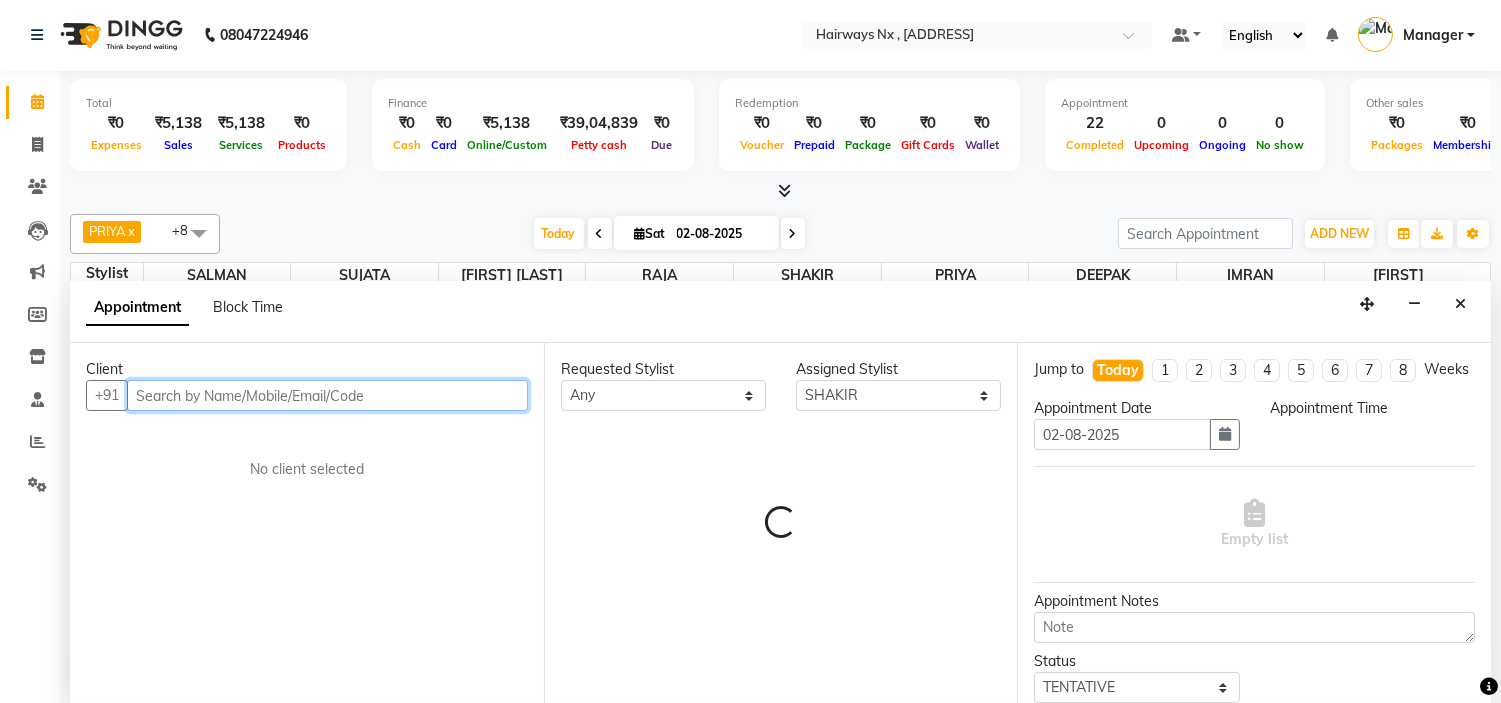 select on "1020" 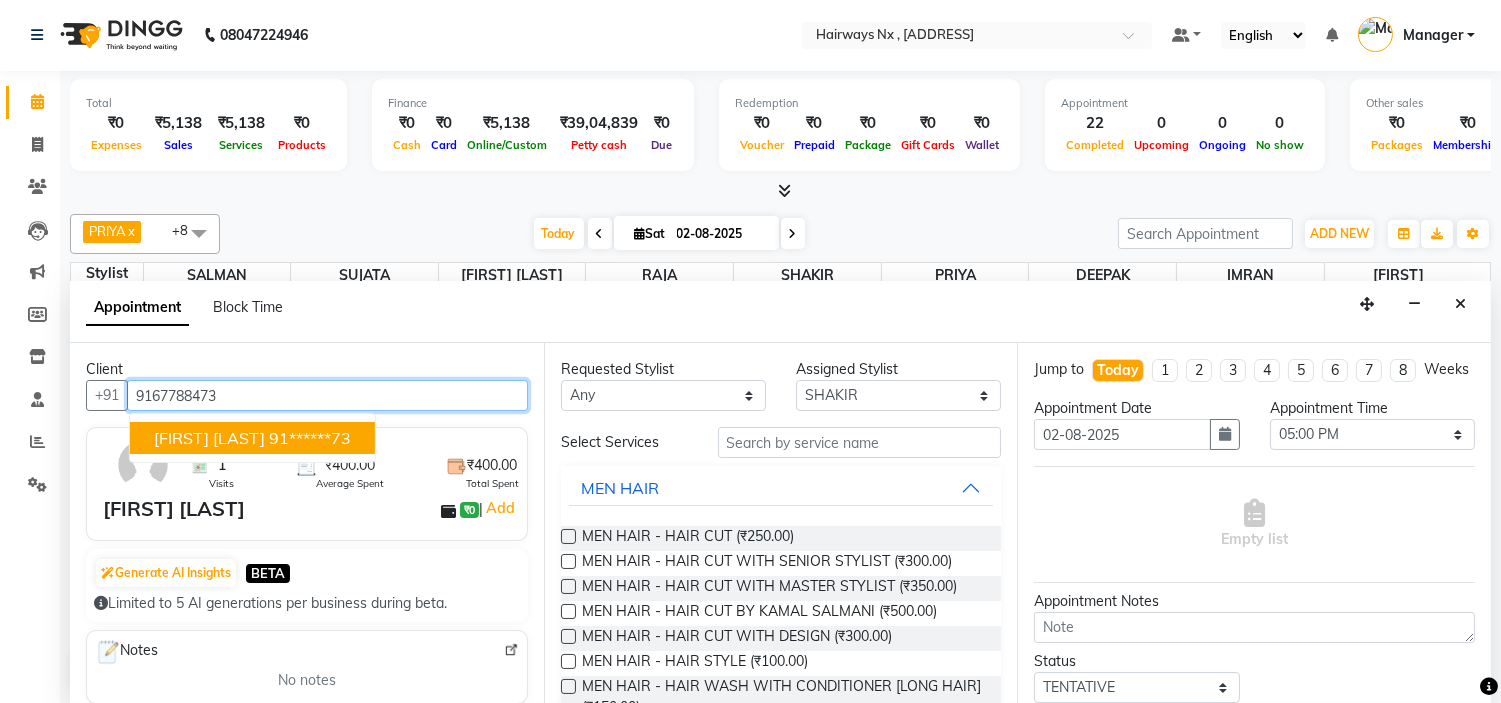 click on "HITESH CHANDORA" at bounding box center [209, 438] 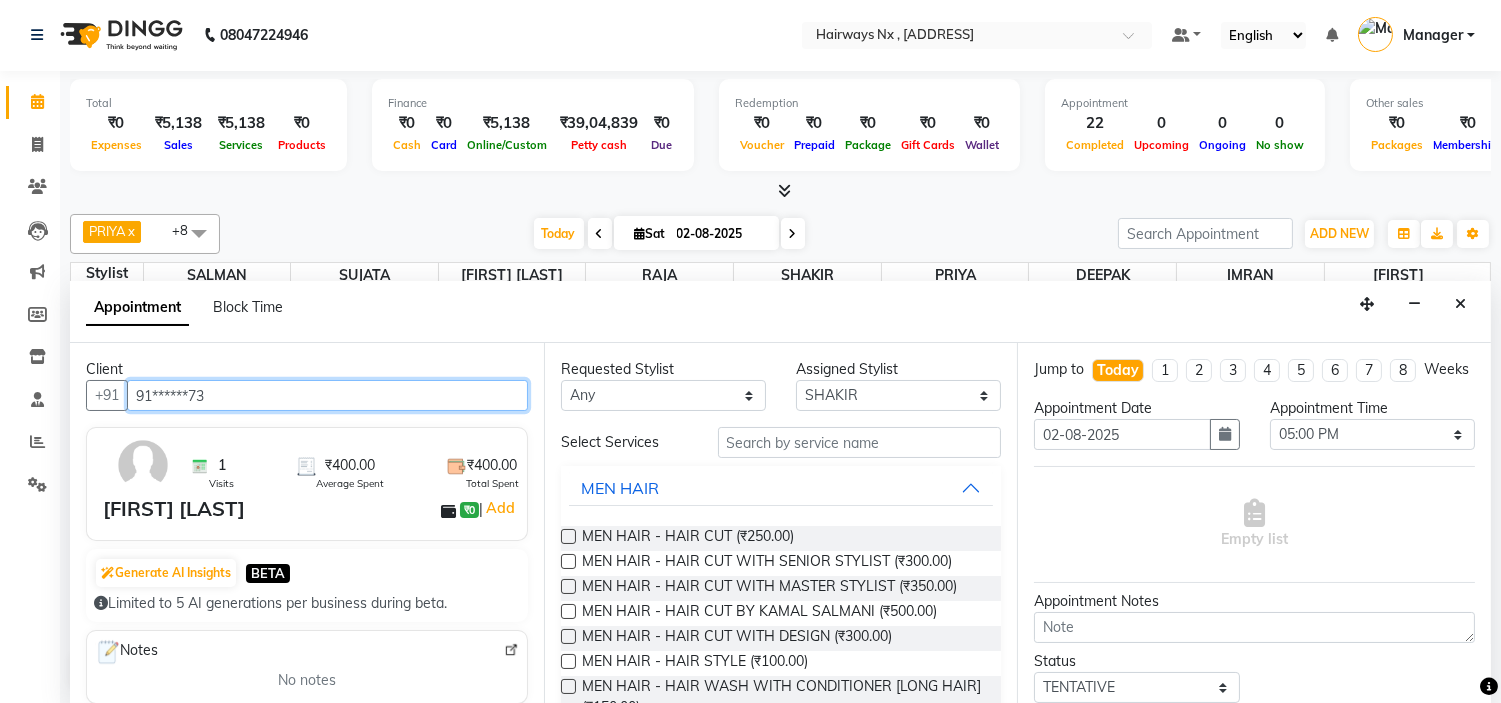 type on "91******73" 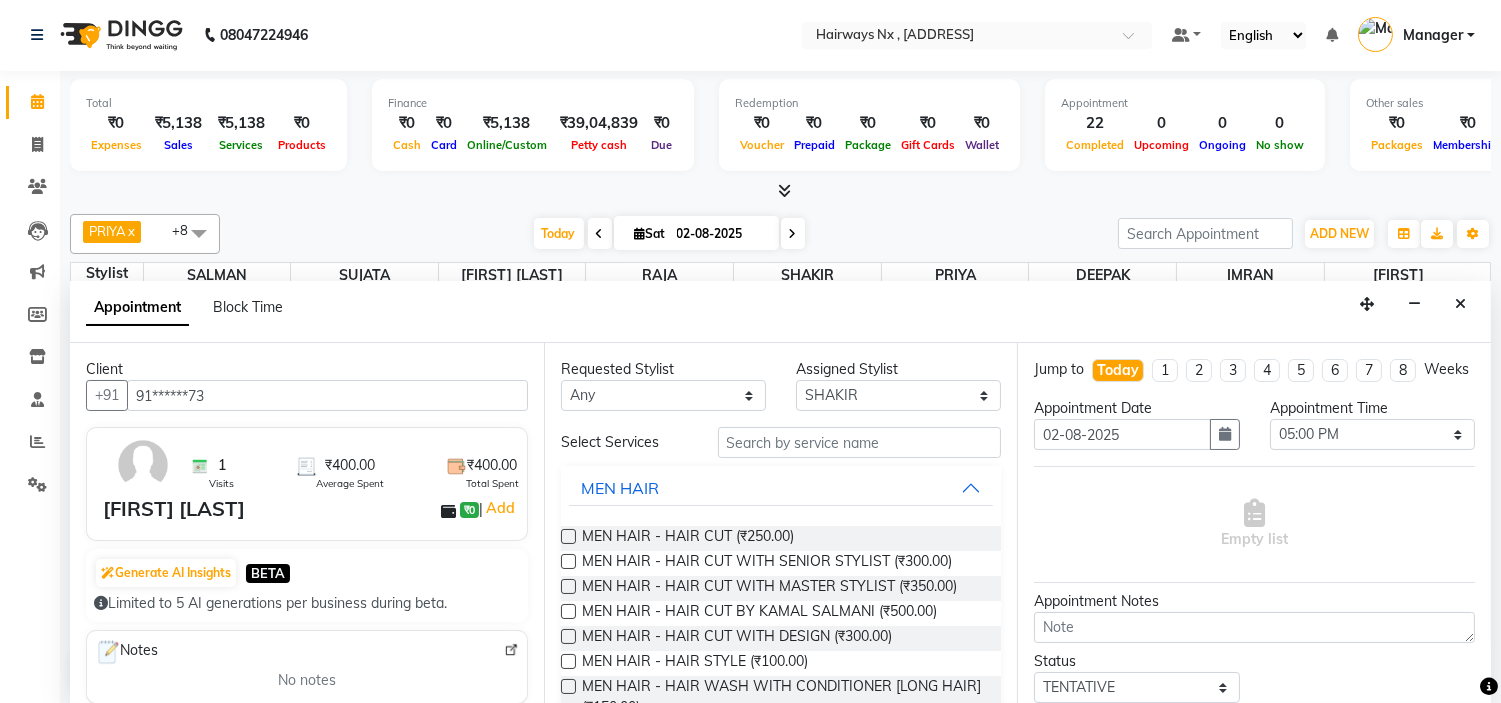 click at bounding box center (568, 586) 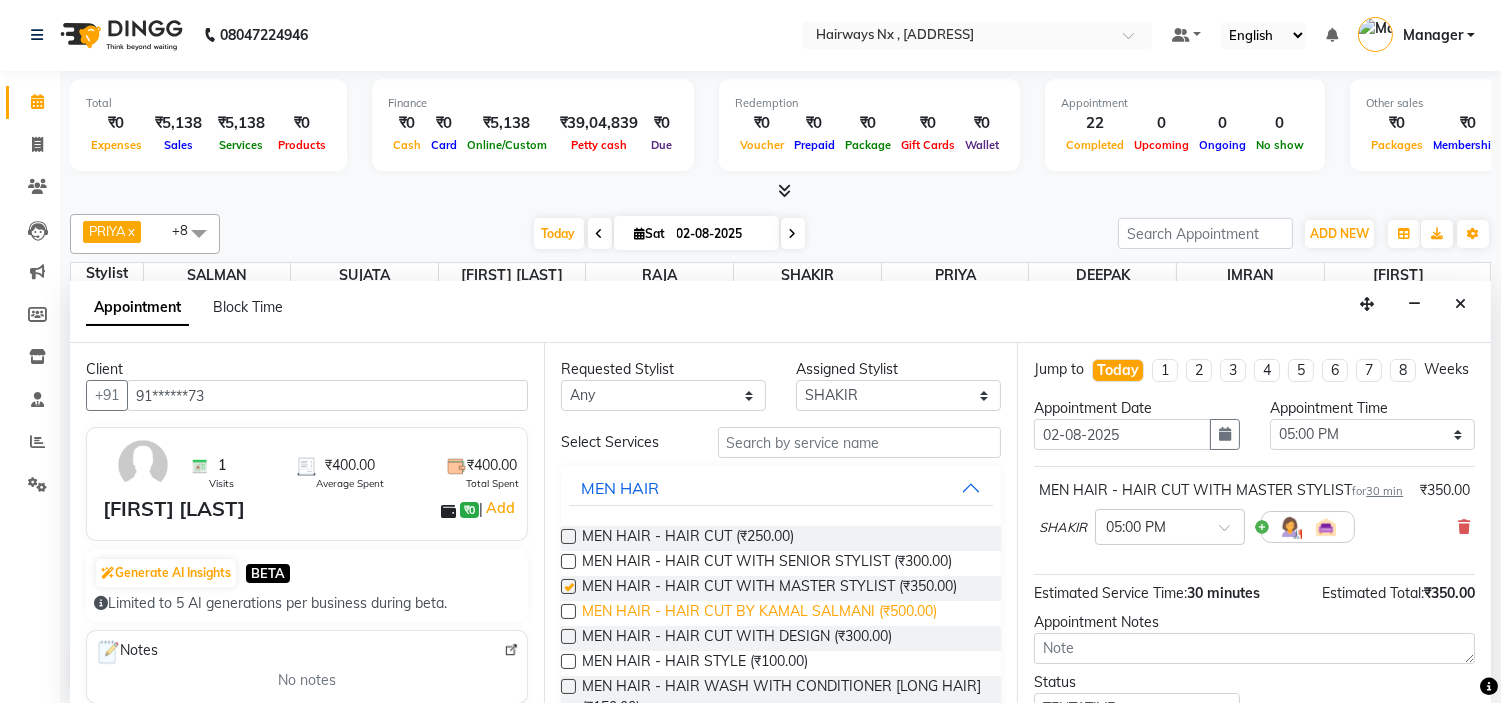 checkbox on "false" 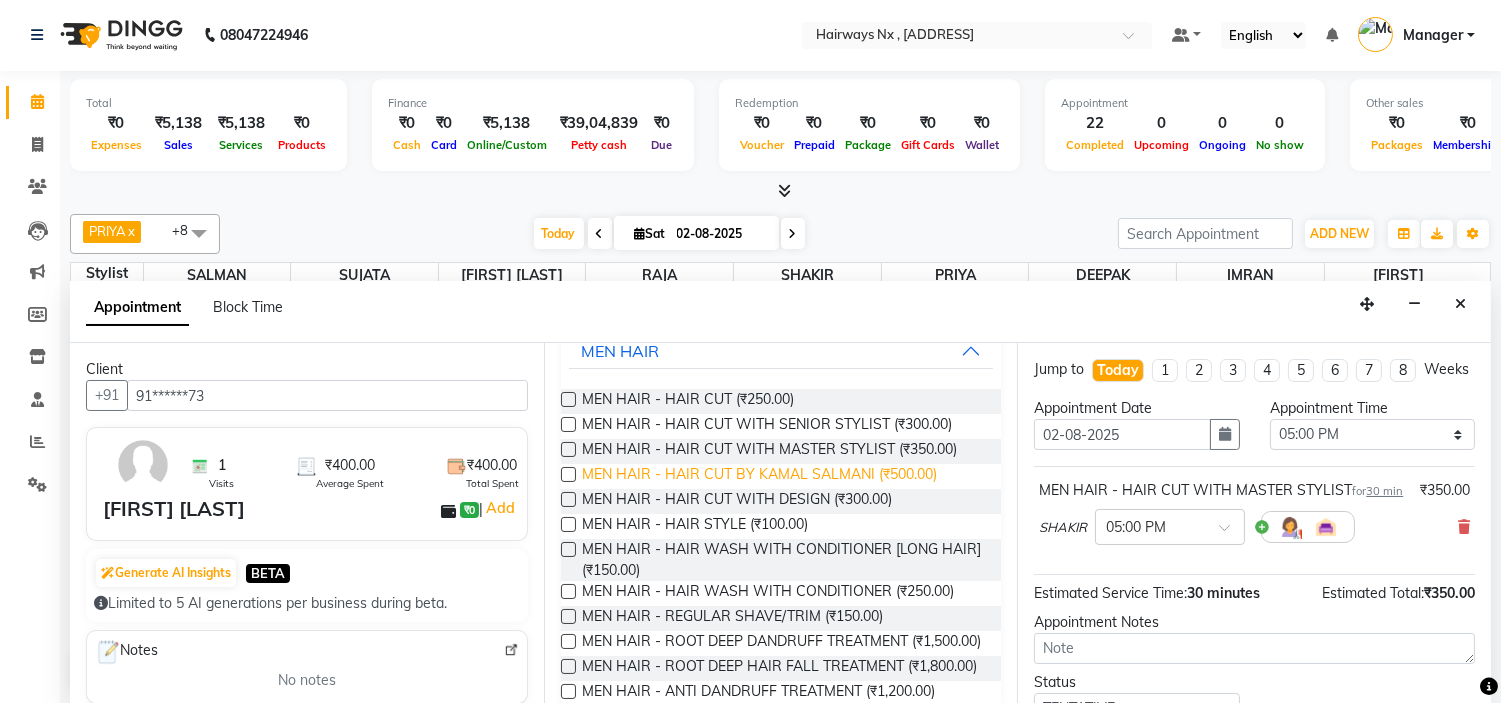 scroll, scrollTop: 222, scrollLeft: 0, axis: vertical 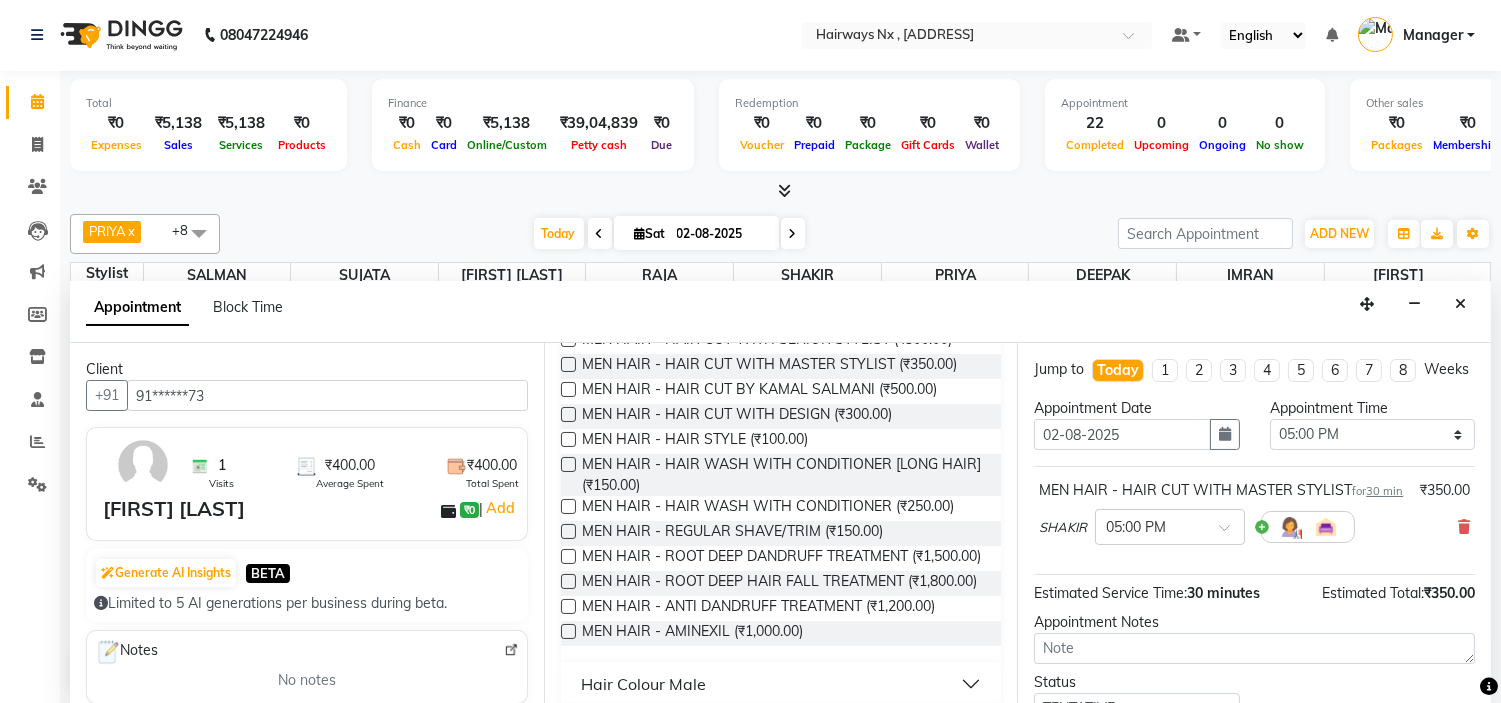 click at bounding box center [568, 531] 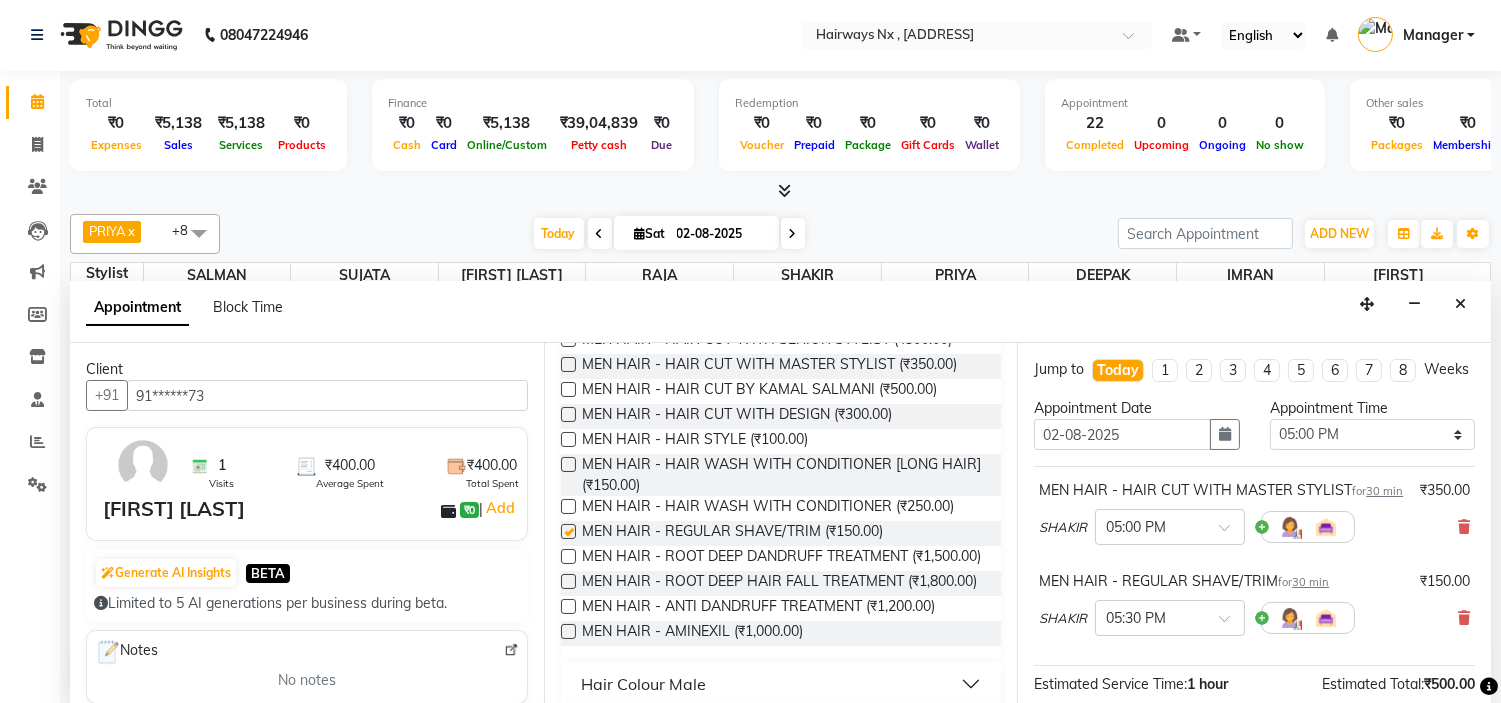 checkbox on "false" 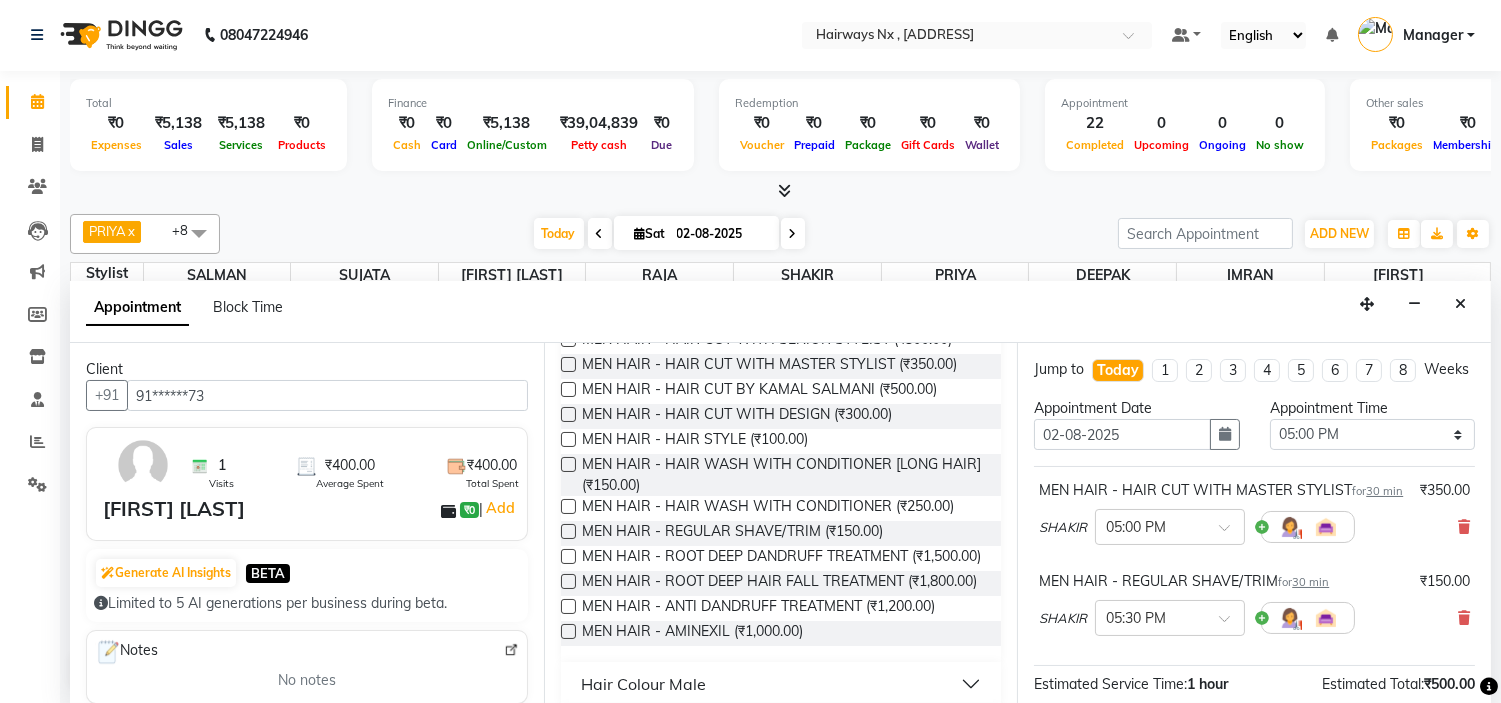 scroll, scrollTop: 277, scrollLeft: 0, axis: vertical 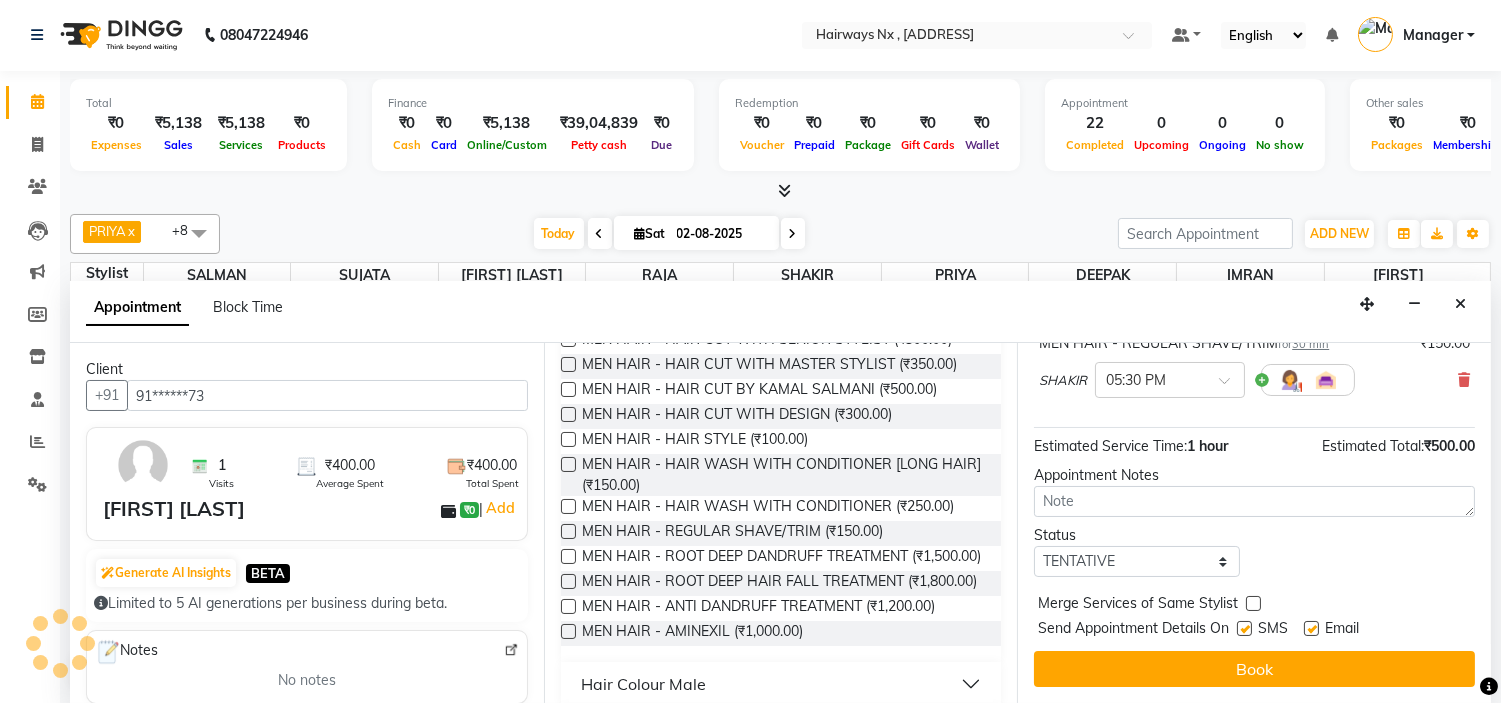 click at bounding box center (1244, 628) 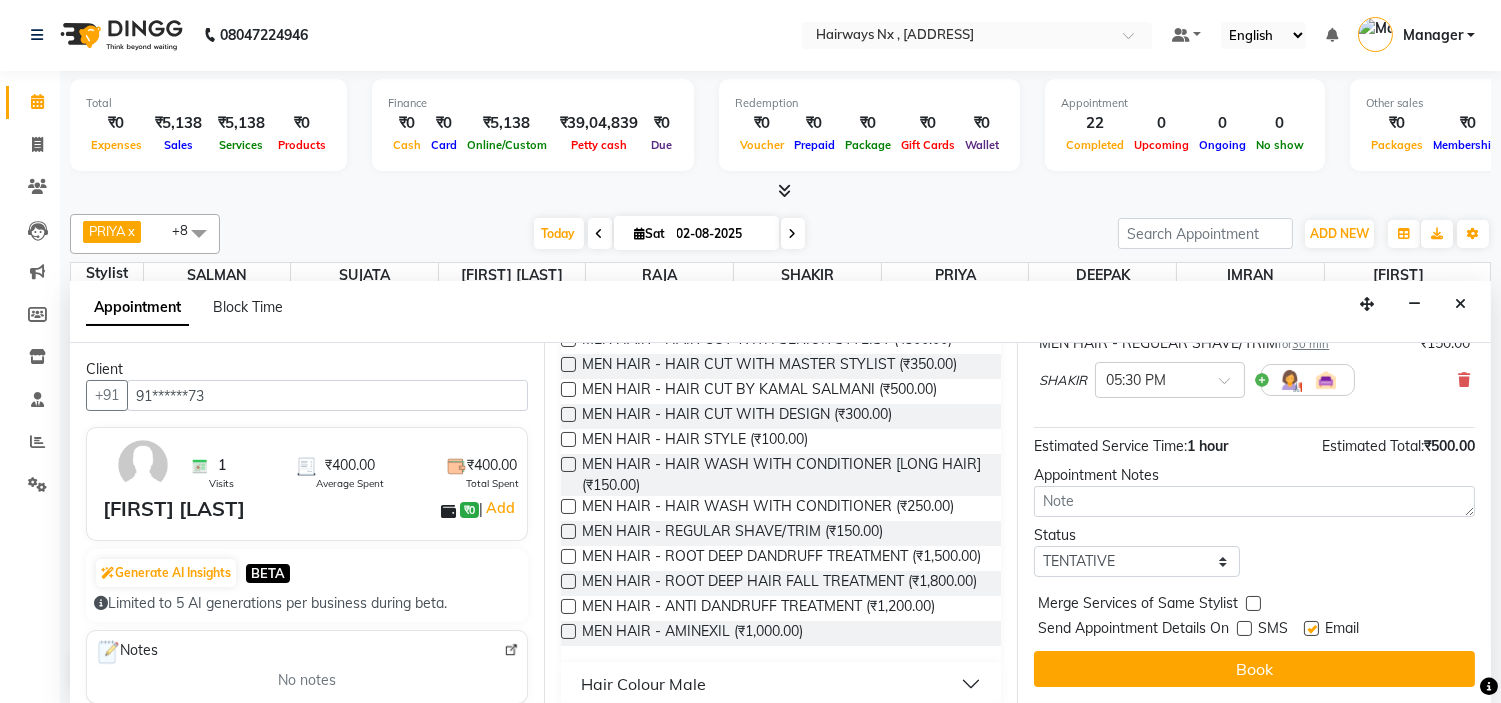 click at bounding box center (1311, 628) 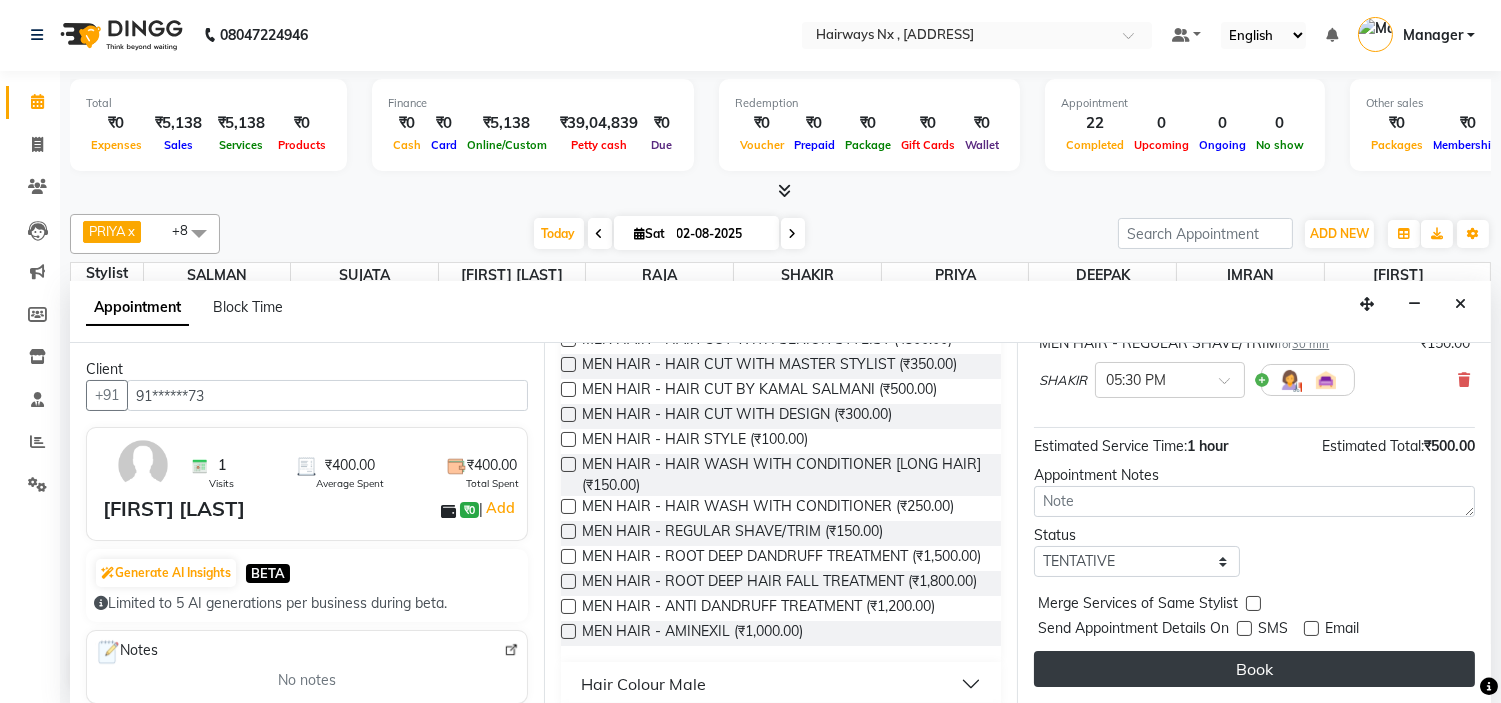 click on "Book" at bounding box center [1254, 669] 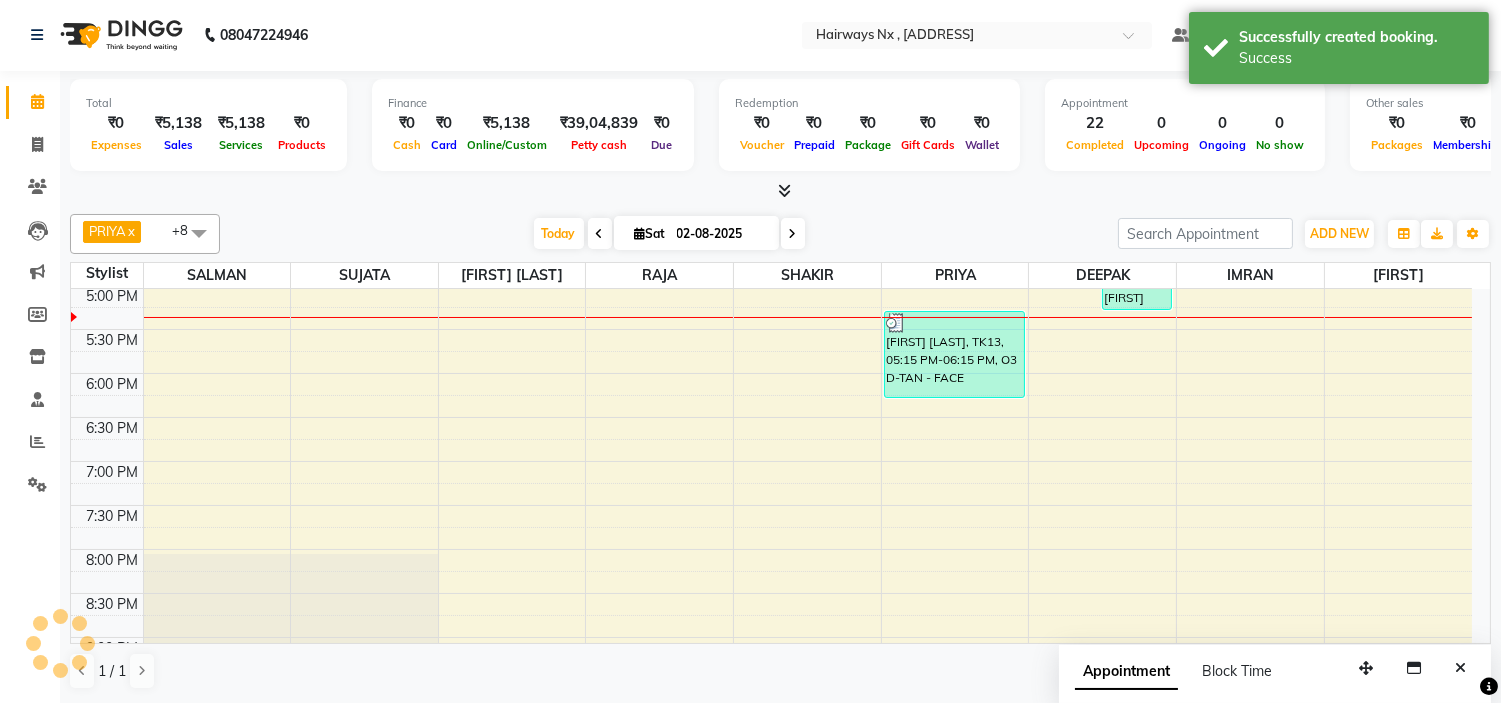 scroll, scrollTop: 0, scrollLeft: 0, axis: both 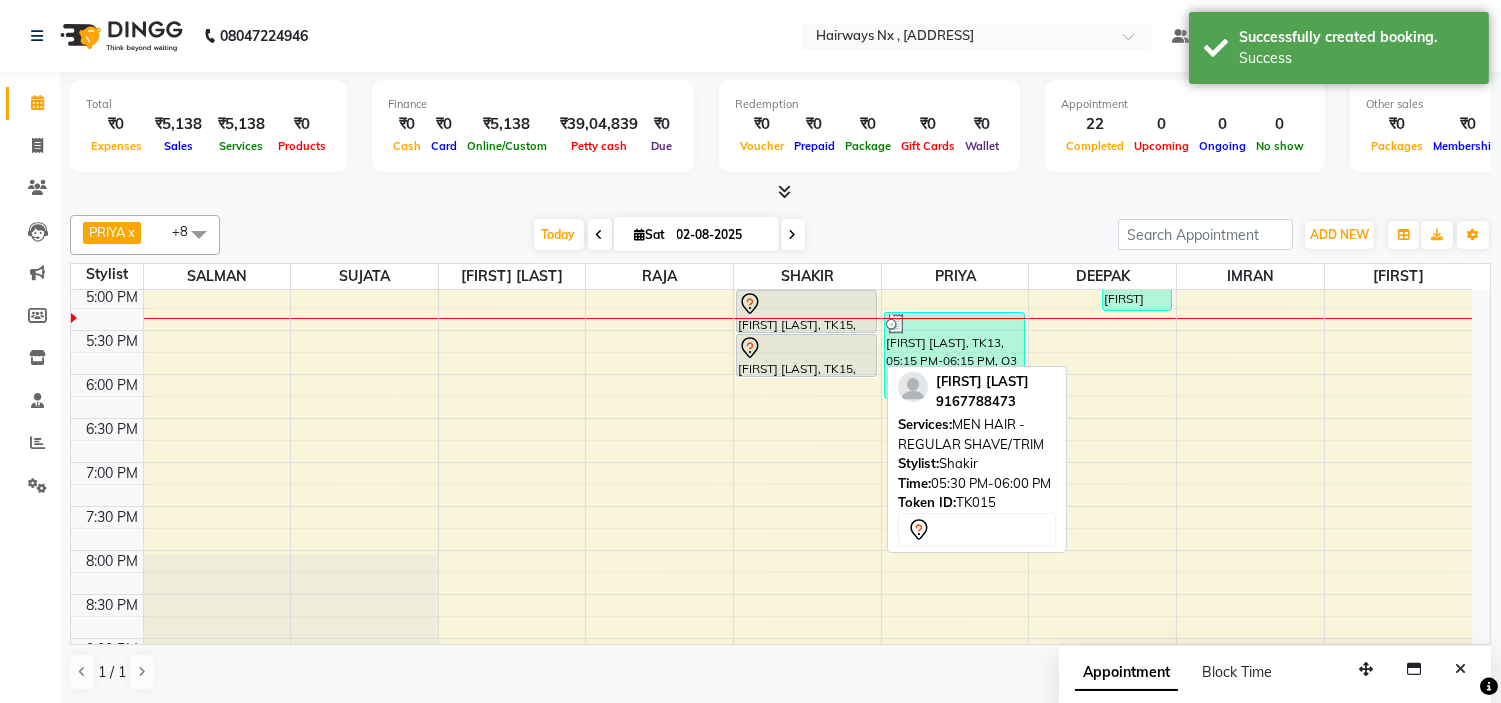 click at bounding box center (806, 348) 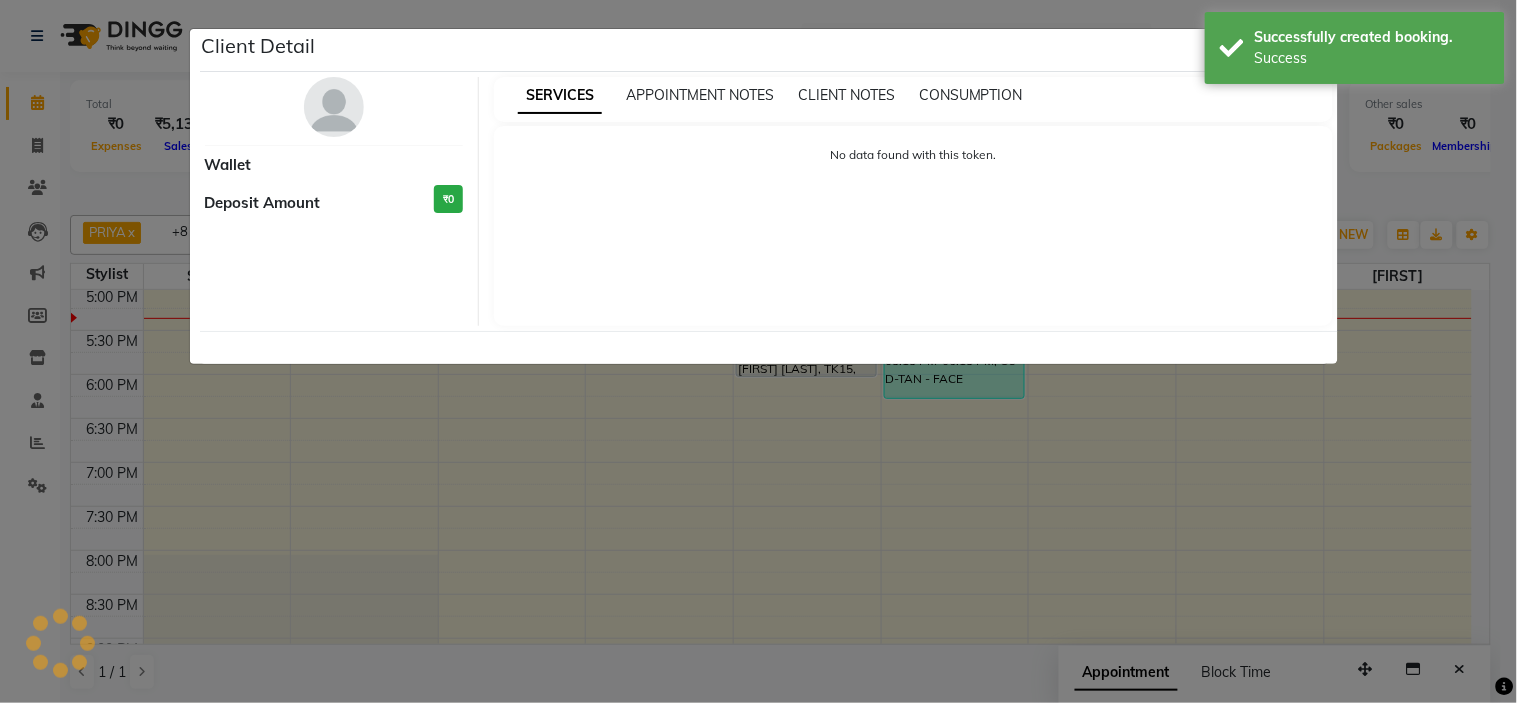 select on "7" 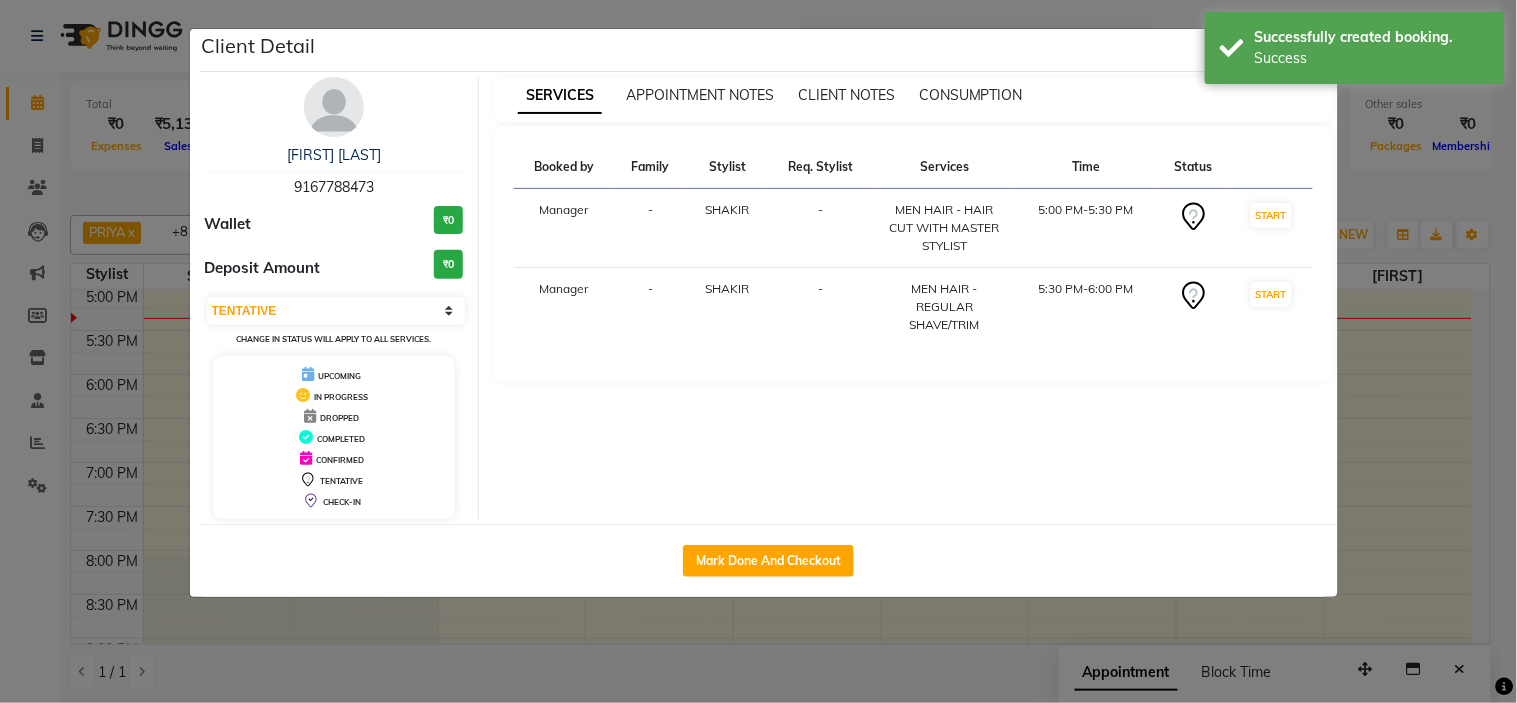 drag, startPoint x: 741, startPoint y: 560, endPoint x: 750, endPoint y: 596, distance: 37.107952 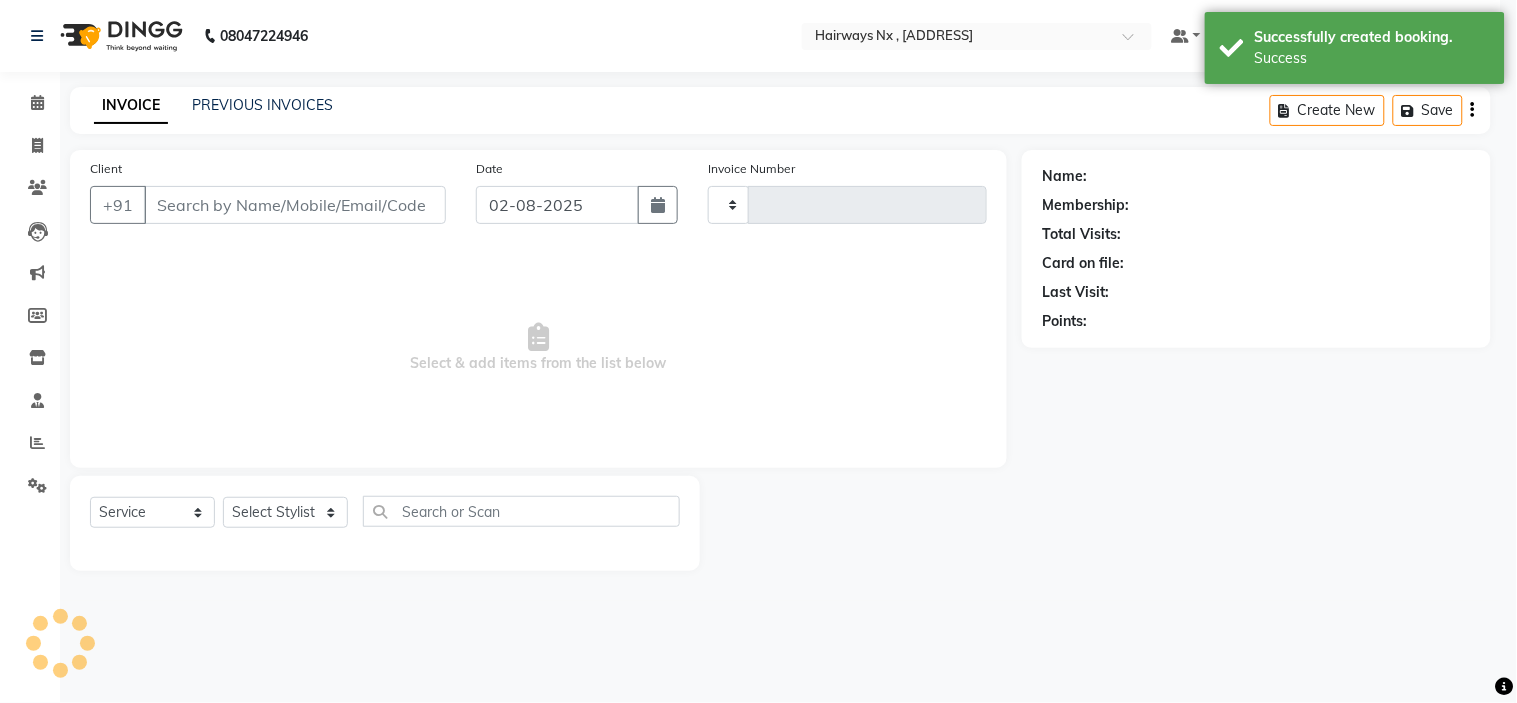 type on "0893" 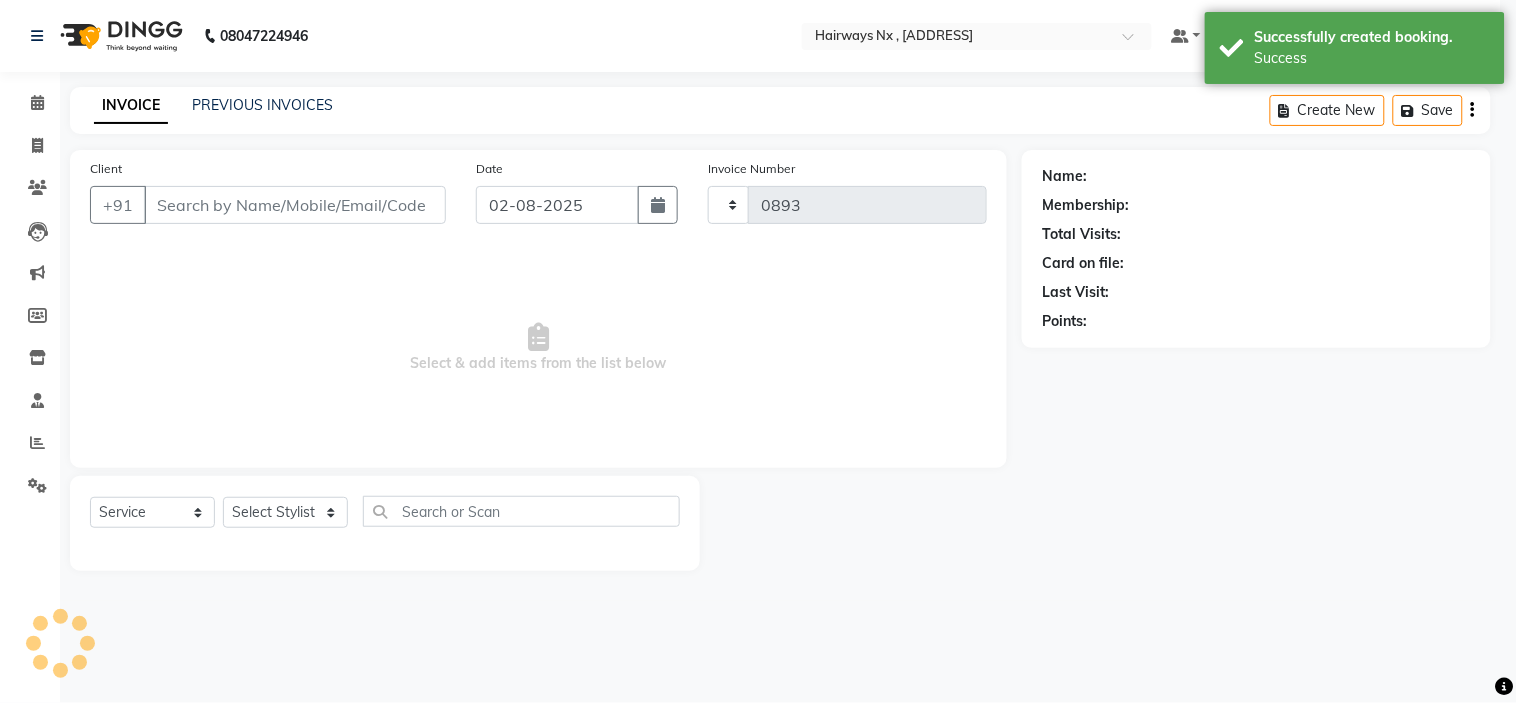 select on "778" 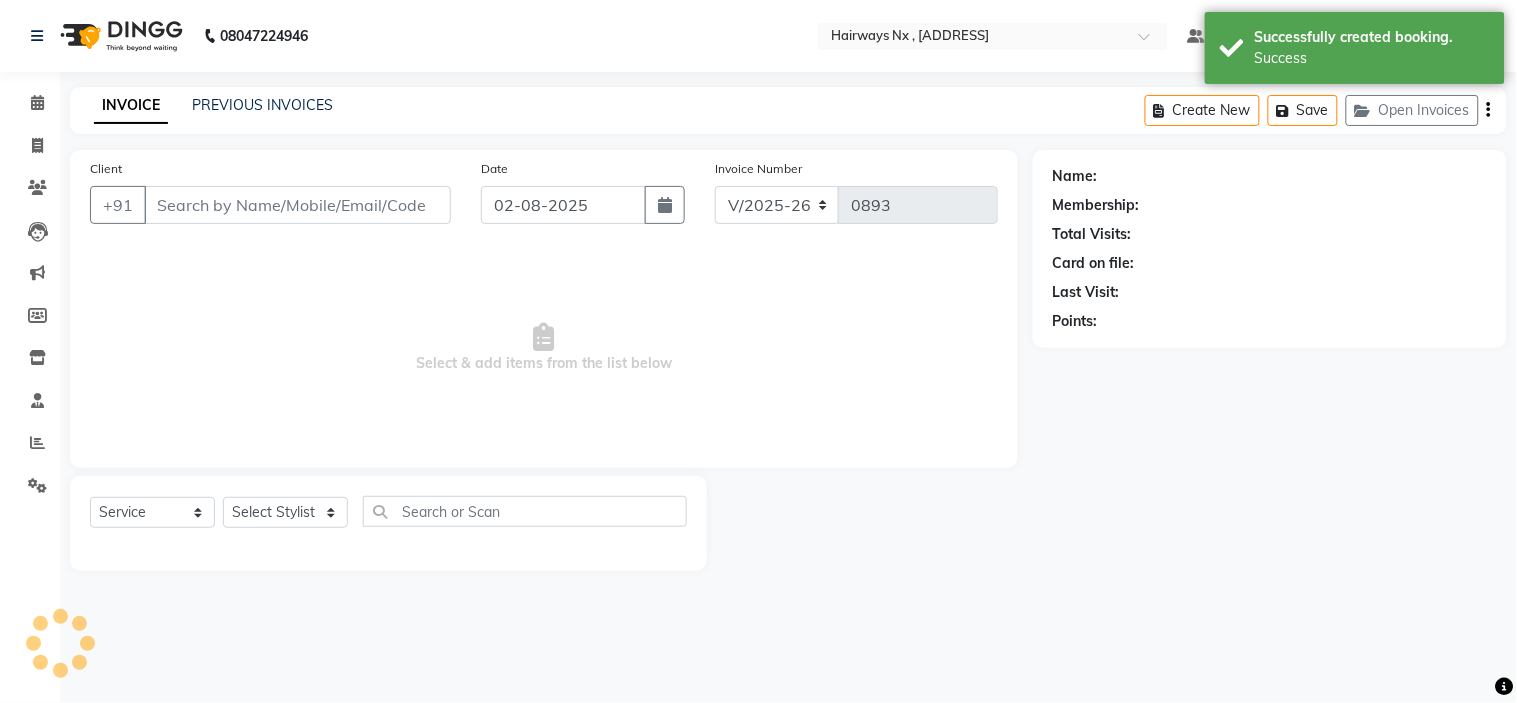type on "91******73" 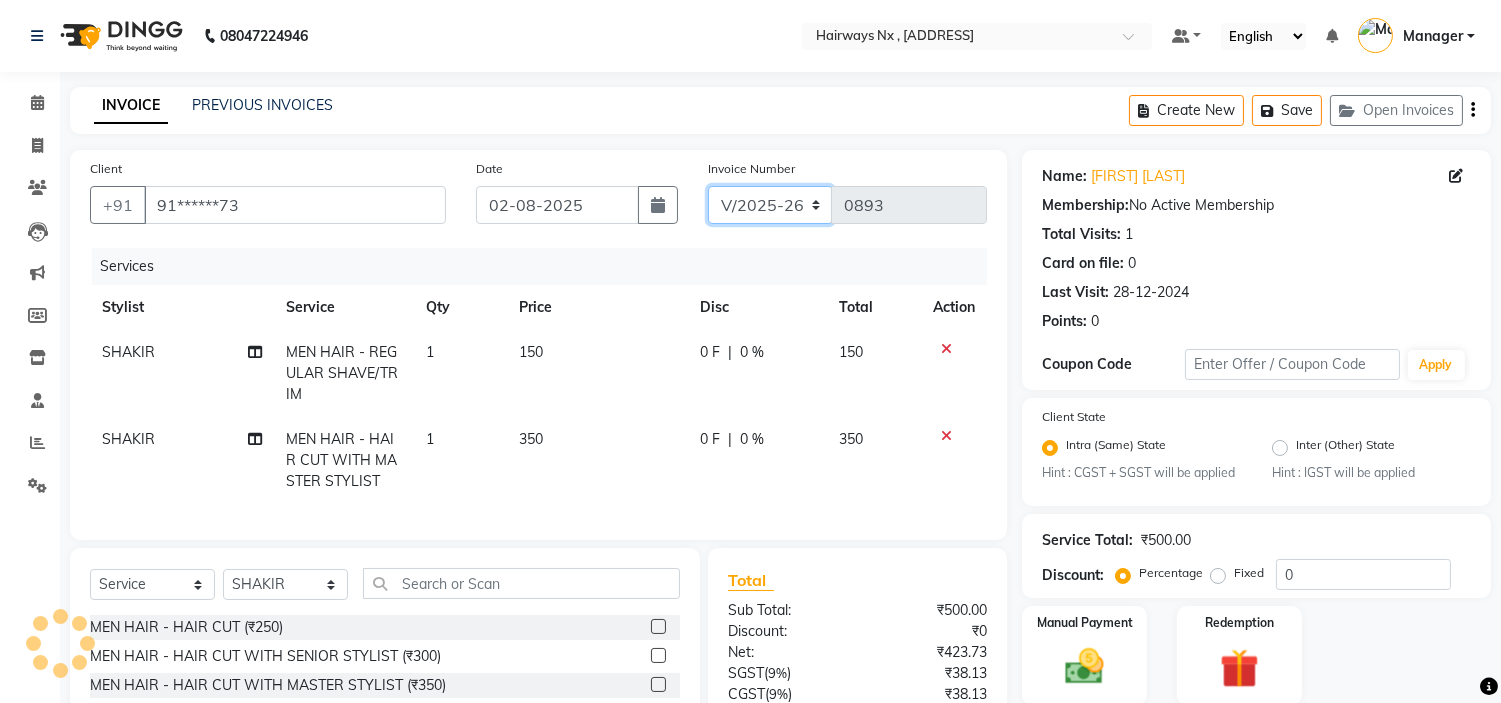 click on "INV/25-26 V/2025-26" 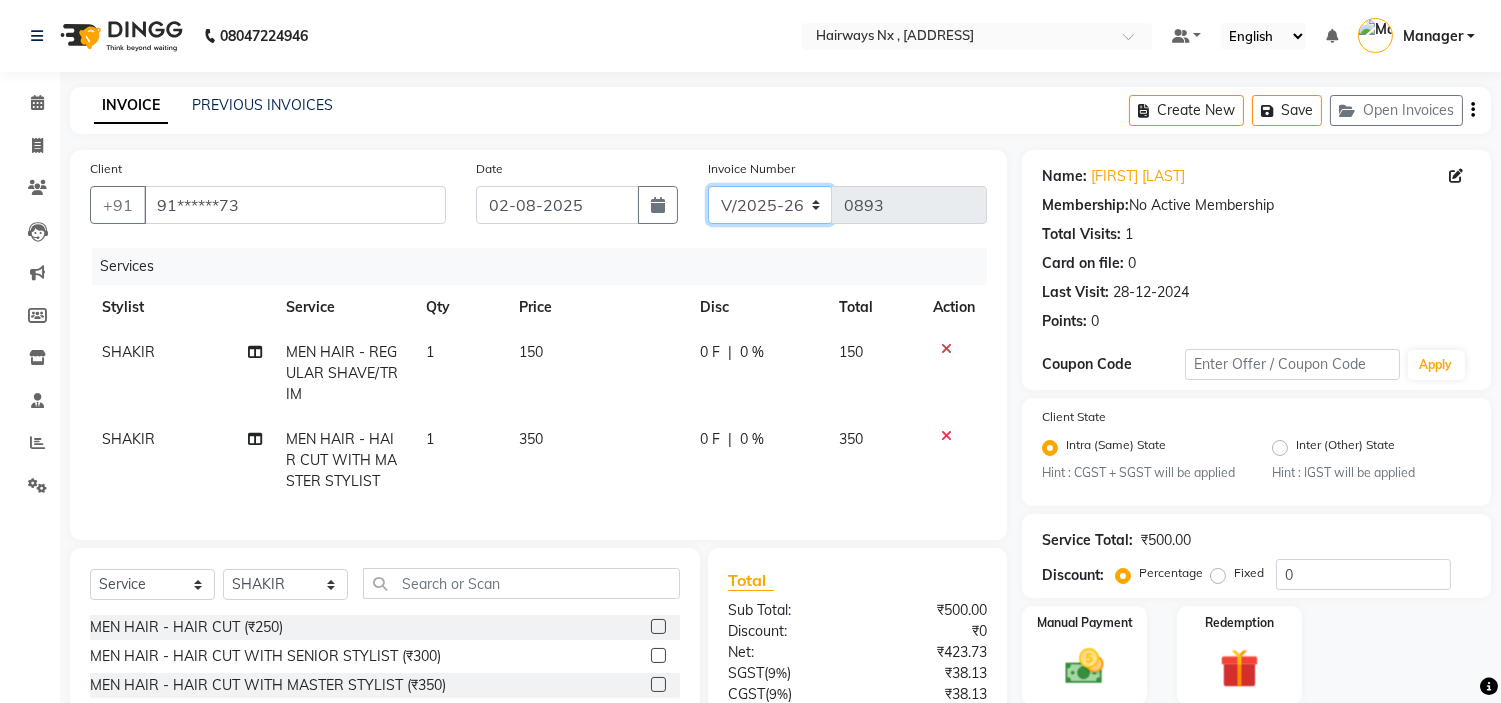 select on "6959" 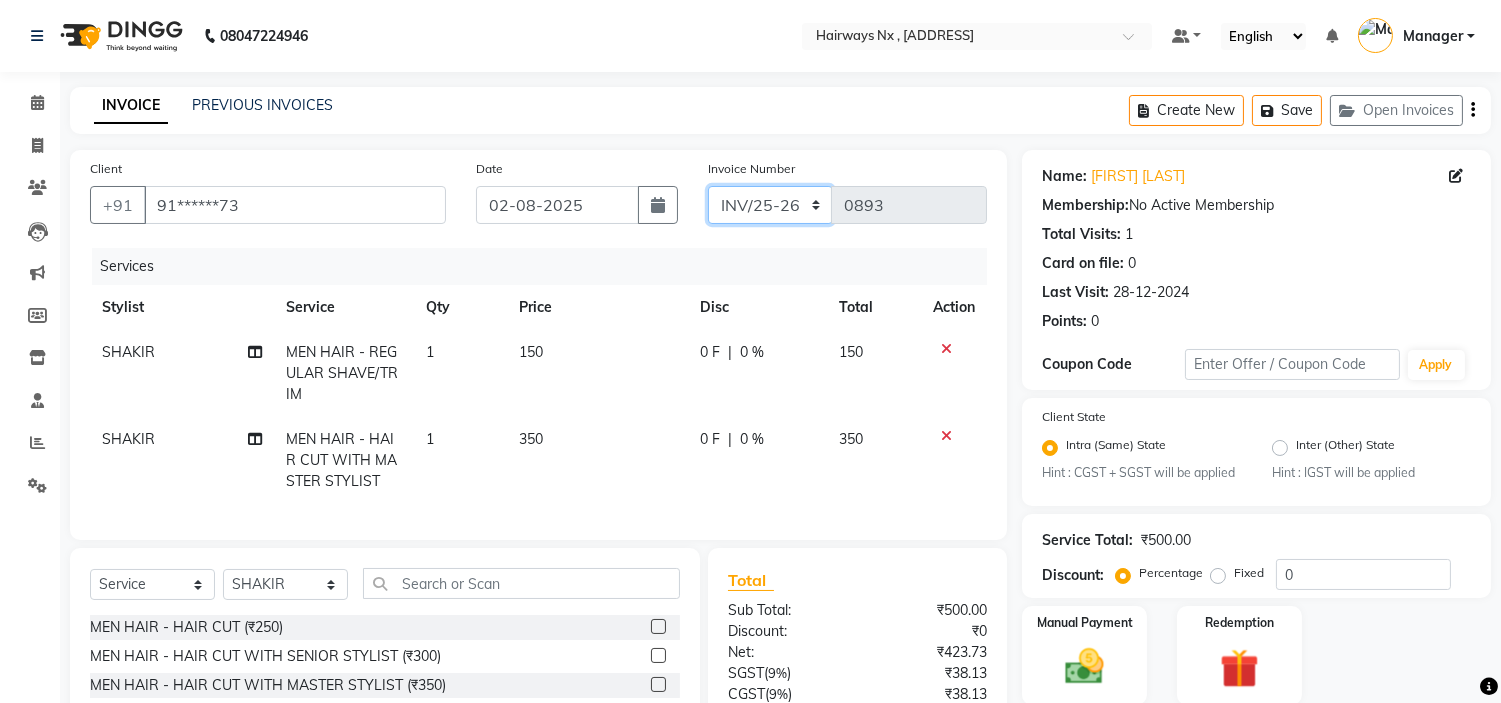 click on "INV/25-26 V/2025-26" 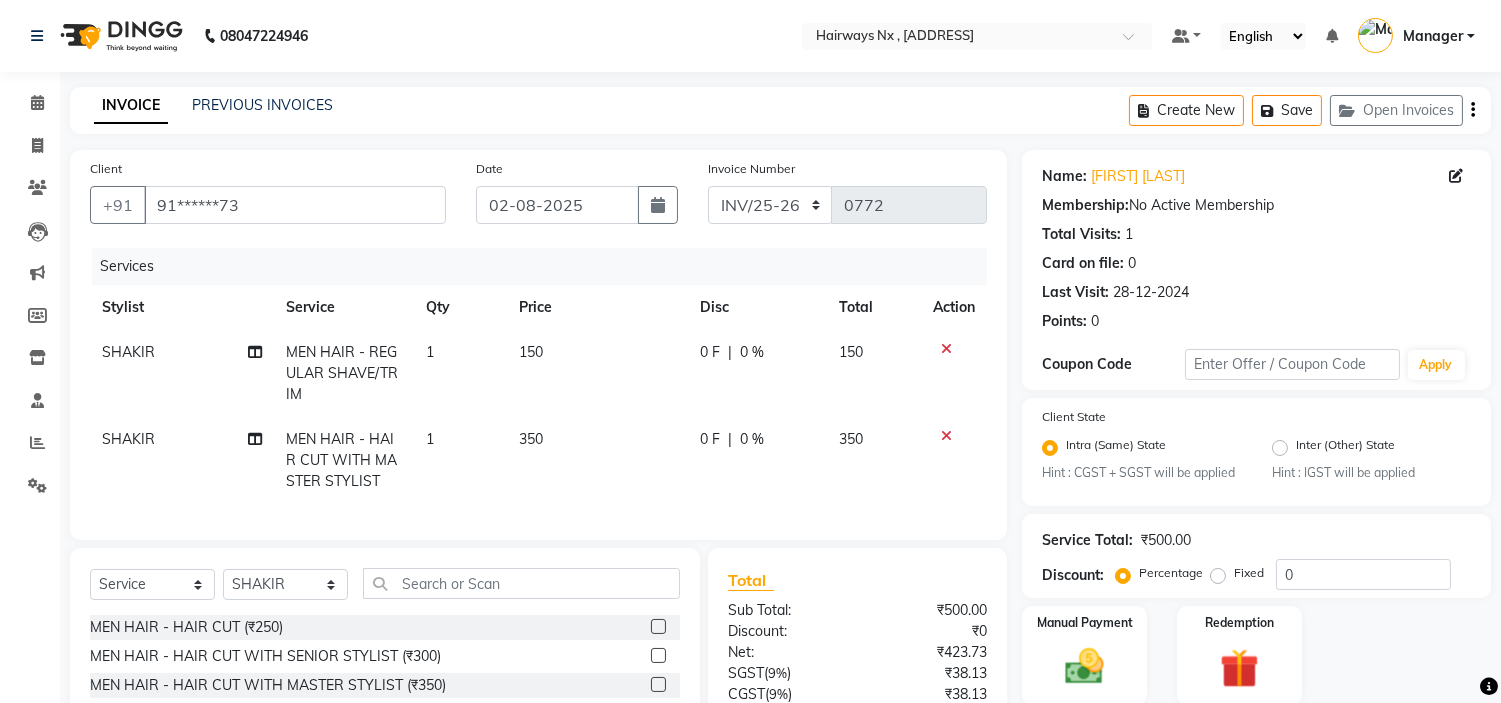 click 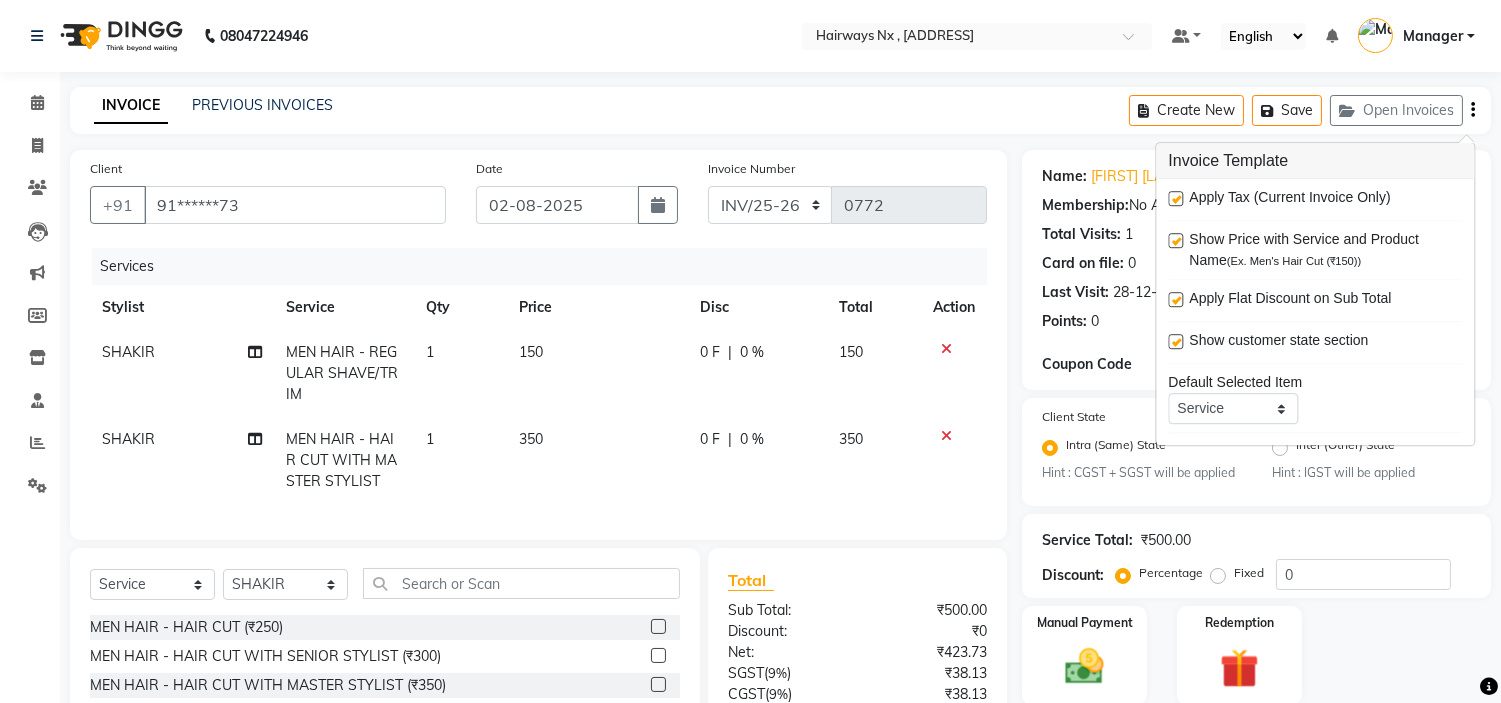 click at bounding box center (1175, 198) 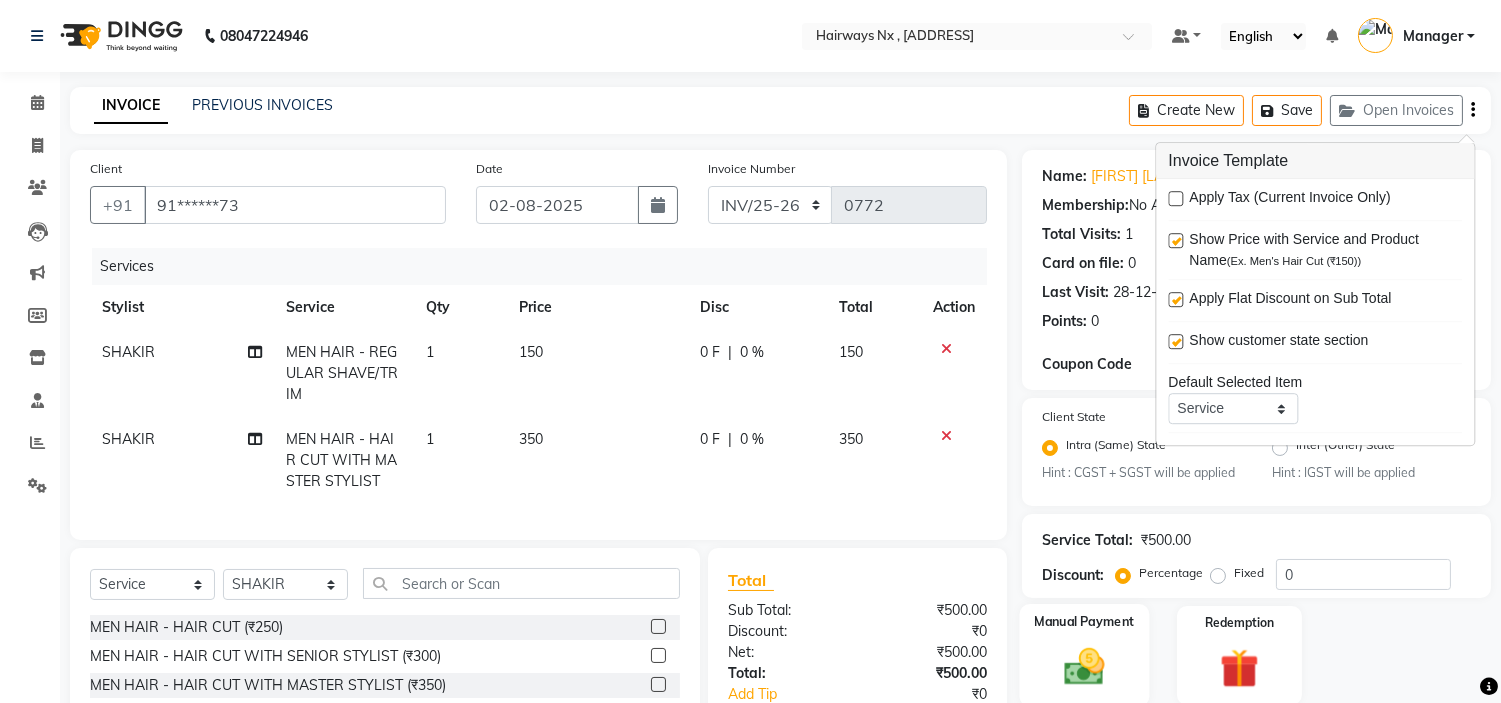 click on "Manual Payment" 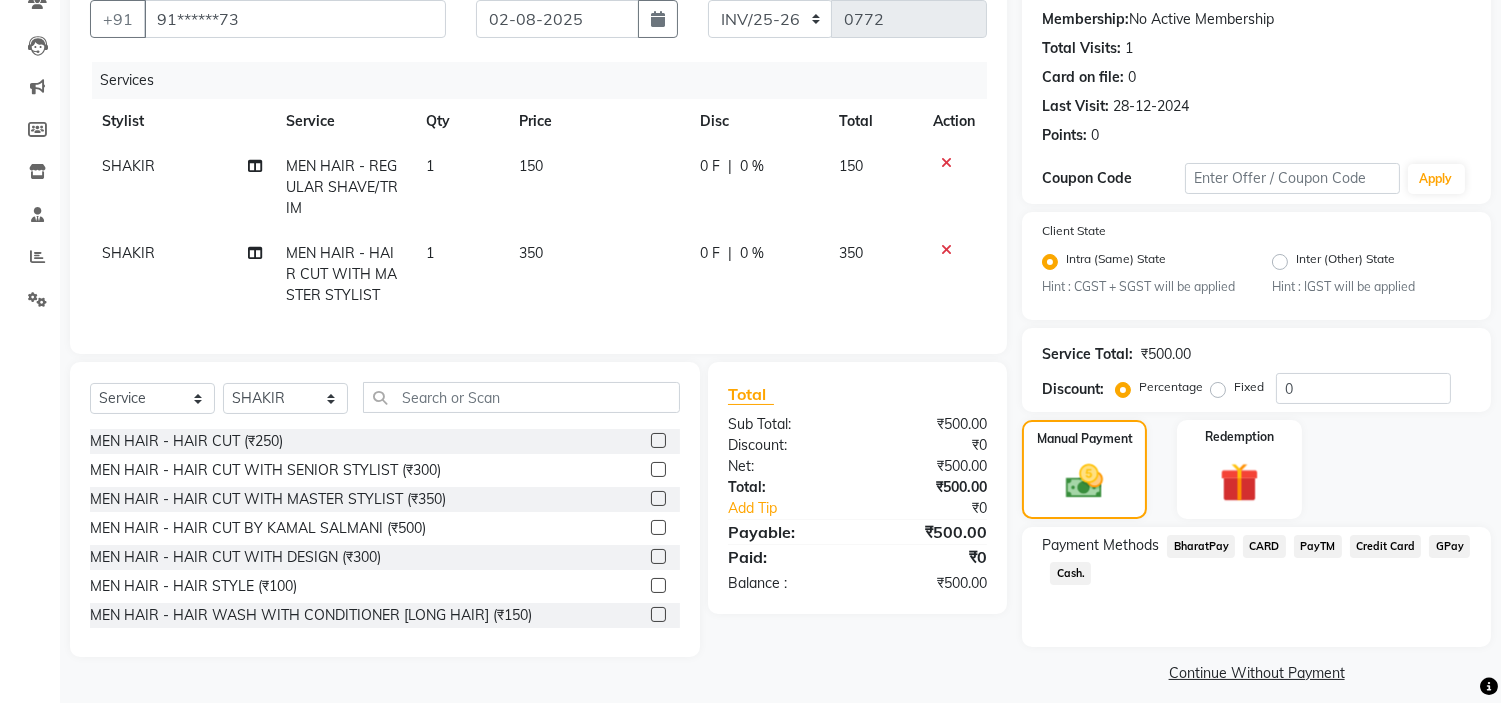 scroll, scrollTop: 201, scrollLeft: 0, axis: vertical 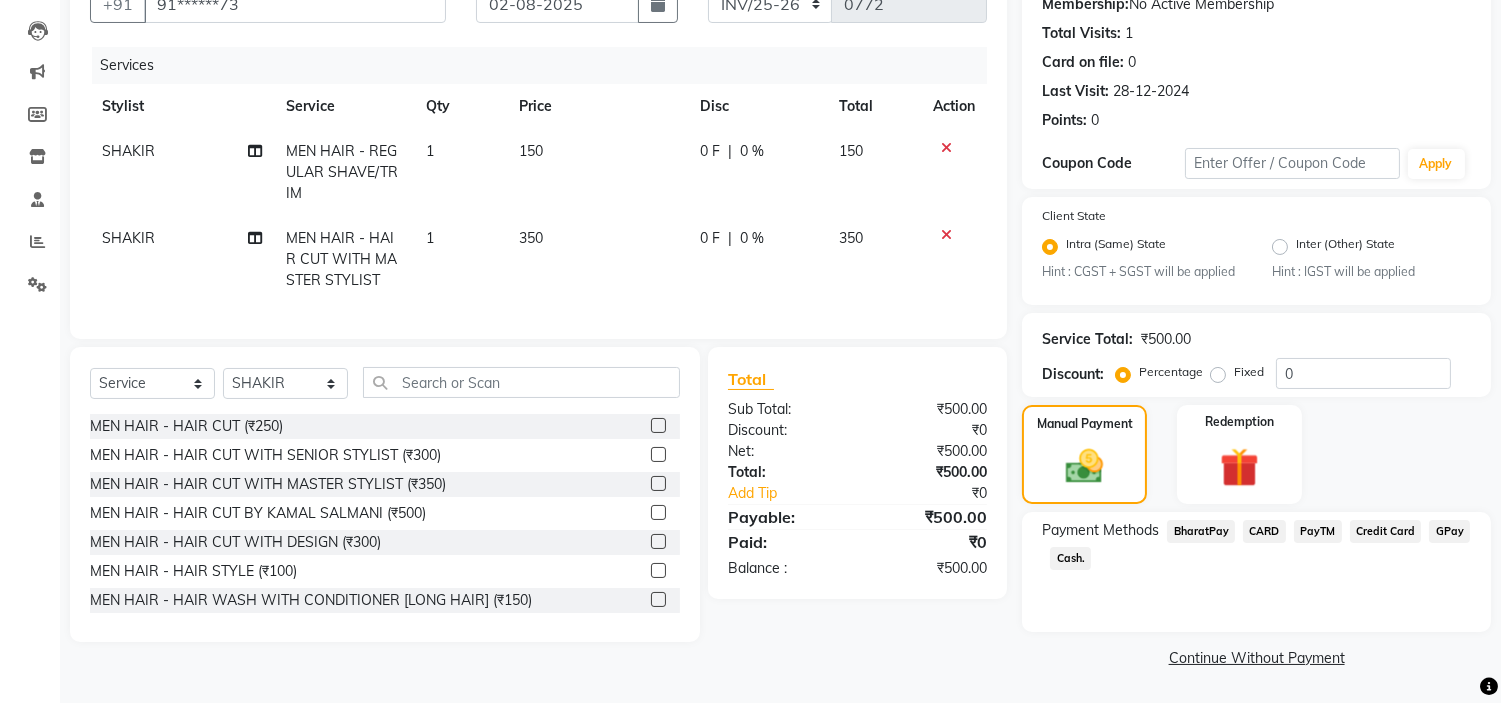 click on "Cash." 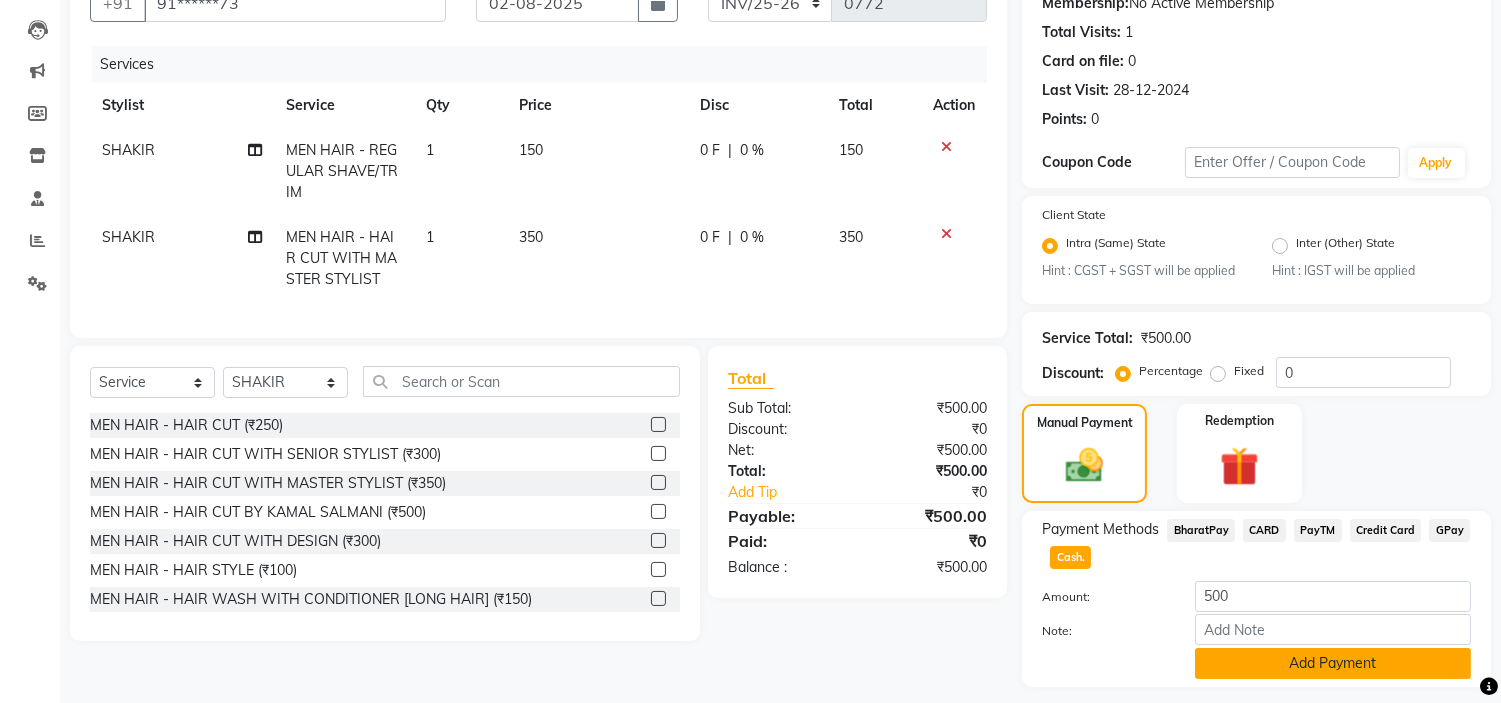 scroll, scrollTop: 257, scrollLeft: 0, axis: vertical 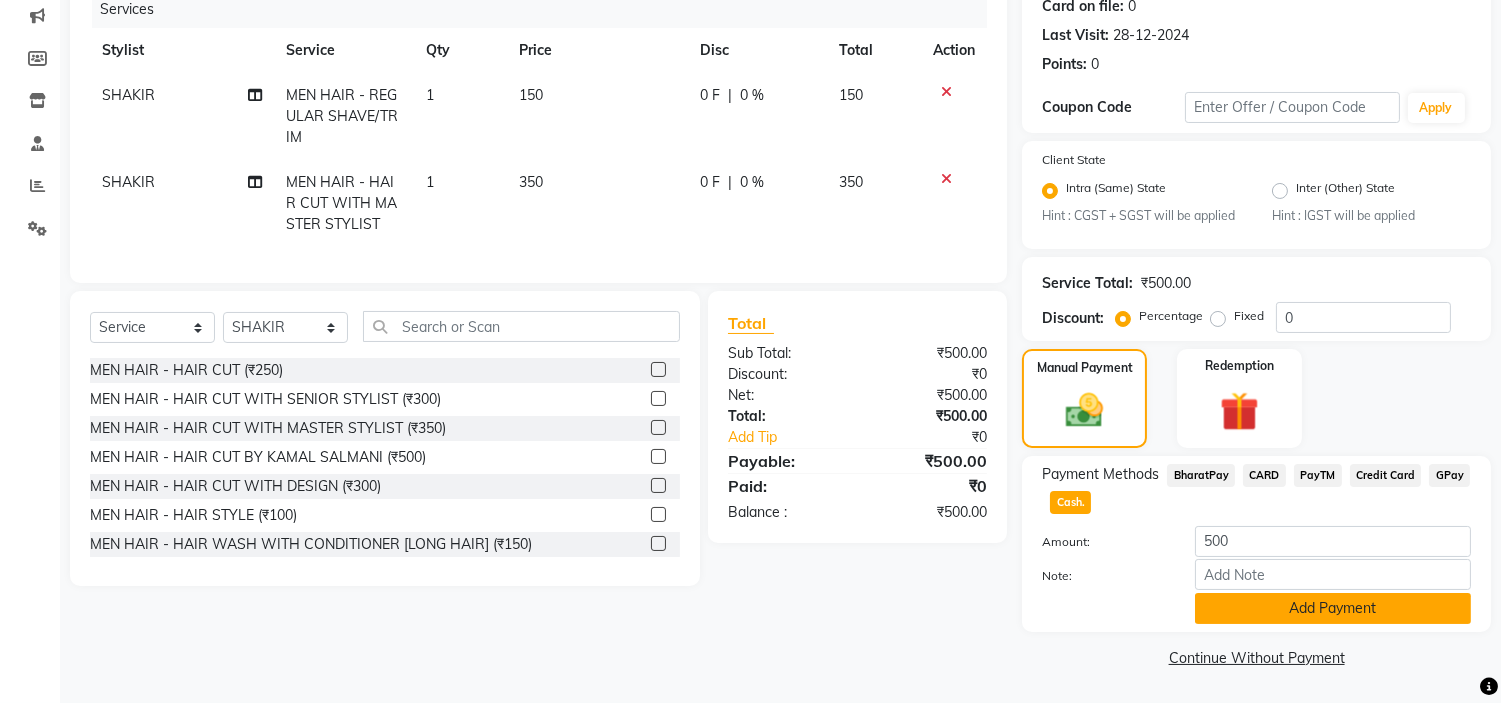 click on "Add Payment" 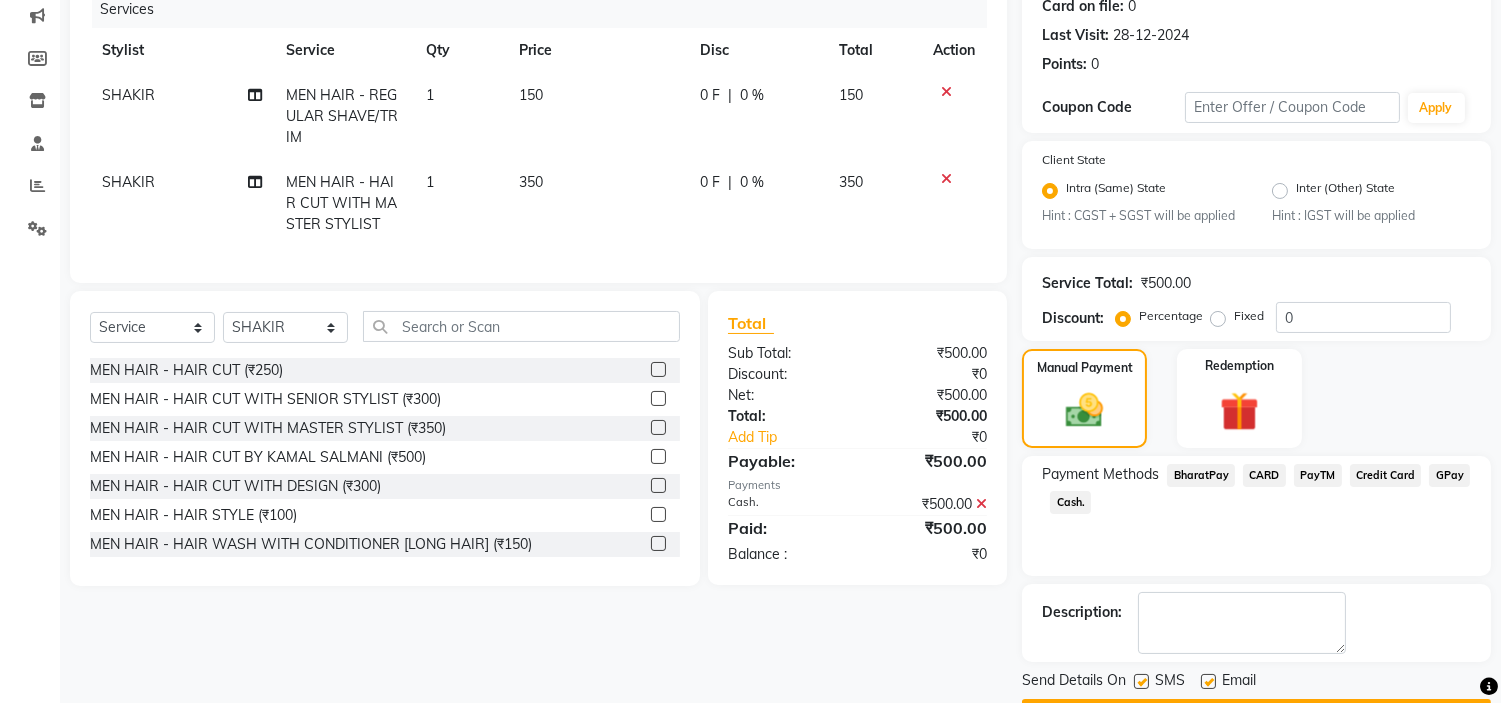 scroll, scrollTop: 314, scrollLeft: 0, axis: vertical 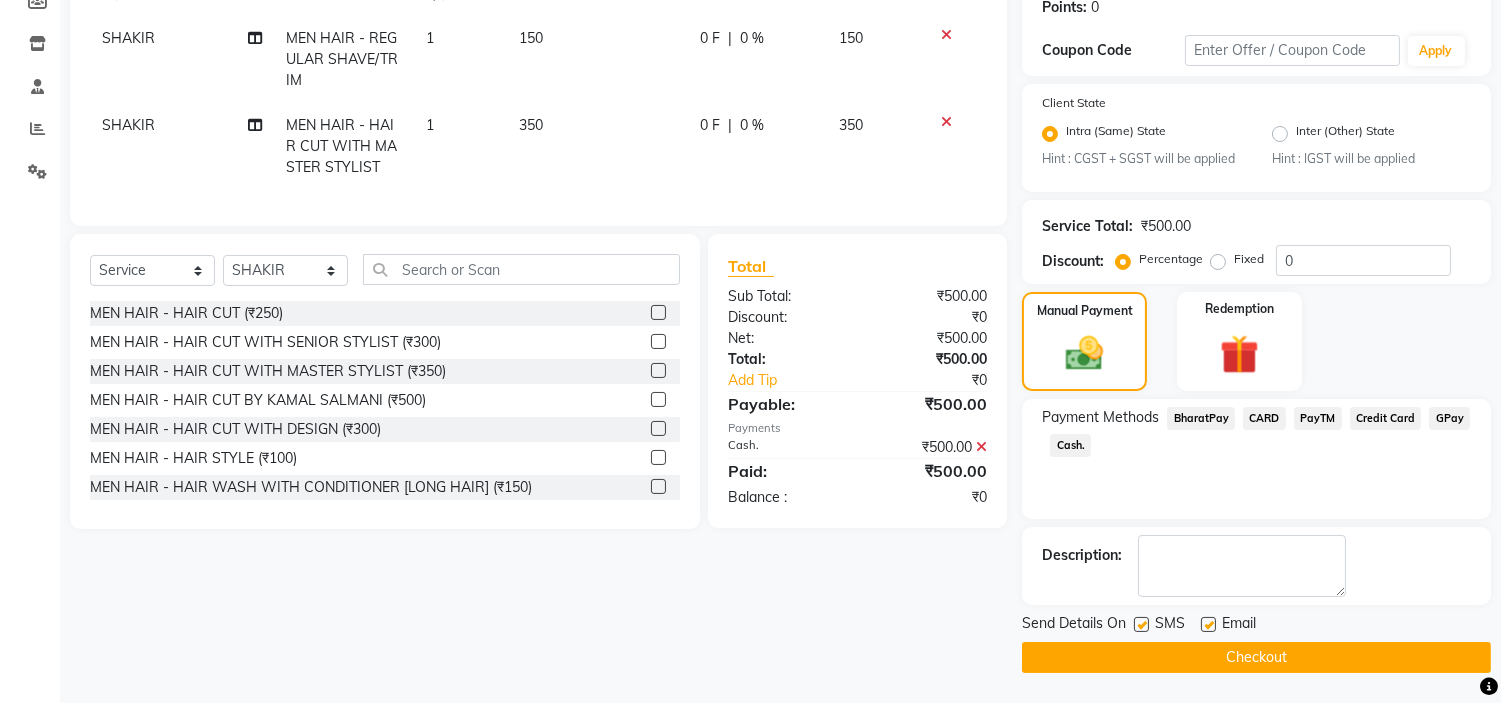 click 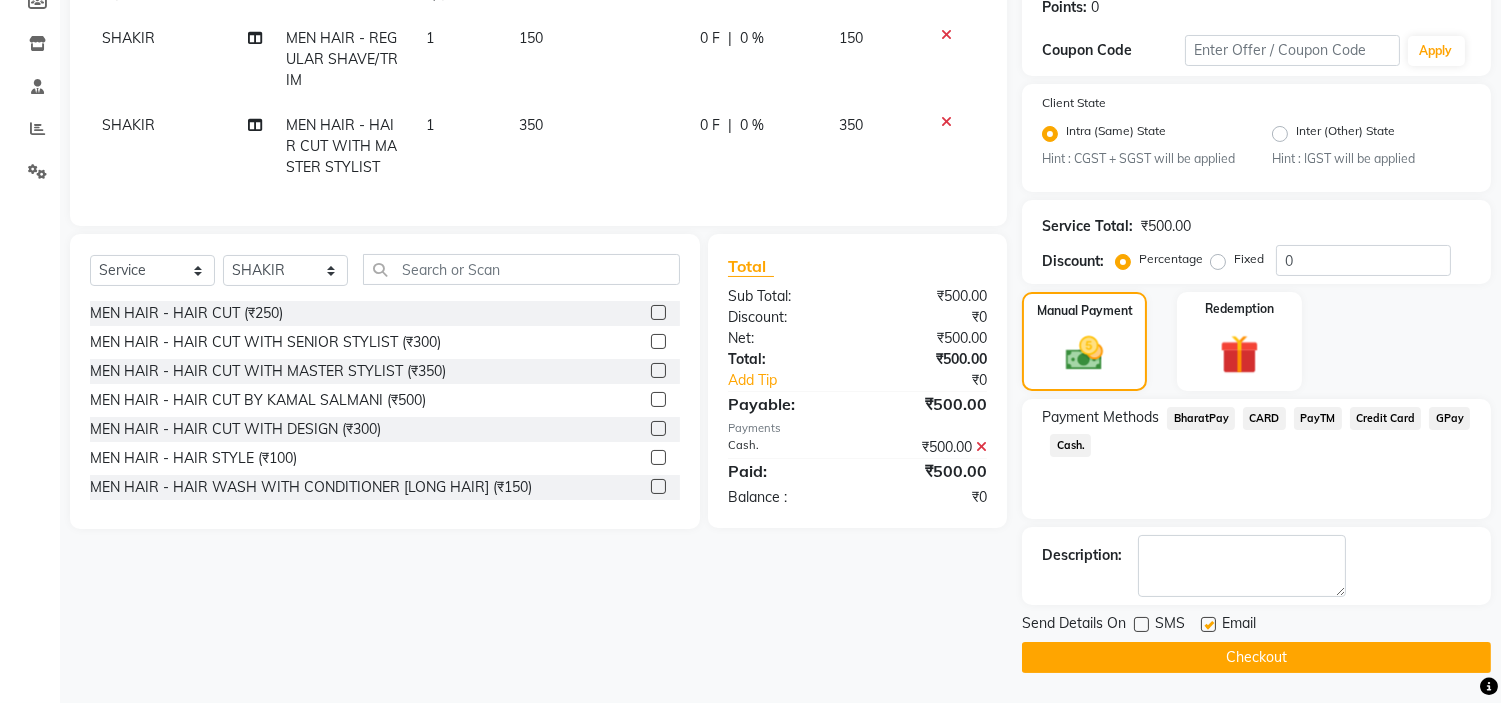 click 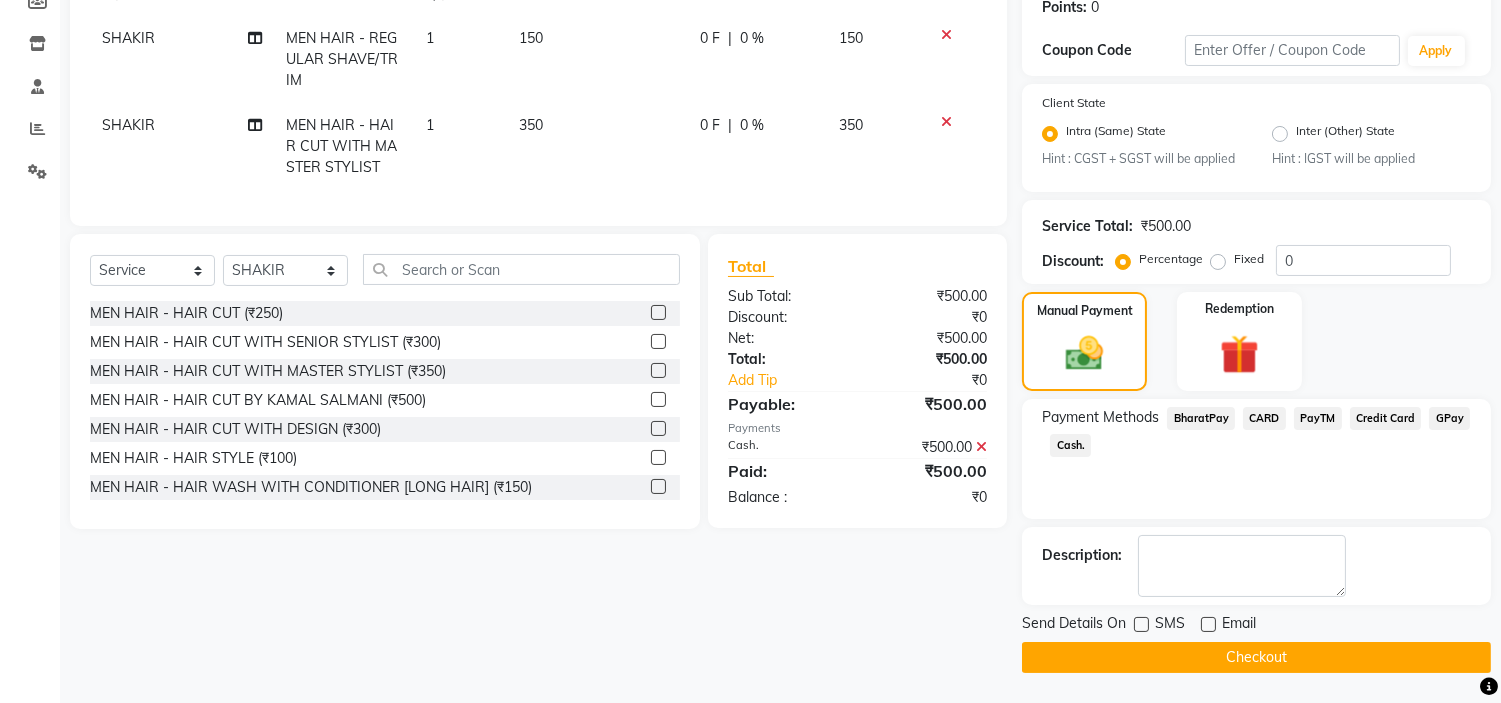 click on "Checkout" 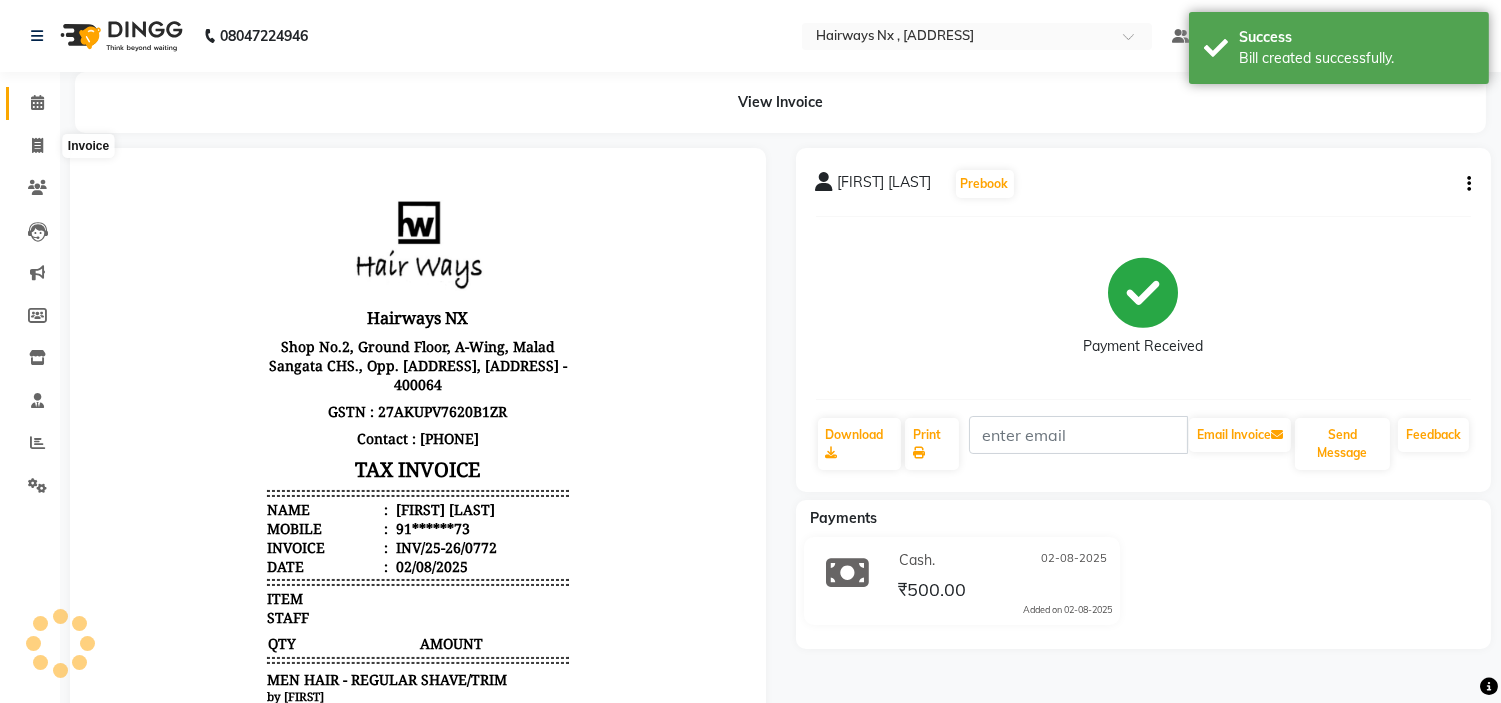 scroll, scrollTop: 0, scrollLeft: 0, axis: both 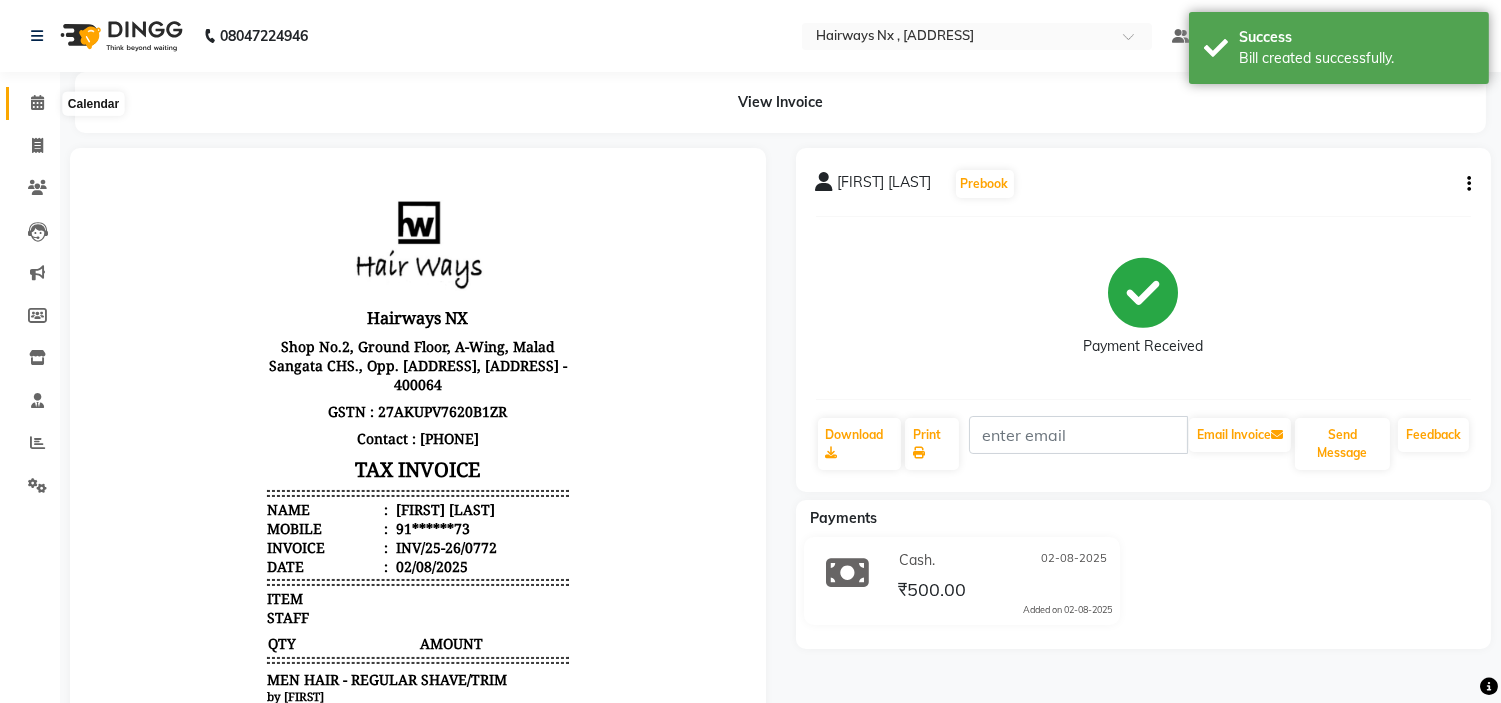 click 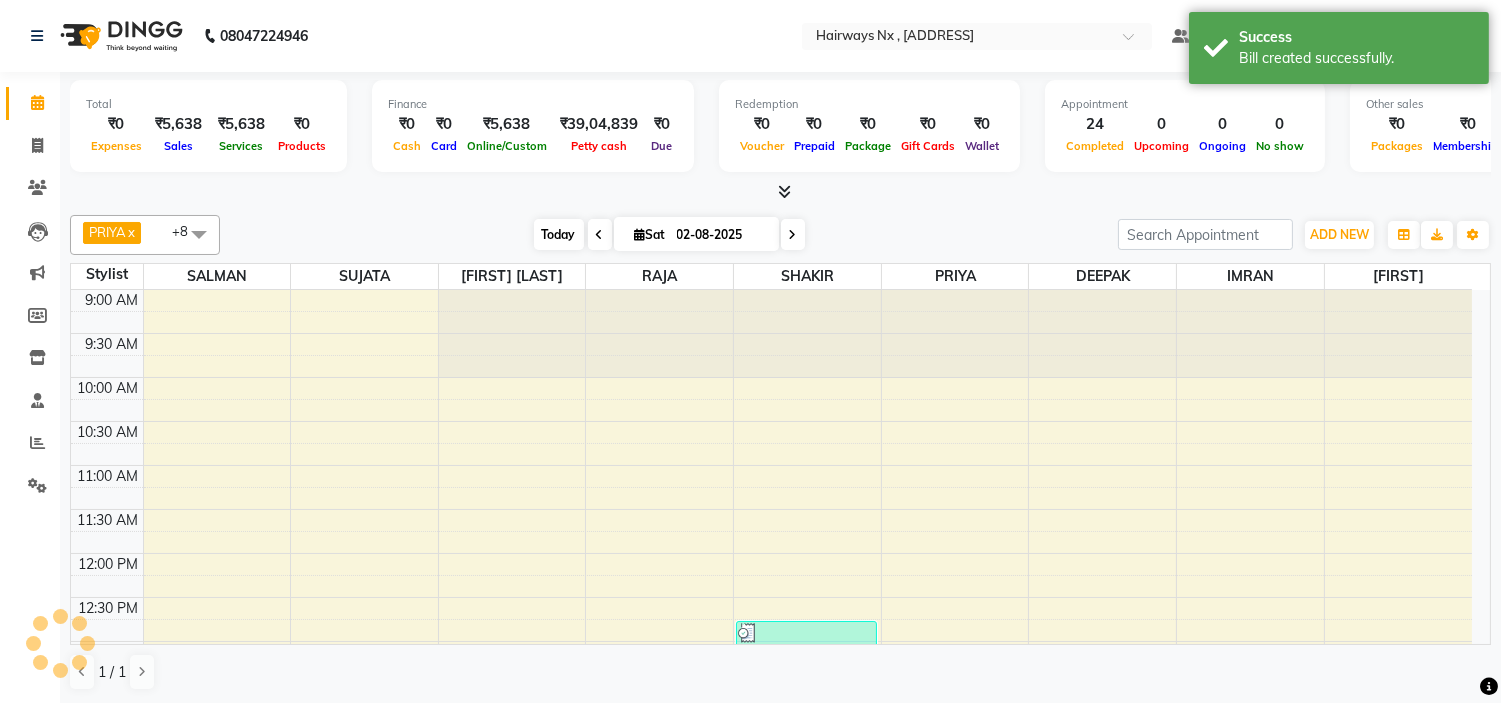 scroll, scrollTop: 0, scrollLeft: 0, axis: both 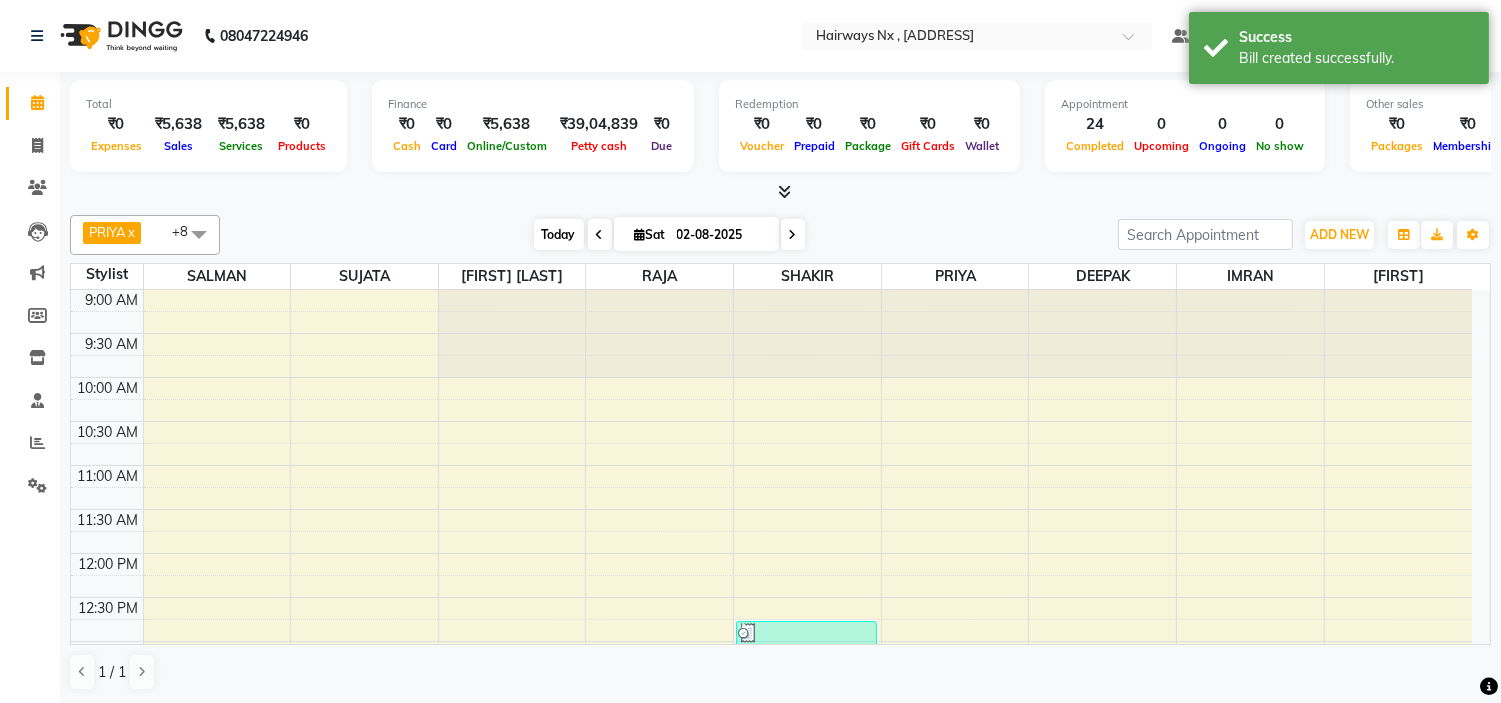 click on "Today" at bounding box center (559, 234) 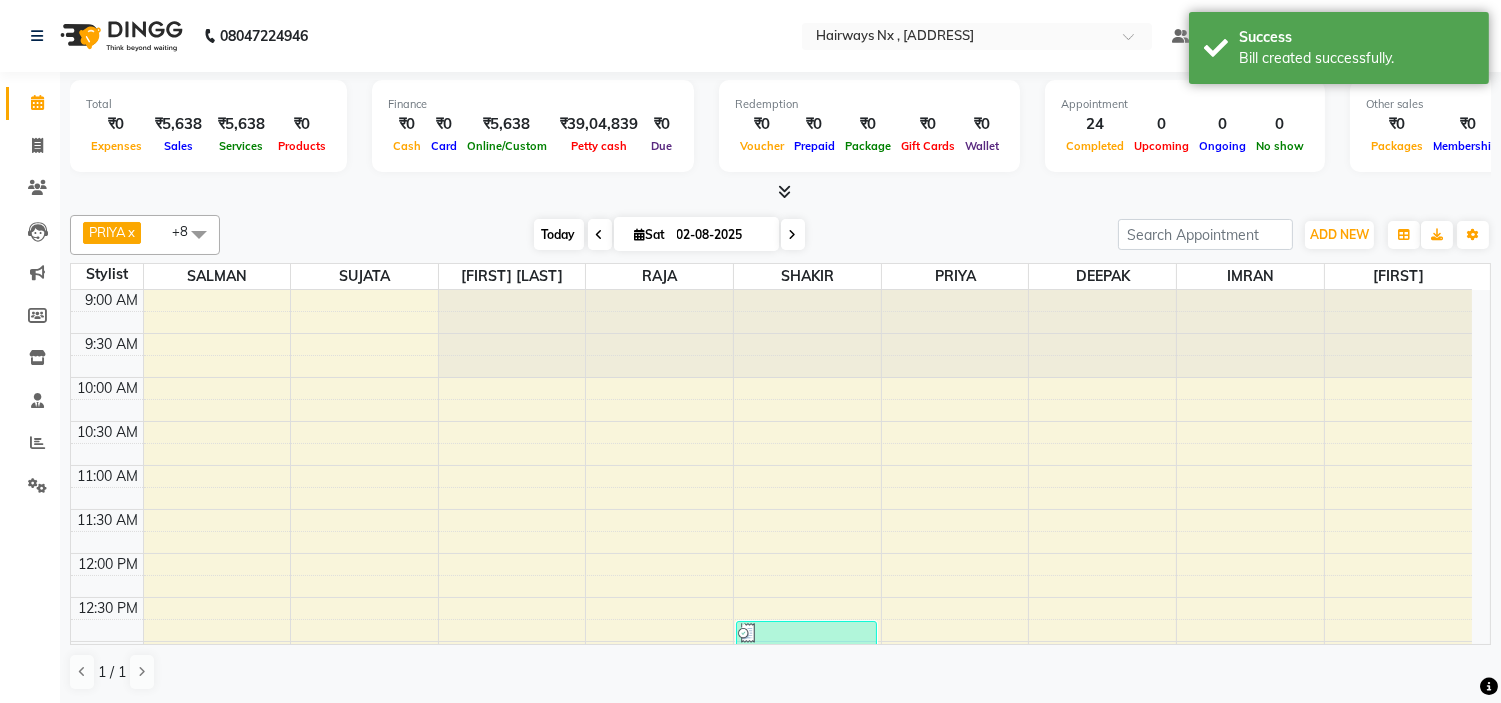 scroll, scrollTop: 707, scrollLeft: 0, axis: vertical 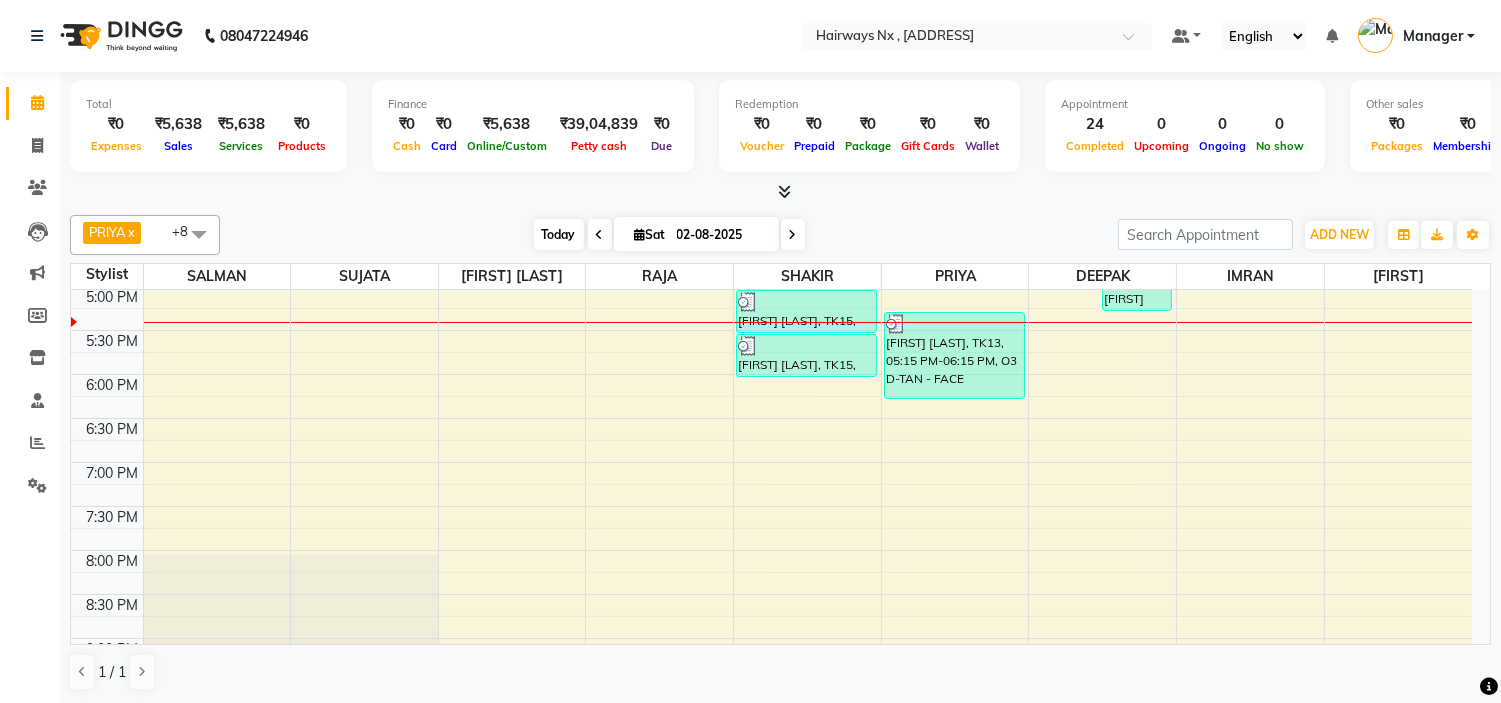 click on "Today" at bounding box center (559, 234) 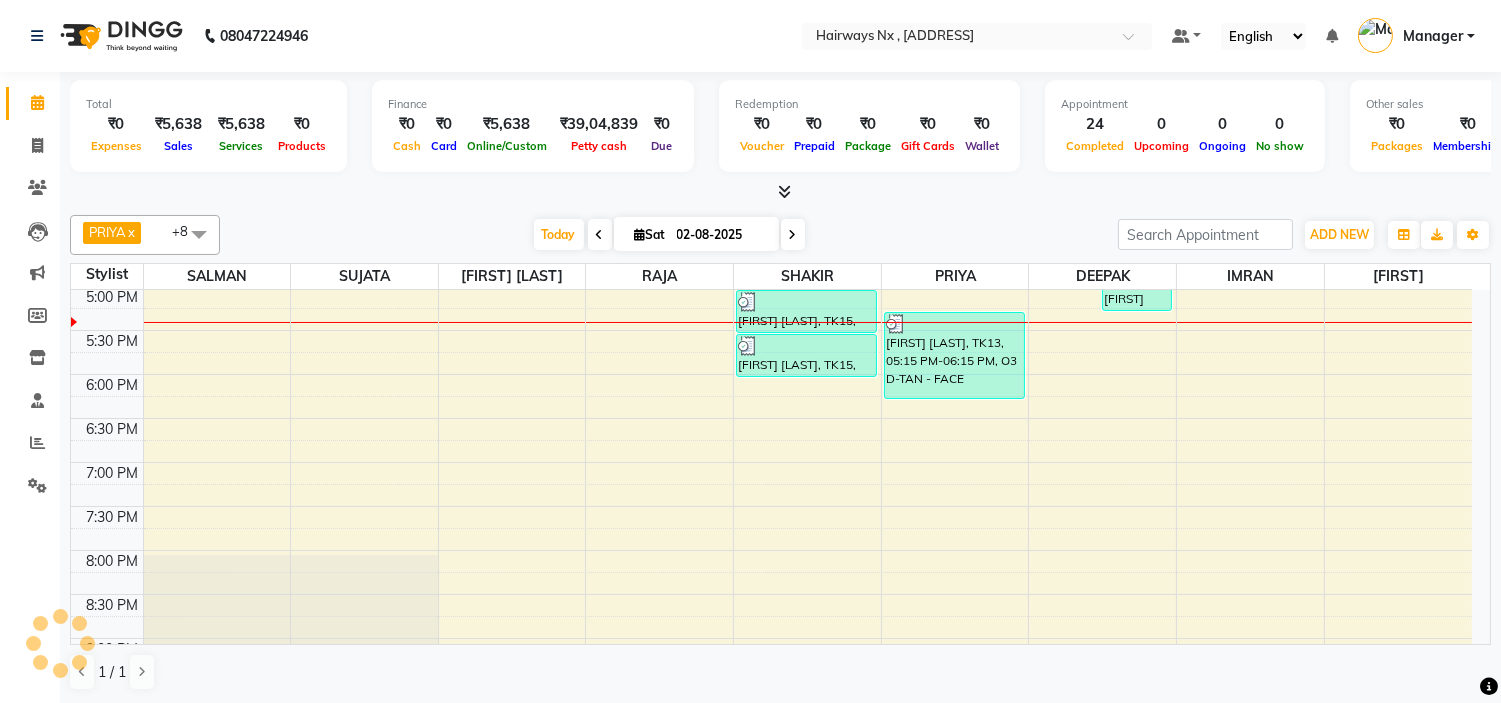 scroll, scrollTop: 0, scrollLeft: 0, axis: both 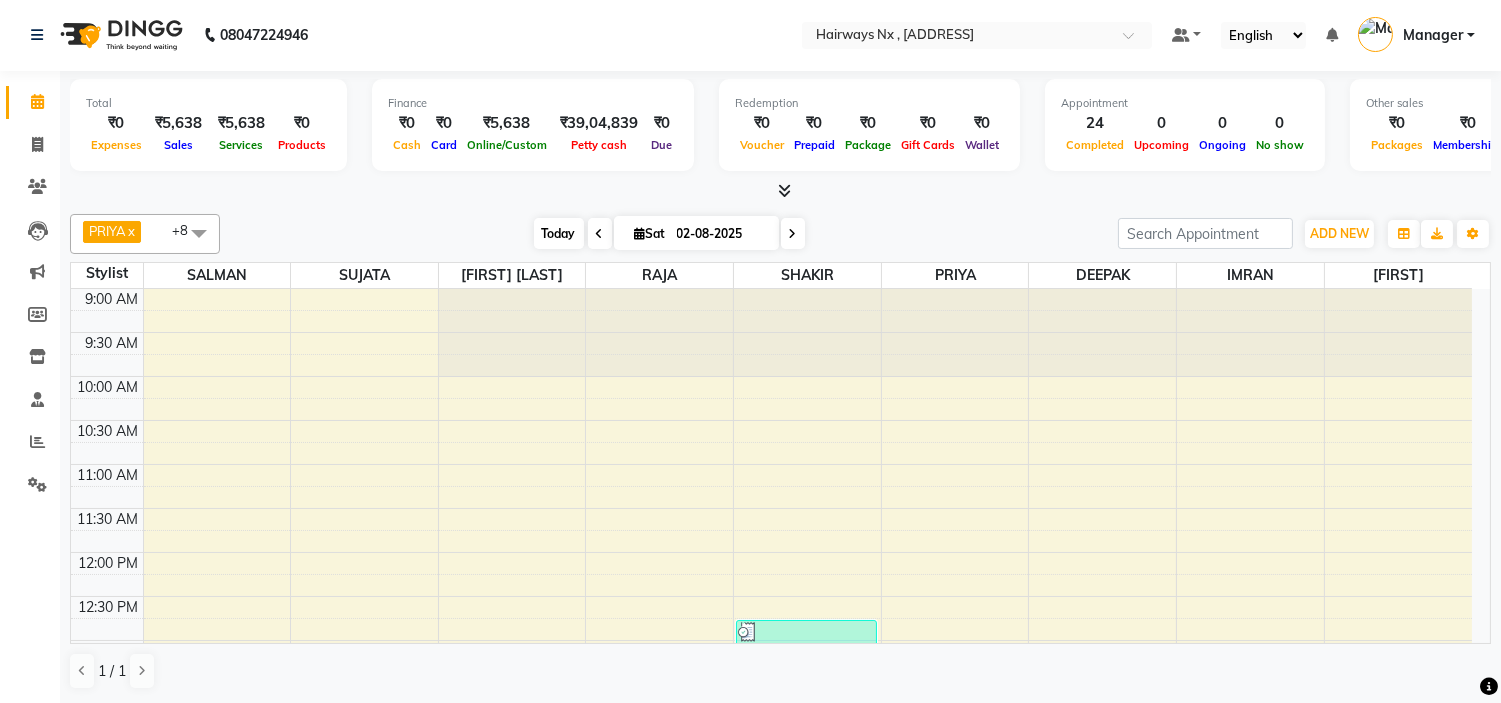 click on "Today" at bounding box center [559, 233] 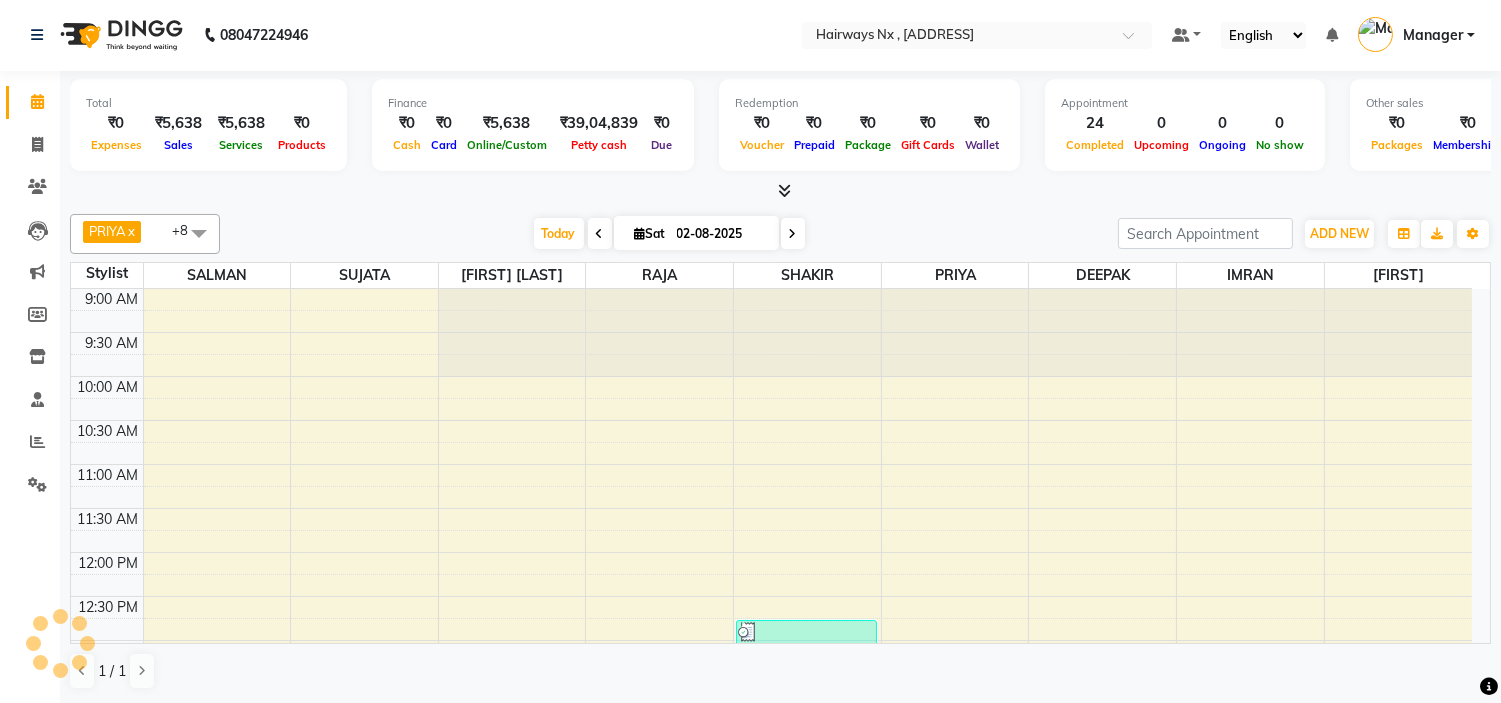 scroll, scrollTop: 707, scrollLeft: 0, axis: vertical 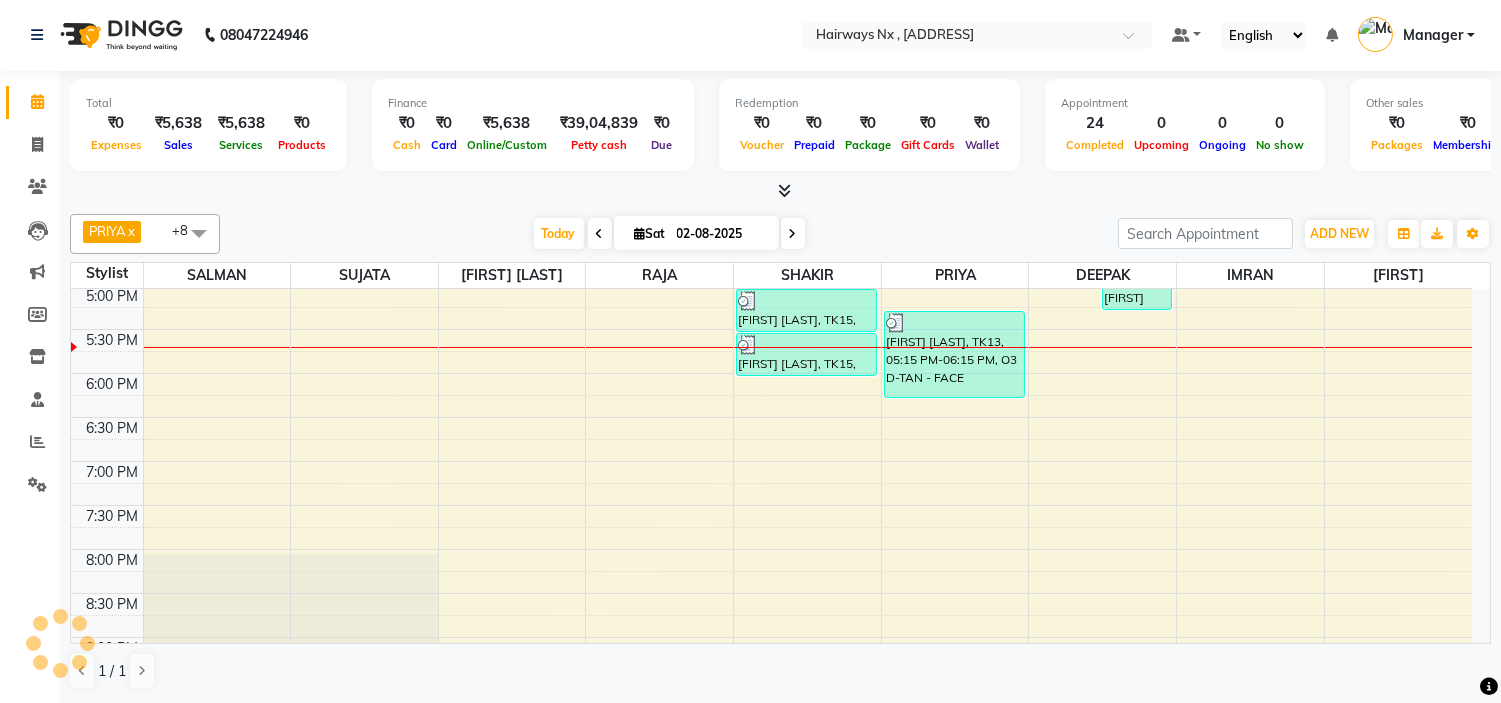 click on "9:00 AM 9:30 AM 10:00 AM 10:30 AM 11:00 AM 11:30 AM 12:00 PM 12:30 PM 1:00 PM 1:30 PM 2:00 PM 2:30 PM 3:00 PM 3:30 PM 4:00 PM 4:30 PM 5:00 PM 5:30 PM 6:00 PM 6:30 PM 7:00 PM 7:30 PM 8:00 PM 8:30 PM 9:00 PM 9:30 PM 10:00 PM 10:30 PM     [FIRSTNAME], TK01, [TIME]-[TIME], Peel Off Wax - EAR WAX     [FIRSTNAME] [LASTNAME], TK08, [TIME]-[TIME], Threading - EYEBROW     [FIRSTNAME], TK04, [TIME]-[TIME], MEN HAIR - HAIR CUT WITH SENIOR STYLIST     [FIRSTNAME] [LASTNAME], TK02, [TIME]-[TIME], MEN HAIR - REGULAR SHAVE/TRIM     [FIRSTNAME] [LASTNAME], TK02, [TIME]-[TIME], MEN HAIR - HAIR CUT WITH SENIOR STYLIST     [FIRSTNAME], TK07, [TIME]-[TIME], MEN HAIR - HAIR CUT WITH SENIOR STYLIST     [FIRSTNAME], TK07, [TIME]-[TIME], MEN HAIR - REGULAR SHAVE/TRIM     [FIRSTNAME], TK01, [TIME]-[TIME], MEN HAIR - HAIR CUT WITH MASTER STYLIST     [FIRSTNAME], TK03, [TIME]-[TIME], MEN HAIR - HAIR CUT WITH MASTER STYLIST     [FIRSTNAME], TK03, [TIME]-[TIME], MEN HAIR - REGULAR SHAVE/TRIM             [FIRSTNAME], TK12, [TIME]-[TIME], MEN HAIR - REGULAR SHAVE/TRIM" at bounding box center (771, 197) 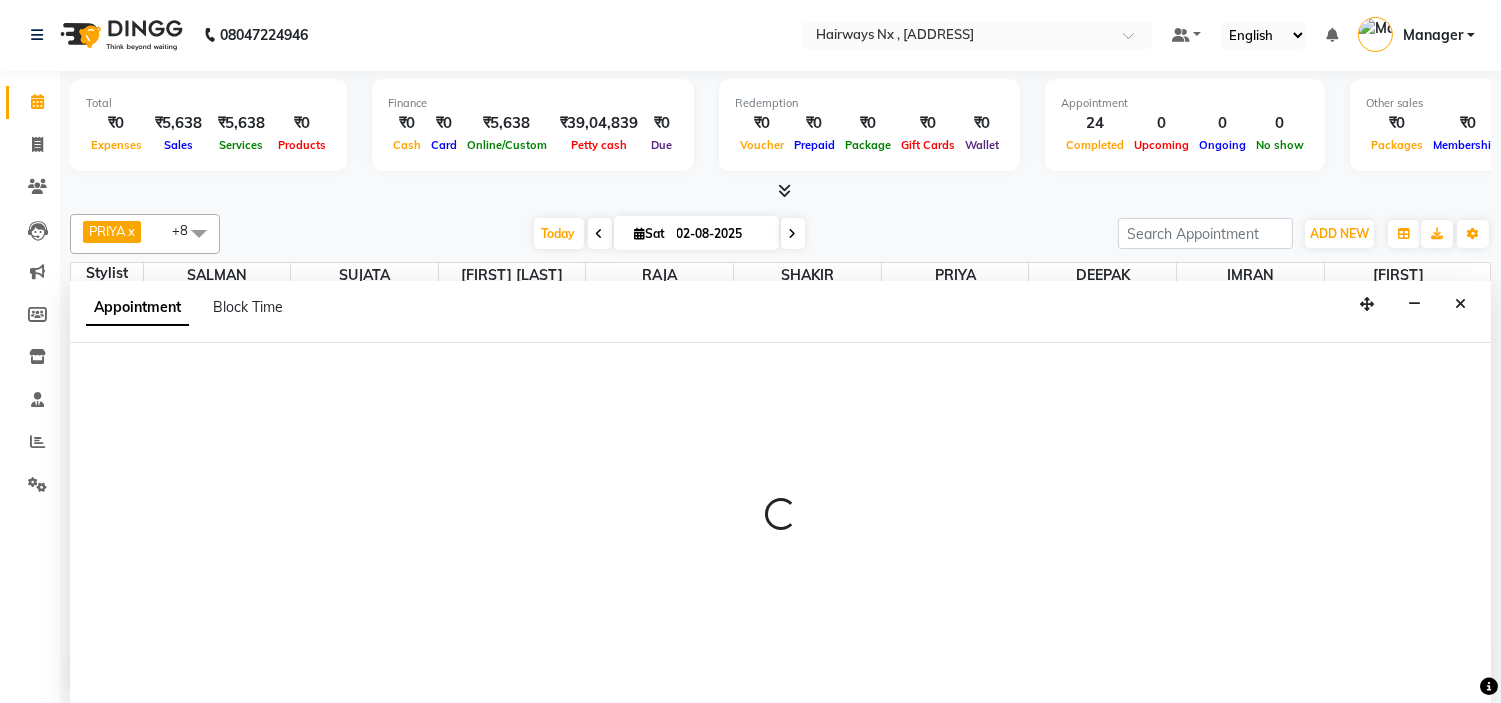 select on "66431" 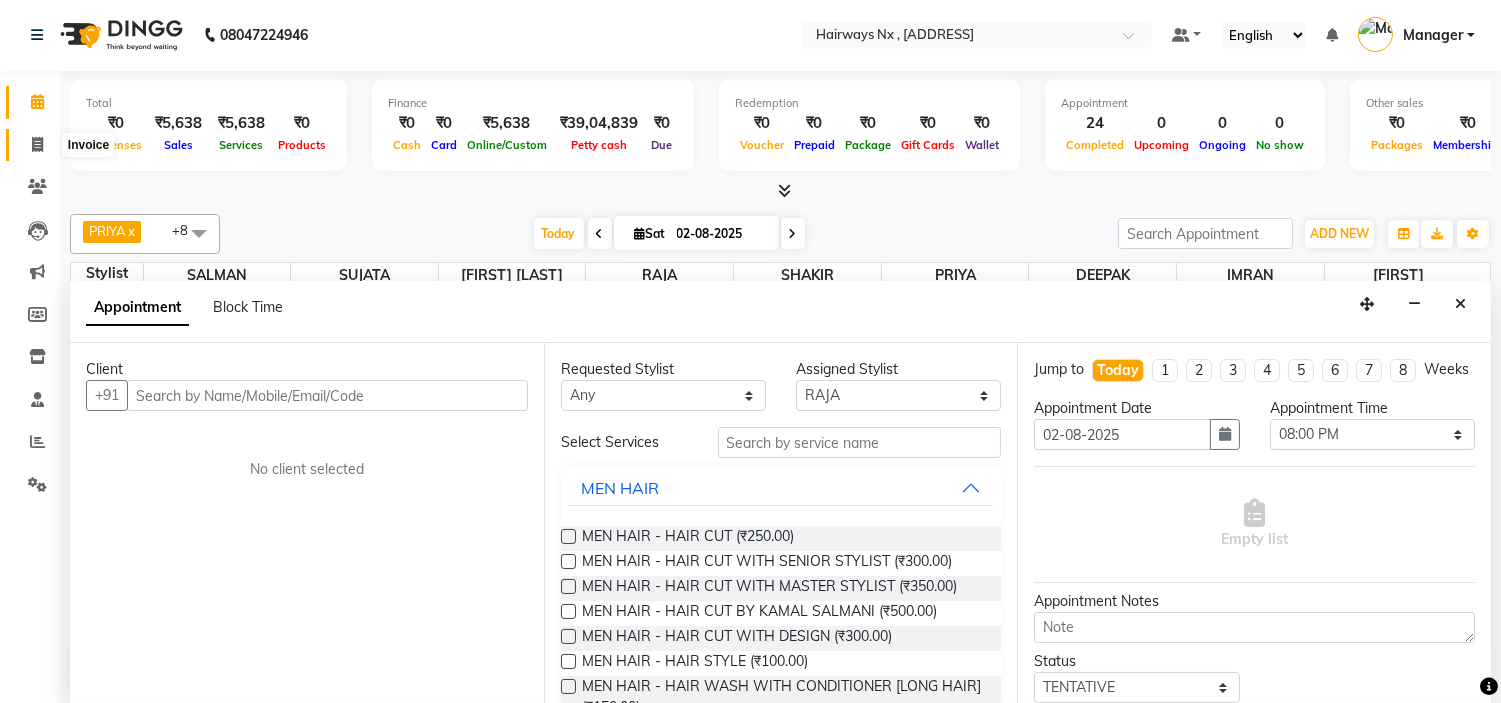 click 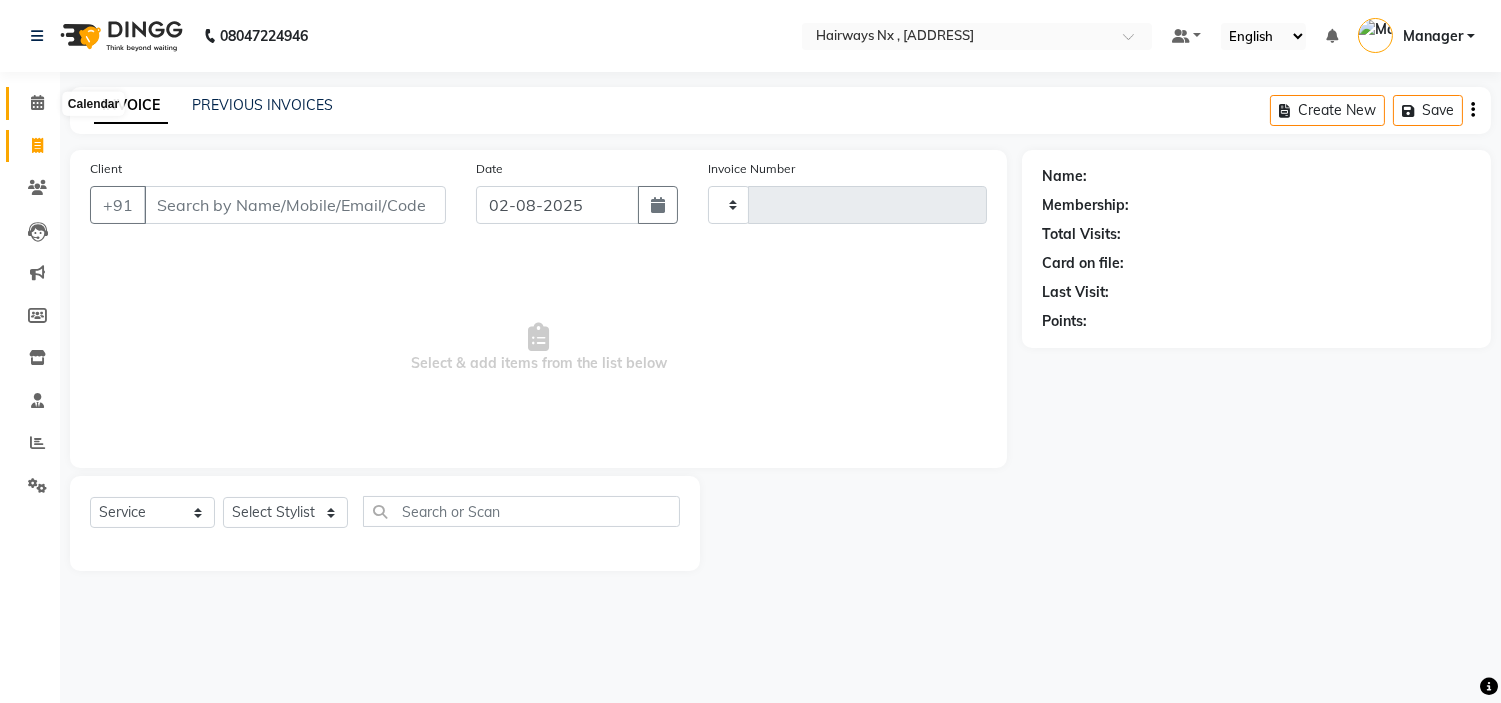 click 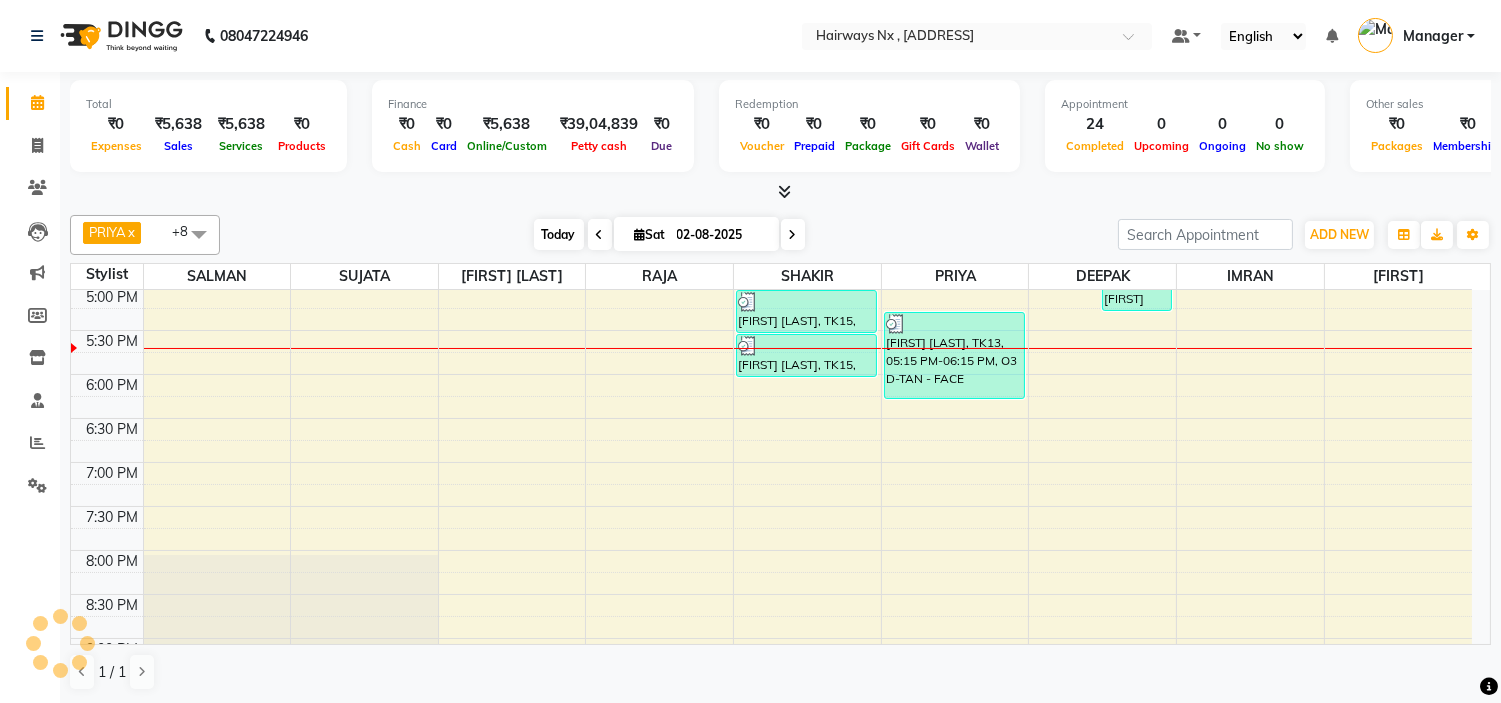 scroll, scrollTop: 0, scrollLeft: 0, axis: both 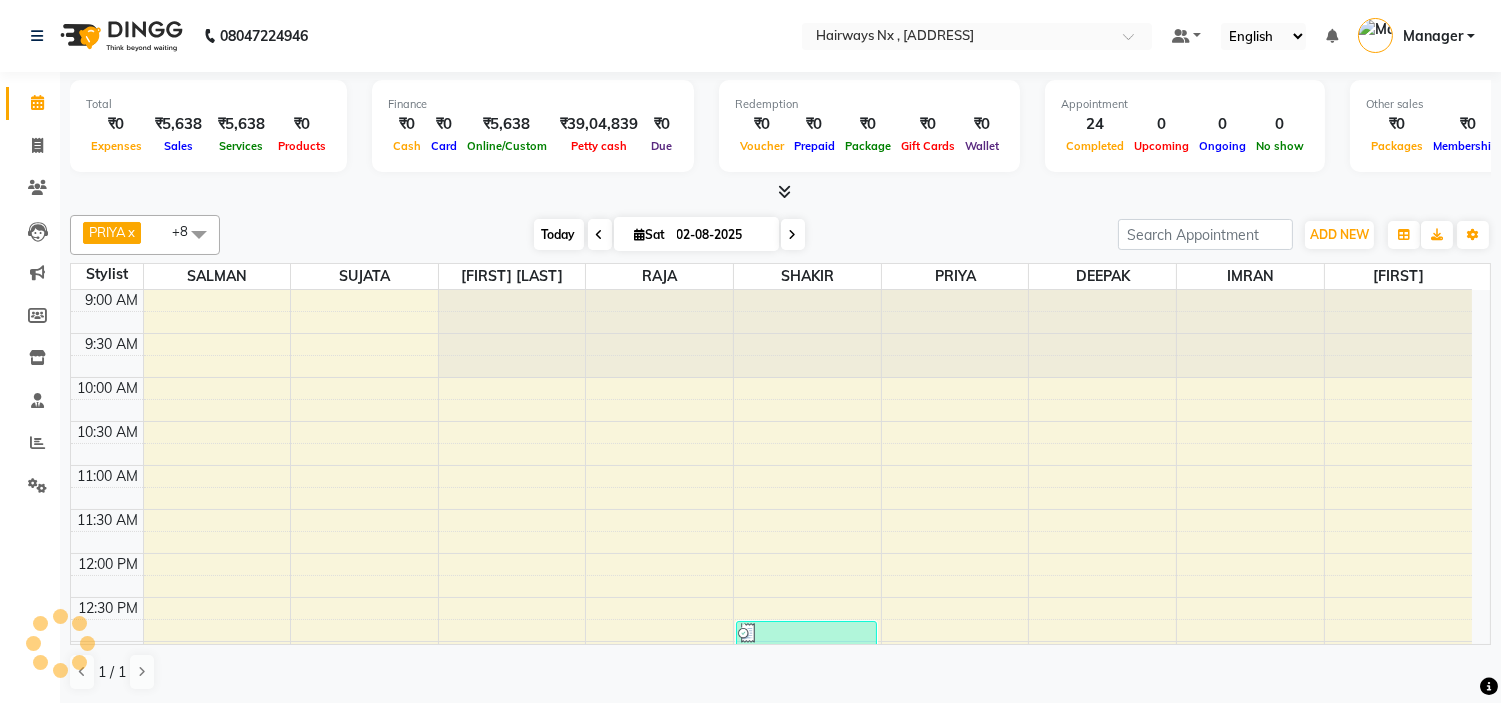 click on "Today" at bounding box center (559, 234) 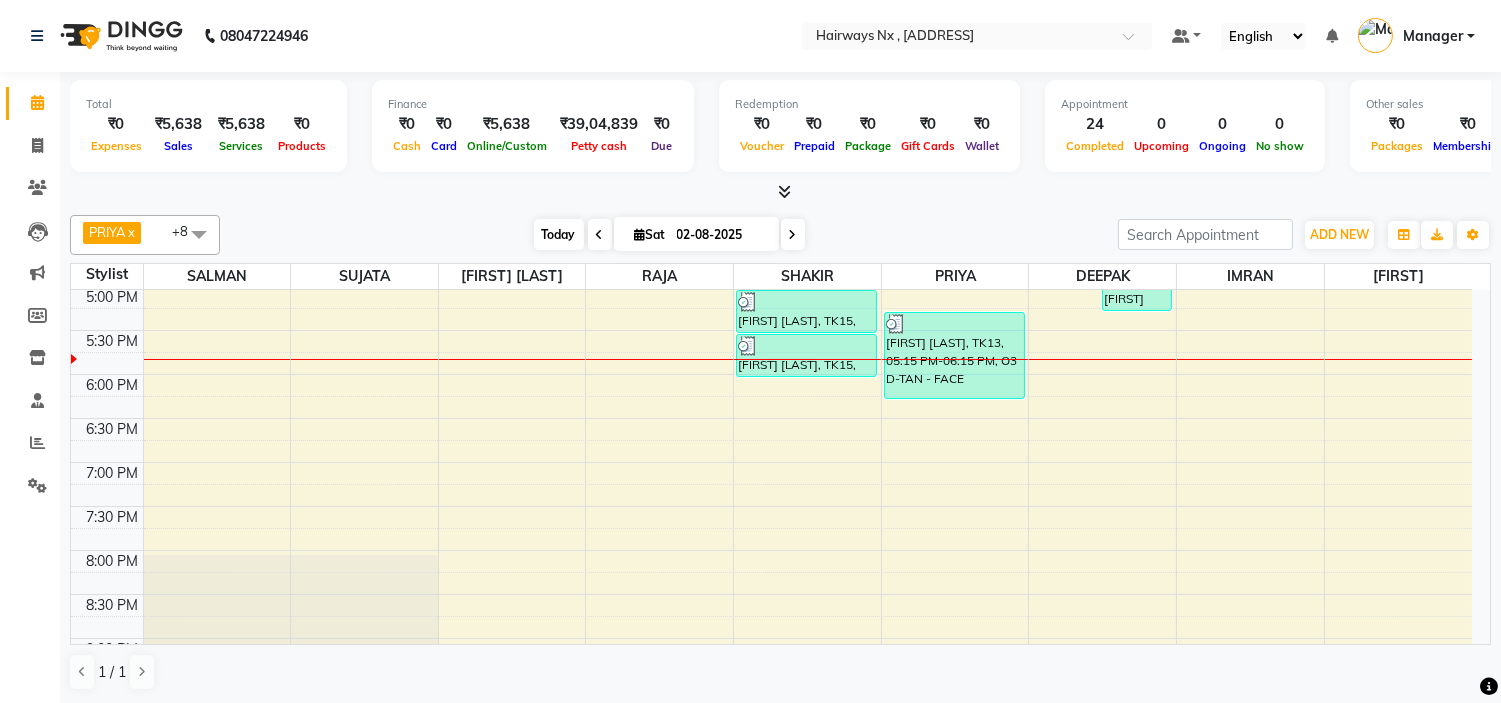 click on "Today" at bounding box center [559, 234] 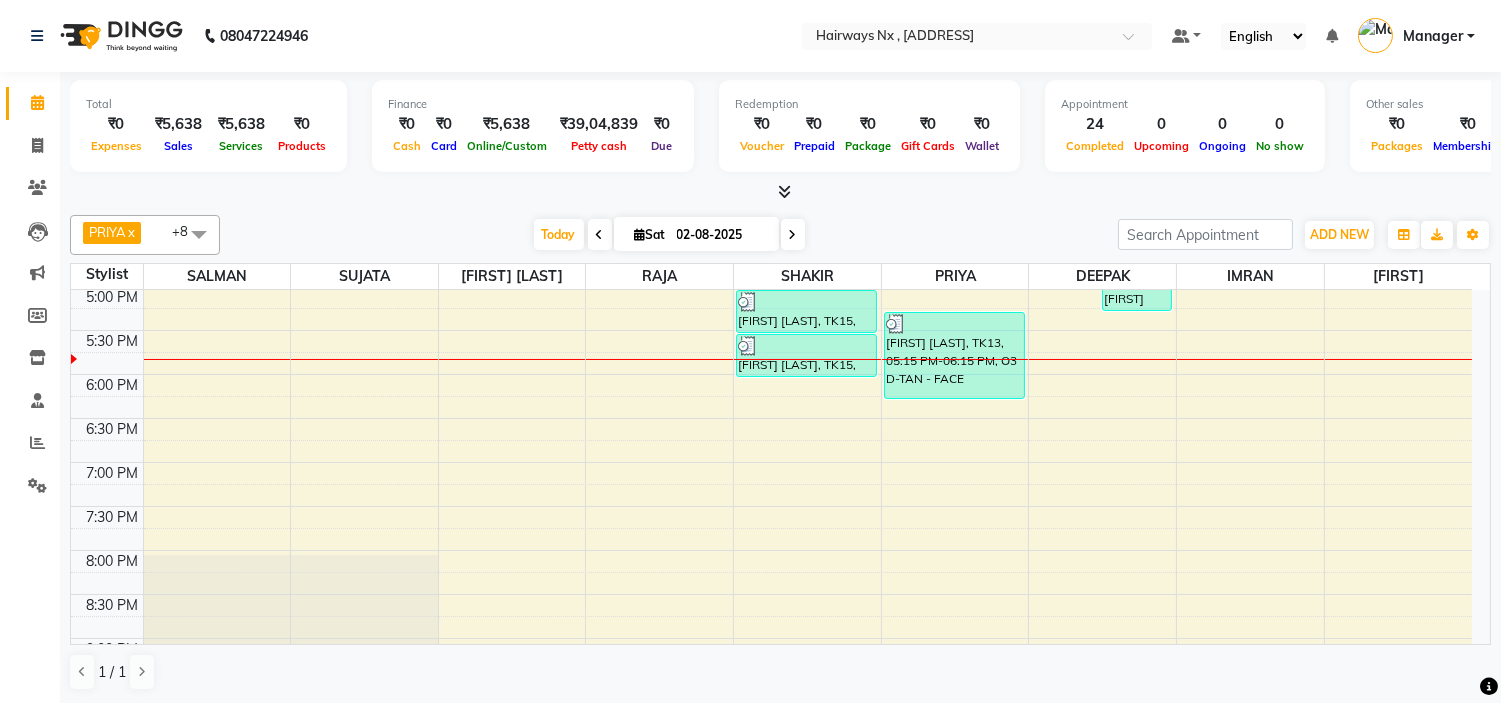 scroll, scrollTop: 707, scrollLeft: 0, axis: vertical 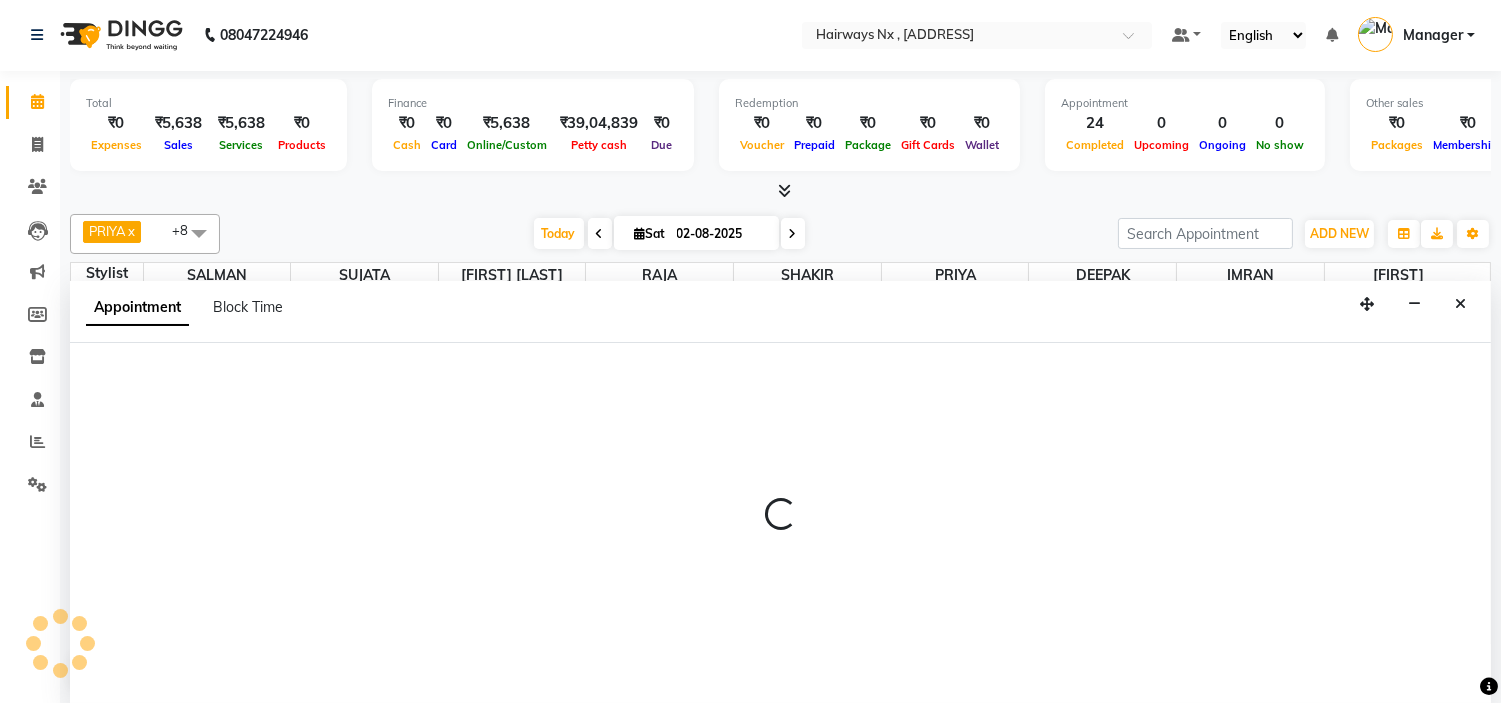 select on "86029" 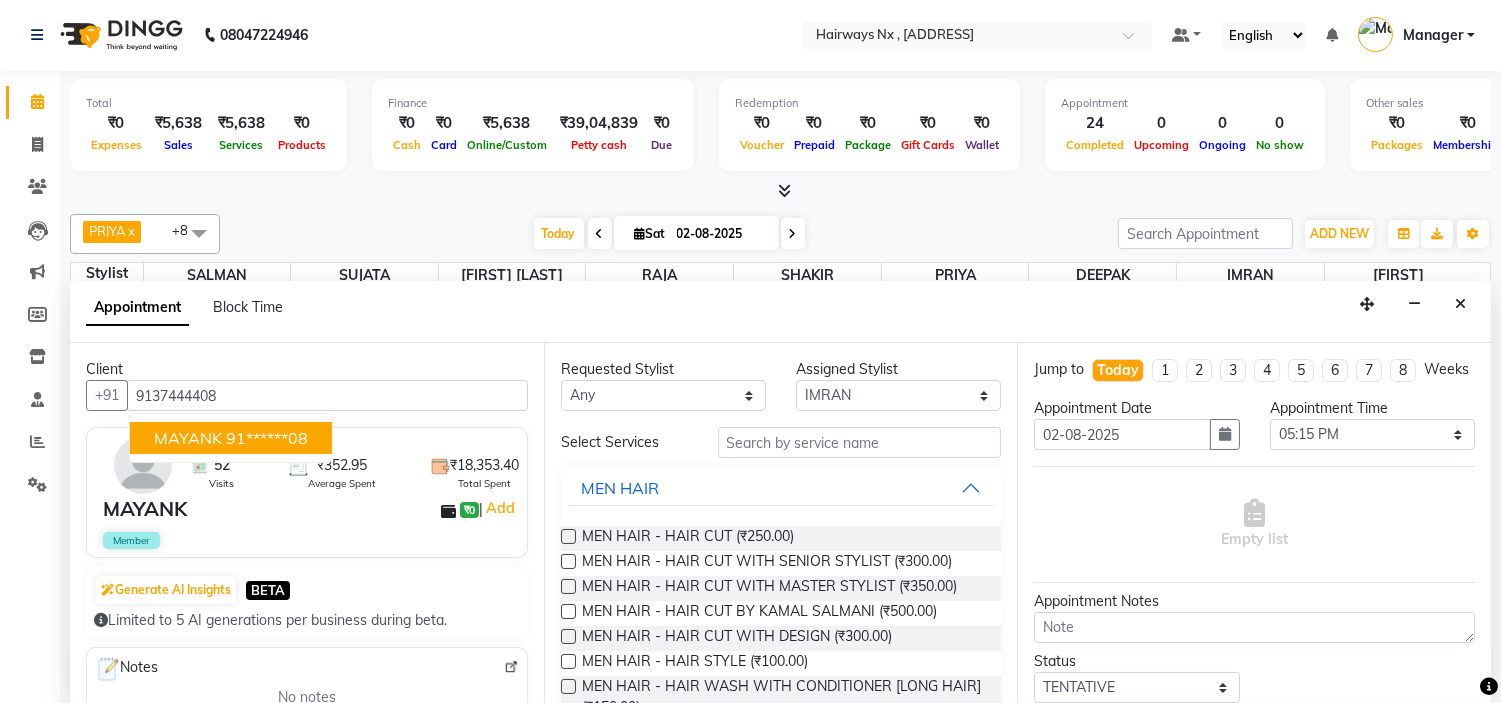 click on "MAYANK" at bounding box center (188, 438) 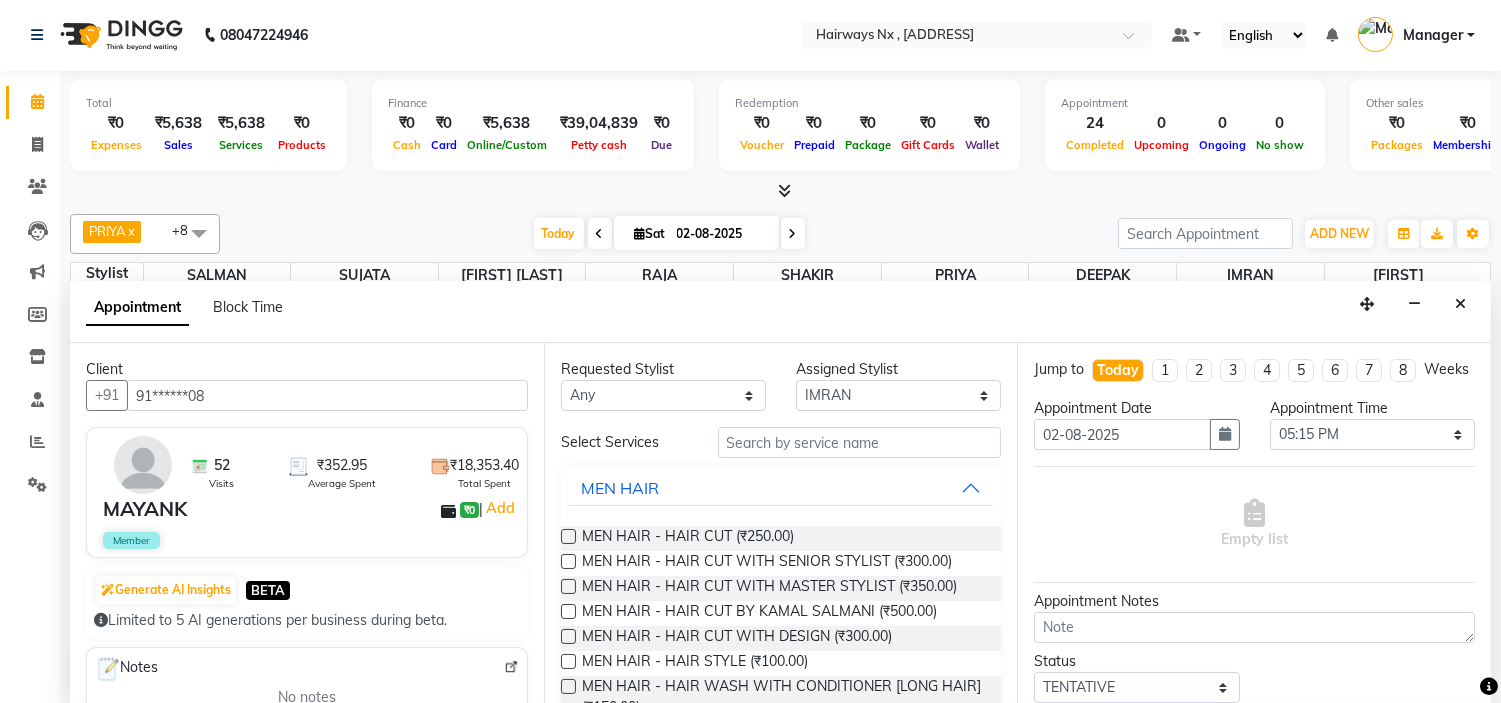 type on "91******08" 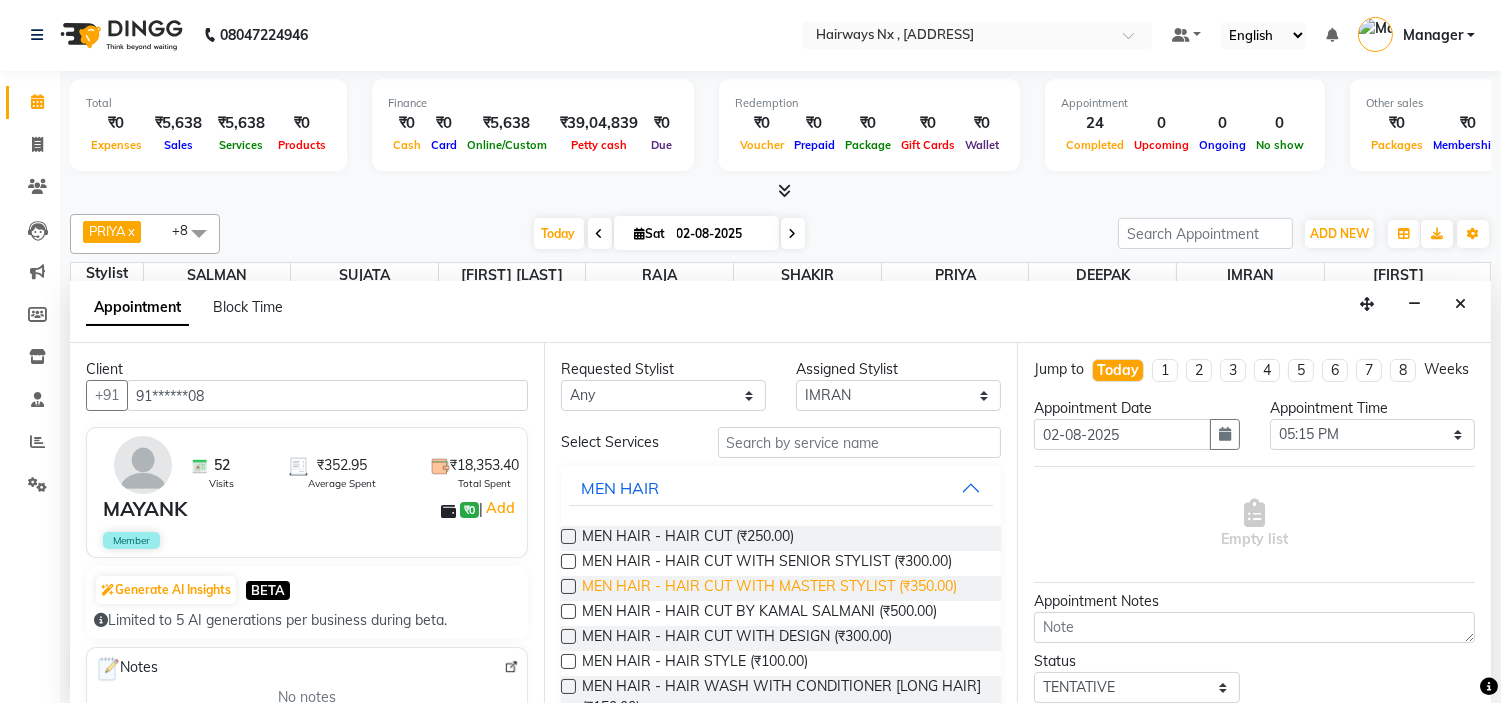 click at bounding box center (568, 536) 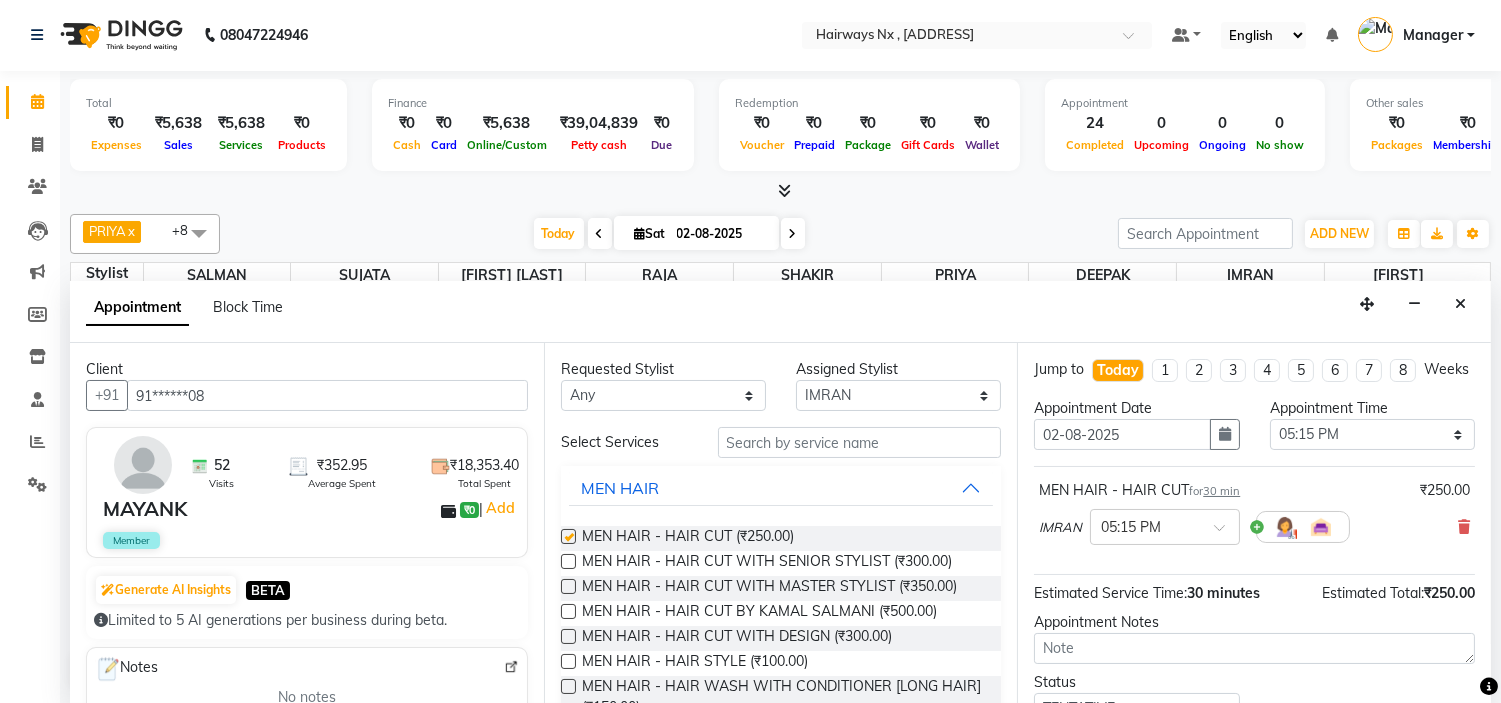 checkbox on "false" 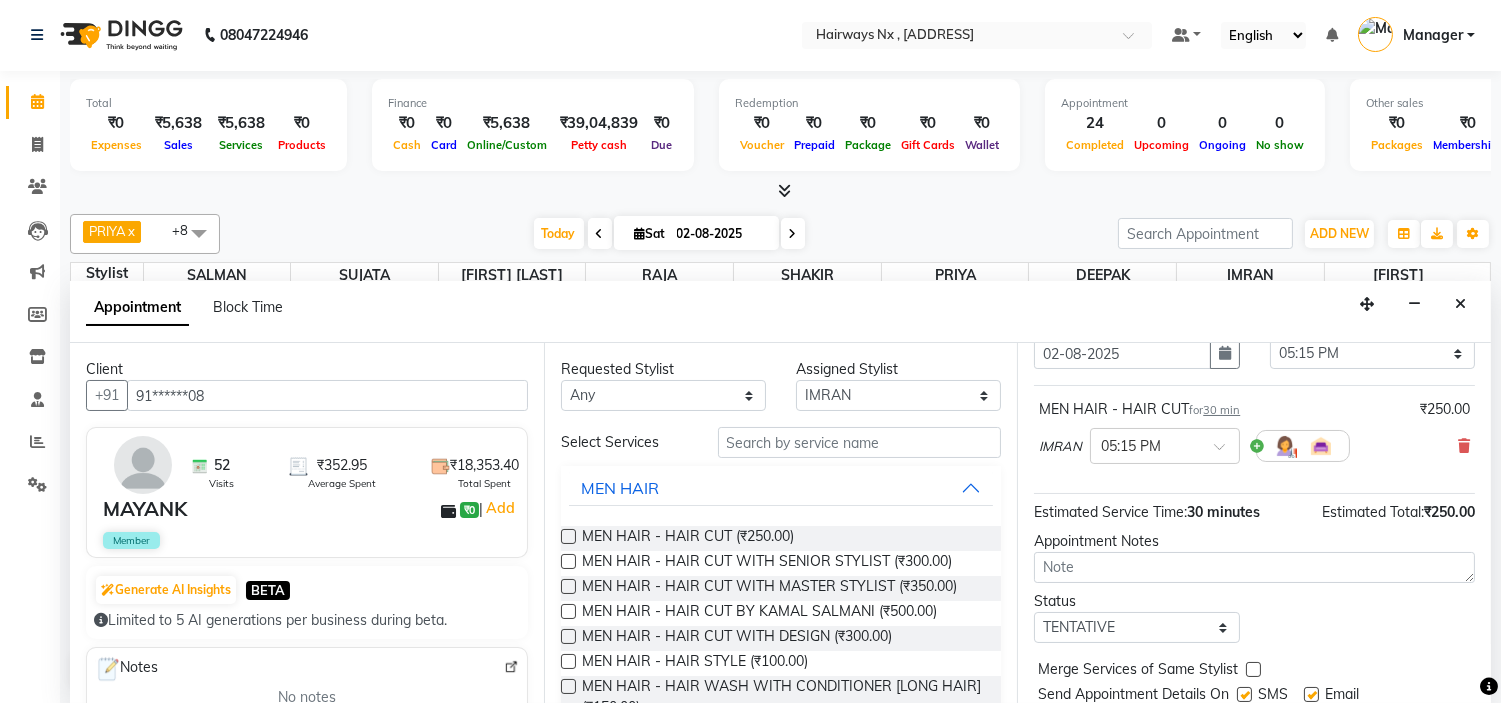 scroll, scrollTop: 165, scrollLeft: 0, axis: vertical 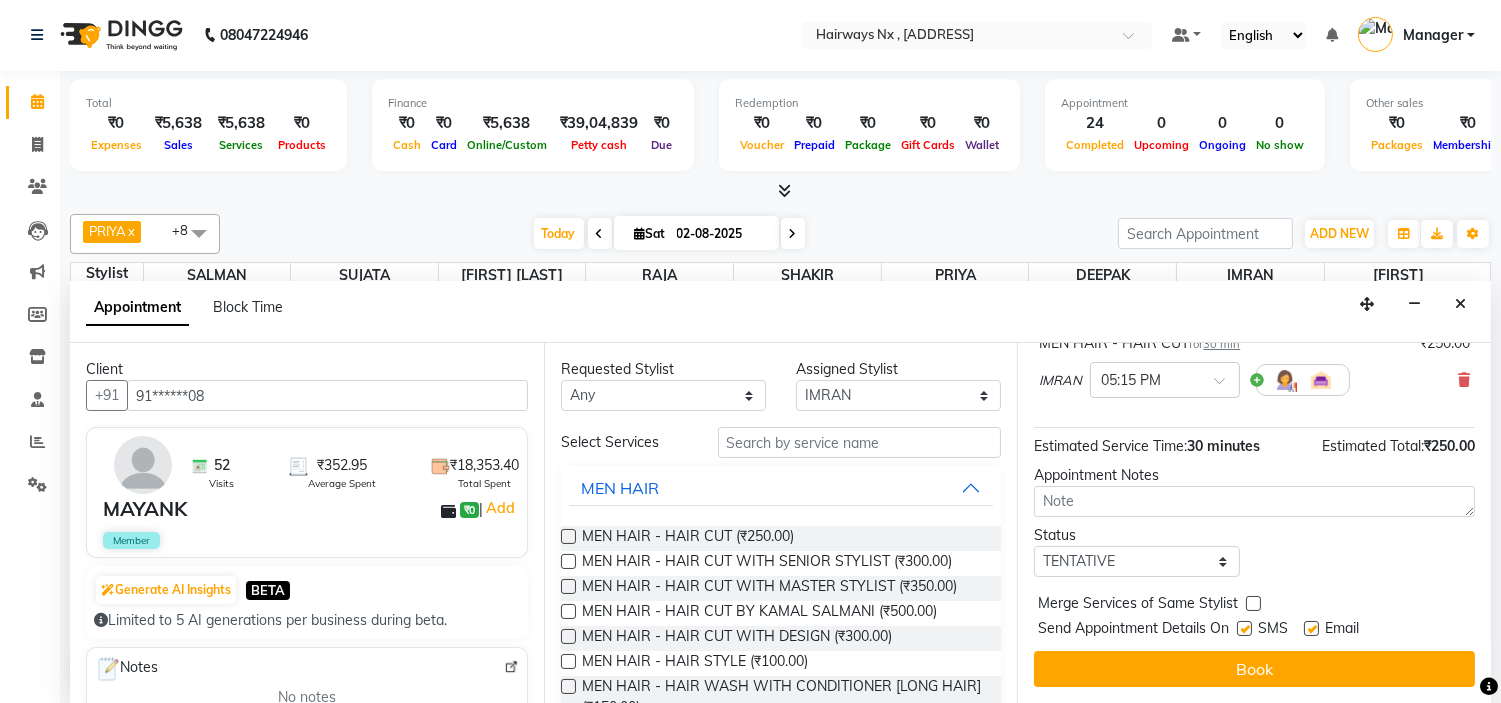drag, startPoint x: 1241, startPoint y: 628, endPoint x: 1243, endPoint y: 638, distance: 10.198039 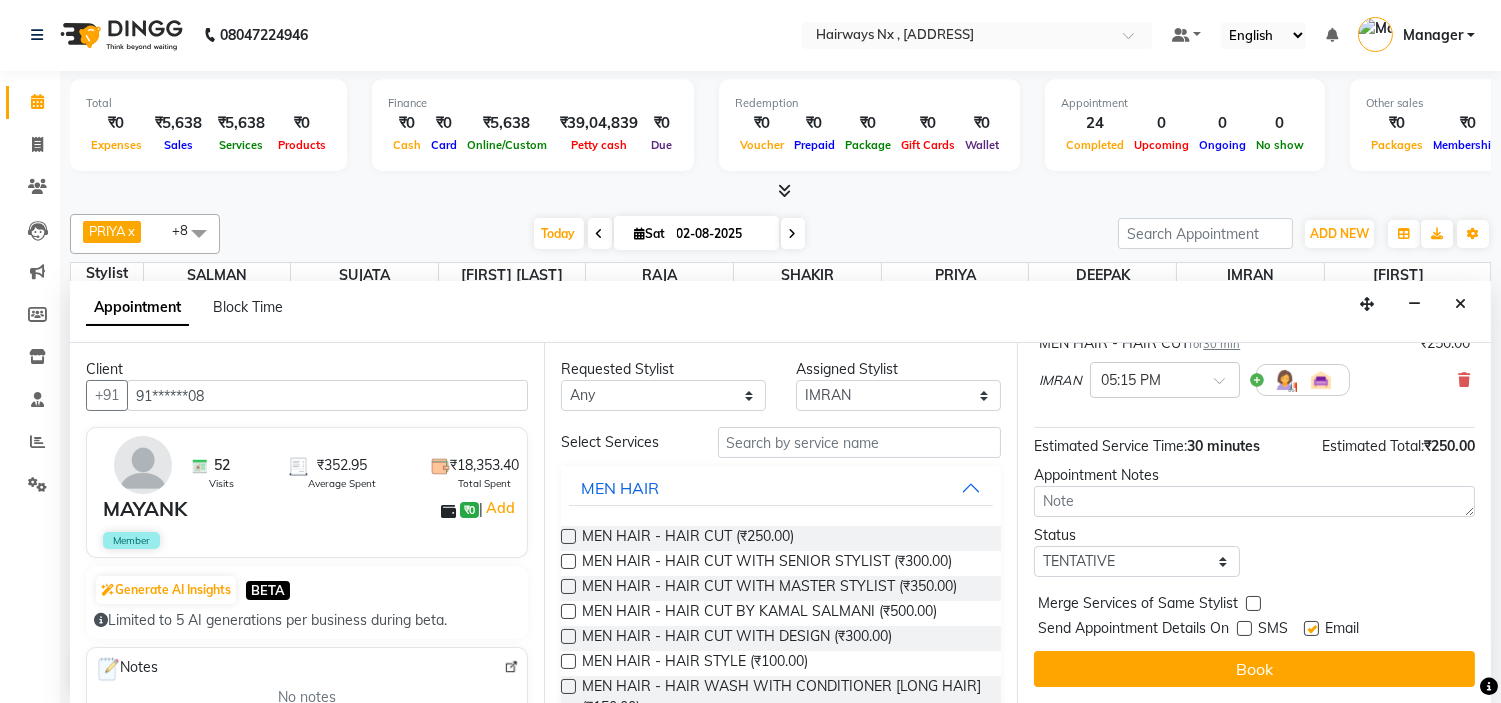 click at bounding box center (1311, 628) 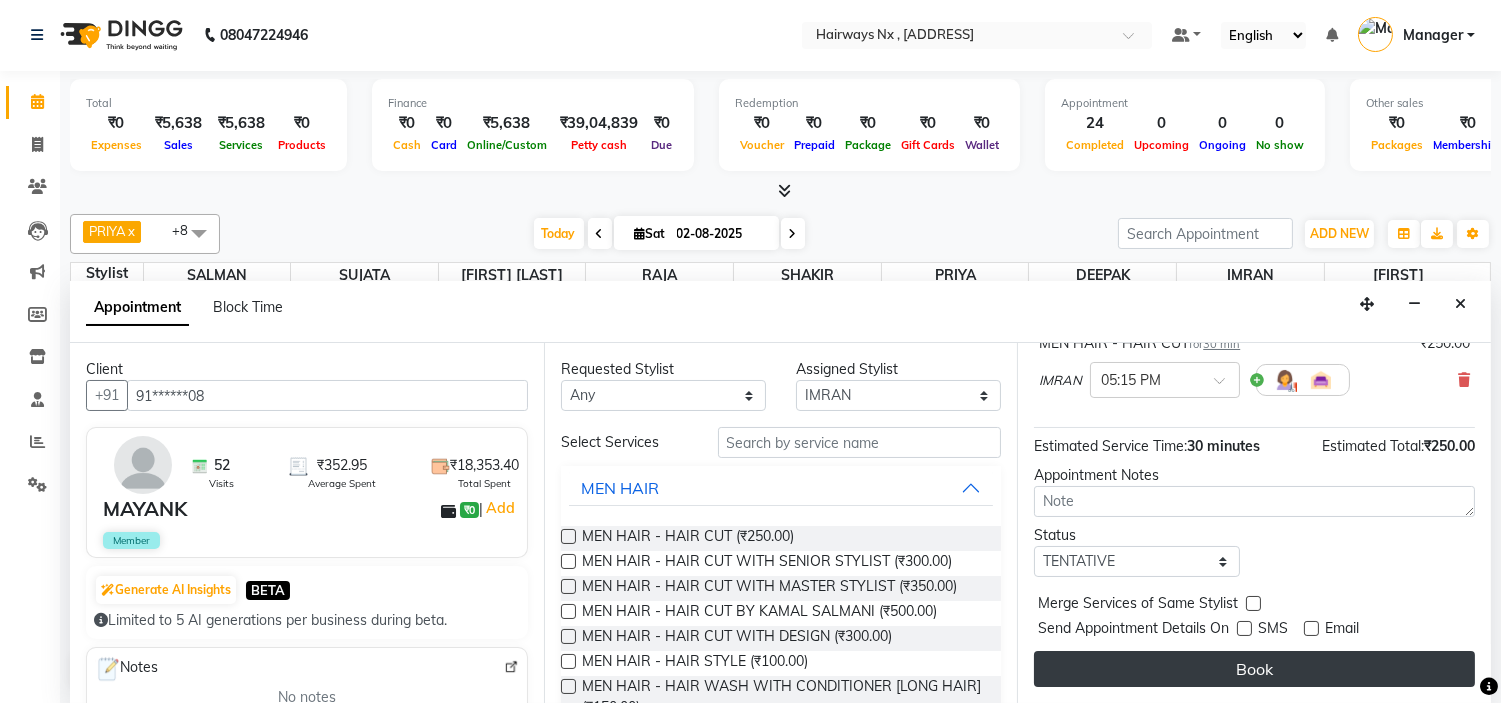 click on "Book" at bounding box center (1254, 669) 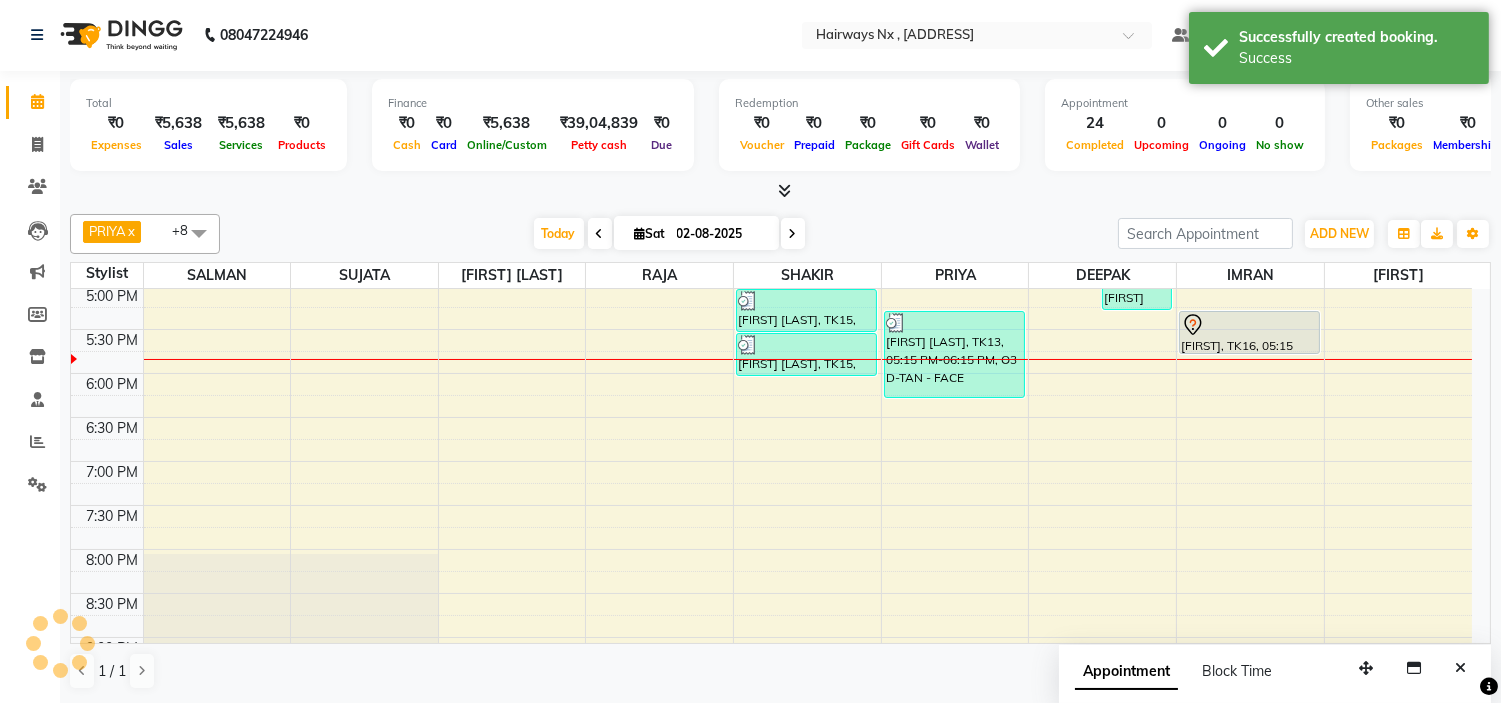 scroll, scrollTop: 0, scrollLeft: 0, axis: both 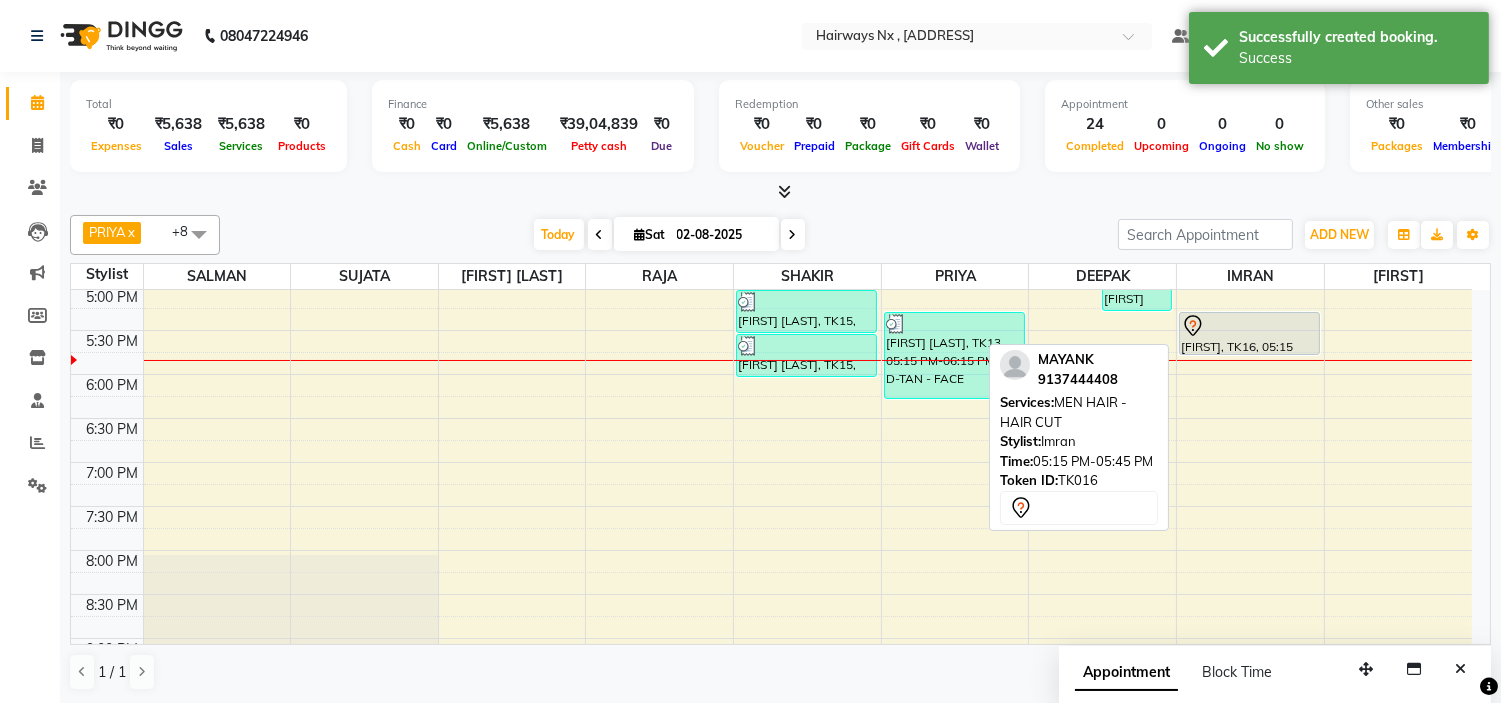 click at bounding box center [1249, 326] 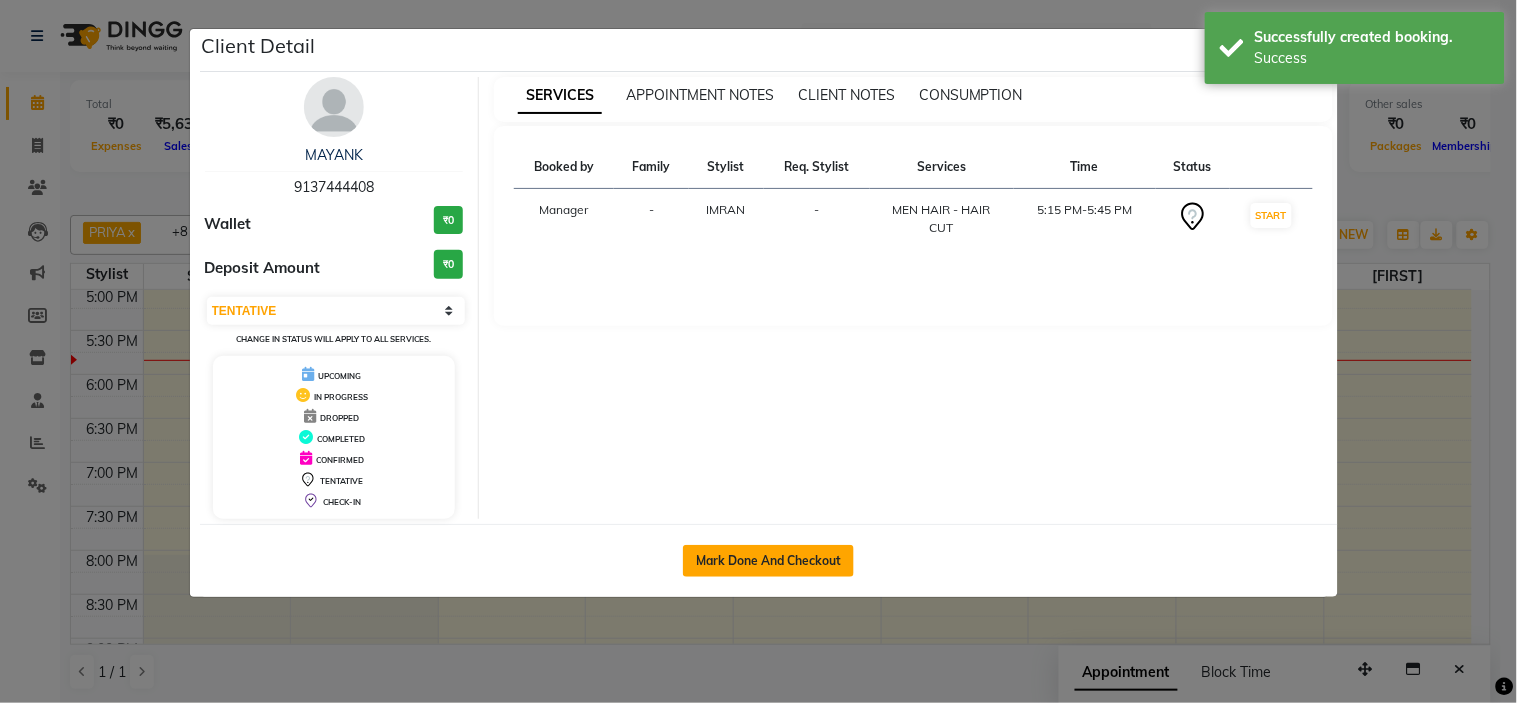 drag, startPoint x: 800, startPoint y: 560, endPoint x: 851, endPoint y: 605, distance: 68.0147 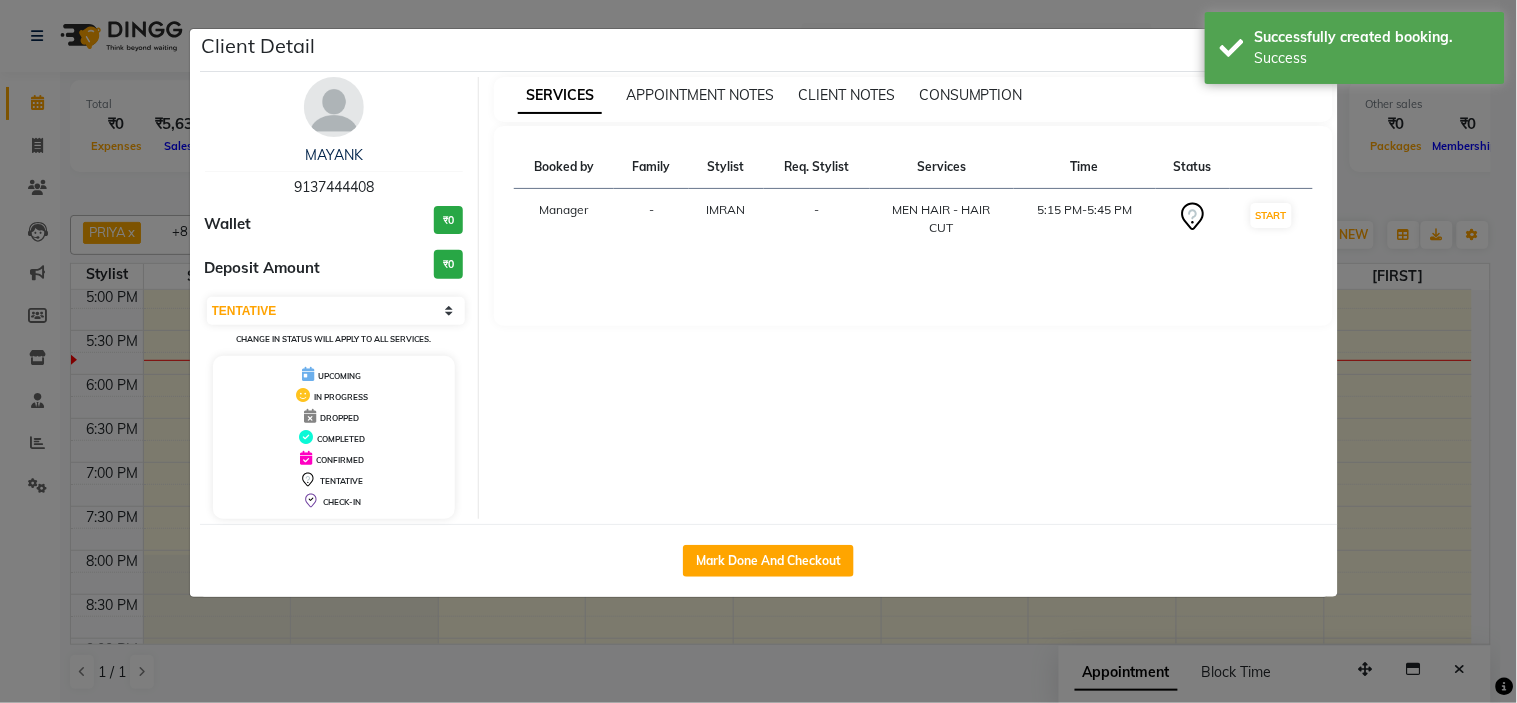 click on "Mark Done And Checkout" 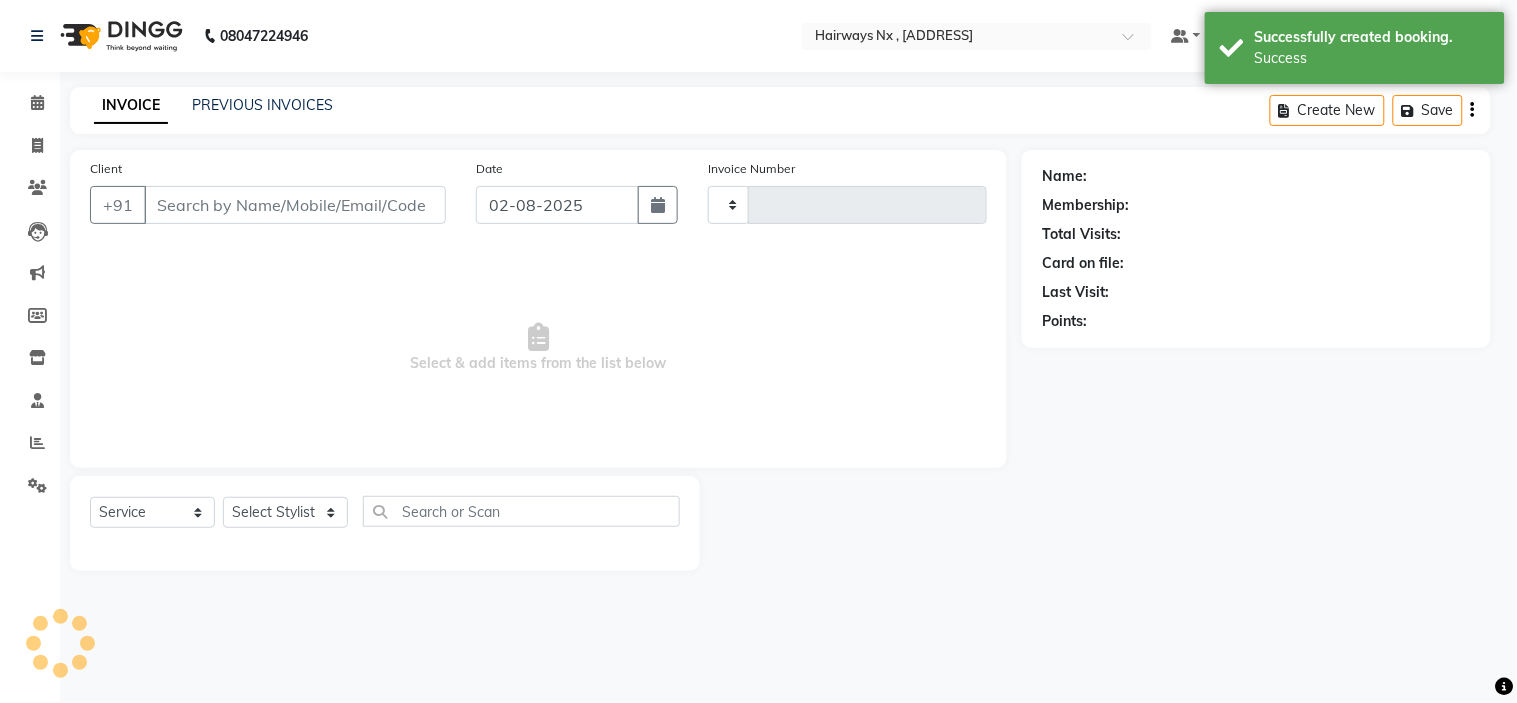 type on "0893" 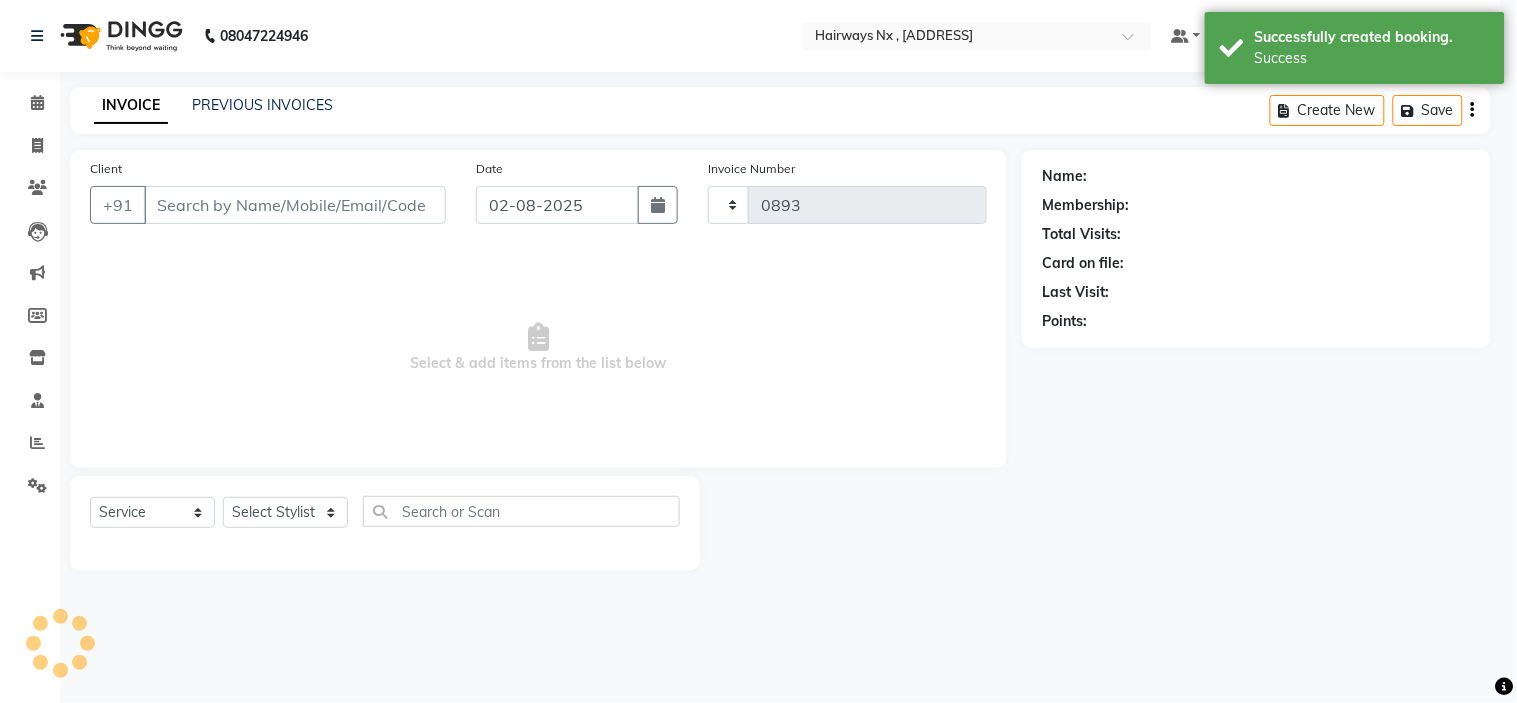 select on "778" 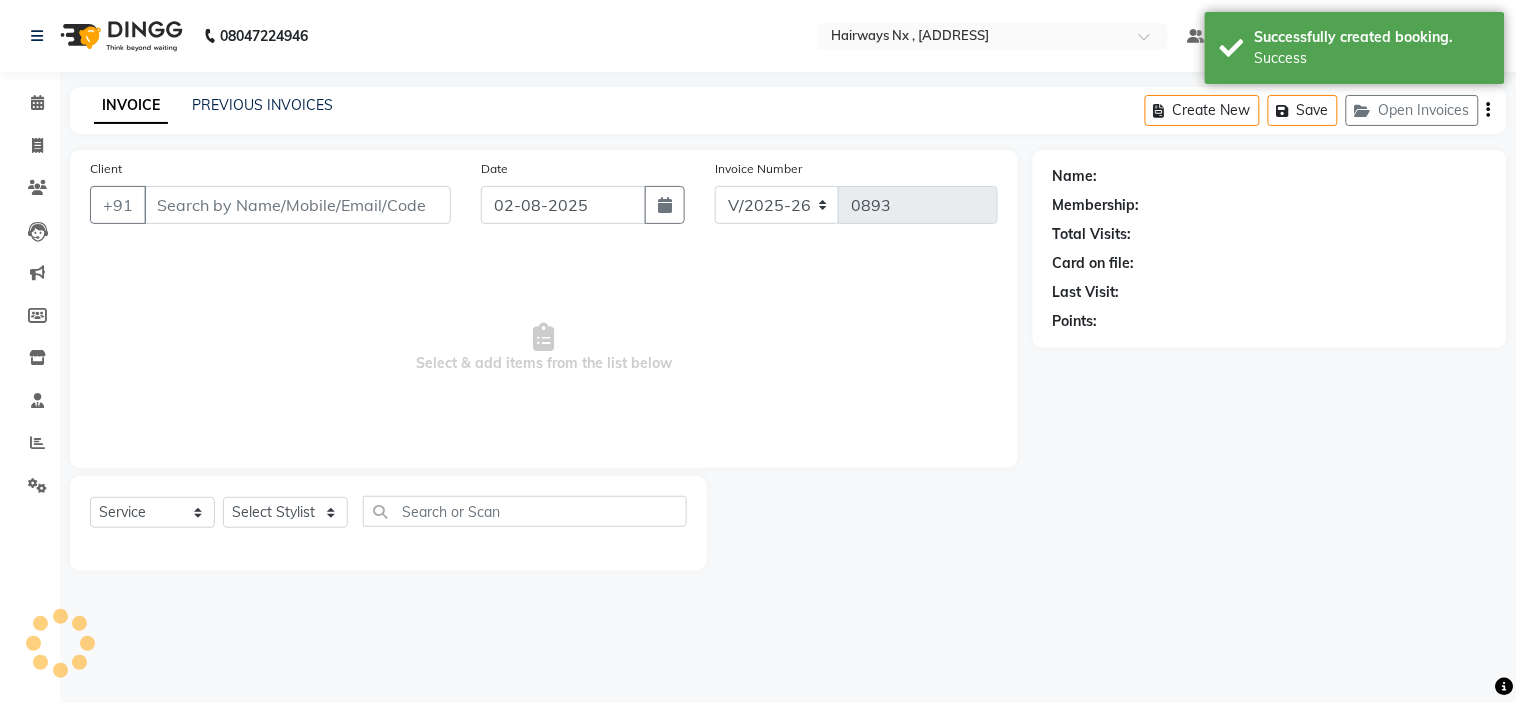 type on "91******08" 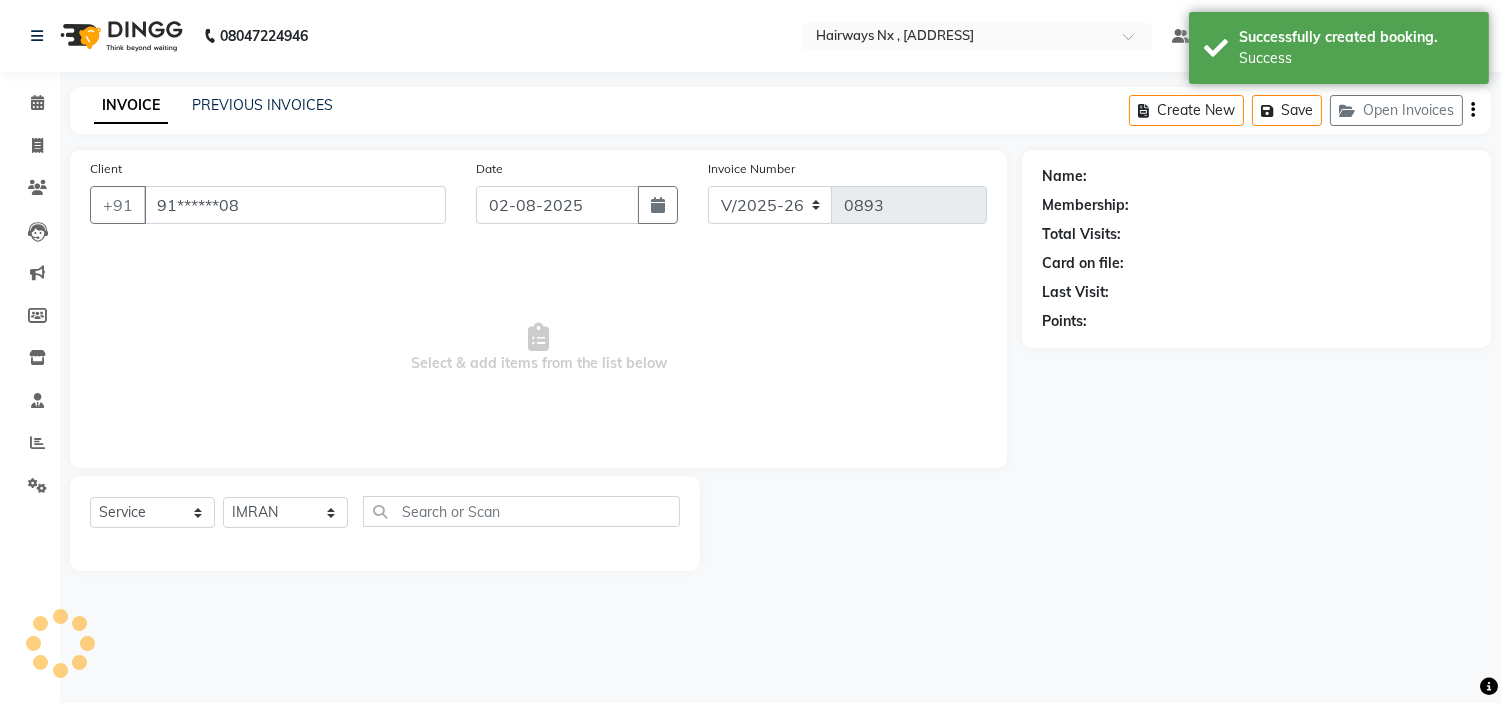 select on "1: Object" 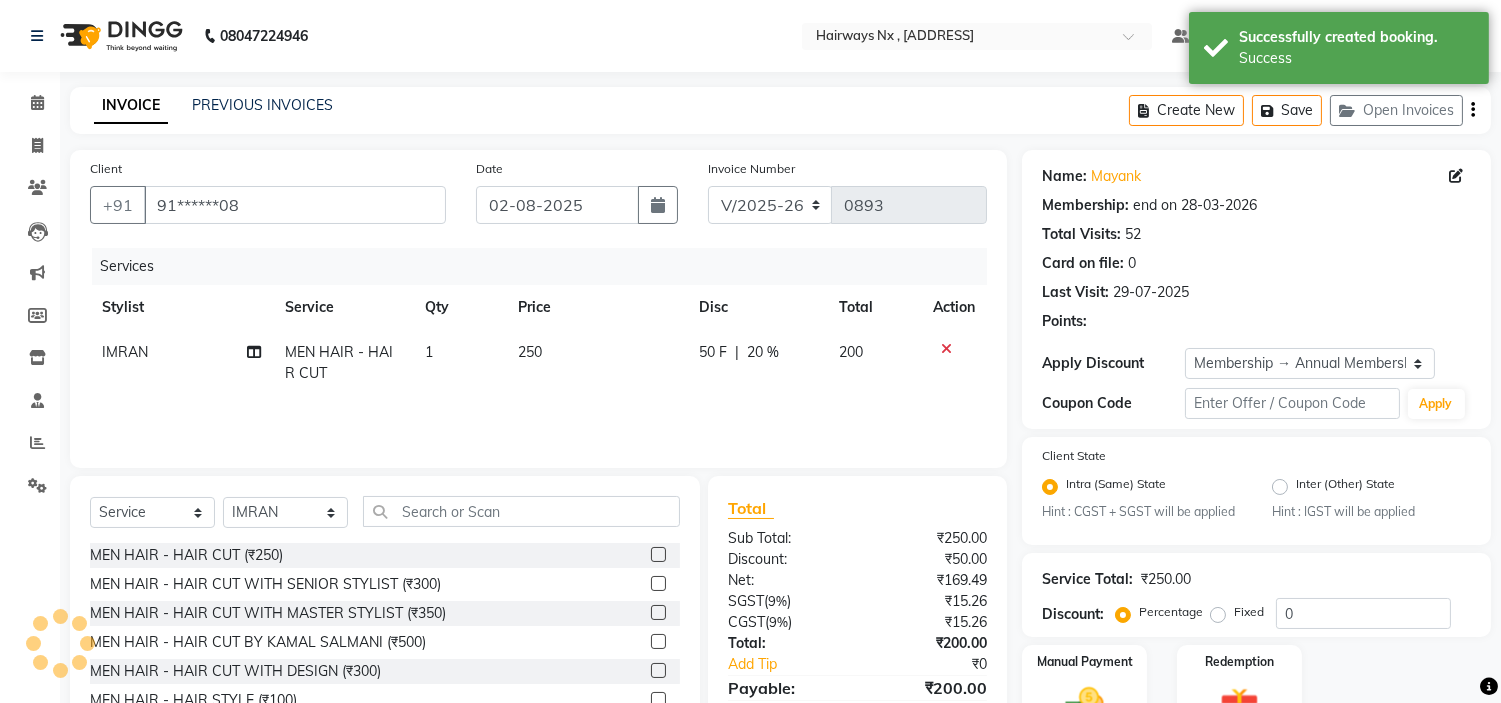 type on "20" 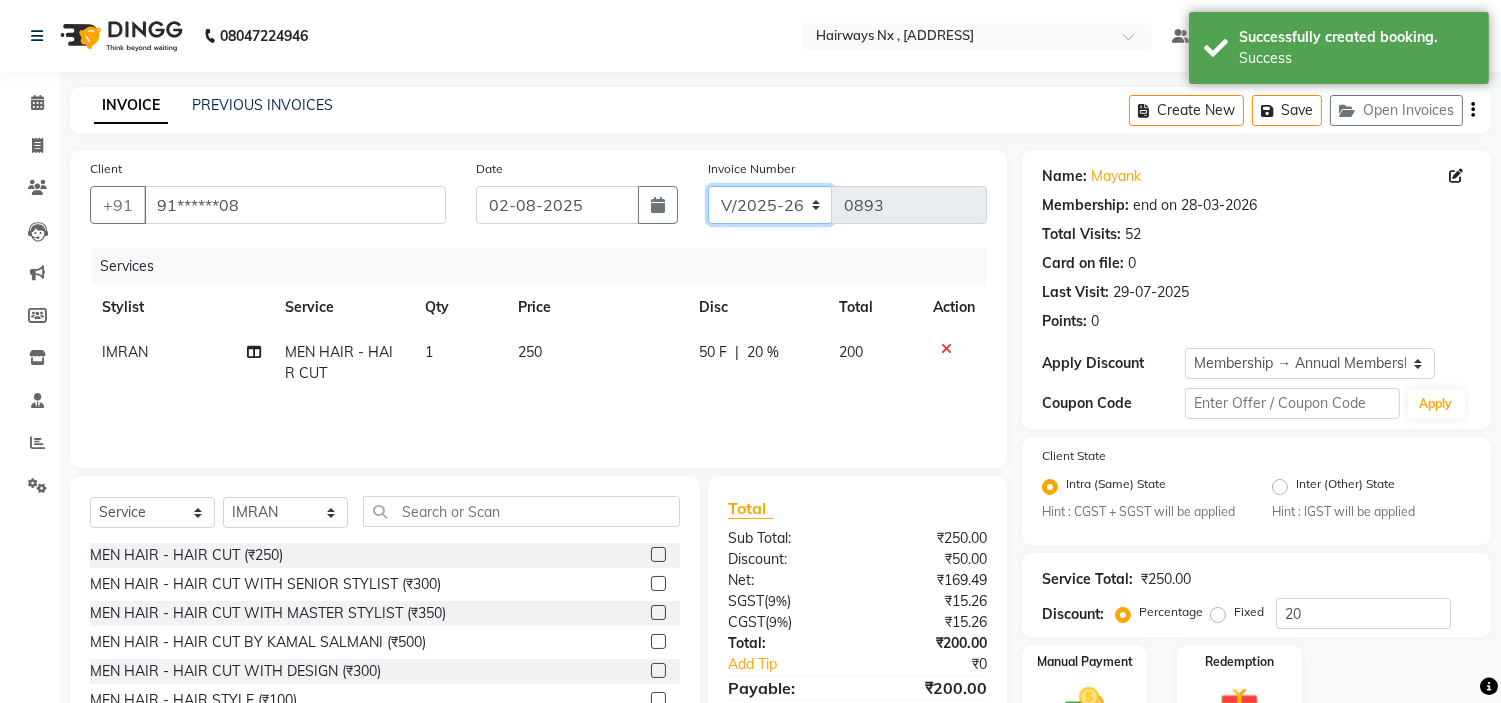click on "INV/25-26 V/2025-26" 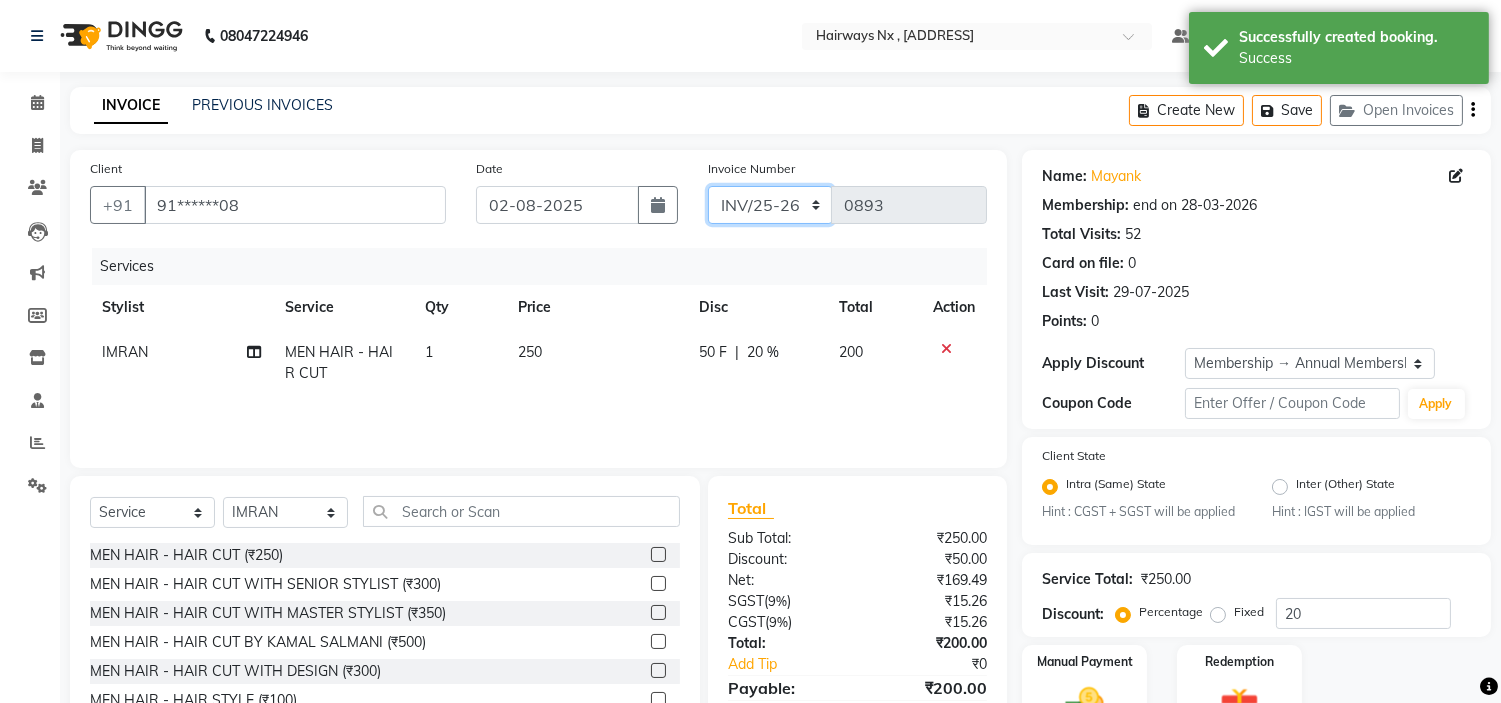click on "INV/25-26 V/2025-26" 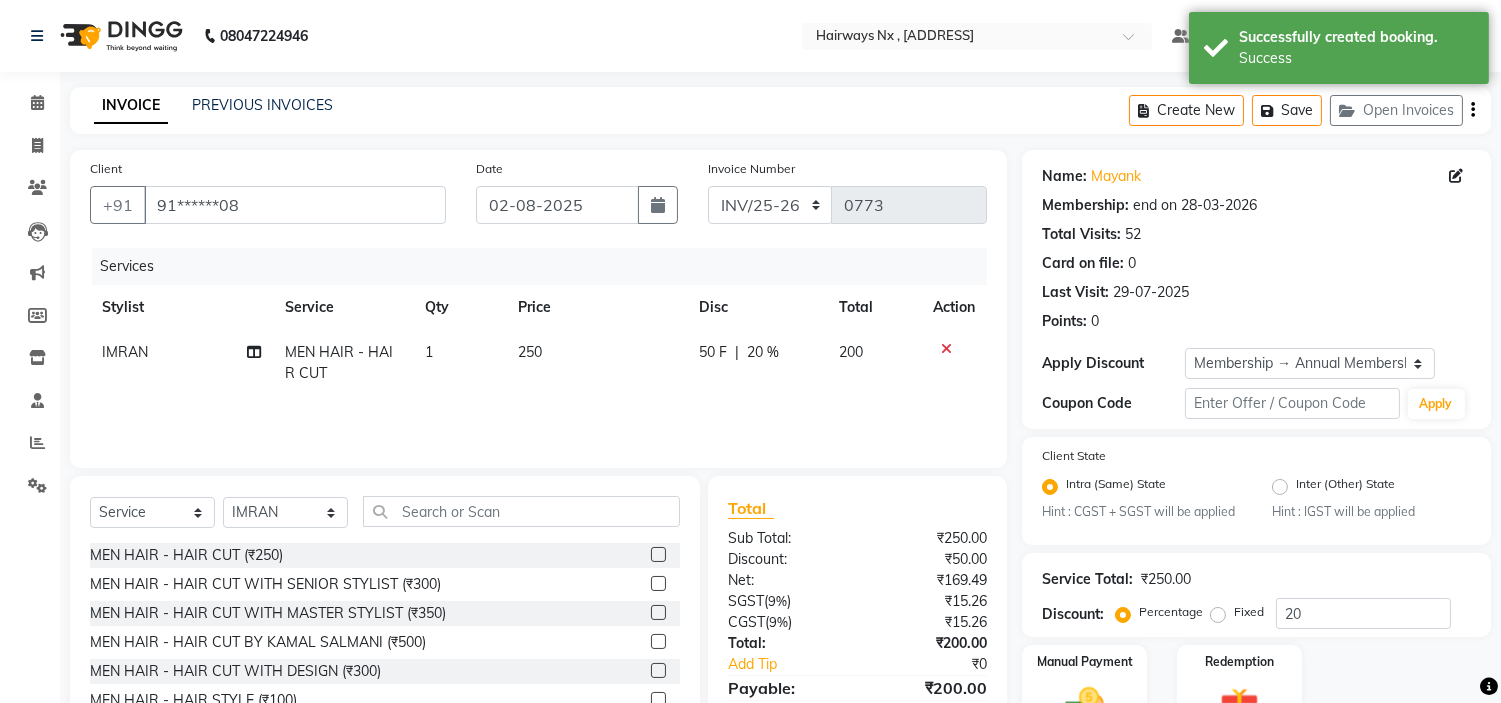 click 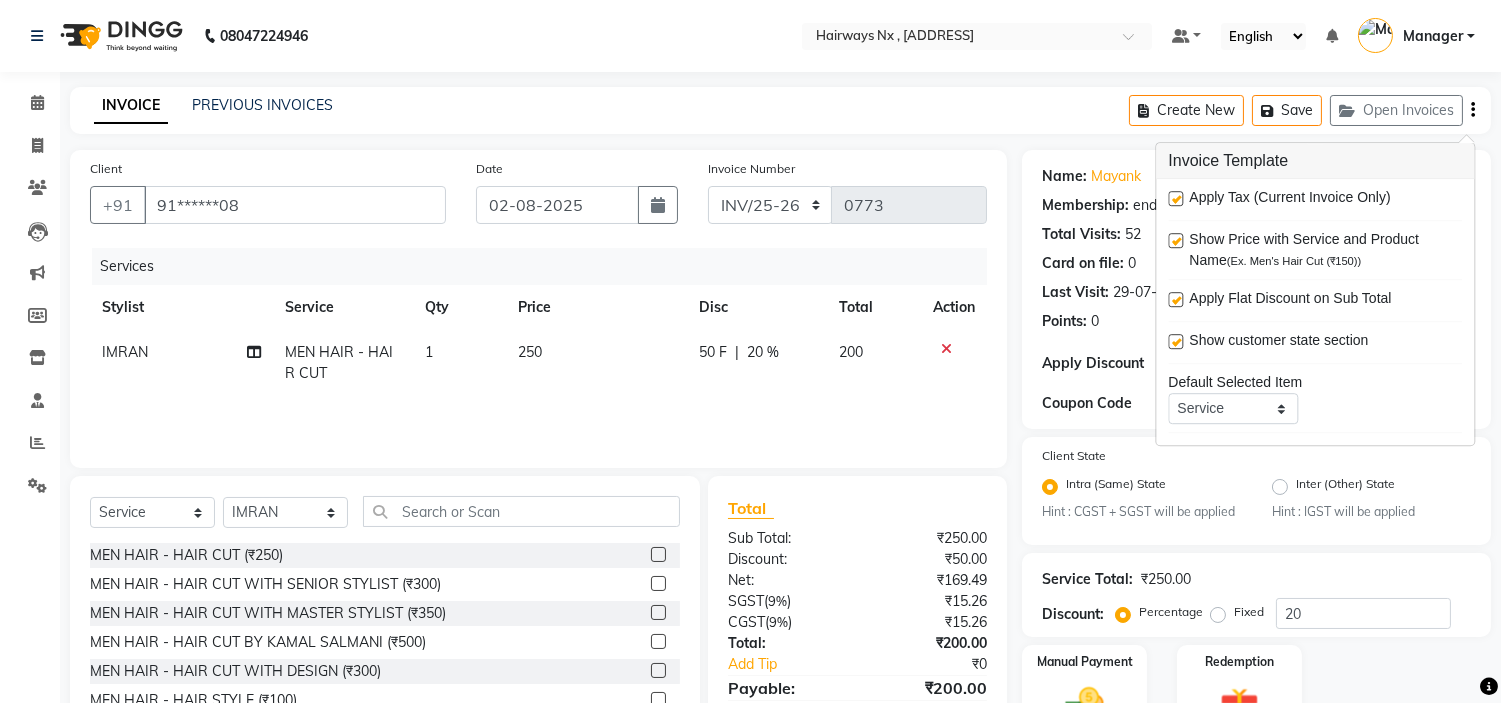 click at bounding box center (1175, 198) 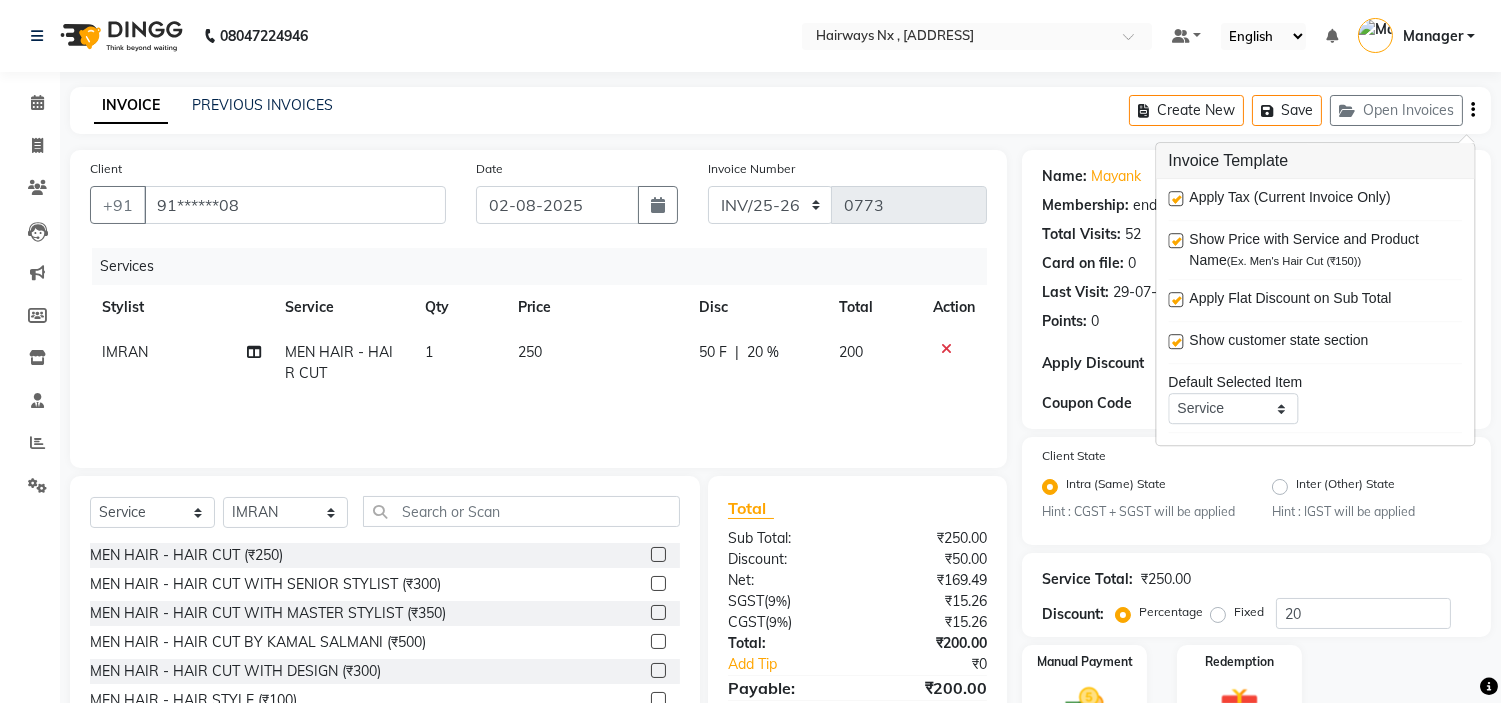 checkbox on "false" 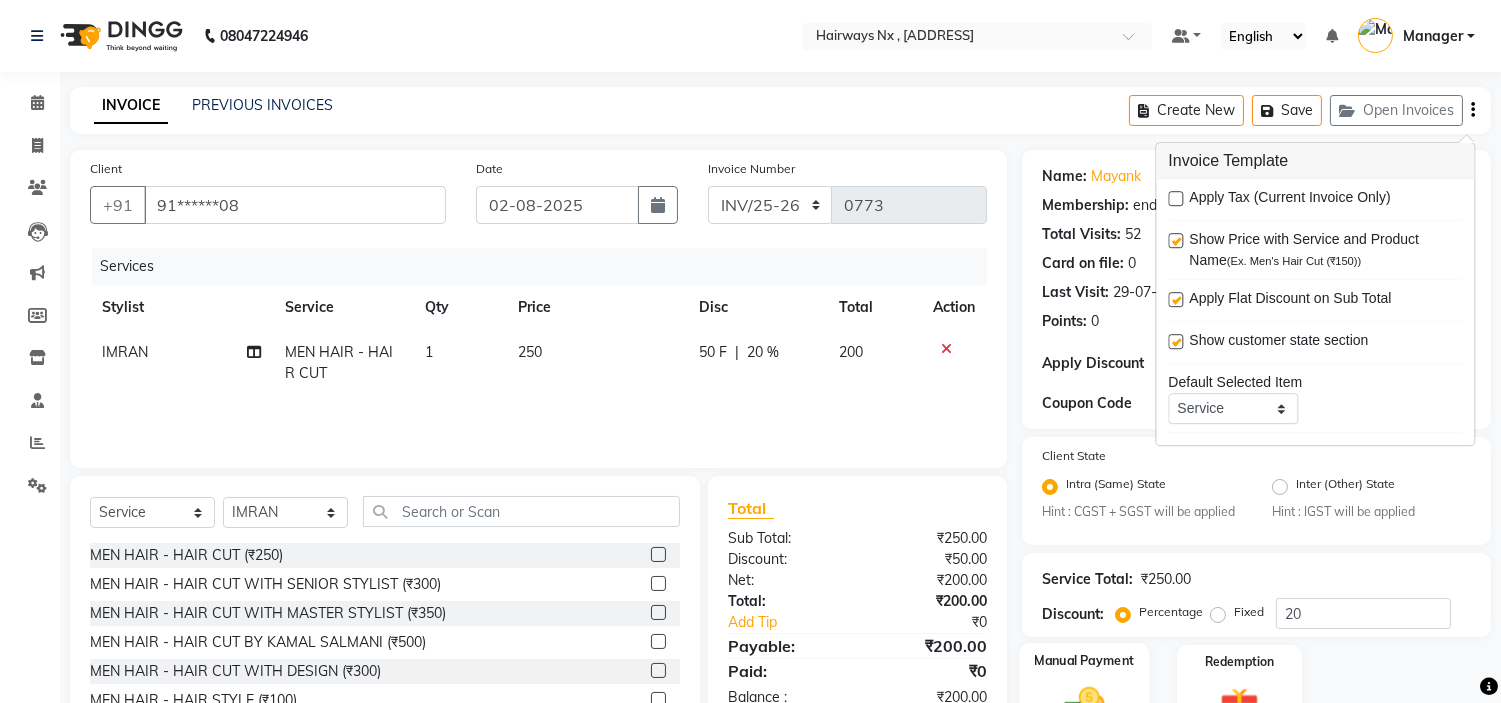 click 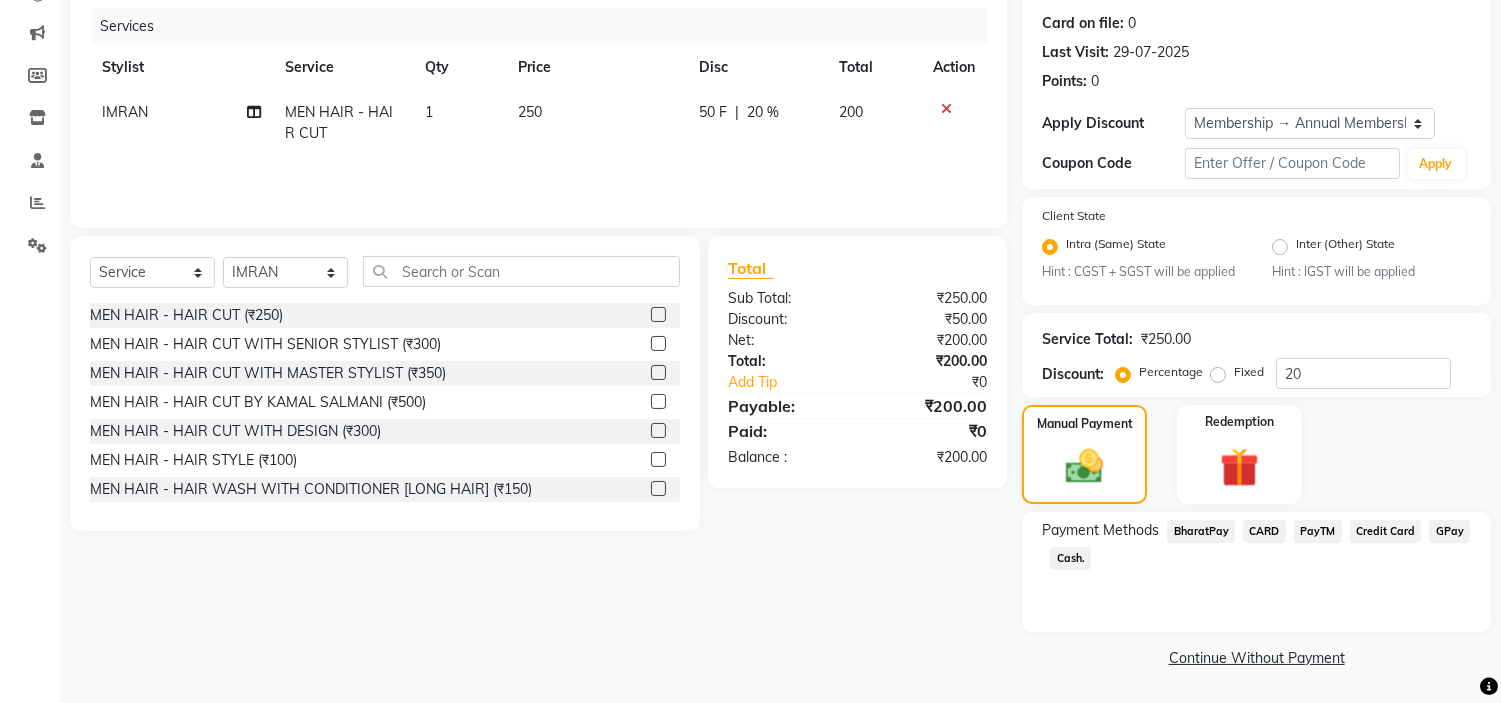 click on "Cash." 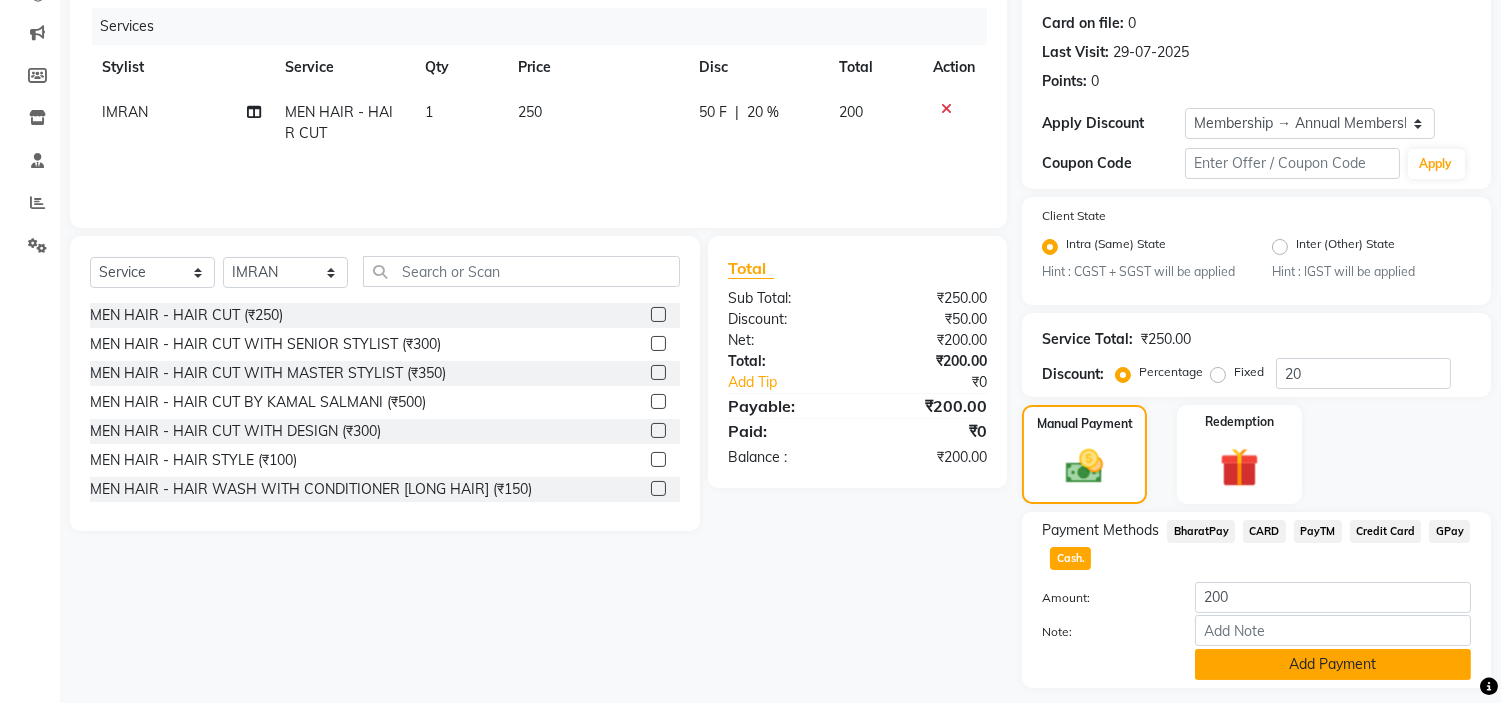 scroll, scrollTop: 296, scrollLeft: 0, axis: vertical 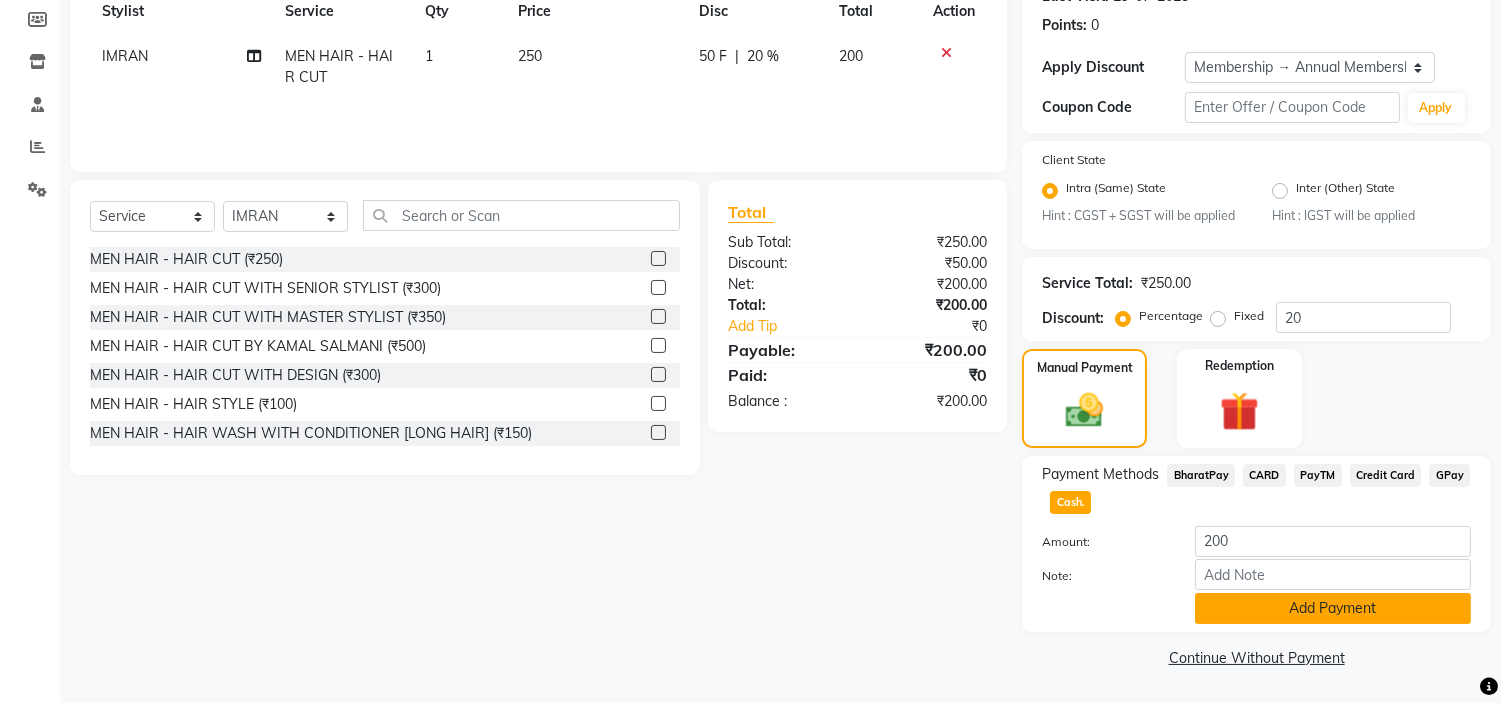 click on "Add Payment" 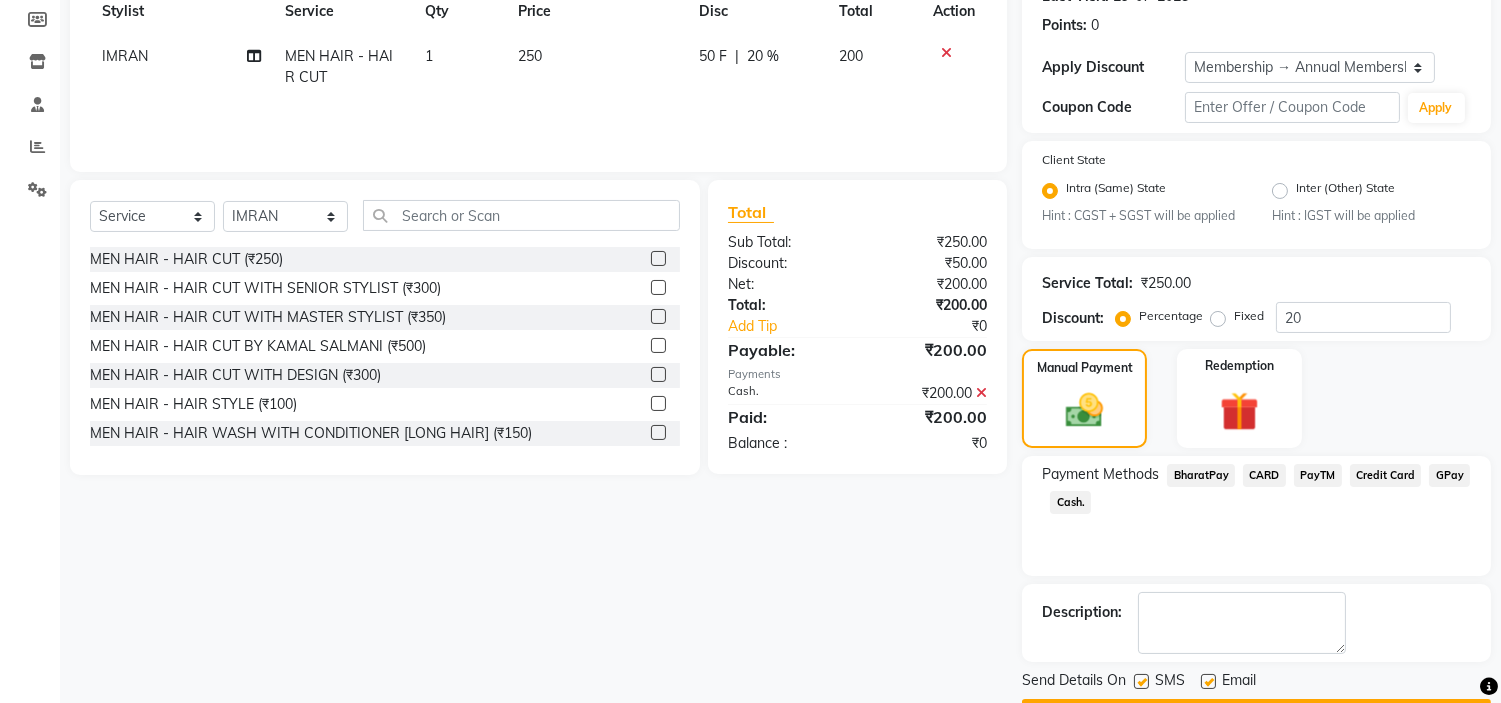 scroll, scrollTop: 353, scrollLeft: 0, axis: vertical 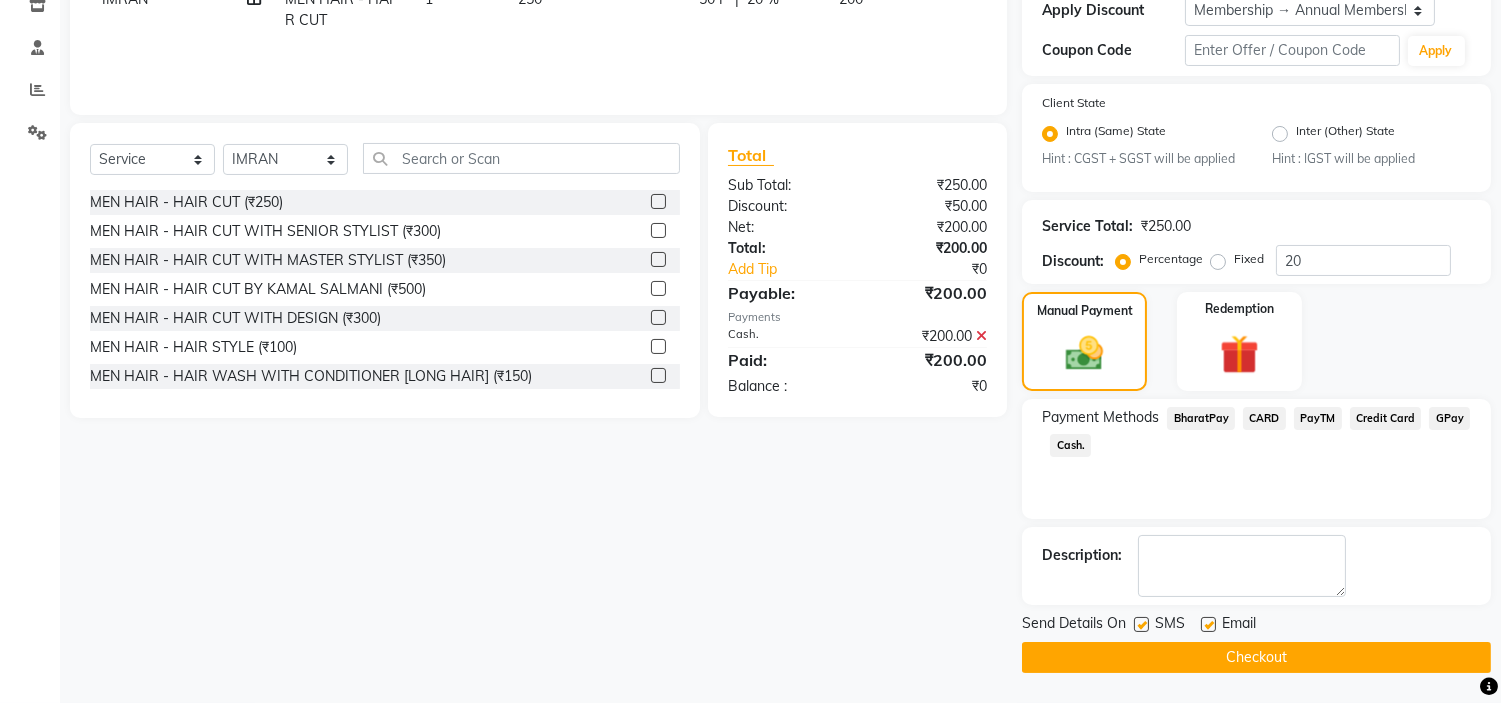 click on "Send Details On SMS Email" 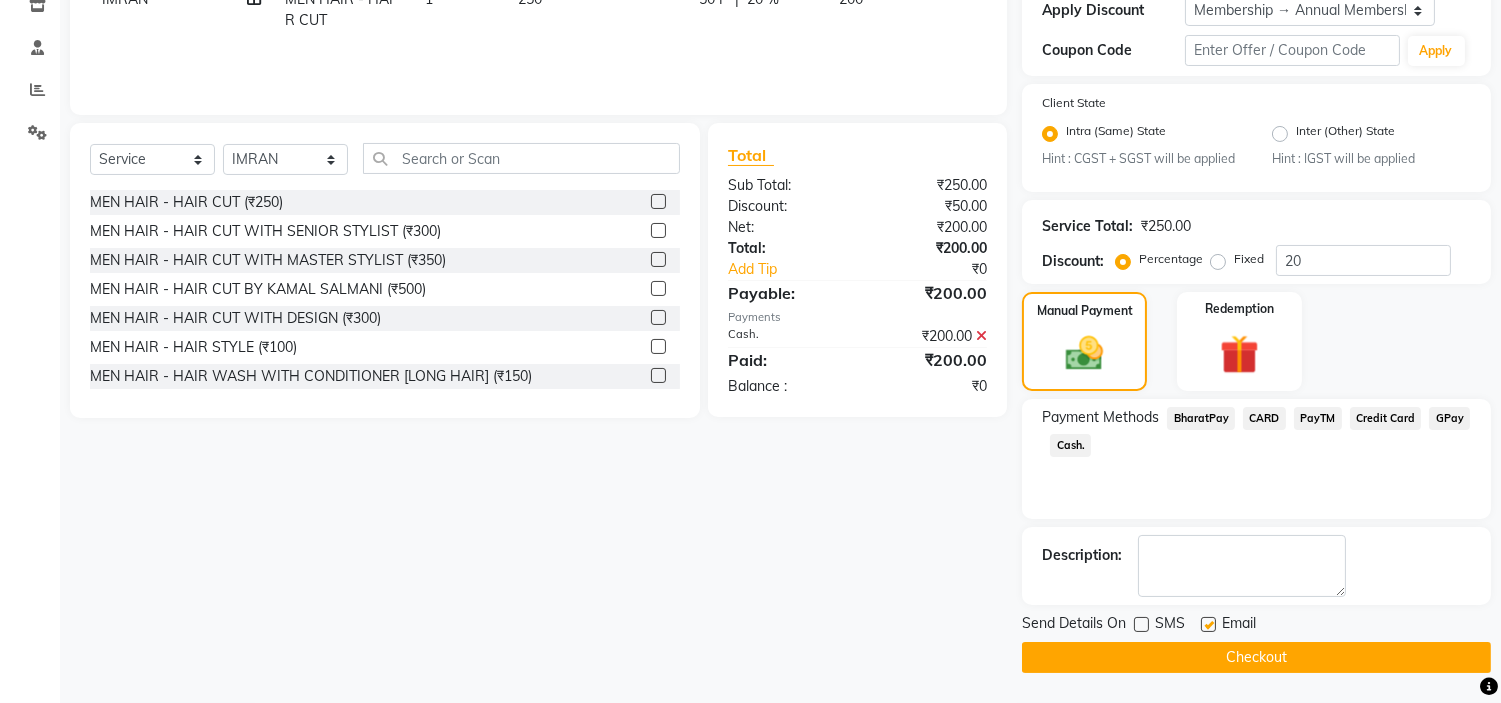 click 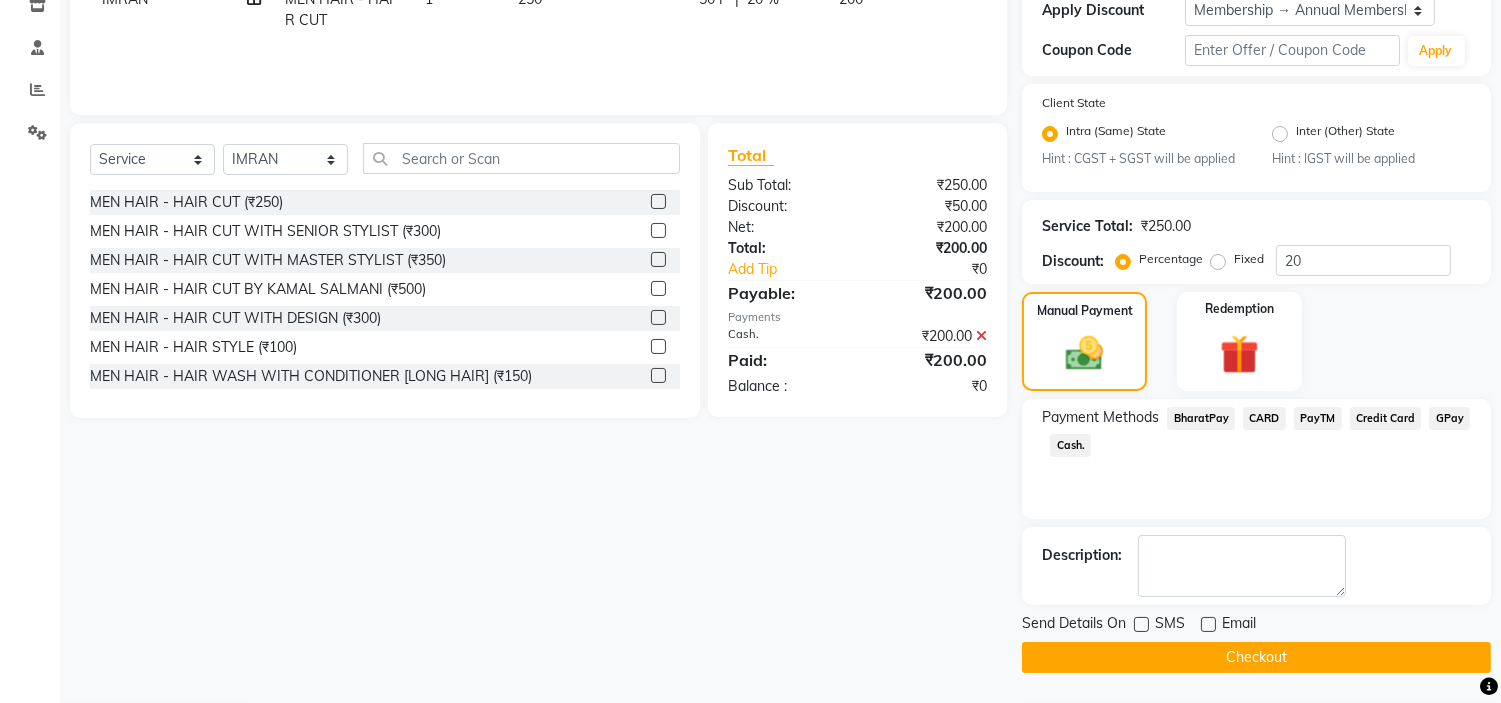click on "Checkout" 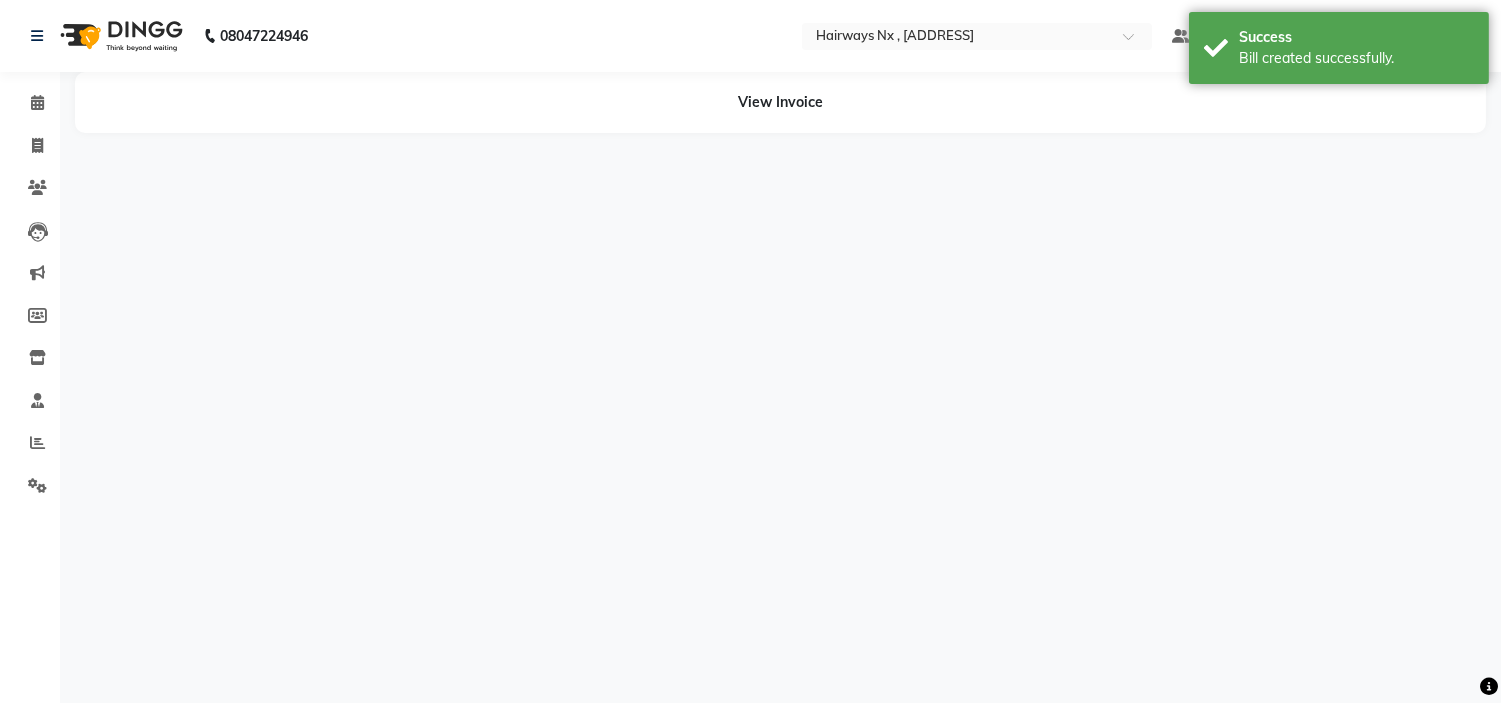 scroll, scrollTop: 0, scrollLeft: 0, axis: both 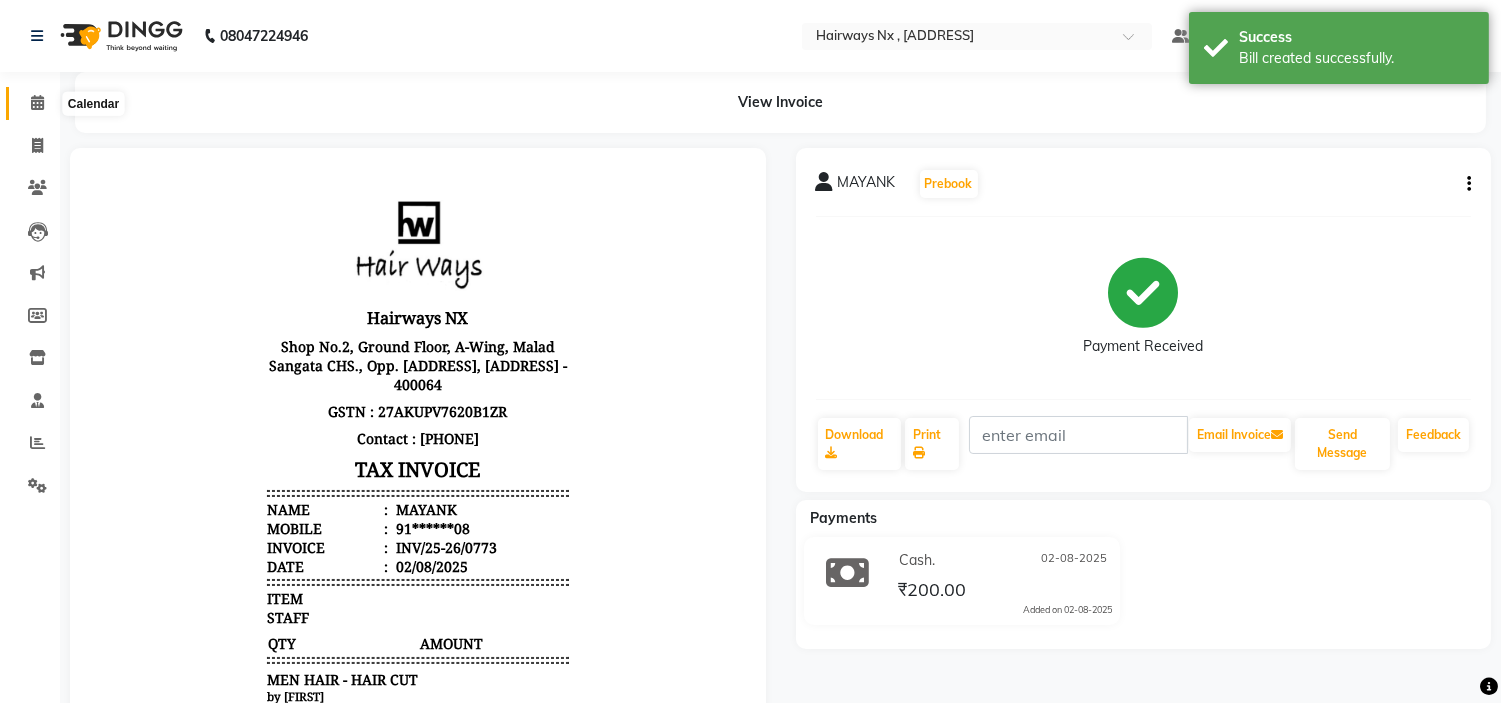 click 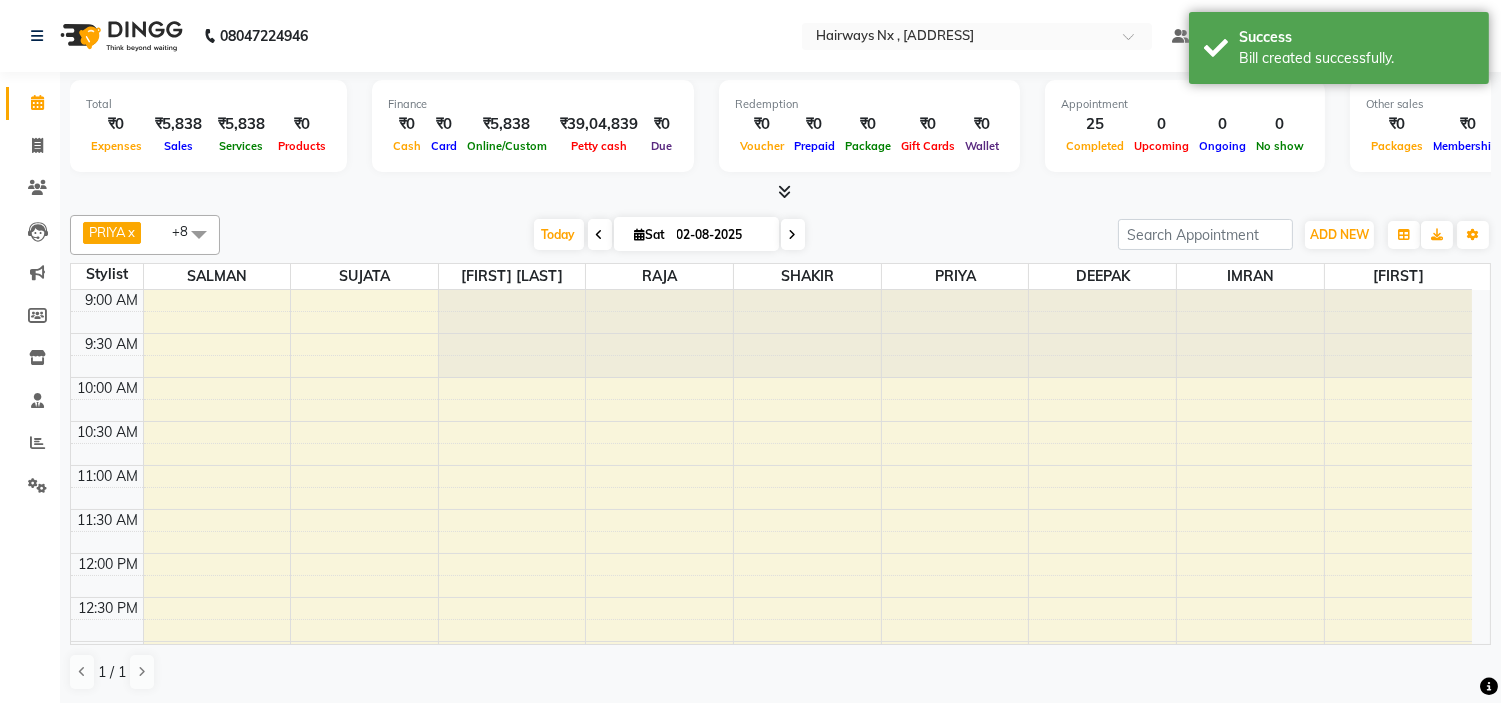 scroll, scrollTop: 0, scrollLeft: 0, axis: both 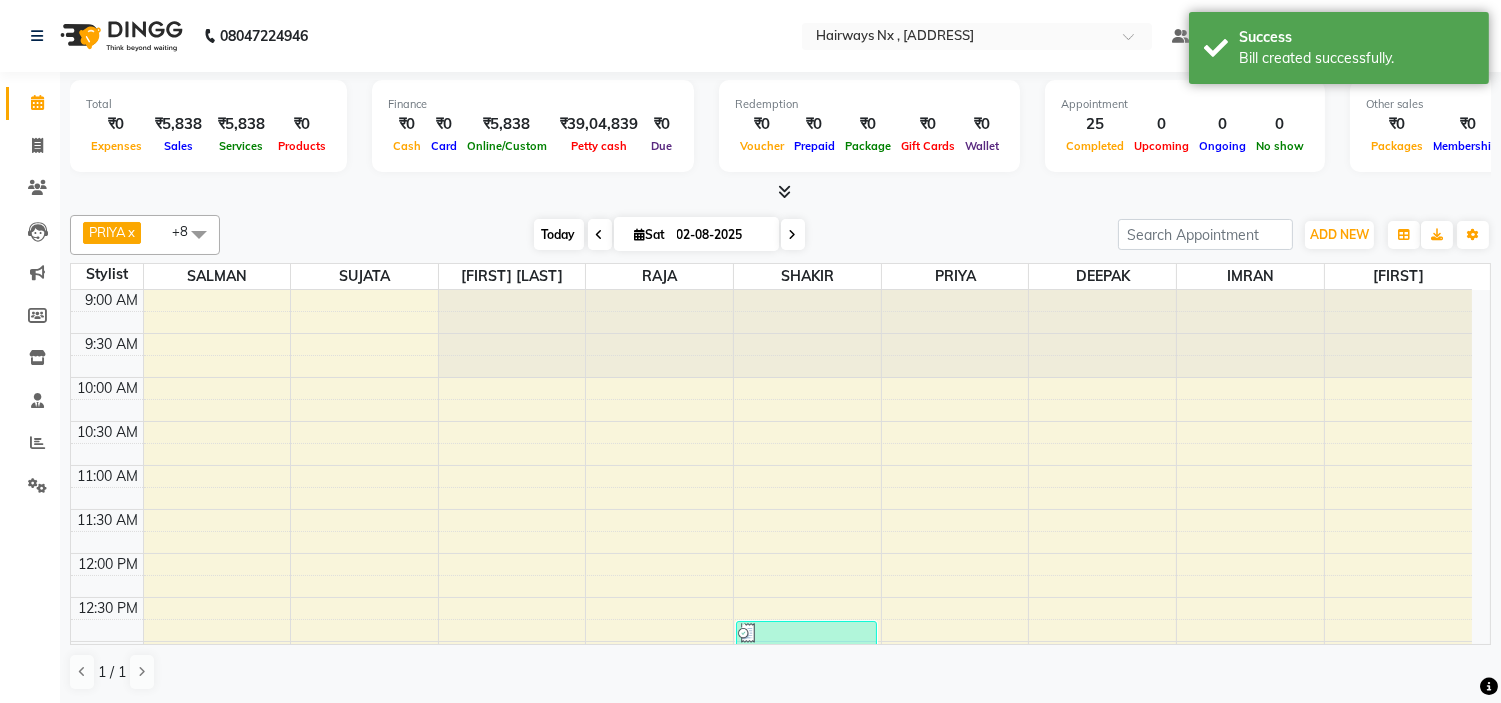 click on "Today" at bounding box center (559, 234) 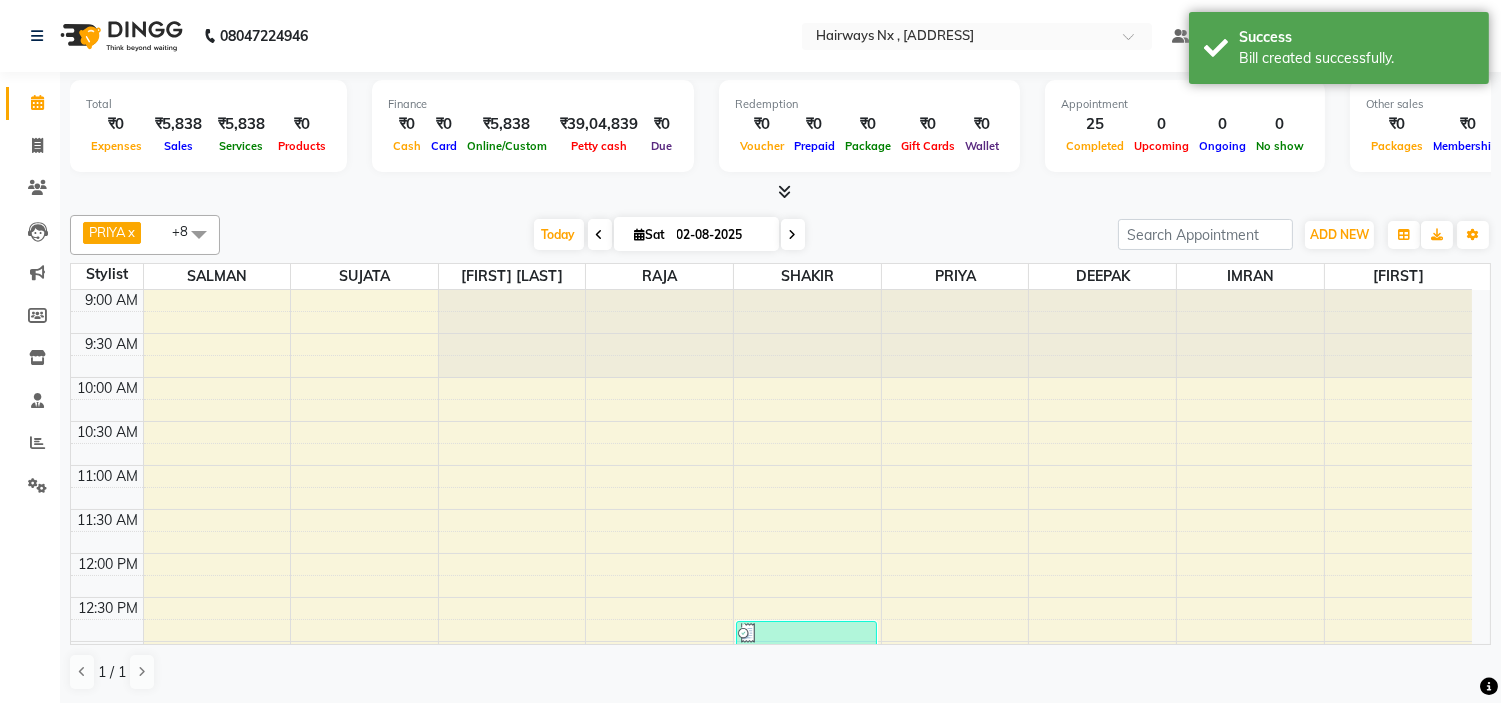 scroll, scrollTop: 707, scrollLeft: 0, axis: vertical 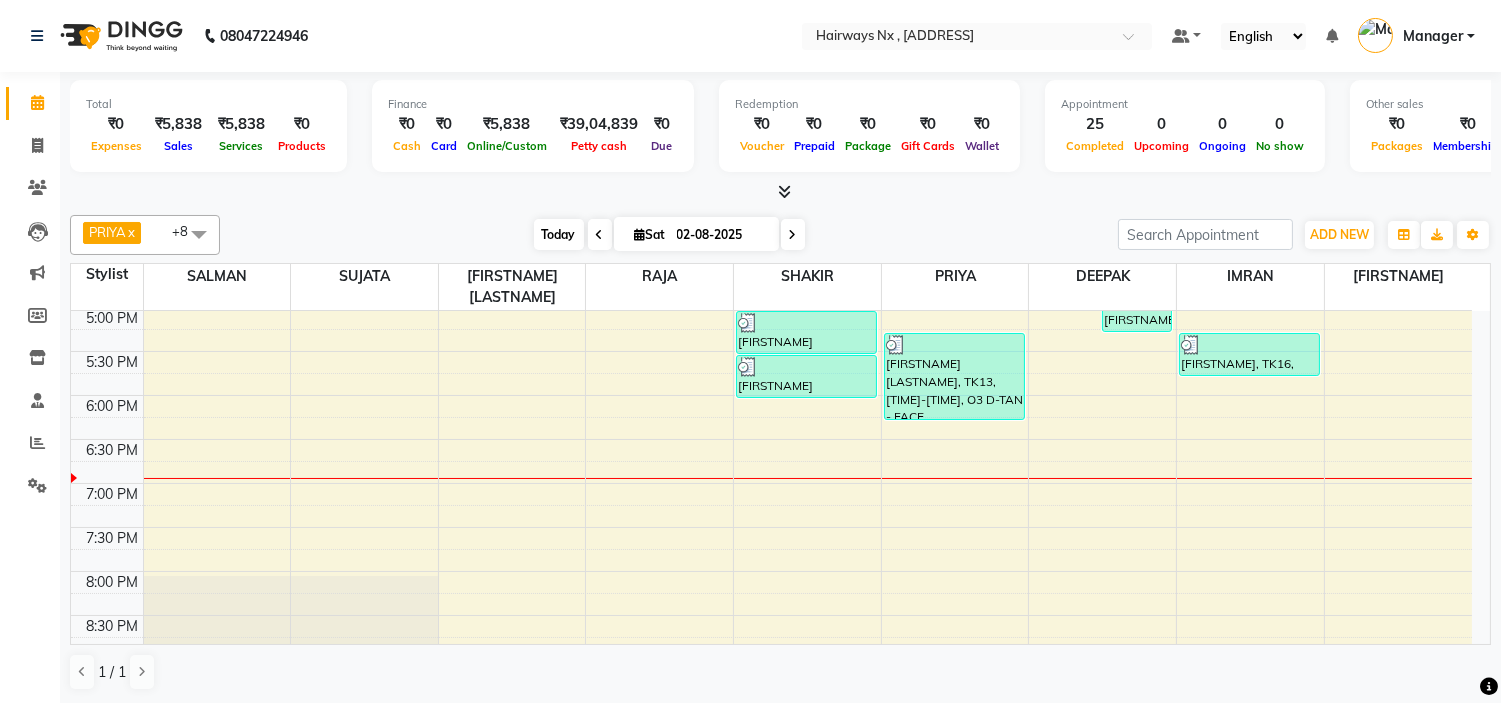 click on "Today" at bounding box center [559, 234] 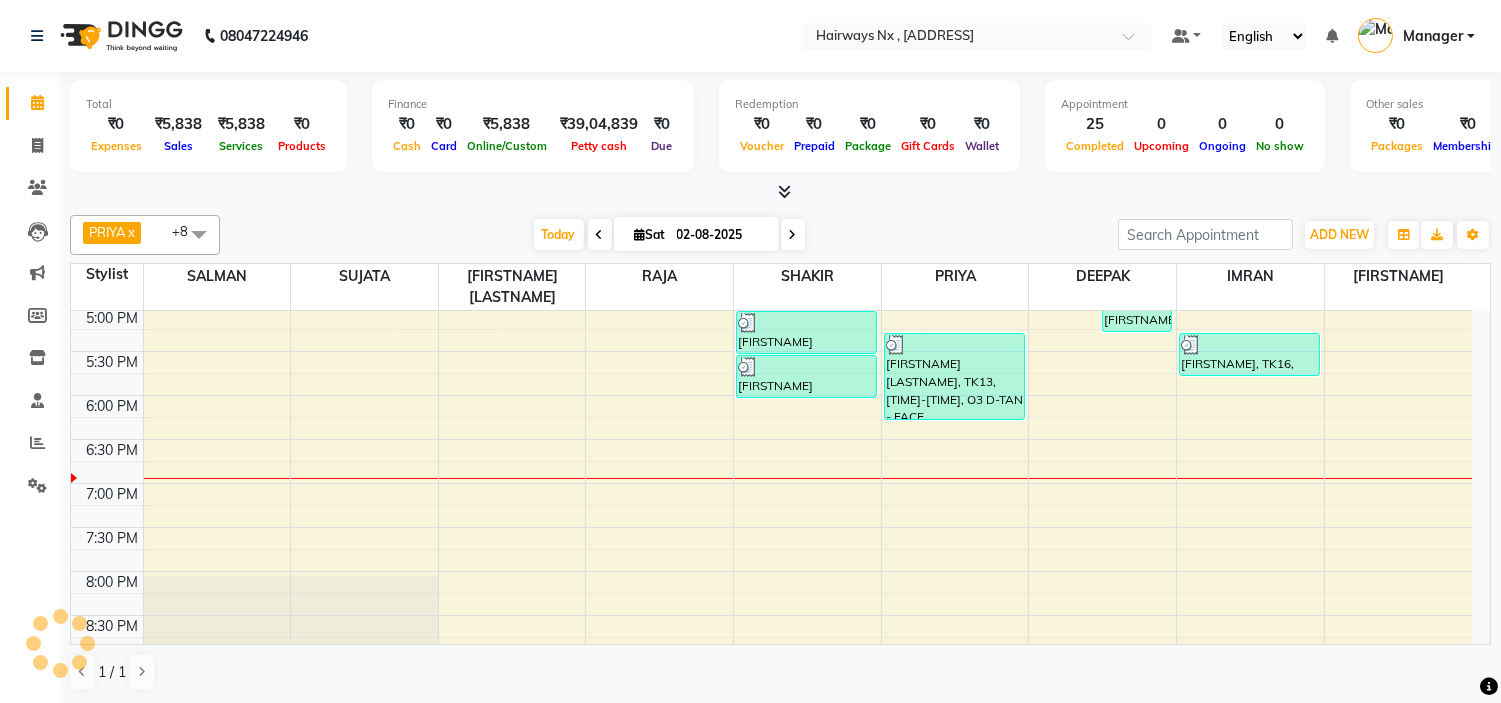 scroll, scrollTop: 796, scrollLeft: 0, axis: vertical 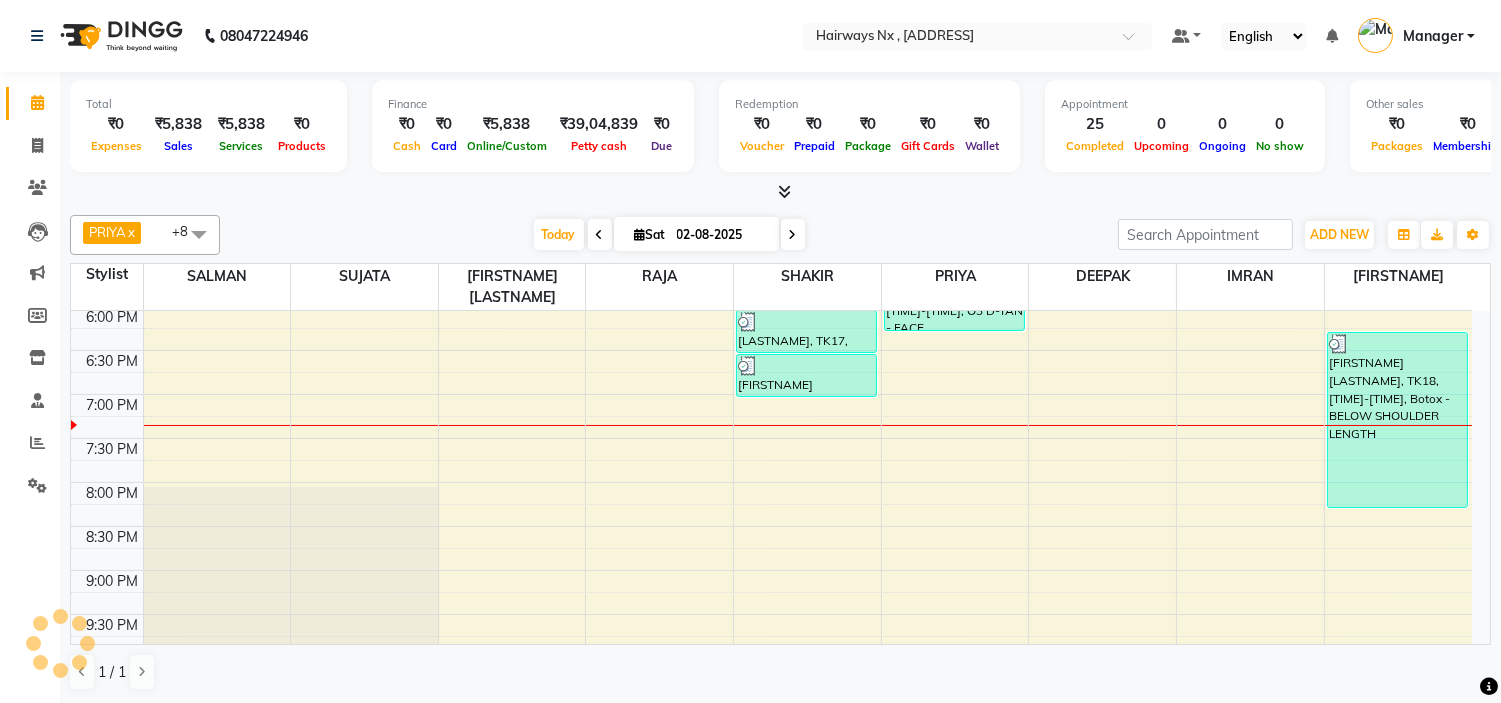 click on "With [FIRSTNAME] x [FIRSTNAME]  x [FIRSTNAME]  x [FIRSTNAME]  x [FIRSTNAME]  x [FIRSTNAME]  x [FIRSTNAME]  x [FIRSTNAME]  x [FIRSTNAME]  x +8 Select All [FIRSTNAME] [FIRSTNAME] [FIRSTNAME] [FIRSTNAME] [FIRSTNAME] Manager [FIRSTNAME] [FIRSTNAME] [FIRSTNAME] [FIRSTNAME]  [FIRSTNAME] [FIRSTNAME]  [FIRSTNAME] [FIRSTNAME] [FIRSTNAME] [FIRSTNAME] [FIRSTNAME] [FIRSTNAME] Toggle Dropdown Add Appointment Add Invoice Add Expense Add Attendance Add Client Toggle Dropdown Add Appointment Add Invoice Add Expense Add Attendance Add Client ADD NEW Toggle Dropdown Add Appointment Add Invoice Add Expense Add Attendance Add Client [FIRSTNAME]  x [FIRSTNAME]  x [FIRSTNAME]  x [FIRSTNAME]  x [FIRSTNAME]  x [FIRSTNAME]  x [FIRSTNAME]  x [FIRSTNAME]  x [FIRSTNAME]  x +8 Select All [FIRSTNAME] [FIRSTNAME] [FIRSTNAME] [FIRSTNAME] [FIRSTNAME] Manager [FIRSTNAME] [FIRSTNAME] [FIRSTNAME] [FIRSTNAME]  [FIRSTNAME] [FIRSTNAME]  [FIRSTNAME] [FIRSTNAME] [FIRSTNAME] [FIRSTNAME] [FIRSTNAME] [FIRSTNAME] Group By  Staff View   Room View  View as Vertical  Vertical - Week View  Horizontal  Horizontal - Week View  List  Toggle Dropdown Calendar Settings Manage Tags   Arrange Stylists   Reset Stylists  Full Screen  Show Available Stylist  Appointment Form Zoom 100% 17" at bounding box center [780, 235] 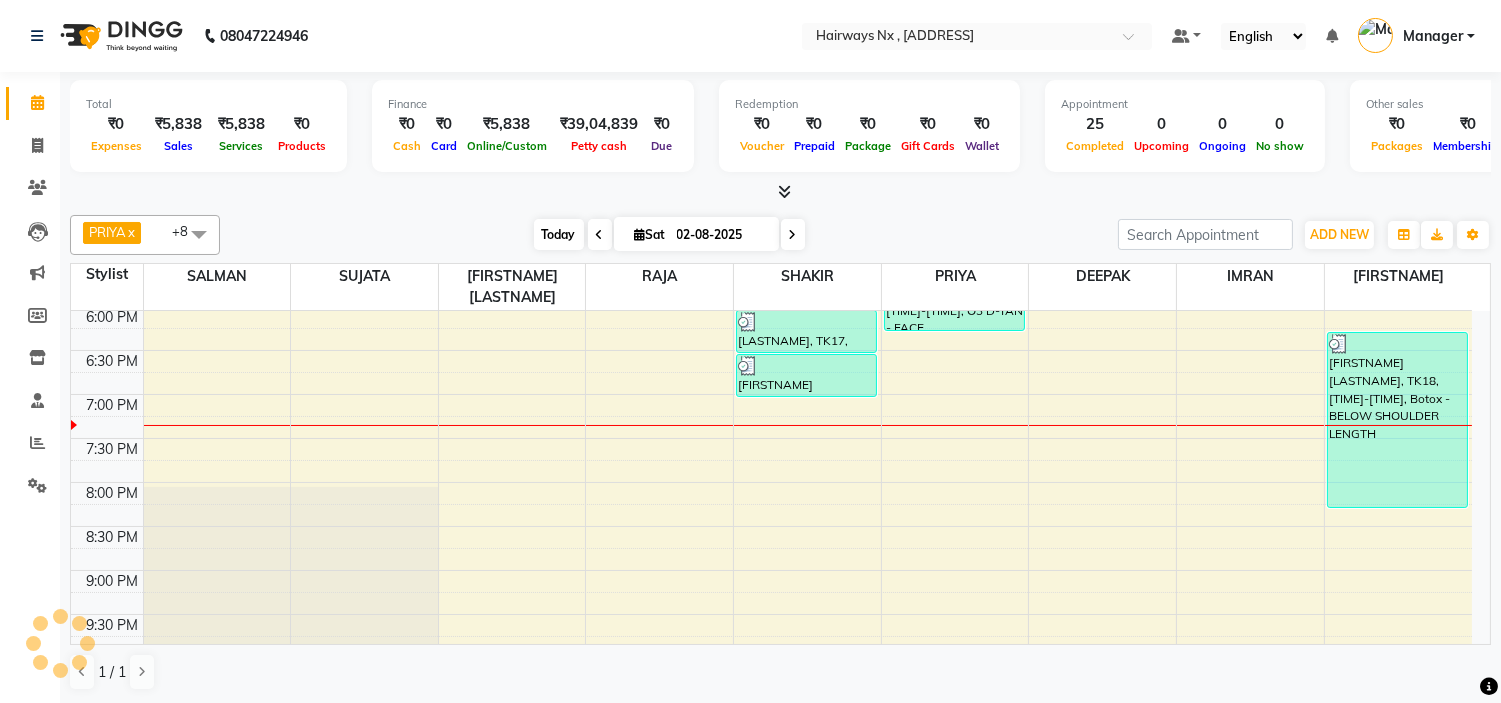 click on "Today" at bounding box center (559, 234) 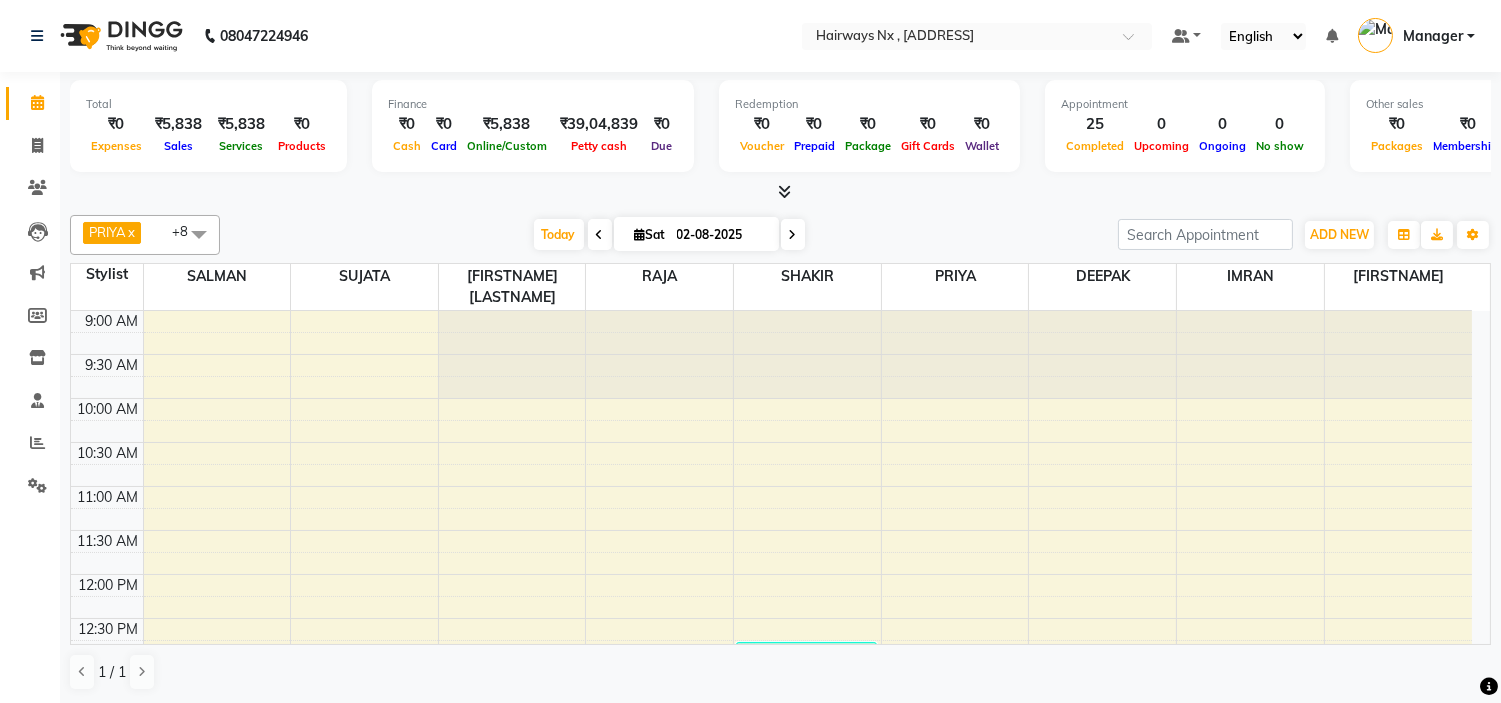scroll, scrollTop: 882, scrollLeft: 0, axis: vertical 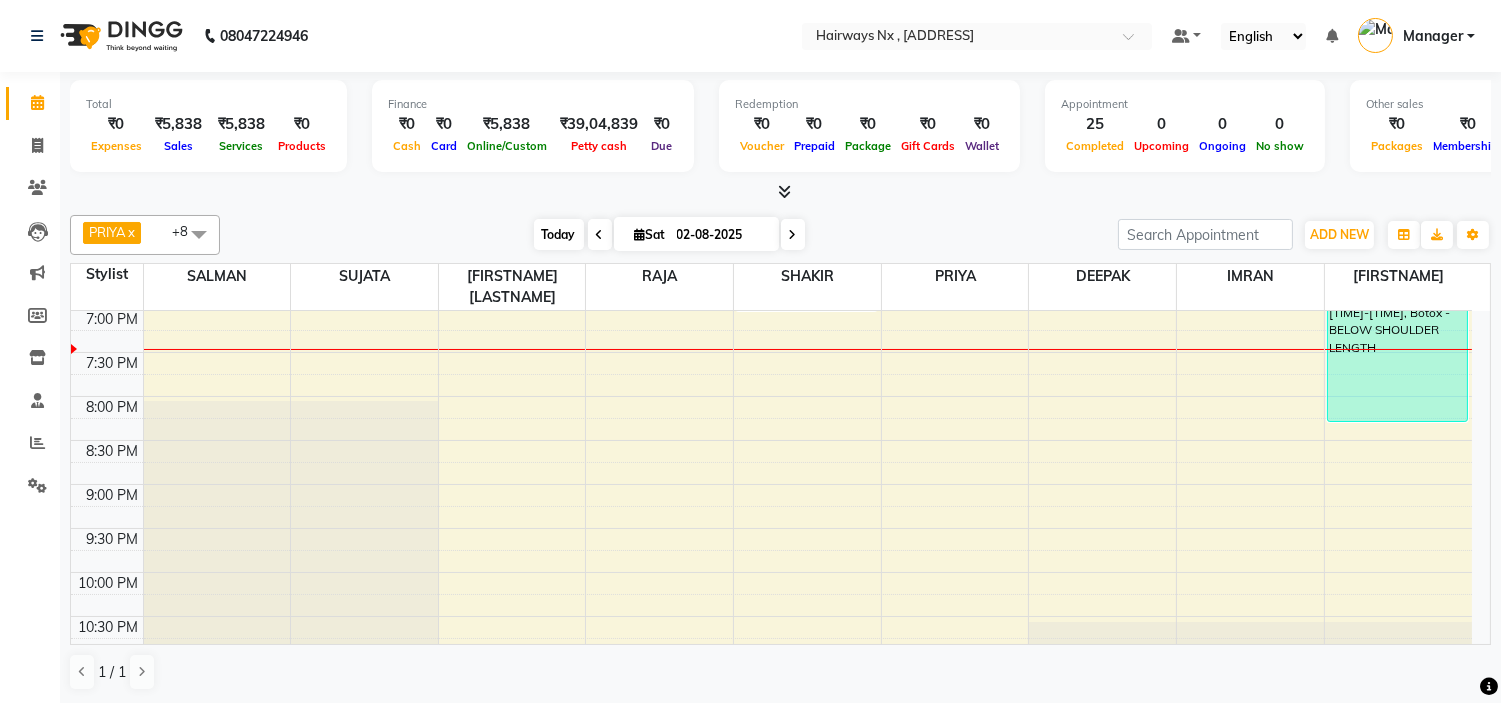 click on "Today" at bounding box center [559, 234] 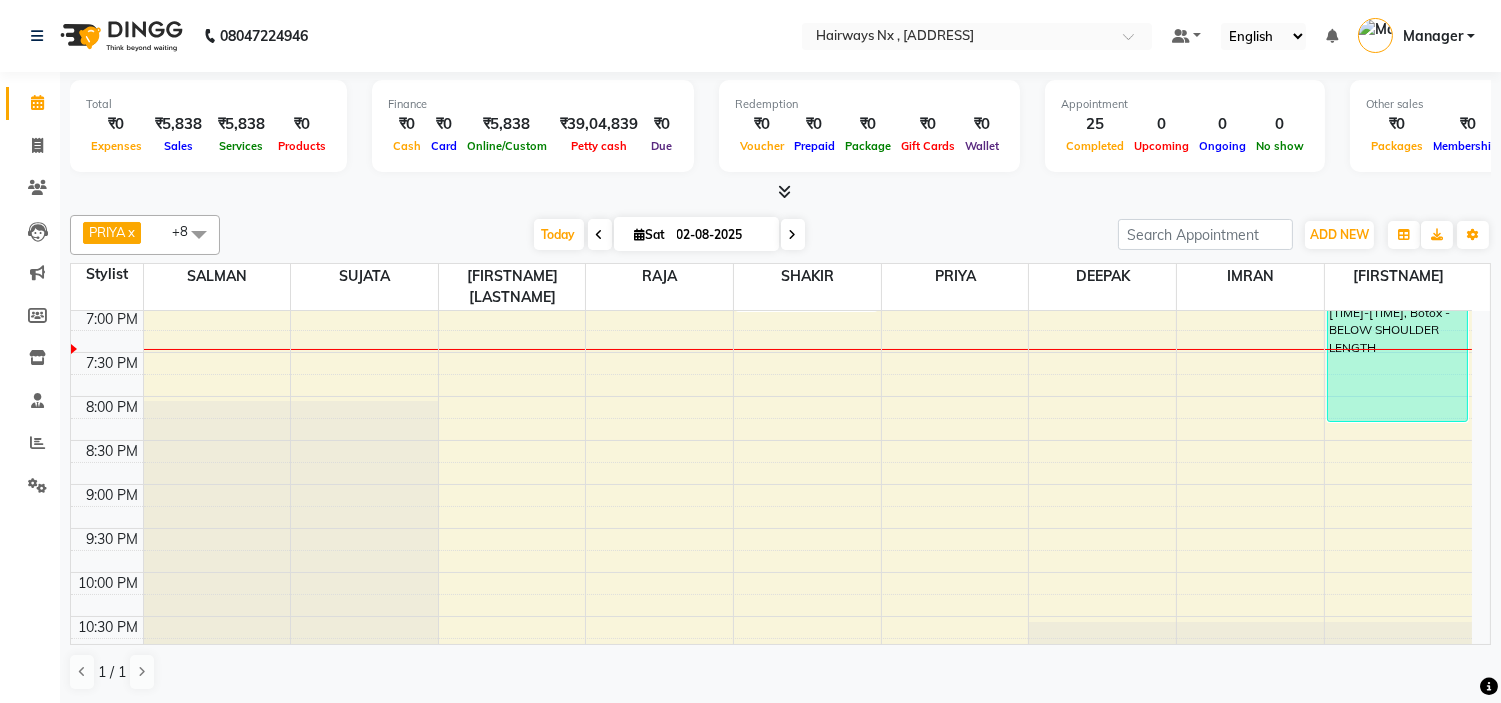 scroll, scrollTop: 882, scrollLeft: 0, axis: vertical 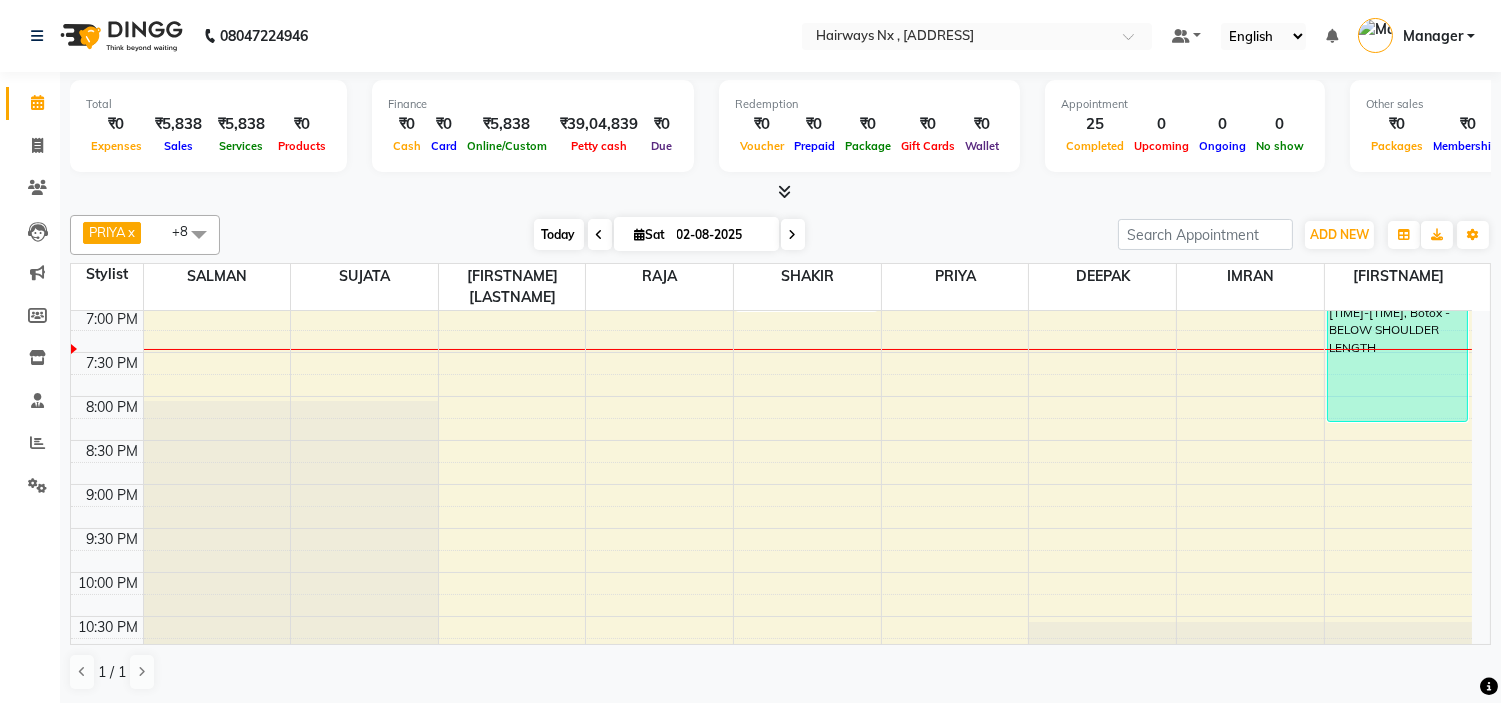 click on "Today" at bounding box center [559, 234] 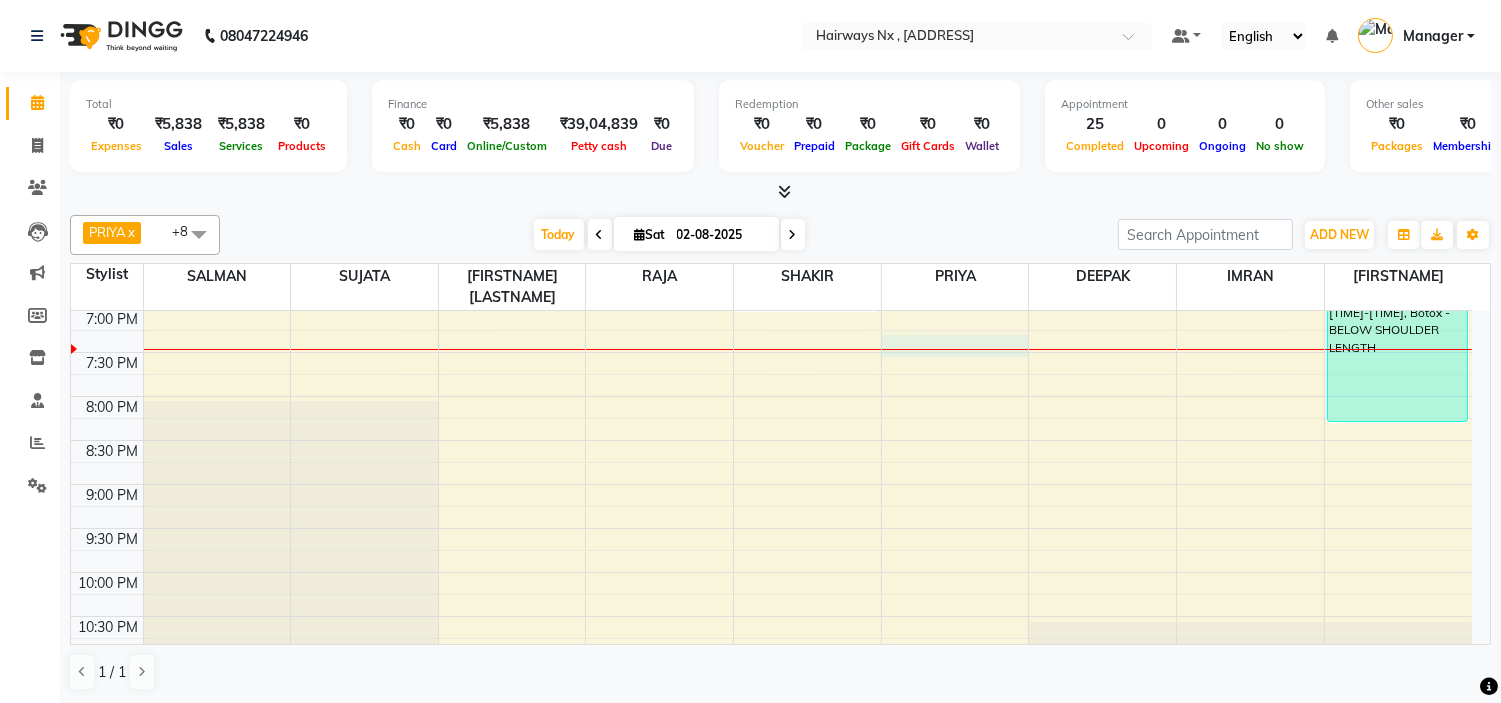 click on "9:00 AM 9:30 AM 10:00 AM 10:30 AM 11:00 AM 11:30 AM 12:00 PM 12:30 PM 1:00 PM 1:30 PM 2:00 PM 2:30 PM 3:00 PM 3:30 PM 4:00 PM 4:30 PM 5:00 PM 5:30 PM 6:00 PM 6:30 PM 7:00 PM 7:30 PM 8:00 PM 8:30 PM 9:00 PM 9:30 PM 10:00 PM 10:30 PM     [FIRSTNAME], TK01, [TIME]-[TIME], Peel Off Wax - EAR WAX     [FIRSTNAME] [LASTNAME], TK08, [TIME]-[TIME], Threading - EYEBROW     [FIRSTNAME], TK04, [TIME]-[TIME], MEN HAIR - HAIR CUT WITH SENIOR STYLIST     [FIRSTNAME] [LASTNAME], TK02, [TIME]-[TIME], MEN HAIR - REGULAR SHAVE/TRIM     [FIRSTNAME] [LASTNAME], TK02, [TIME]-[TIME], MEN HAIR - HAIR CUT WITH SENIOR STYLIST     [FIRSTNAME], TK07, [TIME]-[TIME], MEN HAIR - HAIR CUT WITH SENIOR STYLIST     [FIRSTNAME], TK07, [TIME]-[TIME], MEN HAIR - REGULAR SHAVE/TRIM     [FIRSTNAME], TK01, [TIME]-[TIME], MEN HAIR - HAIR CUT WITH MASTER STYLIST     [FIRSTNAME], TK03, [TIME]-[TIME], MEN HAIR - HAIR CUT WITH MASTER STYLIST     [FIRSTNAME], TK03, [TIME]-[TIME], MEN HAIR - REGULAR SHAVE/TRIM             [FIRSTNAME], TK12, [TIME]-[TIME], MEN HAIR - REGULAR SHAVE/TRIM" at bounding box center (771, 44) 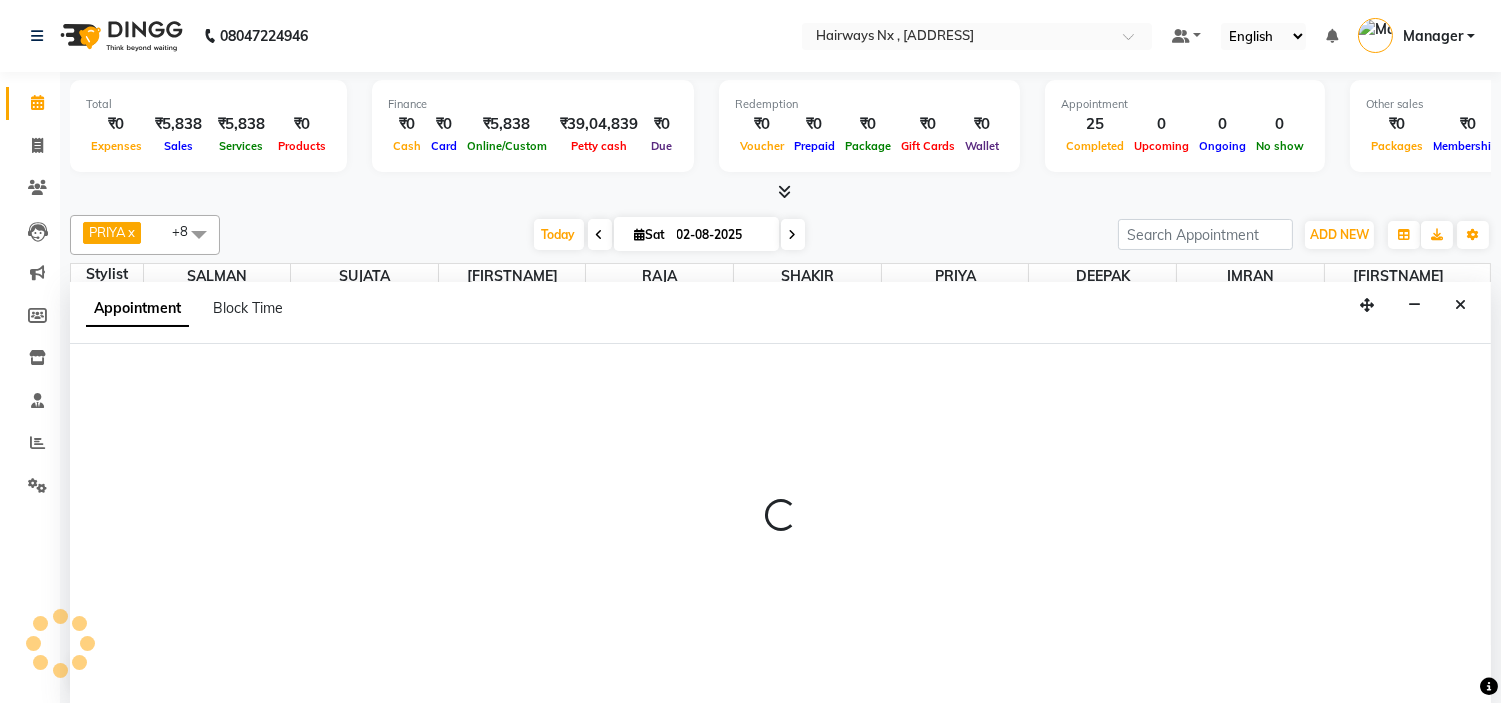 scroll, scrollTop: 1, scrollLeft: 0, axis: vertical 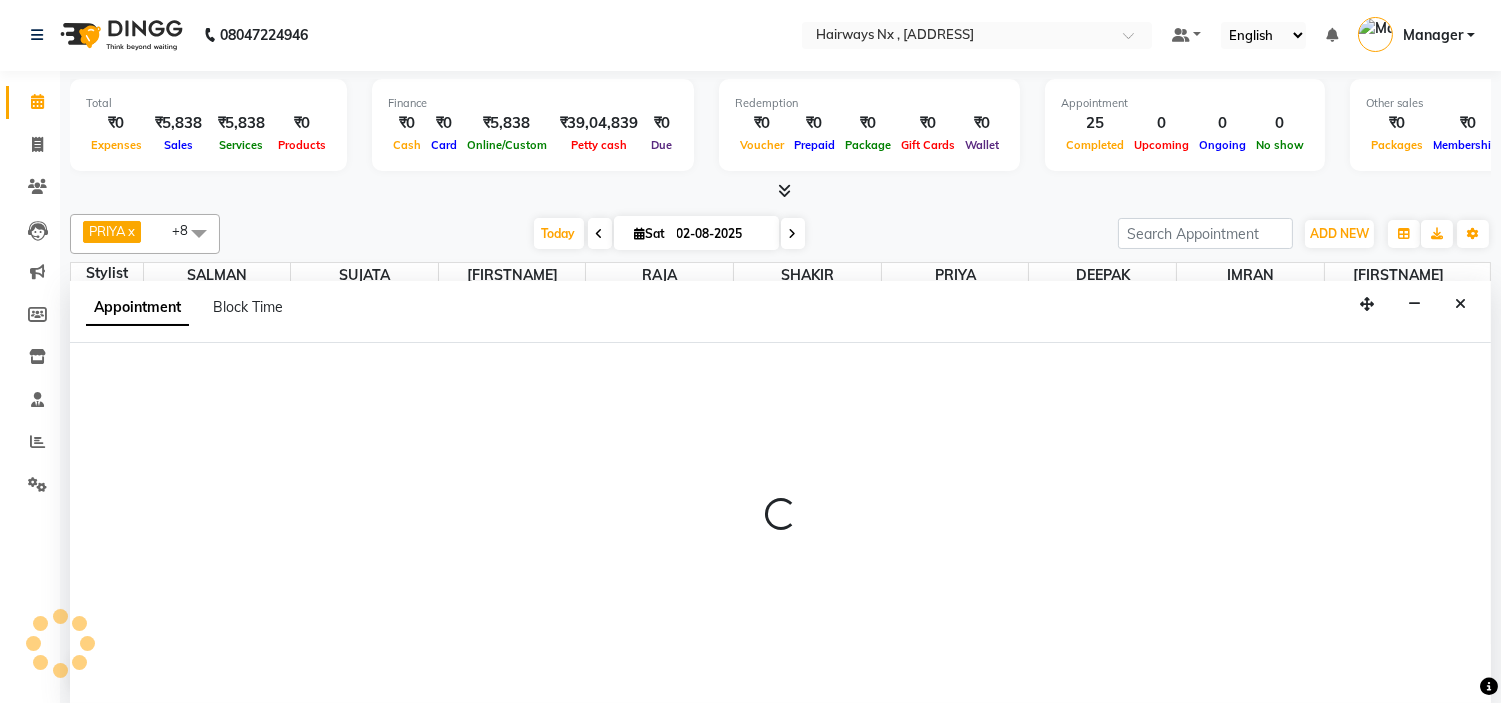 select on "[ZIP]" 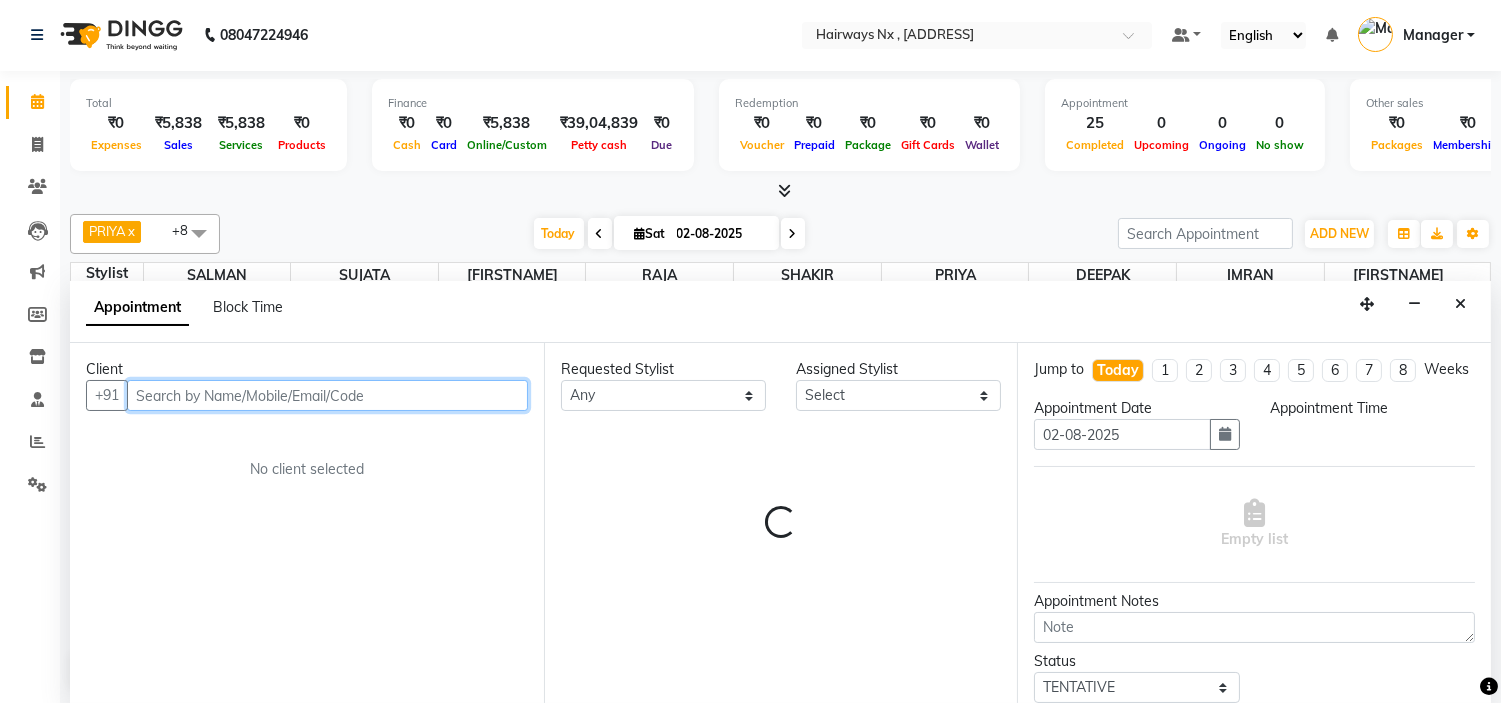 select on "1155" 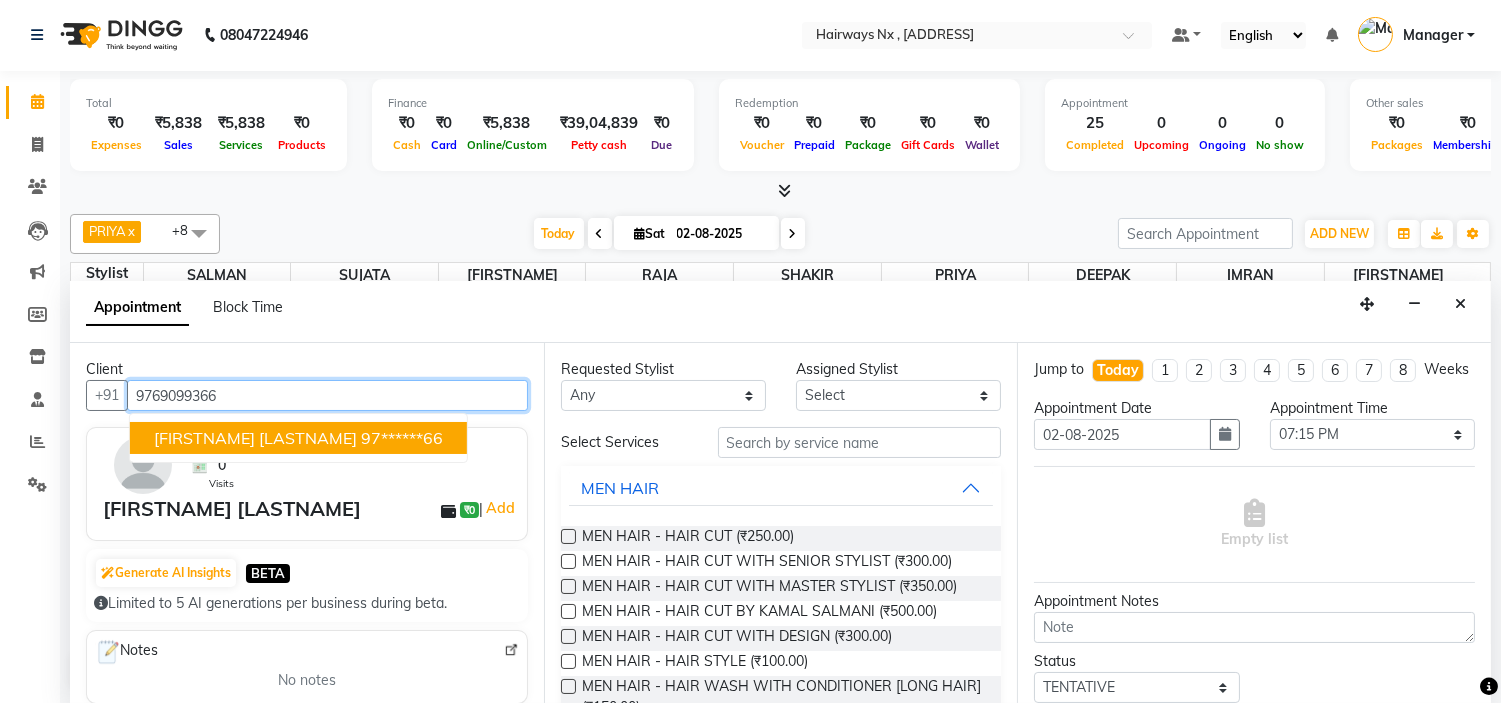 click on "[FIRSTNAME] [LASTNAME]" at bounding box center [255, 438] 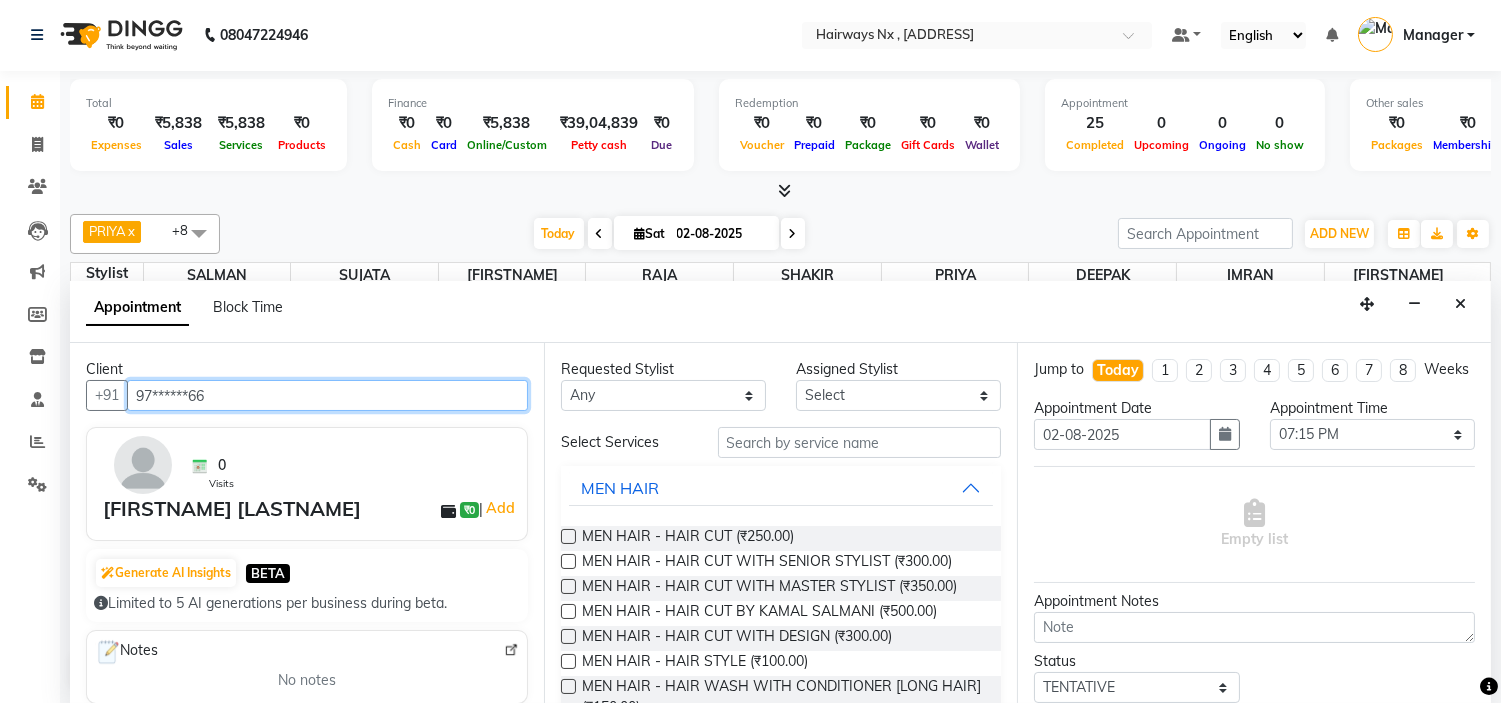 type on "97******66" 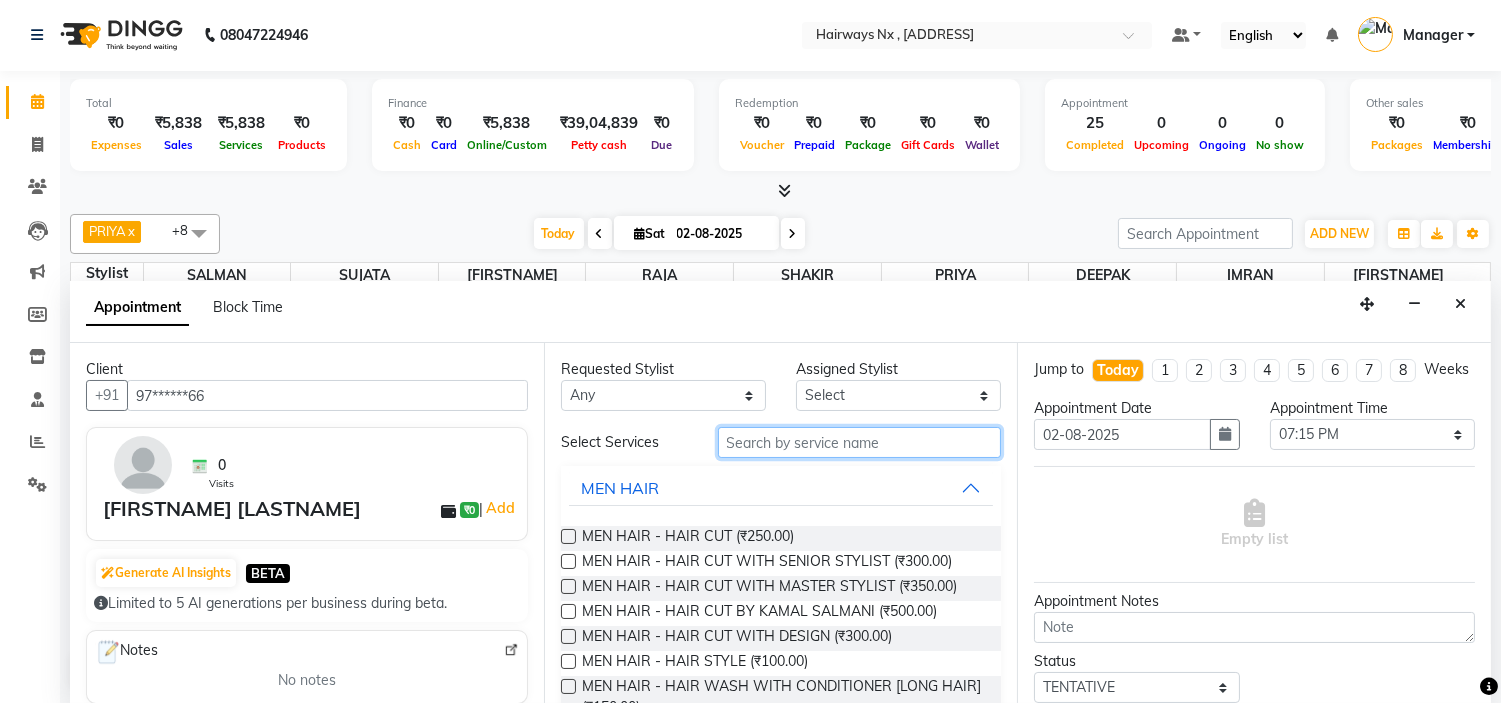 click at bounding box center [860, 442] 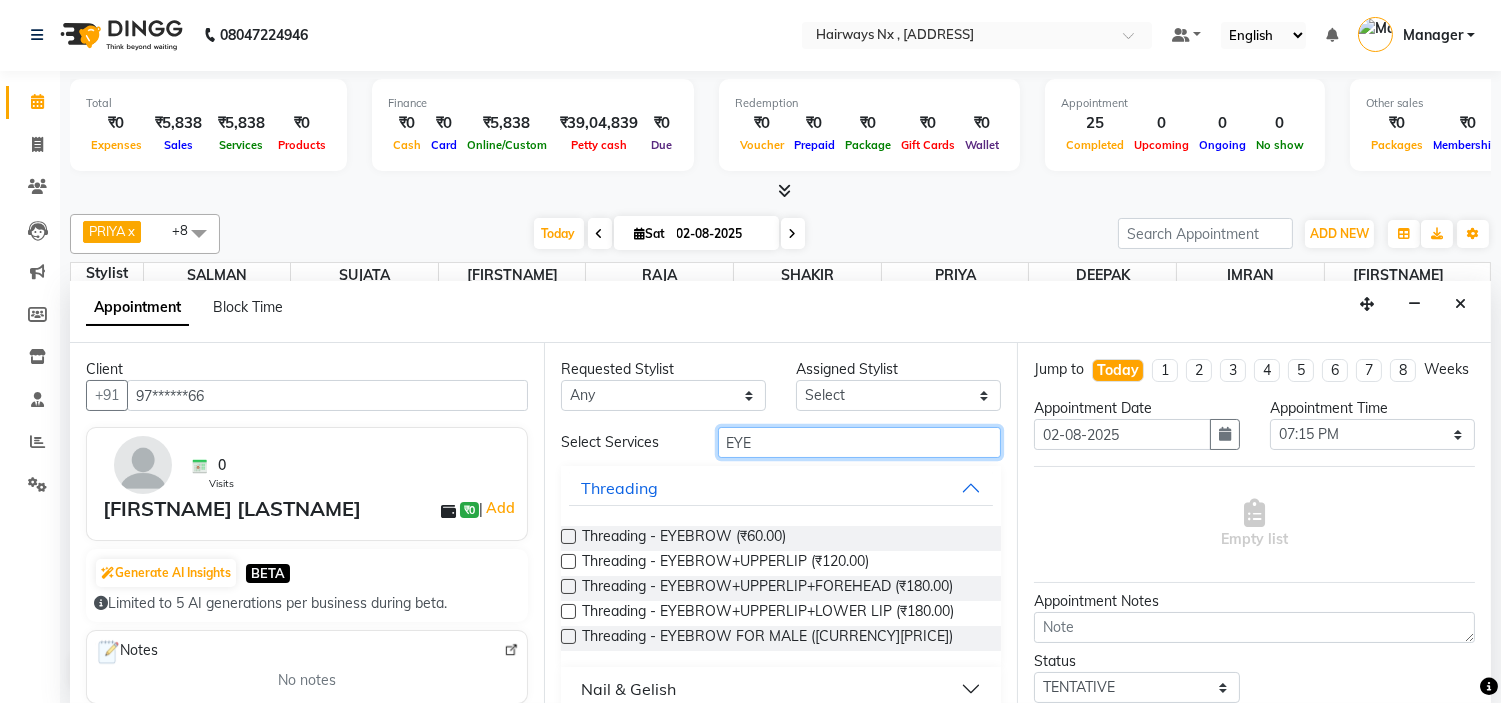 type on "EYE" 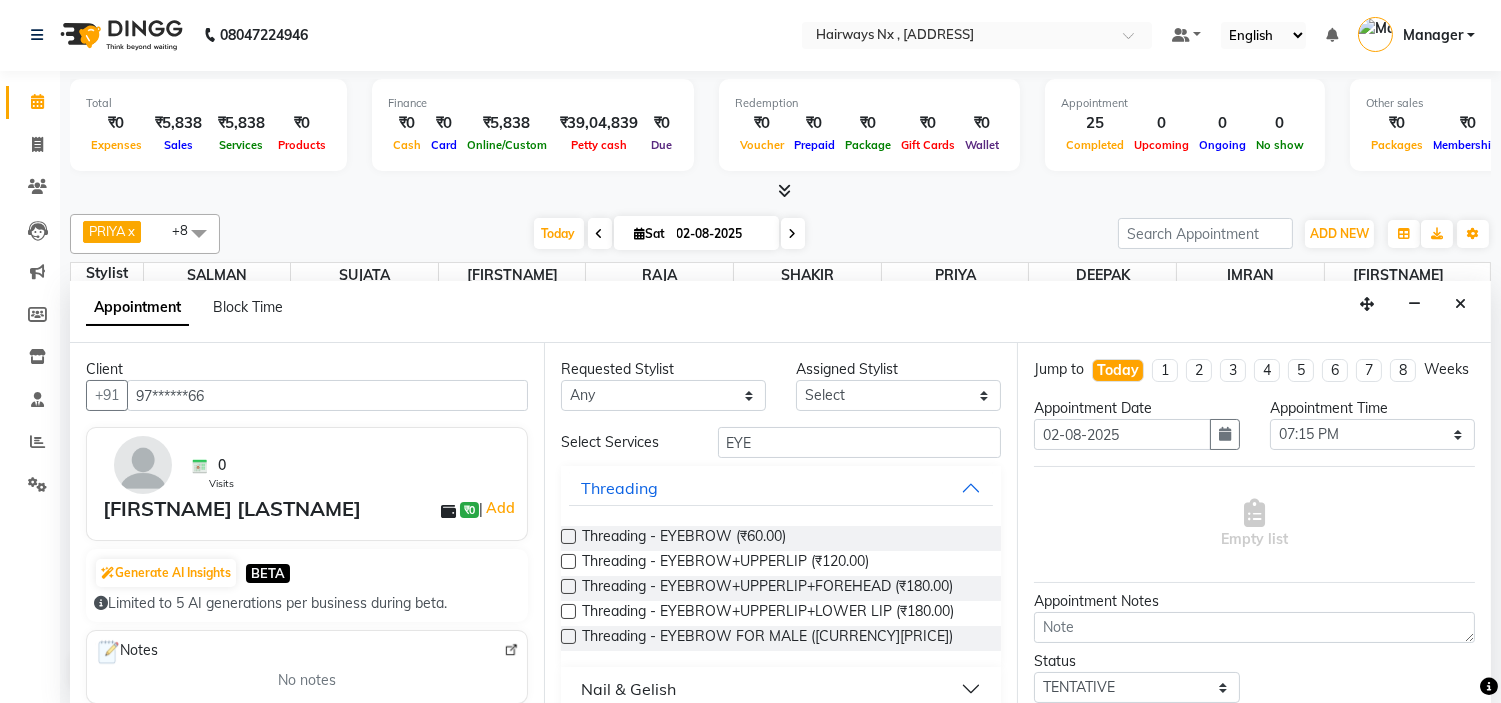 click at bounding box center [568, 536] 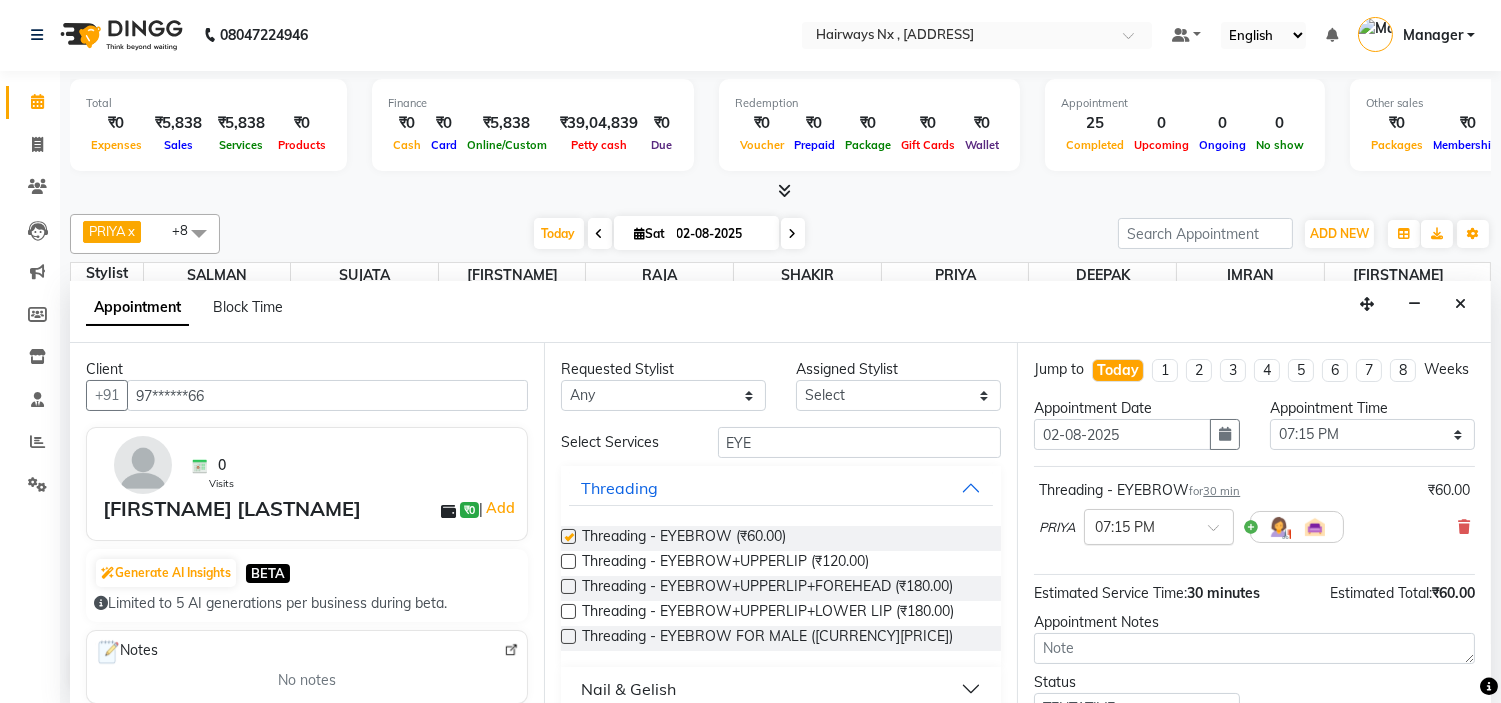 checkbox on "false" 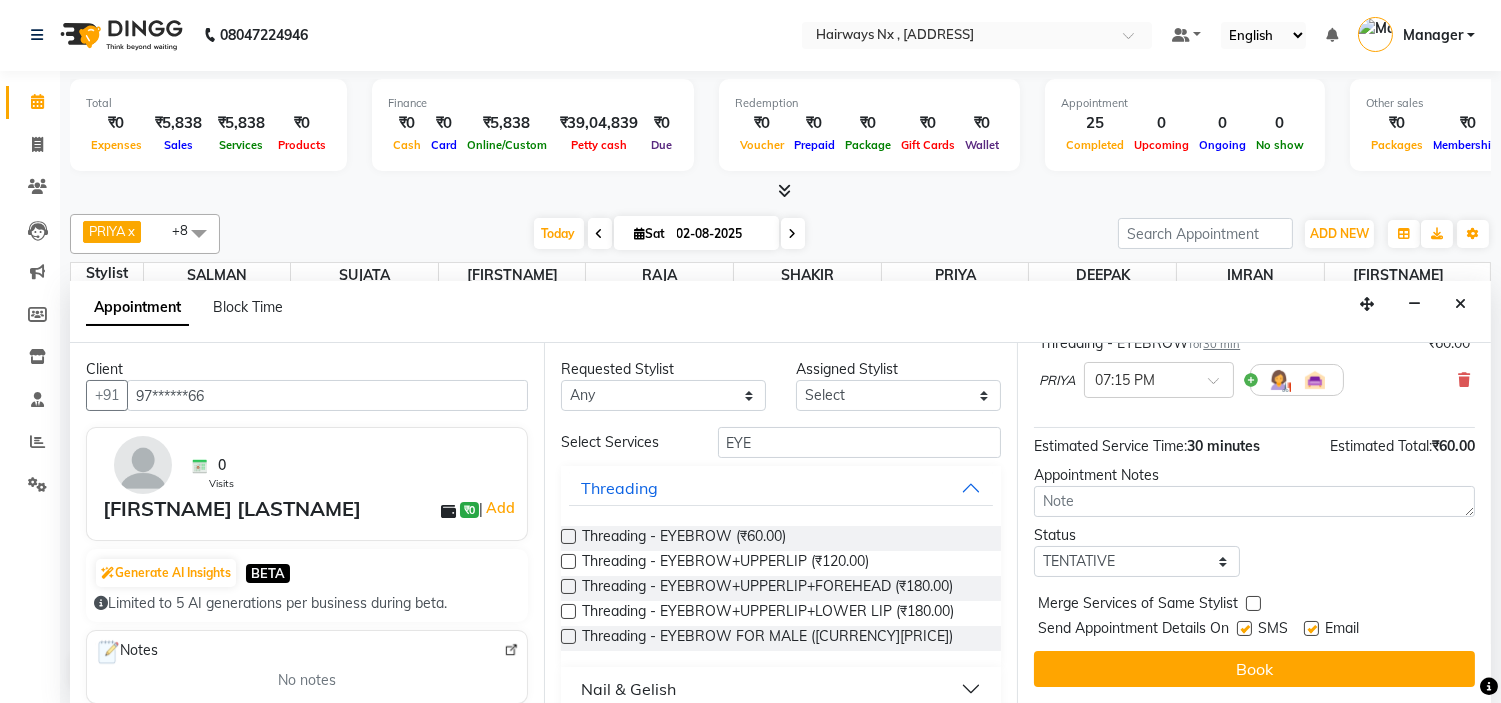 scroll, scrollTop: 165, scrollLeft: 0, axis: vertical 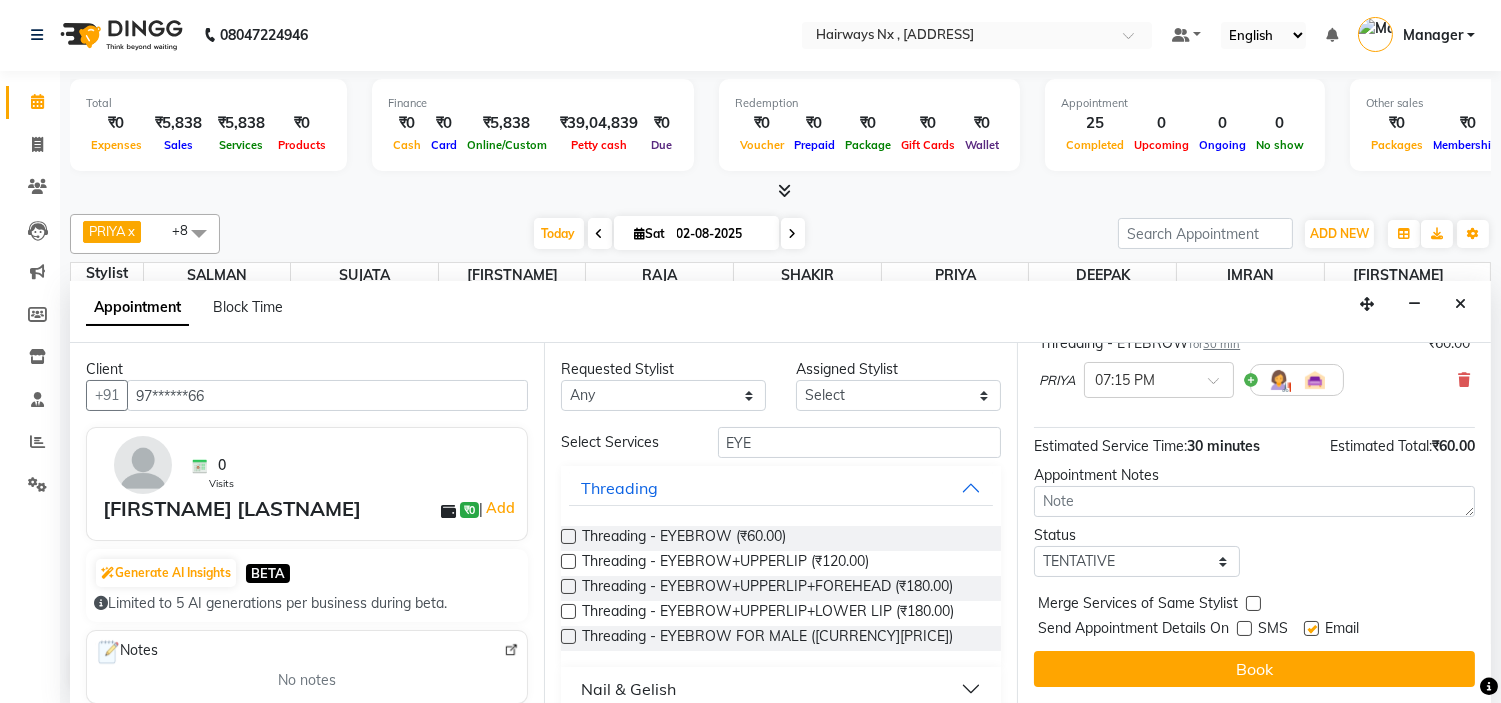 click at bounding box center (1311, 628) 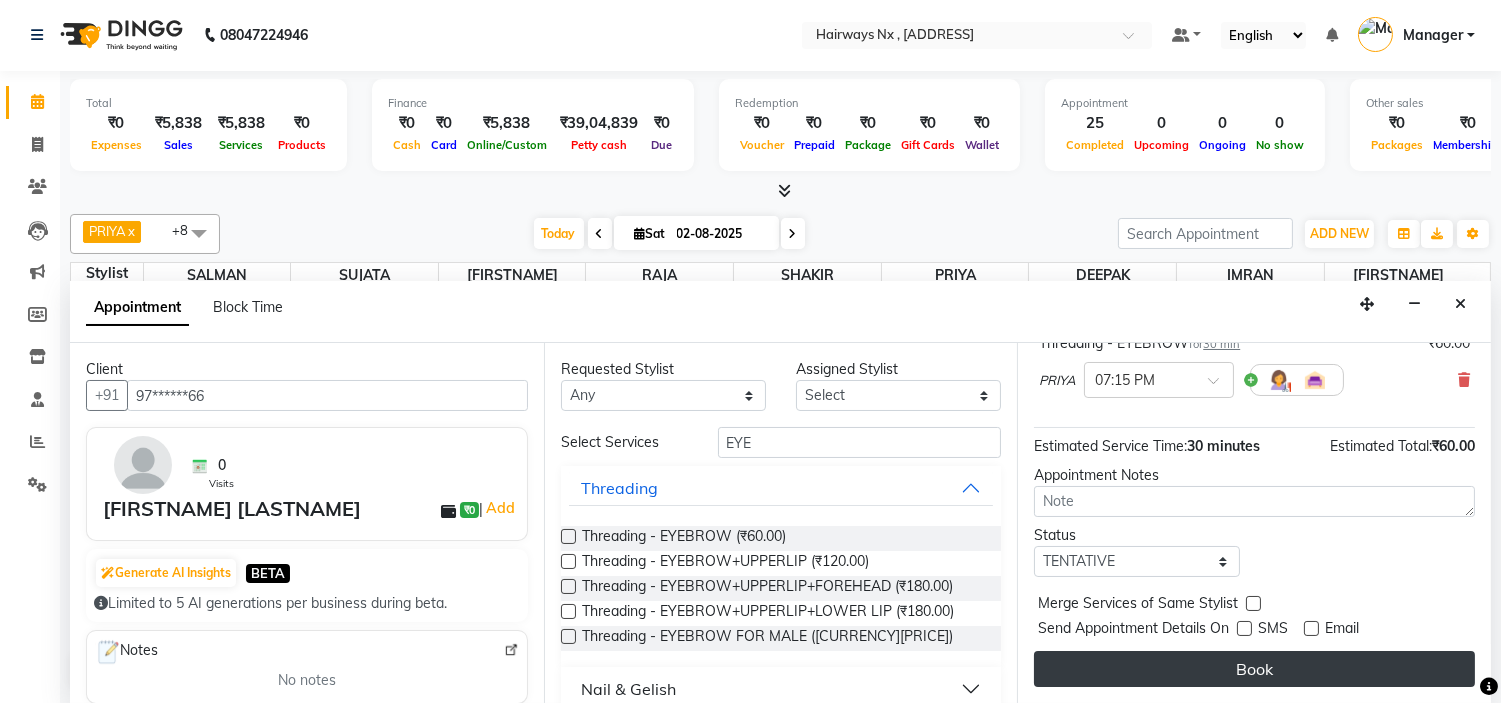 click on "Book" at bounding box center [1254, 669] 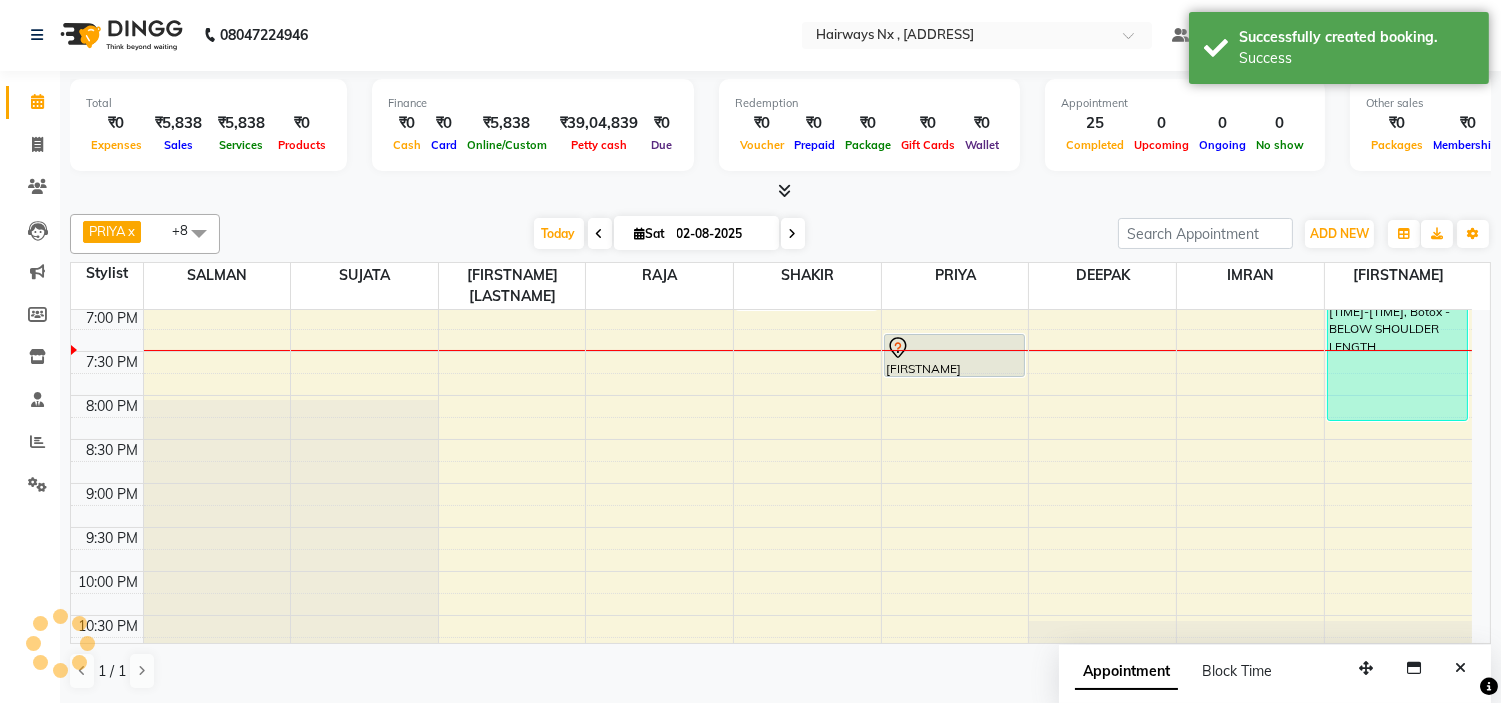 scroll, scrollTop: 0, scrollLeft: 0, axis: both 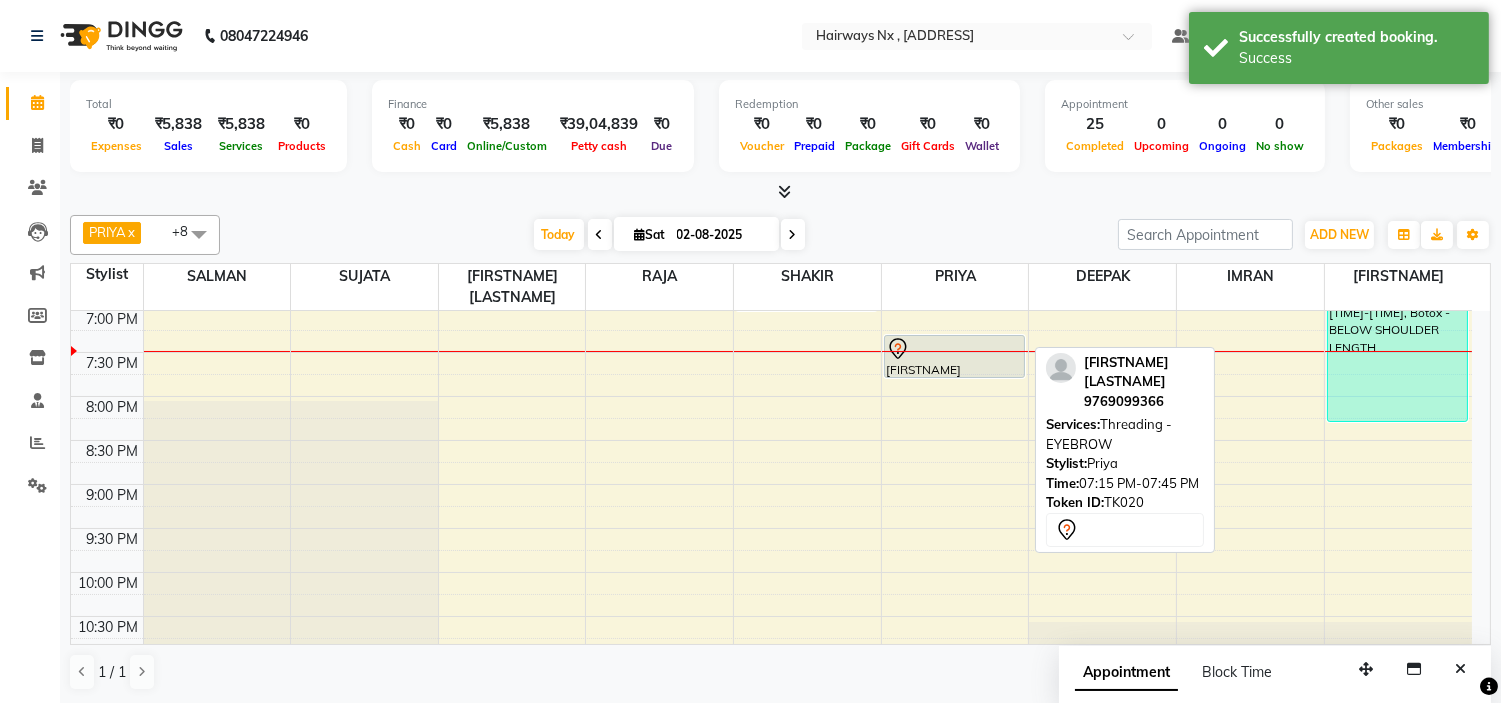 click on "[FIRSTNAME] [LASTNAME], TK20, [TIME]-[TIME], Threading - EYEBROW" at bounding box center (954, 356) 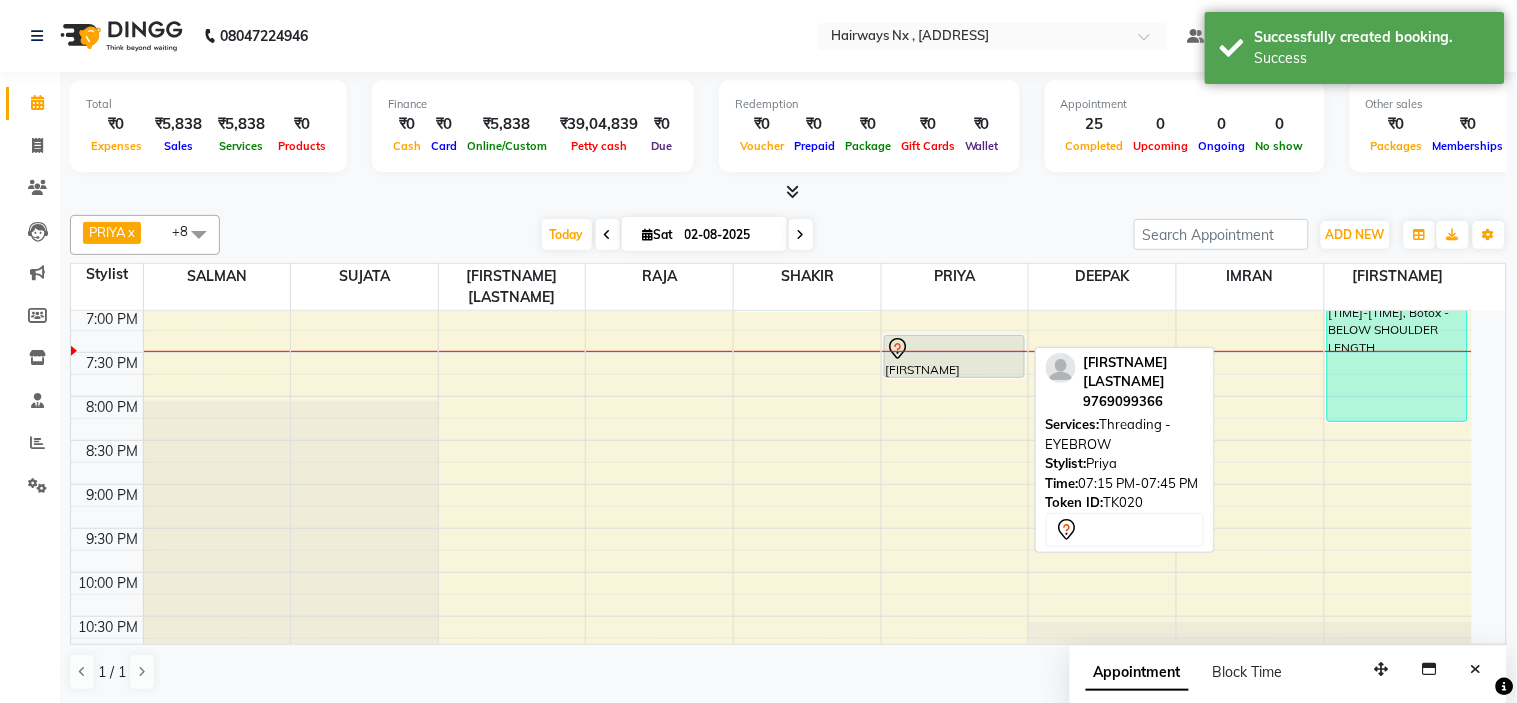 select on "7" 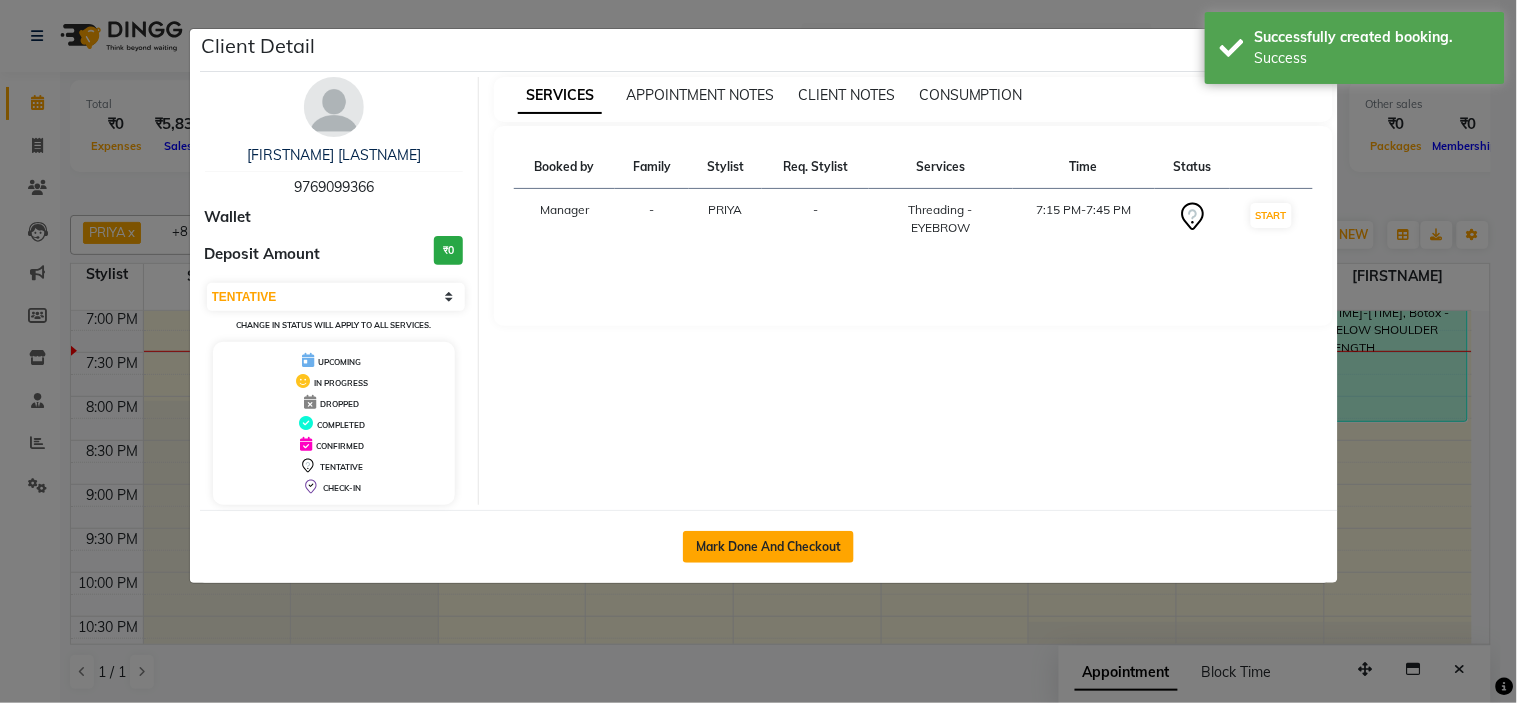 click on "Mark Done And Checkout" 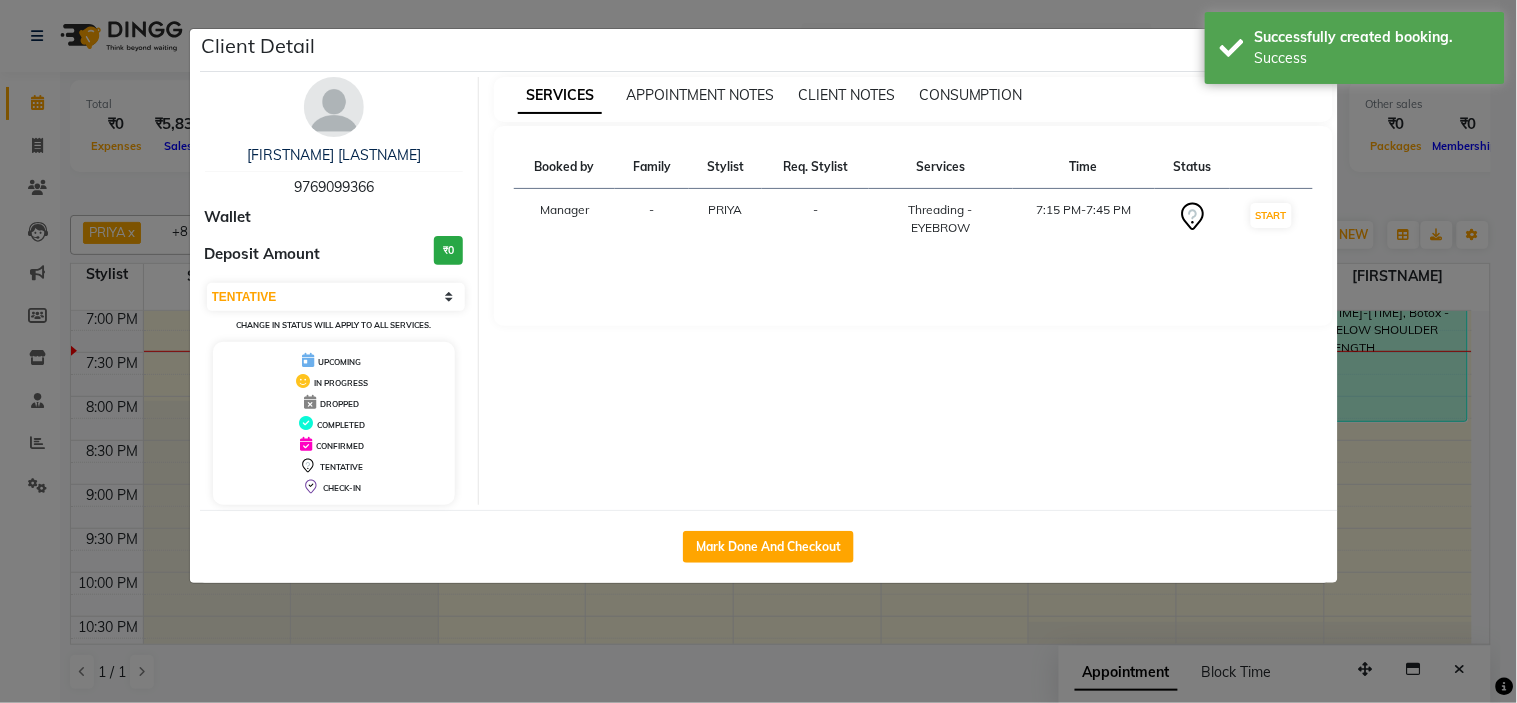 select on "service" 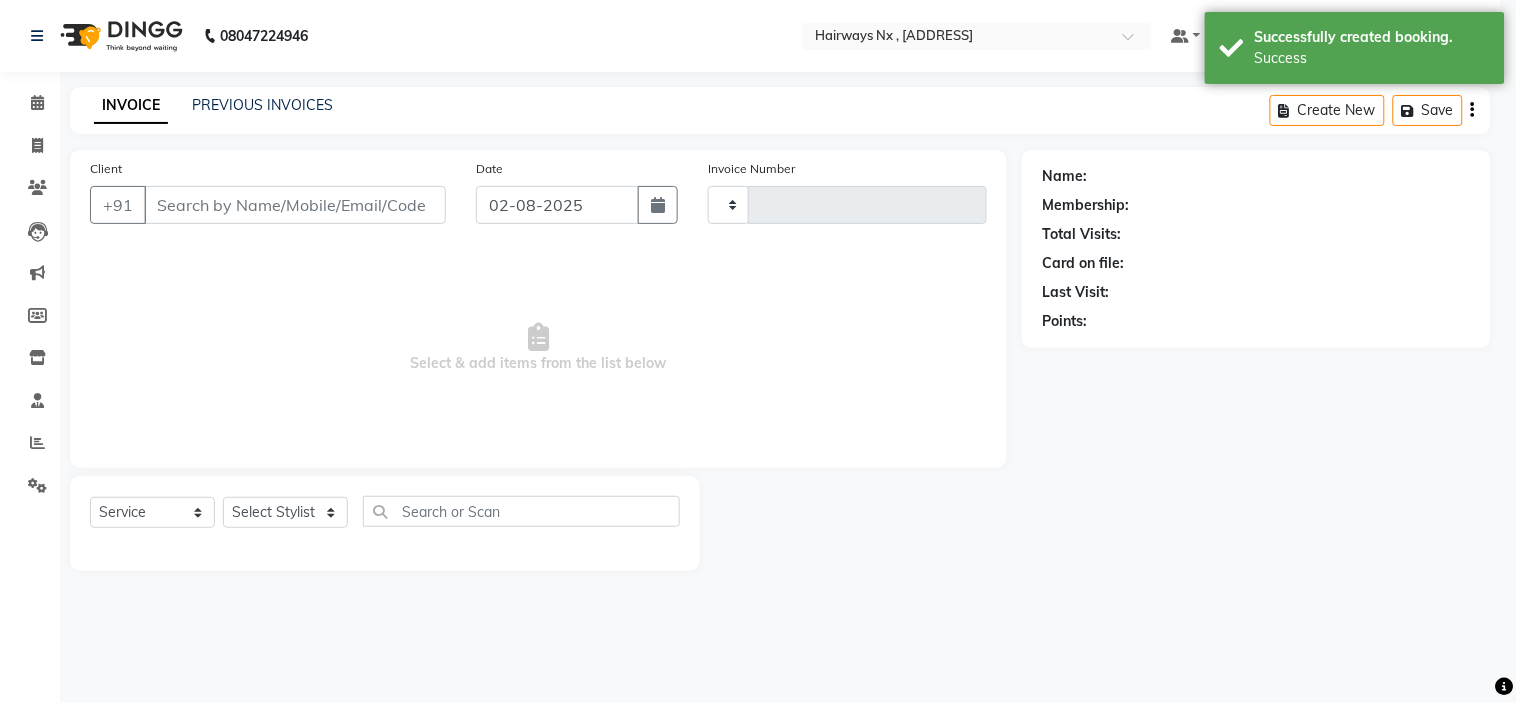 type on "0896" 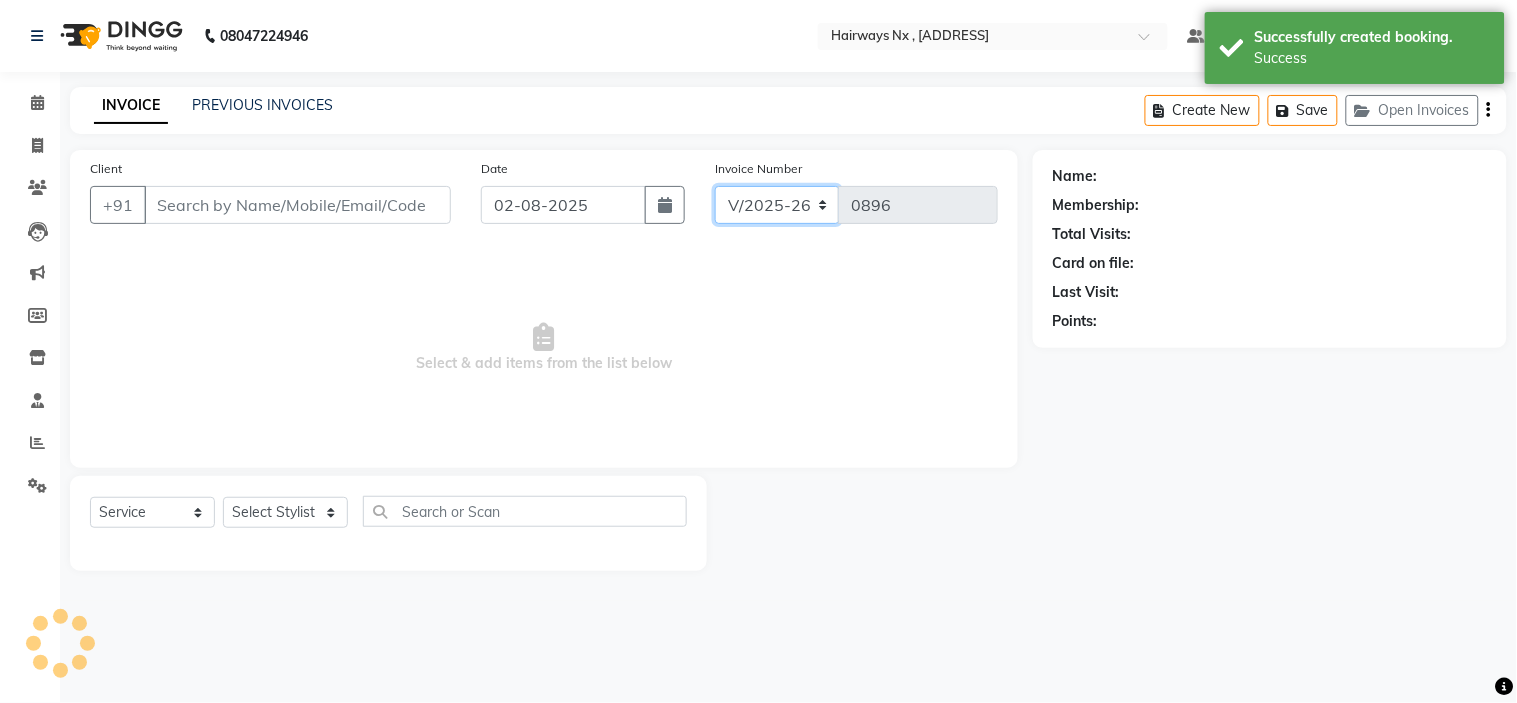 click on "INV/25-26 V/2025-26" 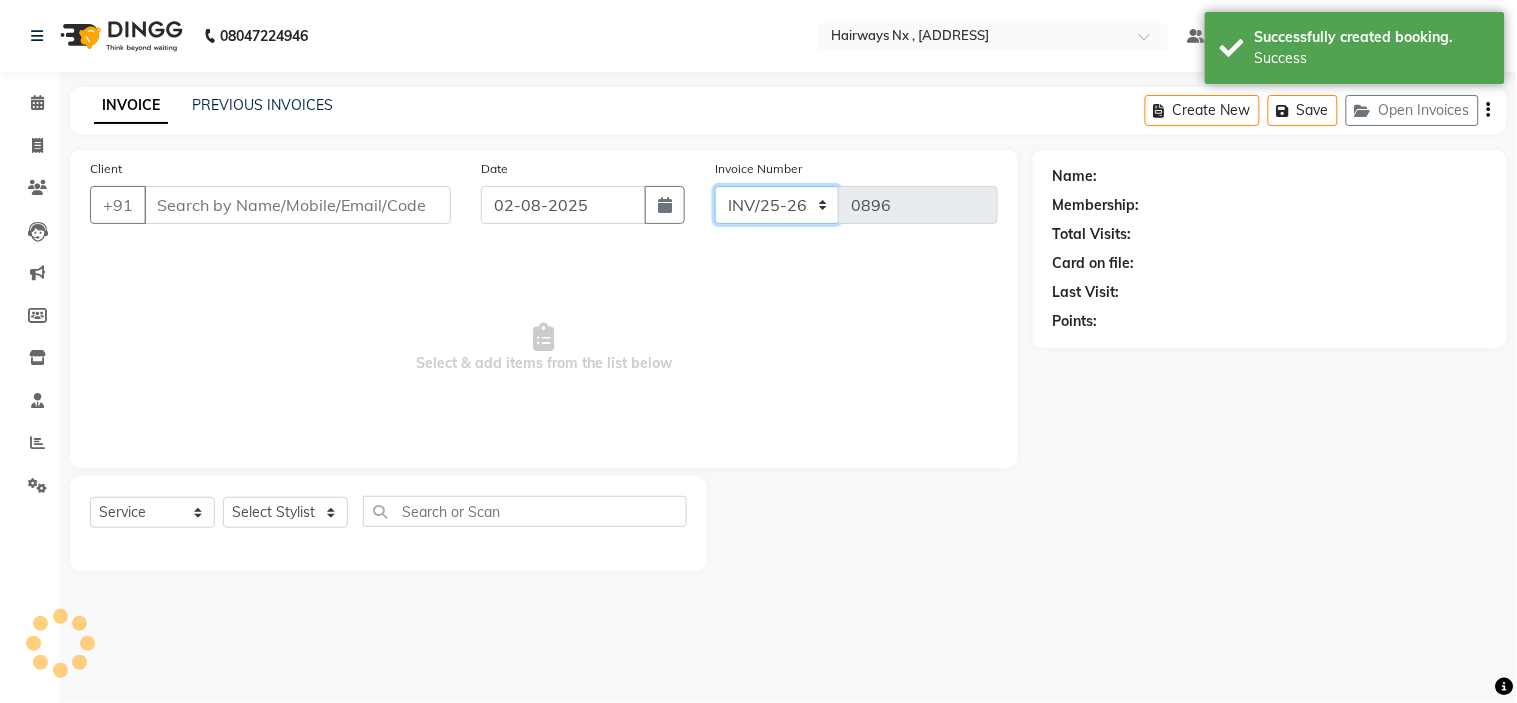 click on "INV/25-26 V/2025-26" 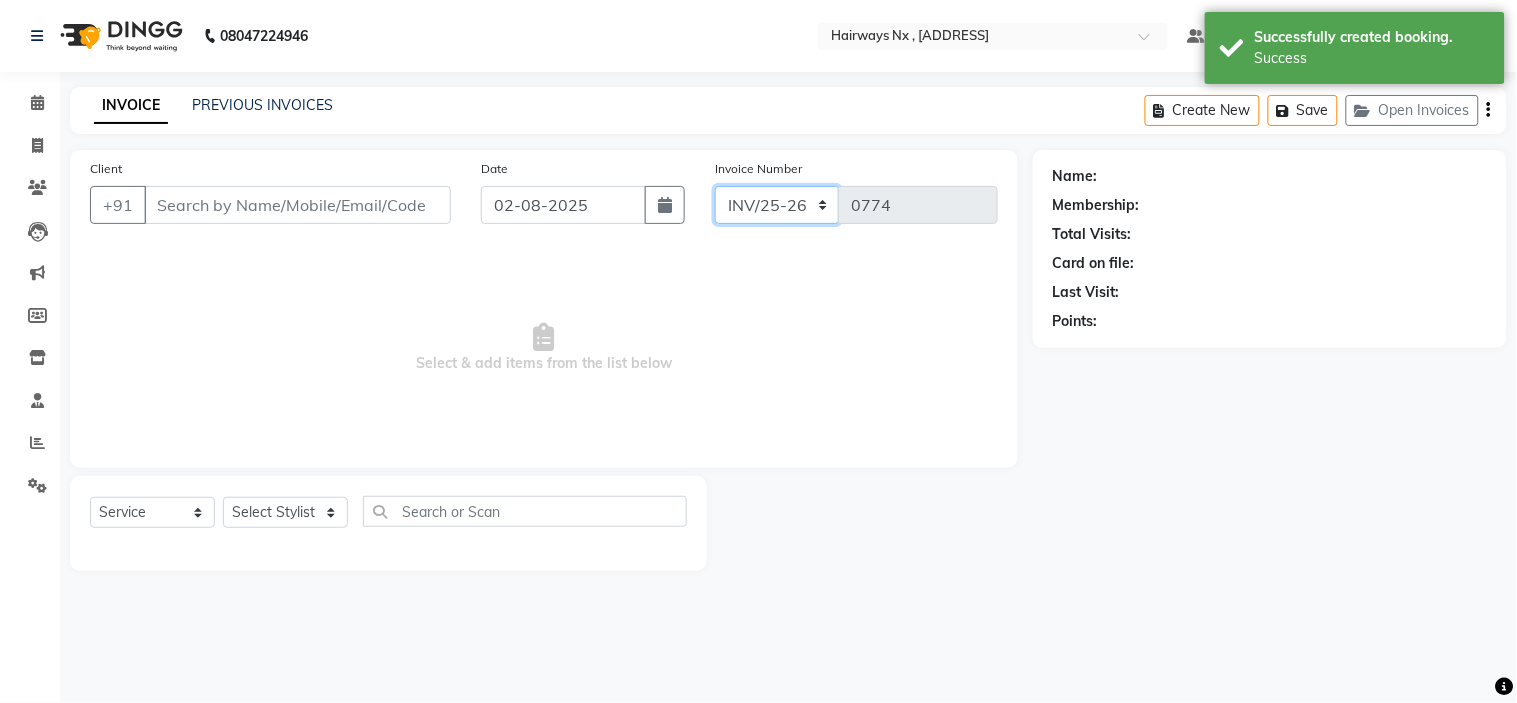 type on "97******66" 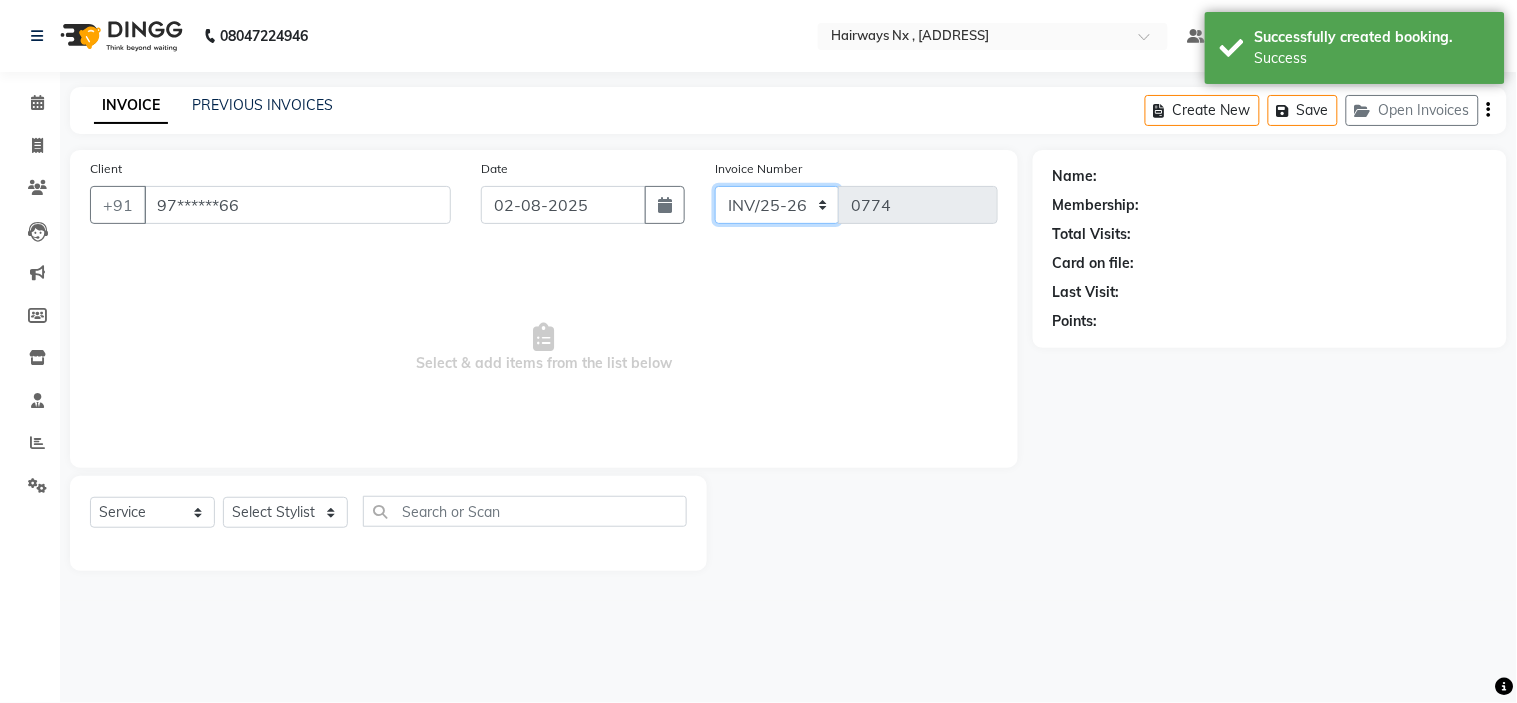 select on "[ZIP]" 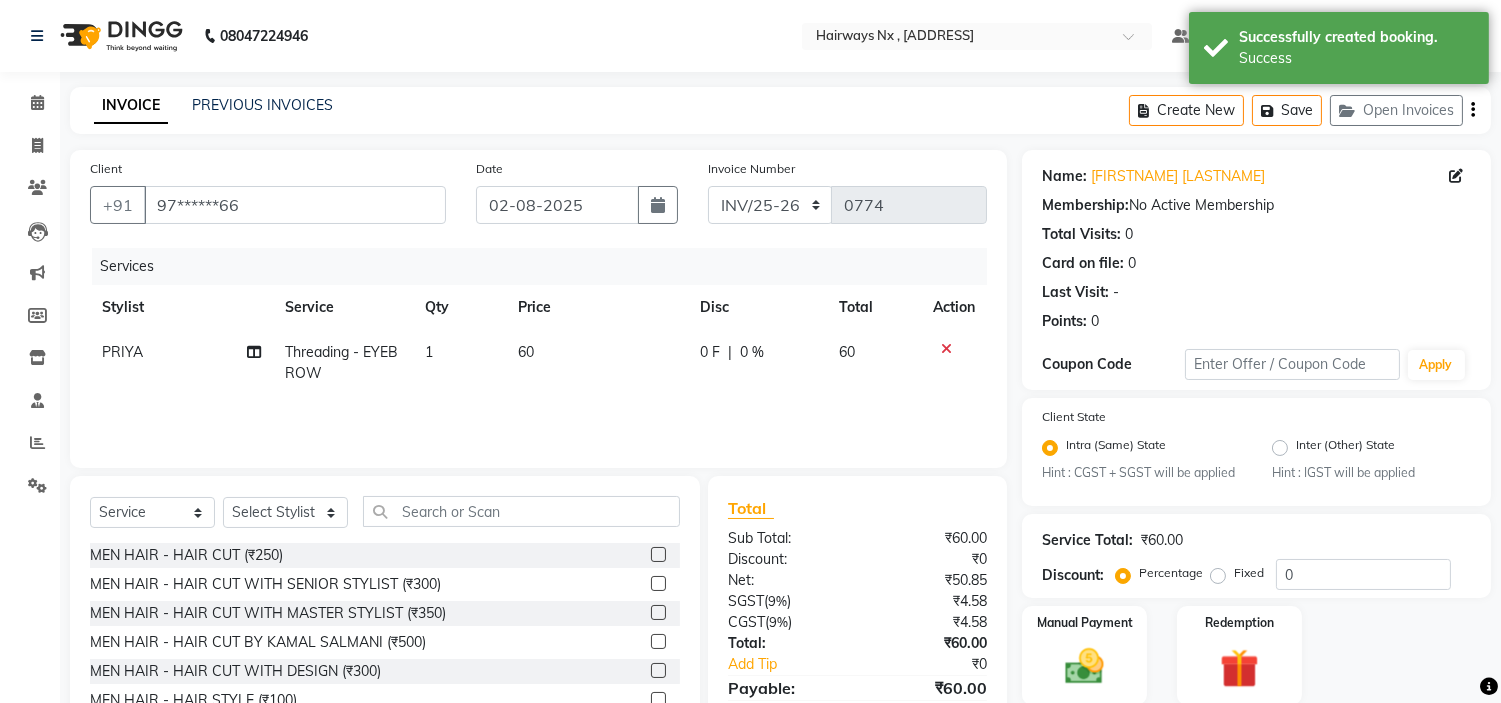 click 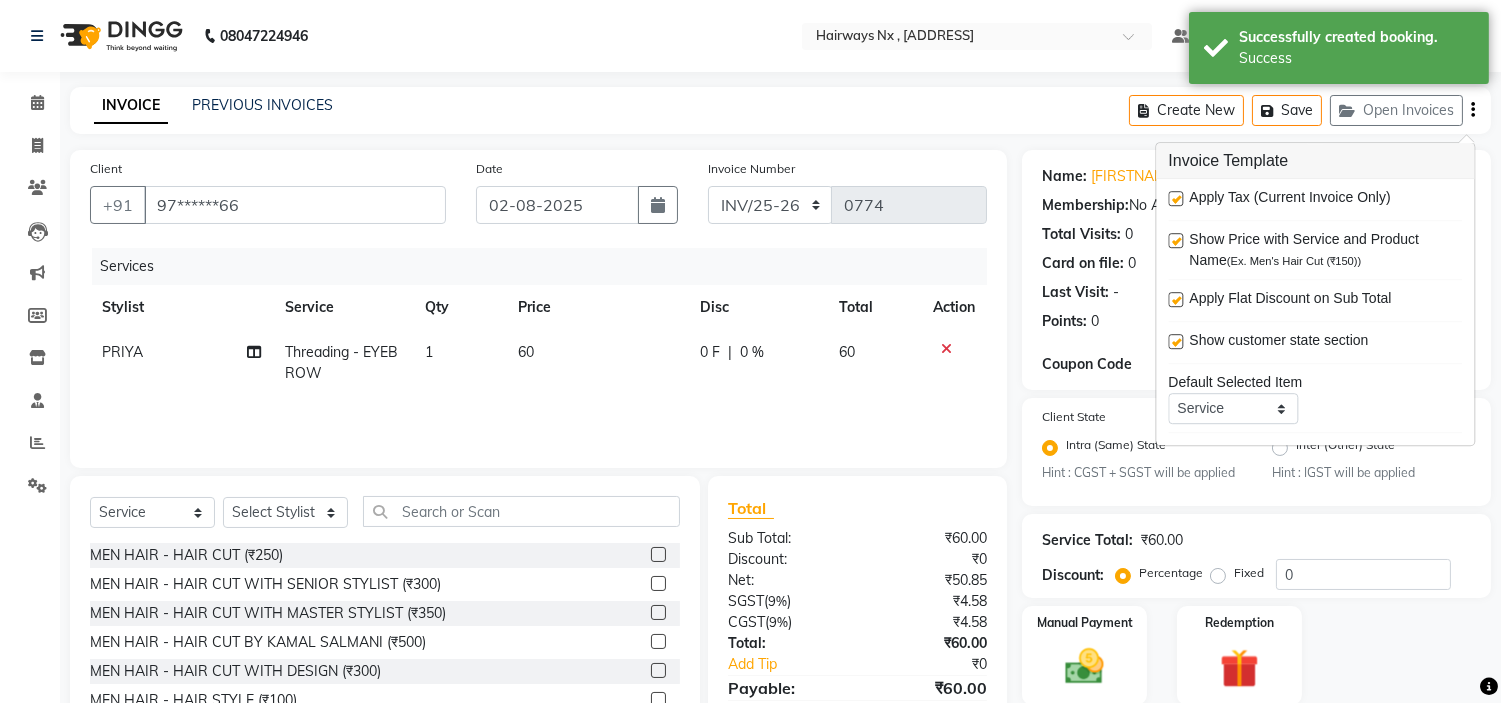 click on "Apply Tax (Current Invoice Only)" at bounding box center (1289, 199) 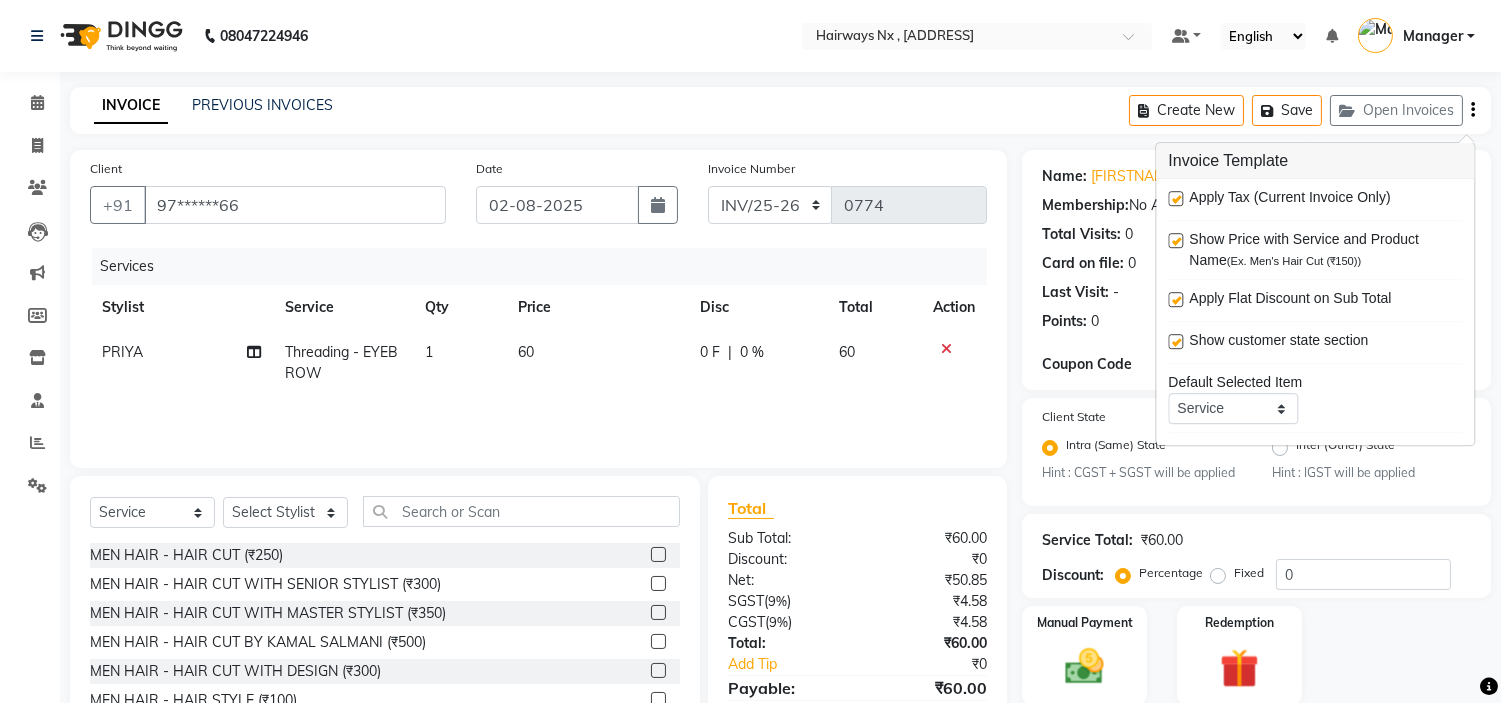 drag, startPoint x: 1177, startPoint y: 198, endPoint x: 1192, endPoint y: 217, distance: 24.207438 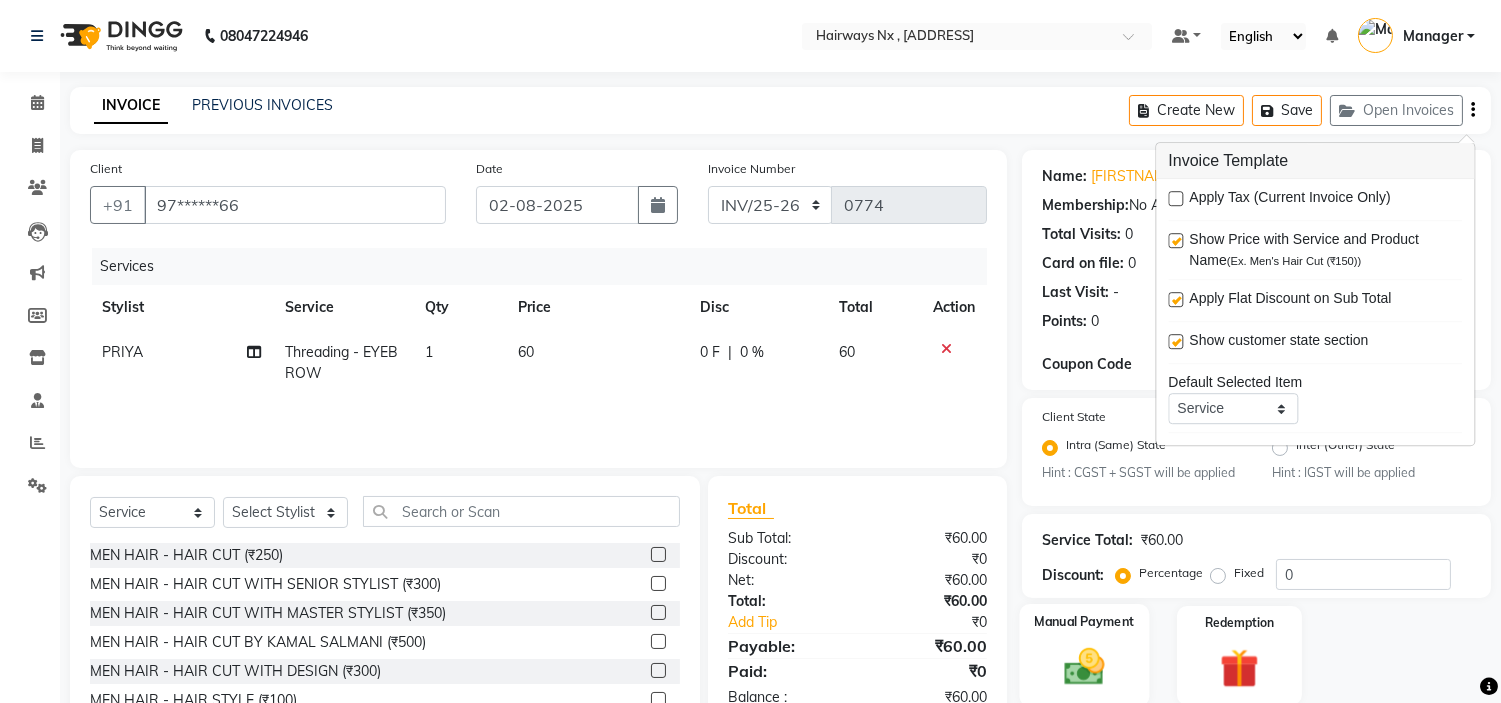 click 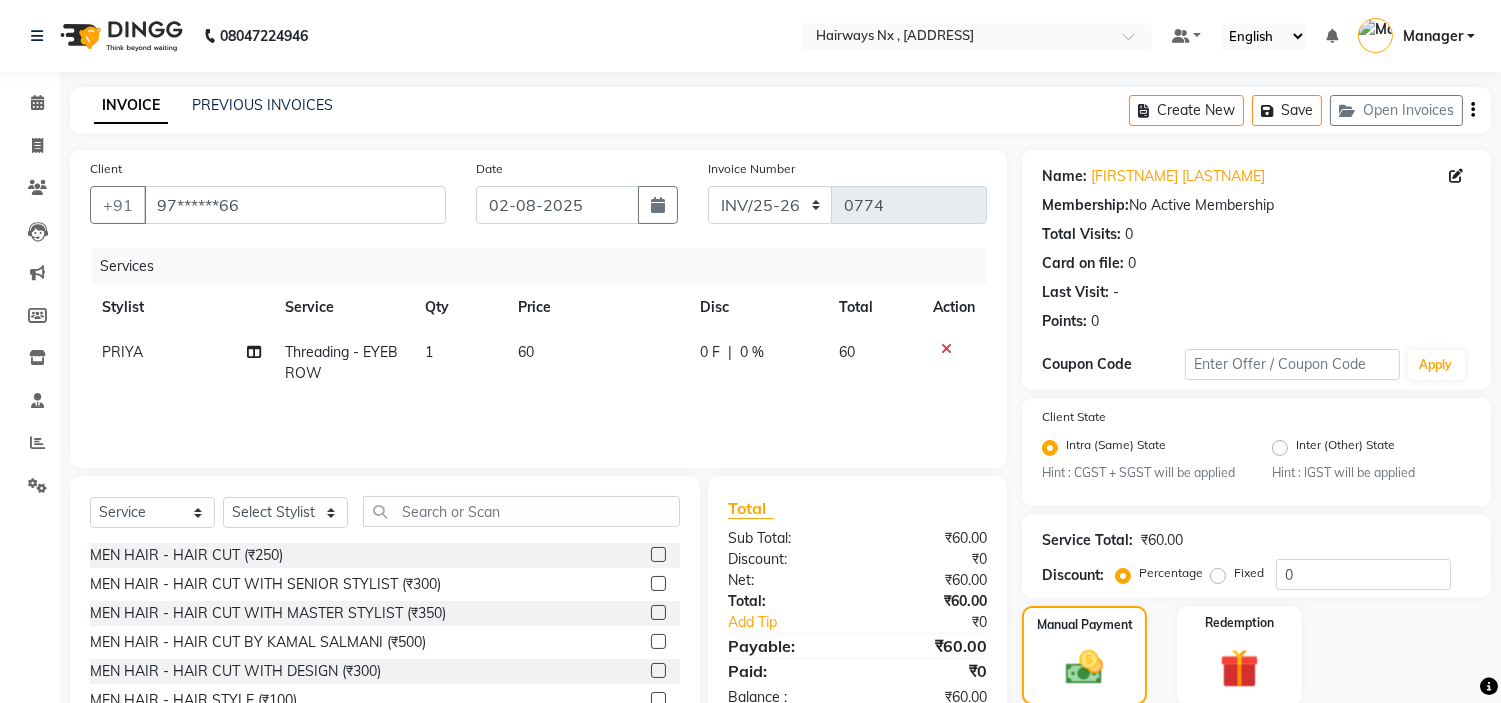 scroll, scrollTop: 201, scrollLeft: 0, axis: vertical 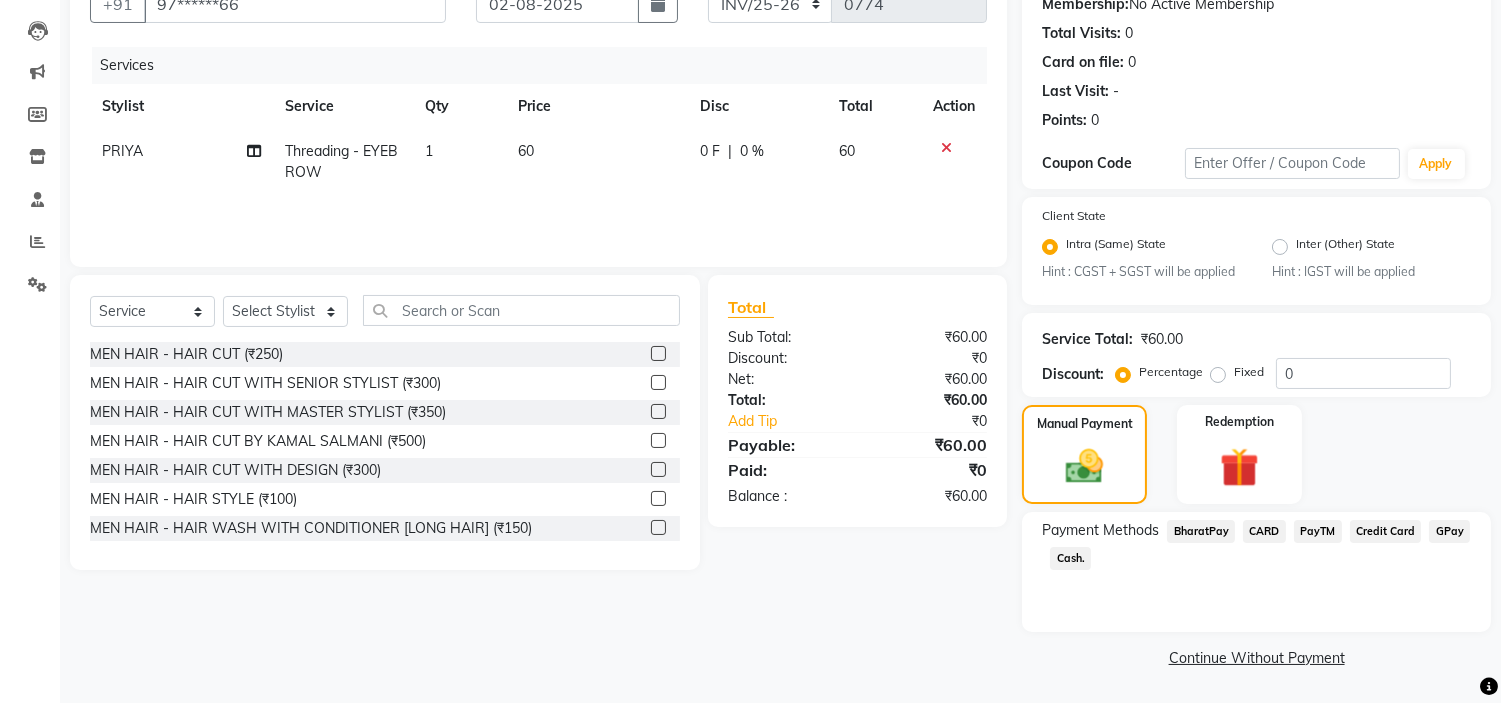 click on "Cash." 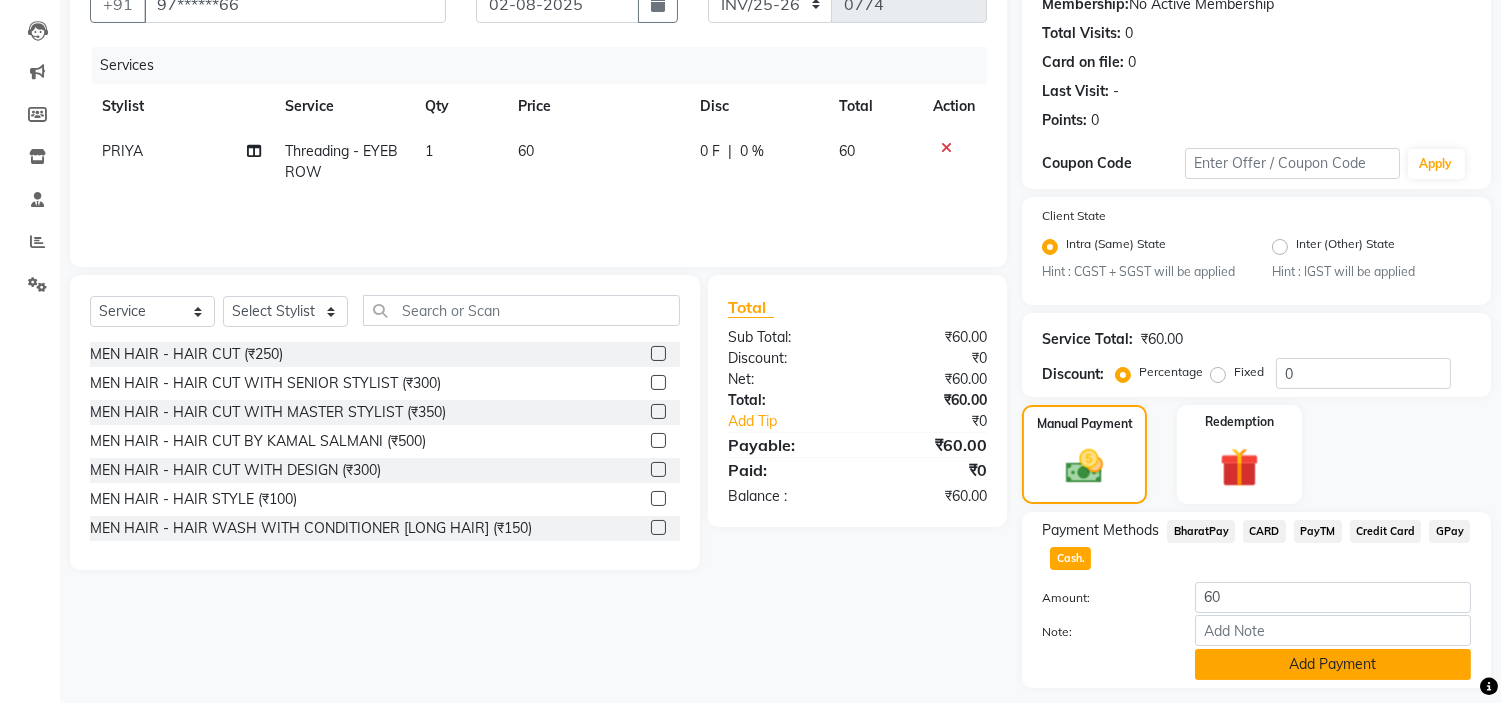 scroll, scrollTop: 257, scrollLeft: 0, axis: vertical 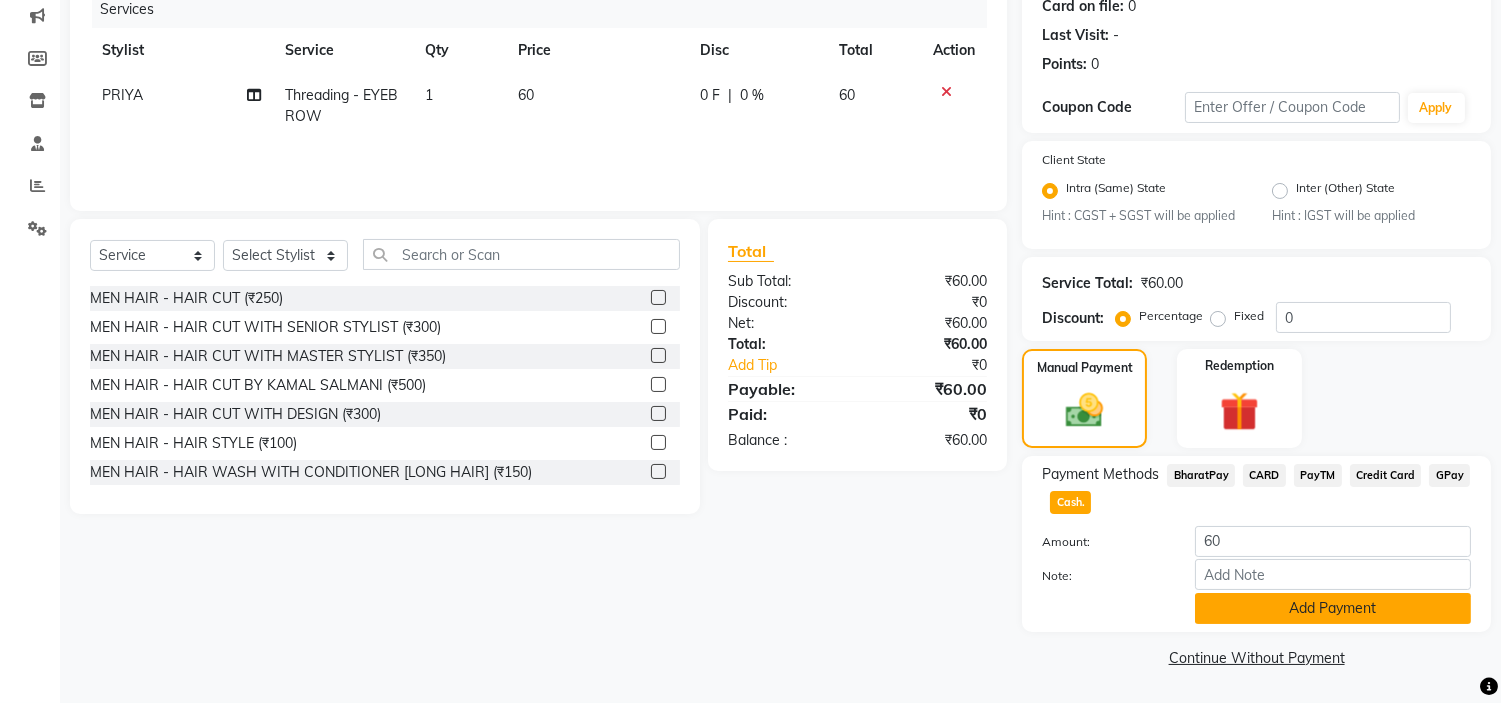 click on "Add Payment" 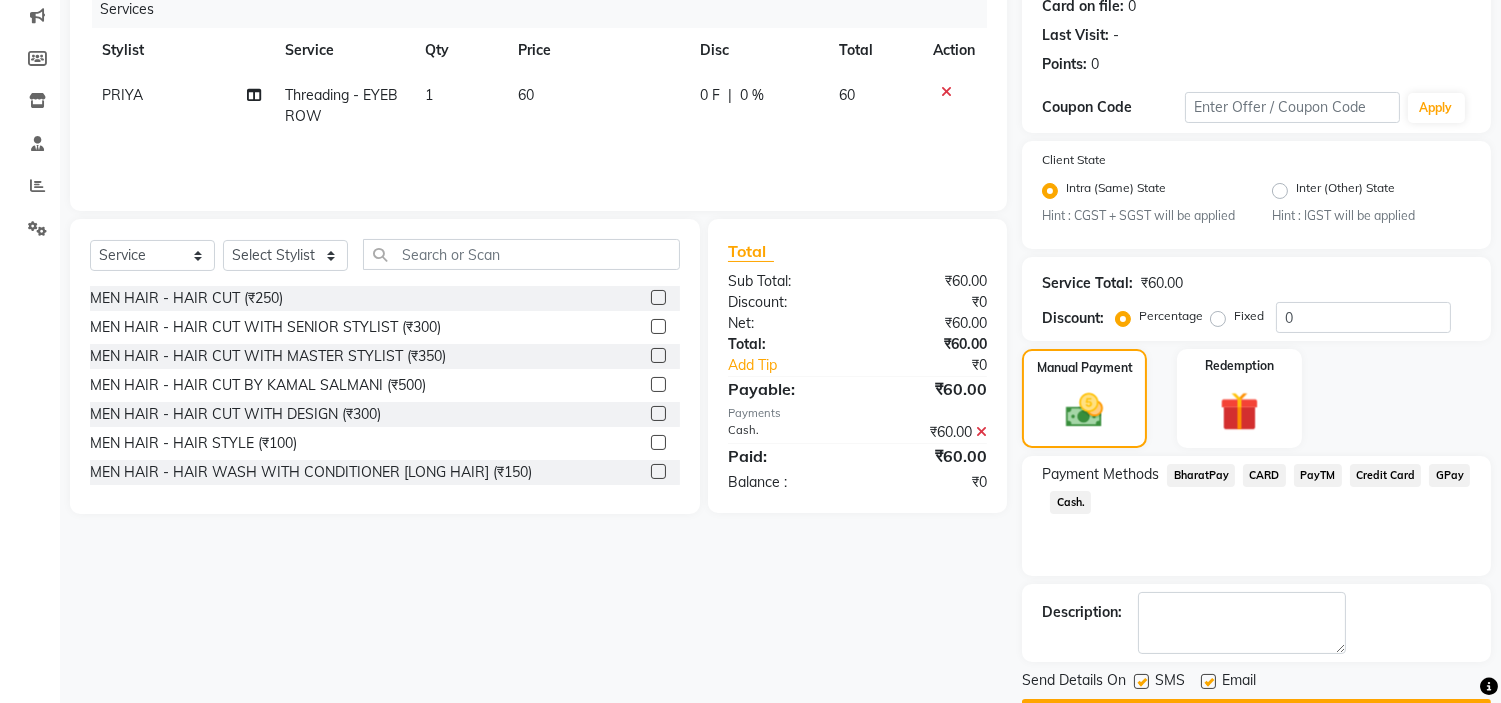 click 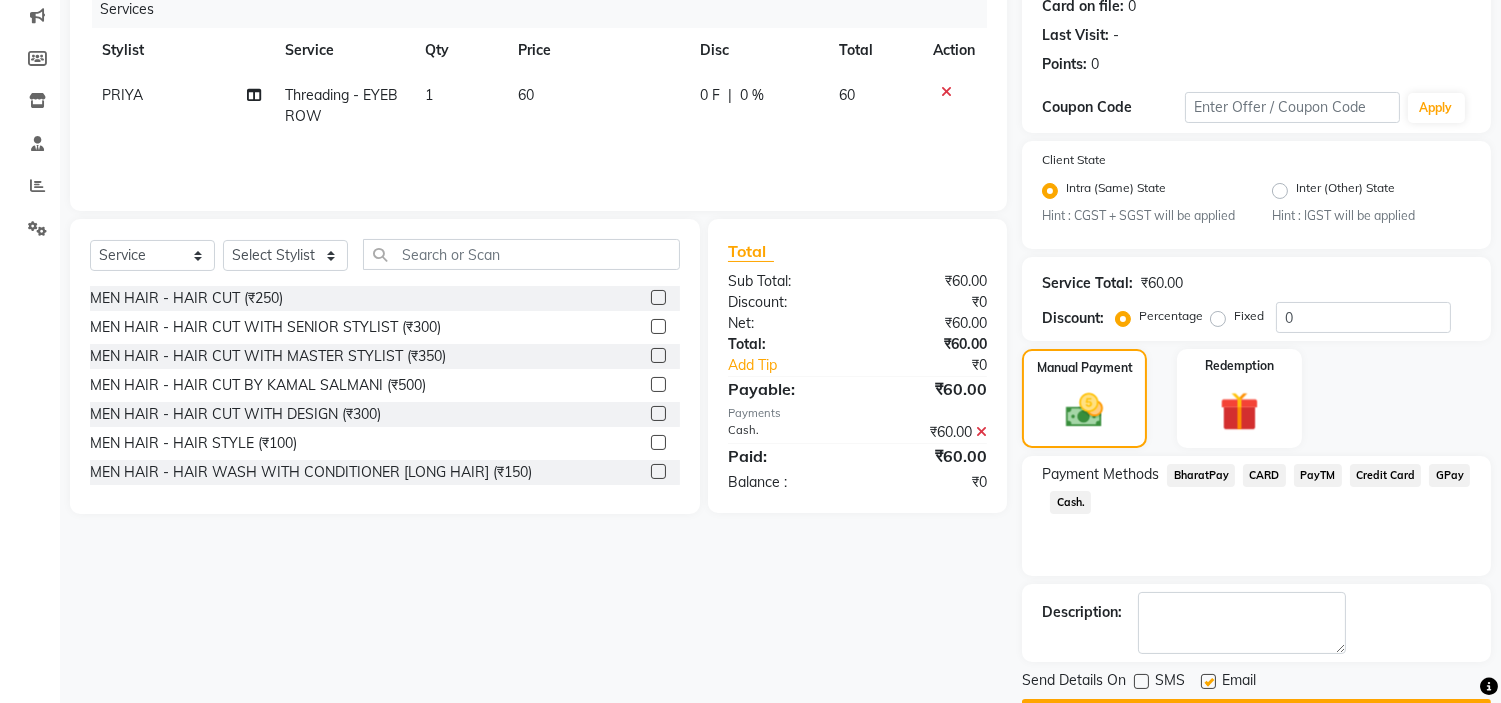 click 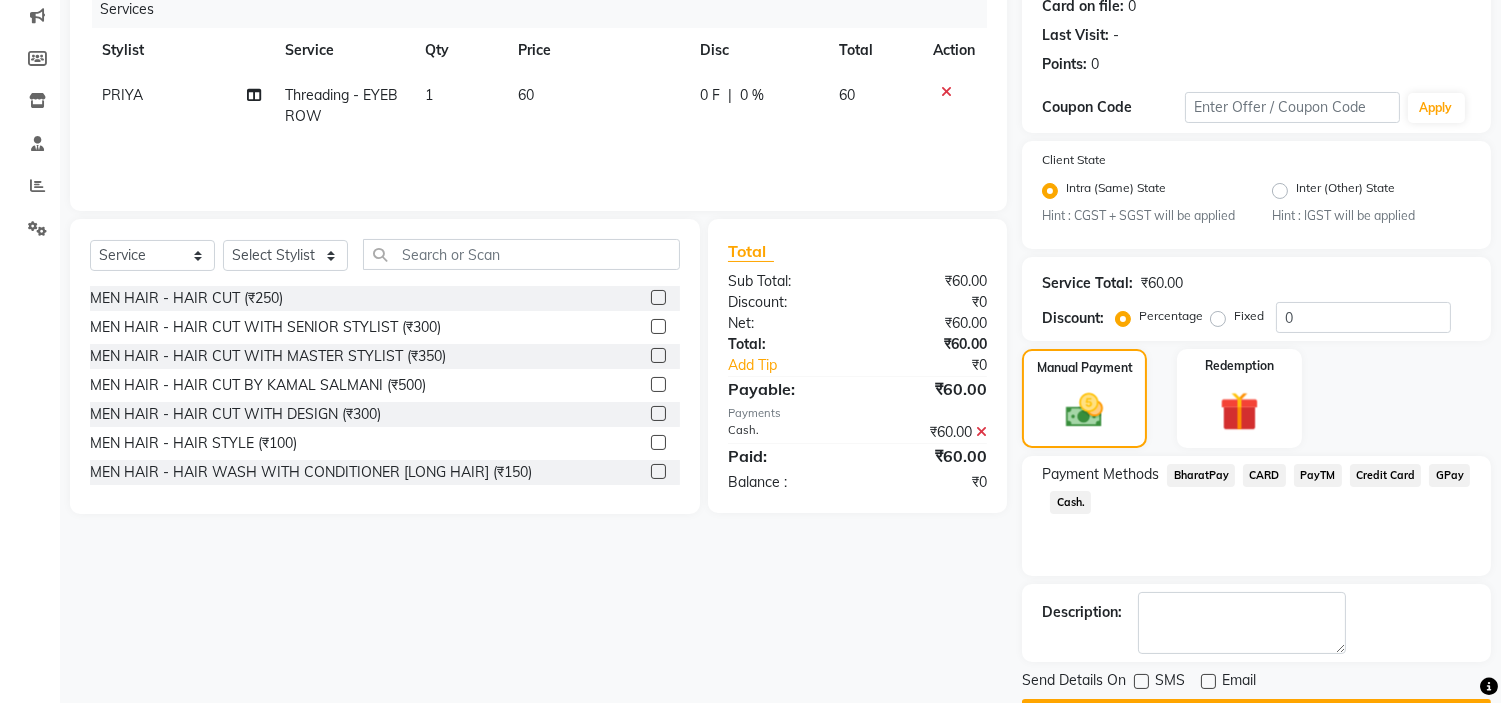 scroll, scrollTop: 314, scrollLeft: 0, axis: vertical 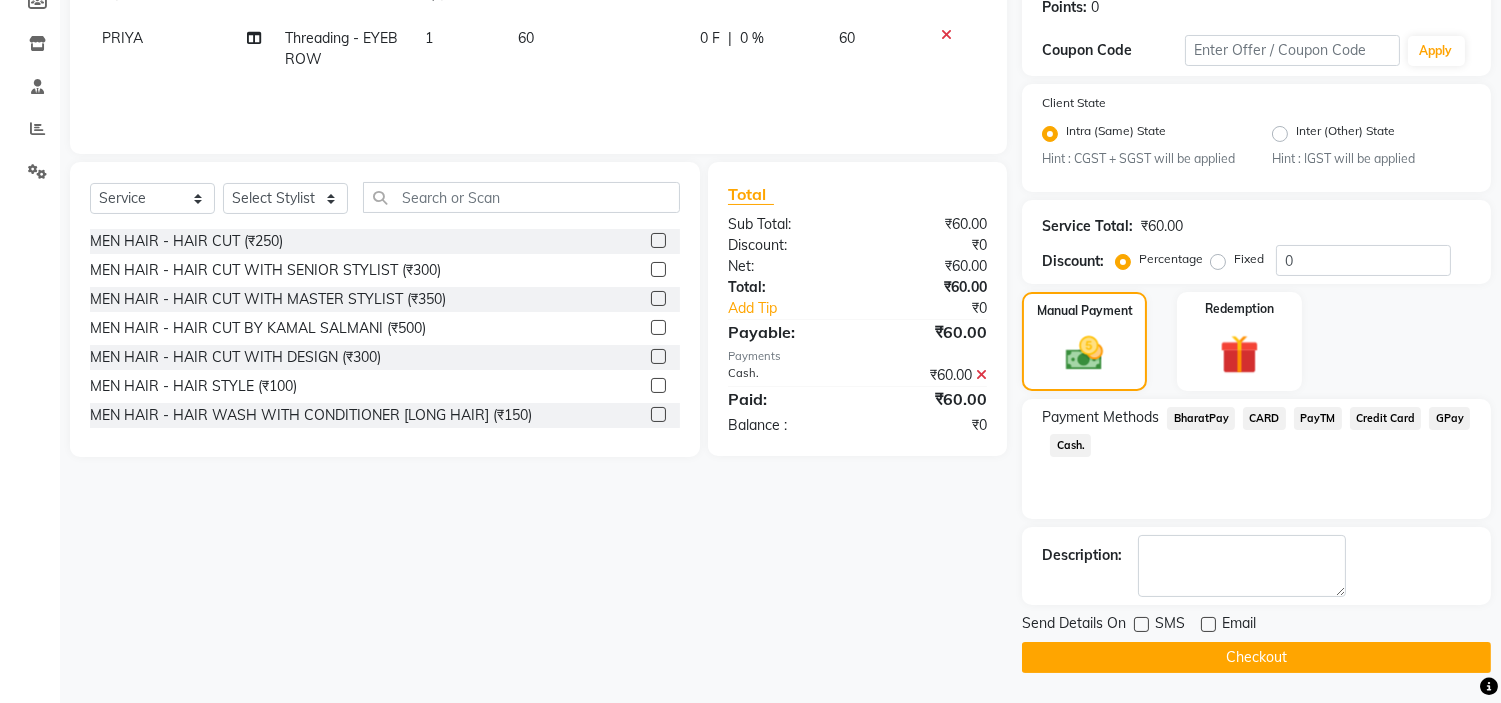 click on "Checkout" 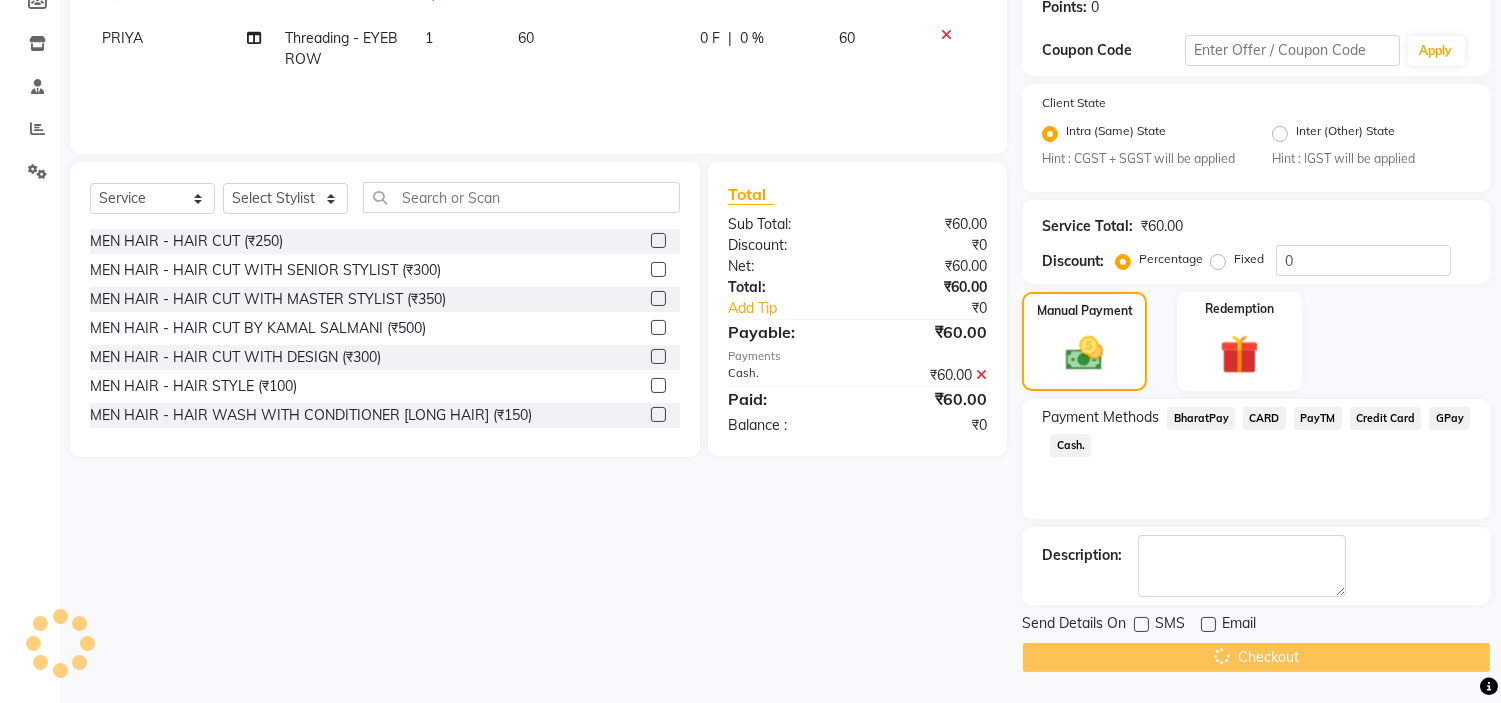scroll, scrollTop: 0, scrollLeft: 0, axis: both 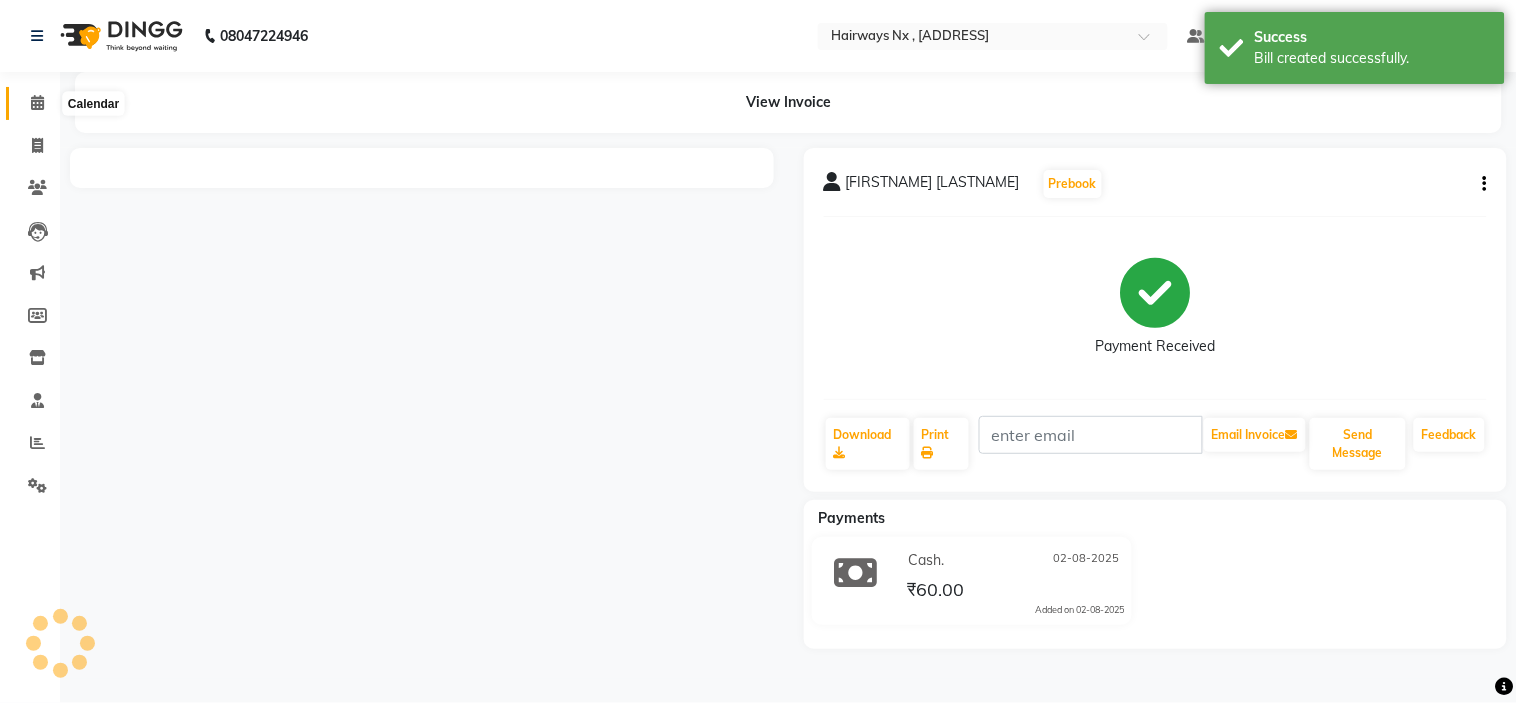 click 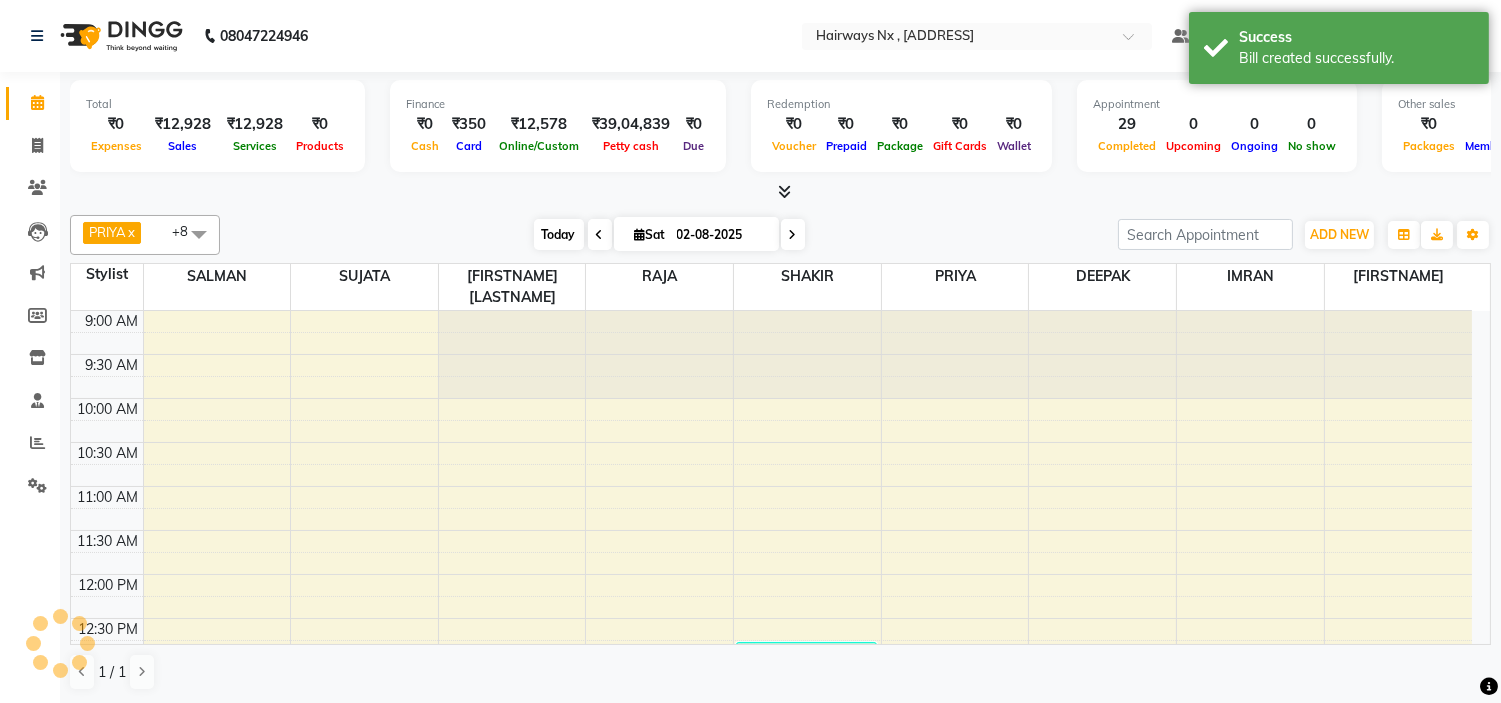 click on "Today" at bounding box center (559, 234) 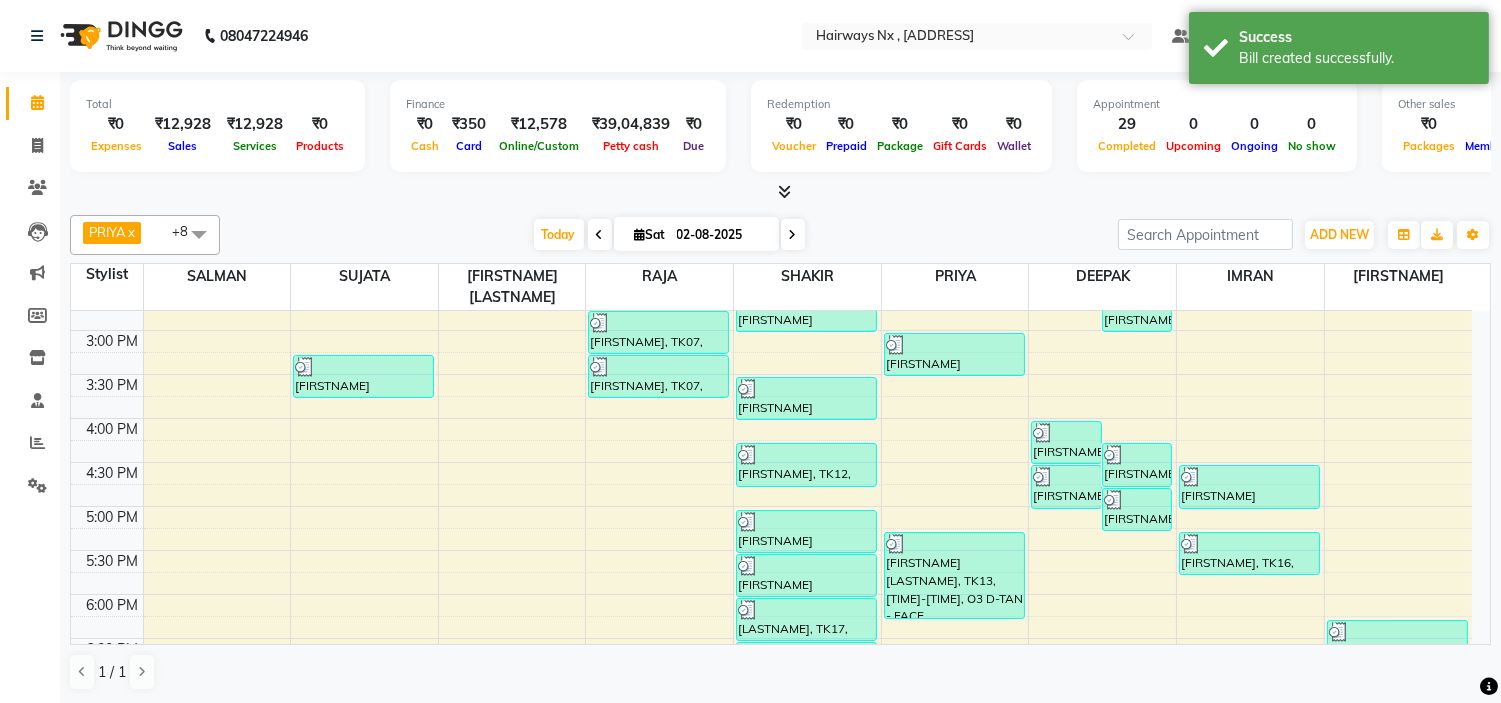 scroll, scrollTop: 777, scrollLeft: 0, axis: vertical 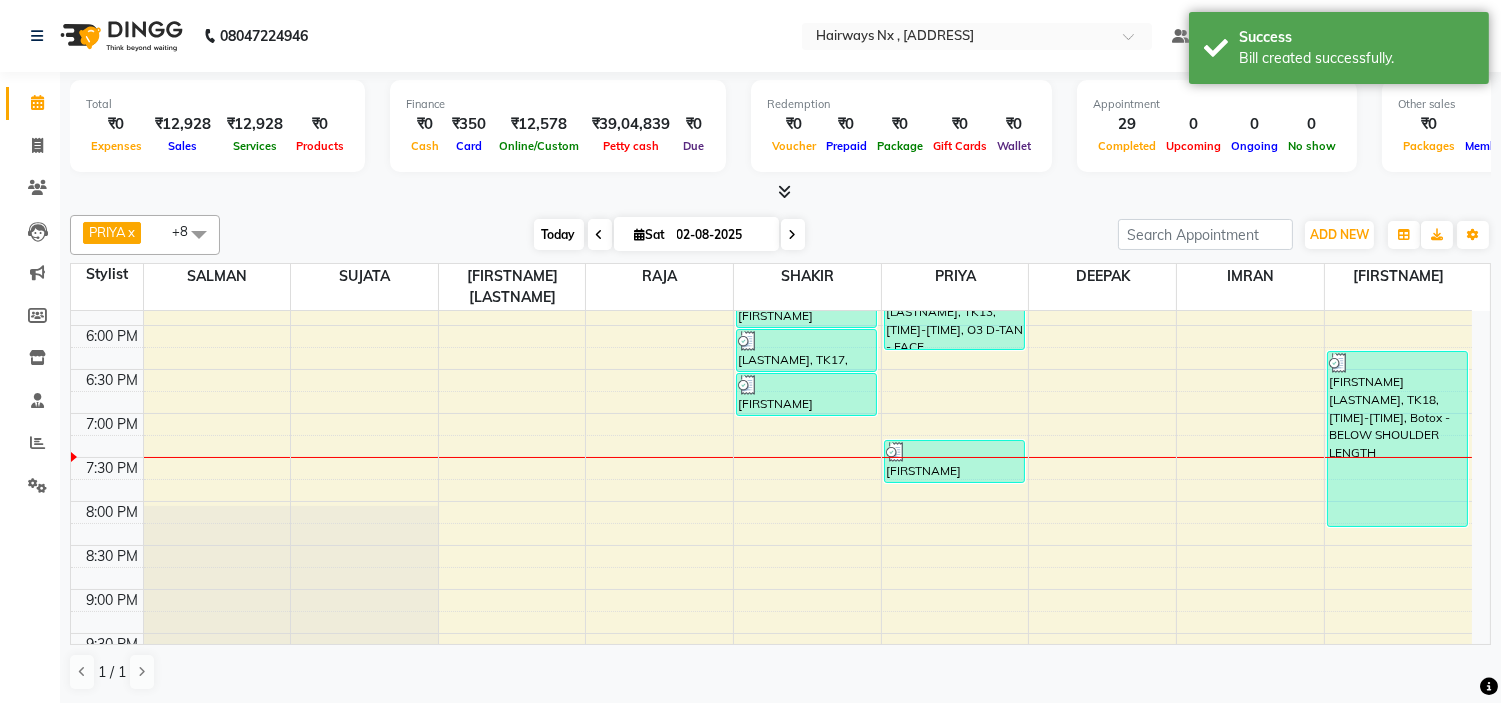 click on "Today" at bounding box center (559, 234) 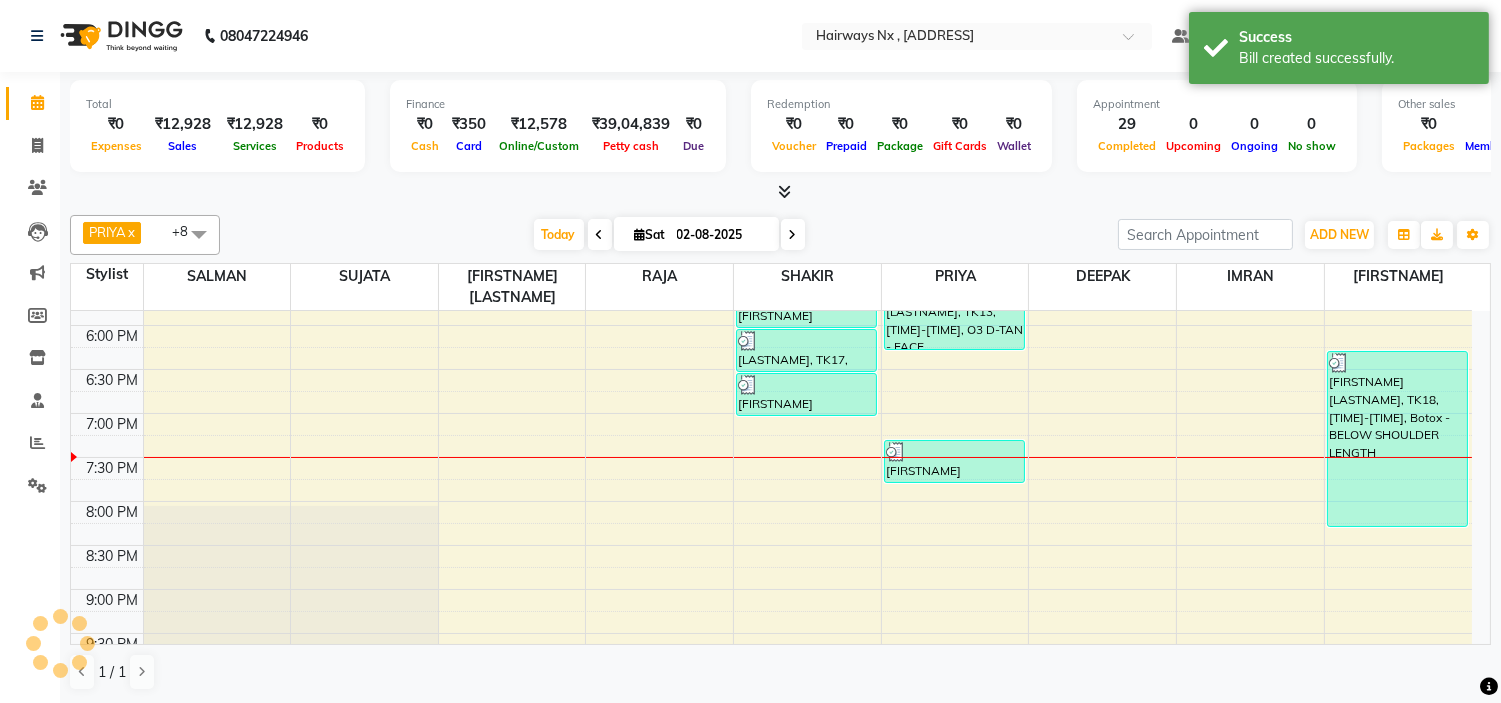 scroll, scrollTop: 882, scrollLeft: 0, axis: vertical 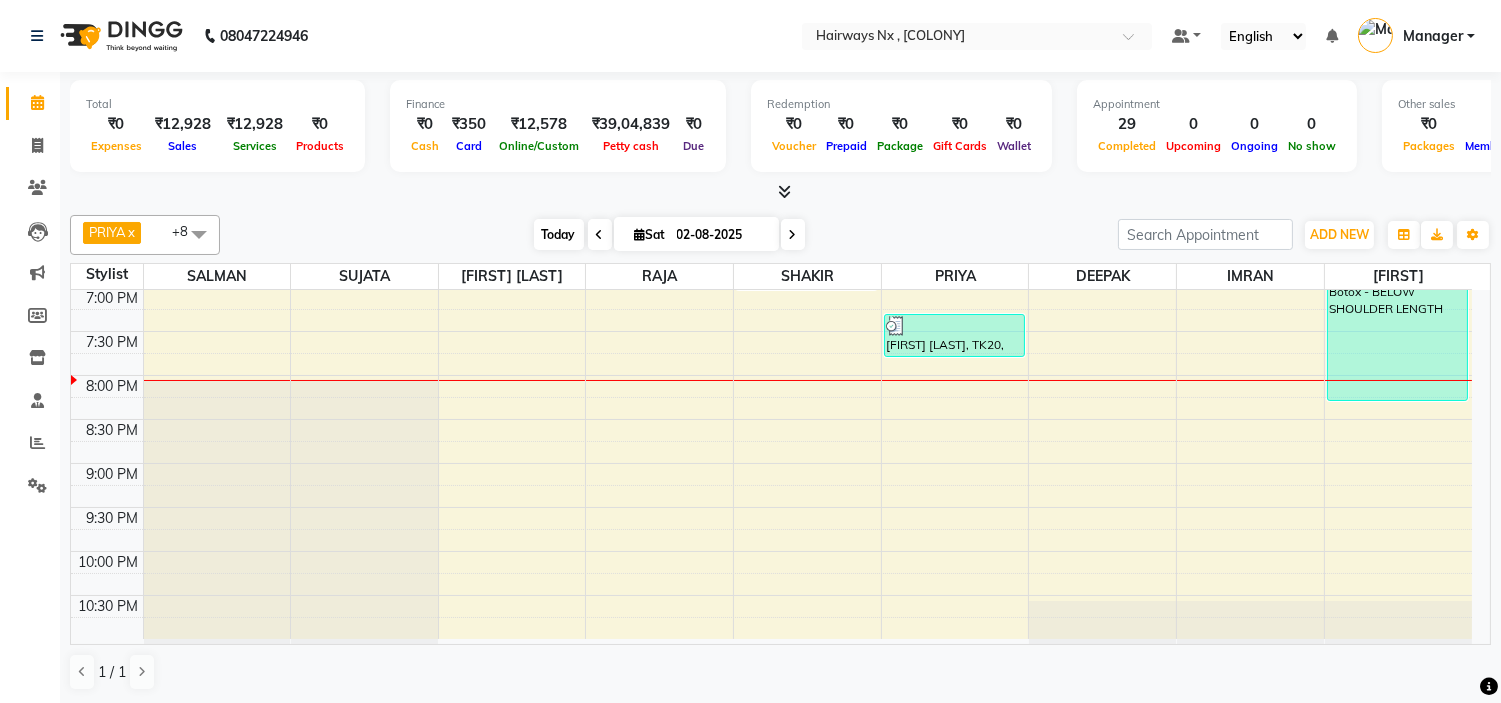 click on "Today" at bounding box center (559, 234) 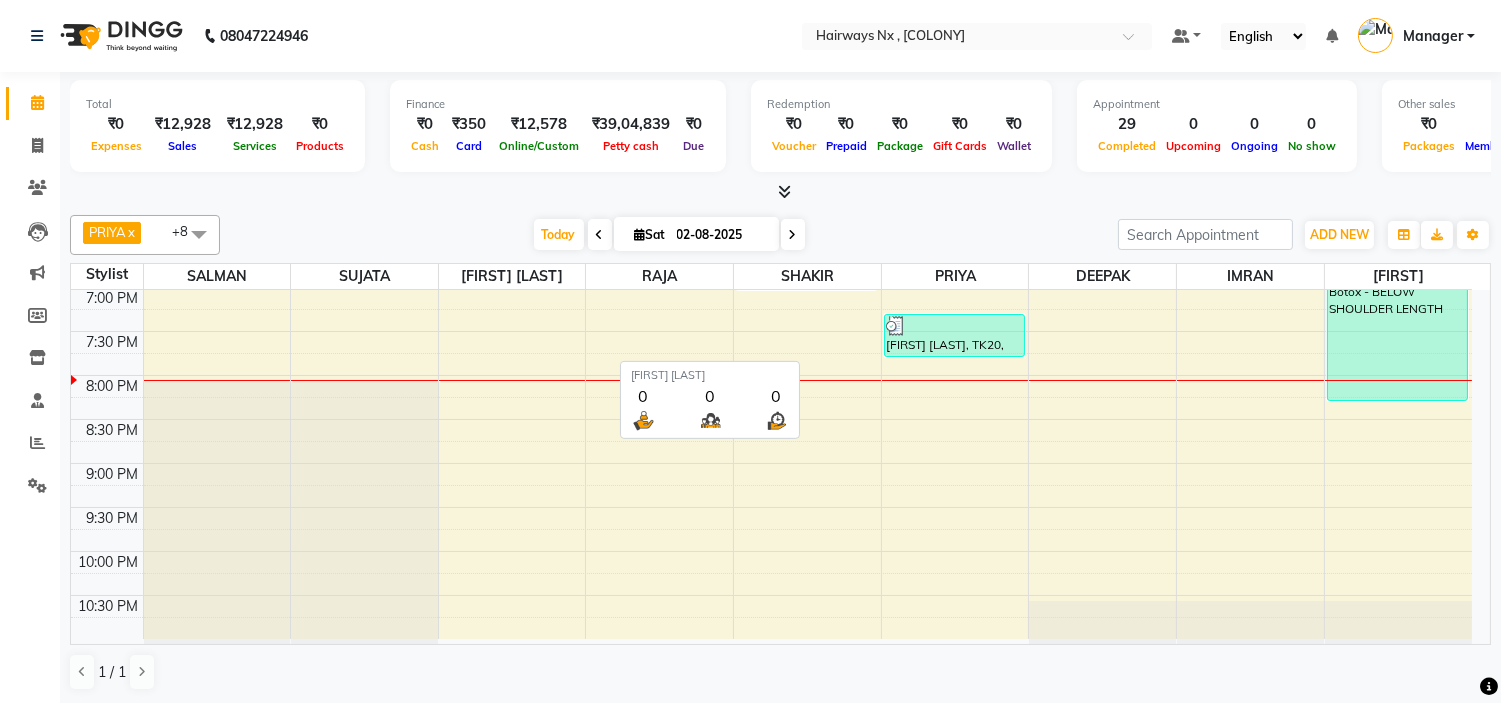 scroll, scrollTop: 882, scrollLeft: 0, axis: vertical 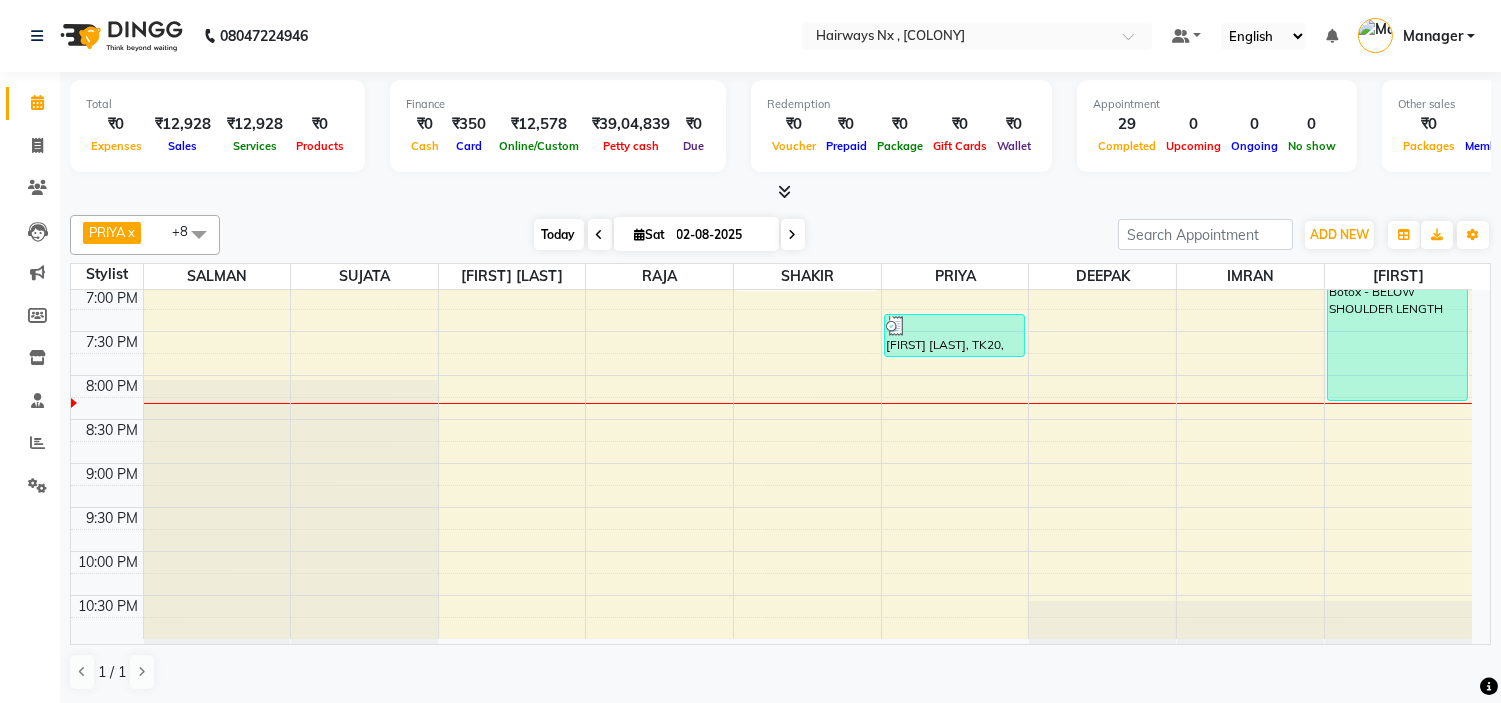click on "Today" at bounding box center (559, 234) 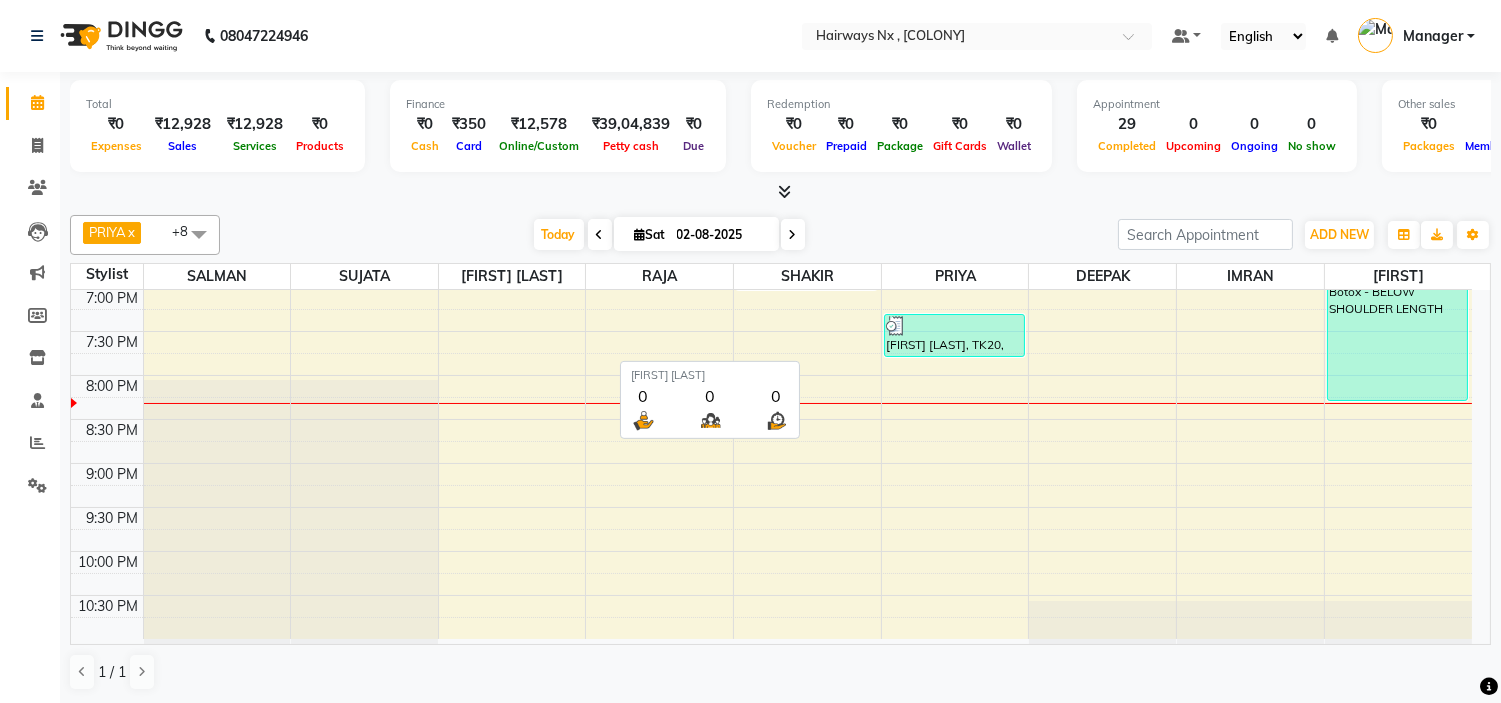 scroll, scrollTop: 882, scrollLeft: 0, axis: vertical 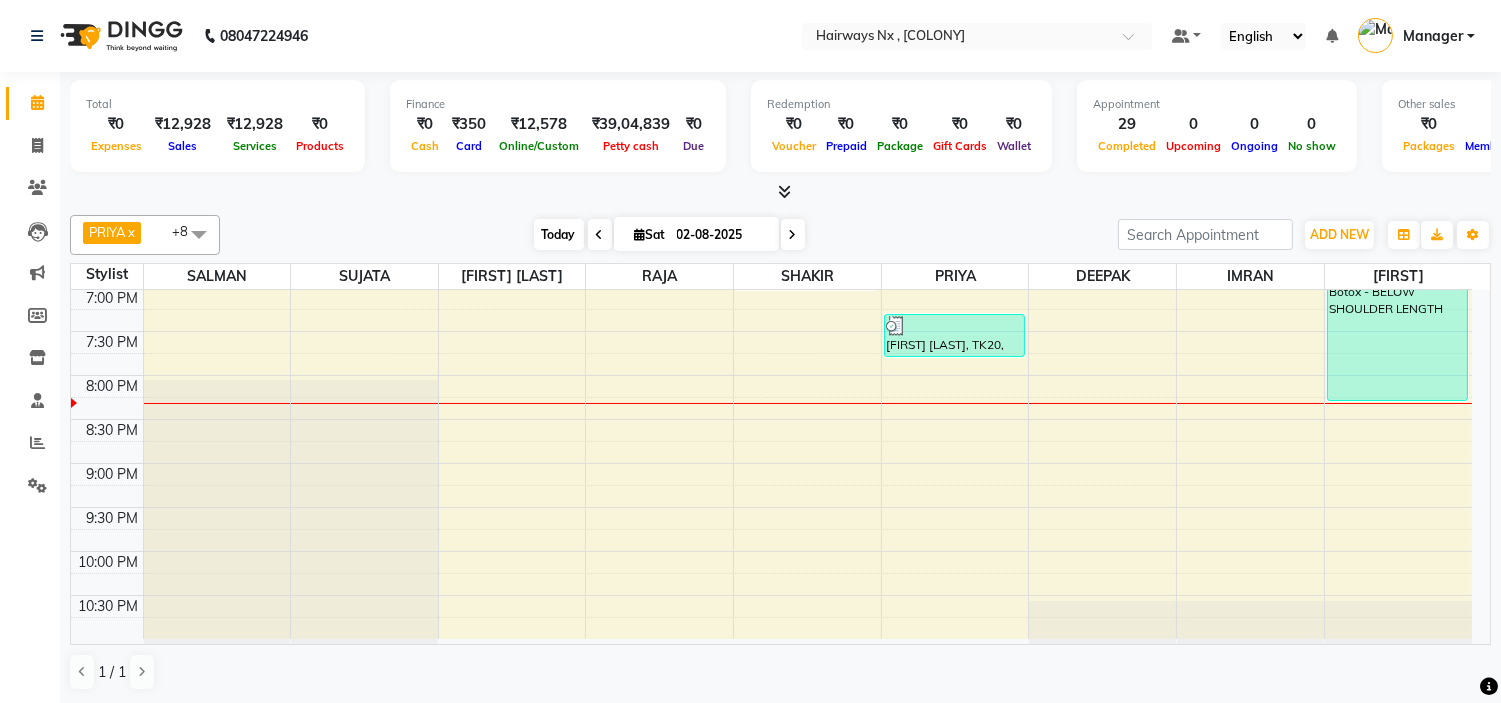 click on "Today" at bounding box center [559, 234] 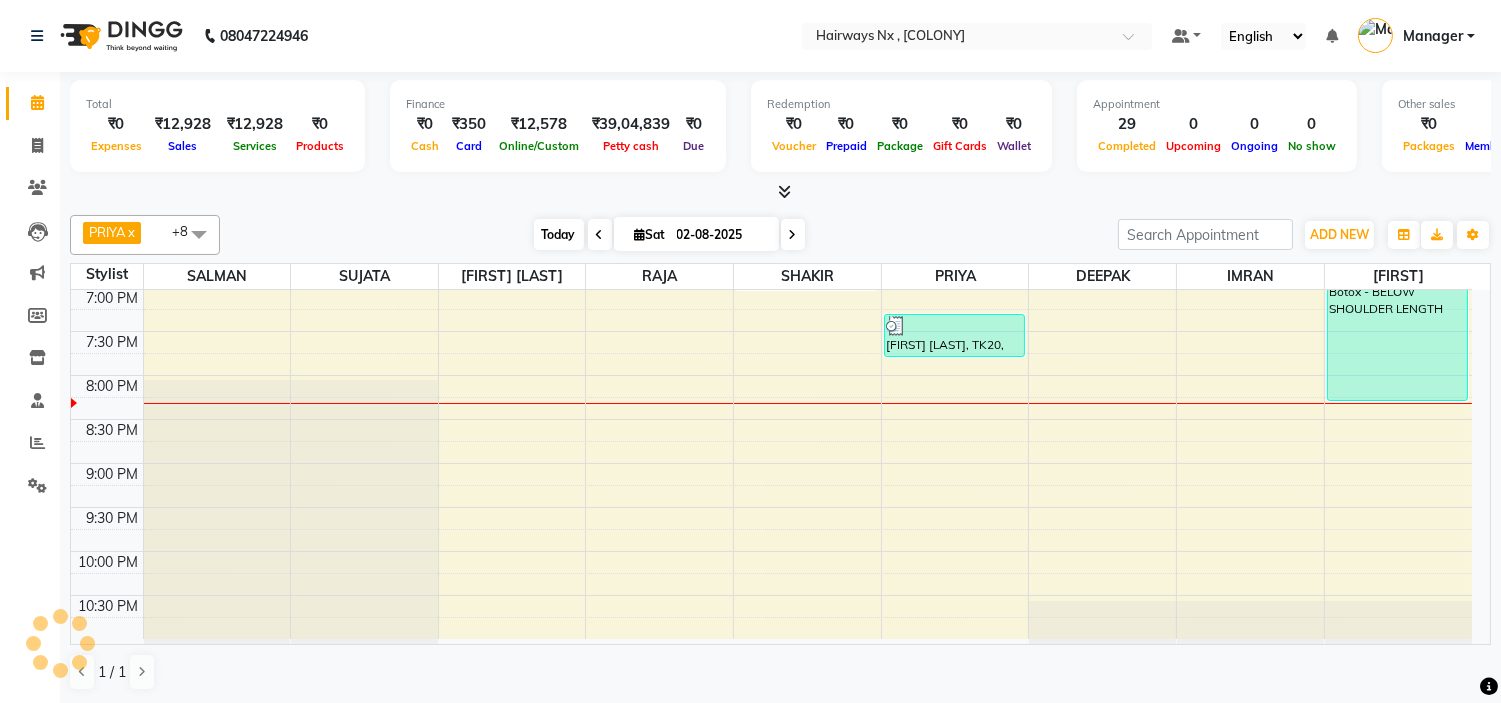 scroll, scrollTop: 882, scrollLeft: 0, axis: vertical 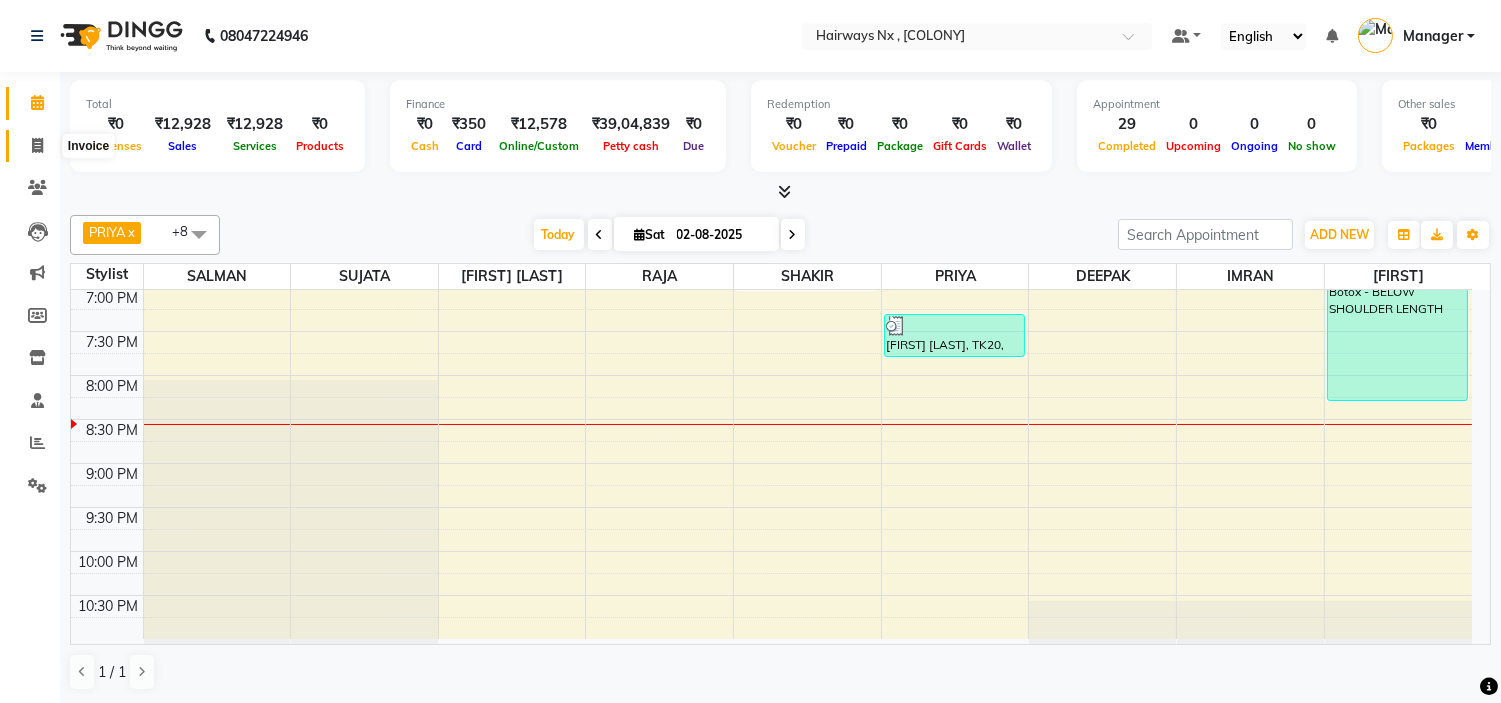 click 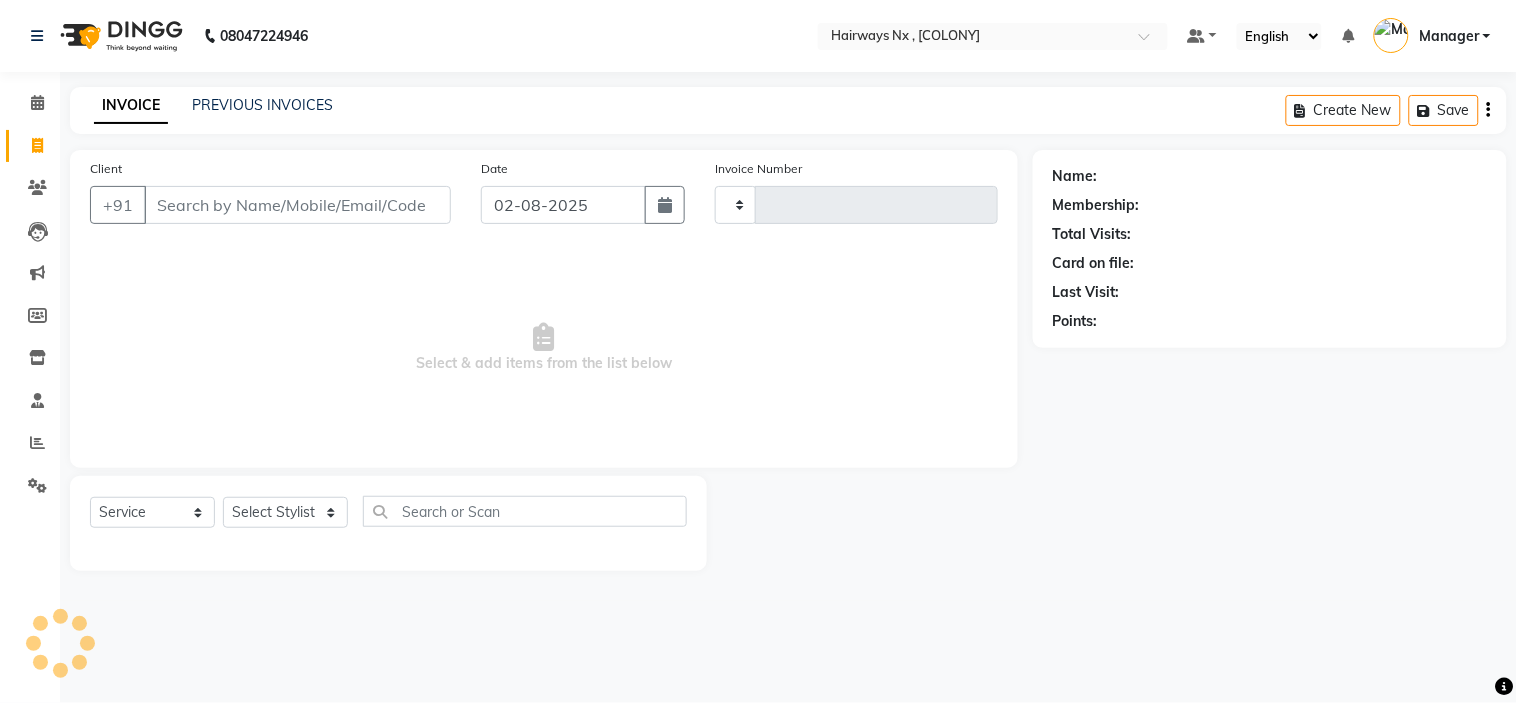 type on "0896" 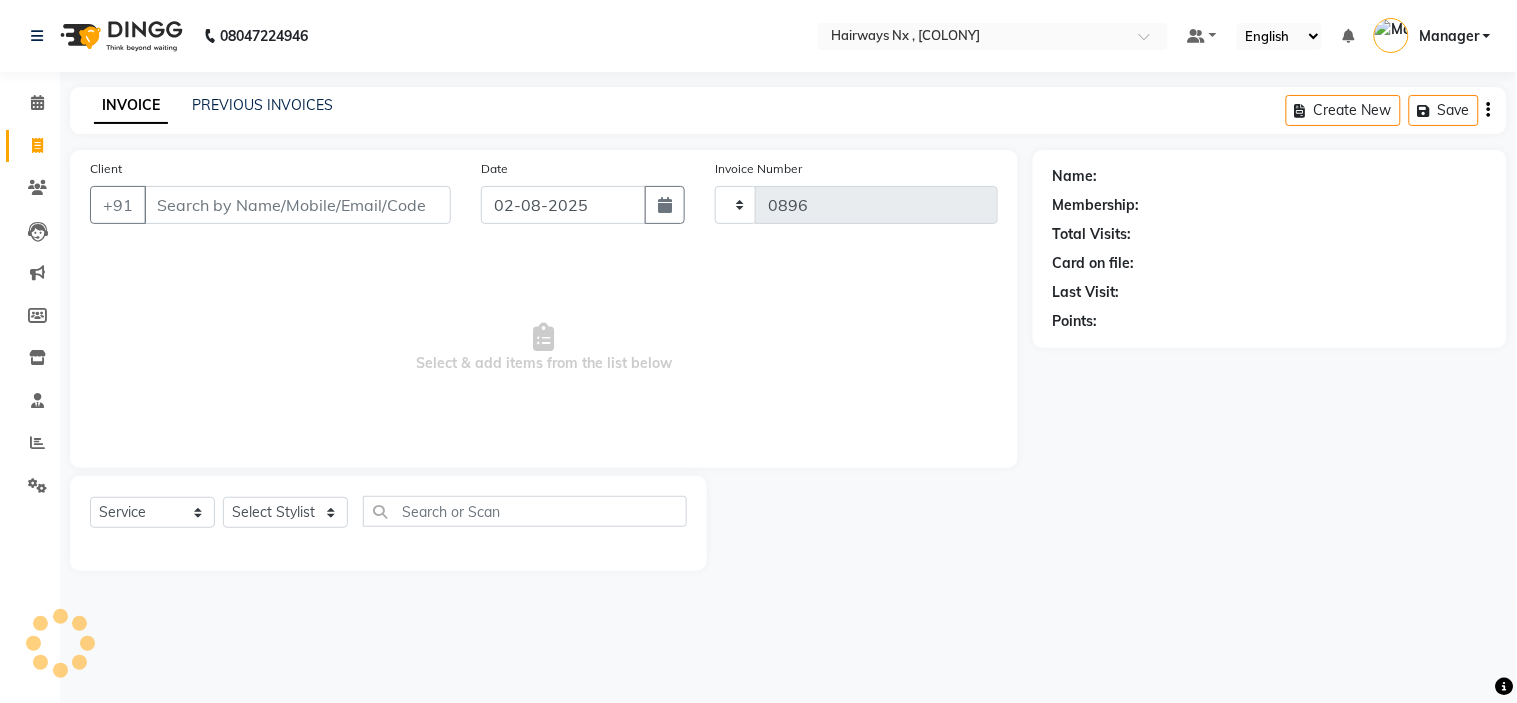 select on "778" 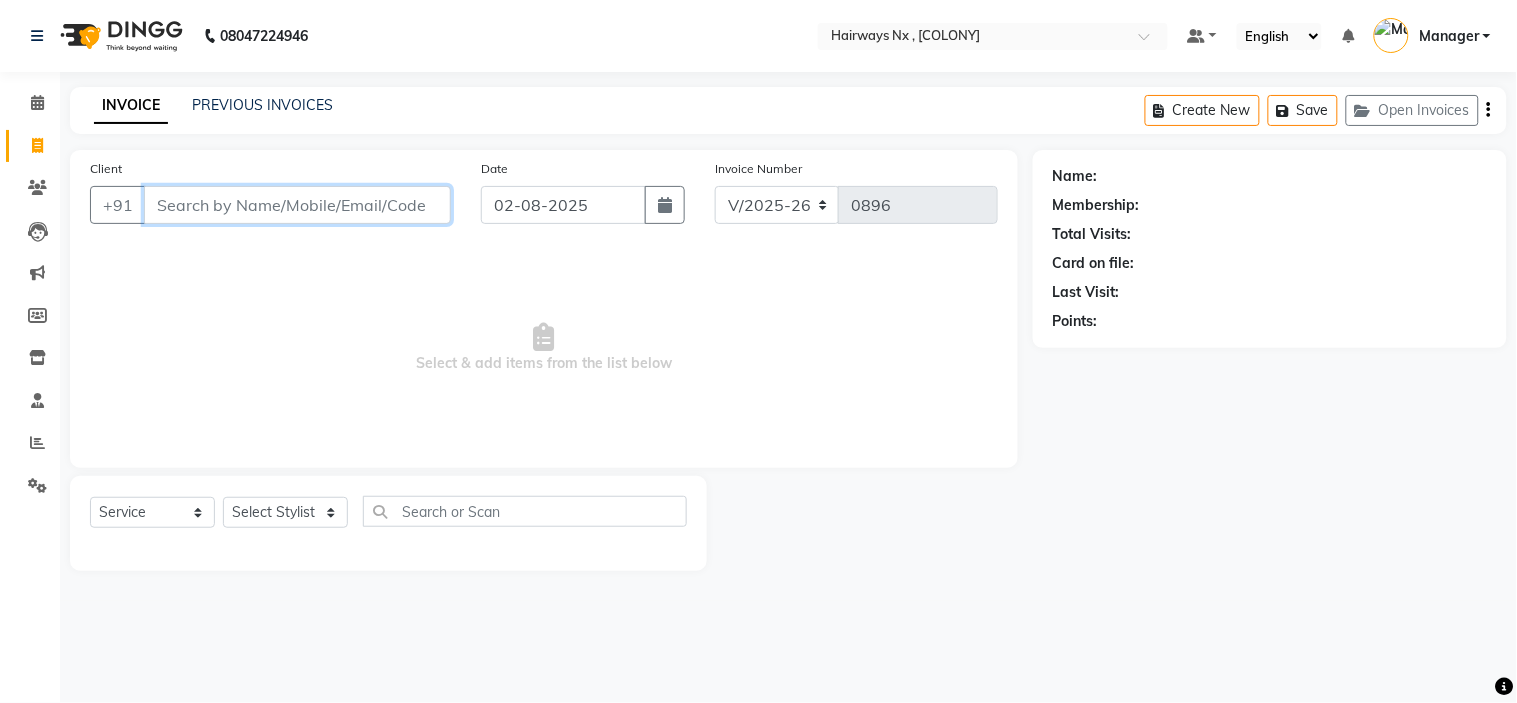 click on "Client" at bounding box center [297, 205] 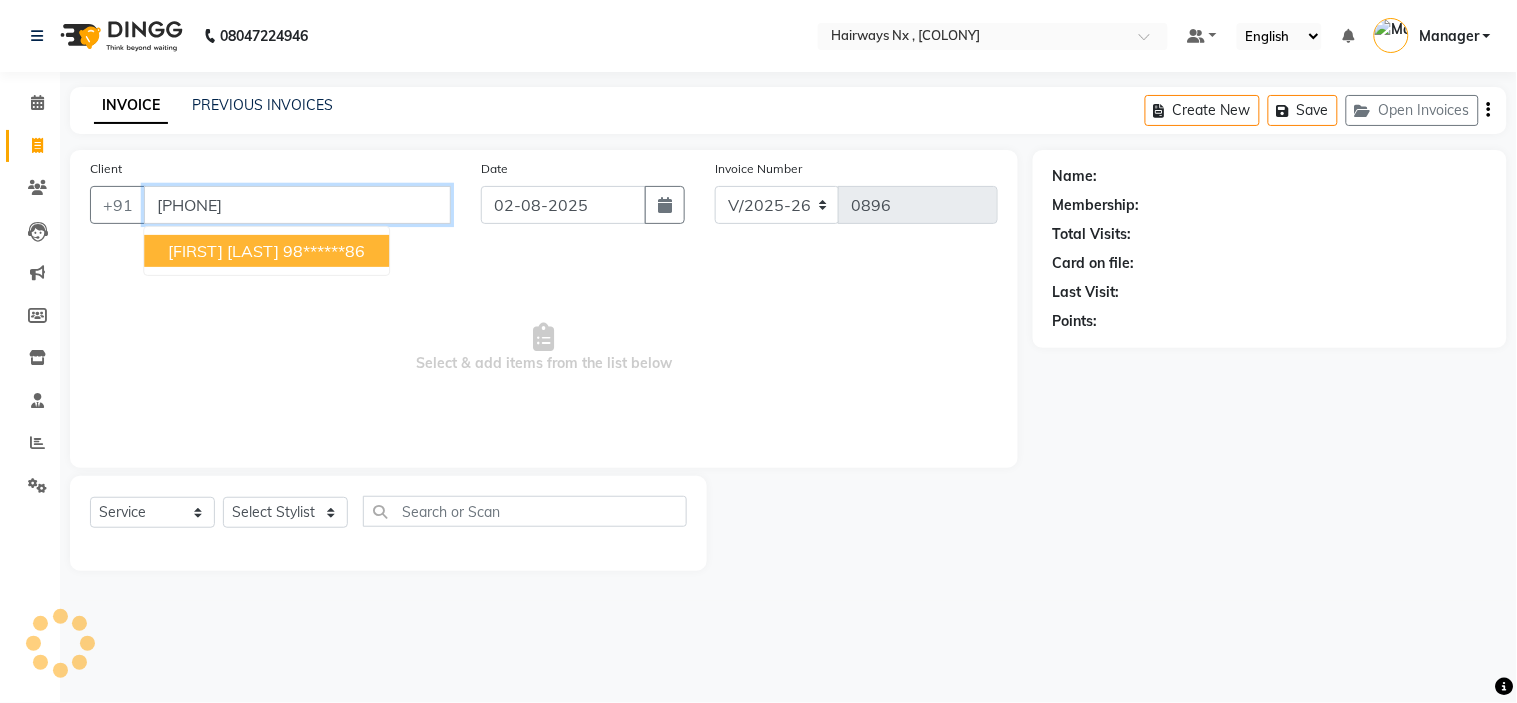 type on "9892613686" 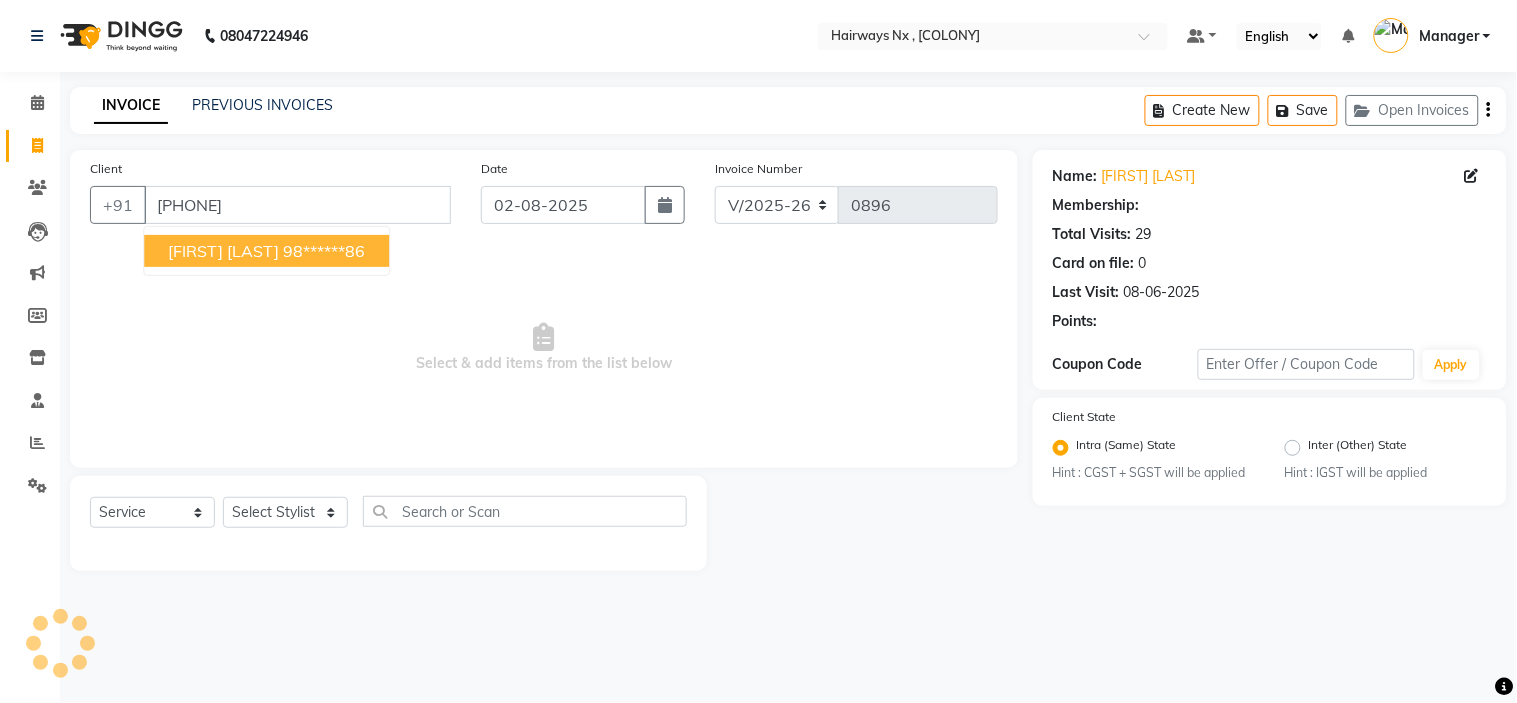 select on "1: Object" 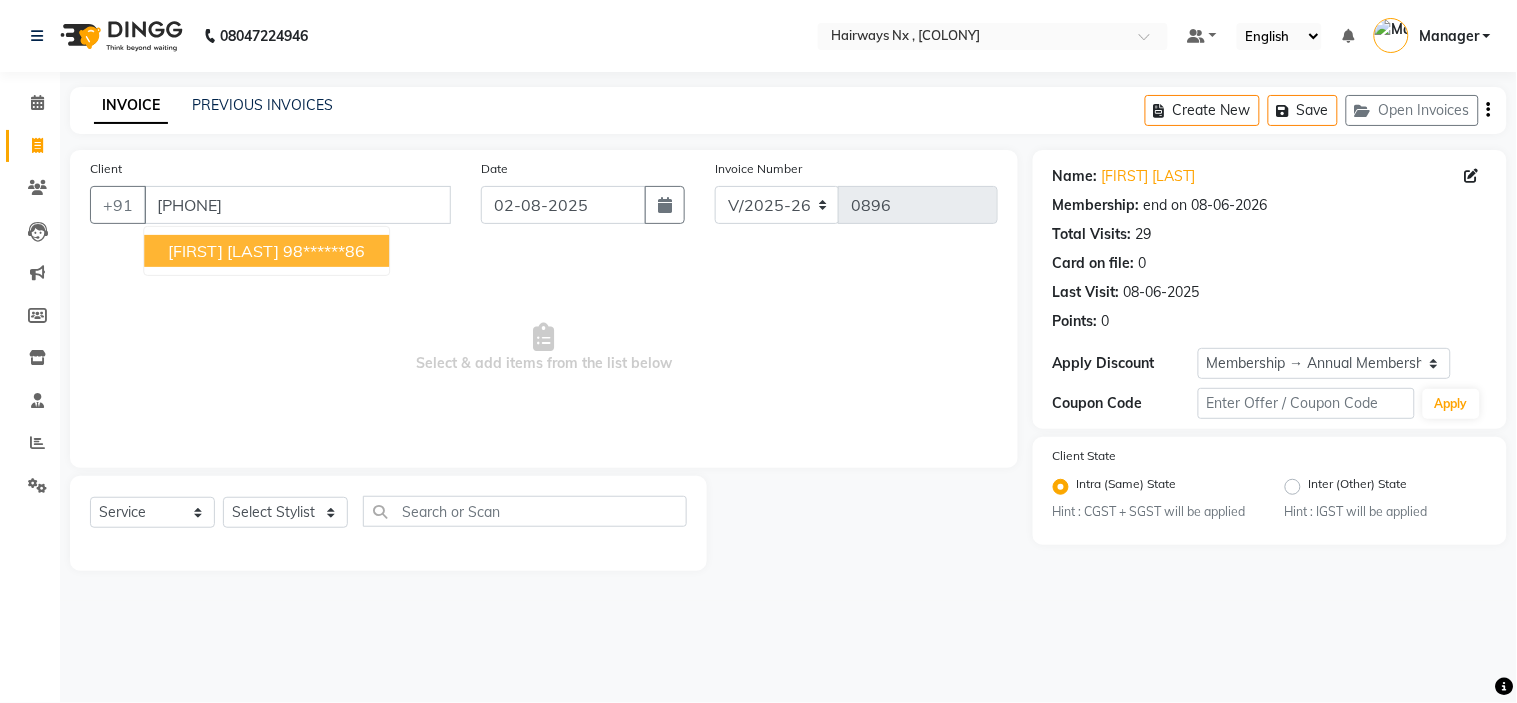 click on "DEEPESH JAIN" at bounding box center [223, 251] 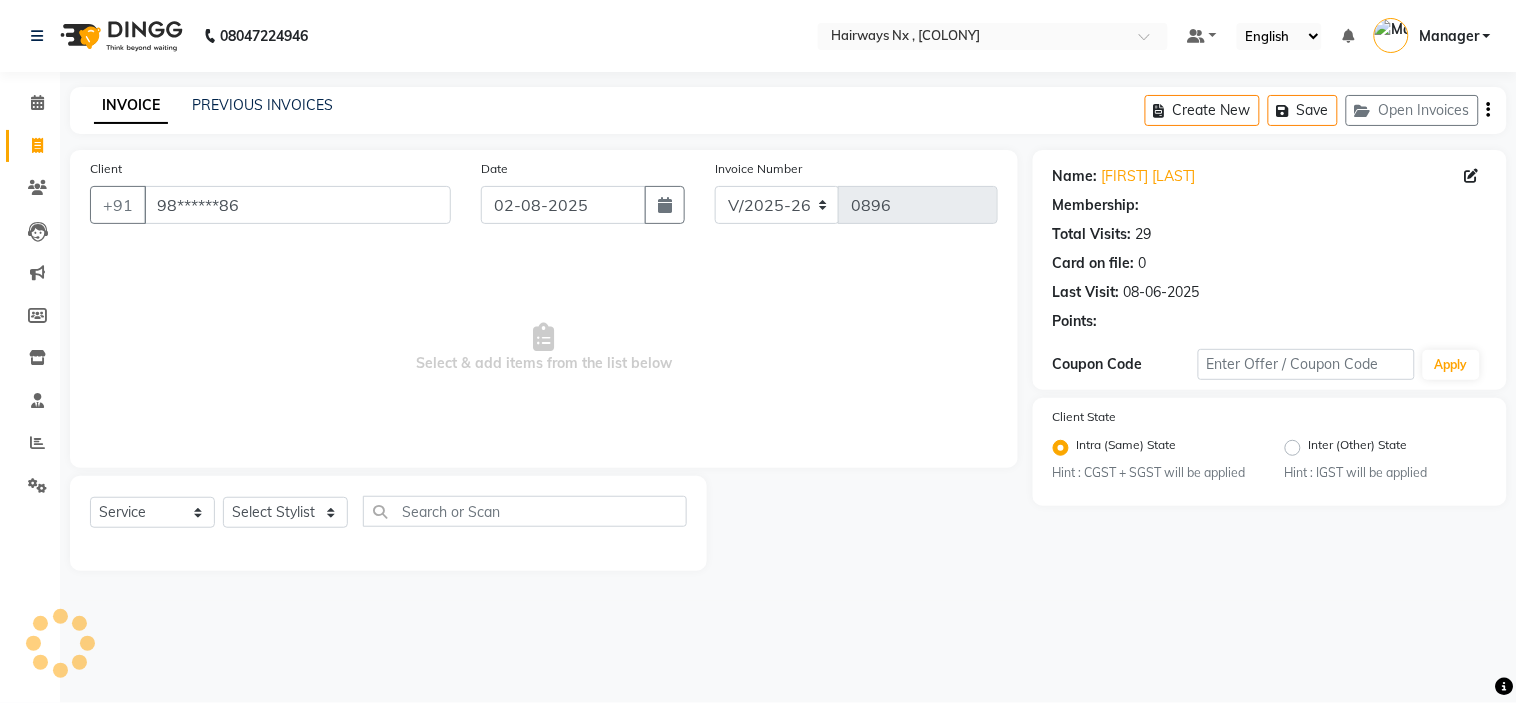 select on "1: Object" 